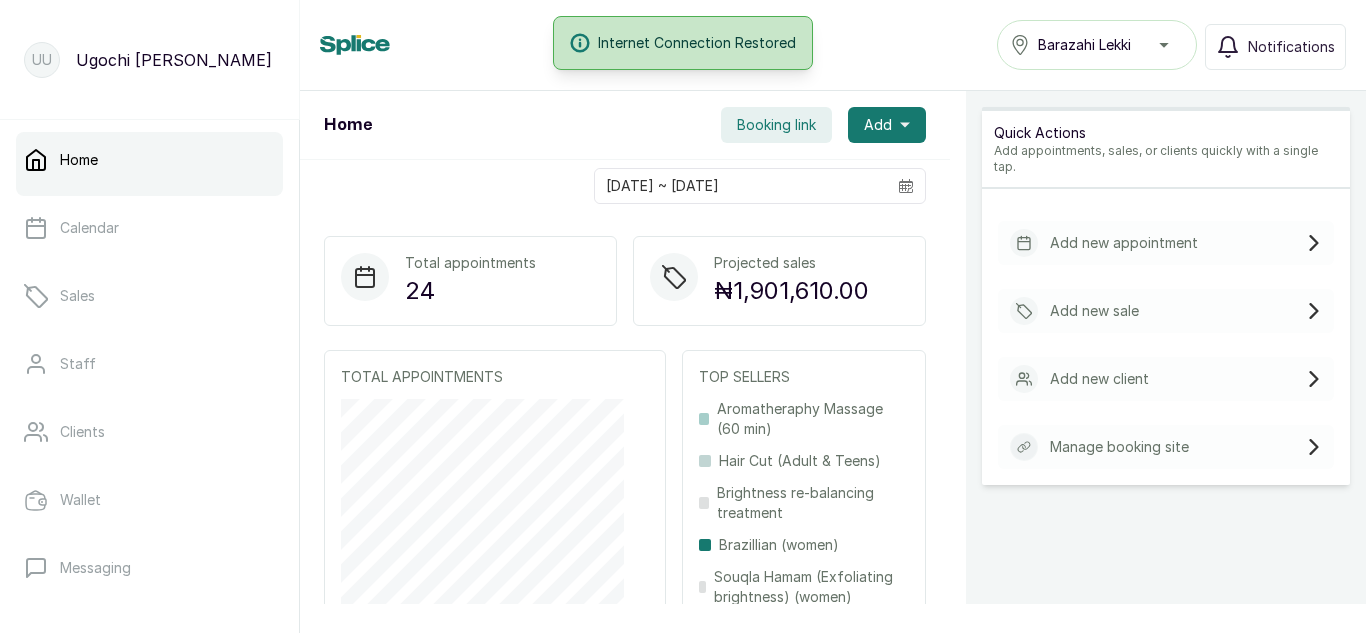 scroll, scrollTop: 0, scrollLeft: 0, axis: both 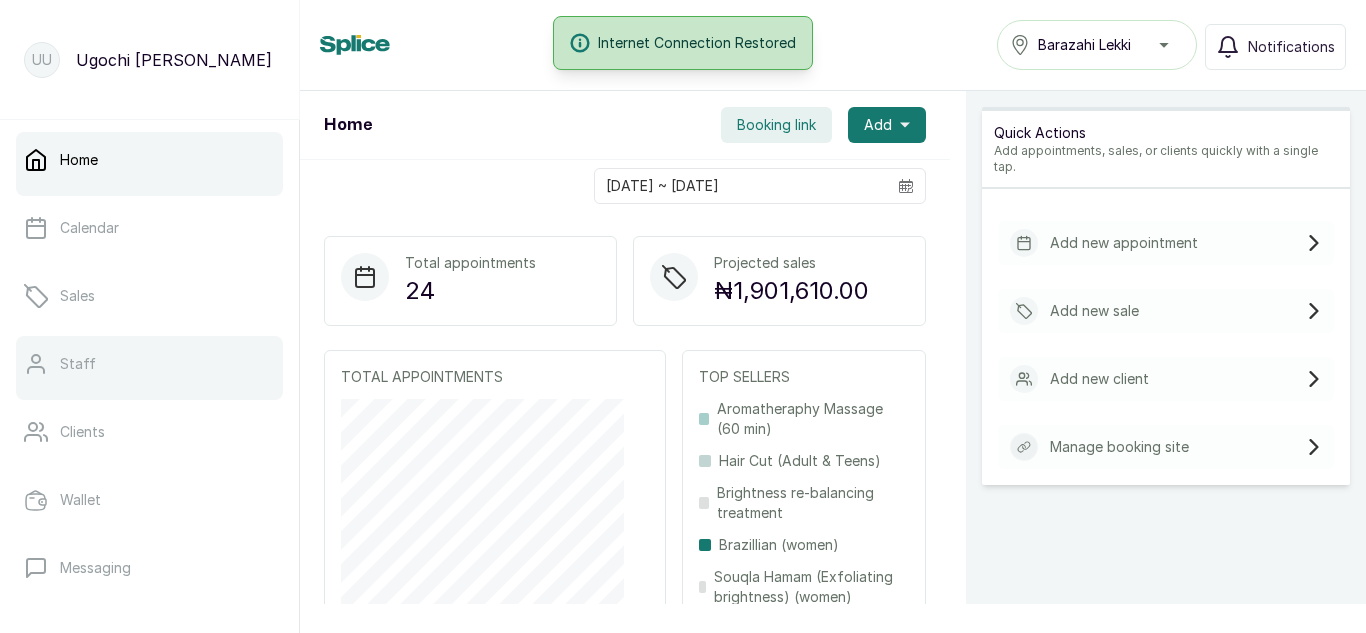 click on "Staff" at bounding box center [78, 364] 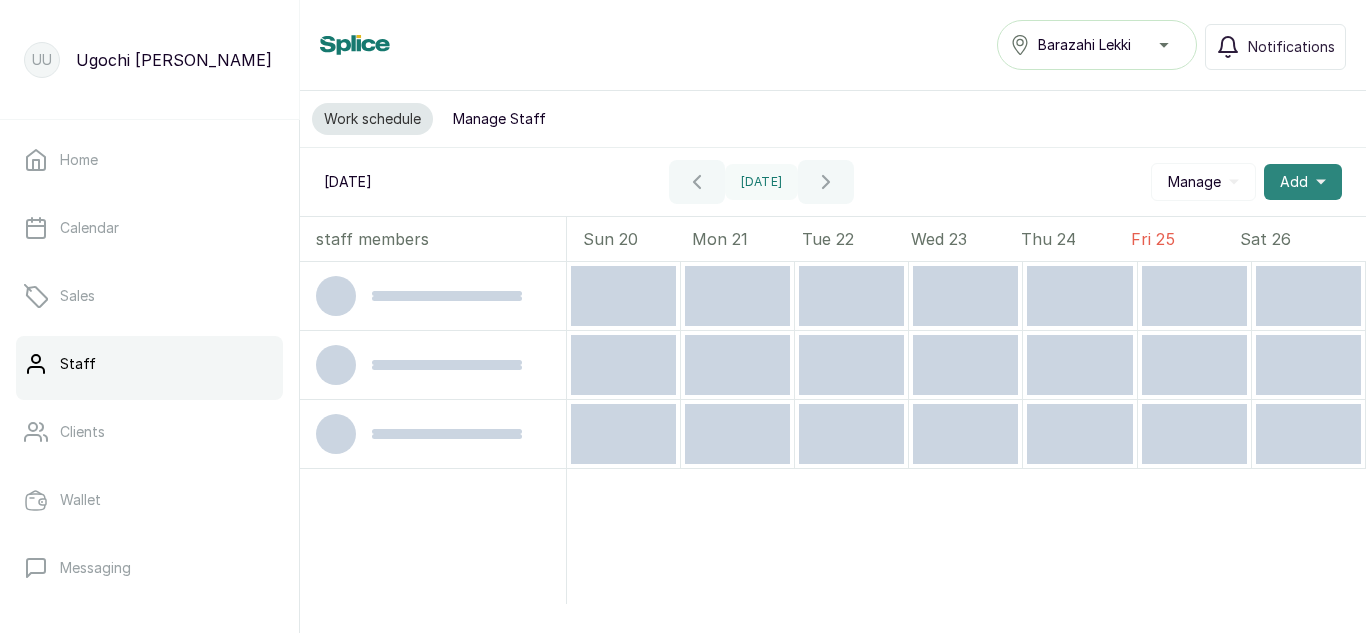 click on "Add" at bounding box center [1303, 182] 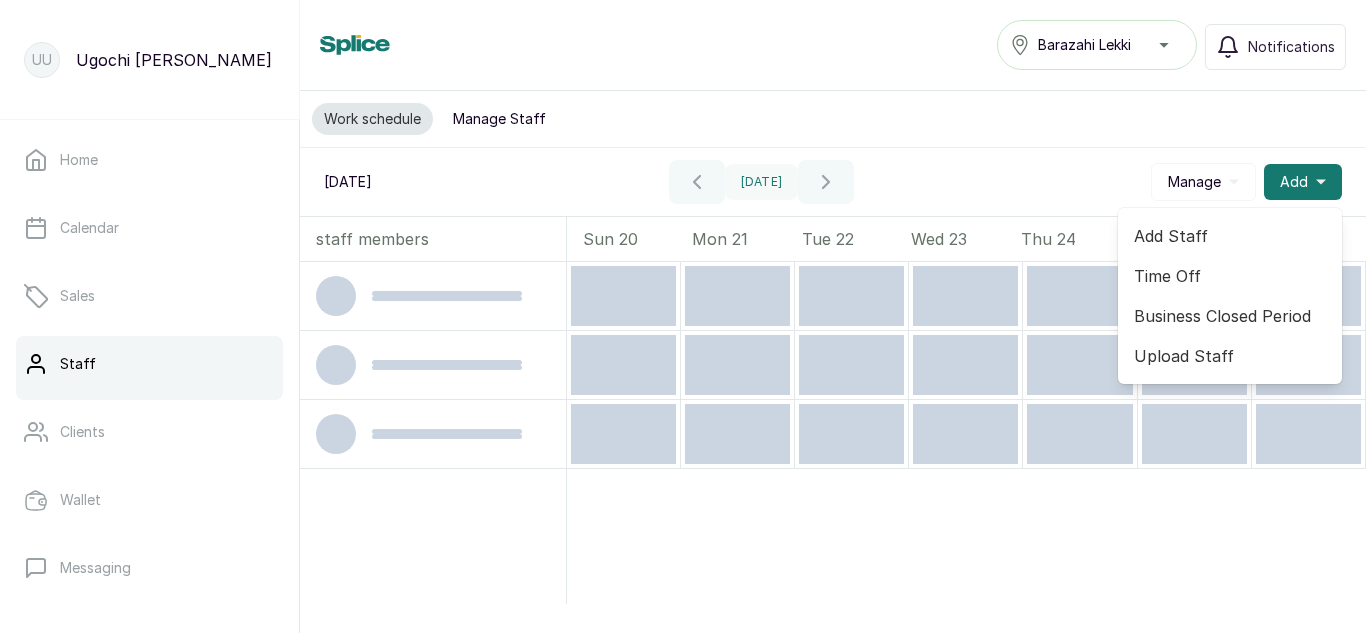click on "Add Staff" at bounding box center [1230, 236] 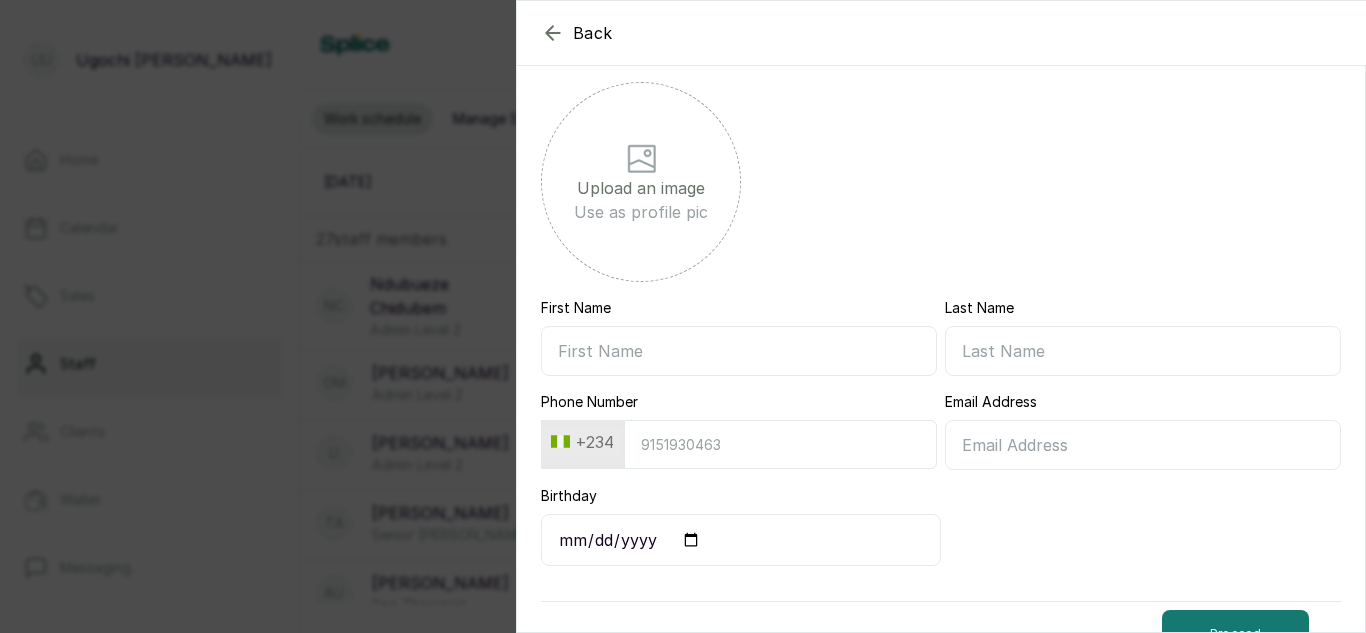 scroll, scrollTop: 271, scrollLeft: 0, axis: vertical 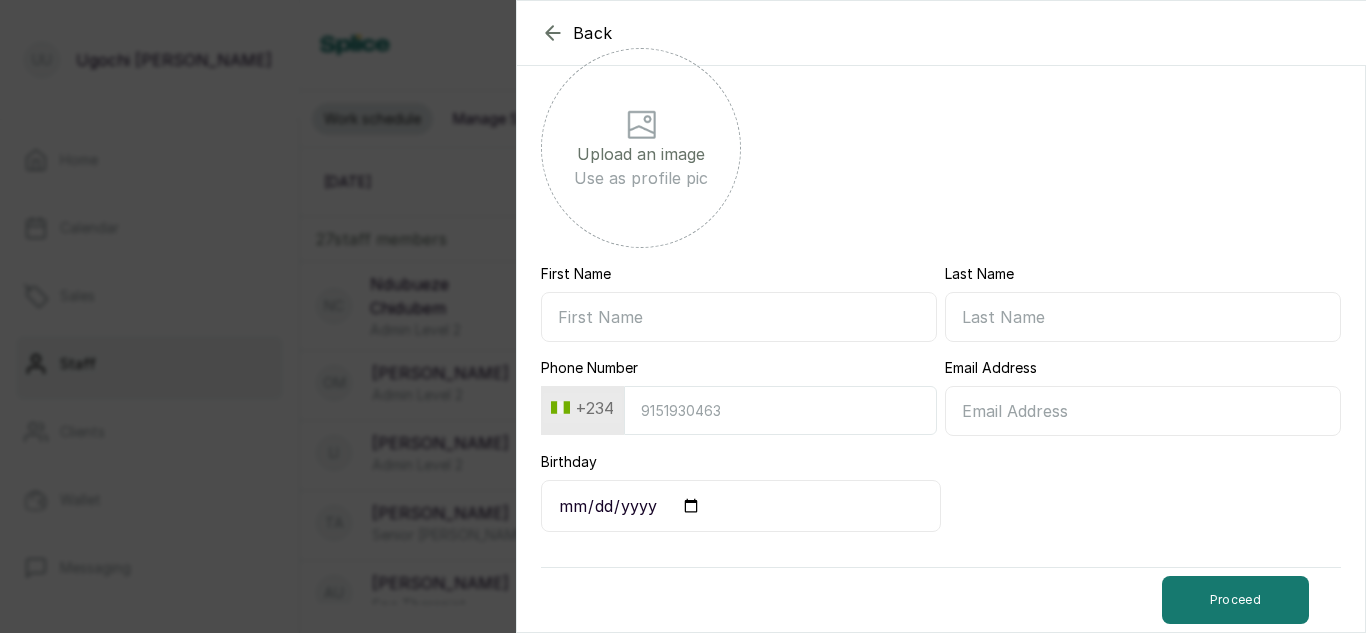 click on "First Name" at bounding box center (739, 317) 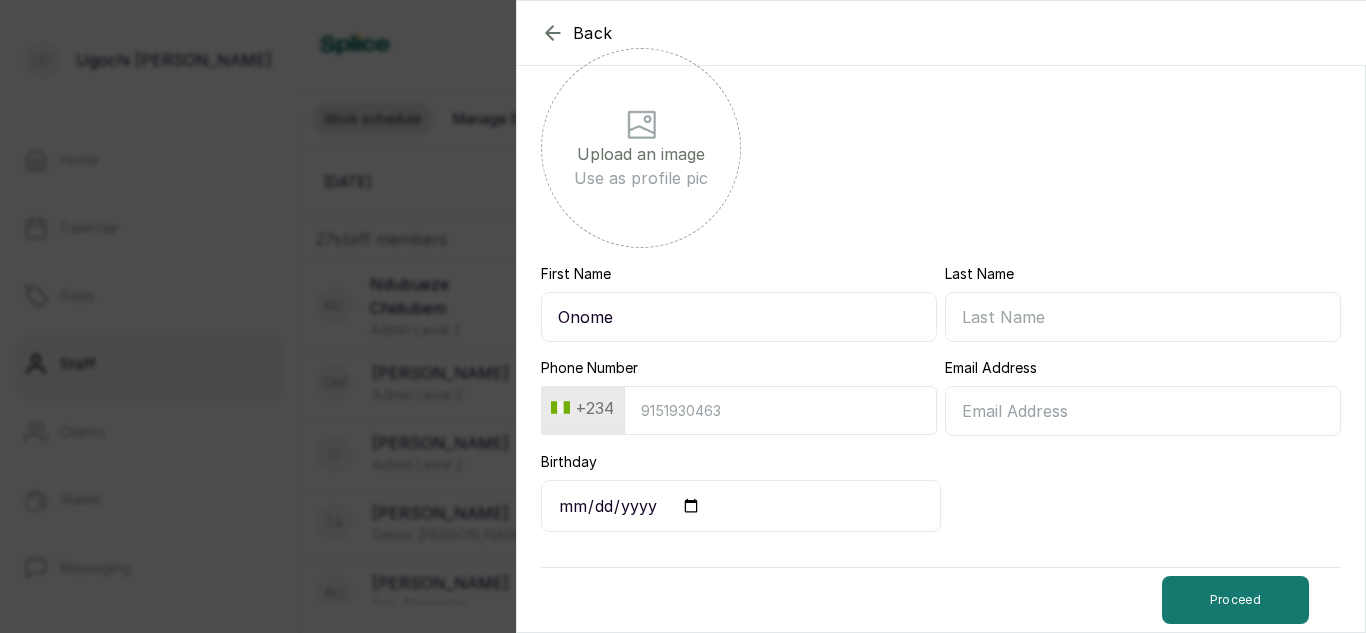 type on "Onome" 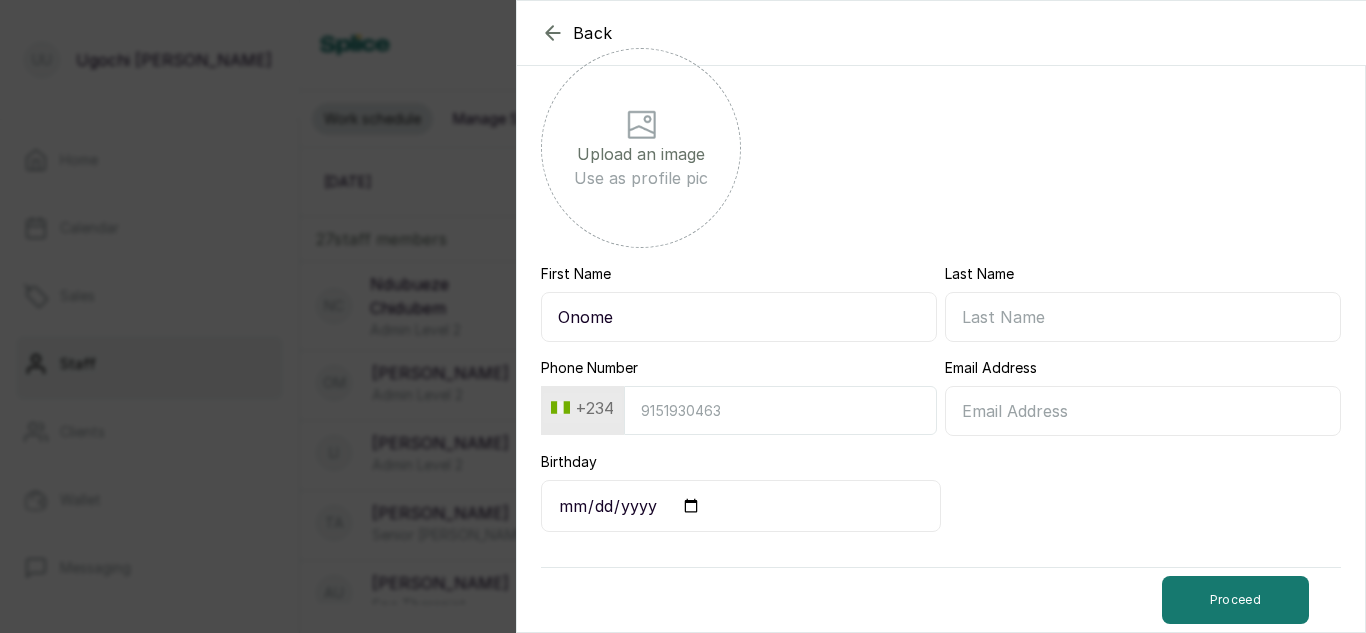 click on "Last Name" at bounding box center (1143, 317) 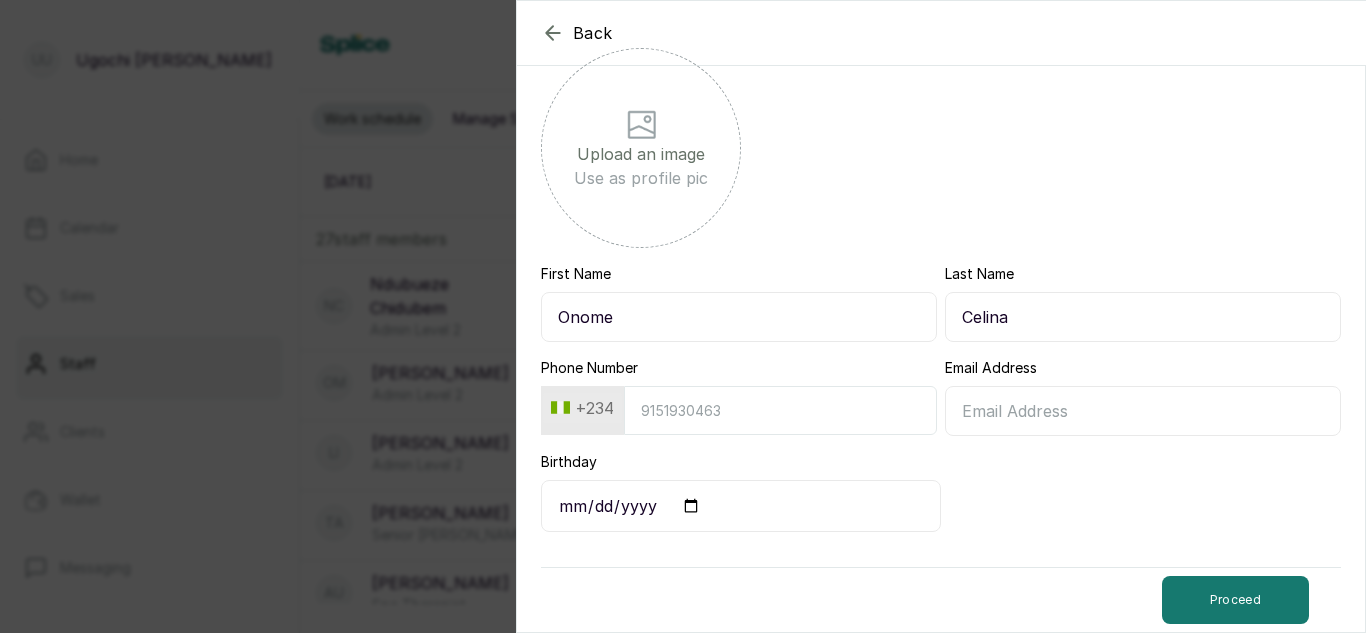 type on "Celina" 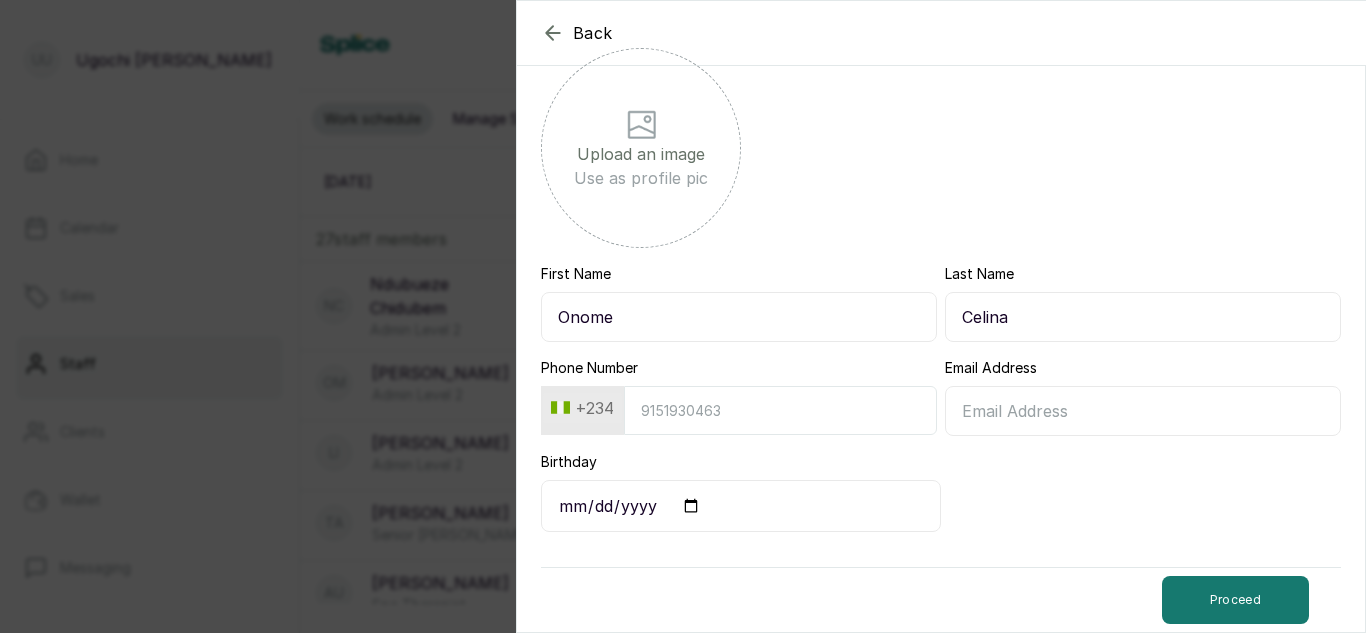 click on "Phone Number" at bounding box center (780, 410) 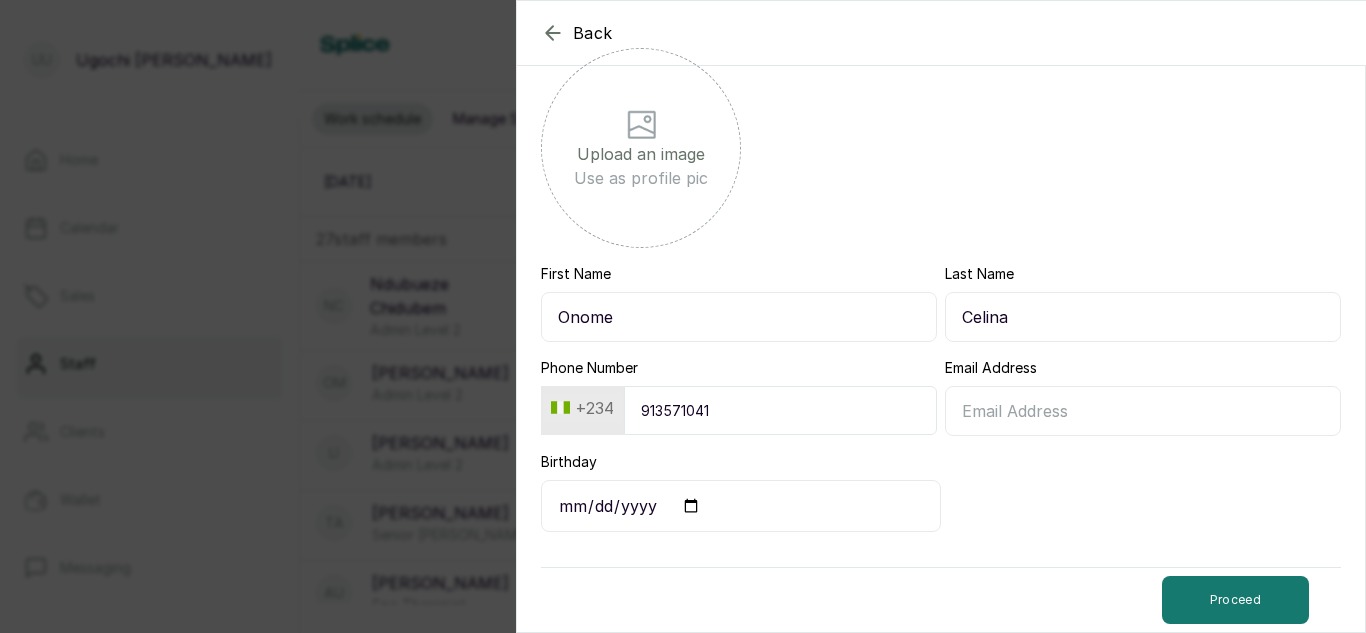 type on "9135710418" 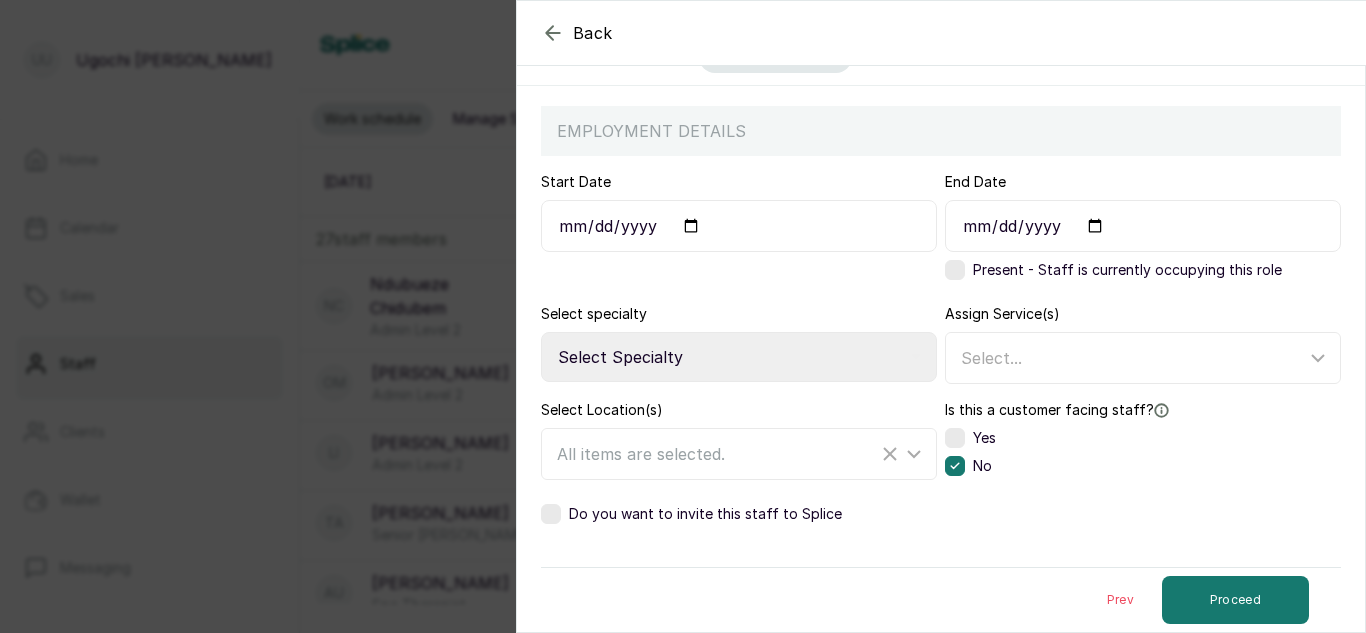 scroll, scrollTop: 145, scrollLeft: 0, axis: vertical 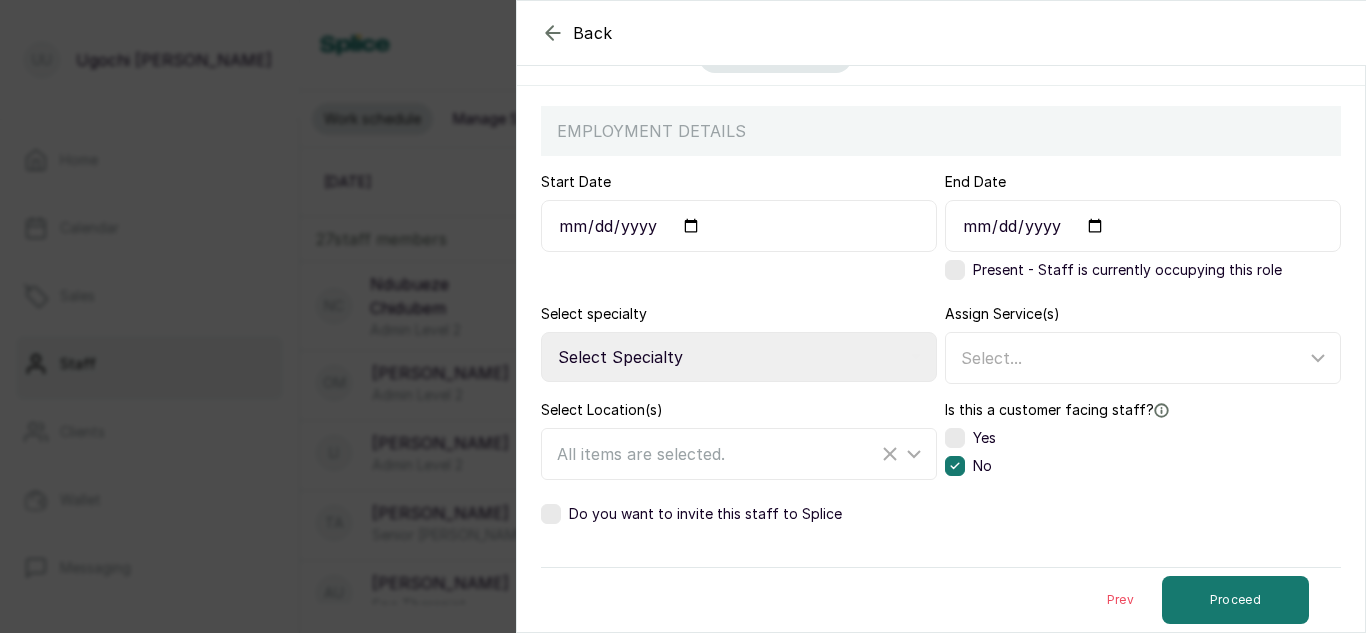 click at bounding box center [955, 438] 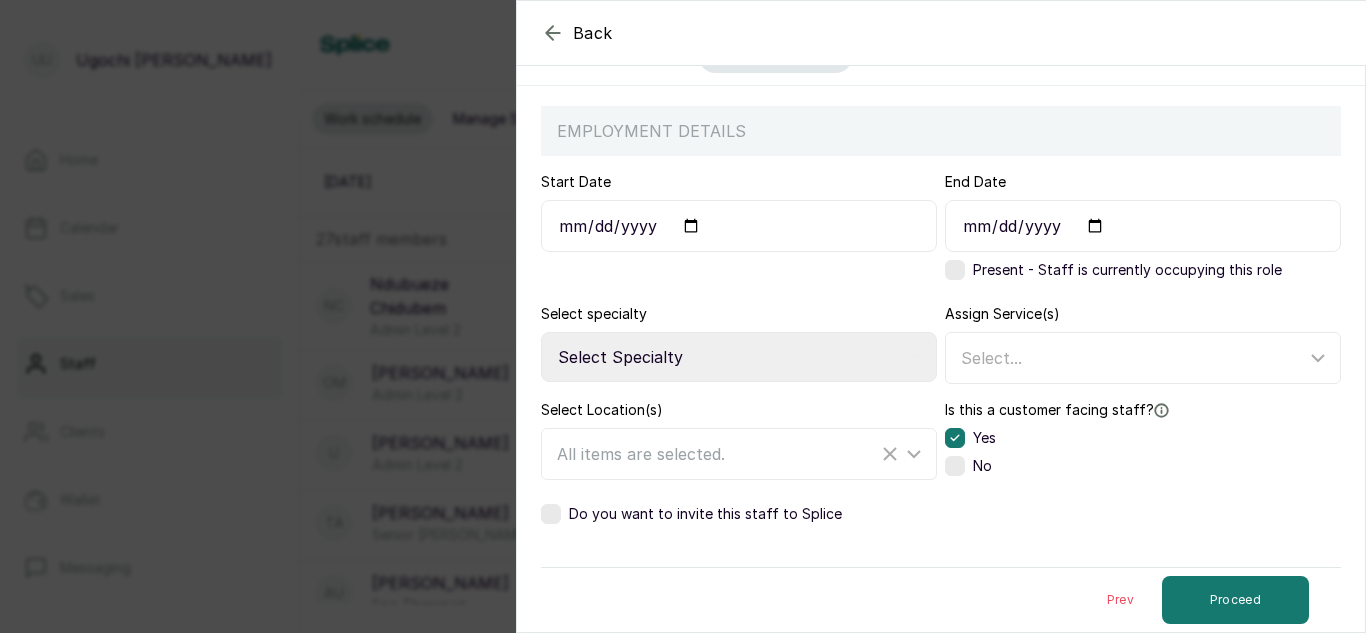 click at bounding box center (551, 514) 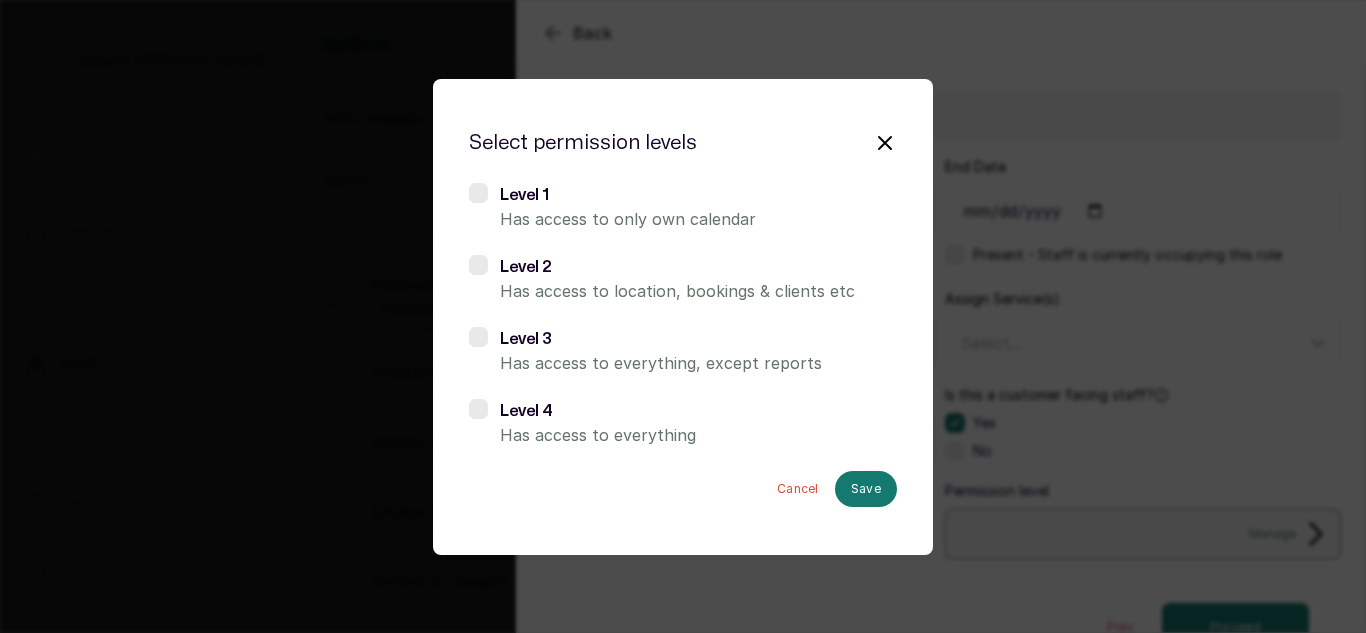 scroll, scrollTop: 187, scrollLeft: 0, axis: vertical 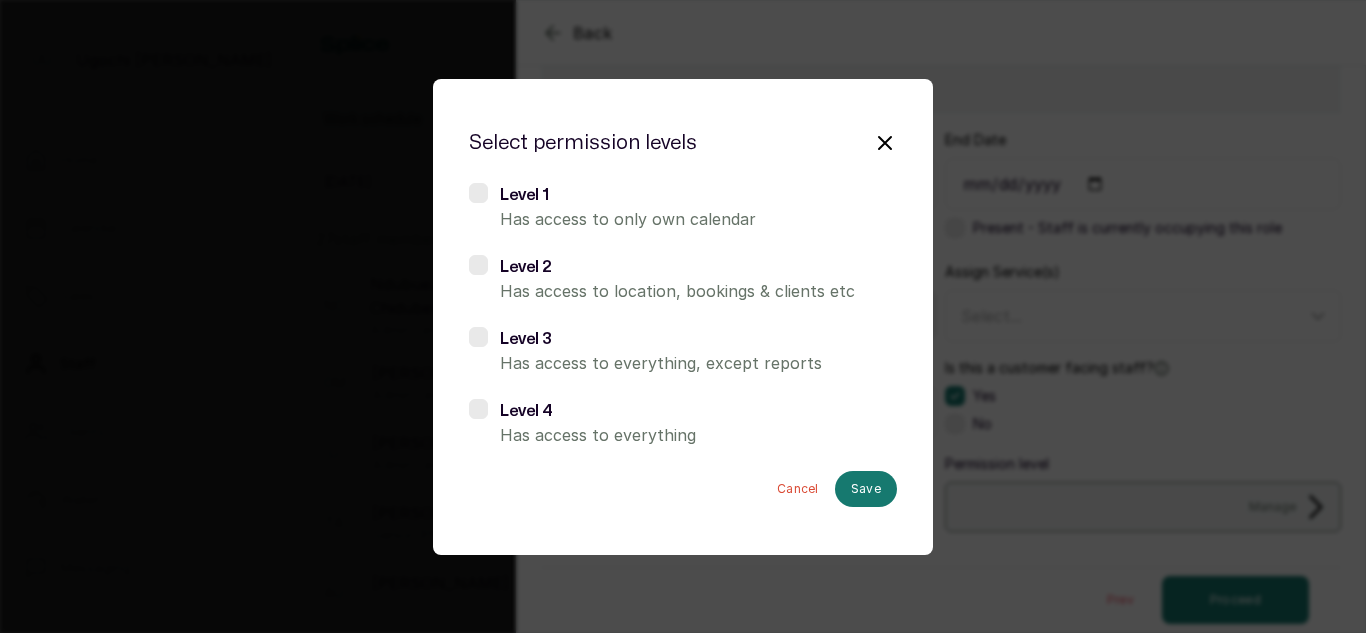 click at bounding box center [478, 193] 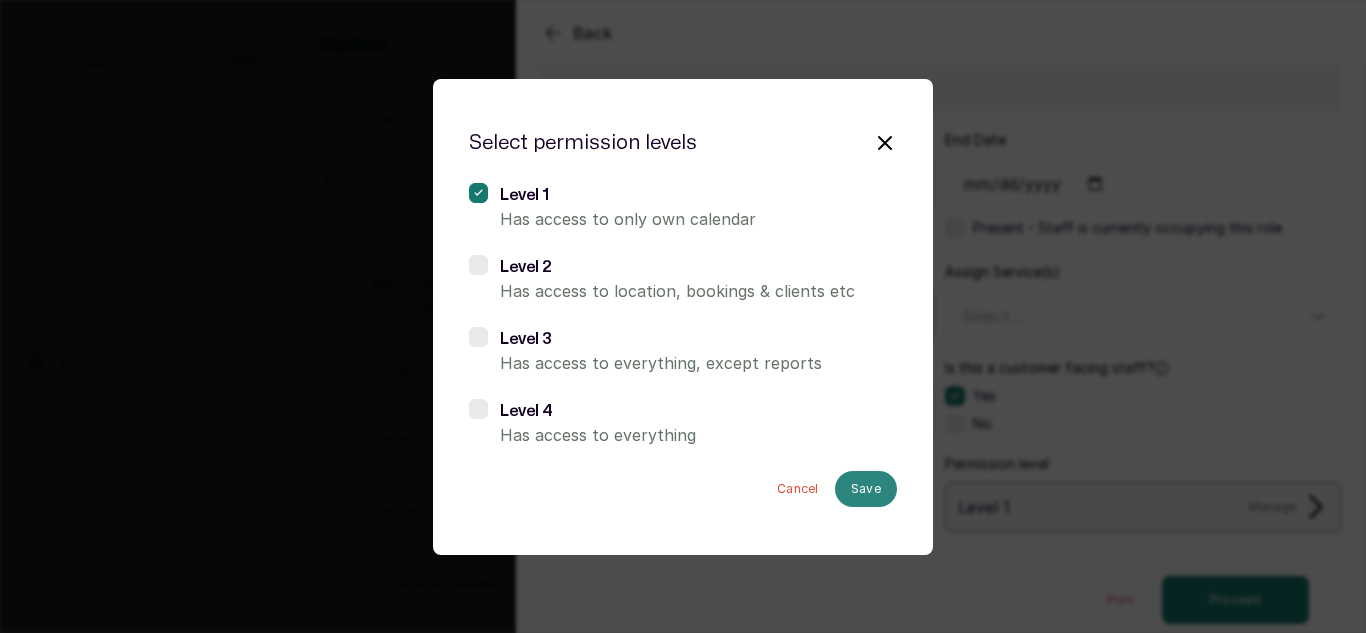 click on "Save" at bounding box center (866, 489) 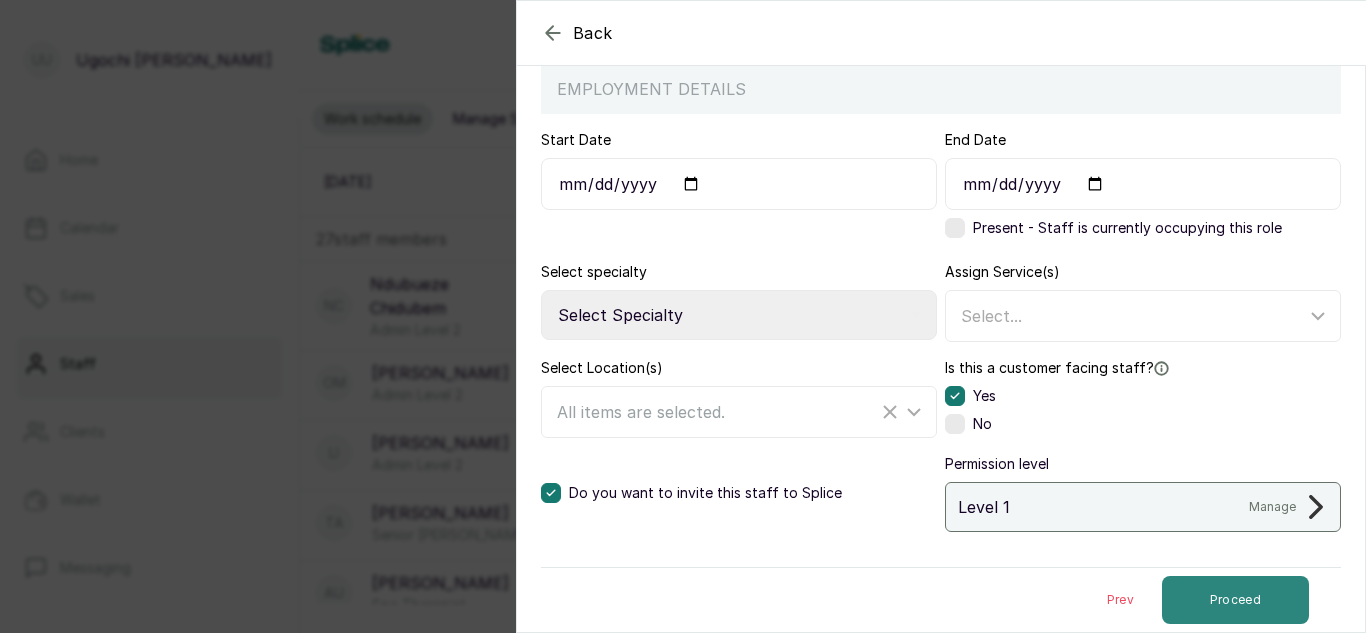 click on "Proceed" at bounding box center (1235, 600) 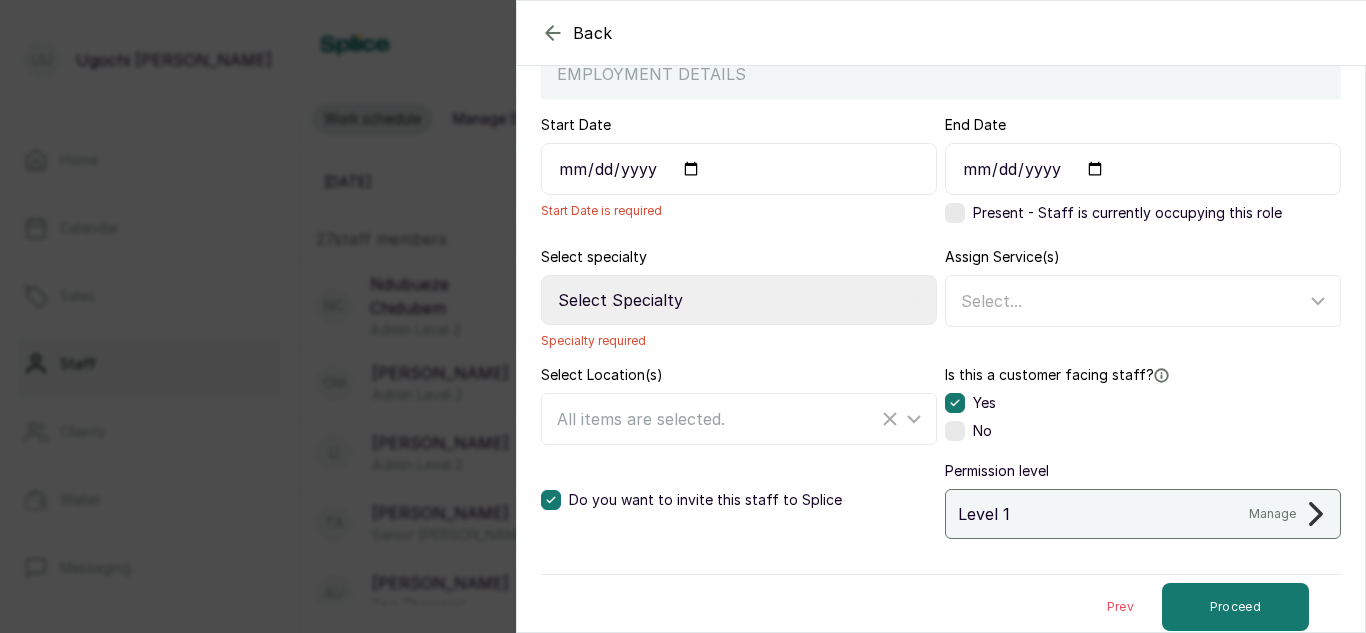 click on "Start Date" at bounding box center (739, 169) 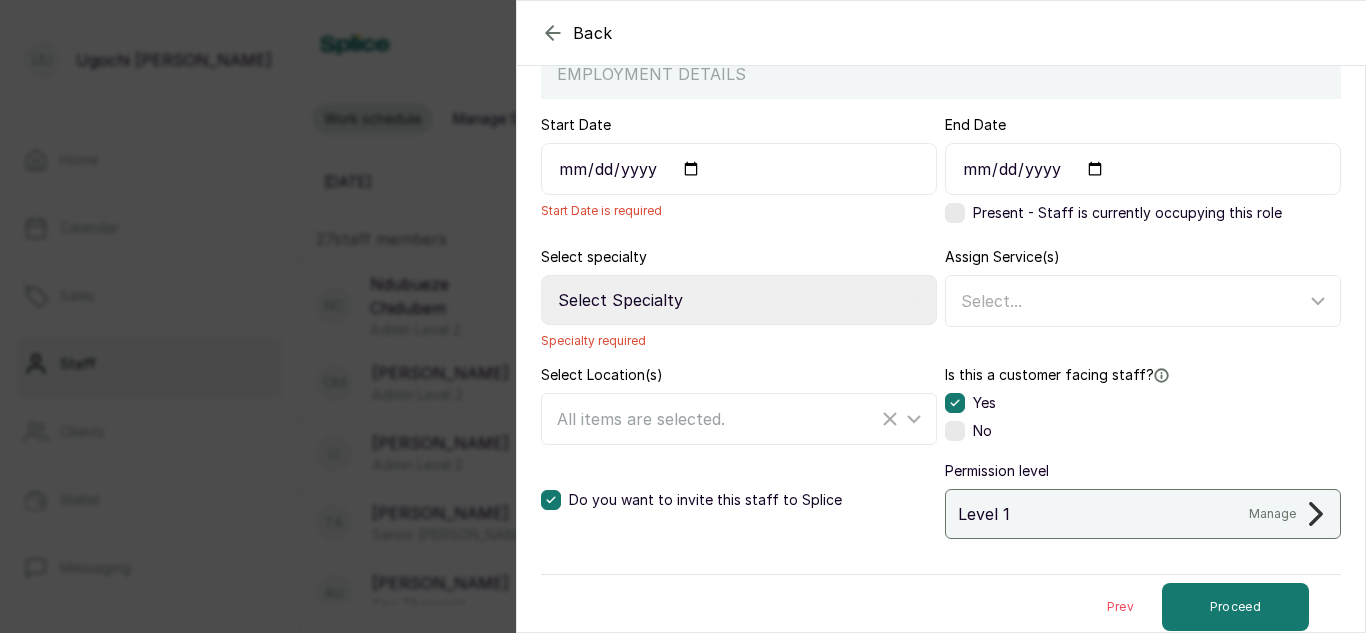 click on "Select Specialty Accountant Admin Level 1 Admin Level 2 Aesthetic Nurse Aesthetician Assistant Hairstylist Beauty Therapist Braider CEO Chef Colourist Customer Service Dermatologist Drop-off Junior Stylist Level 1 Drop-off Junior Stylist Level 2 Drop-off Senior Stylist Level 1 Drop-off Senior Stylist Level 2 Head Brow Artist Hot Wax & Treatment Specialist [PERSON_NAME] Junior Brow Artist Junior Hairstylist [PERSON_NAME] Technician Junior Makeup Artist Junior Photographer Laser Tech Lash Tech Manicurist Master Brow Artist Mixologist Nail Tech Nail Technician Nail Technician - Acrylic Nail Technician - Acrylic Design Nail Technician - Dipping Powder Nail Technician - Gel Nurse Pastry Chef Pedicurist Salon Manager Salon Receptionist Senior [PERSON_NAME] Senior Brow Artist Senior Hairstylist Senior Lash and Lamination Artist Senior Lash Artist Senior Lash Technician Senior Makeup Artist Senior Photographer Shampoo Assistant Social Media Spa Manager Spa Therapist Stylist Sugaring Specialist Waitress Waxing Specialist" at bounding box center (739, 300) 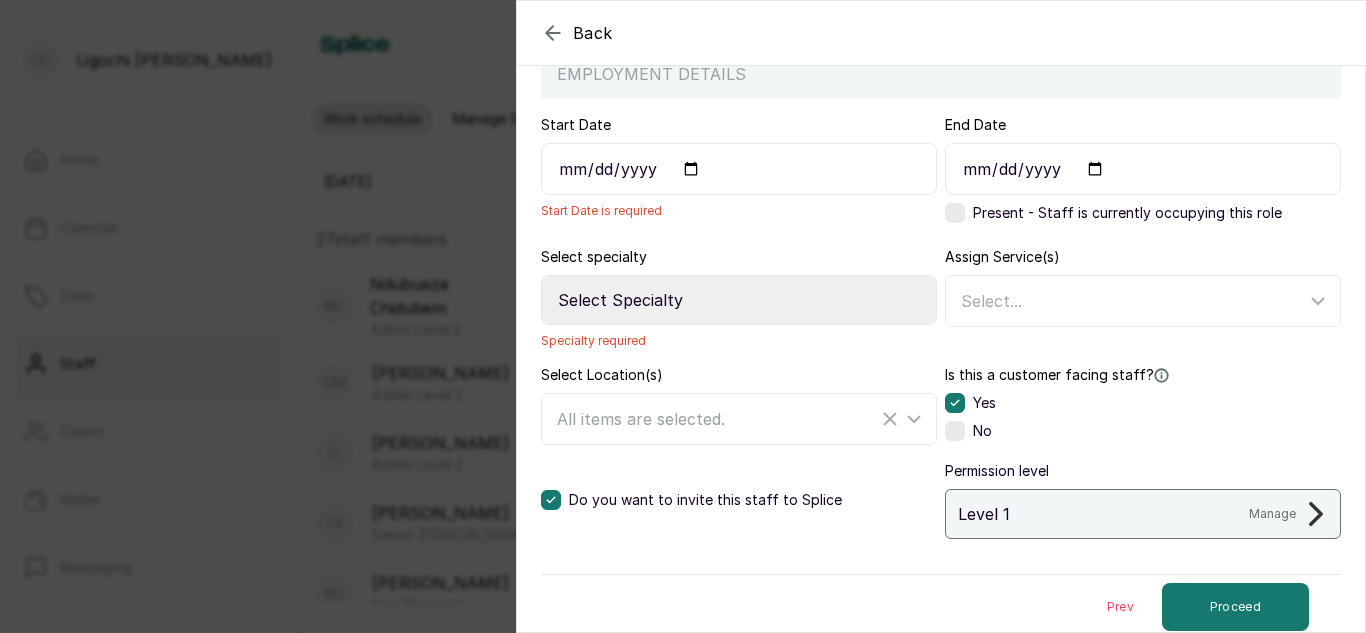 select on "braider" 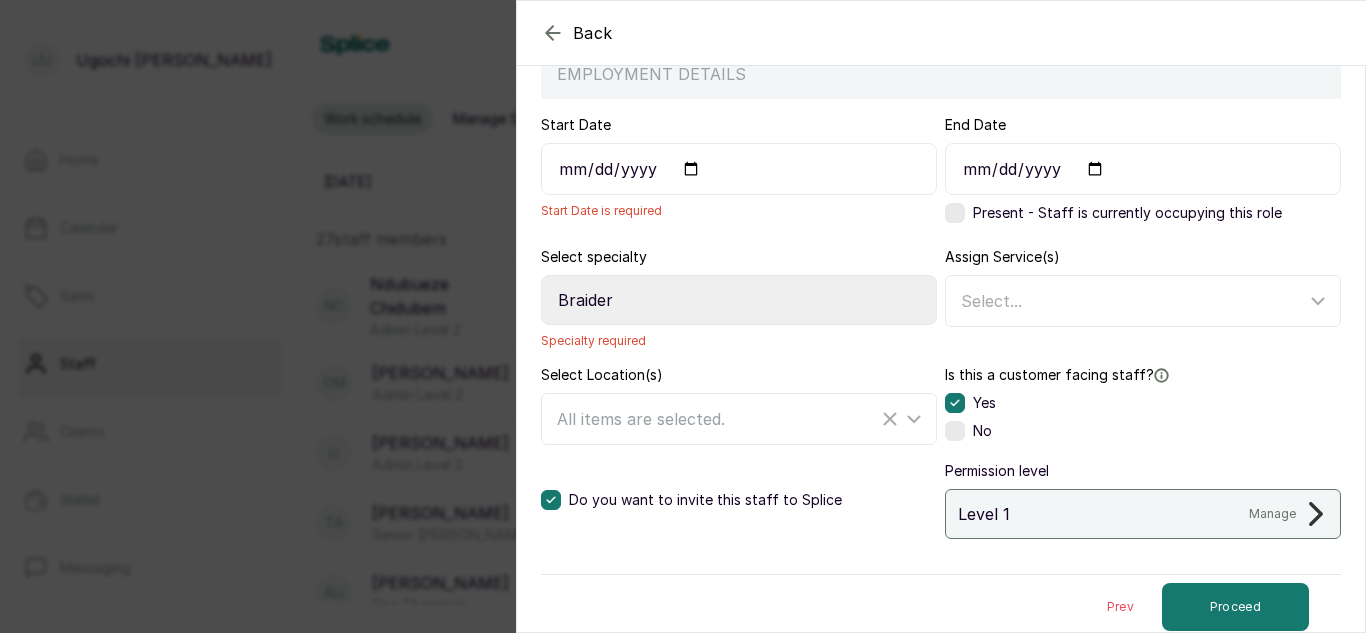 click on "Select Specialty Accountant Admin Level 1 Admin Level 2 Aesthetic Nurse Aesthetician Assistant Hairstylist Beauty Therapist Braider CEO Chef Colourist Customer Service Dermatologist Drop-off Junior Stylist Level 1 Drop-off Junior Stylist Level 2 Drop-off Senior Stylist Level 1 Drop-off Senior Stylist Level 2 Head Brow Artist Hot Wax & Treatment Specialist [PERSON_NAME] Junior Brow Artist Junior Hairstylist [PERSON_NAME] Technician Junior Makeup Artist Junior Photographer Laser Tech Lash Tech Manicurist Master Brow Artist Mixologist Nail Tech Nail Technician Nail Technician - Acrylic Nail Technician - Acrylic Design Nail Technician - Dipping Powder Nail Technician - Gel Nurse Pastry Chef Pedicurist Salon Manager Salon Receptionist Senior [PERSON_NAME] Senior Brow Artist Senior Hairstylist Senior Lash and Lamination Artist Senior Lash Artist Senior Lash Technician Senior Makeup Artist Senior Photographer Shampoo Assistant Social Media Spa Manager Spa Therapist Stylist Sugaring Specialist Waitress Waxing Specialist" at bounding box center (739, 300) 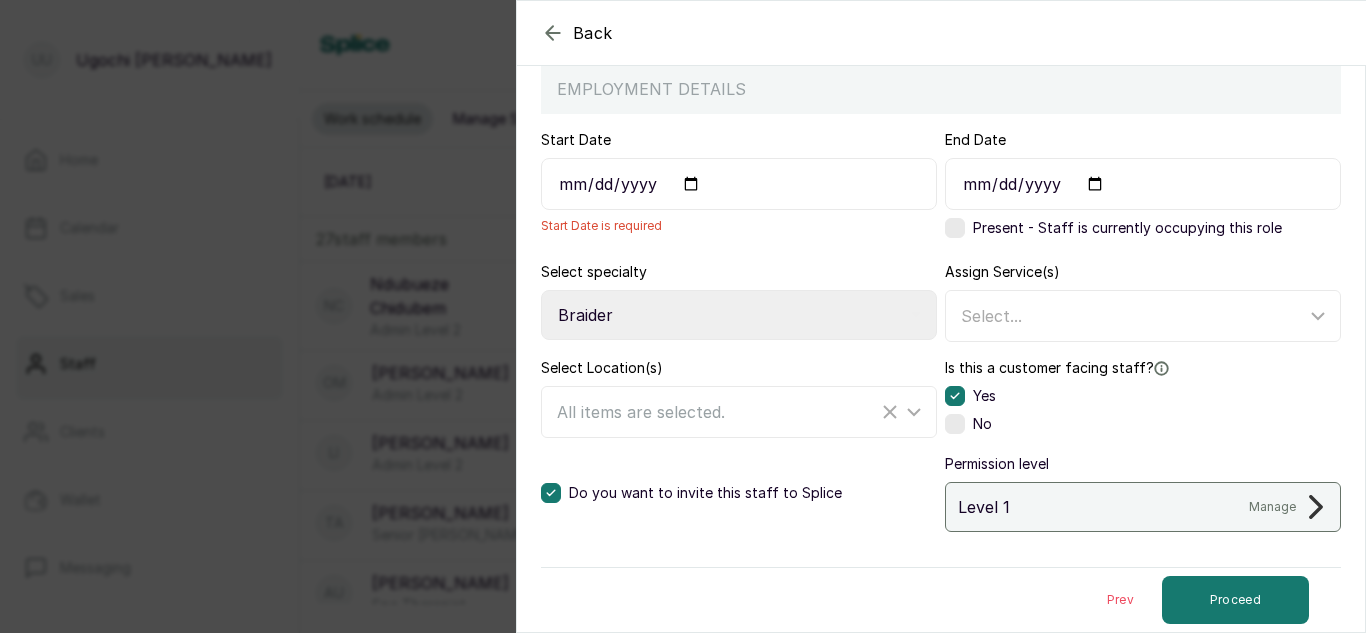 click on "Start Date" at bounding box center [739, 184] 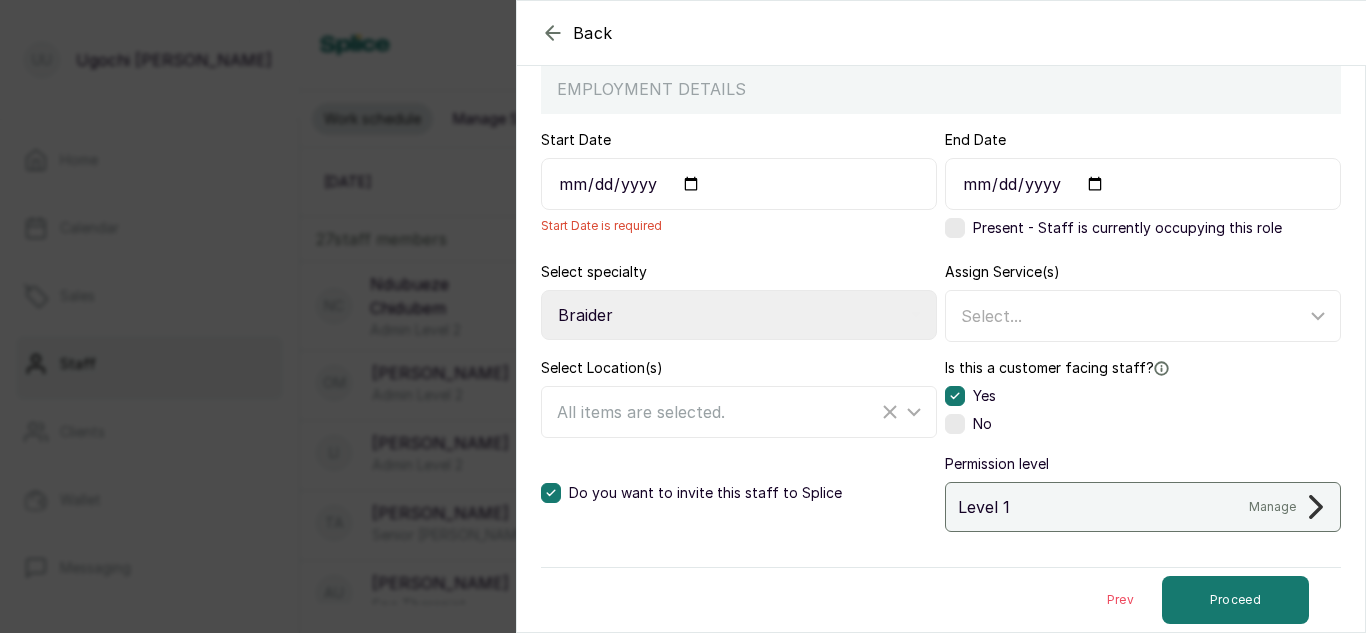 click at bounding box center (955, 228) 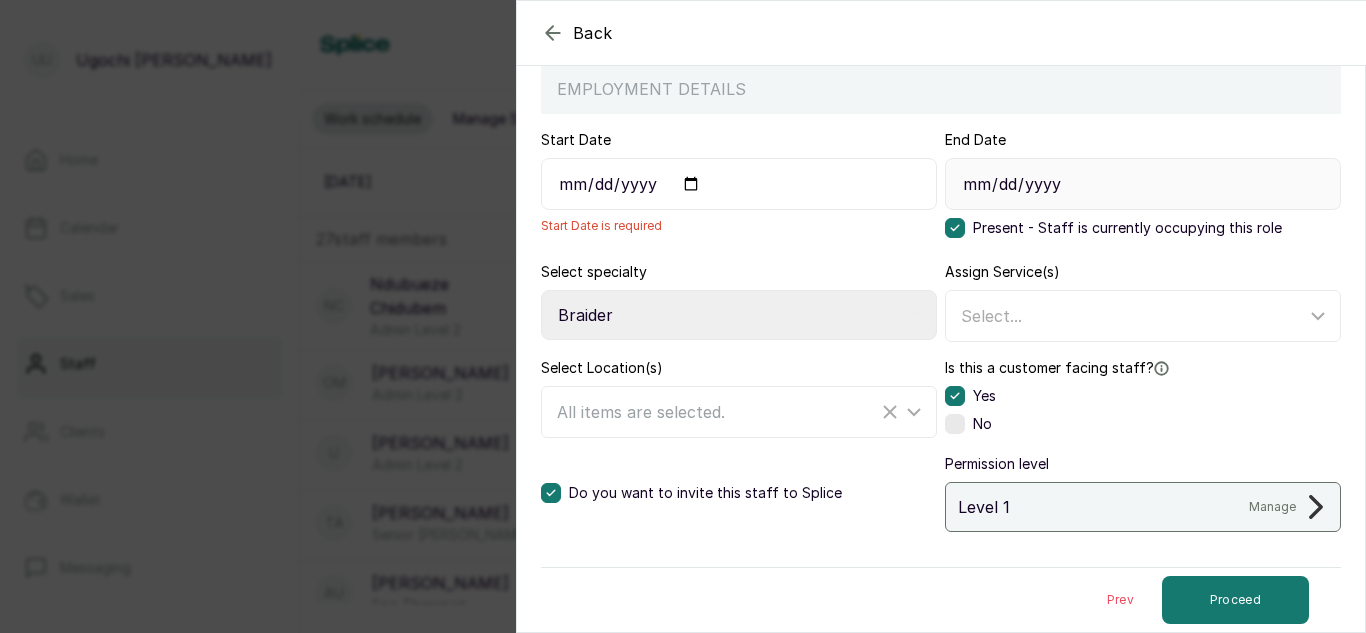 click on "Start Date" at bounding box center (739, 184) 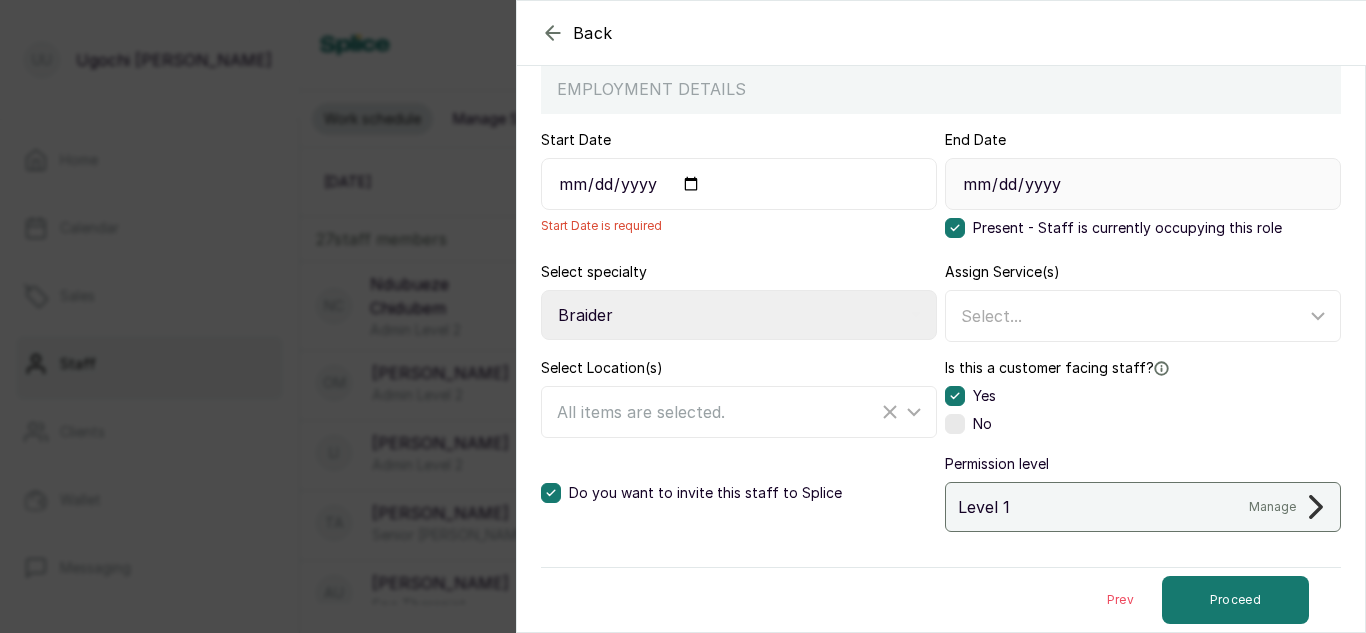 click on "Start Date" at bounding box center (739, 184) 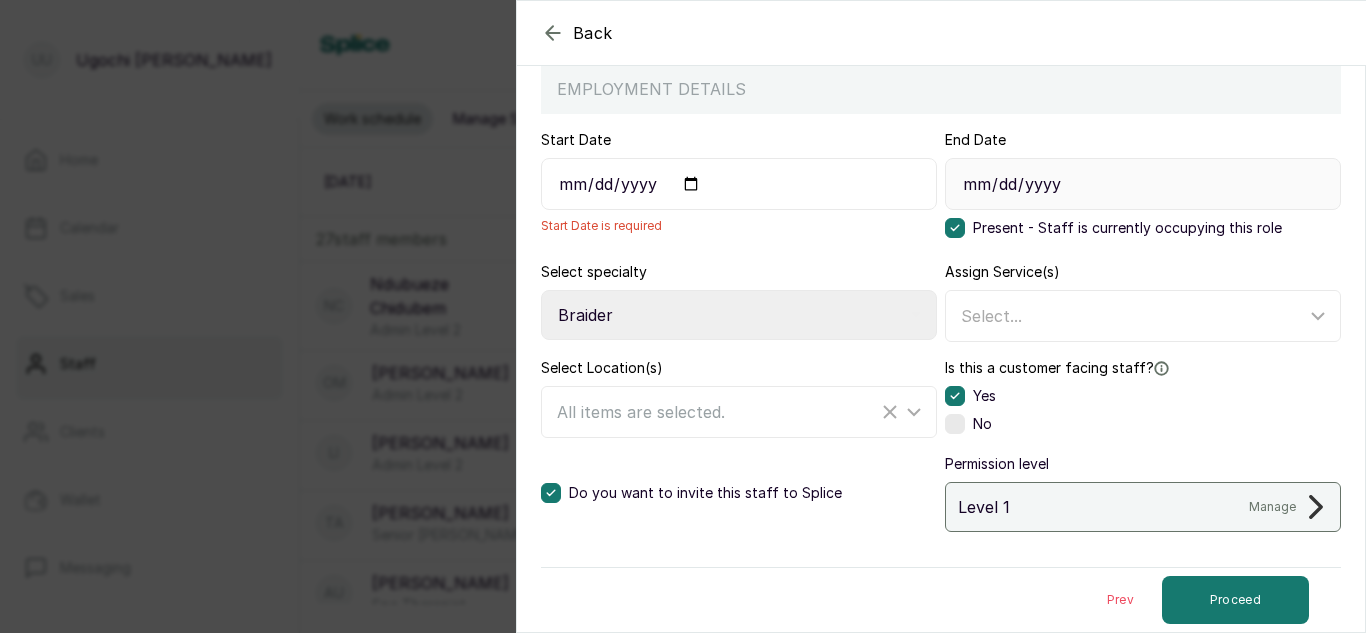 click on "Start Date" at bounding box center [739, 184] 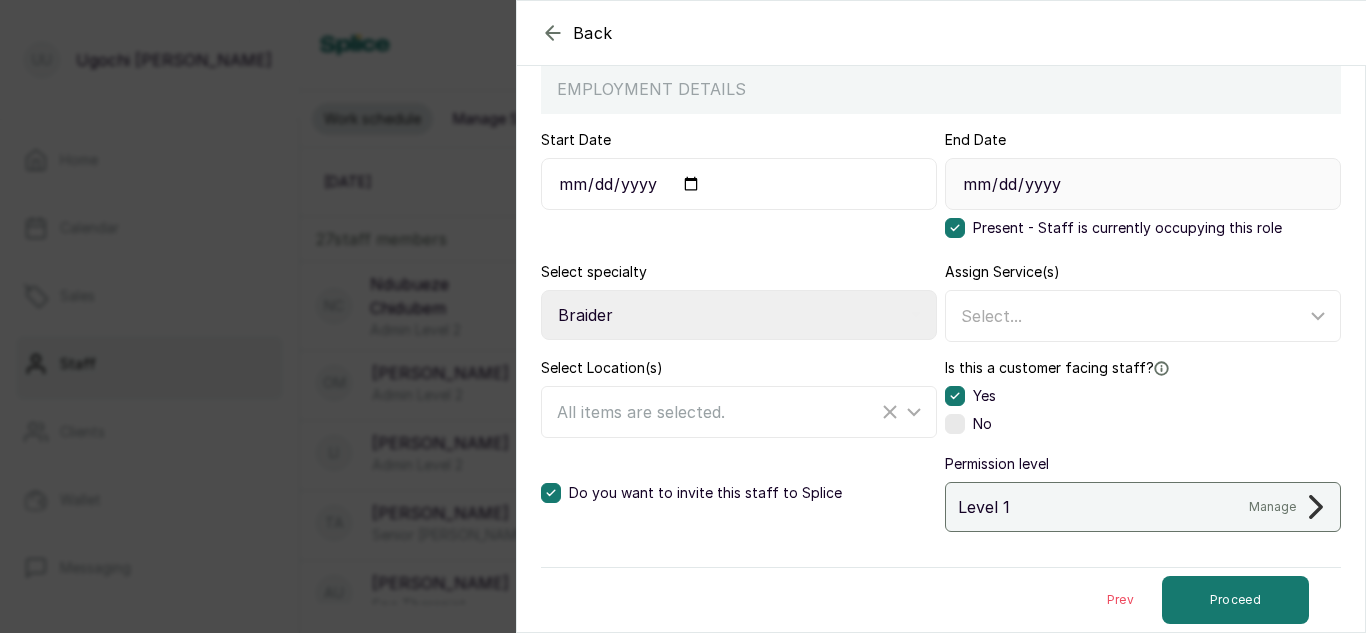 click on "2024-11-21" at bounding box center [739, 184] 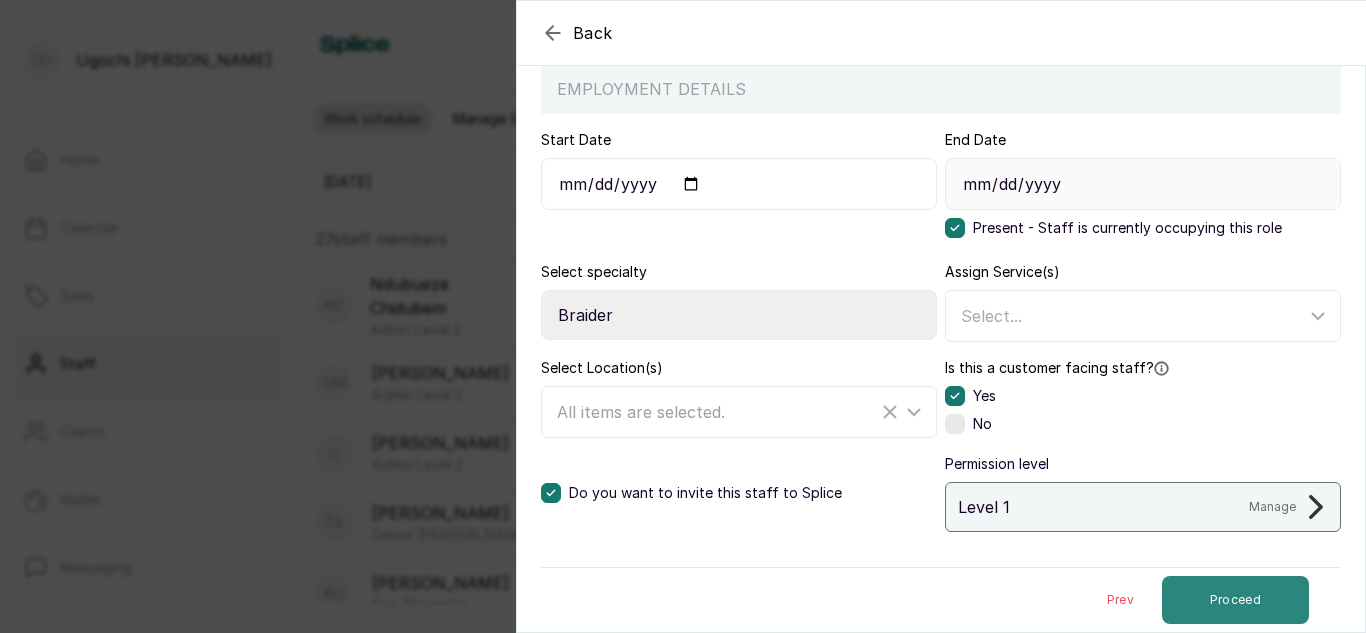 click on "Proceed" at bounding box center (1235, 600) 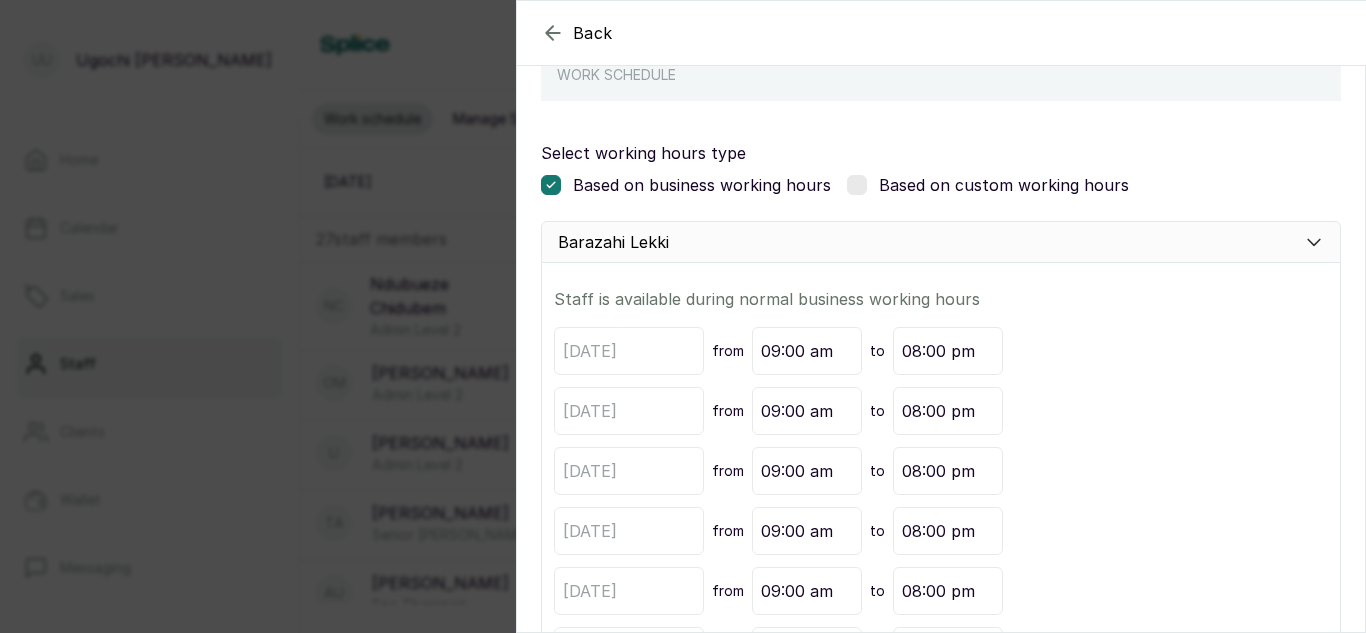click at bounding box center (857, 185) 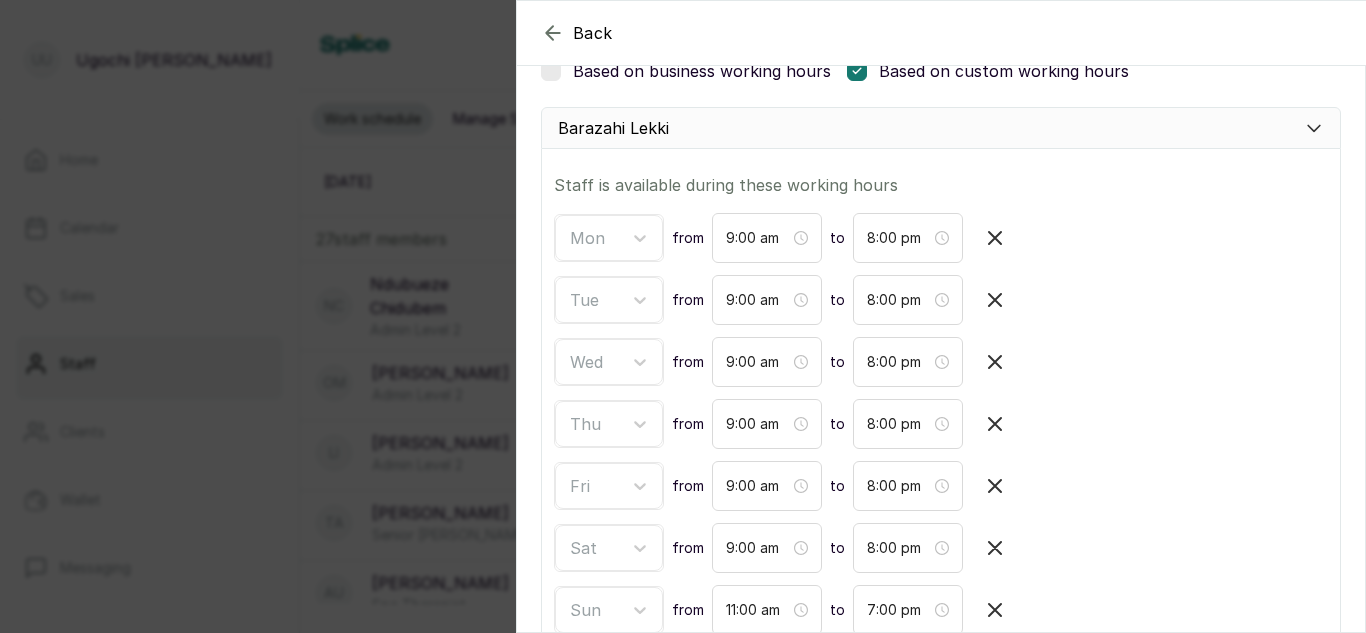 scroll, scrollTop: 307, scrollLeft: 0, axis: vertical 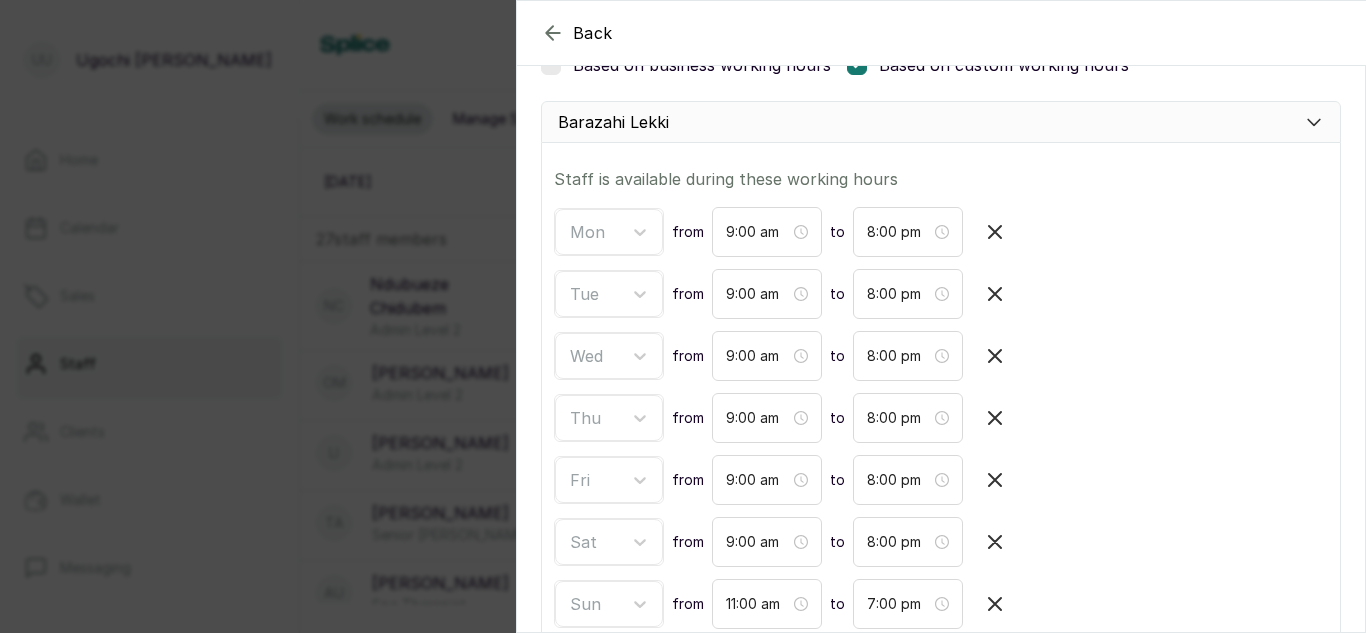 click at bounding box center (995, 232) 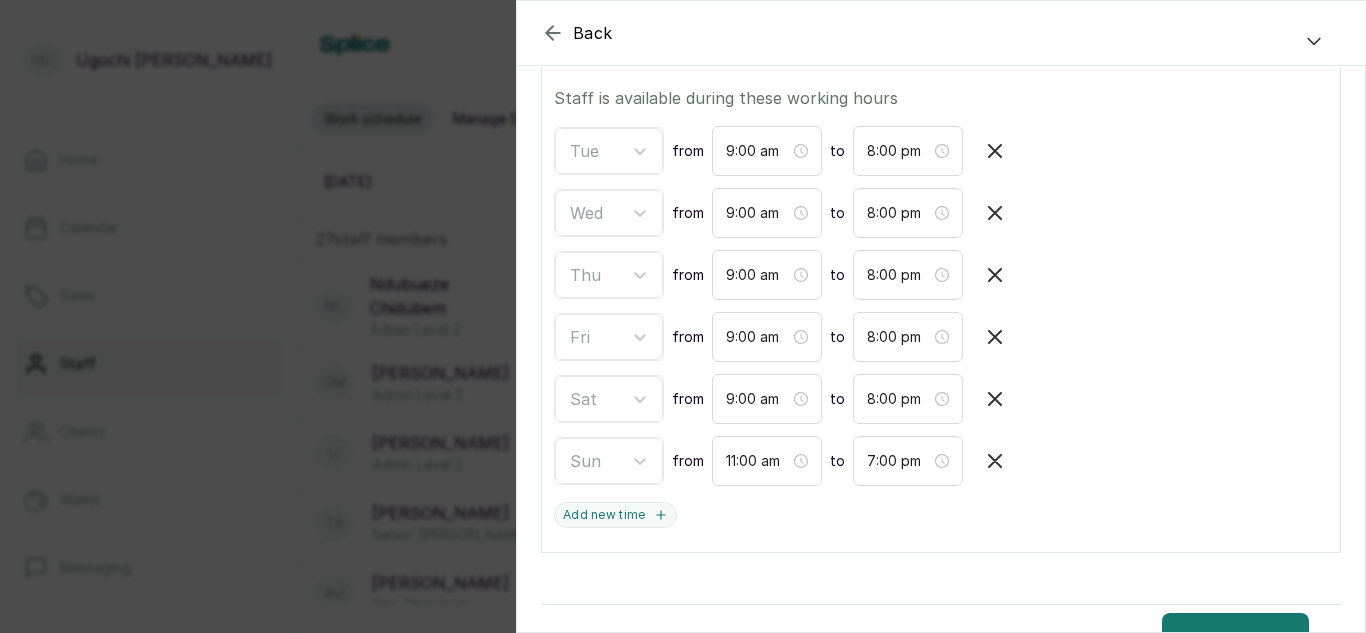 scroll, scrollTop: 429, scrollLeft: 0, axis: vertical 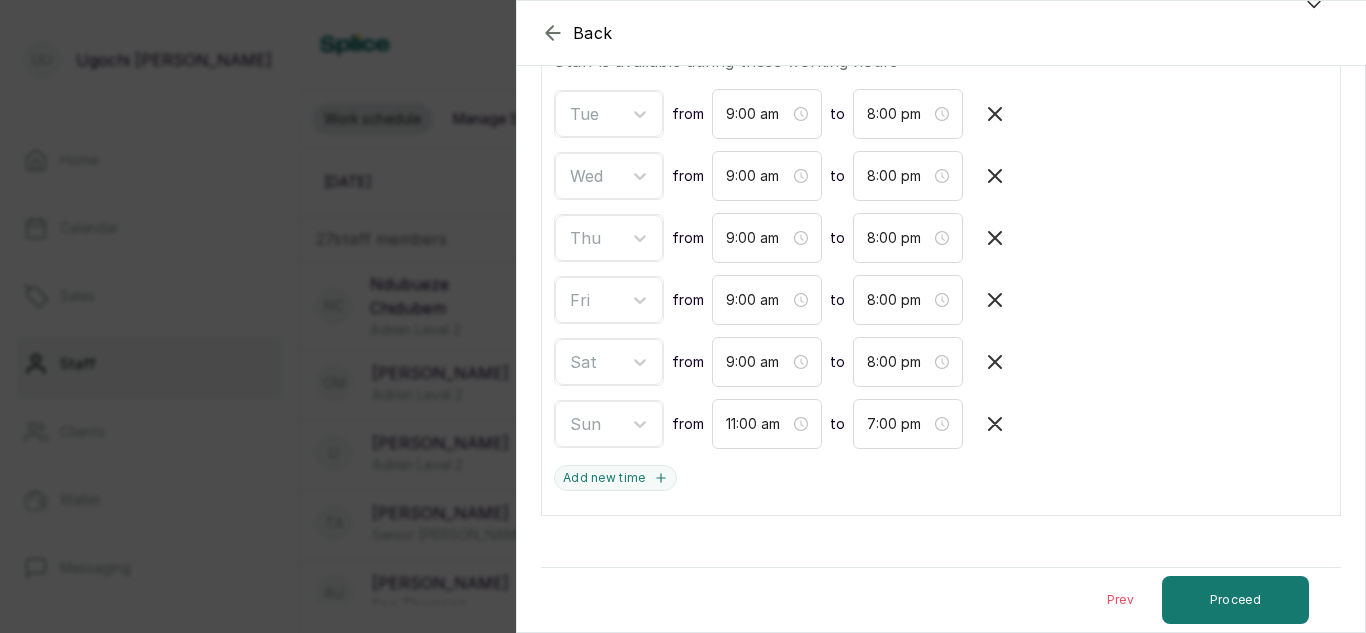 click on "Back Add new staff Create a new staff Personal information Employment details Work schedule Leave and attendance Salary information Notifications and reminders WORK SCHEDULE Select working hours type Based on business working hours Based on custom working hours Barazahi Lekki Staff is available during these working hours Tue from 9:00 am to 8:00 pm Wed from 9:00 am to 8:00 pm Thu from 9:00 am to 8:00 pm Fri from 9:00 am to 8:00 pm Sat from 9:00 am to 8:00 pm Sun from 11:00 am to 7:00 pm Add new time Prev Proceed" at bounding box center (941, 316) 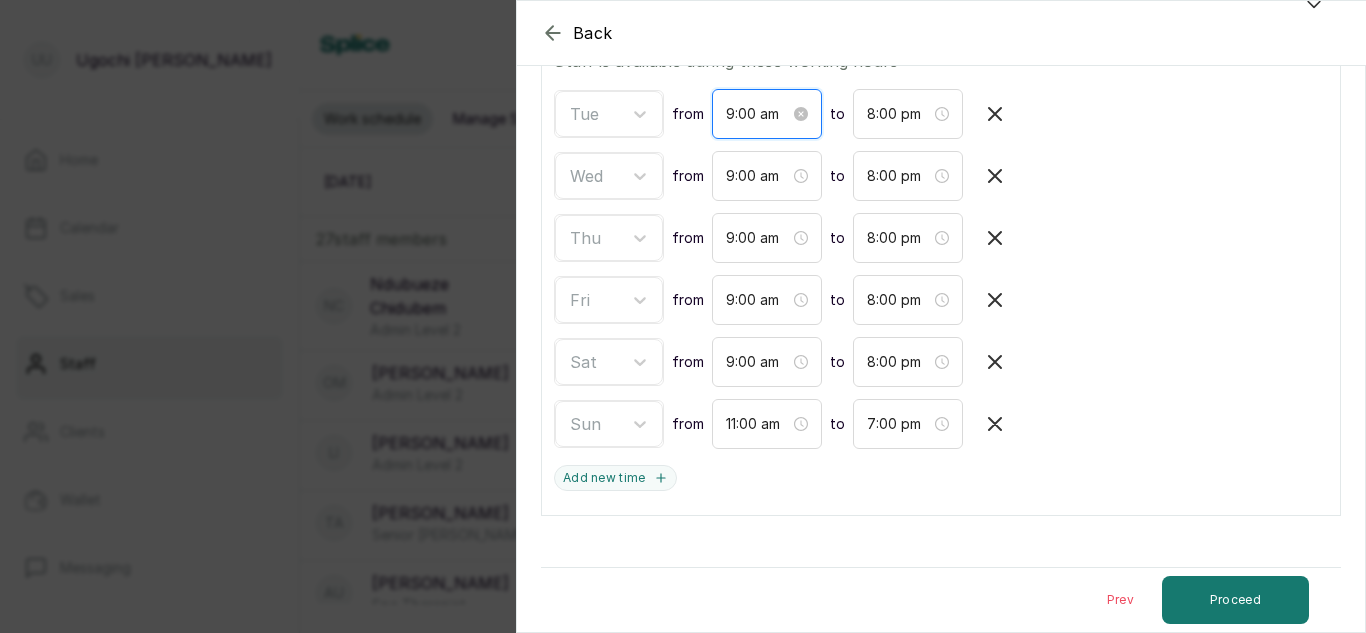 click on "9:00 am" at bounding box center [758, 114] 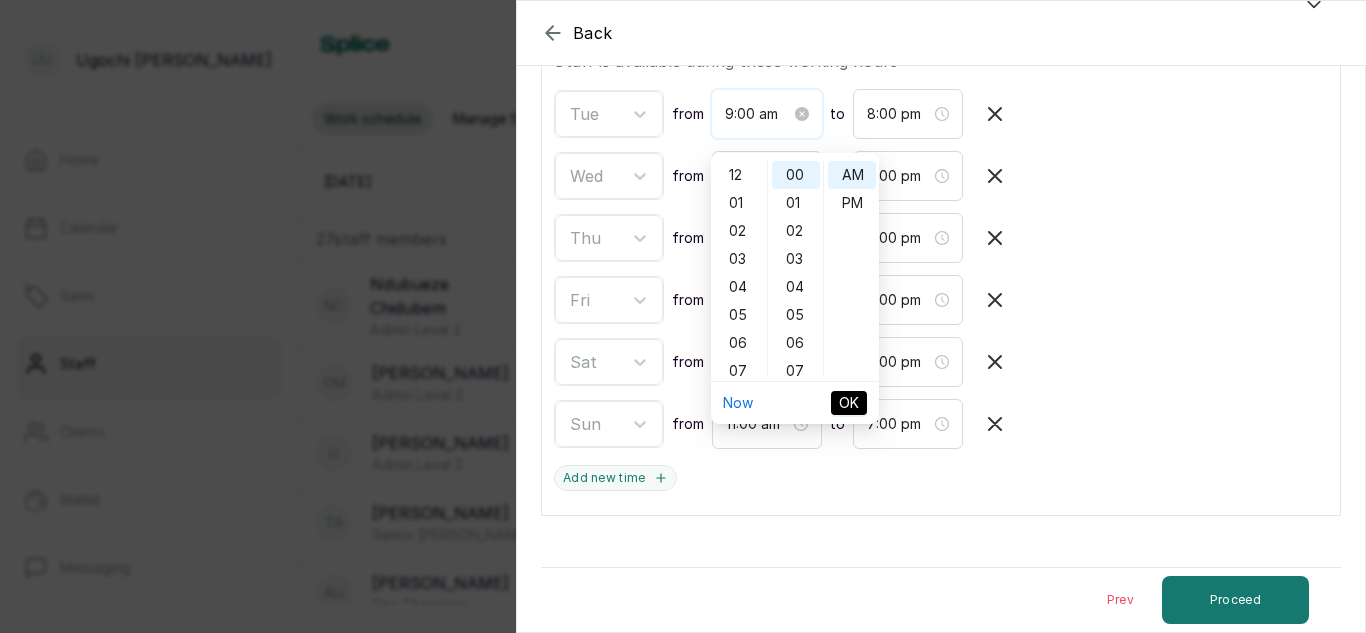 scroll, scrollTop: 120, scrollLeft: 0, axis: vertical 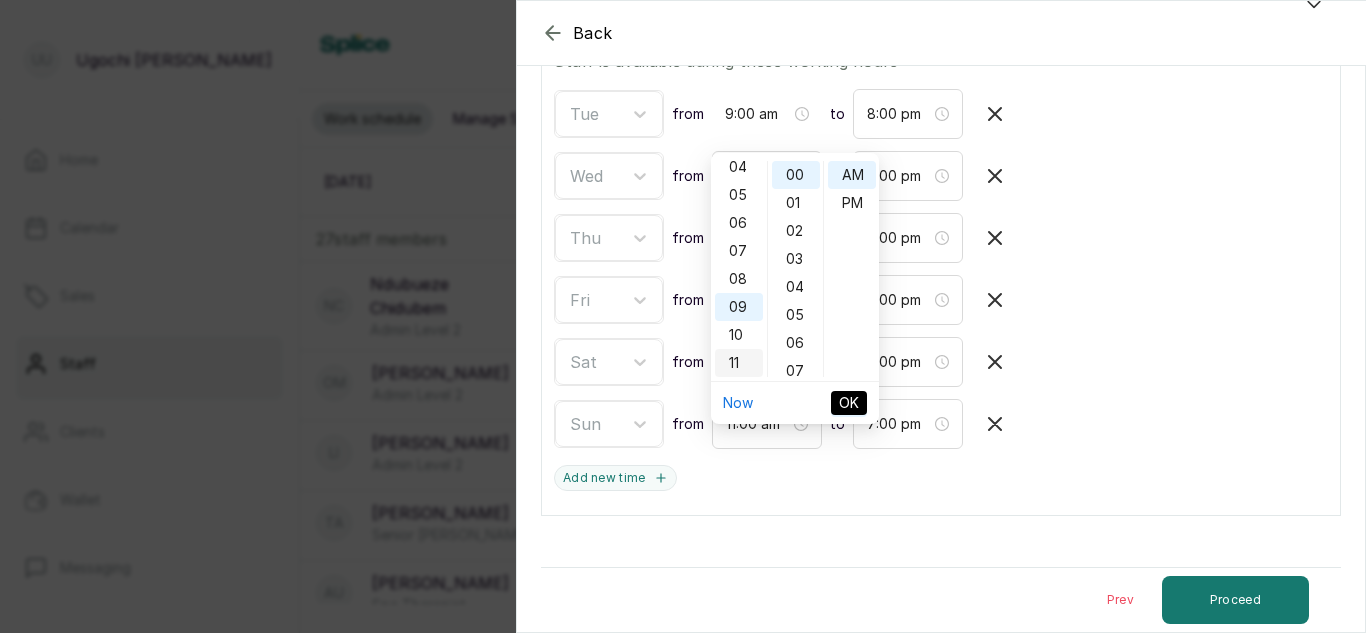 click on "11" at bounding box center [739, 363] 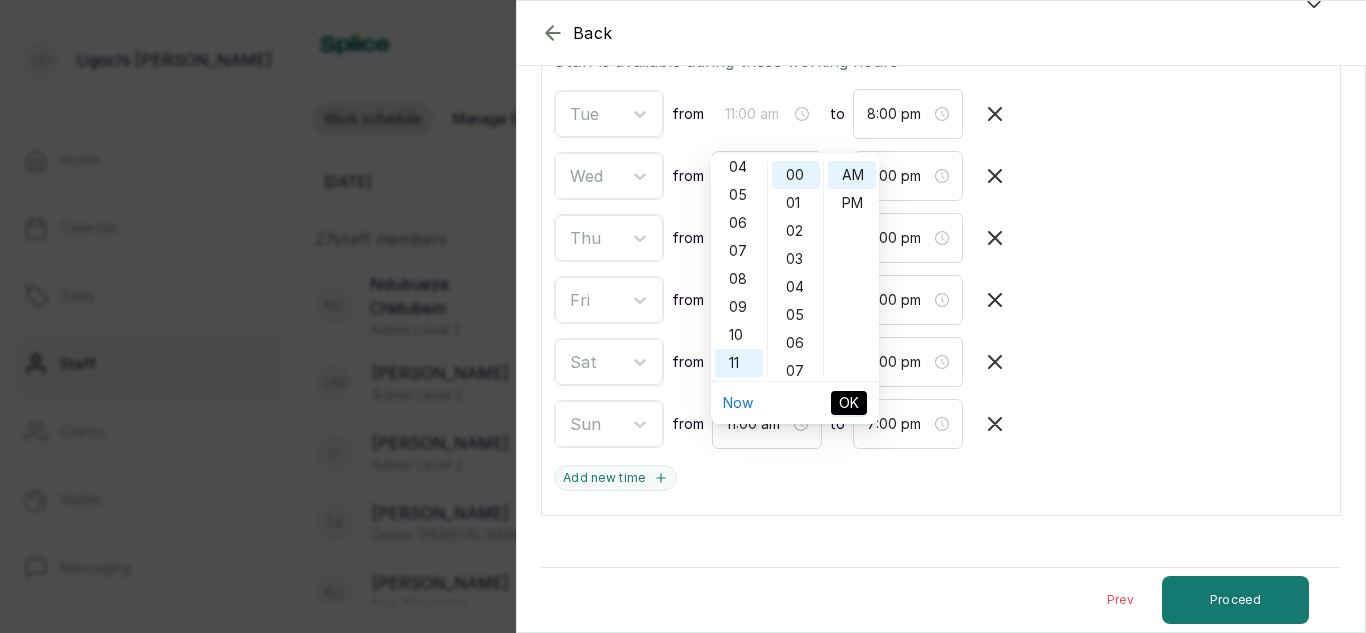 click on "OK" at bounding box center (849, 403) 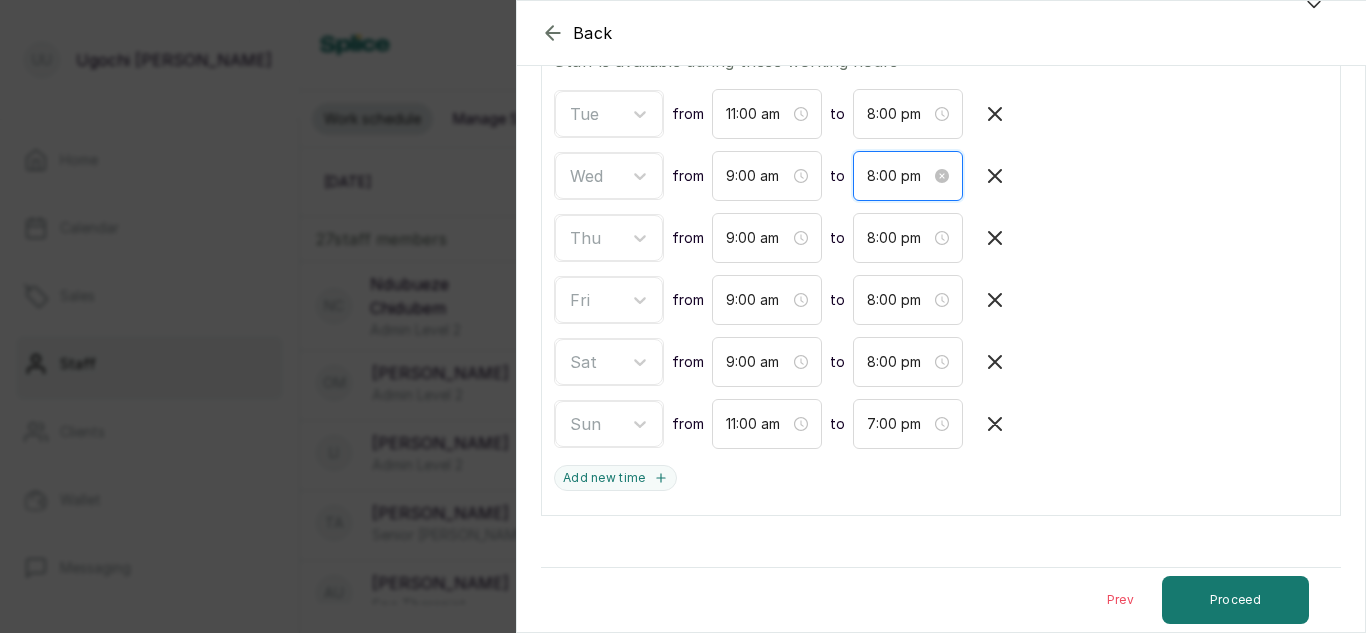 click on "8:00 pm" at bounding box center (899, 176) 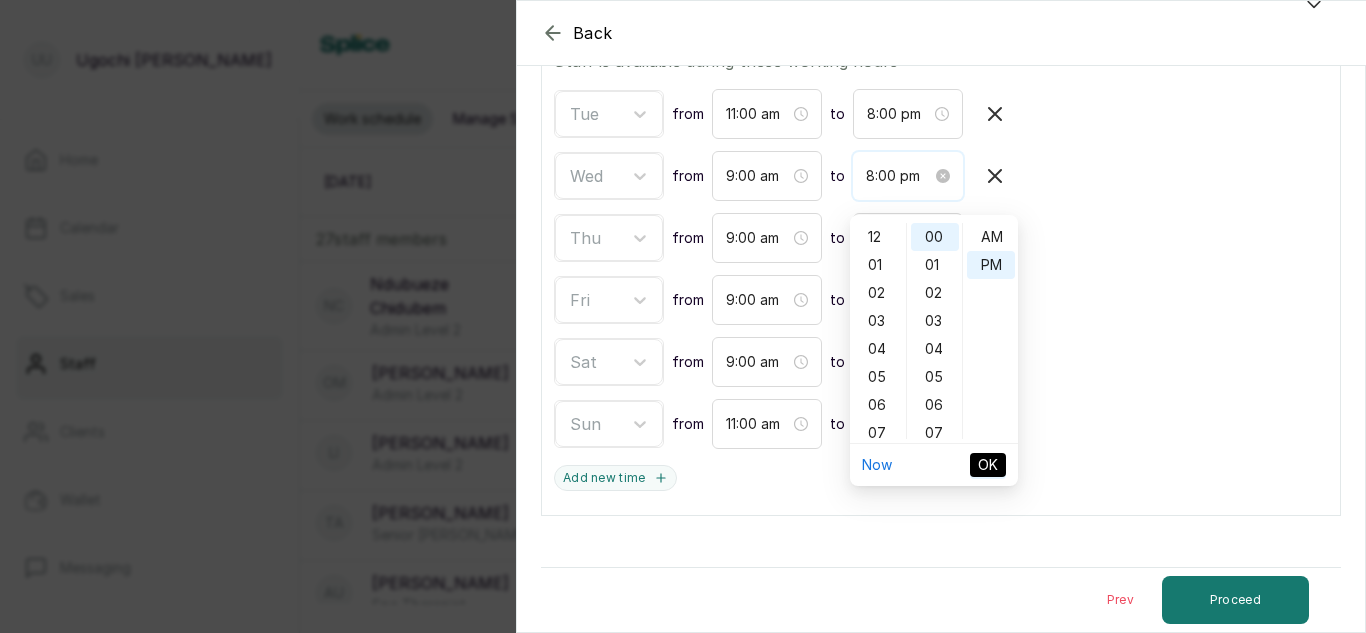 scroll, scrollTop: 120, scrollLeft: 0, axis: vertical 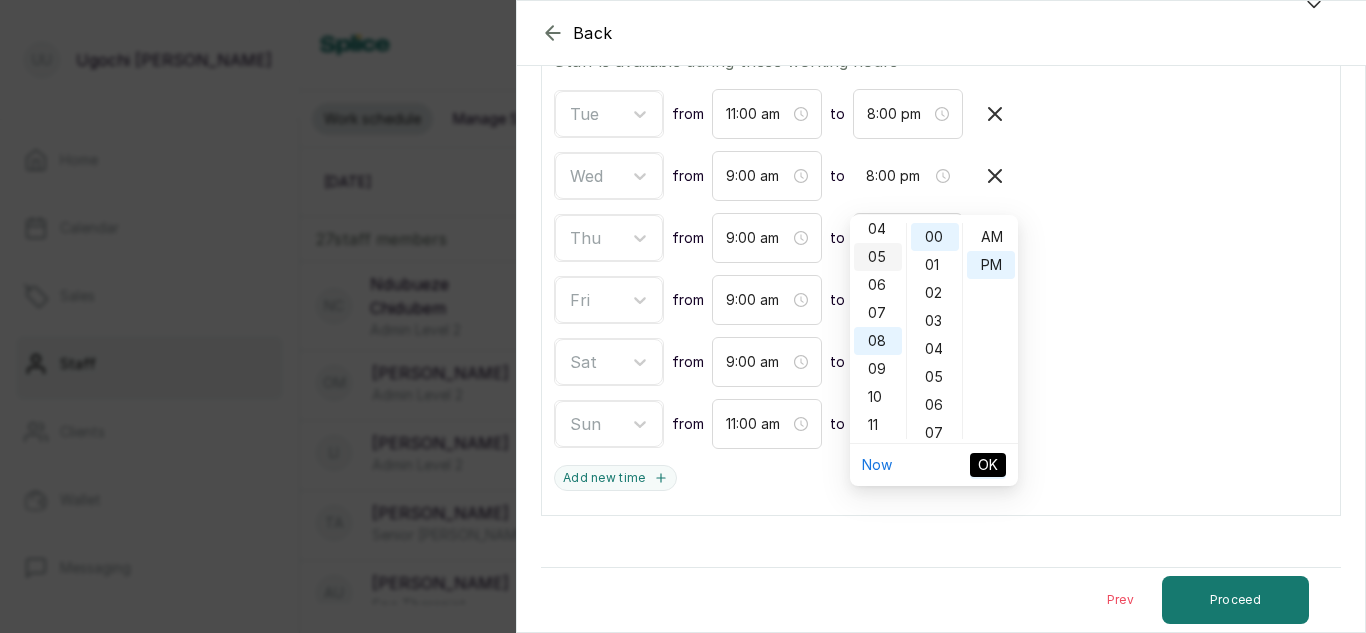click on "05" at bounding box center [878, 257] 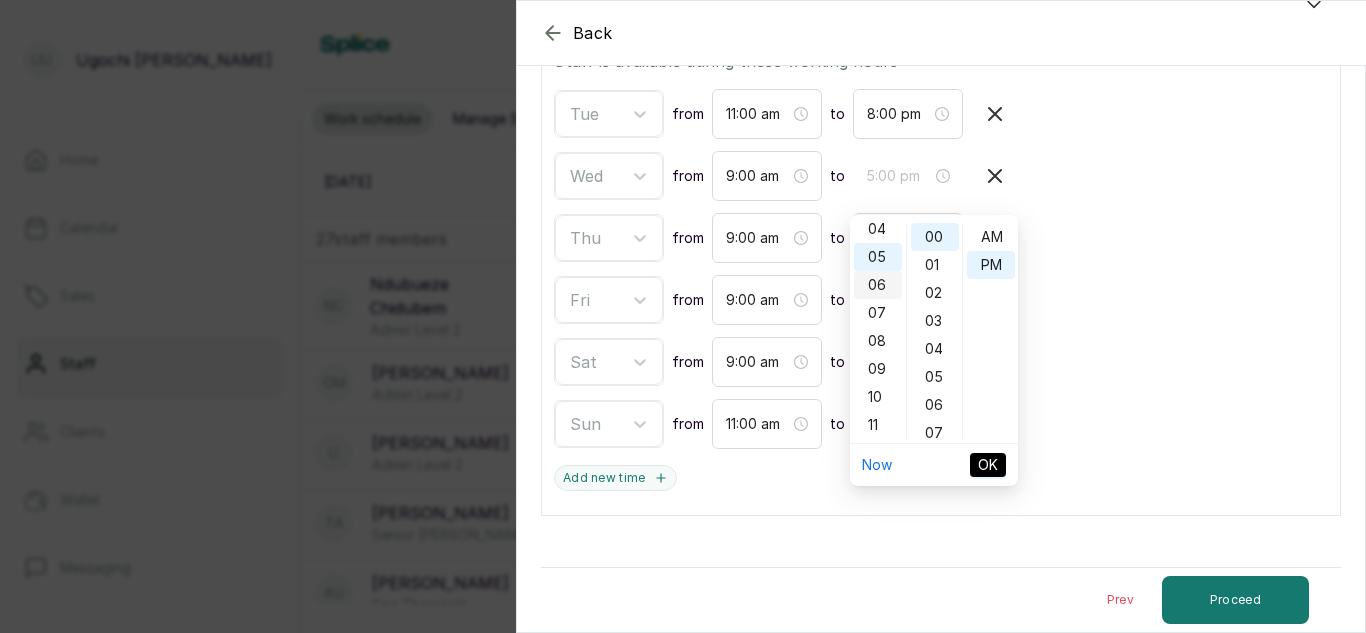 click on "06" at bounding box center (878, 285) 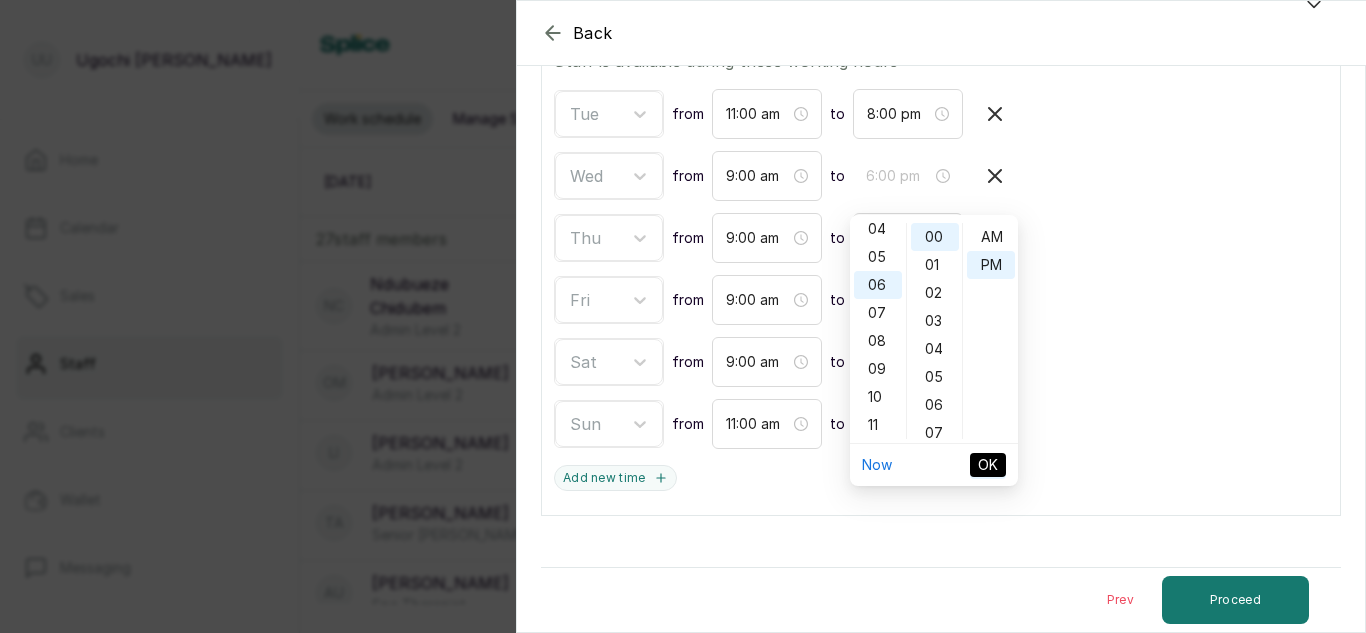 click on "OK" at bounding box center (988, 465) 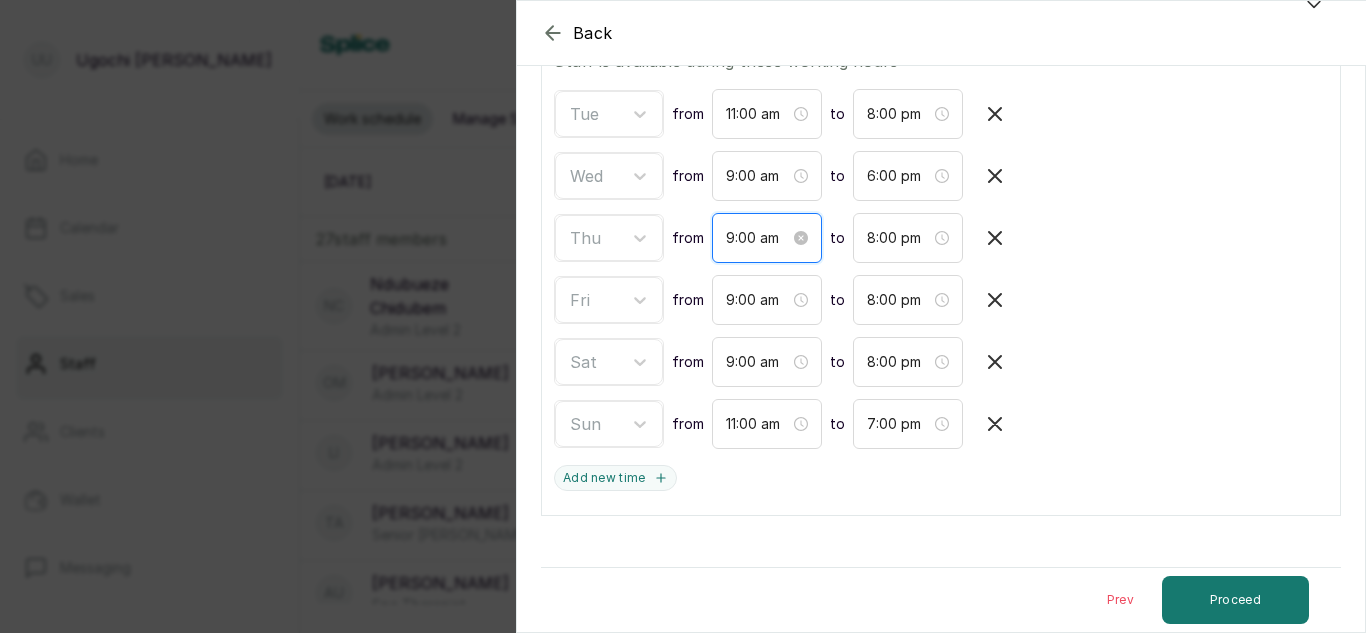click on "9:00 am" at bounding box center [758, 238] 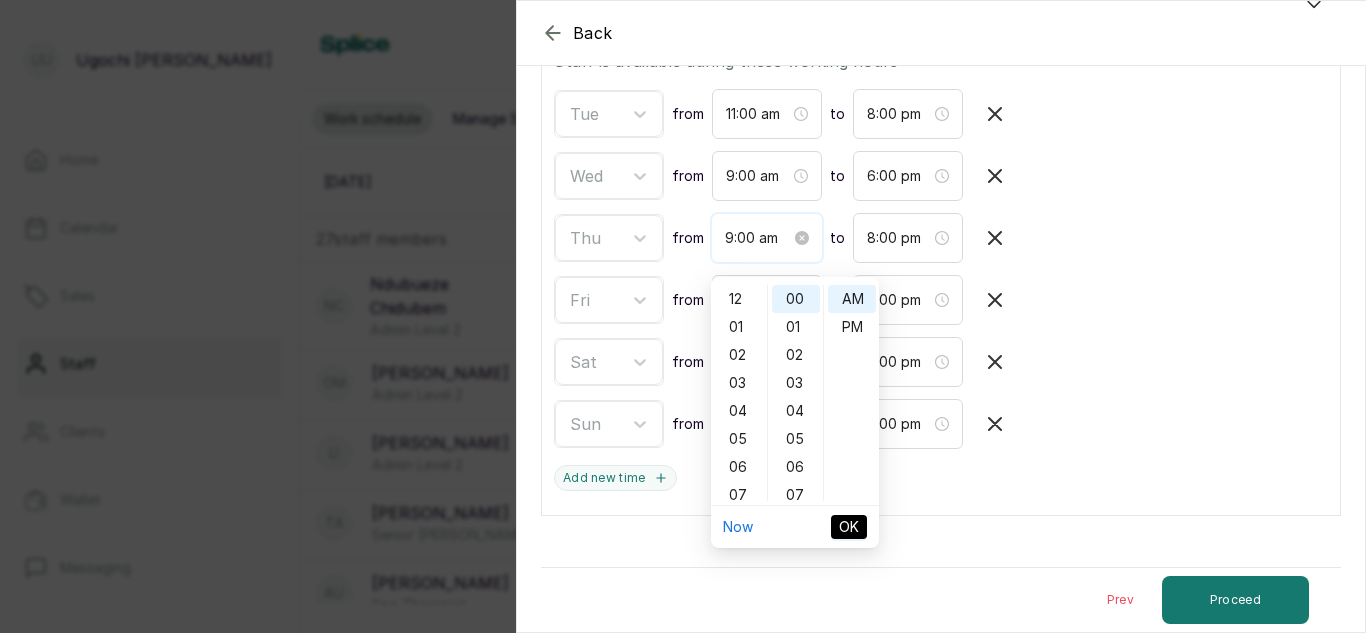 scroll, scrollTop: 120, scrollLeft: 0, axis: vertical 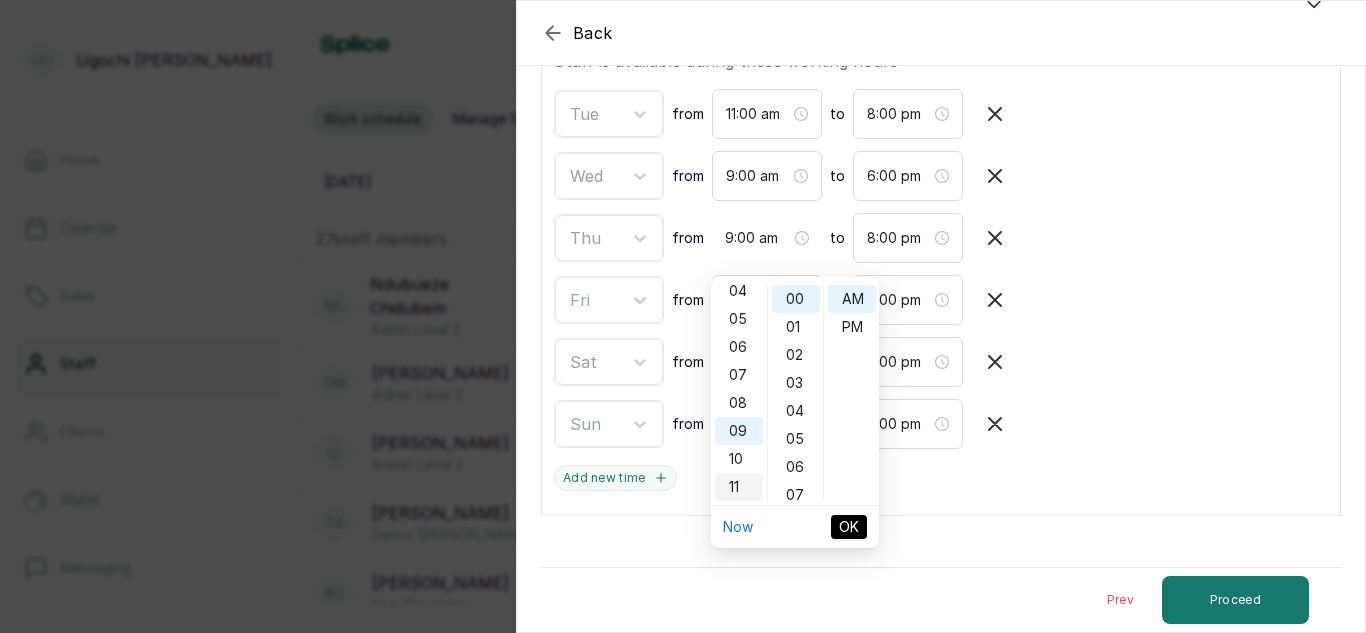 click on "11" at bounding box center [739, 487] 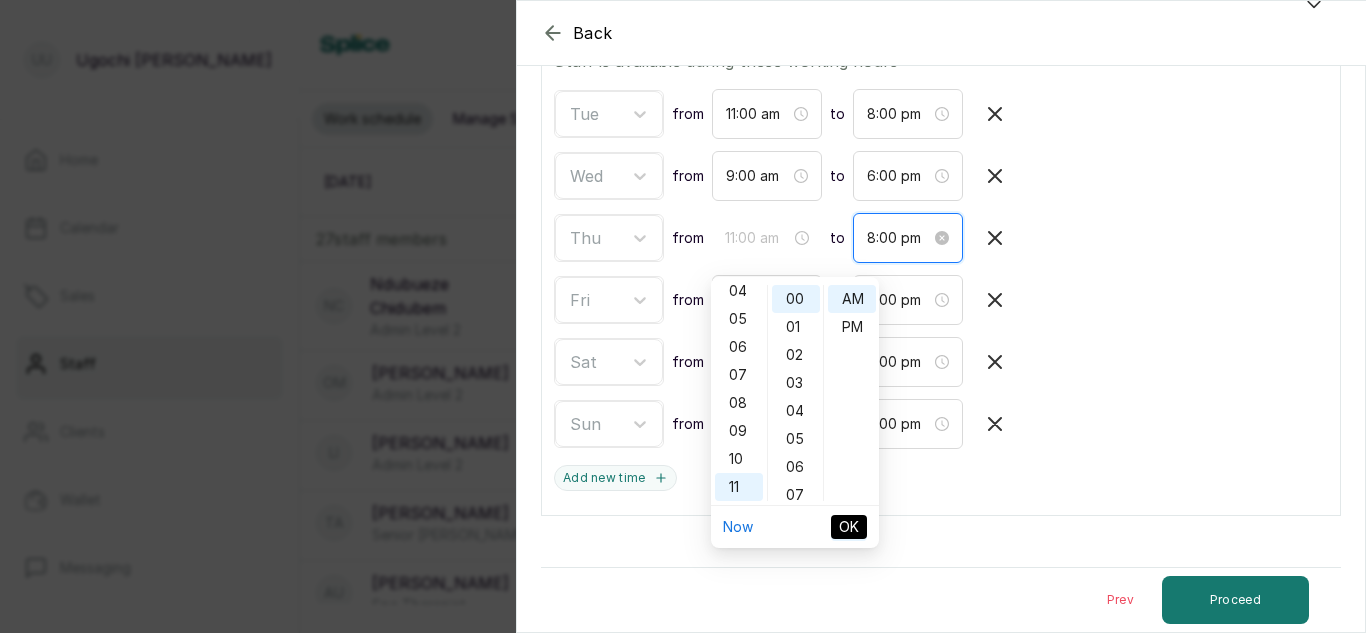 click on "8:00 pm" at bounding box center (899, 238) 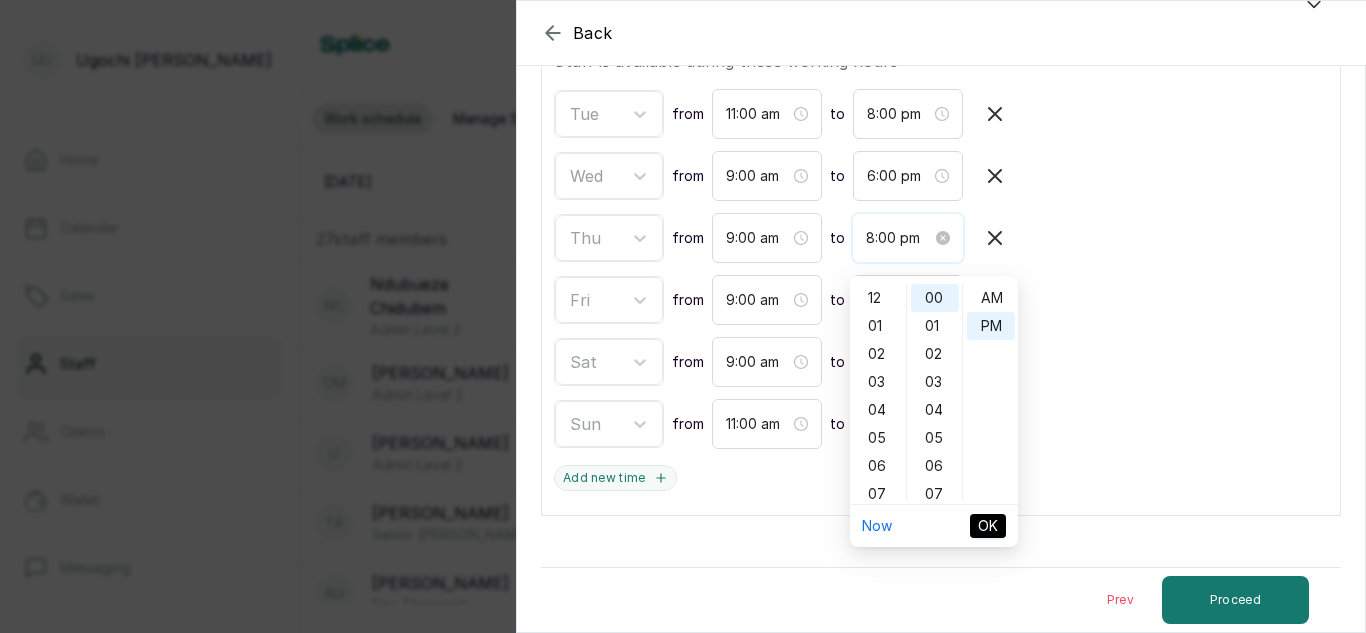 scroll, scrollTop: 120, scrollLeft: 0, axis: vertical 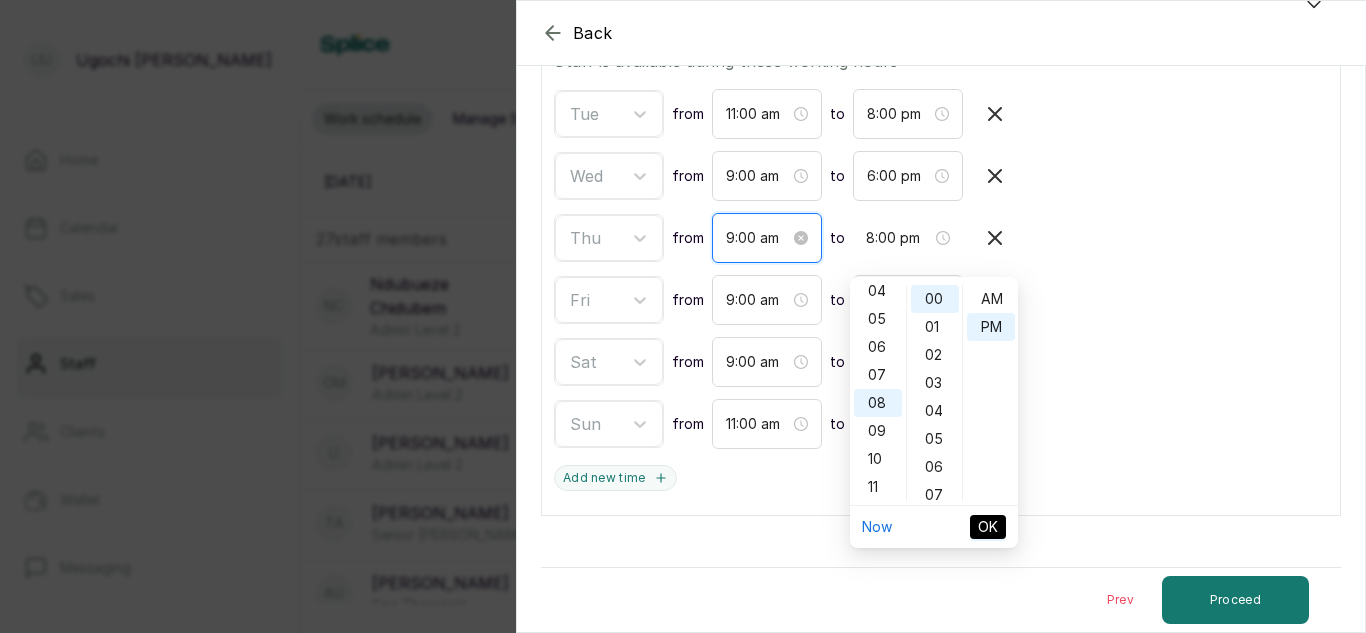 click on "9:00 am" at bounding box center [758, 238] 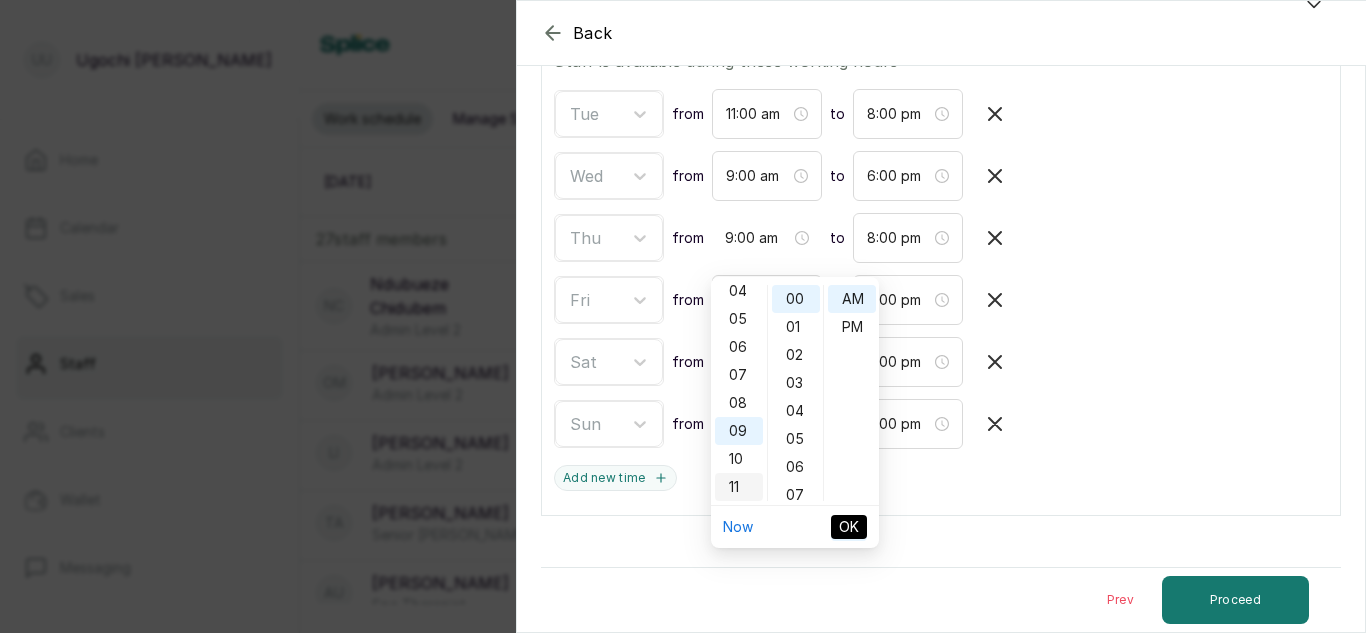 click on "11" at bounding box center [739, 487] 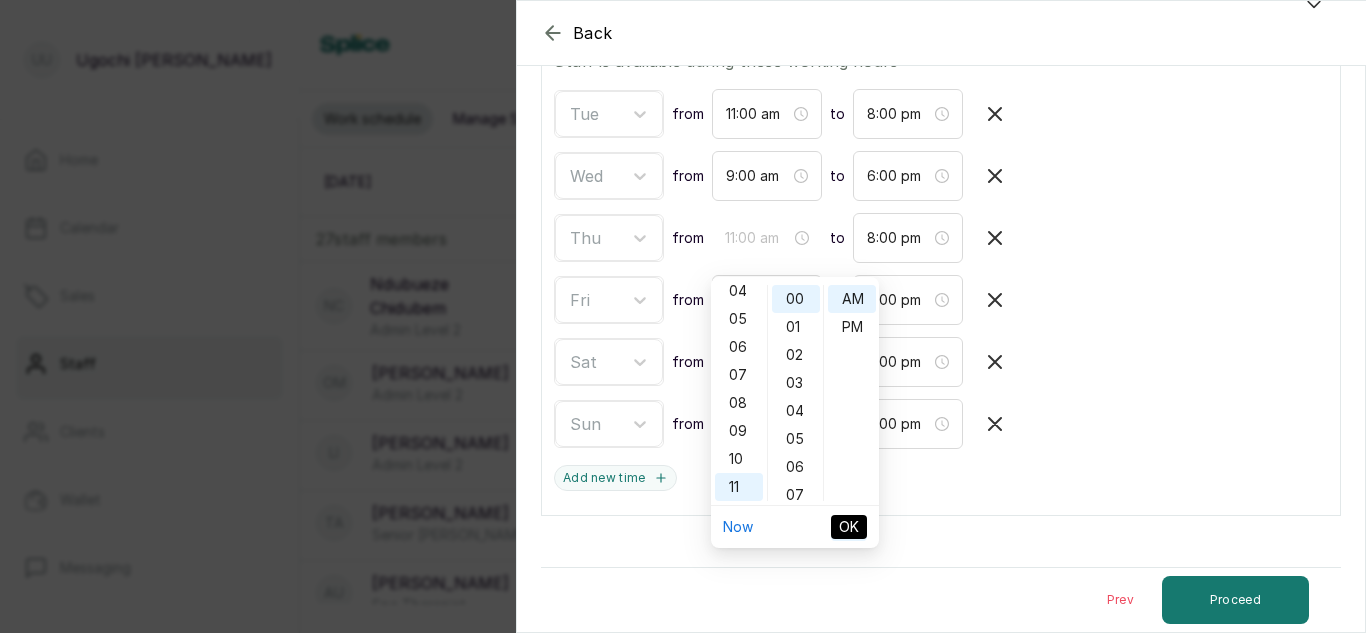 click on "OK" at bounding box center (849, 527) 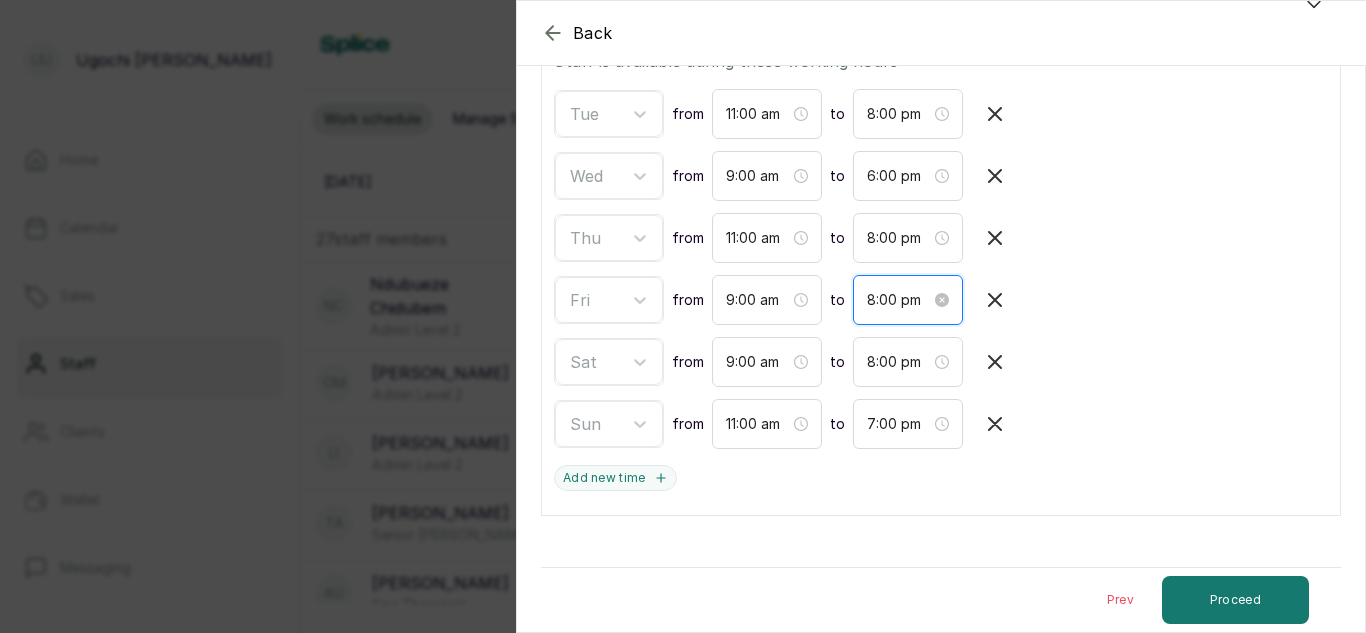 click on "8:00 pm" at bounding box center (899, 300) 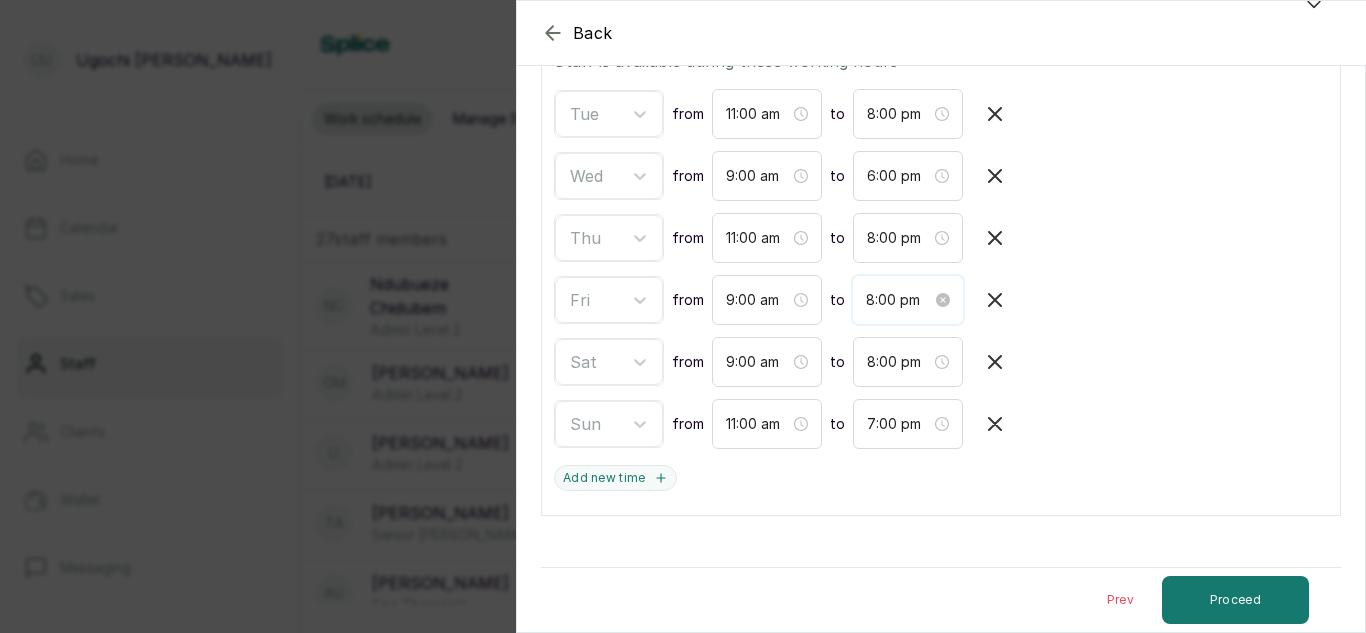 scroll, scrollTop: 120, scrollLeft: 0, axis: vertical 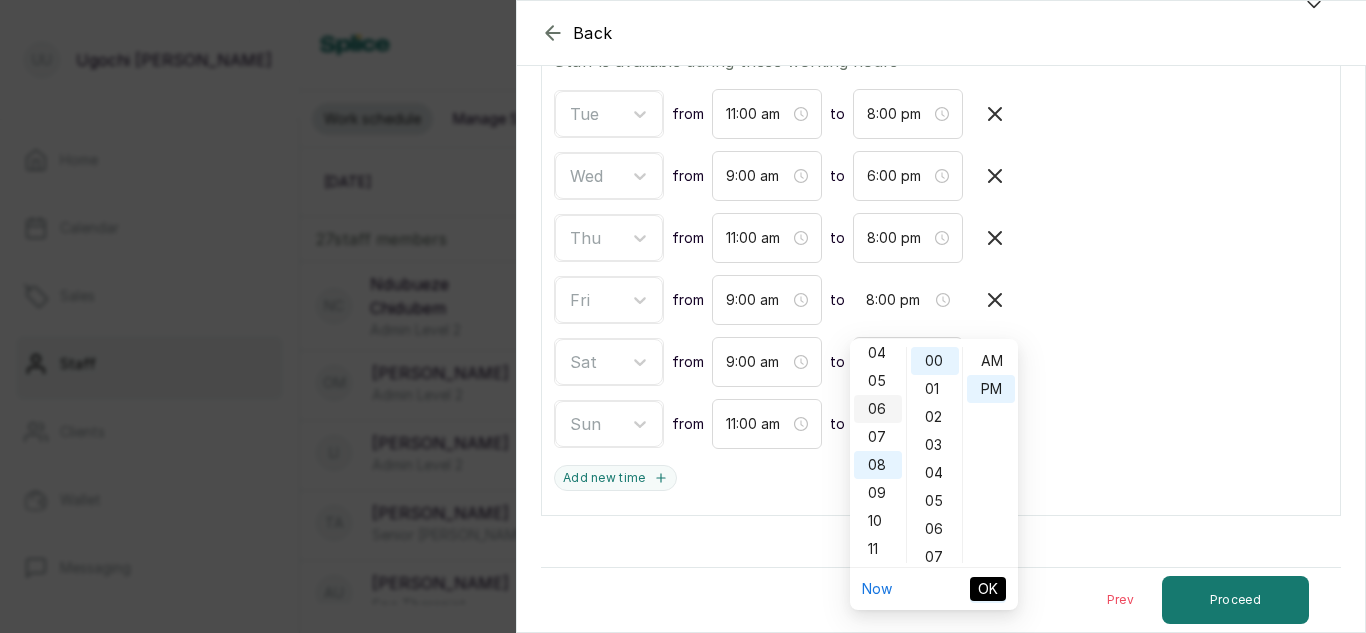 click on "06" at bounding box center (878, 409) 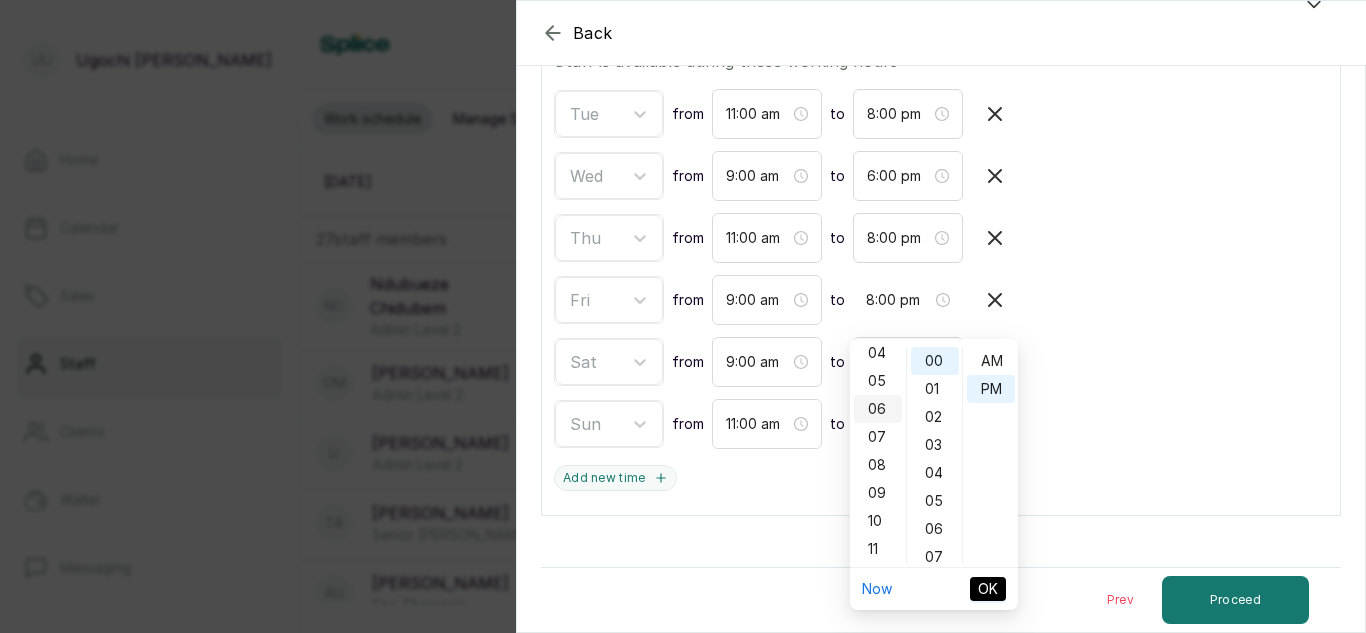 type on "6:00 pm" 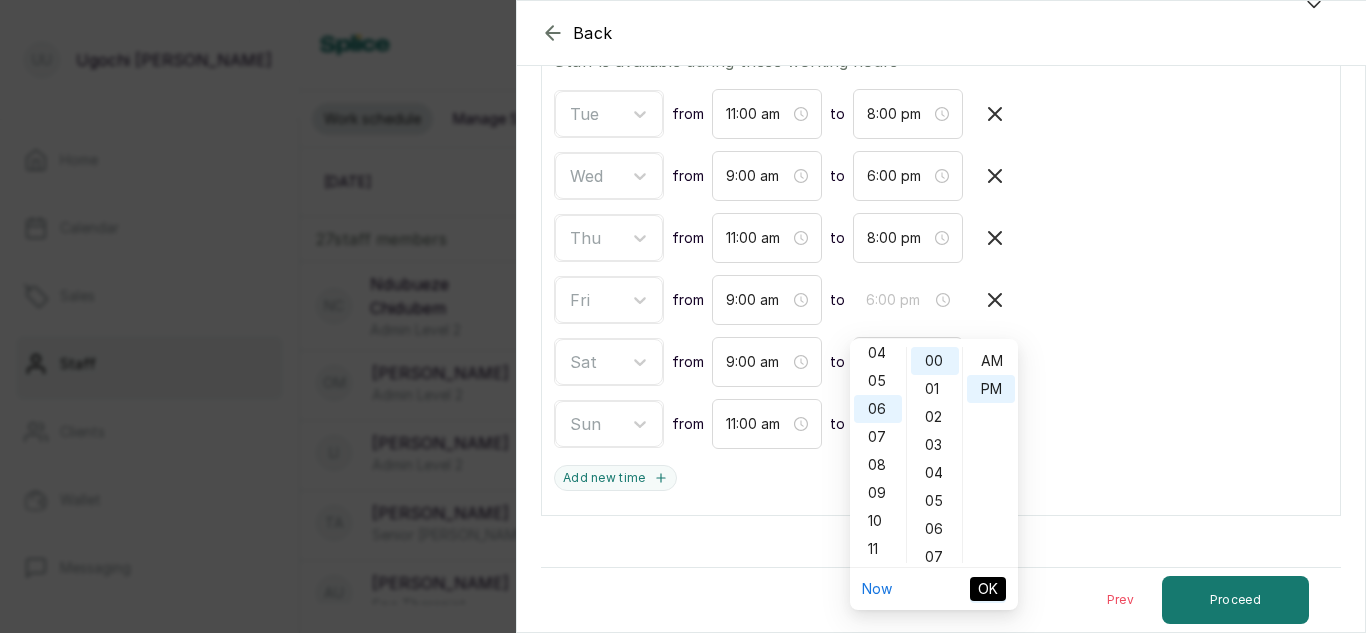 click on "OK" at bounding box center [988, 589] 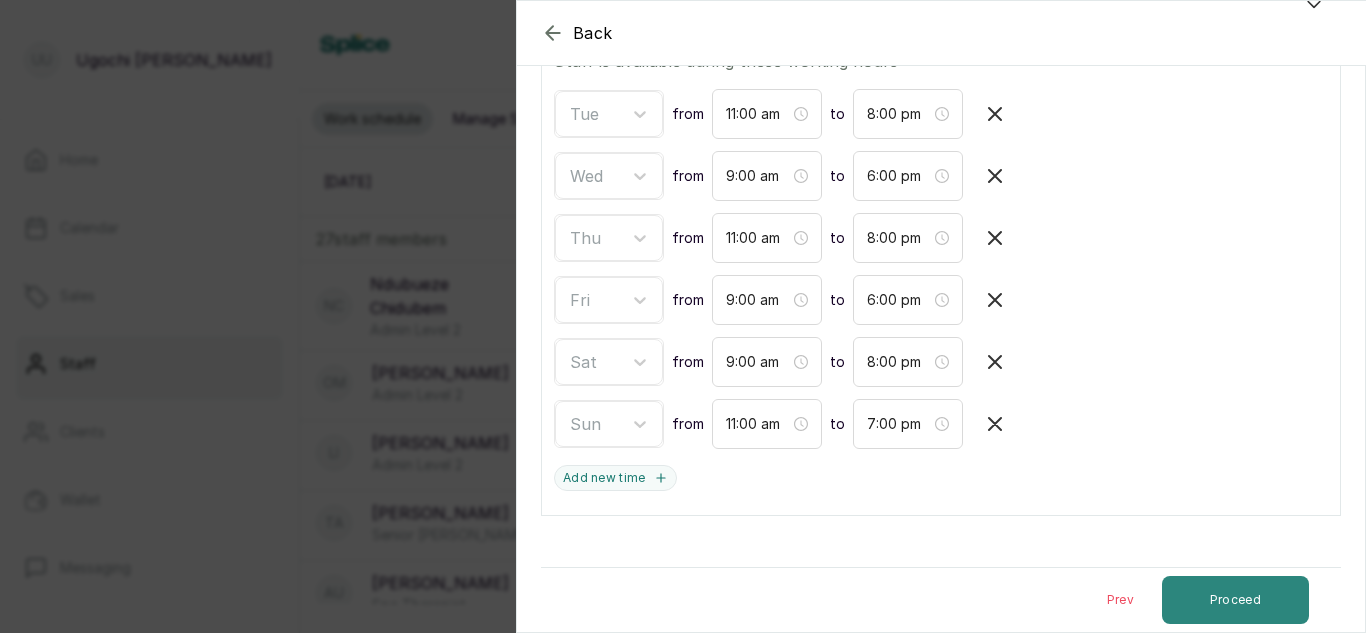 click on "Proceed" at bounding box center (1235, 600) 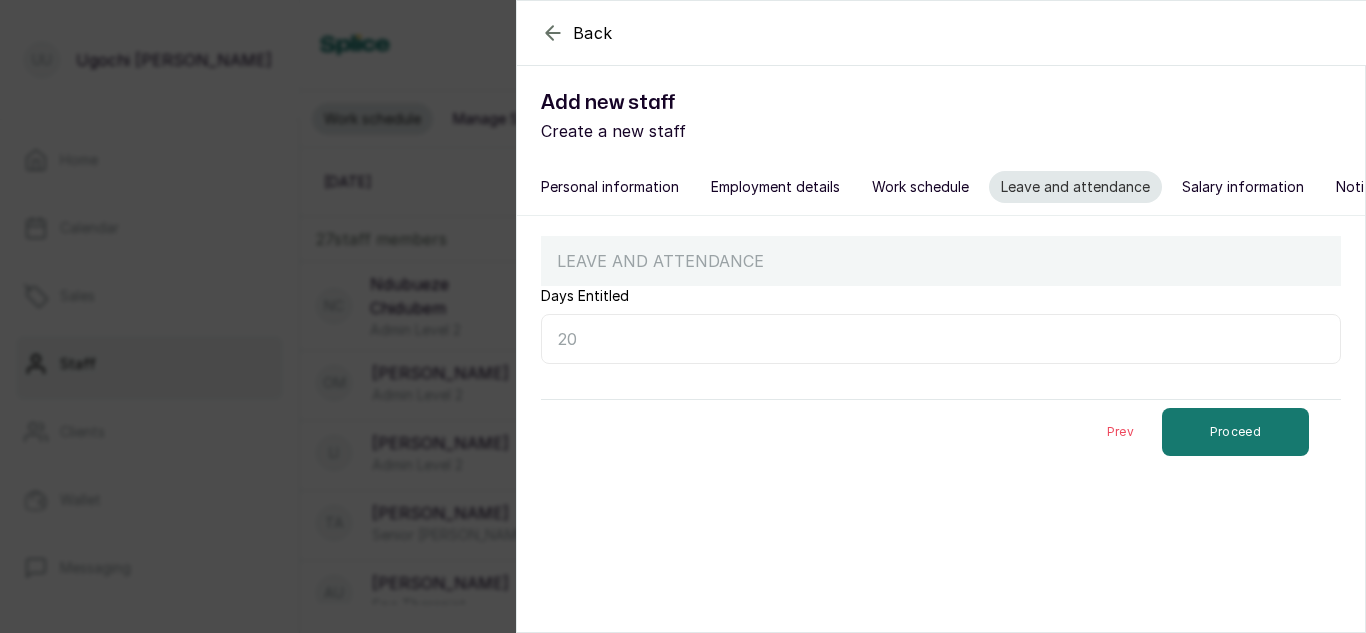 click on "Days Entitled" at bounding box center [941, 339] 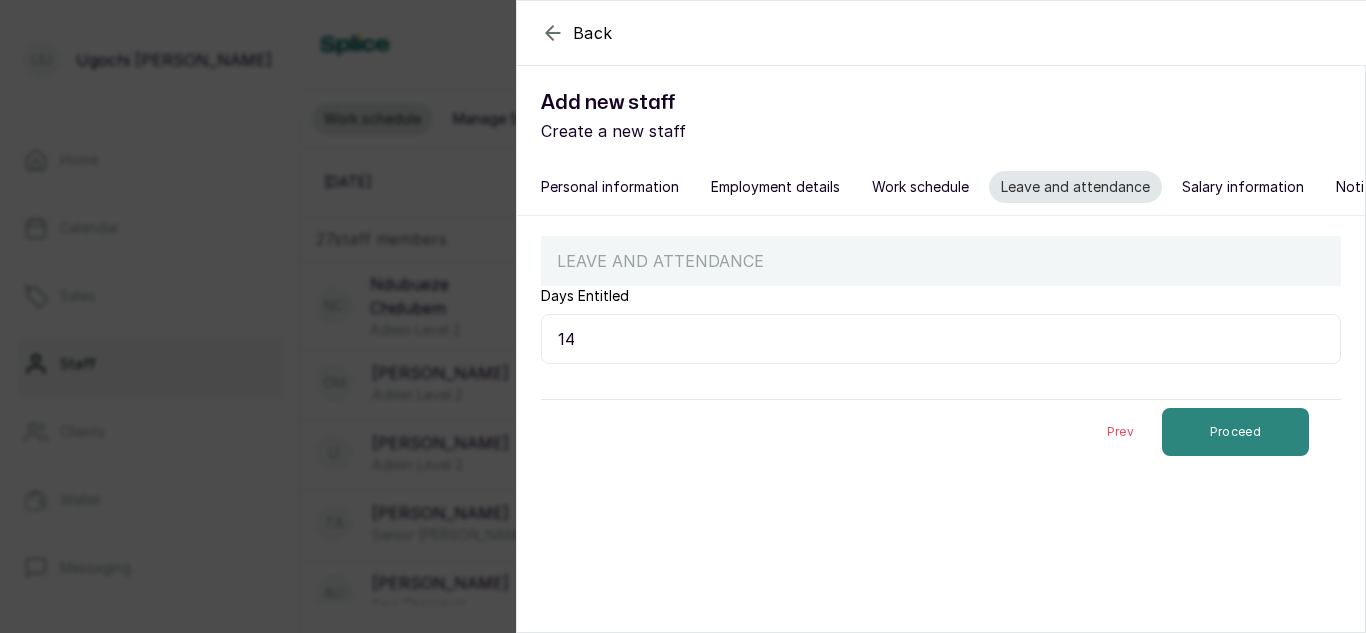 click on "Proceed" at bounding box center (1235, 432) 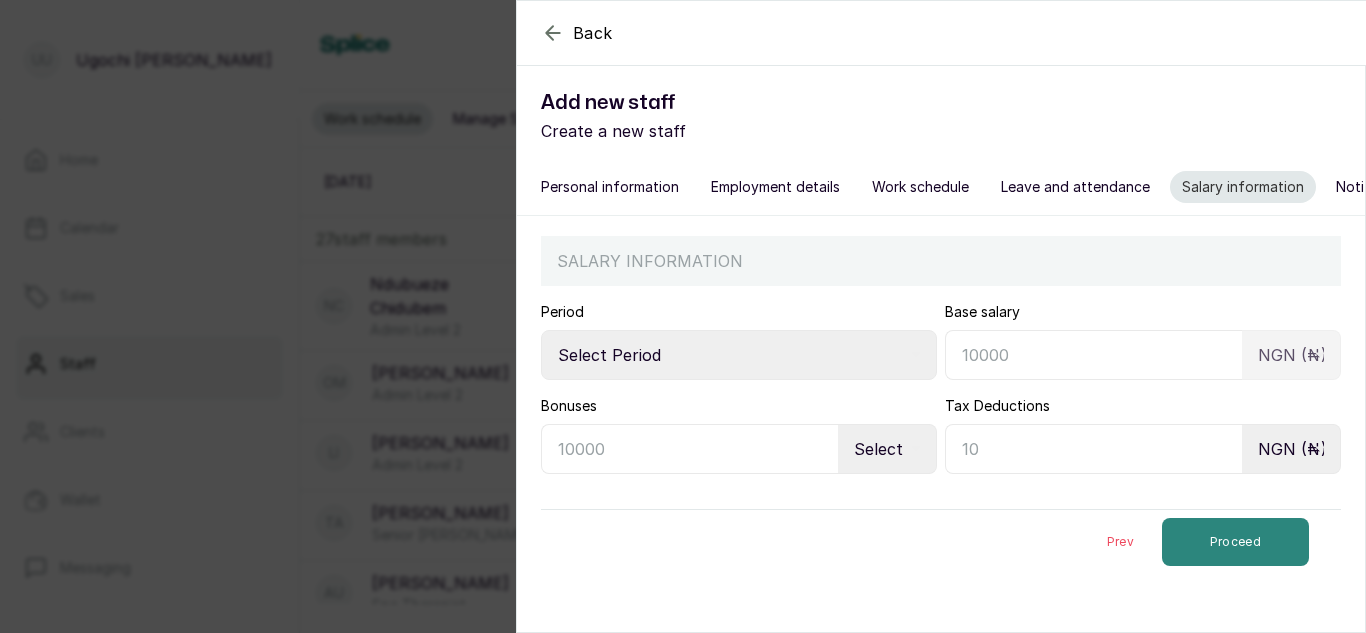 click on "Proceed" at bounding box center (1235, 542) 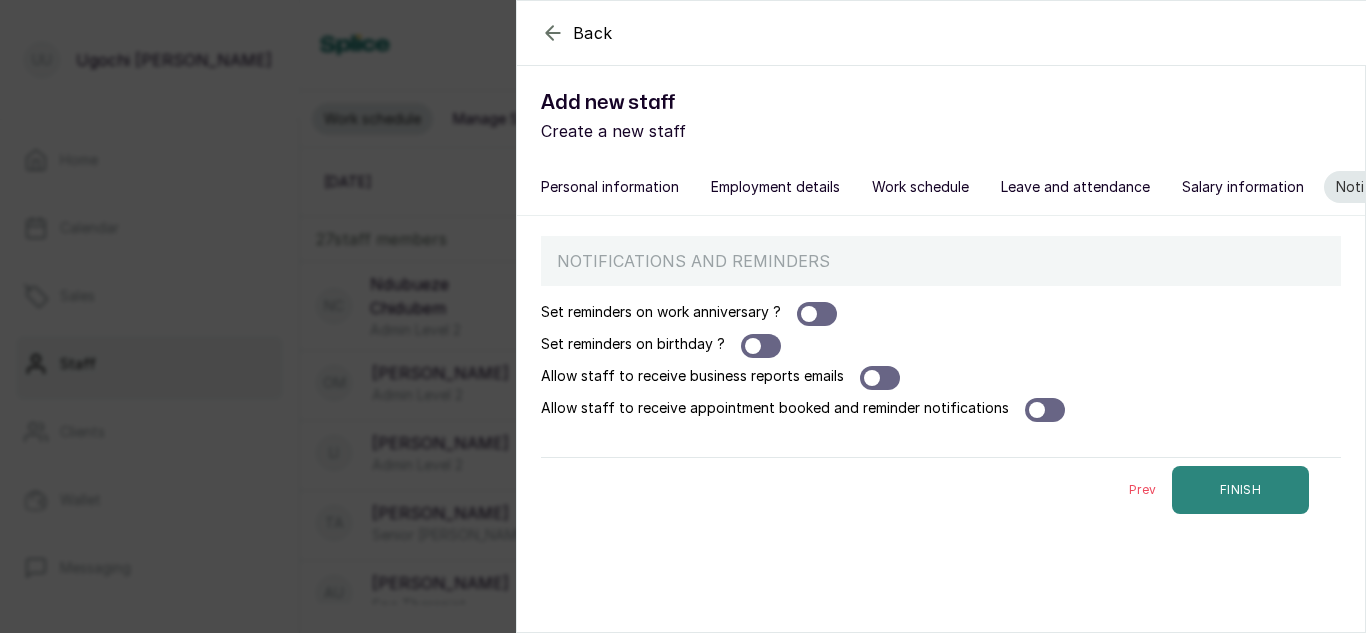 click on "FINISH" at bounding box center [1240, 490] 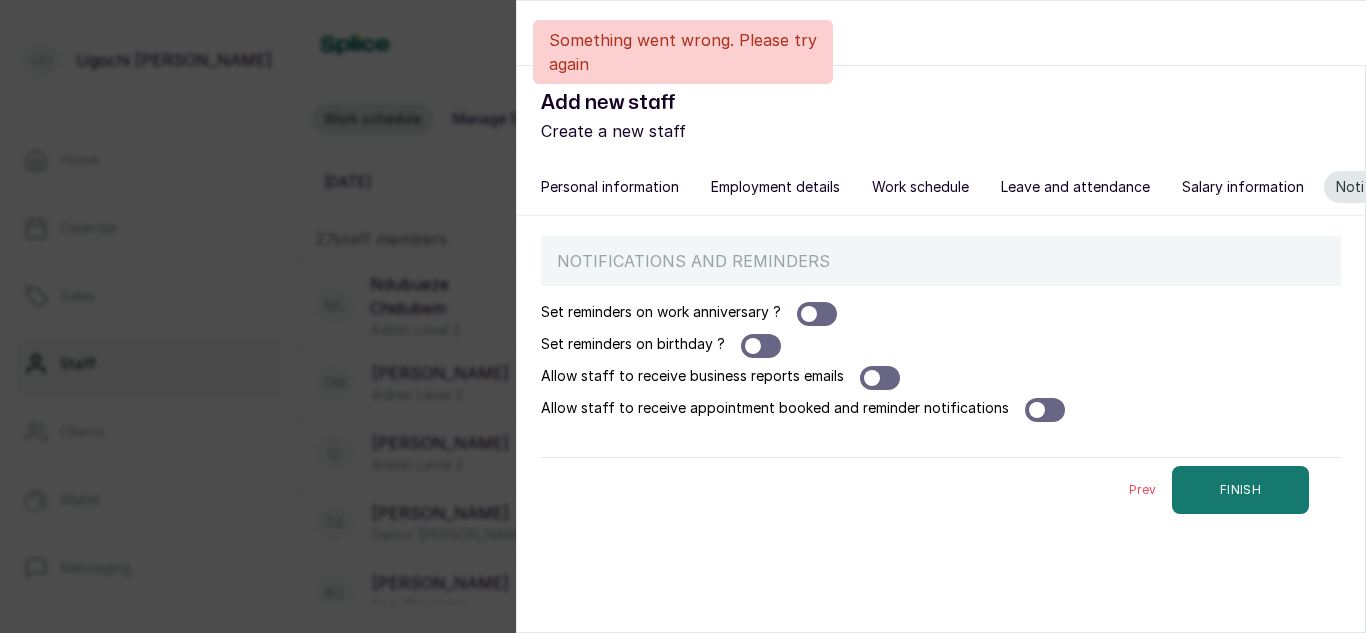 click on "Prev" at bounding box center [1142, 490] 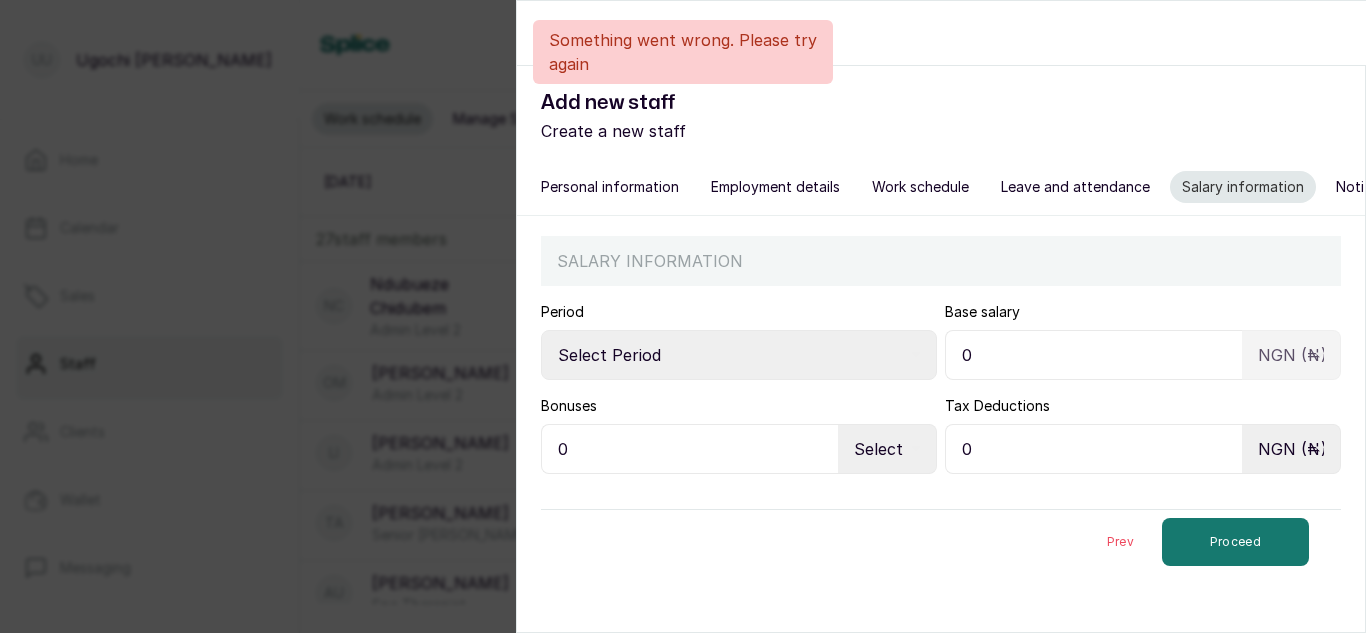 click on "Prev" at bounding box center [1120, 542] 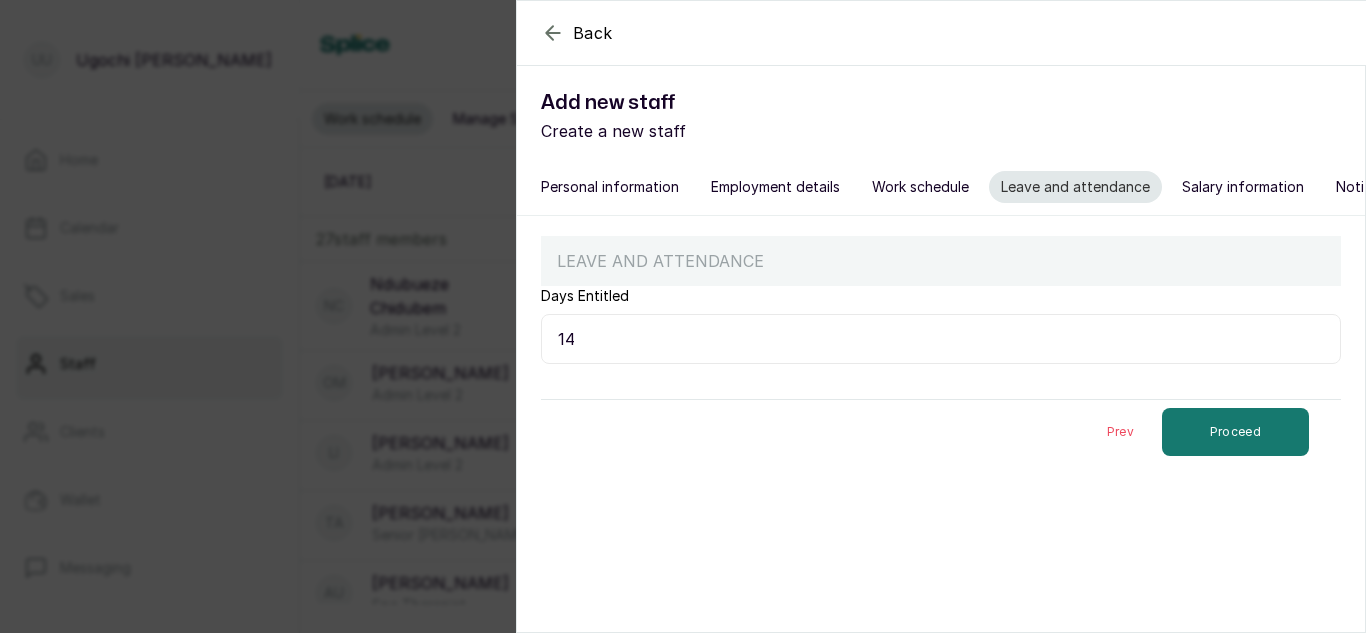 click on "Prev" at bounding box center (1120, 432) 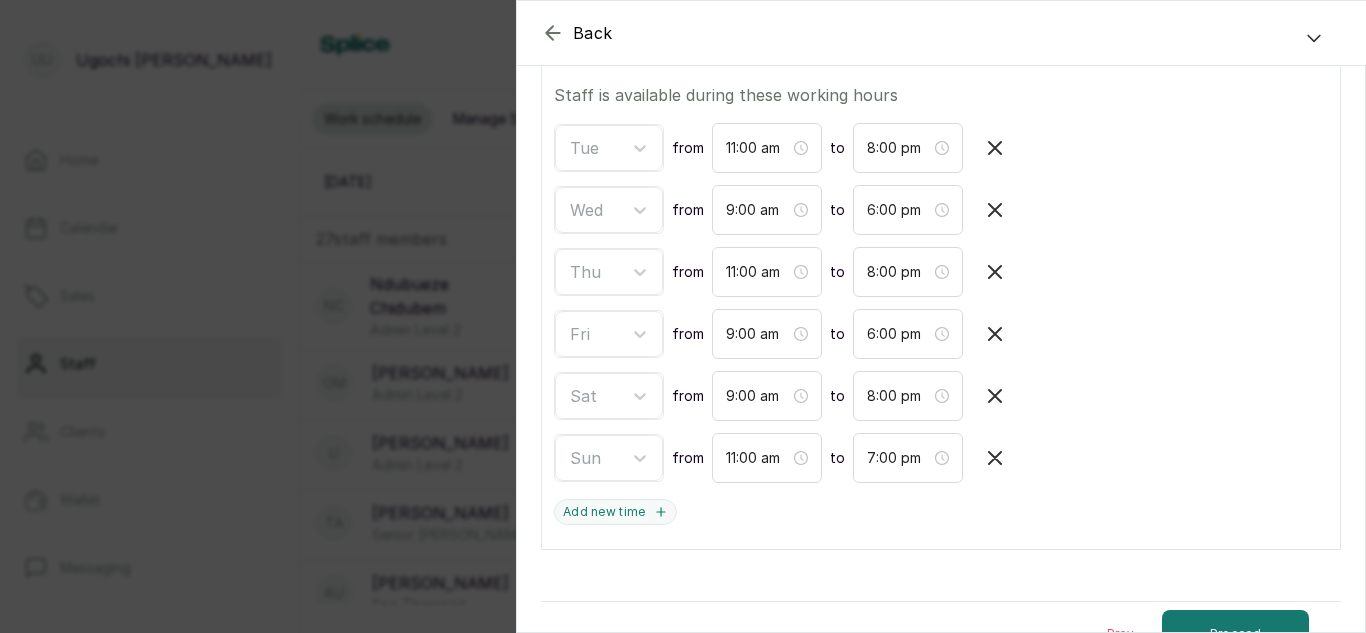 scroll, scrollTop: 440, scrollLeft: 0, axis: vertical 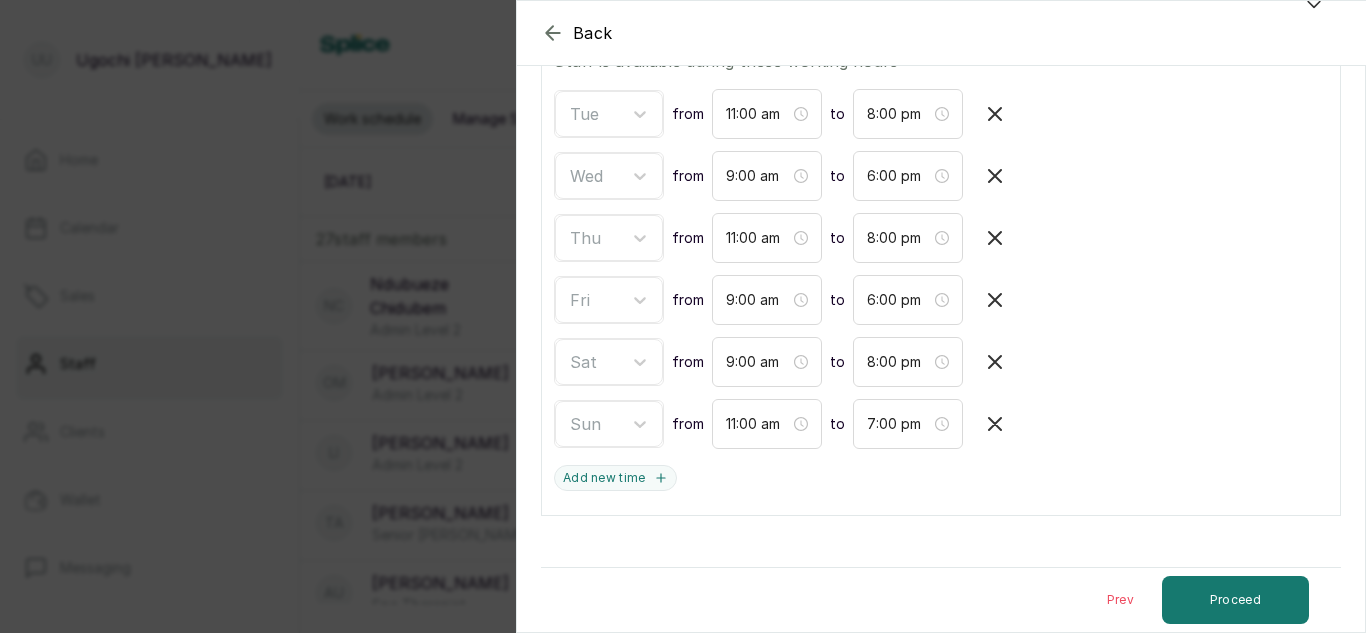 click on "Prev" at bounding box center (1120, 600) 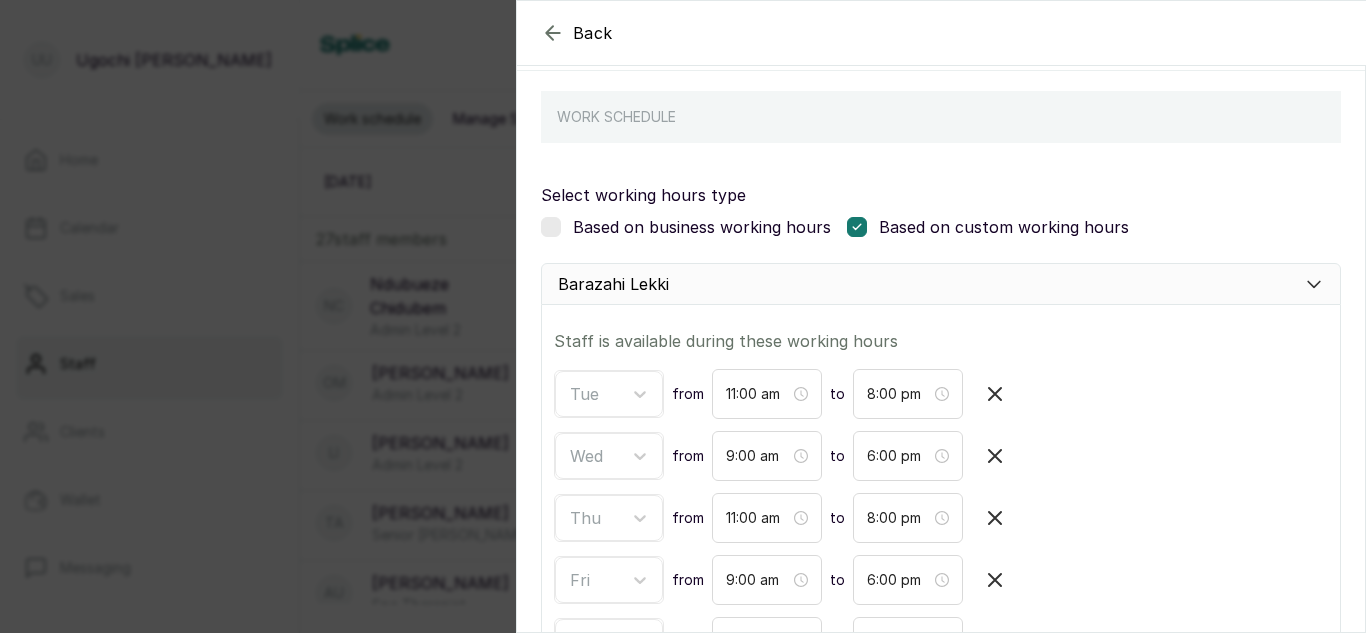 select on "braider" 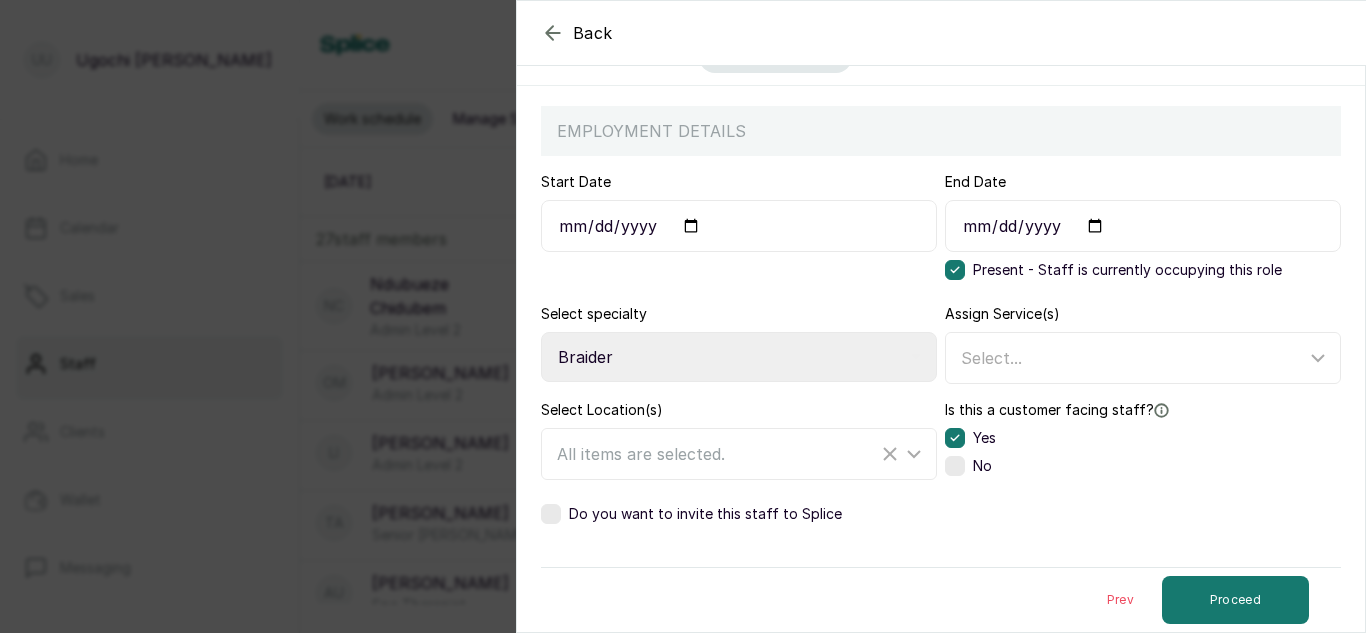 click on "Do you want to invite this staff to Splice" at bounding box center (705, 514) 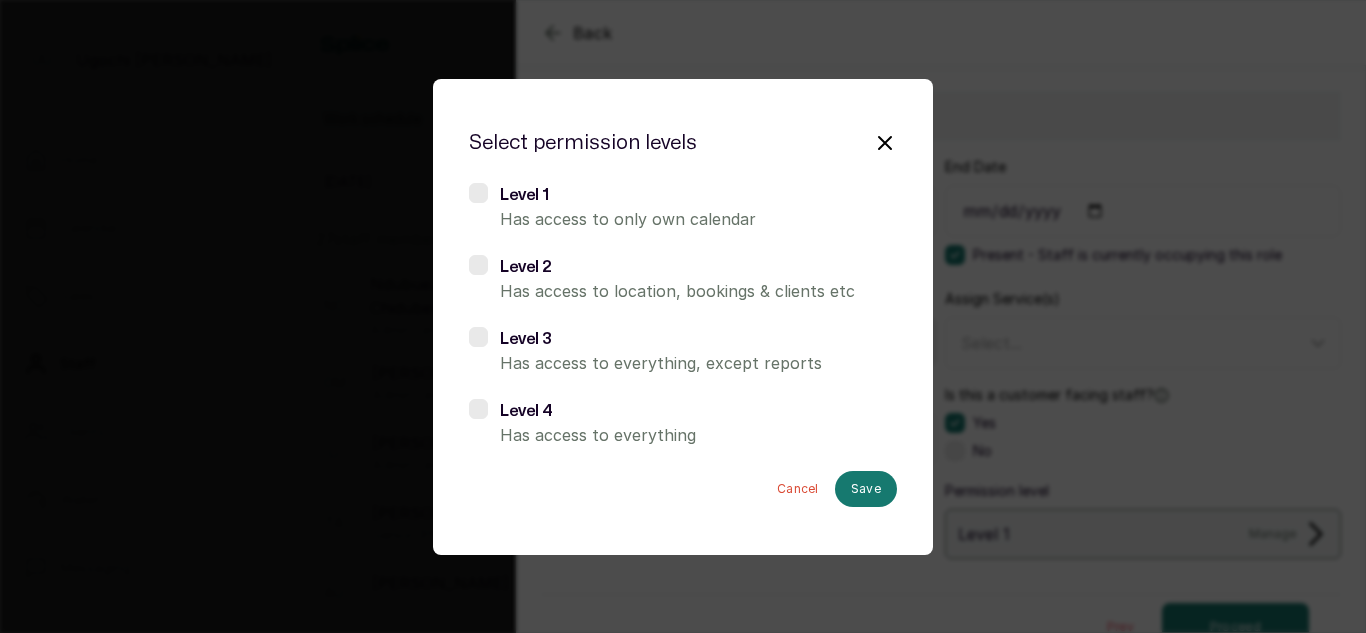 scroll, scrollTop: 187, scrollLeft: 0, axis: vertical 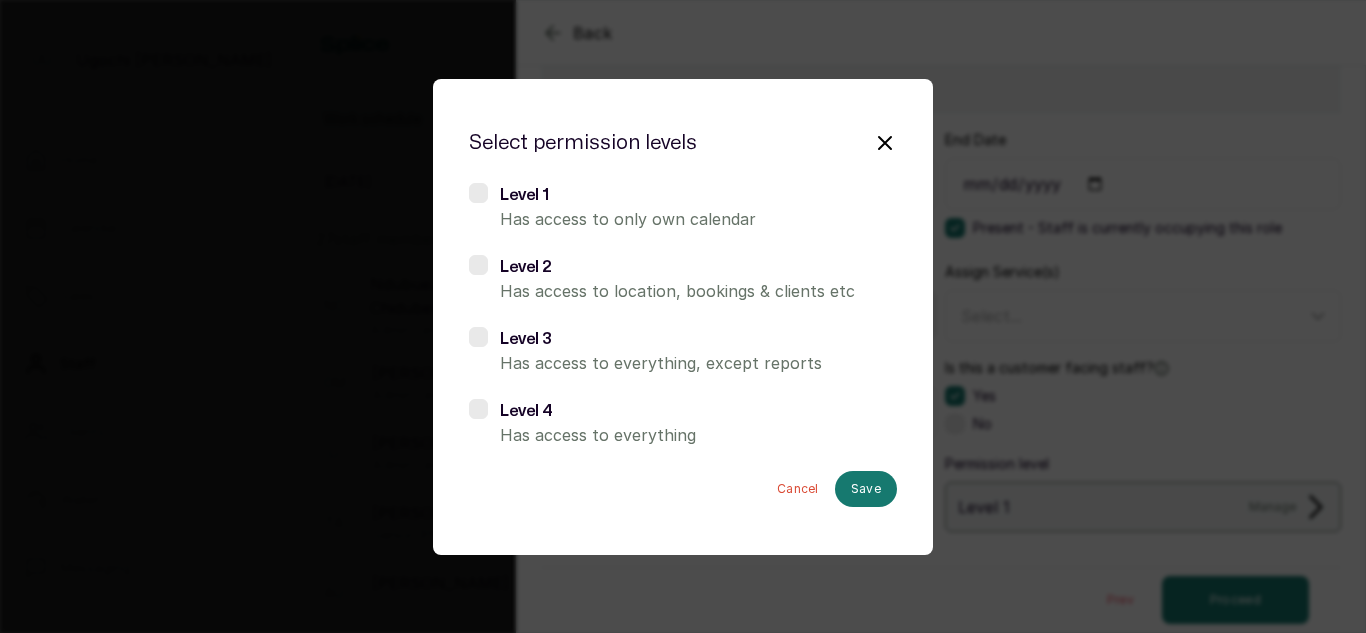 click on "Level 1" at bounding box center (698, 195) 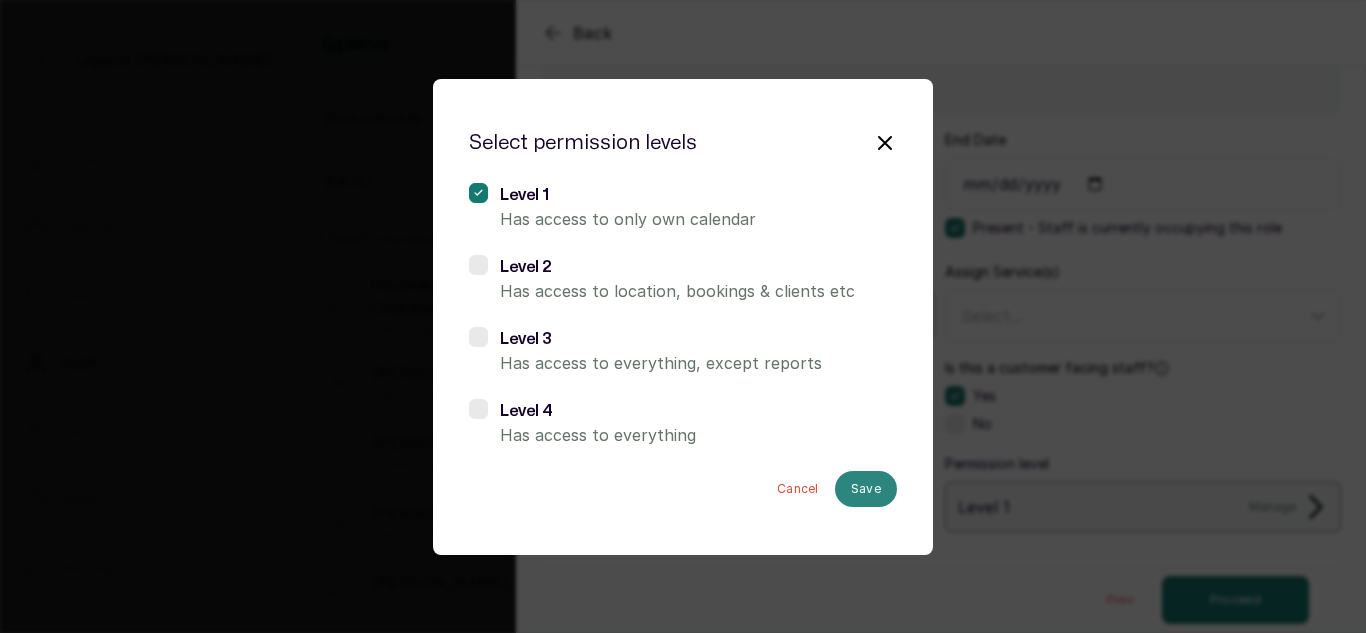 click on "Save" at bounding box center (866, 489) 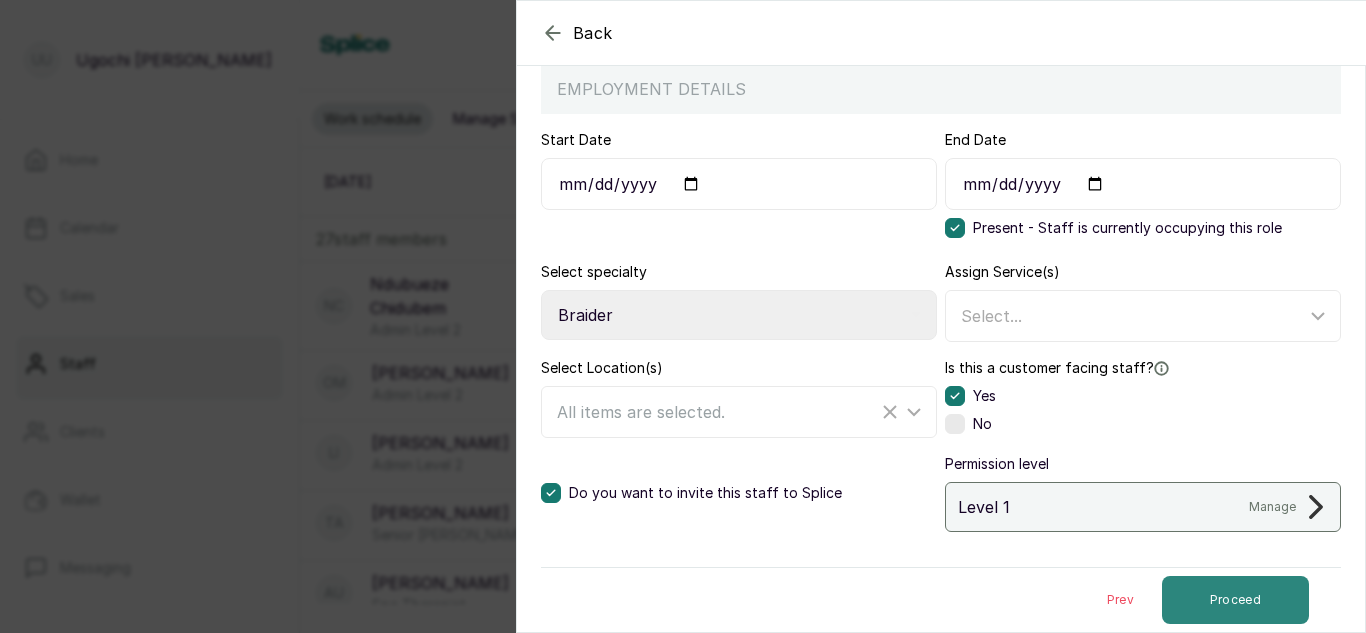 click on "Proceed" at bounding box center (1235, 600) 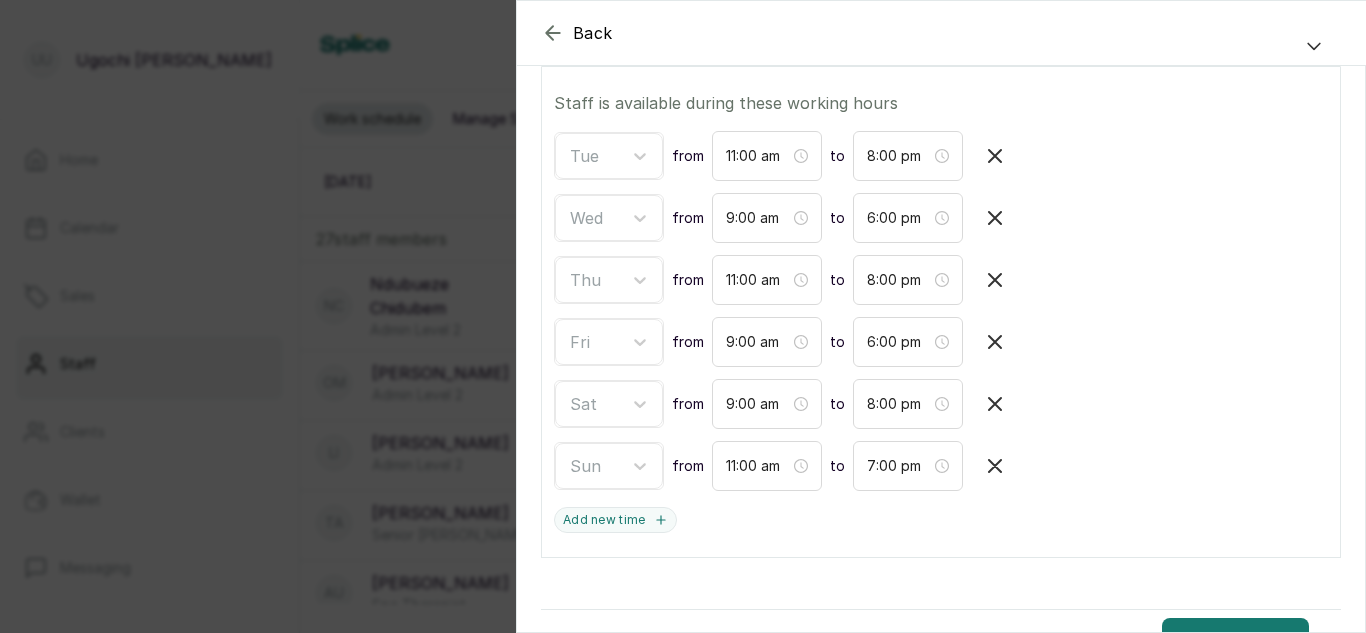 scroll, scrollTop: 440, scrollLeft: 0, axis: vertical 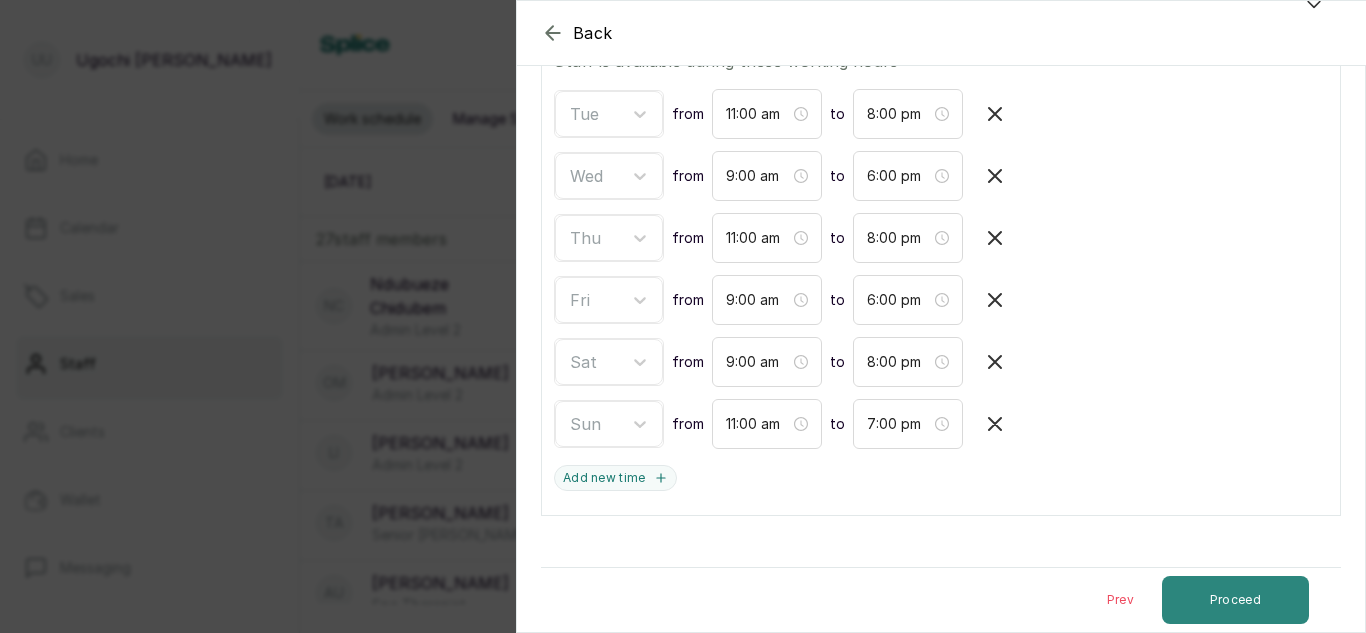 click on "Proceed" at bounding box center [1235, 600] 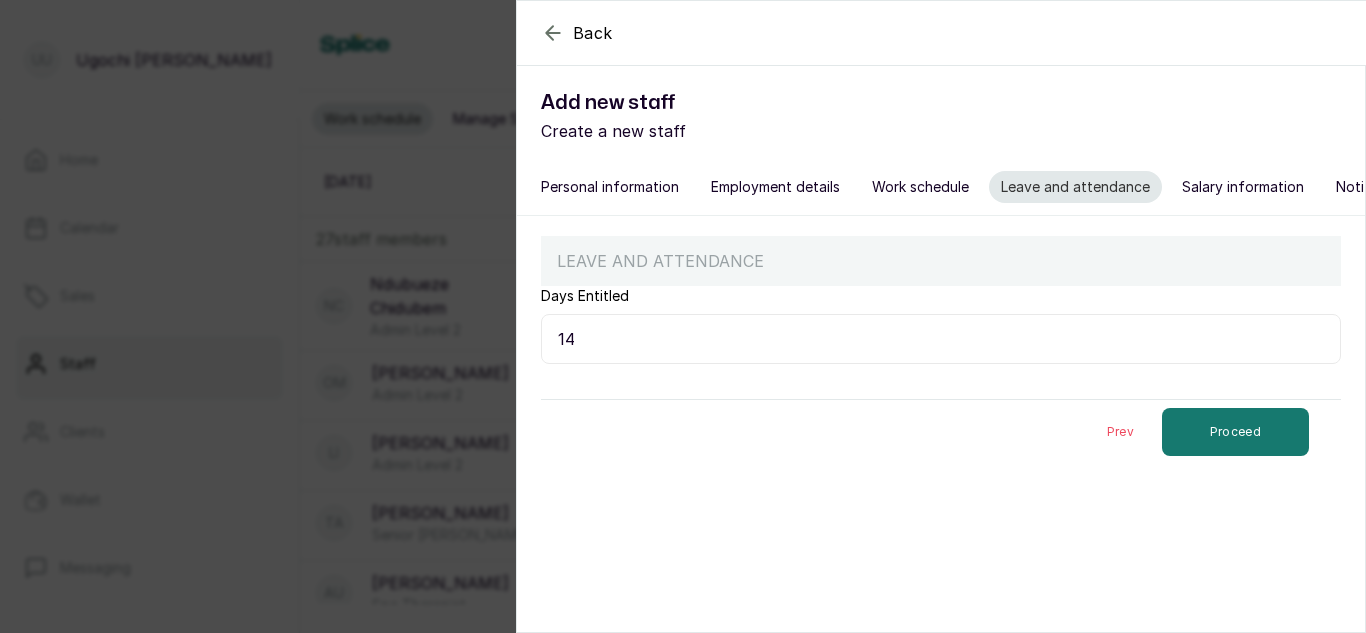 scroll, scrollTop: 0, scrollLeft: 0, axis: both 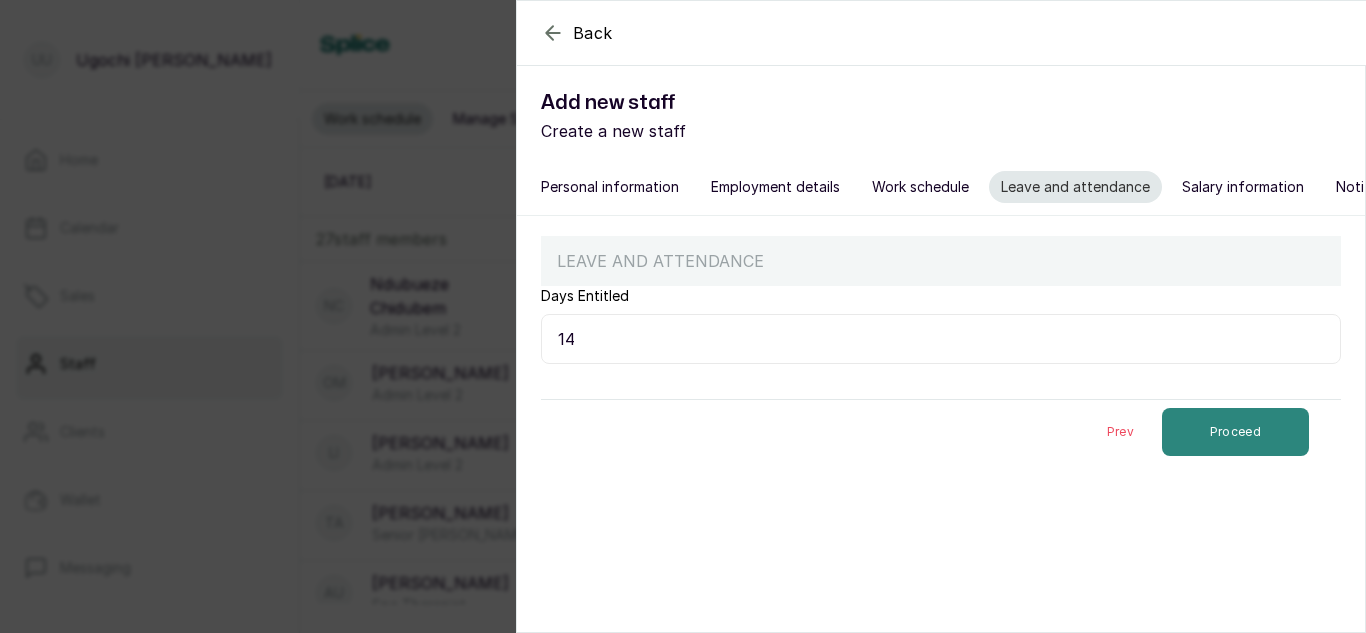 click on "Proceed" at bounding box center [1235, 432] 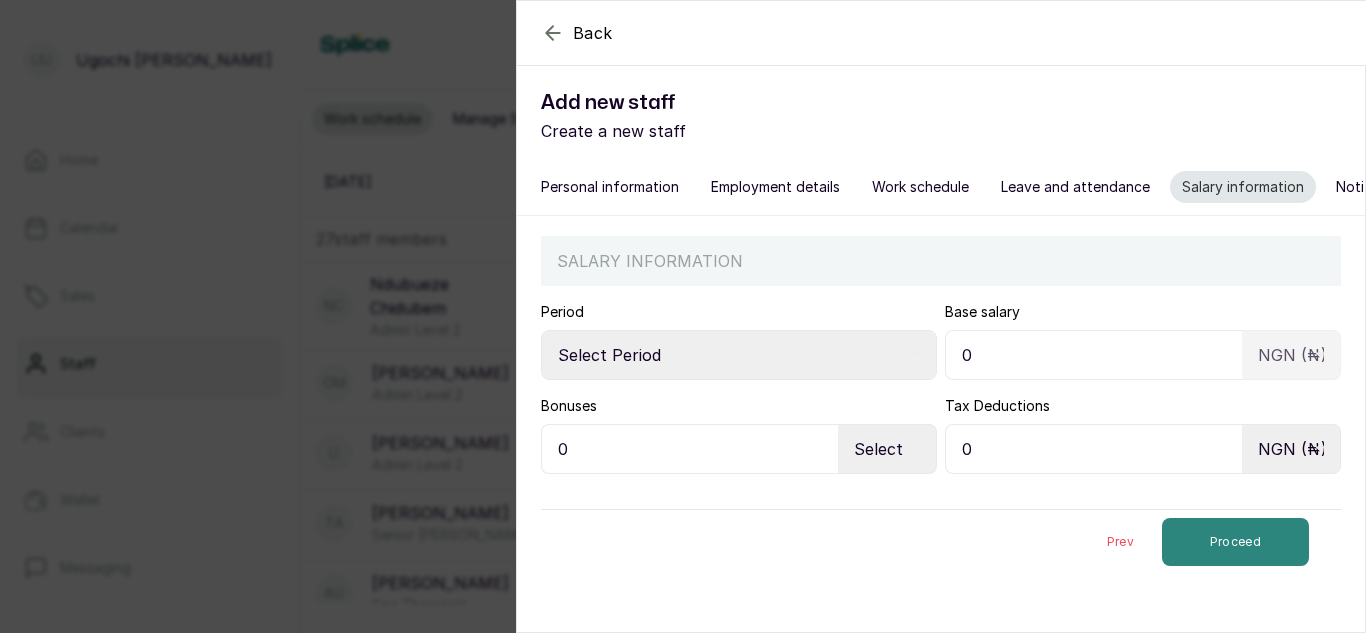 click on "Proceed" at bounding box center (1235, 542) 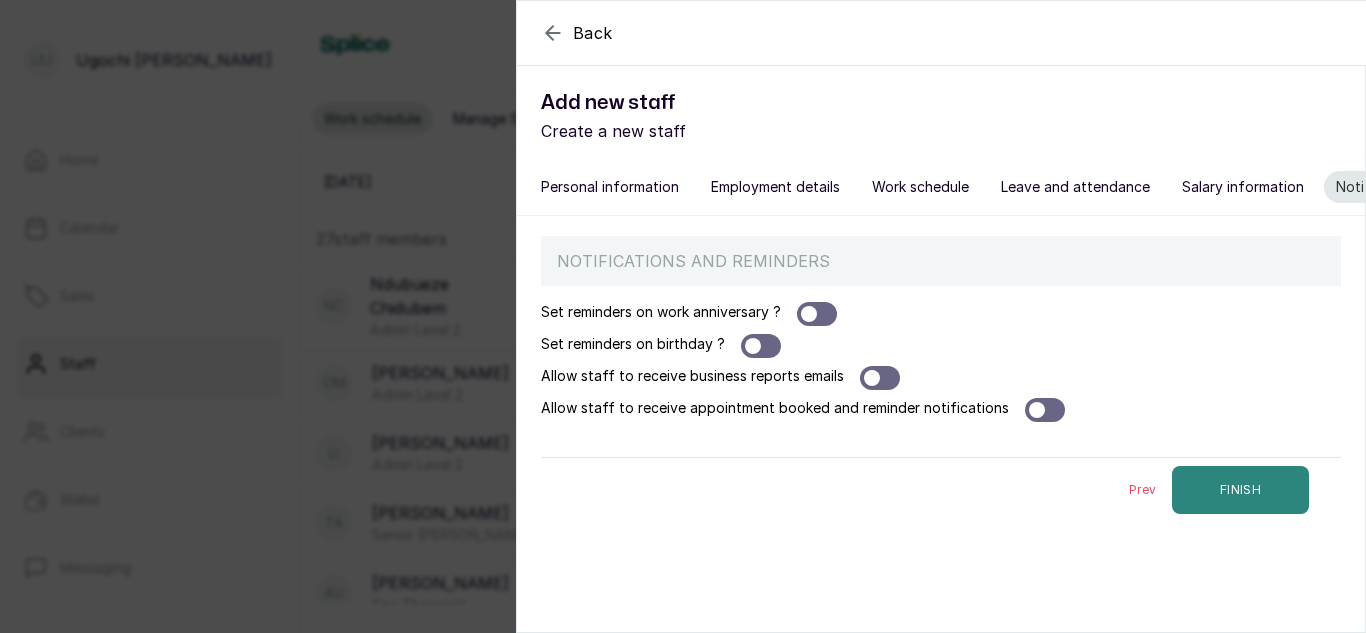 click on "FINISH" at bounding box center [1240, 490] 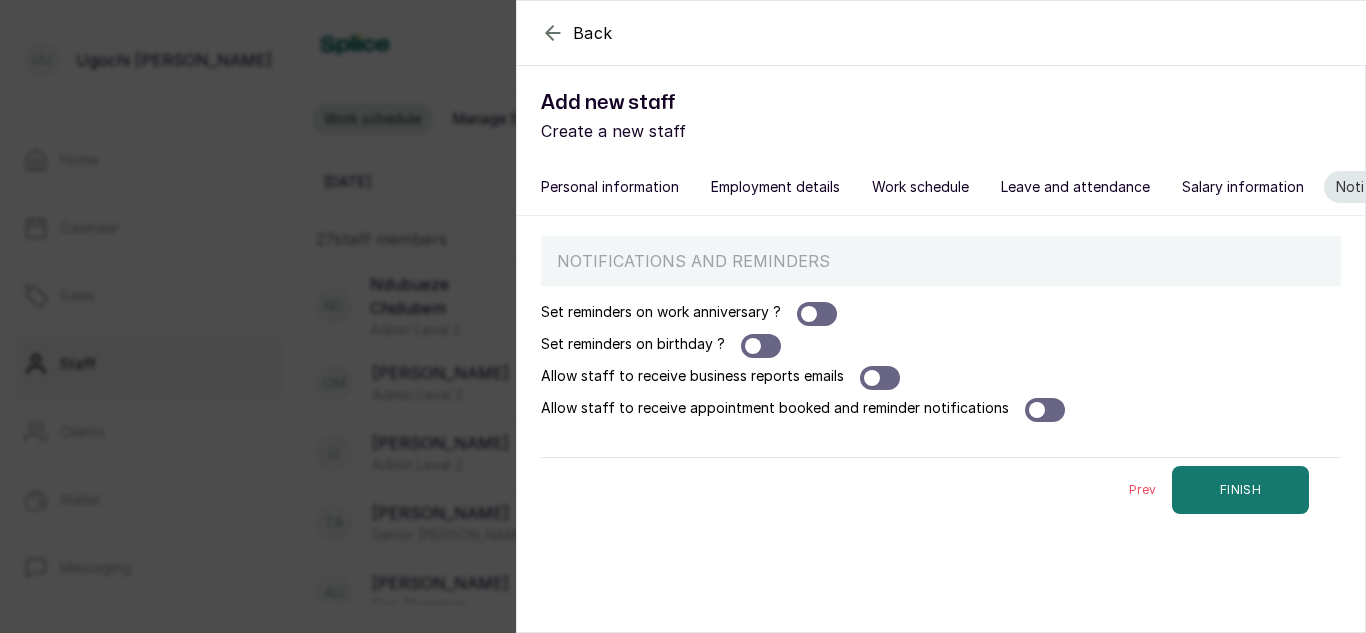 click on "Back Add new staff Create a new staff Personal information Employment details Work schedule Leave and attendance Salary information Notifications and reminders NOTIFICATIONS AND REMINDERS Set reminders on work anniversary ? Set reminders on birthday ? Allow staff to receive business reports emails Allow staff to receive appointment booked and reminder notifications Prev FINISH" at bounding box center (941, 316) 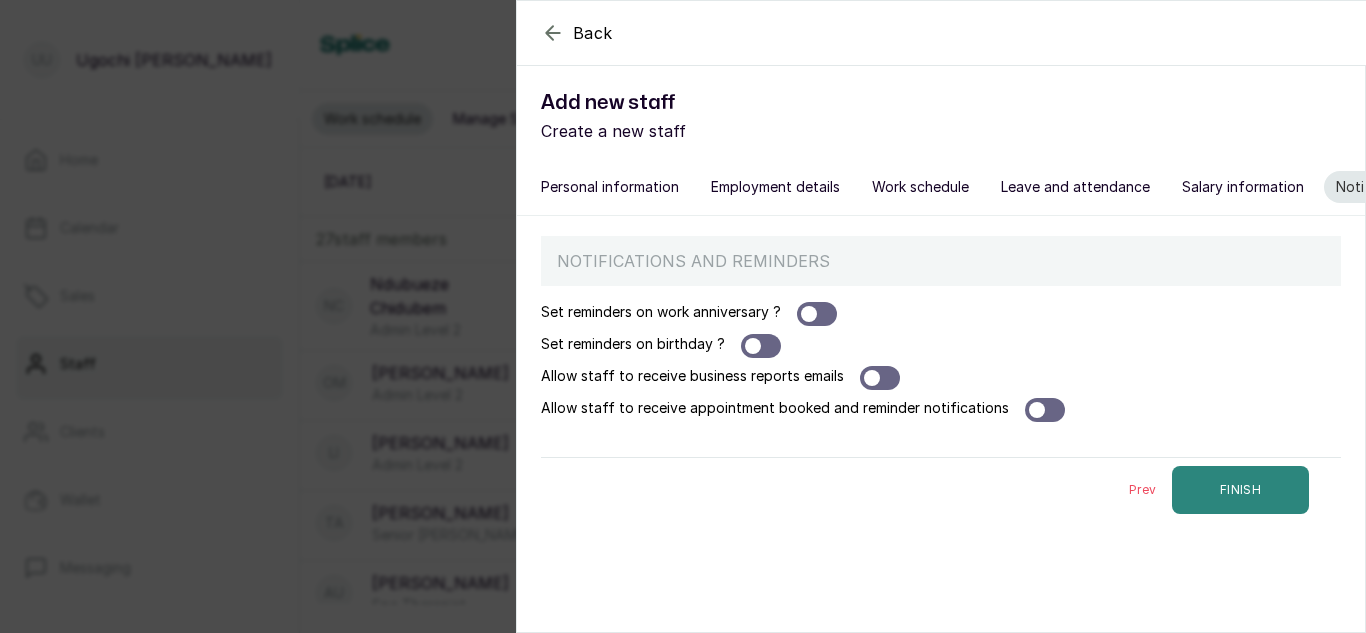click on "FINISH" at bounding box center (1240, 490) 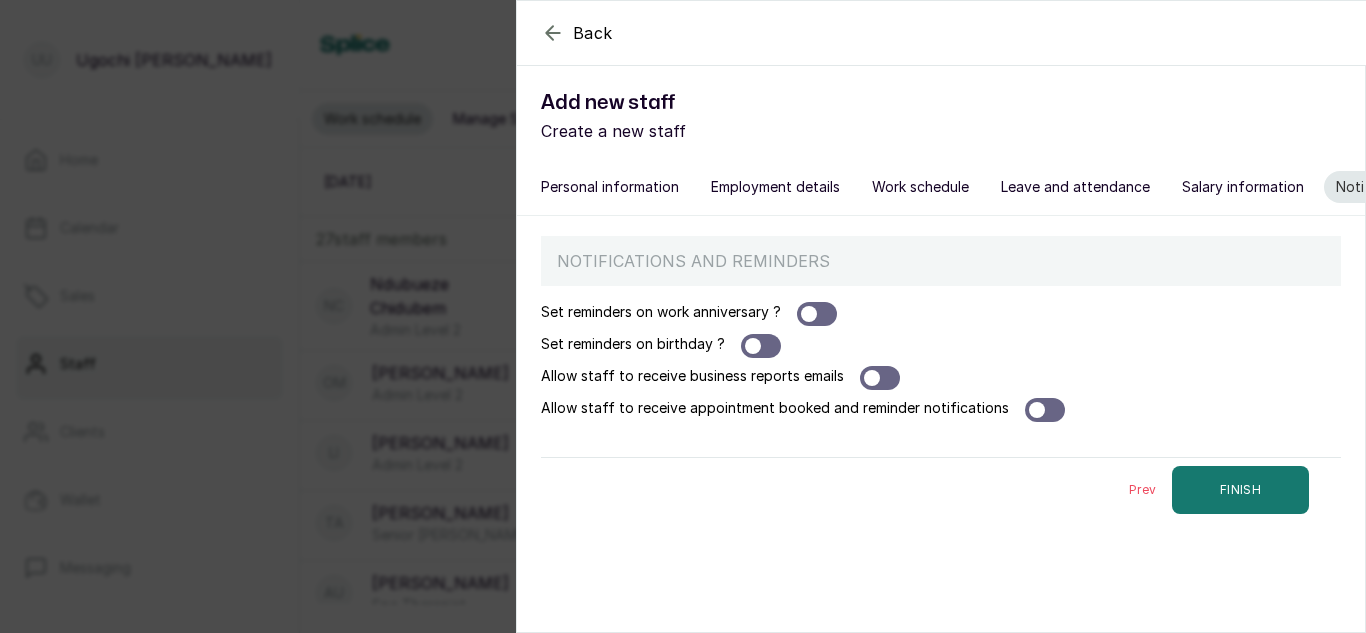 click on "Prev" at bounding box center [1142, 490] 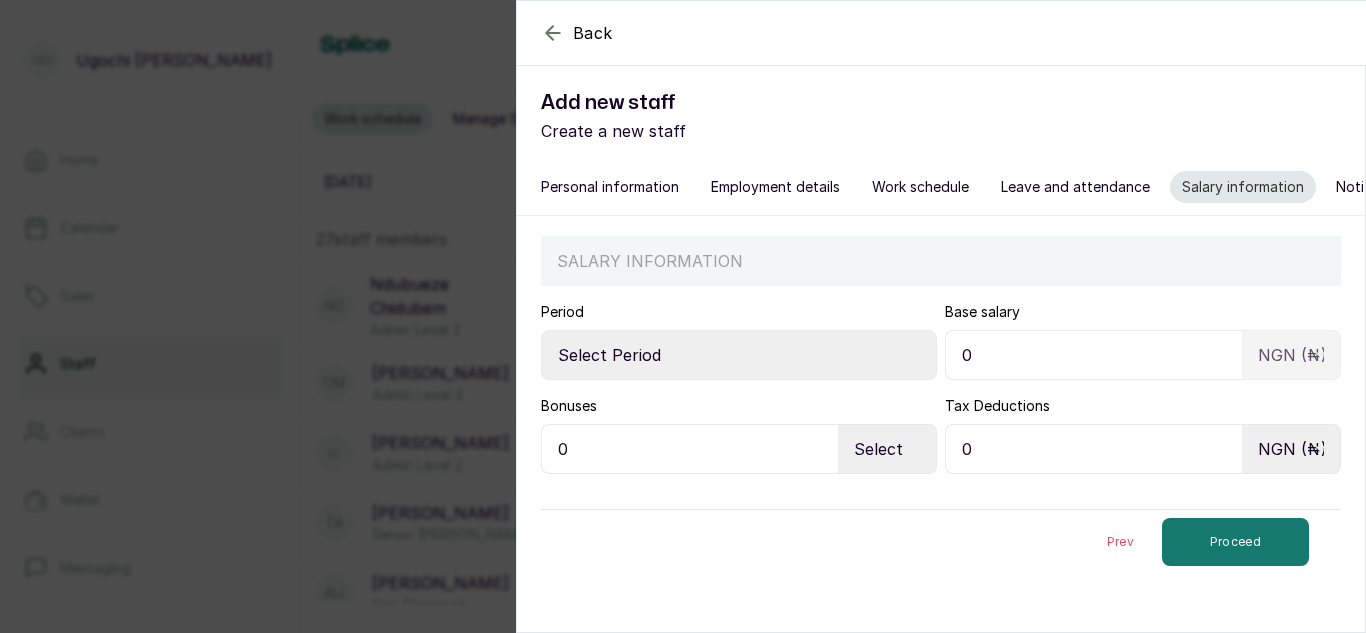 click on "Prev" at bounding box center [1120, 542] 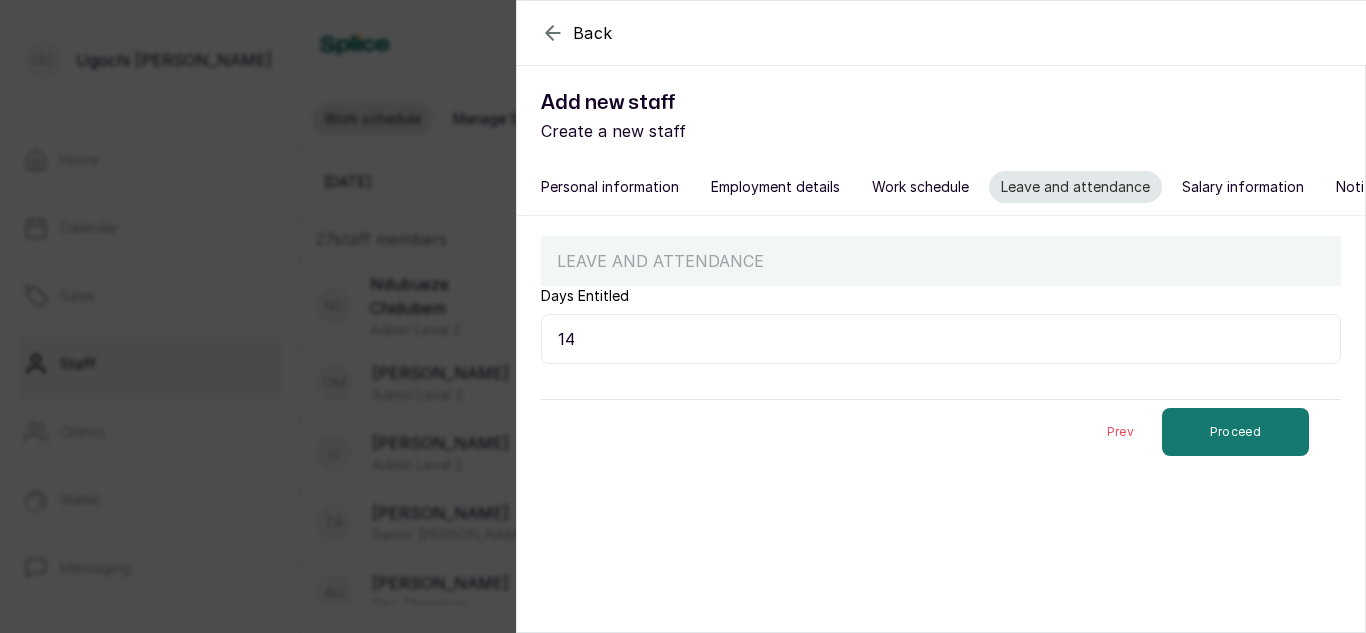 click on "Prev" at bounding box center (1120, 432) 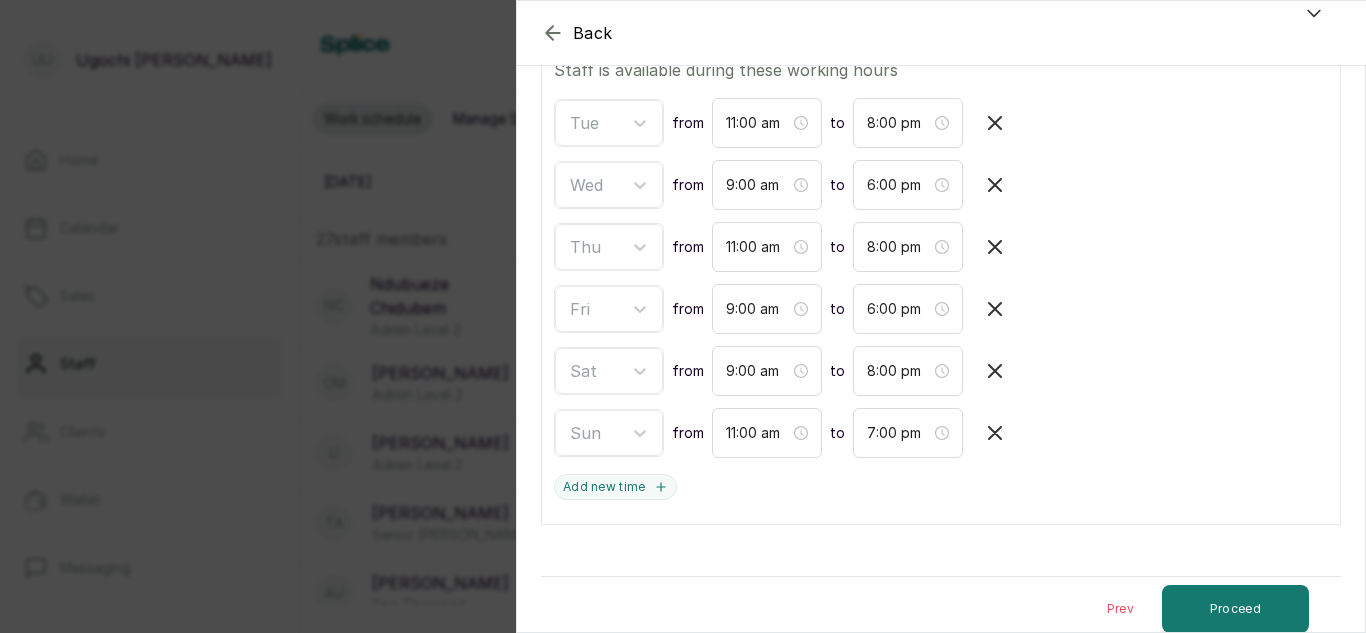 scroll, scrollTop: 440, scrollLeft: 0, axis: vertical 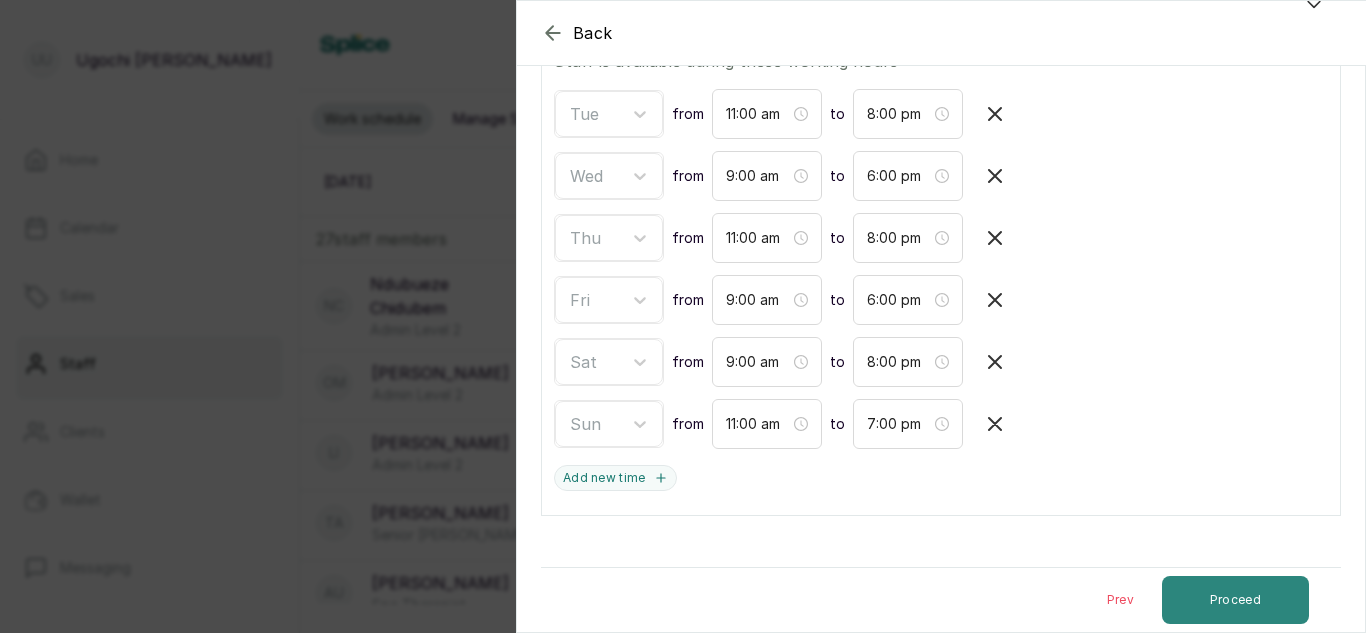click on "Proceed" at bounding box center (1235, 600) 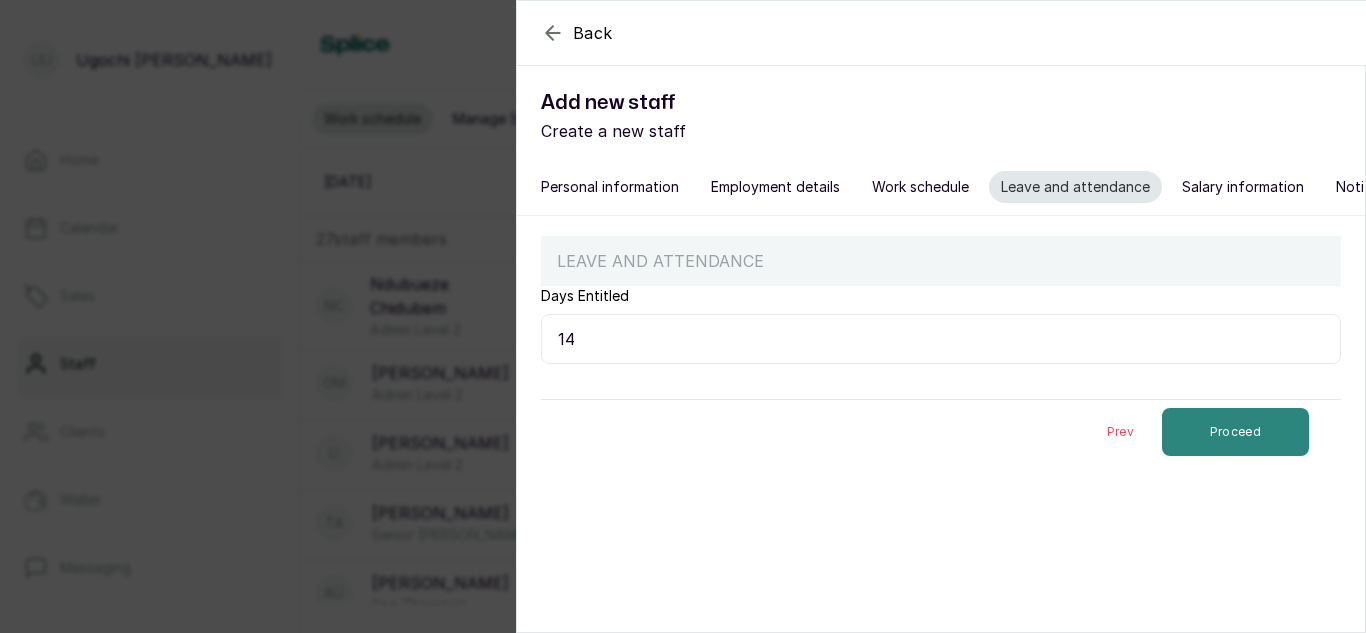 click on "Proceed" at bounding box center [1235, 432] 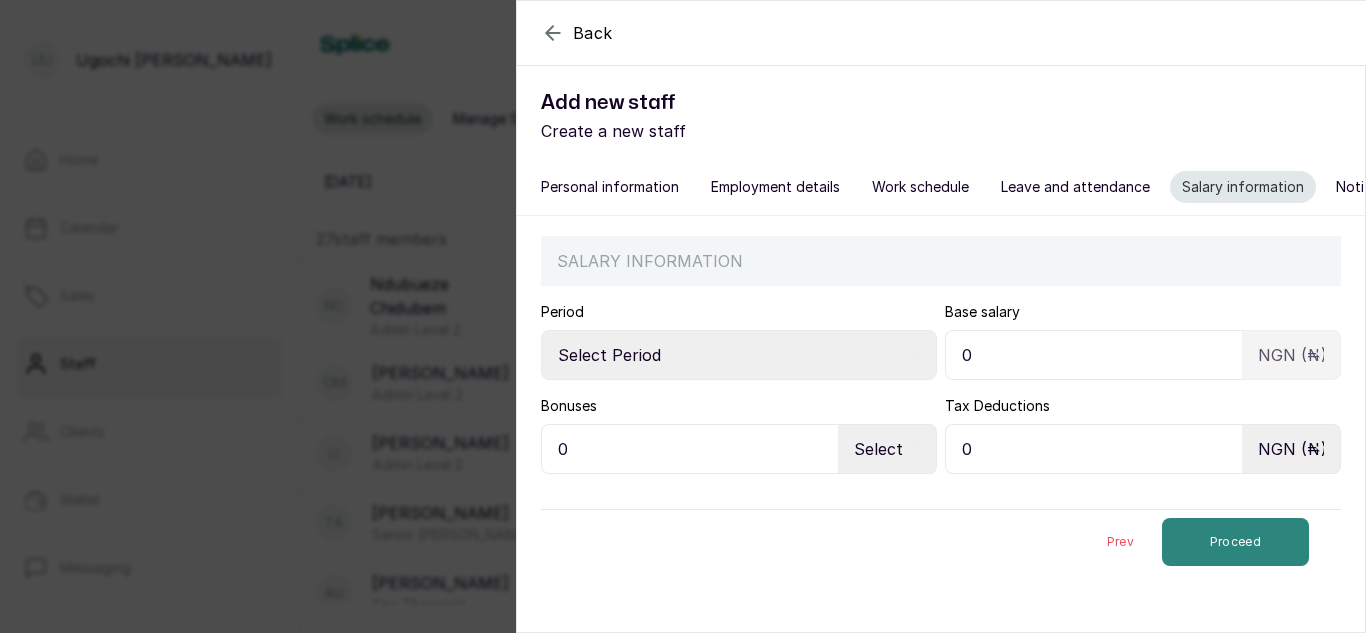 click on "Proceed" at bounding box center (1235, 542) 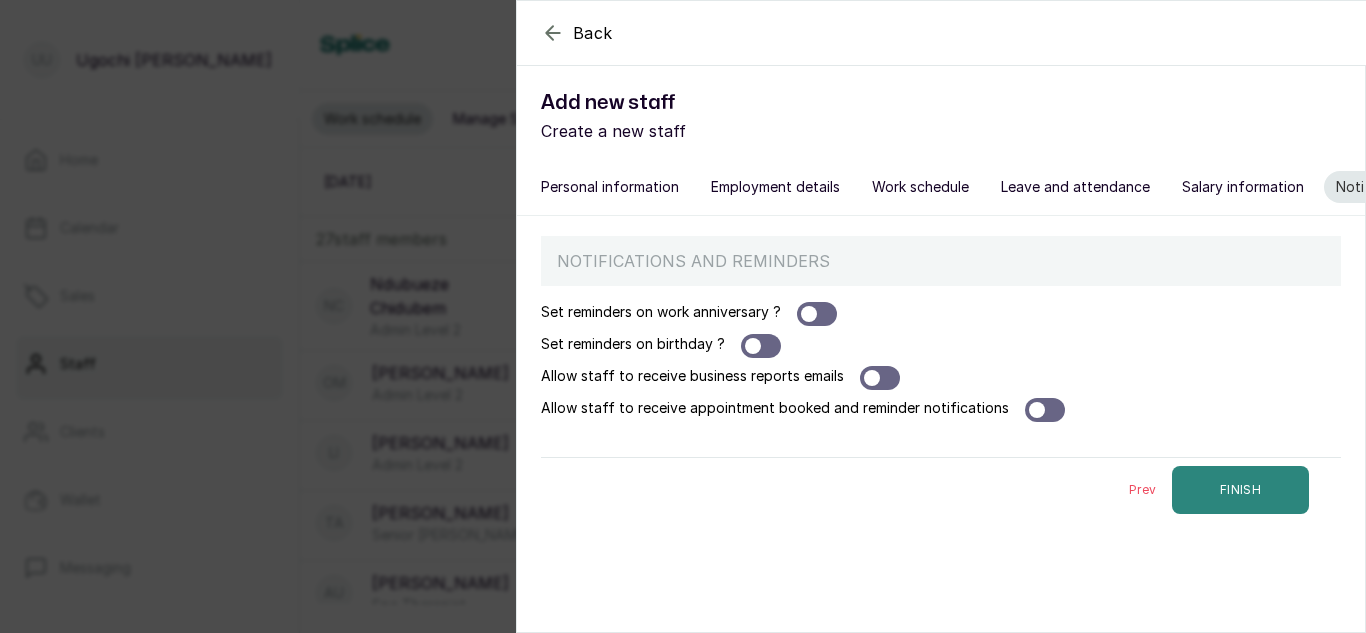click on "FINISH" at bounding box center (1240, 490) 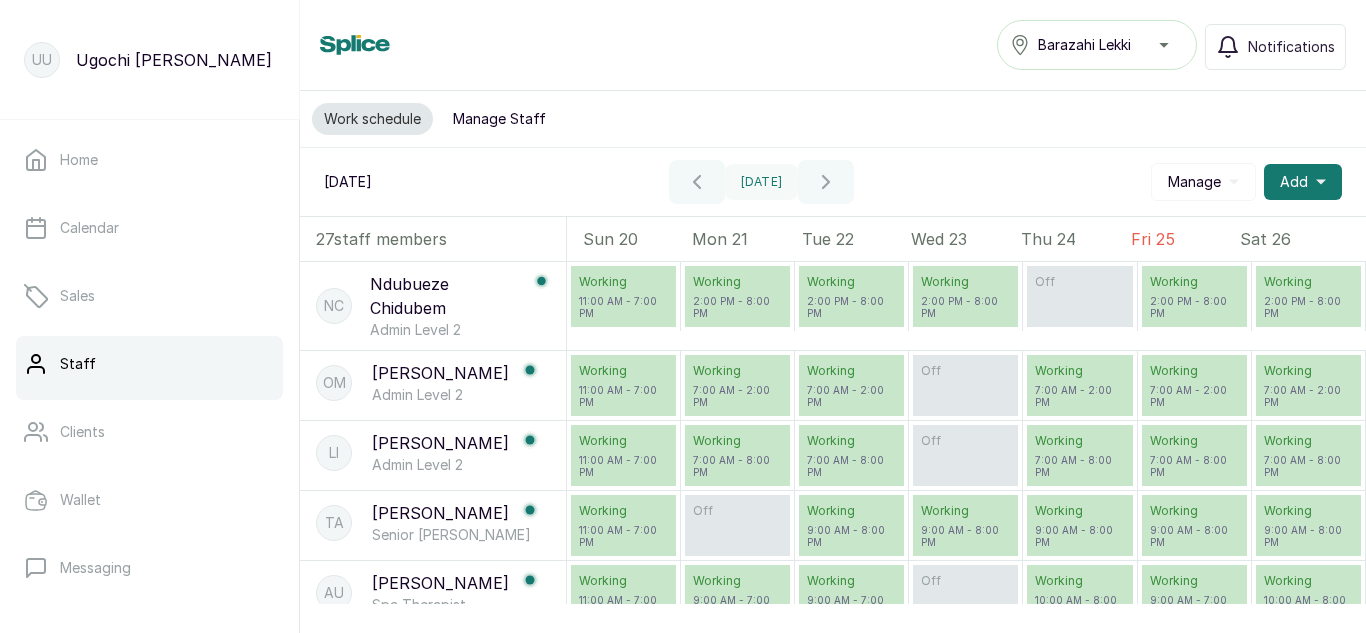 scroll, scrollTop: 0, scrollLeft: 0, axis: both 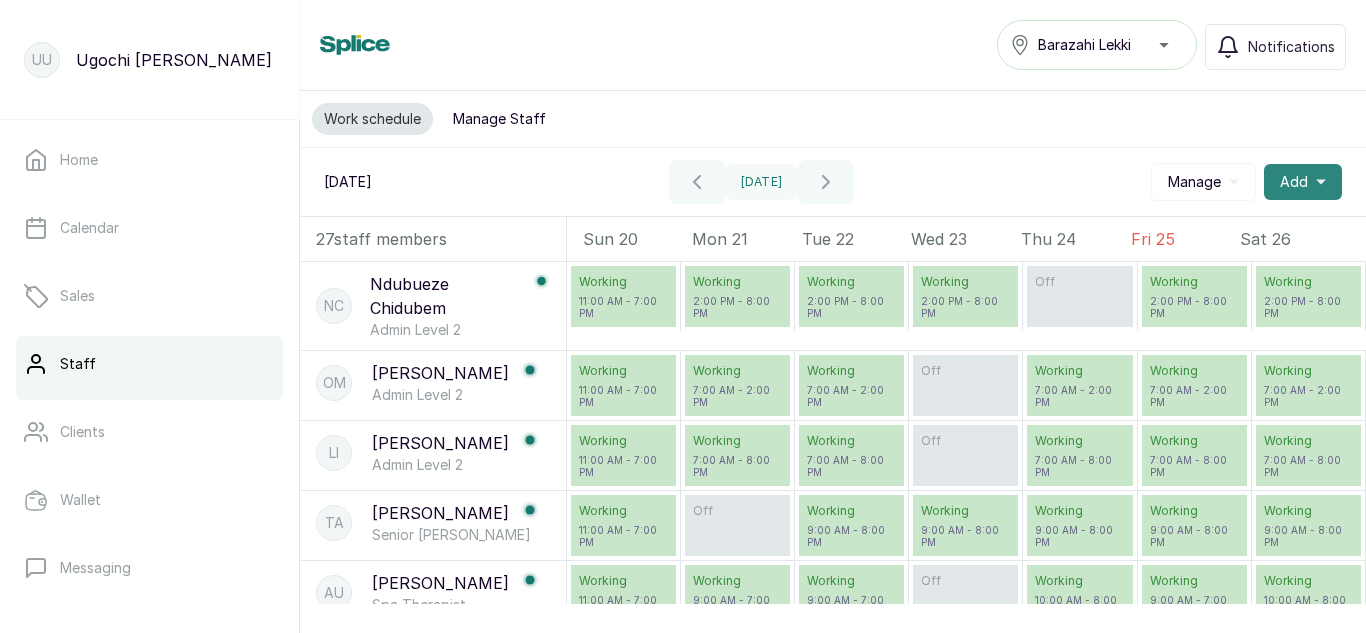 click on "Add" at bounding box center [1303, 182] 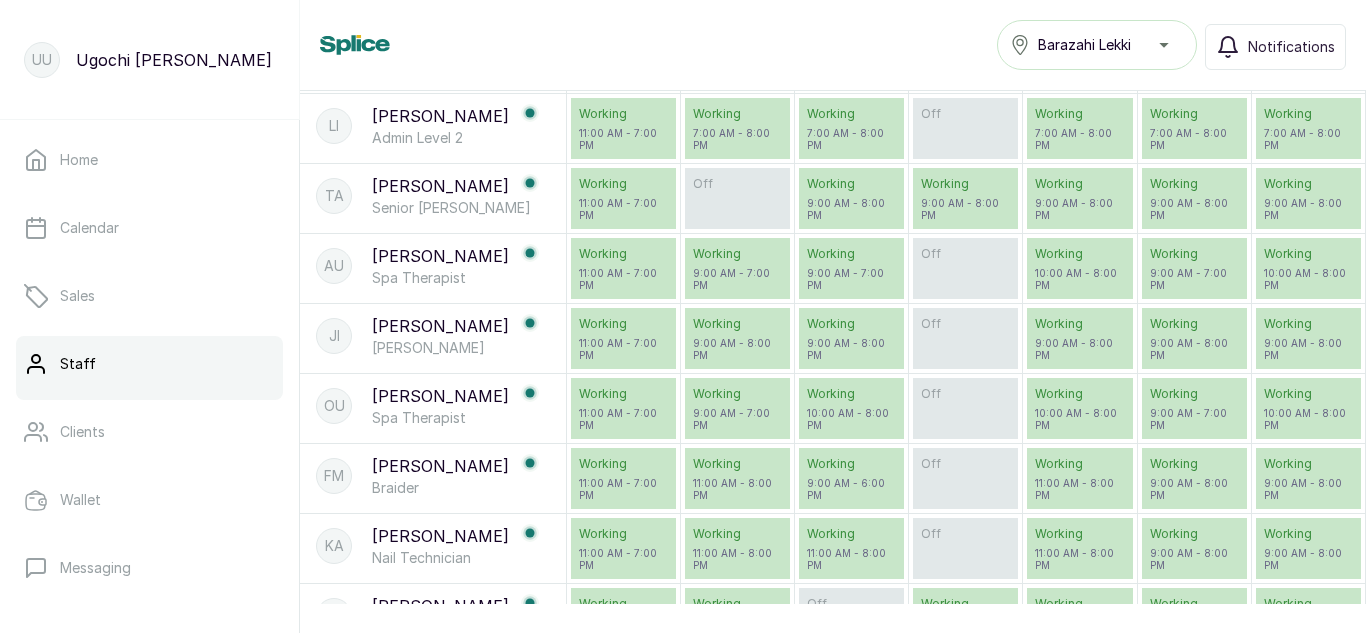 scroll, scrollTop: 0, scrollLeft: 0, axis: both 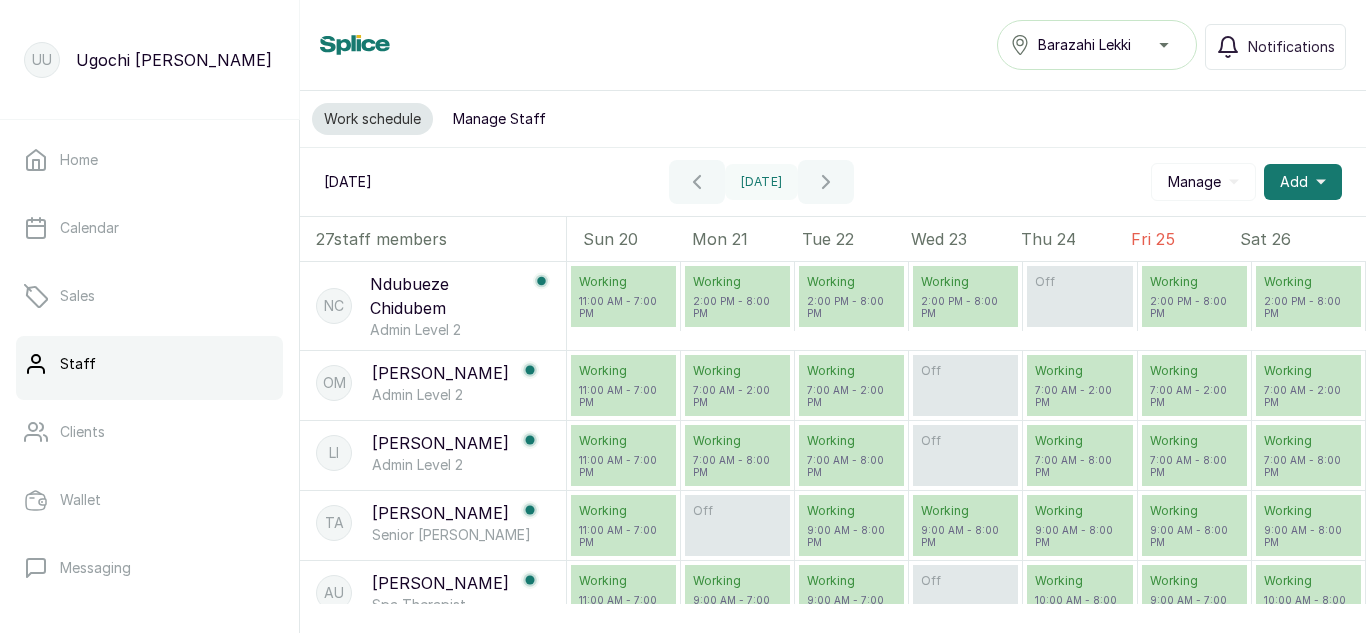 click on "Senior [PERSON_NAME]" at bounding box center (455, 535) 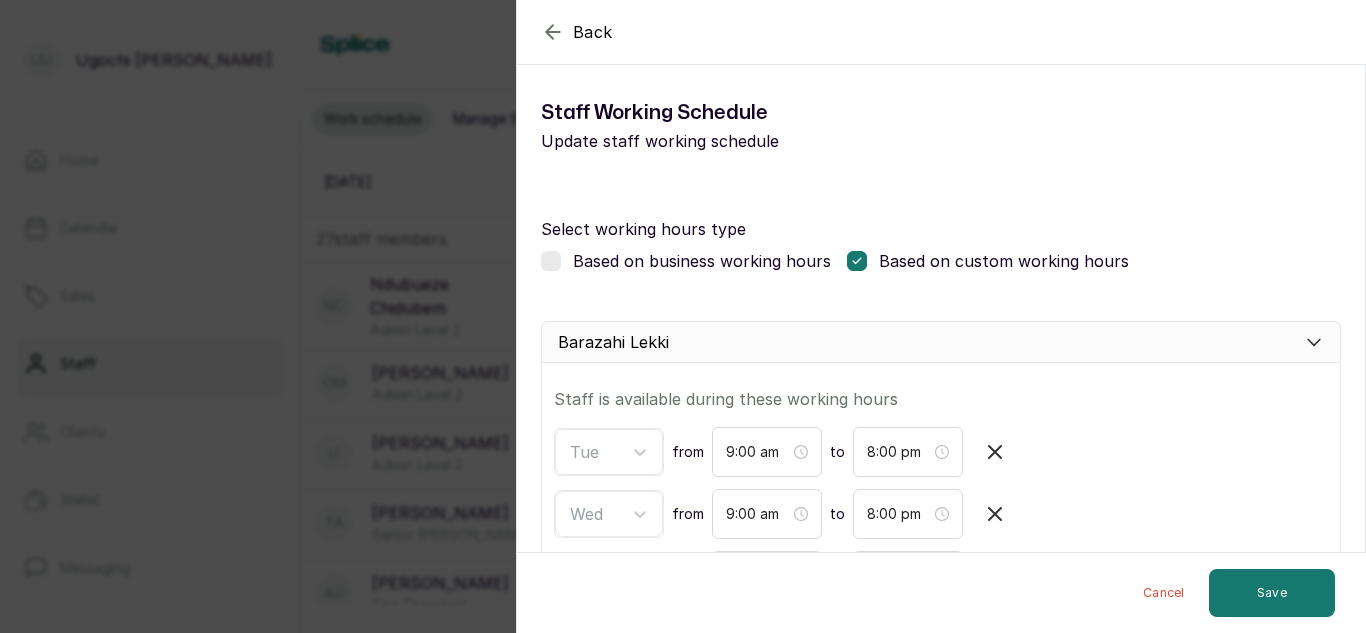 click on "Back Modify Working schedule Staff Working Schedule Update staff working schedule Select working hours type Based on business working hours Based on custom working hours Barazahi Lekki Staff is available during these working hours Tue from 9:00 am to 8:00 pm Wed from 9:00 am to 8:00 pm Thu from 9:00 am to 8:00 pm Fri from 9:00 am to 8:00 pm Sat from 9:00 am to 8:00 pm Sun from 11:00 am to 7:00 pm Add new time Cancel Save" at bounding box center (683, 316) 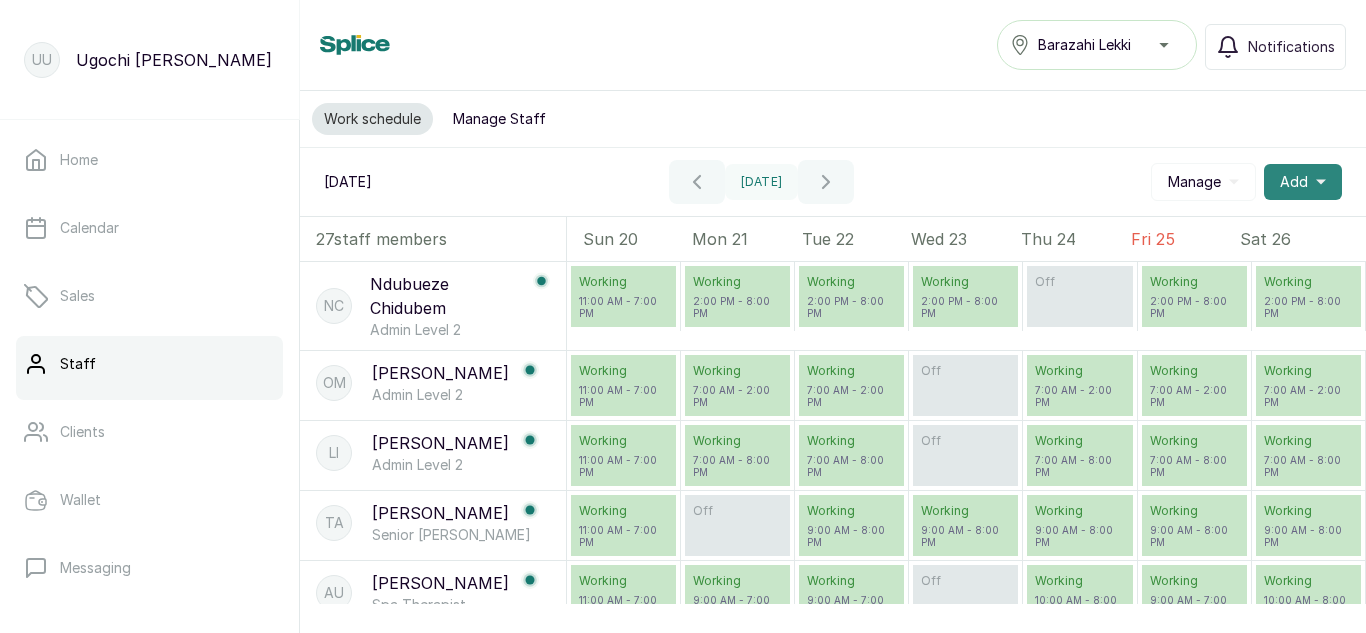click on "Add" at bounding box center [1294, 182] 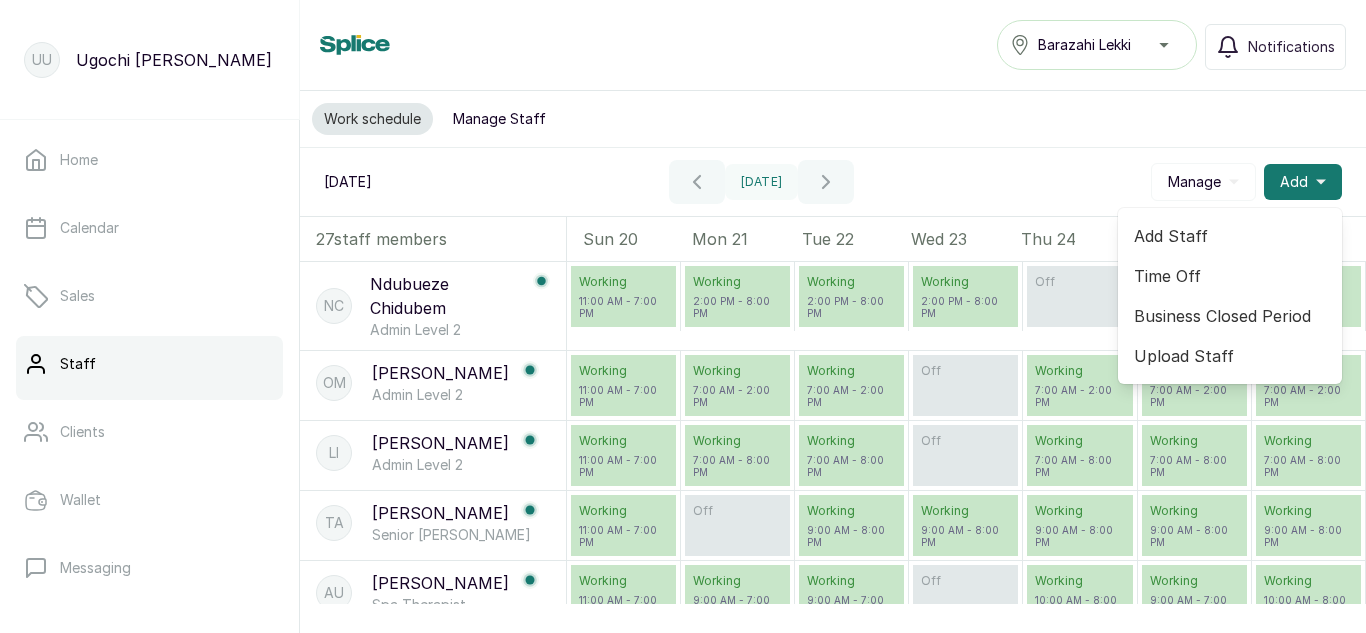click on "Add Staff" at bounding box center (1230, 236) 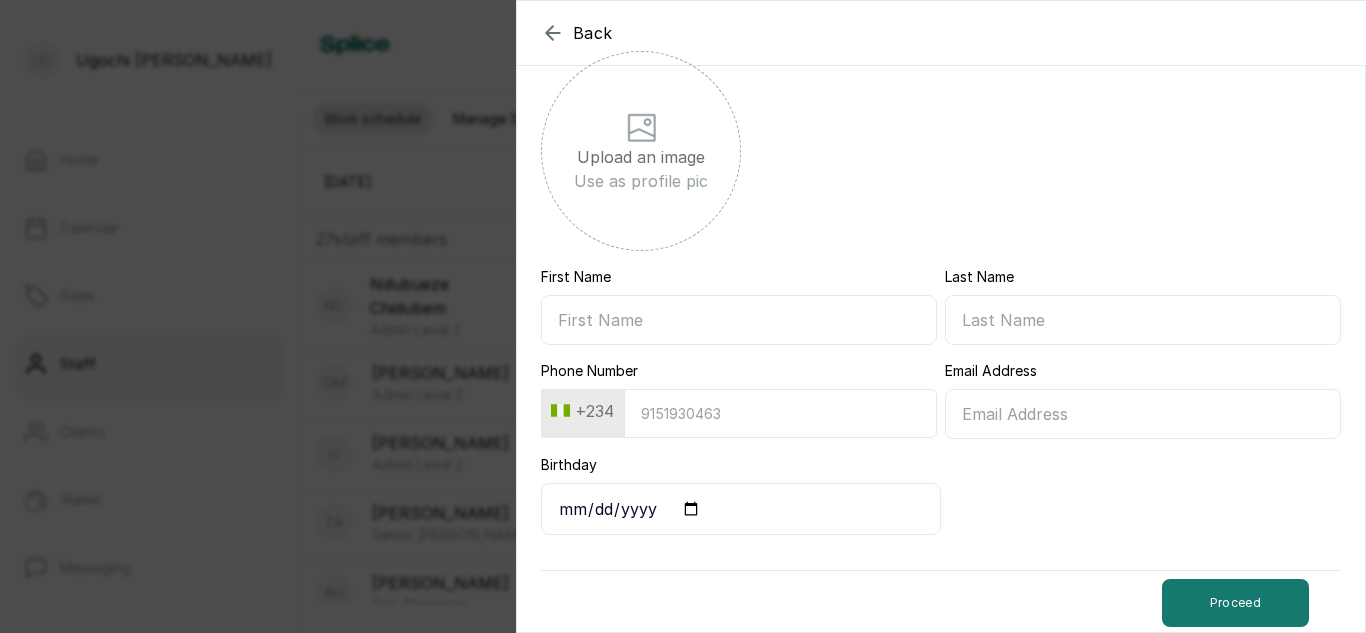 scroll, scrollTop: 271, scrollLeft: 0, axis: vertical 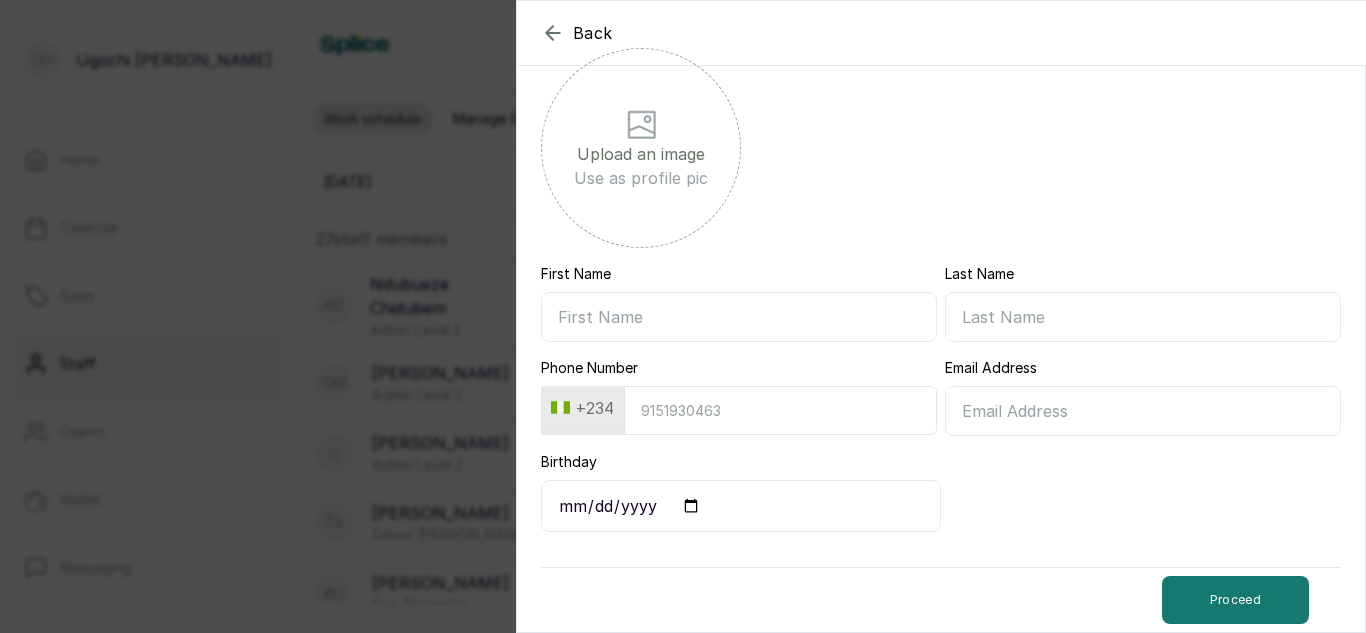 click on "First Name" at bounding box center [739, 317] 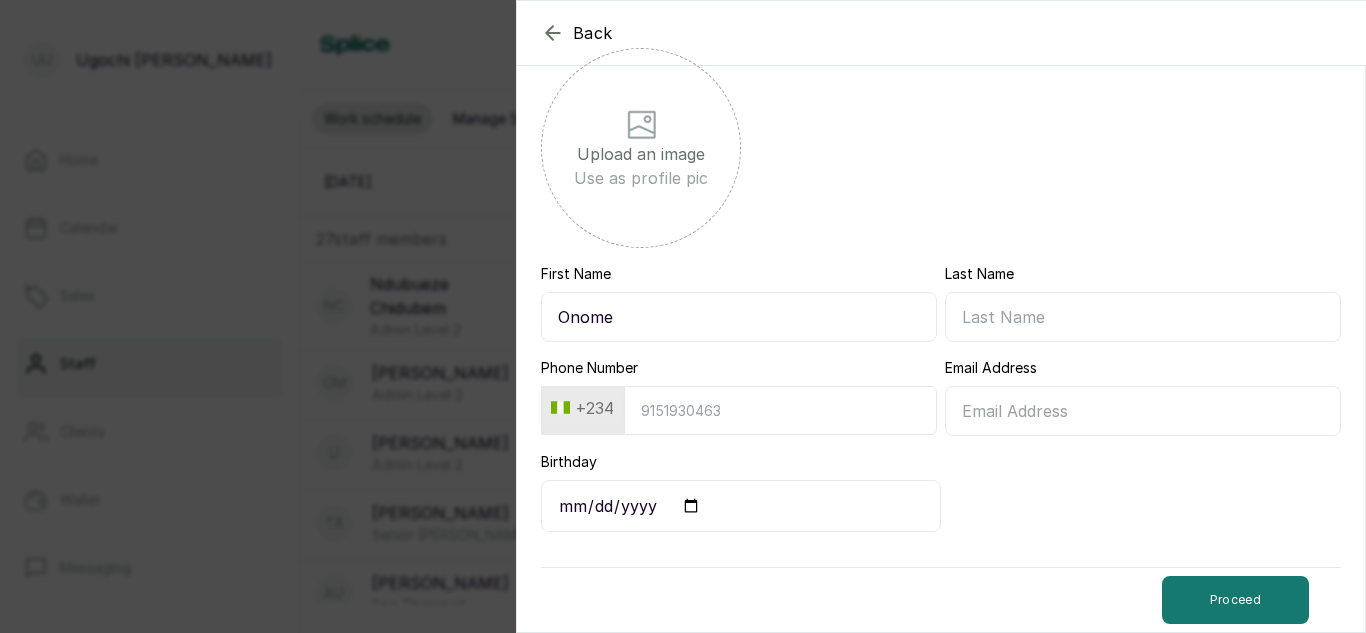 type on "Onome" 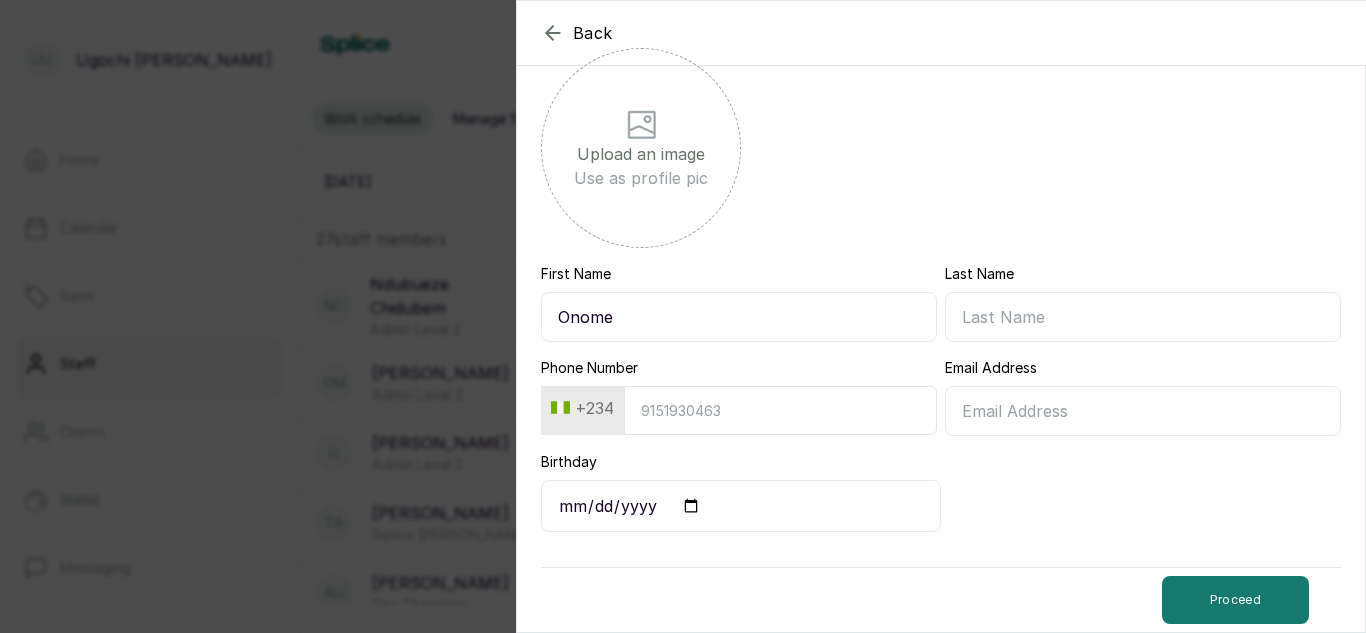 click on "Last Name" at bounding box center [1143, 317] 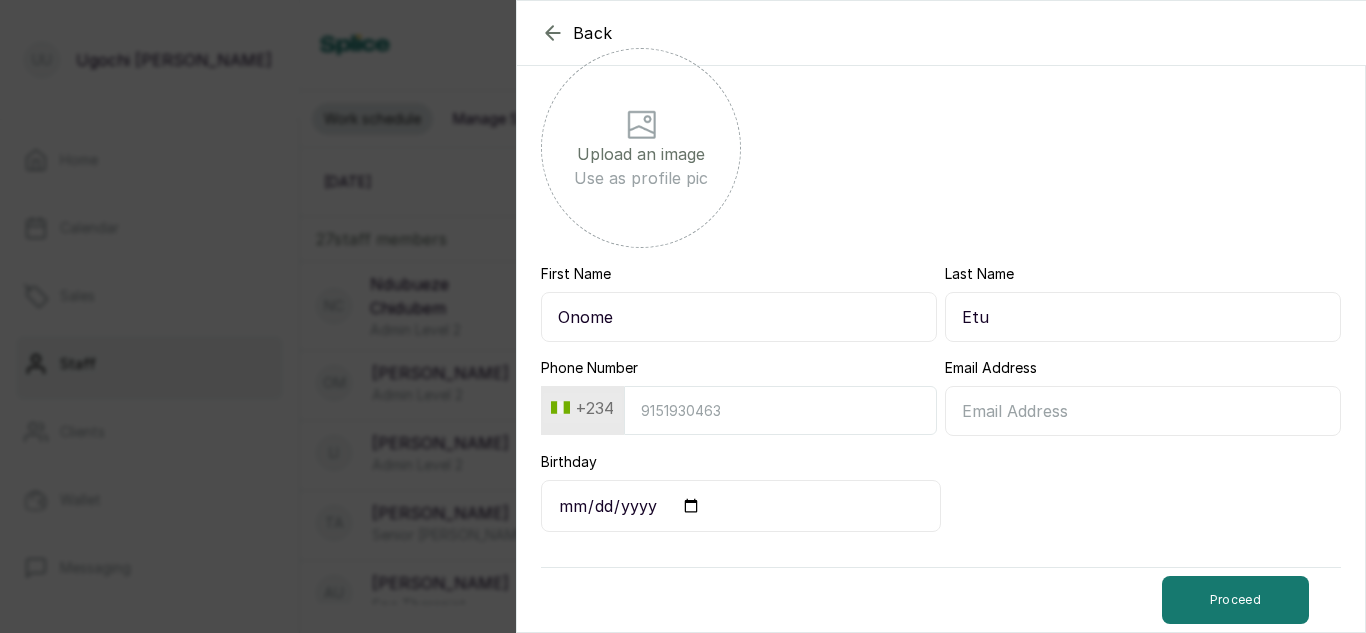 type on "Etu" 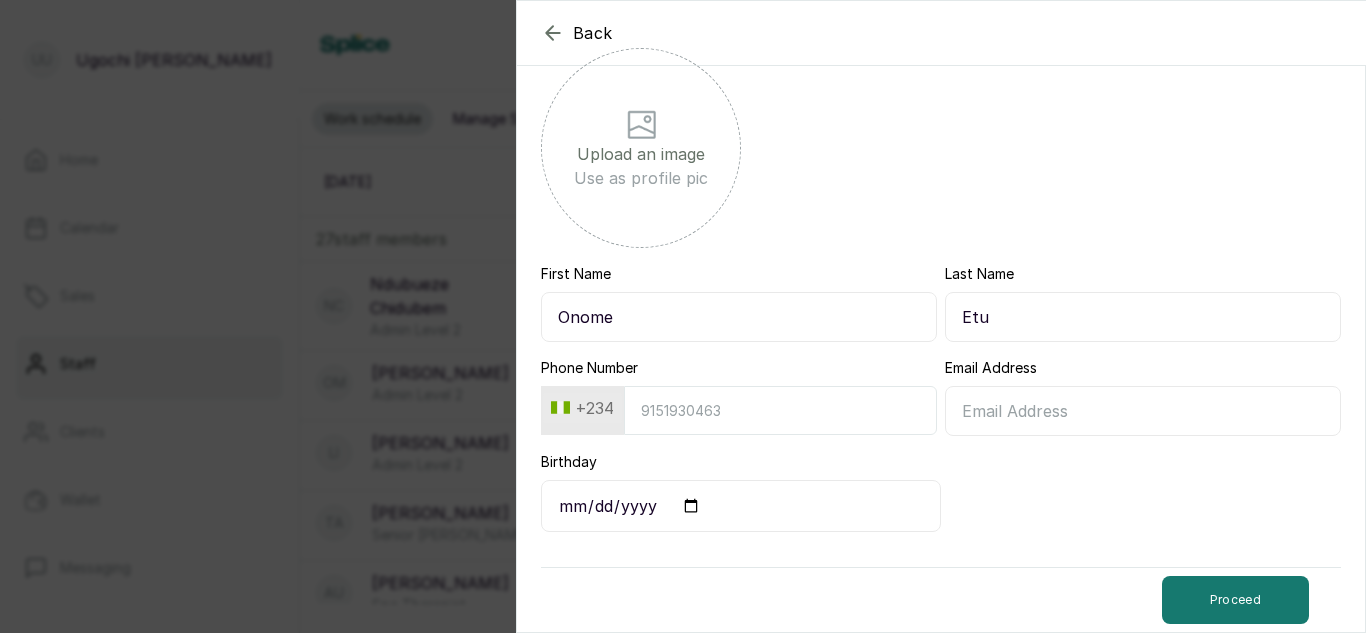 click on "Phone Number" at bounding box center [780, 410] 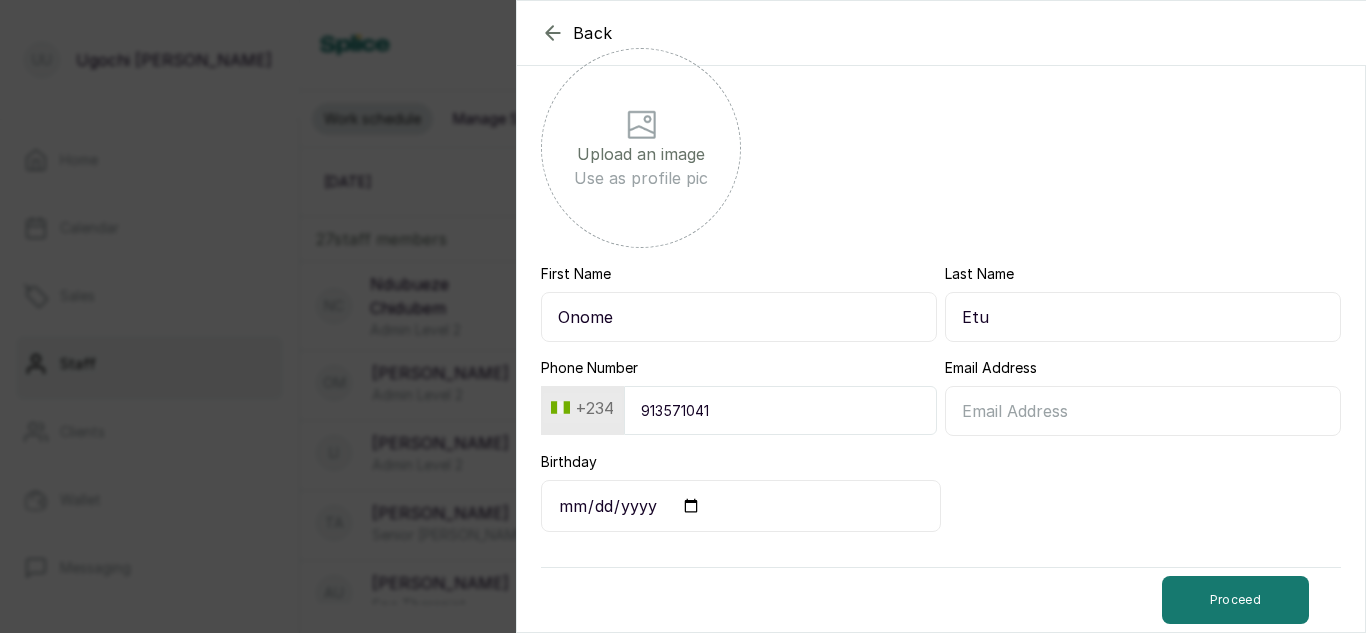type on "9135710418" 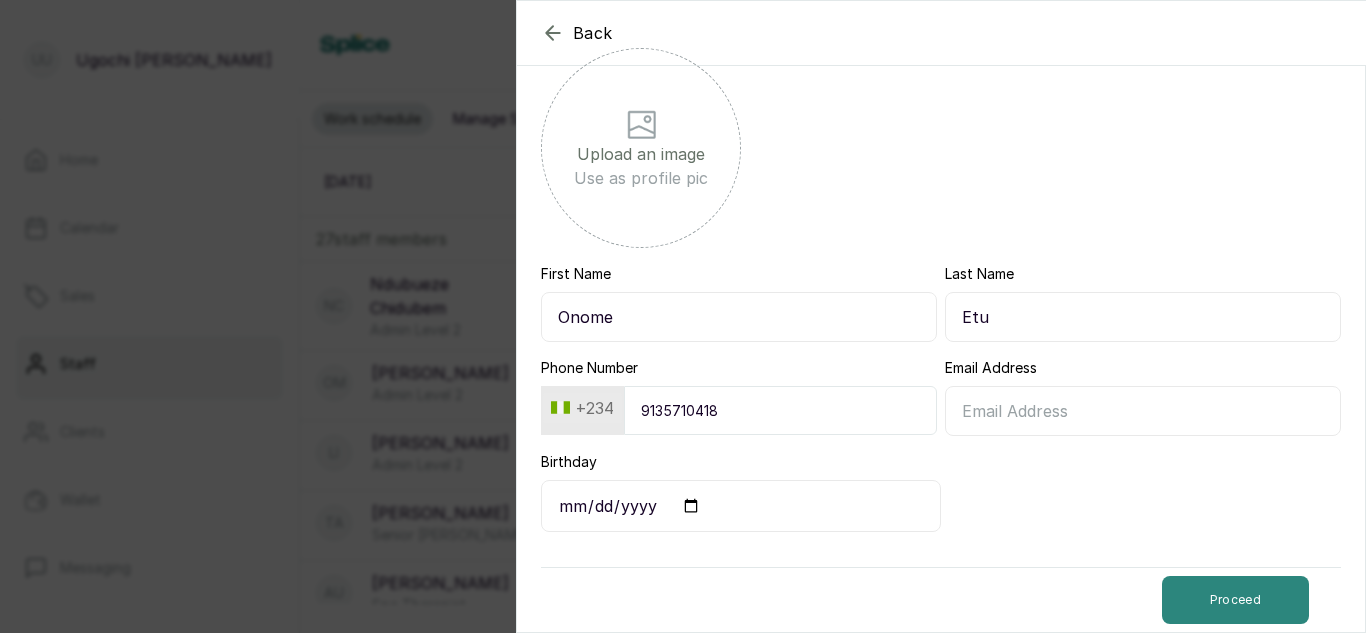 click on "Proceed" at bounding box center (1235, 600) 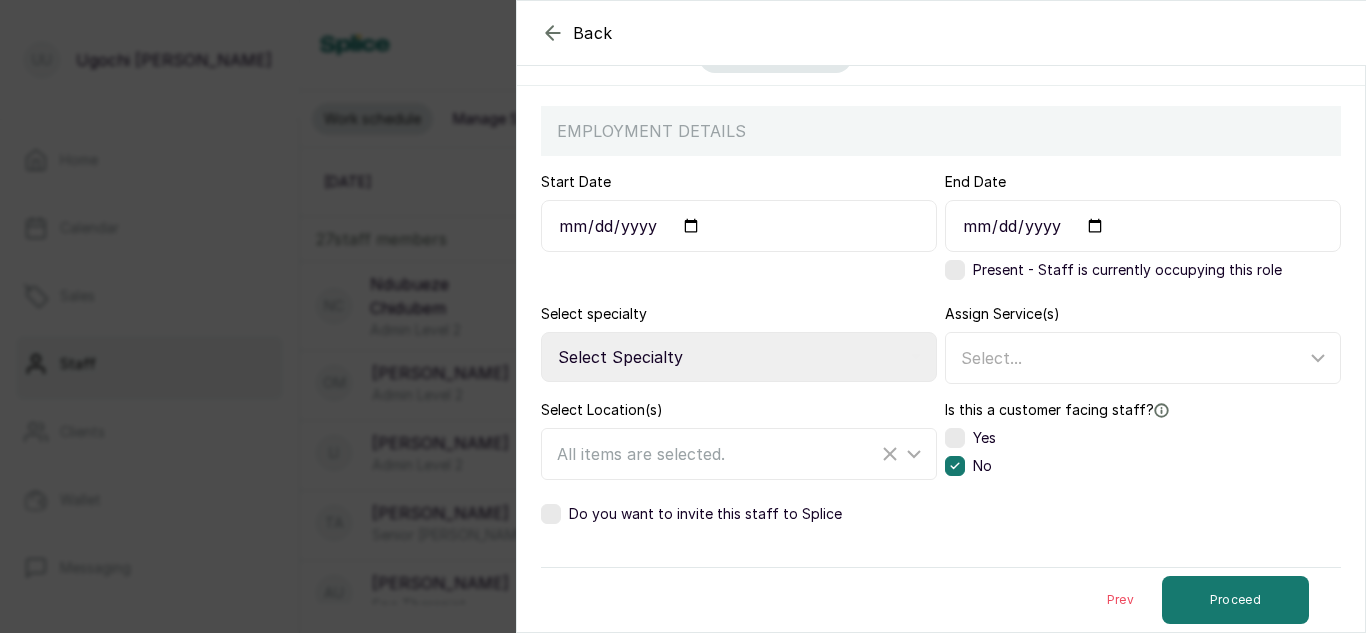 scroll, scrollTop: 145, scrollLeft: 0, axis: vertical 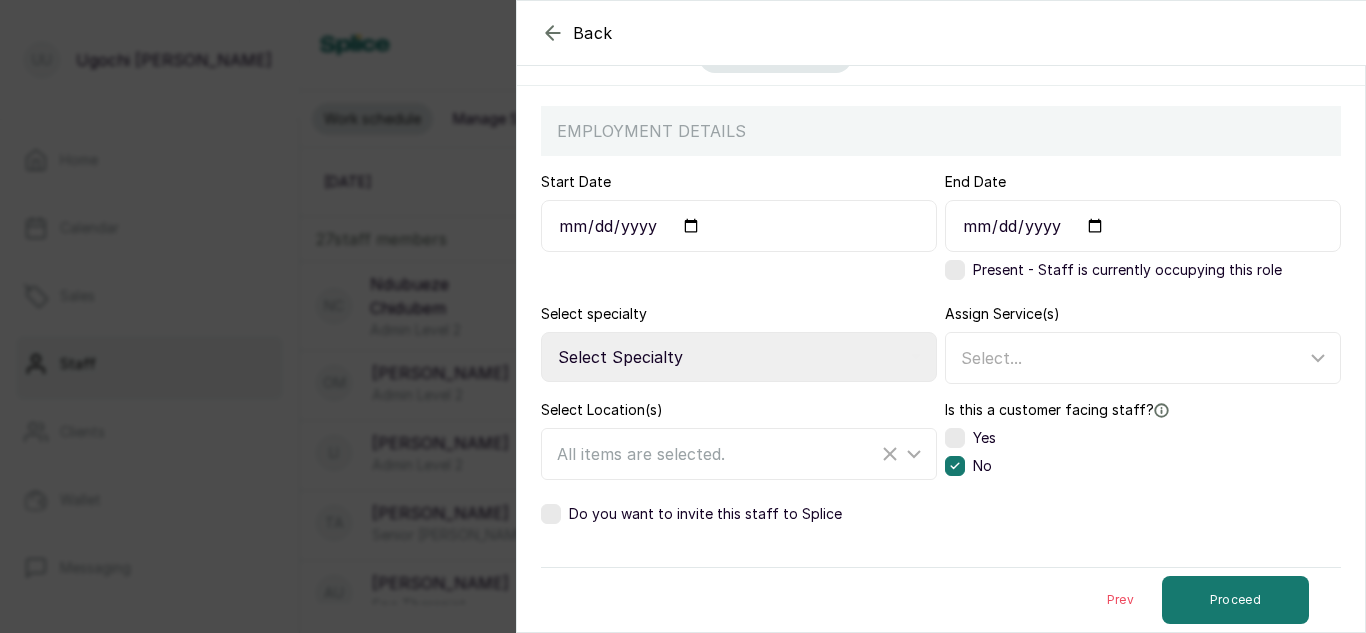 click on "Yes" at bounding box center [984, 438] 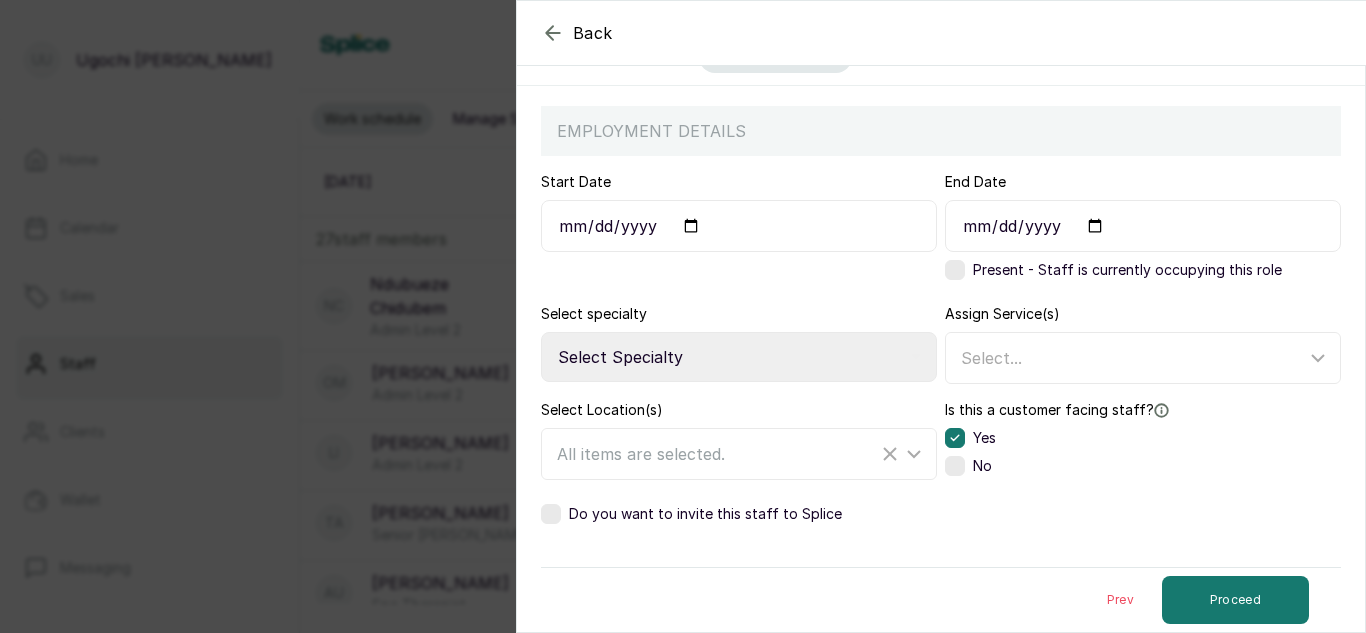 click on "Do you want to invite this staff to Splice" at bounding box center [691, 514] 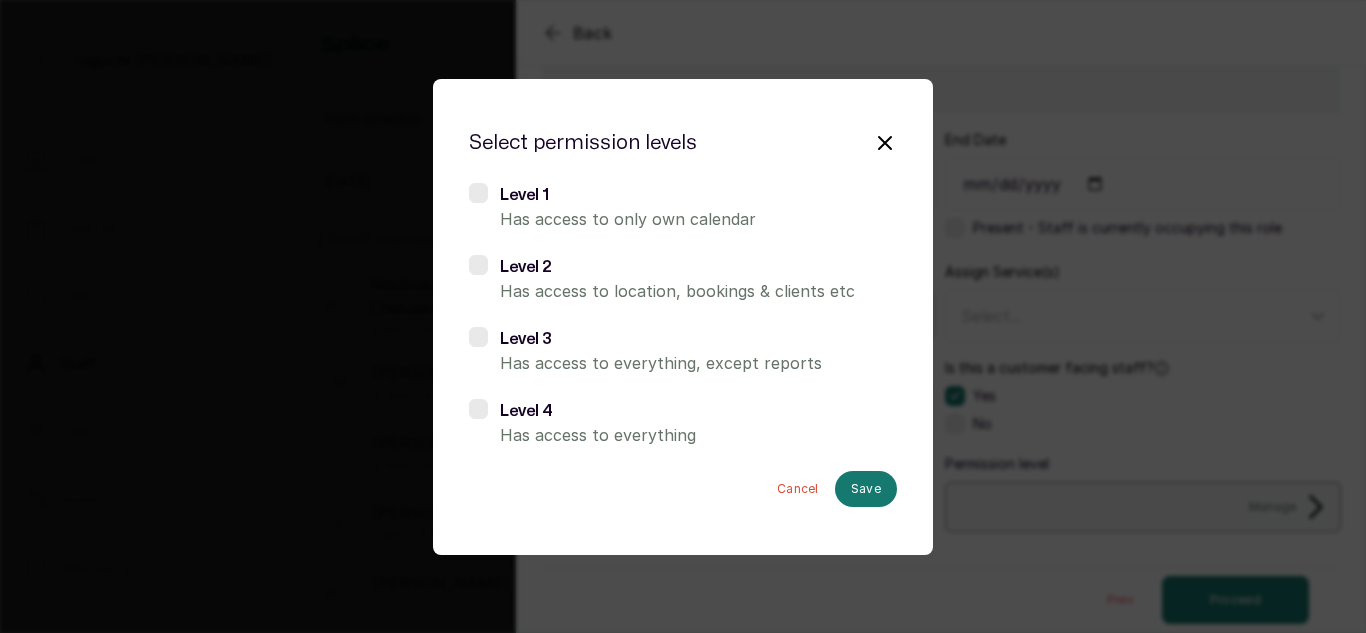 click at bounding box center (478, 193) 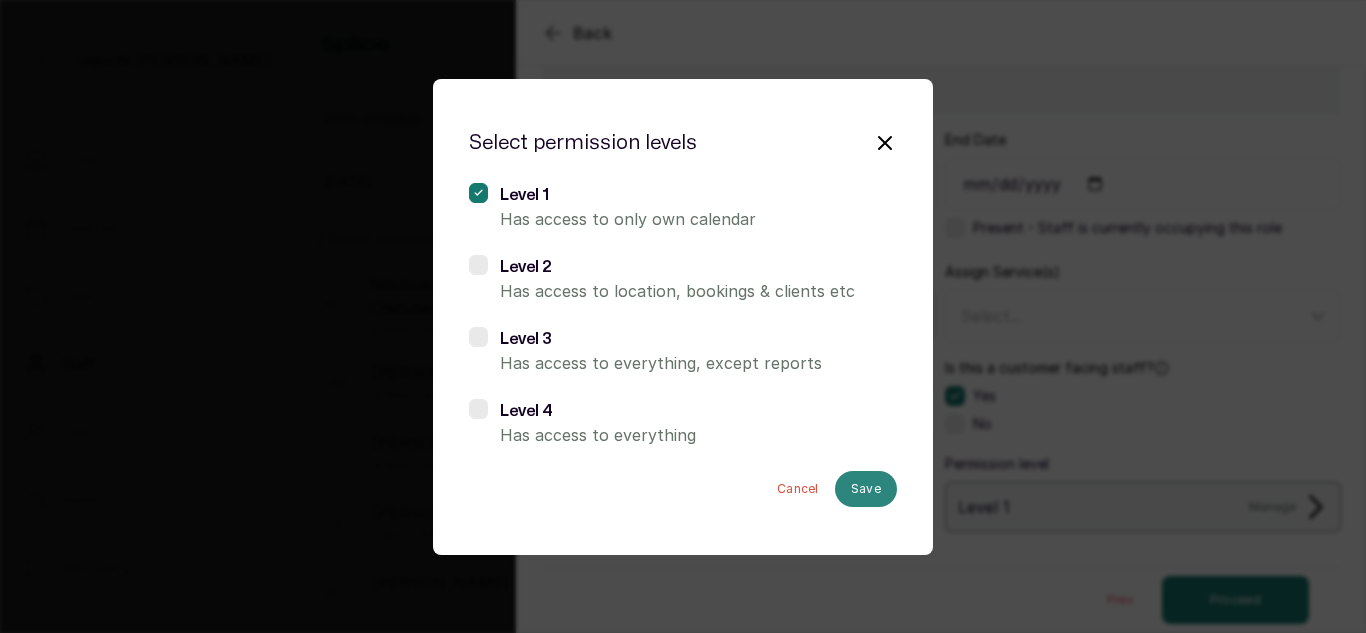 click on "Save" at bounding box center [866, 489] 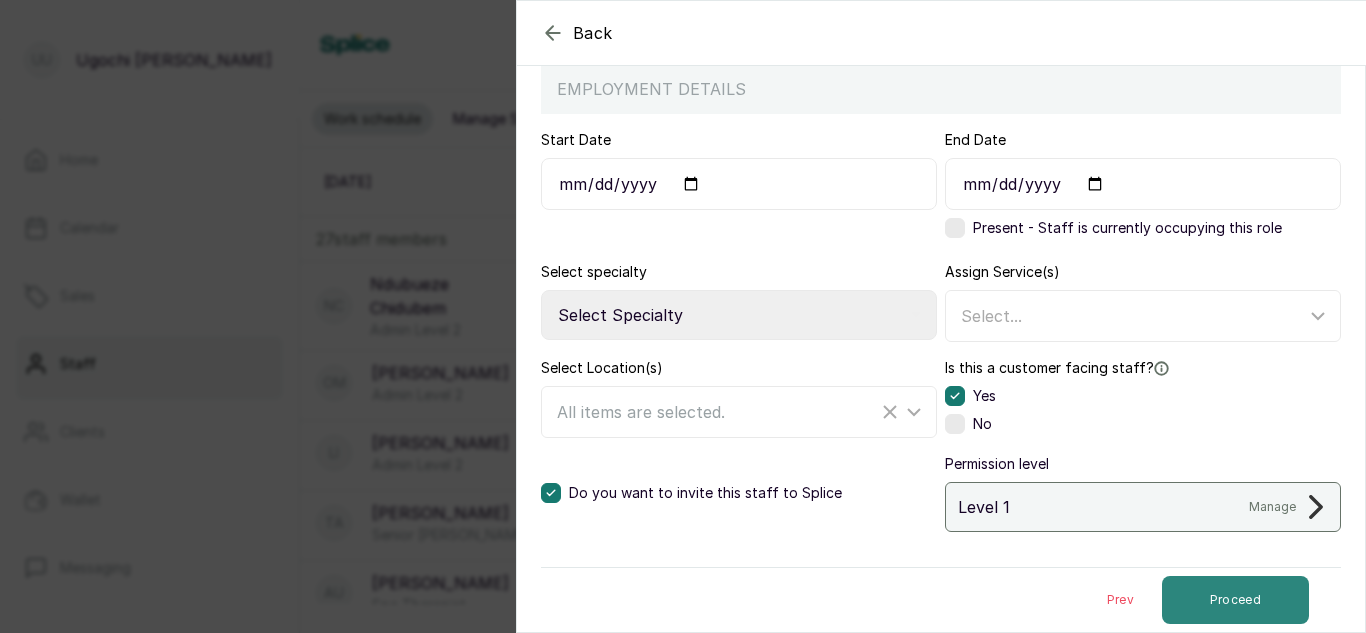 click on "Proceed" at bounding box center [1235, 600] 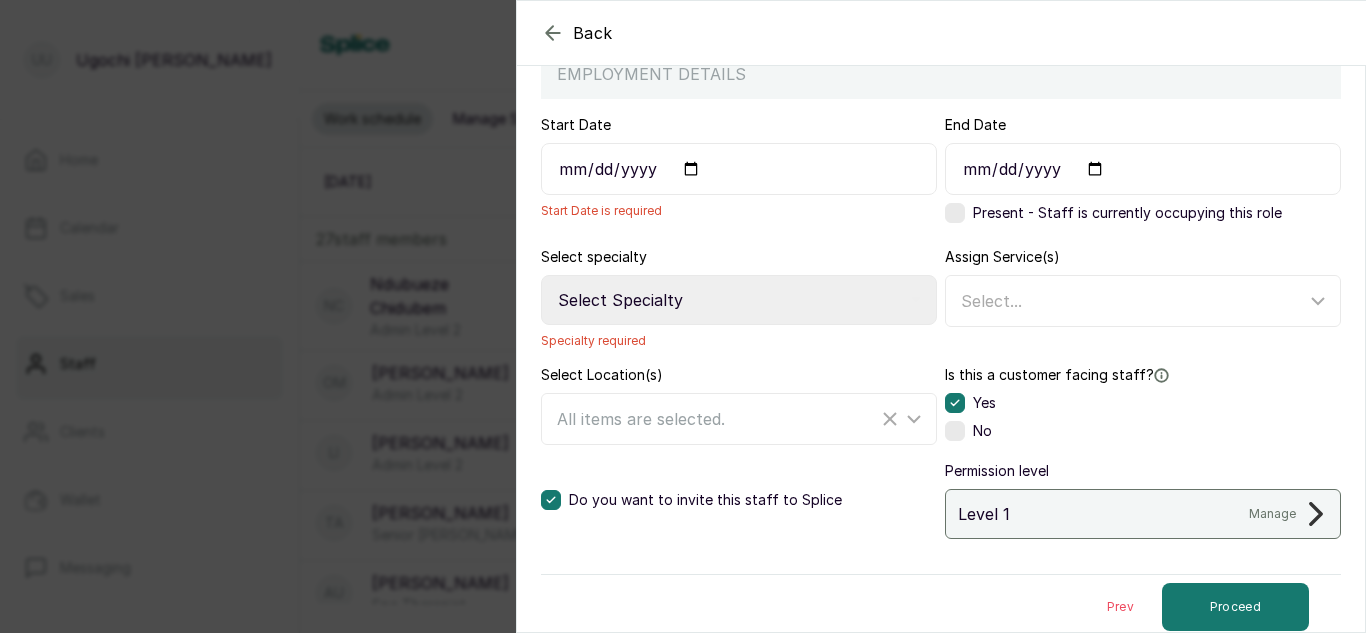 click on "Select Specialty Accountant Admin Level 1 Admin Level 2 Aesthetic Nurse Aesthetician Assistant Hairstylist Beauty Therapist Braider CEO Chef Colourist Customer Service Dermatologist Drop-off Junior Stylist Level 1 Drop-off Junior Stylist Level 2 Drop-off Senior Stylist Level 1 Drop-off Senior Stylist Level 2 Head Brow Artist Hot Wax & Treatment Specialist [PERSON_NAME] Junior Brow Artist Junior Hairstylist [PERSON_NAME] Technician Junior Makeup Artist Junior Photographer Laser Tech Lash Tech Manicurist Master Brow Artist Mixologist Nail Tech Nail Technician Nail Technician - Acrylic Nail Technician - Acrylic Design Nail Technician - Dipping Powder Nail Technician - Gel Nurse Pastry Chef Pedicurist Salon Manager Salon Receptionist Senior [PERSON_NAME] Senior Brow Artist Senior Hairstylist Senior Lash and Lamination Artist Senior Lash Artist Senior Lash Technician Senior Makeup Artist Senior Photographer Shampoo Assistant Social Media Spa Manager Spa Therapist Stylist Sugaring Specialist Waitress Waxing Specialist" at bounding box center (739, 300) 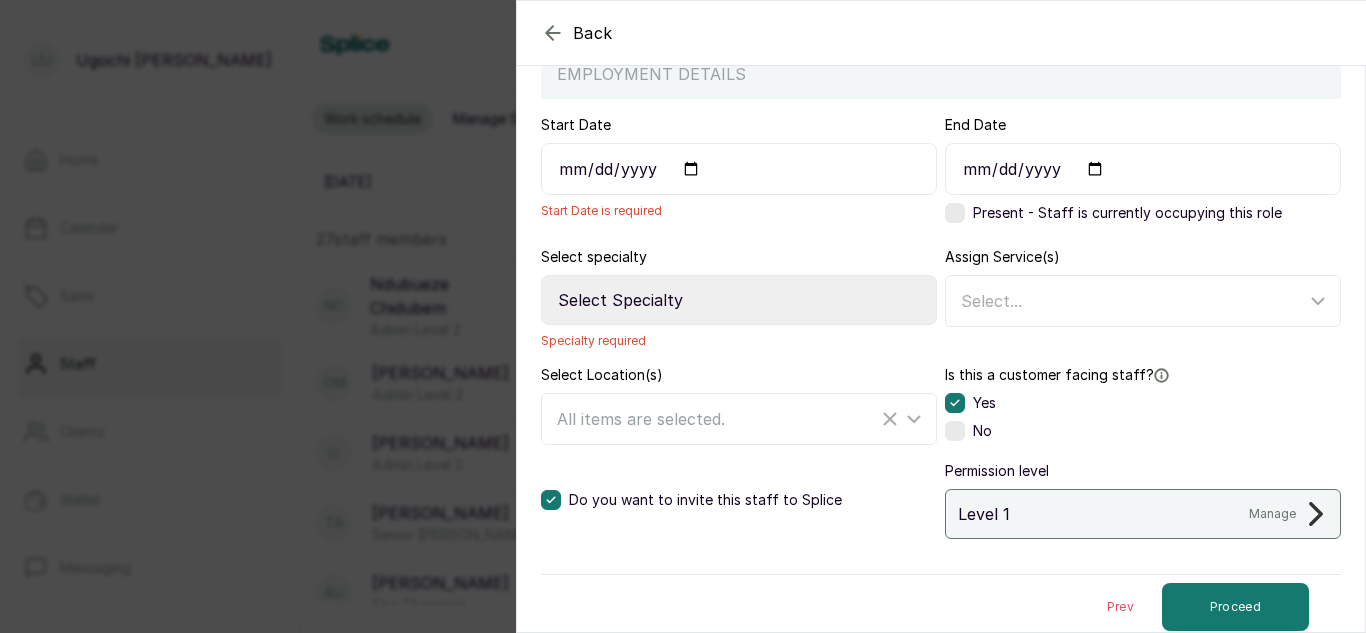 select on "braider" 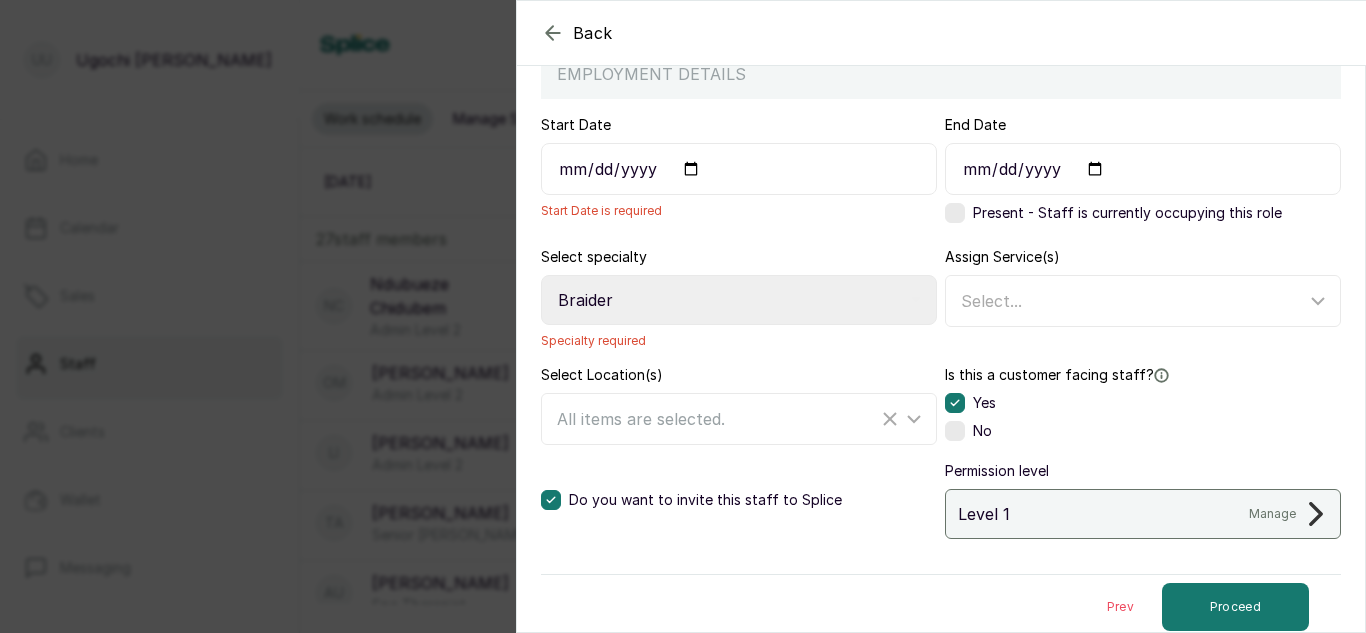 click on "Select Specialty Accountant Admin Level 1 Admin Level 2 Aesthetic Nurse Aesthetician Assistant Hairstylist Beauty Therapist Braider CEO Chef Colourist Customer Service Dermatologist Drop-off Junior Stylist Level 1 Drop-off Junior Stylist Level 2 Drop-off Senior Stylist Level 1 Drop-off Senior Stylist Level 2 Head Brow Artist Hot Wax & Treatment Specialist [PERSON_NAME] Junior Brow Artist Junior Hairstylist [PERSON_NAME] Technician Junior Makeup Artist Junior Photographer Laser Tech Lash Tech Manicurist Master Brow Artist Mixologist Nail Tech Nail Technician Nail Technician - Acrylic Nail Technician - Acrylic Design Nail Technician - Dipping Powder Nail Technician - Gel Nurse Pastry Chef Pedicurist Salon Manager Salon Receptionist Senior [PERSON_NAME] Senior Brow Artist Senior Hairstylist Senior Lash and Lamination Artist Senior Lash Artist Senior Lash Technician Senior Makeup Artist Senior Photographer Shampoo Assistant Social Media Spa Manager Spa Therapist Stylist Sugaring Specialist Waitress Waxing Specialist" at bounding box center [739, 300] 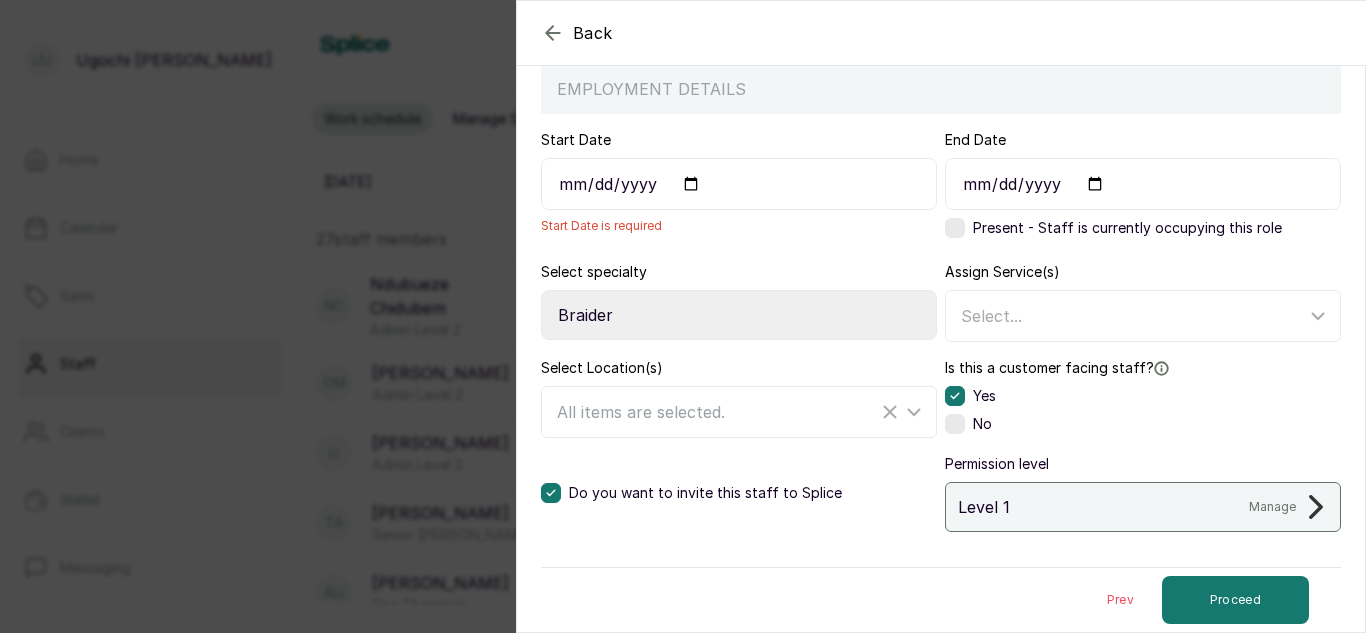 click on "Start Date" at bounding box center (739, 184) 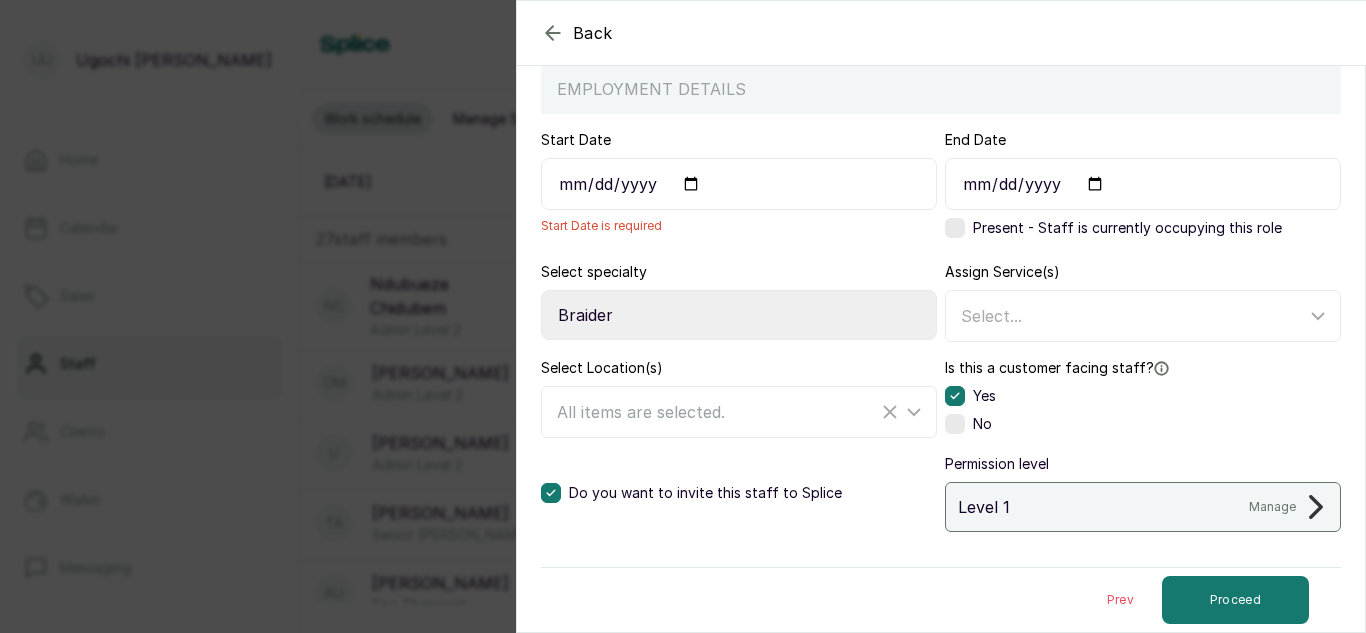 click at bounding box center [955, 228] 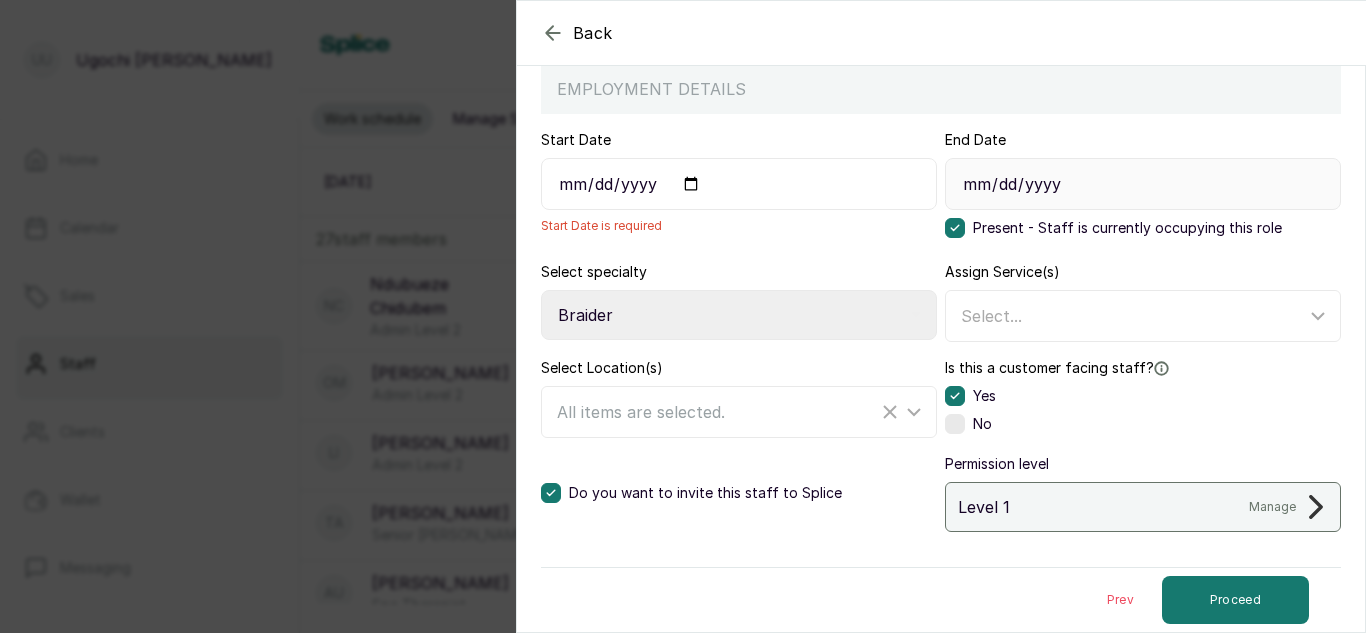 click on "Start Date" at bounding box center [739, 184] 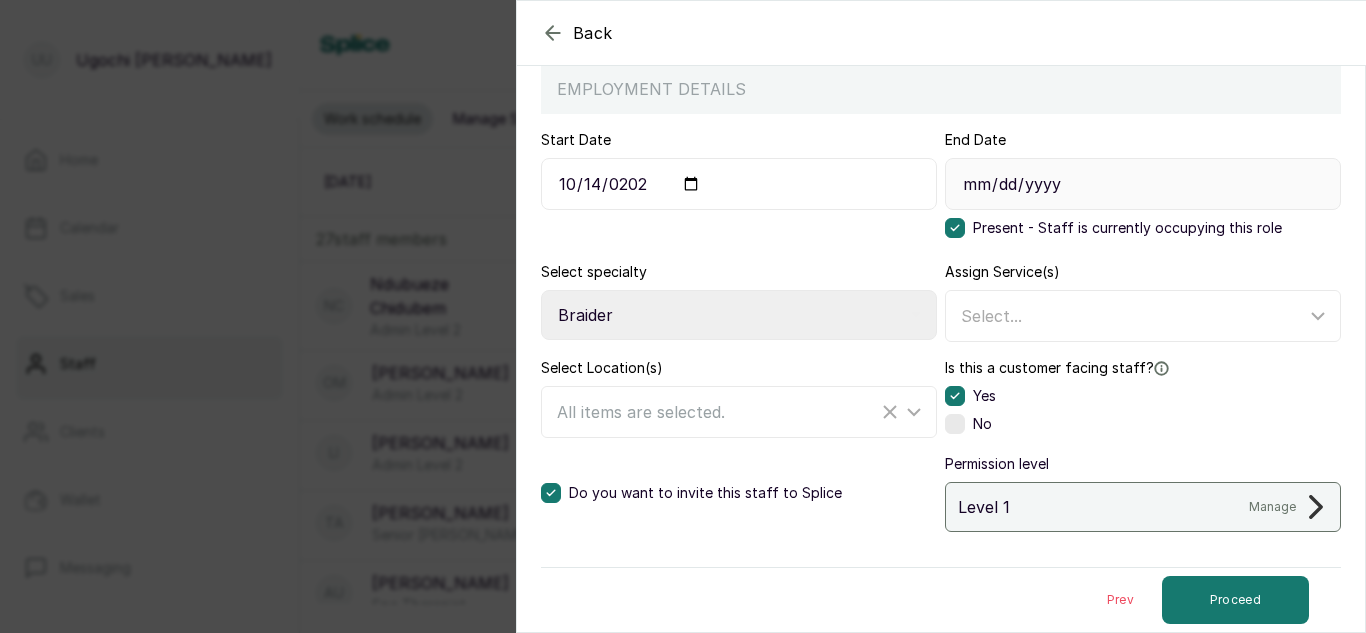 type on "[DATE]" 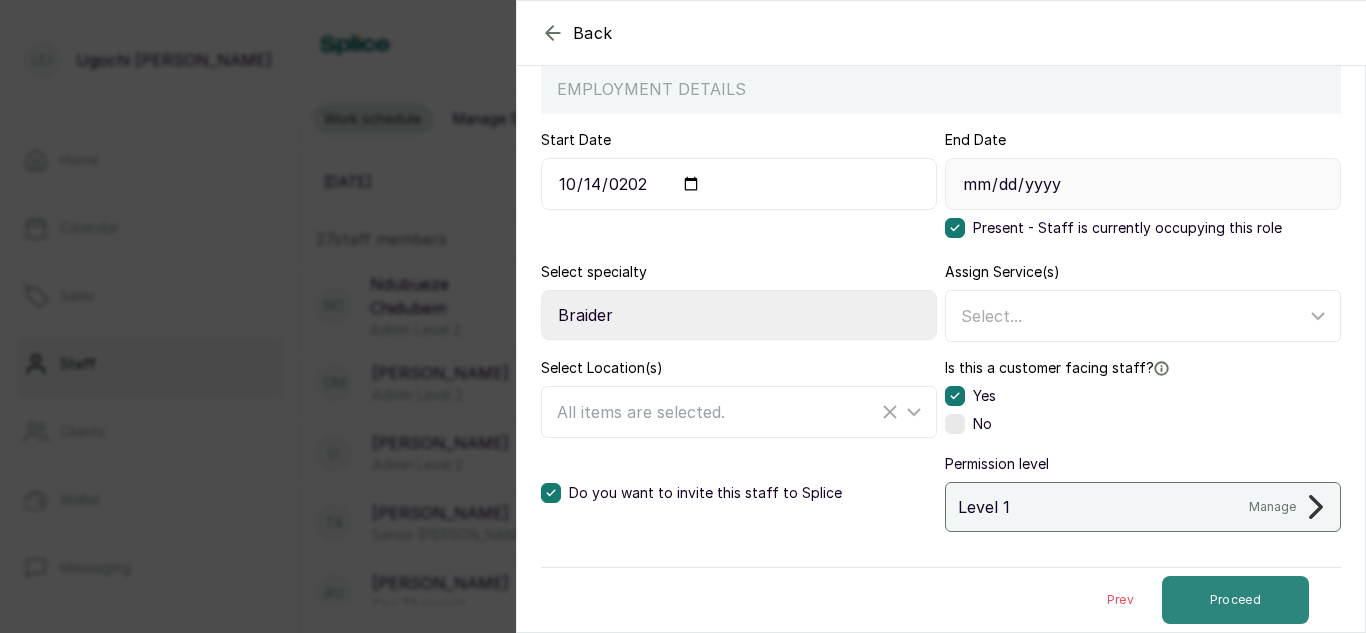 click on "Proceed" at bounding box center [1235, 600] 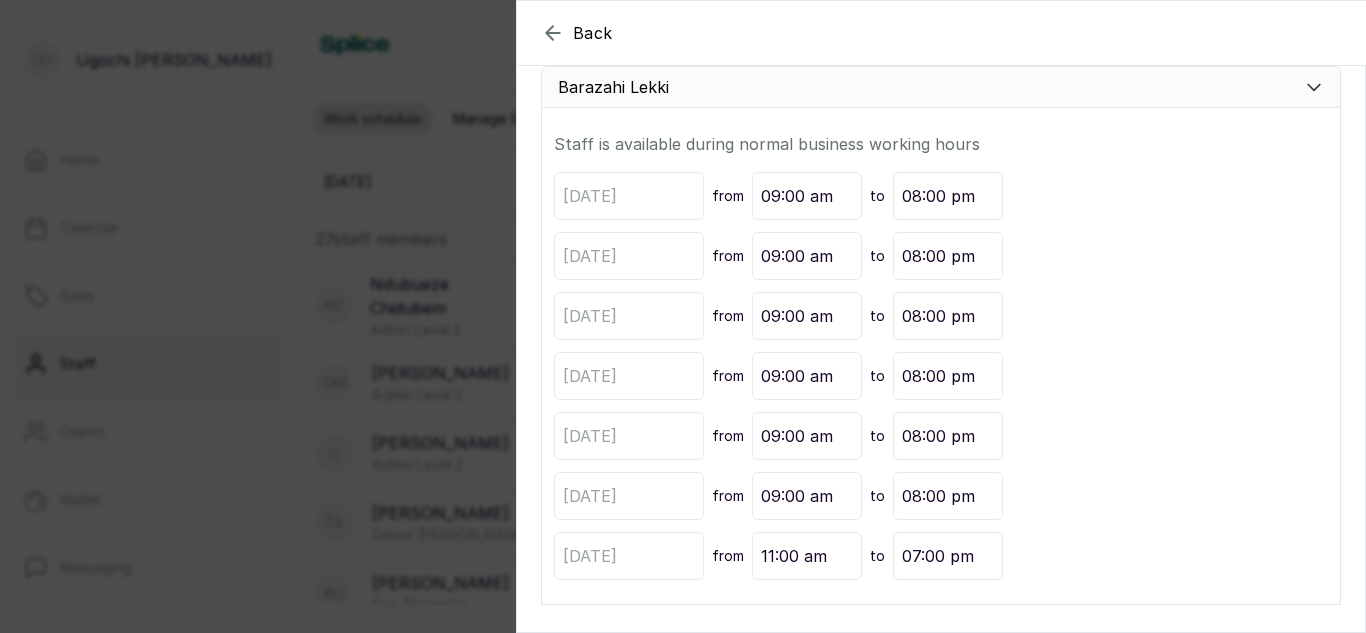 scroll, scrollTop: 243, scrollLeft: 0, axis: vertical 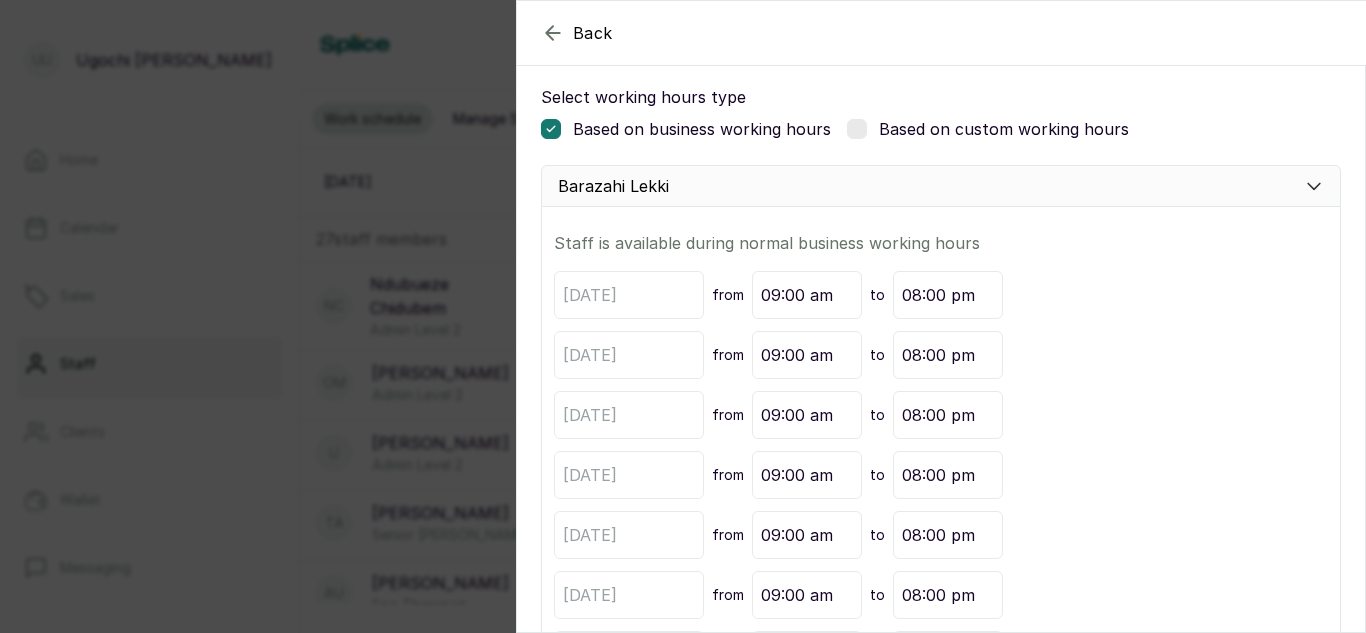 click on "Based on custom working hours" at bounding box center [988, 129] 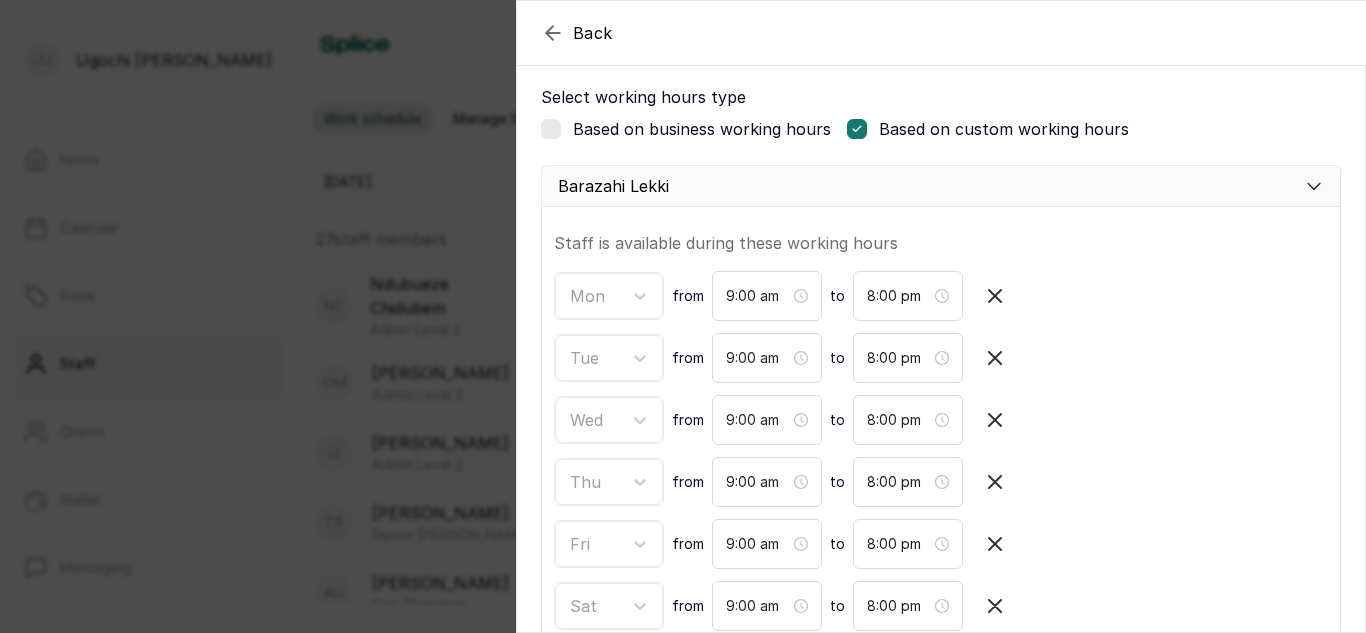 click 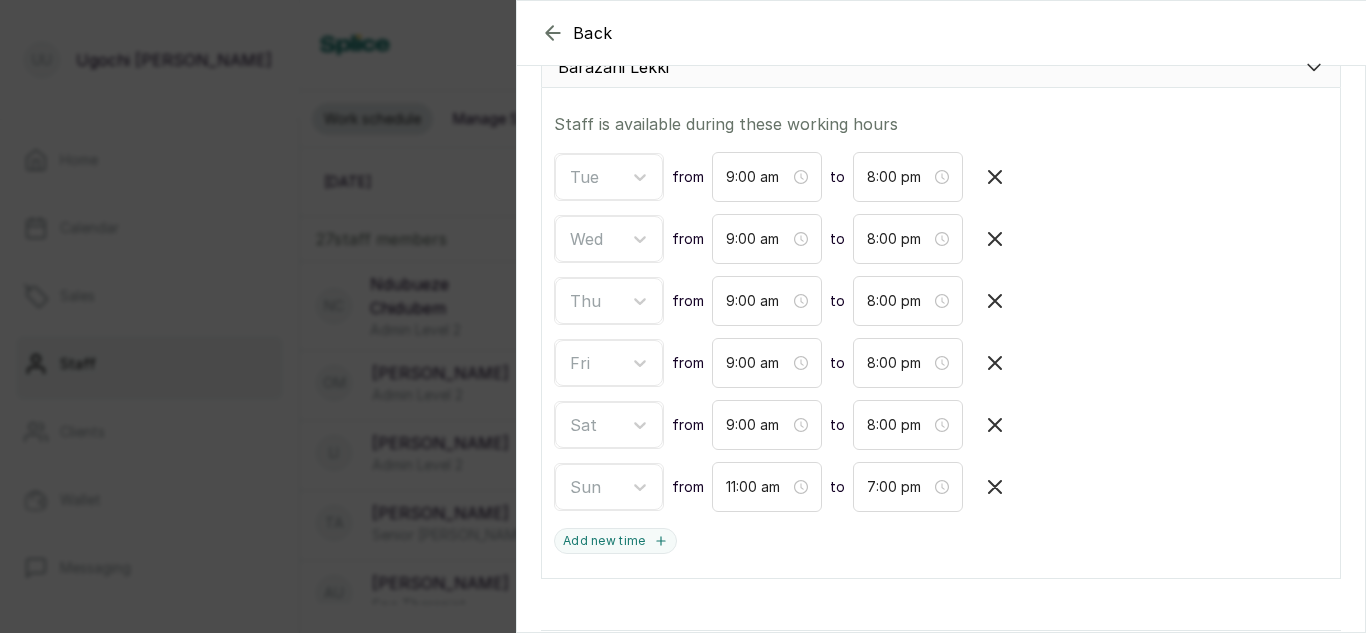 scroll, scrollTop: 366, scrollLeft: 0, axis: vertical 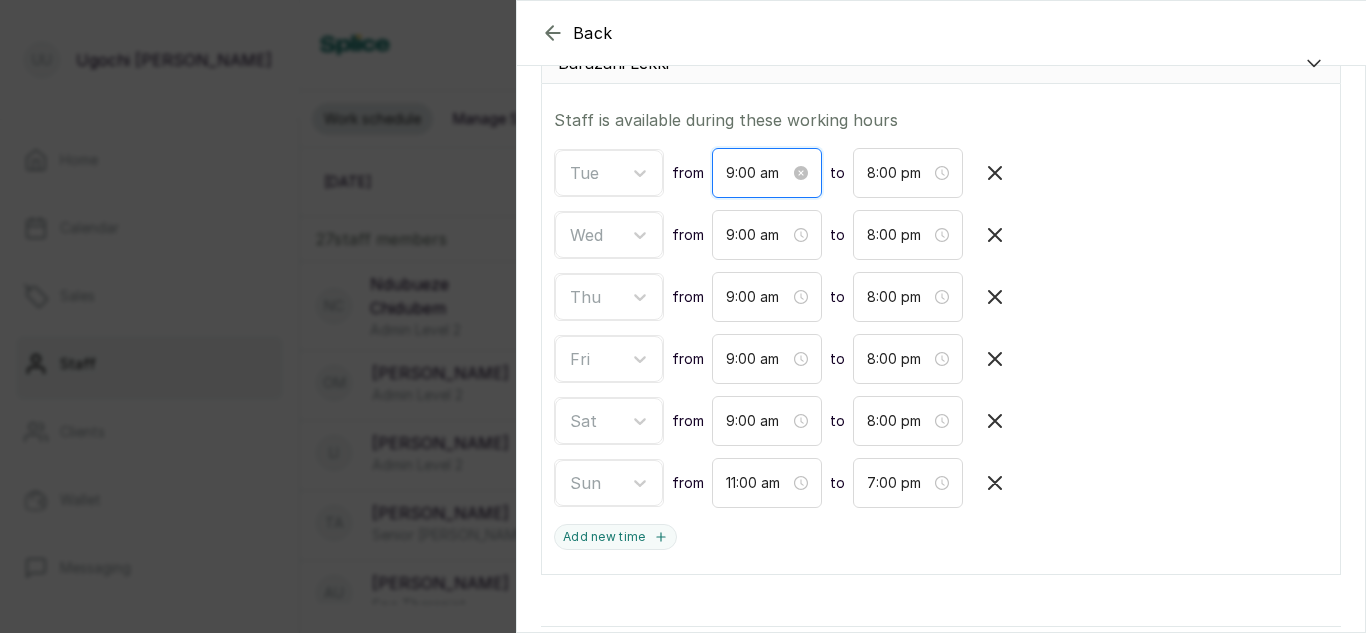 click on "9:00 am" at bounding box center (758, 173) 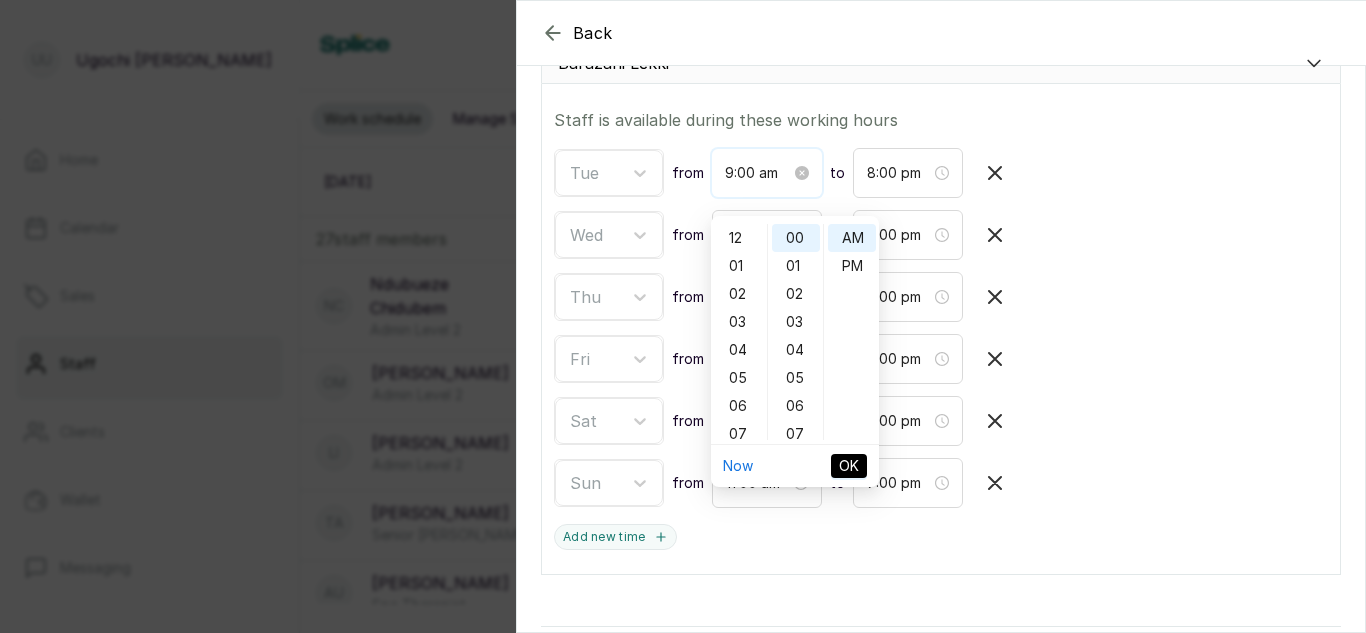 scroll, scrollTop: 120, scrollLeft: 0, axis: vertical 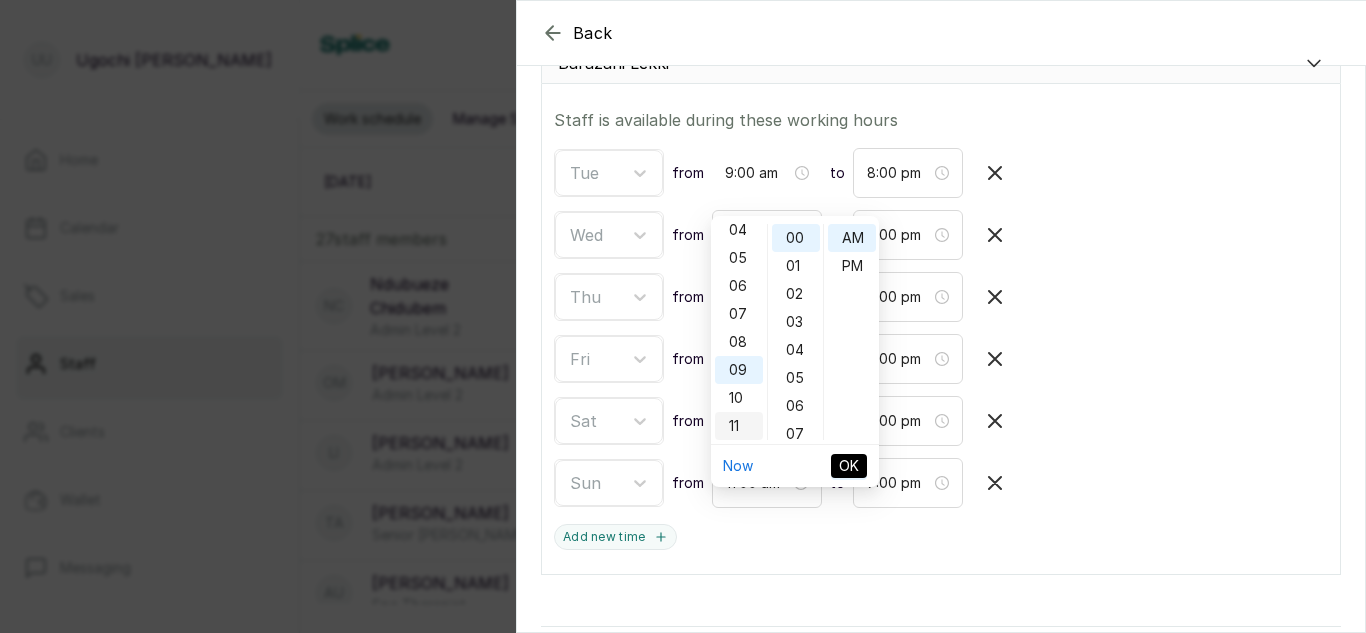 click on "11" at bounding box center [739, 426] 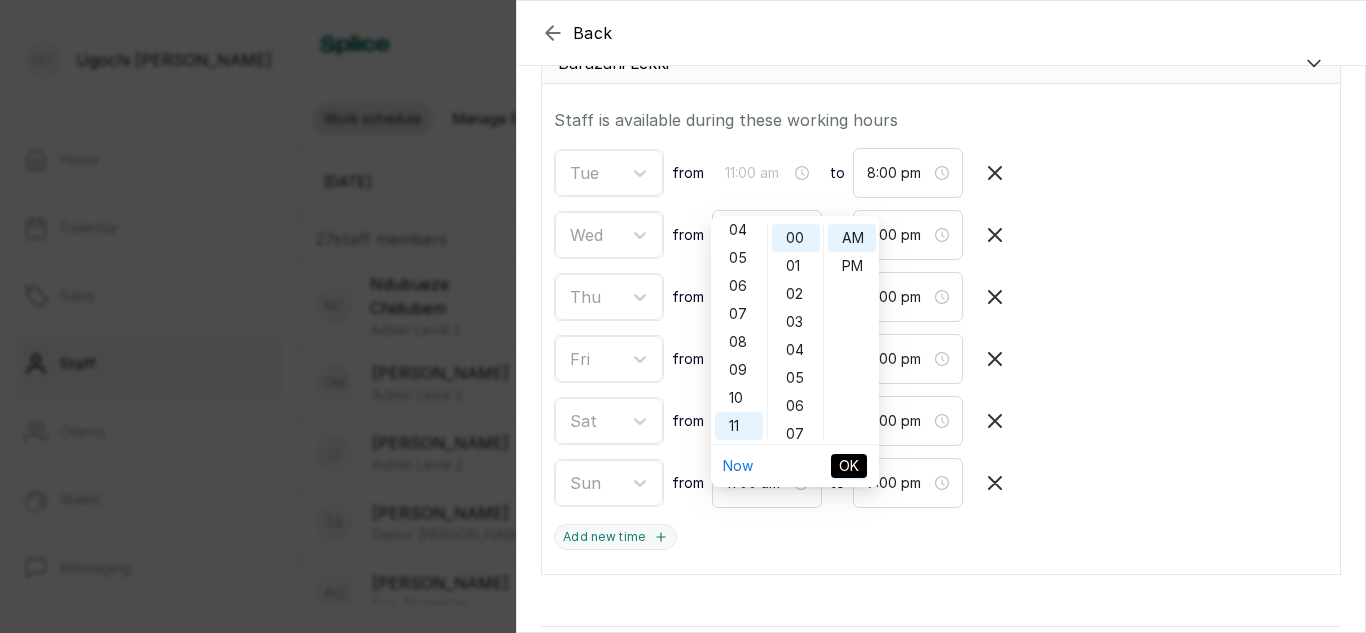 click on "OK" at bounding box center (849, 466) 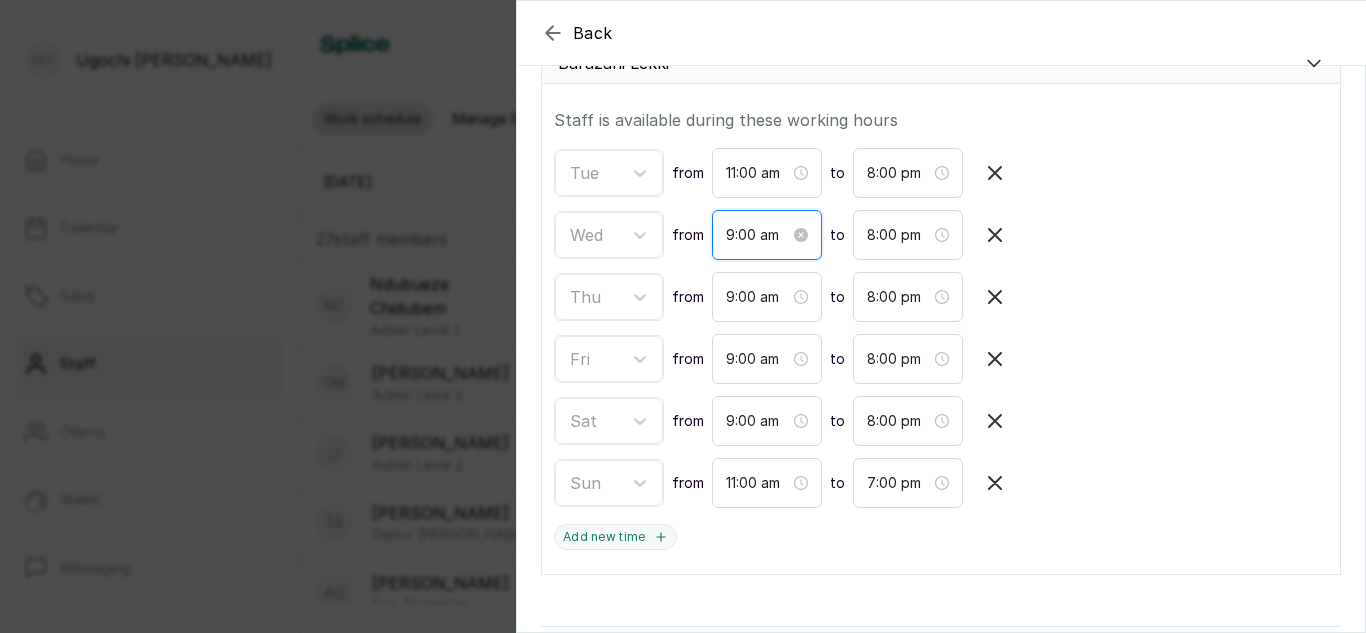 click on "9:00 am" at bounding box center [758, 235] 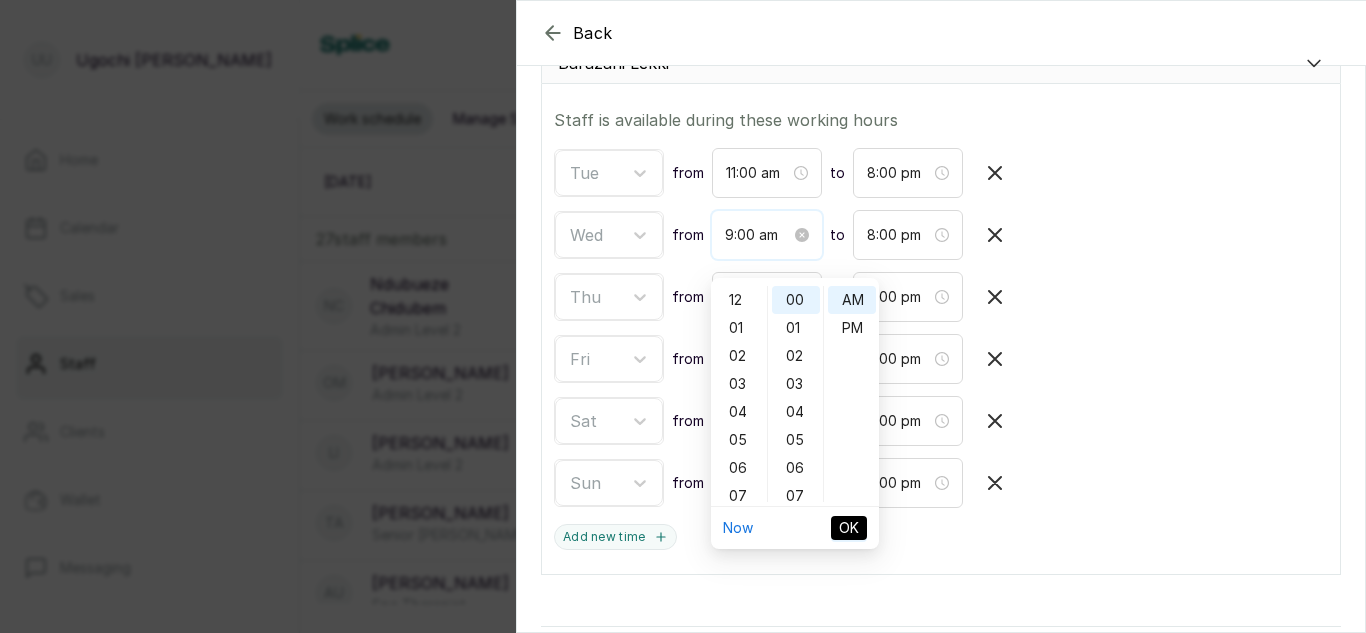 scroll, scrollTop: 120, scrollLeft: 0, axis: vertical 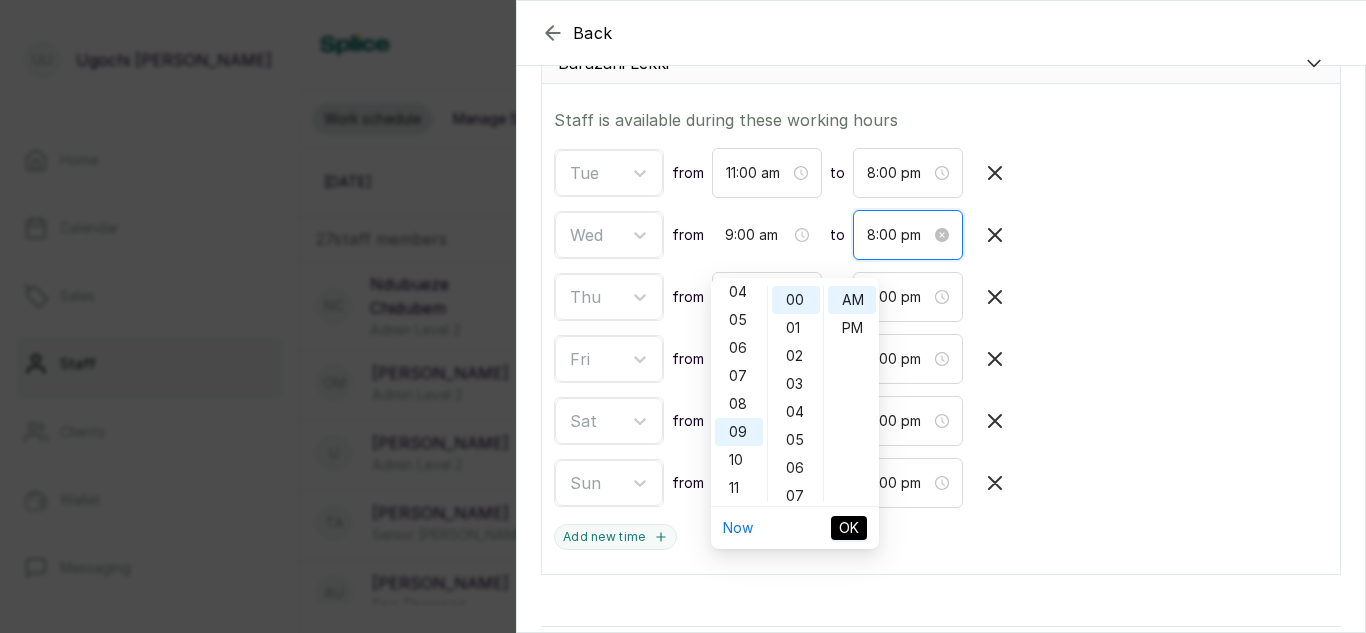 click on "8:00 pm" at bounding box center [899, 235] 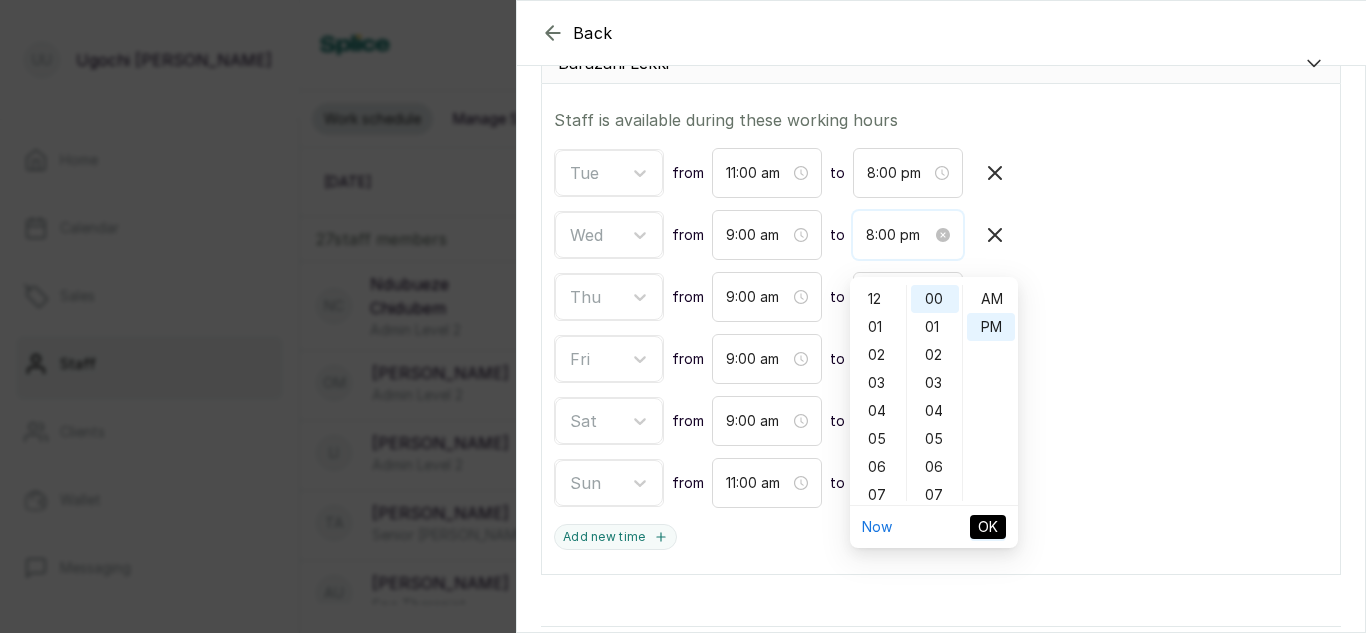 scroll, scrollTop: 120, scrollLeft: 0, axis: vertical 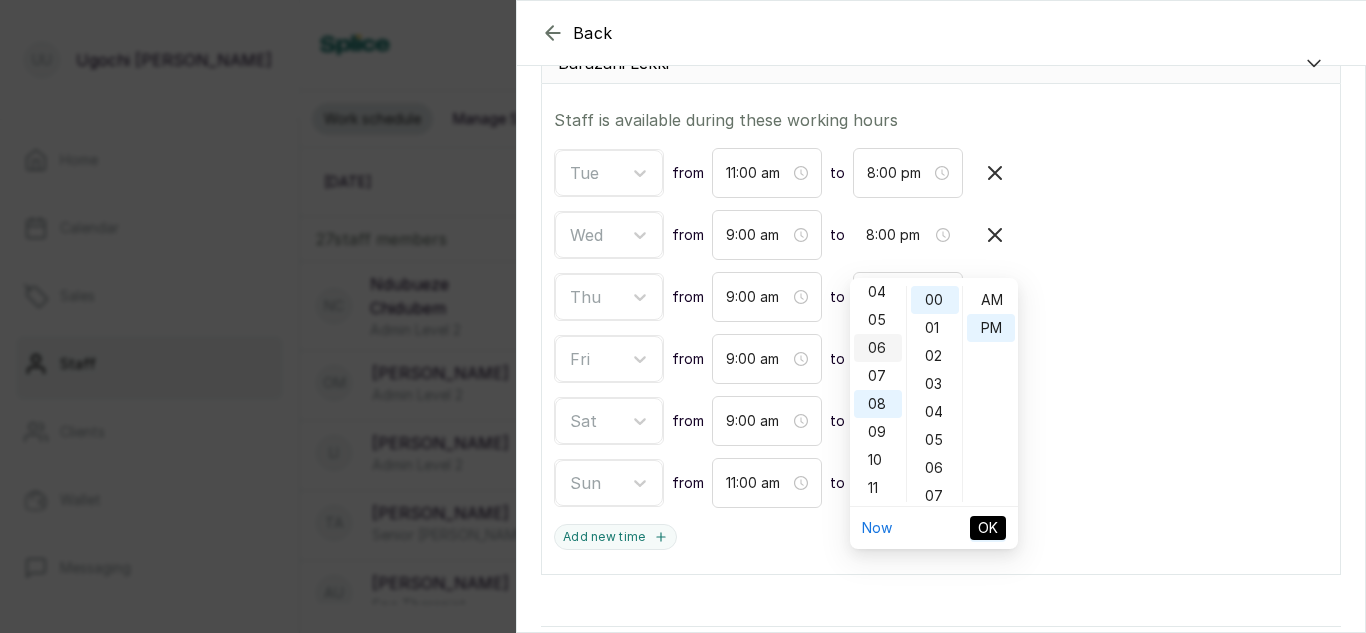 click on "06" at bounding box center (878, 348) 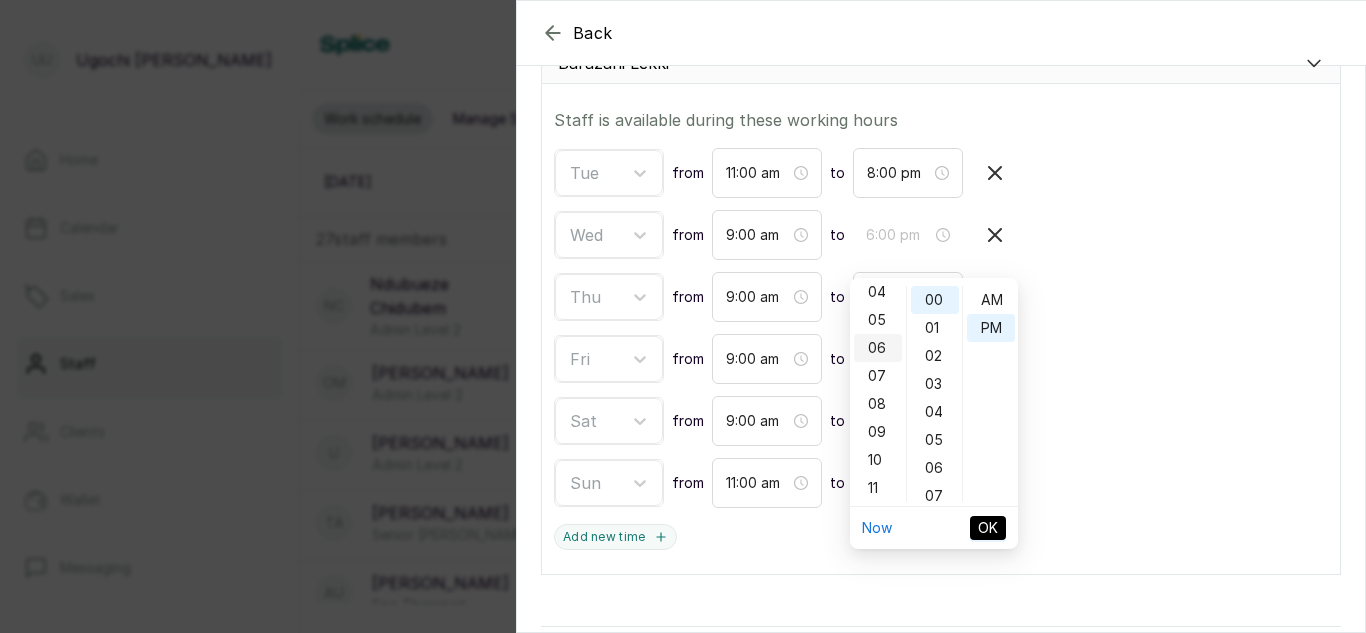 type on "6:00 pm" 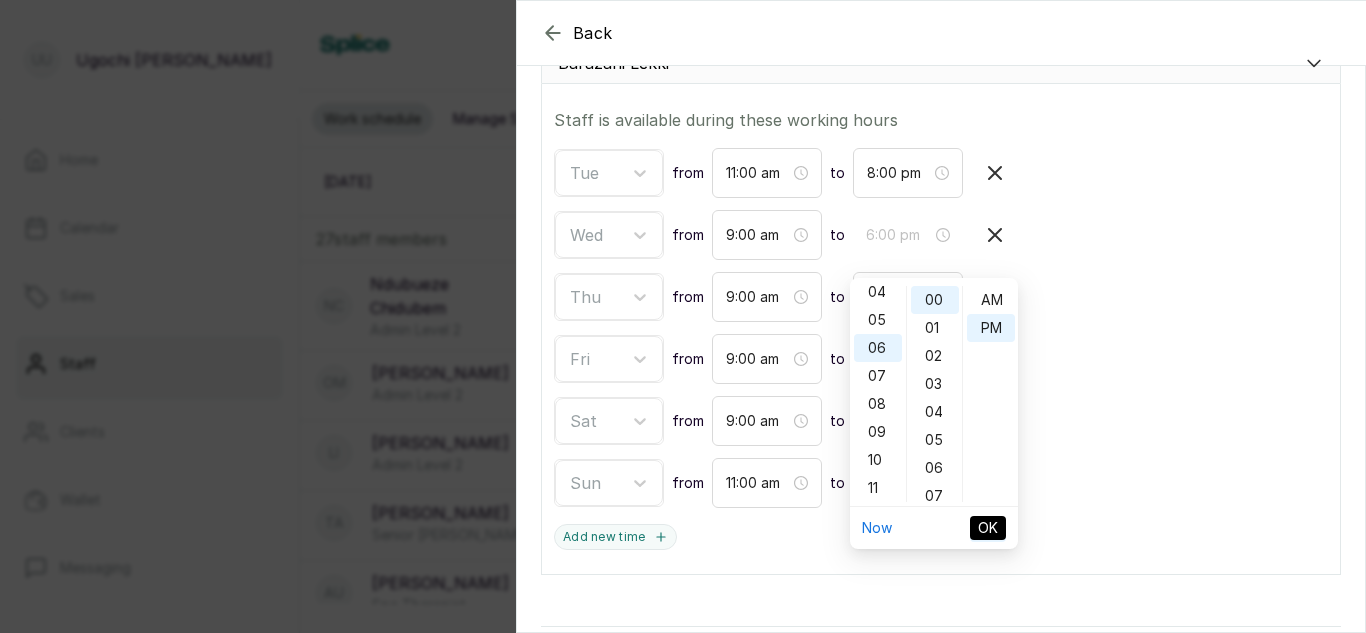 click on "OK" at bounding box center [988, 528] 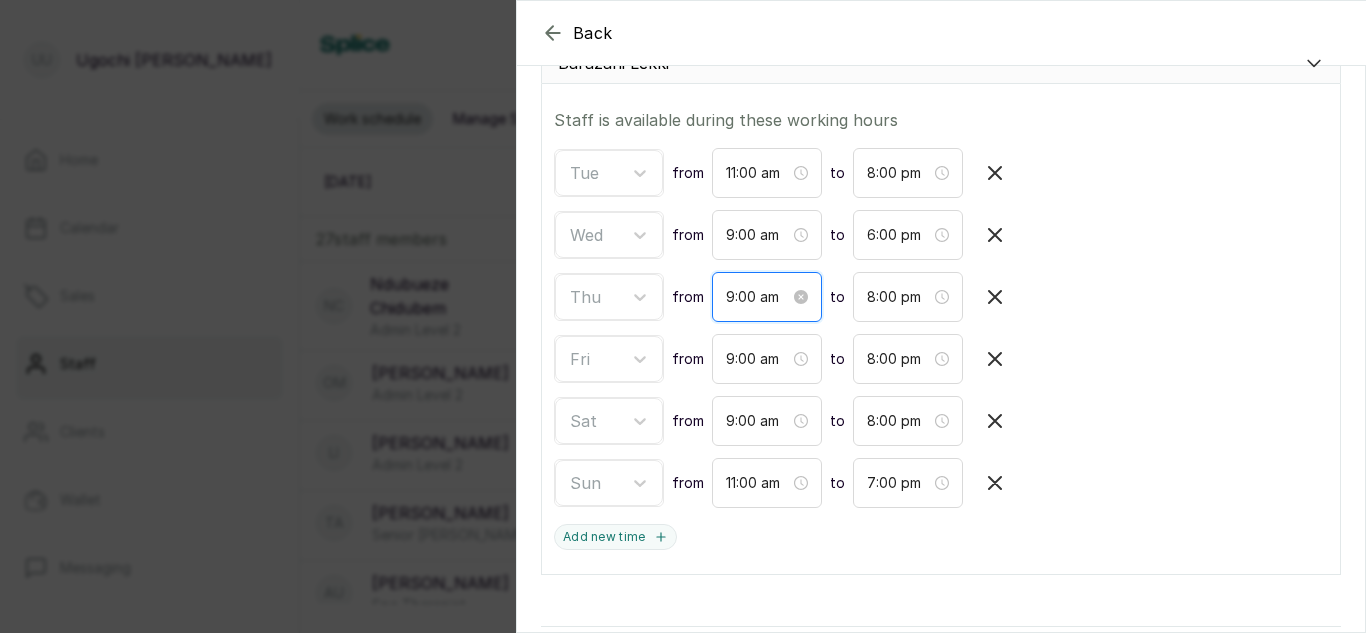 click on "9:00 am" at bounding box center [758, 297] 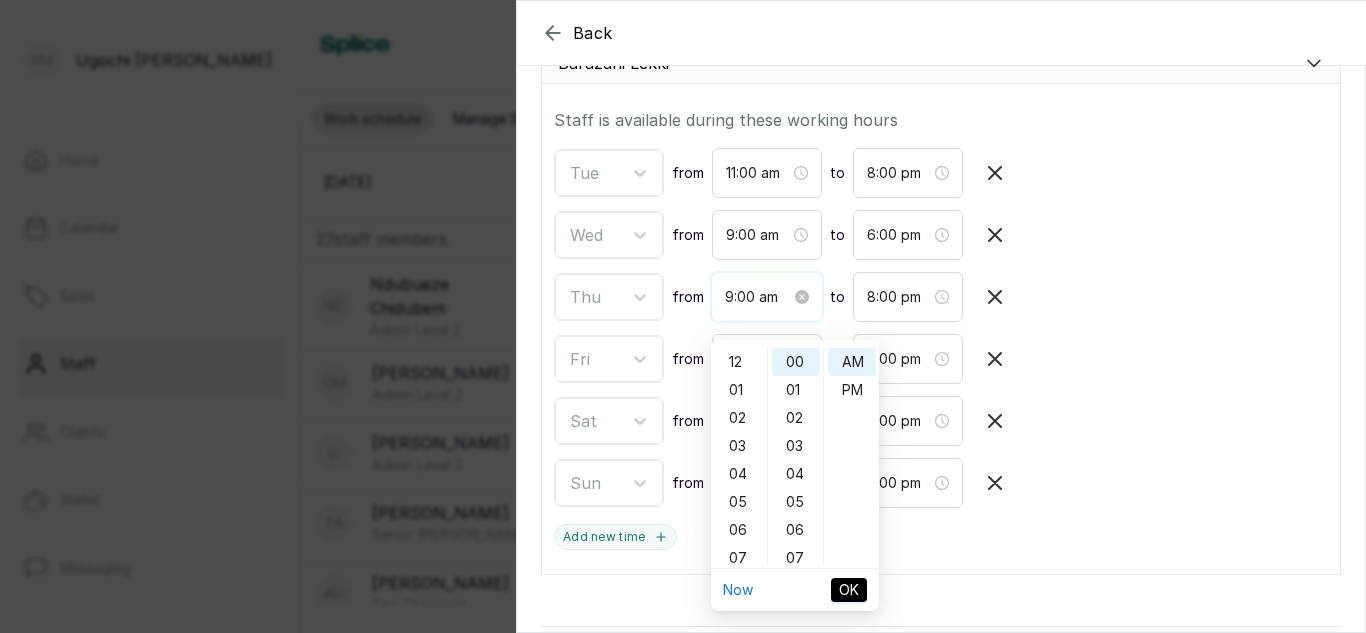 scroll, scrollTop: 120, scrollLeft: 0, axis: vertical 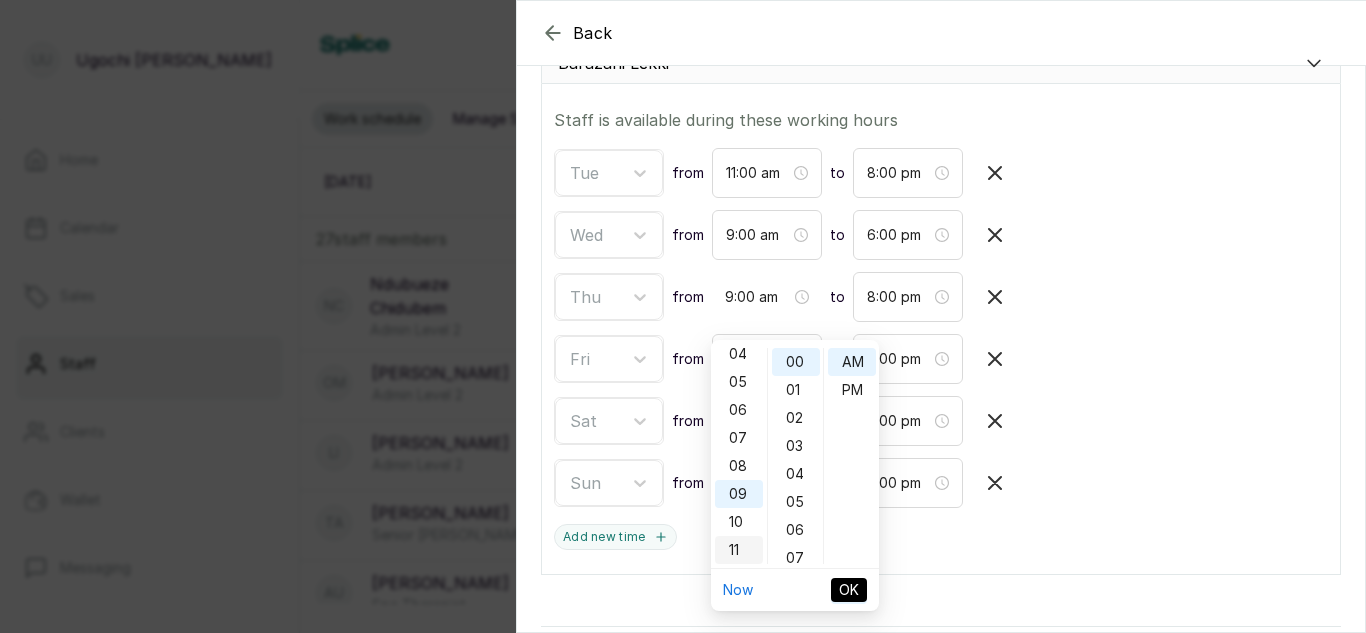click on "11" at bounding box center [739, 550] 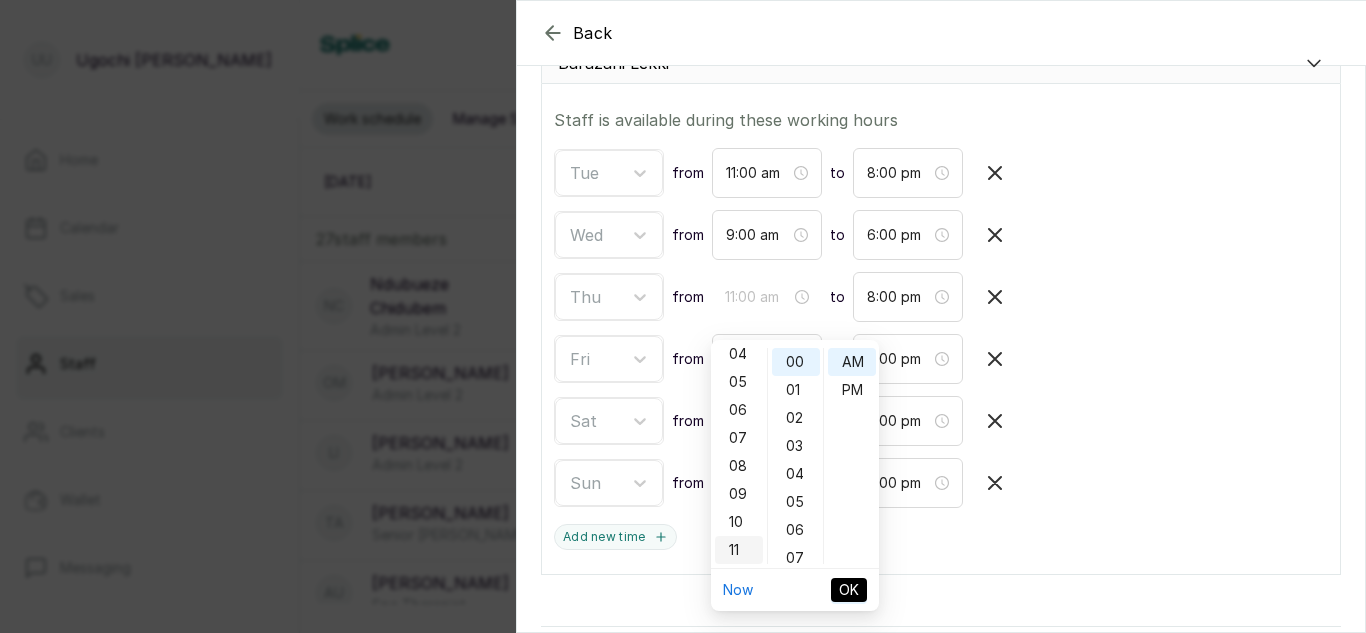 type on "11:00 am" 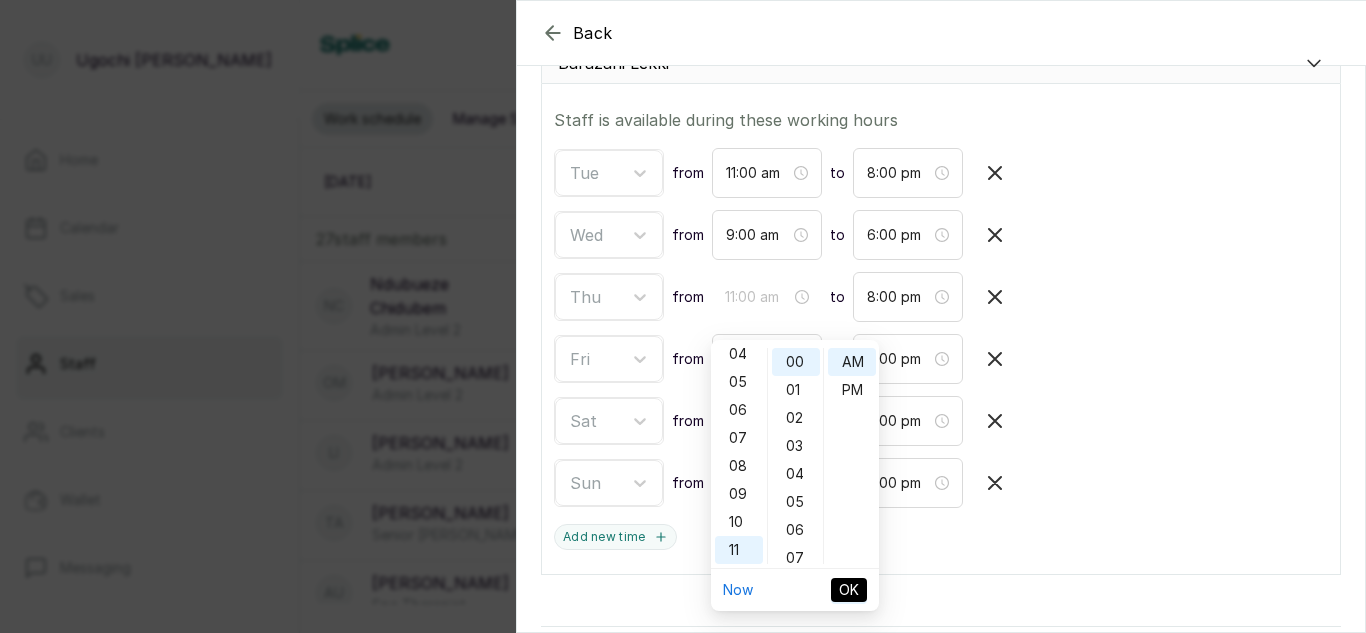click on "OK" at bounding box center (849, 590) 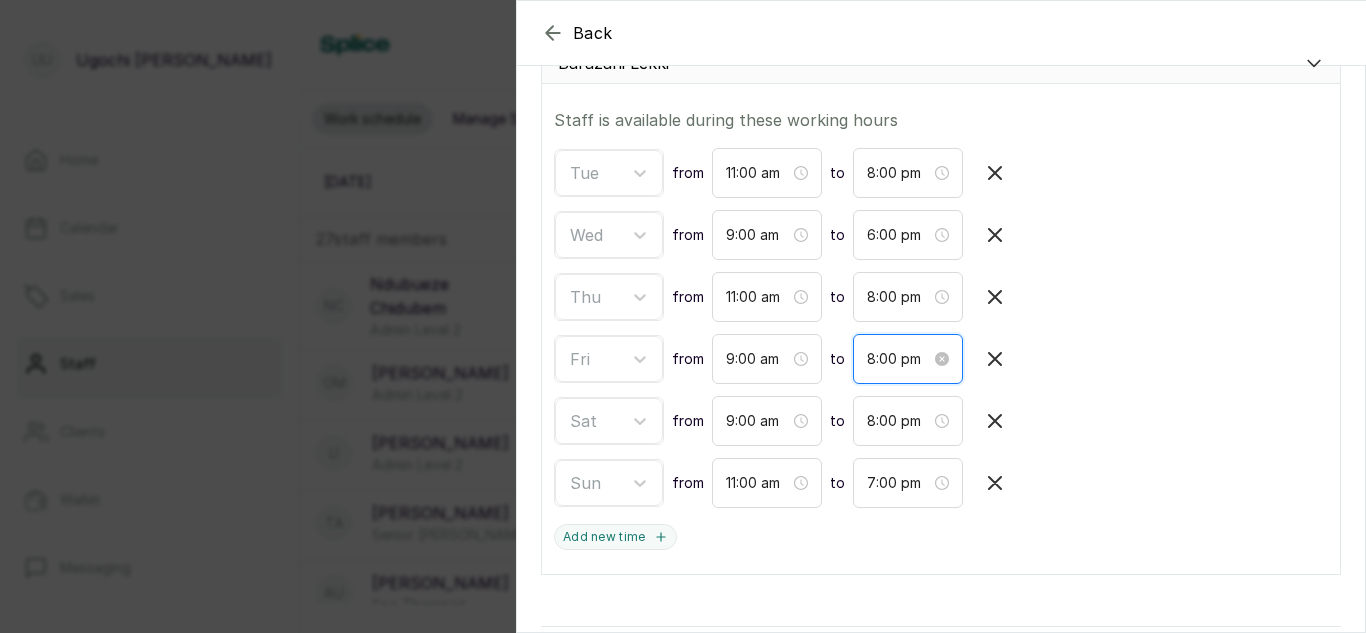 click on "8:00 pm" at bounding box center (899, 359) 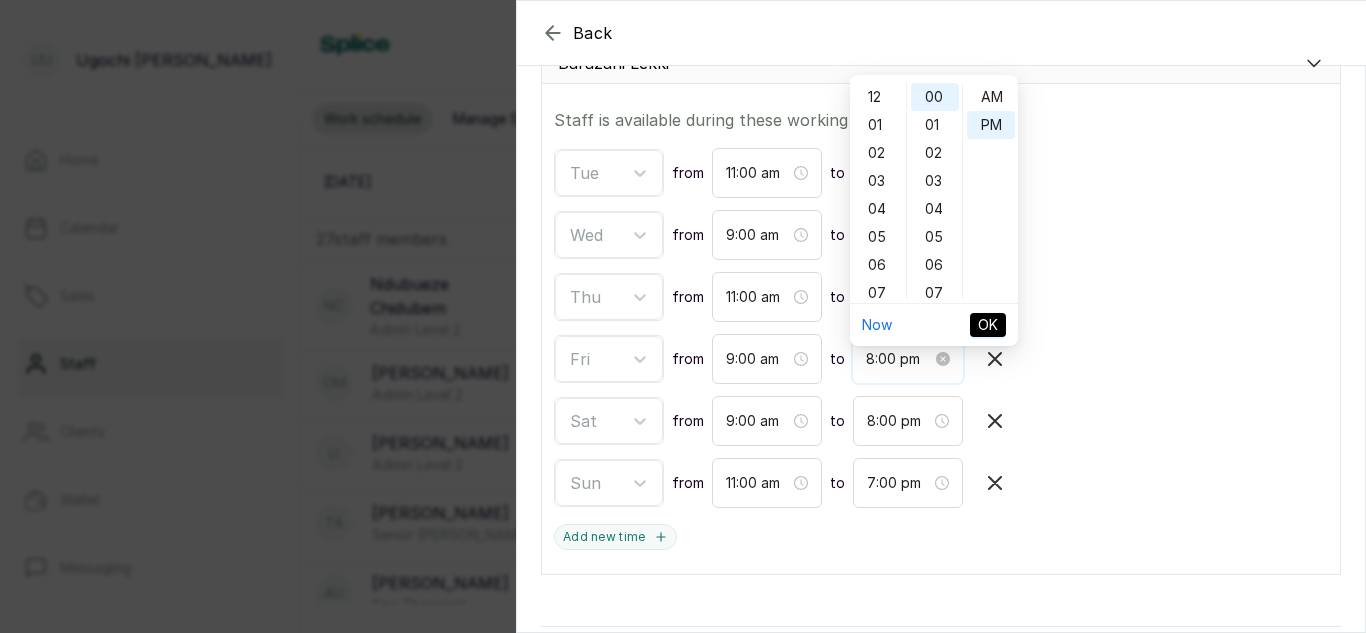 scroll, scrollTop: 120, scrollLeft: 0, axis: vertical 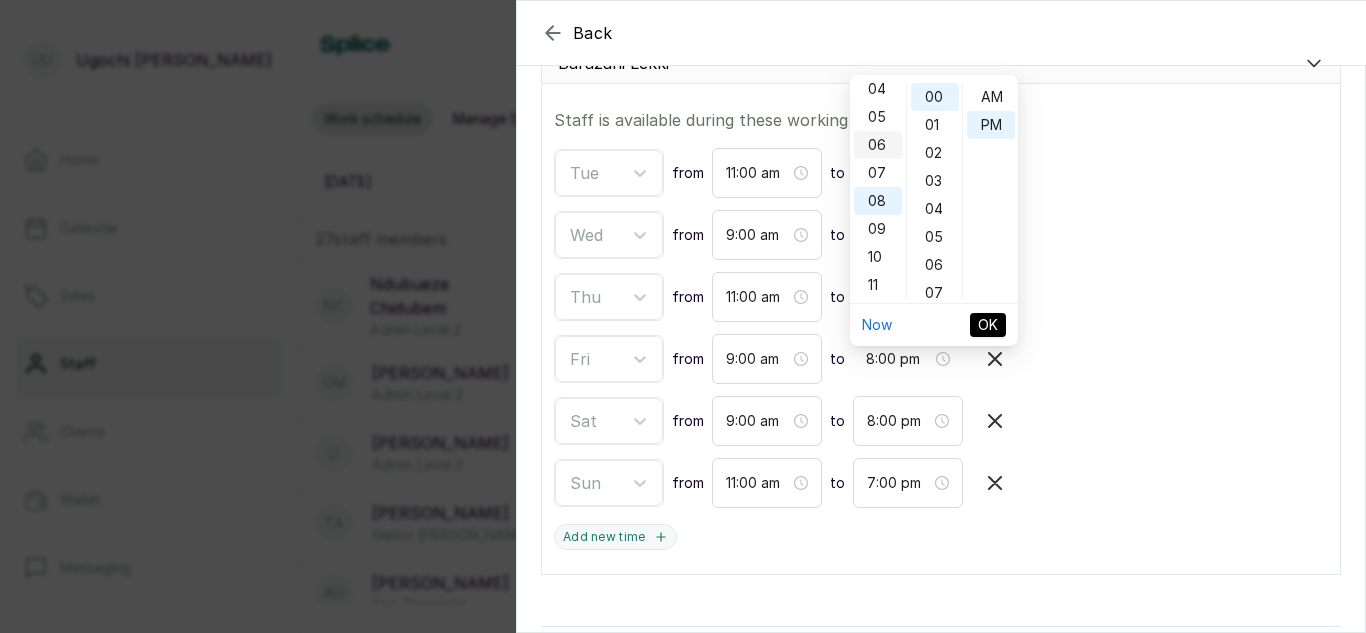 click on "06" at bounding box center (878, 145) 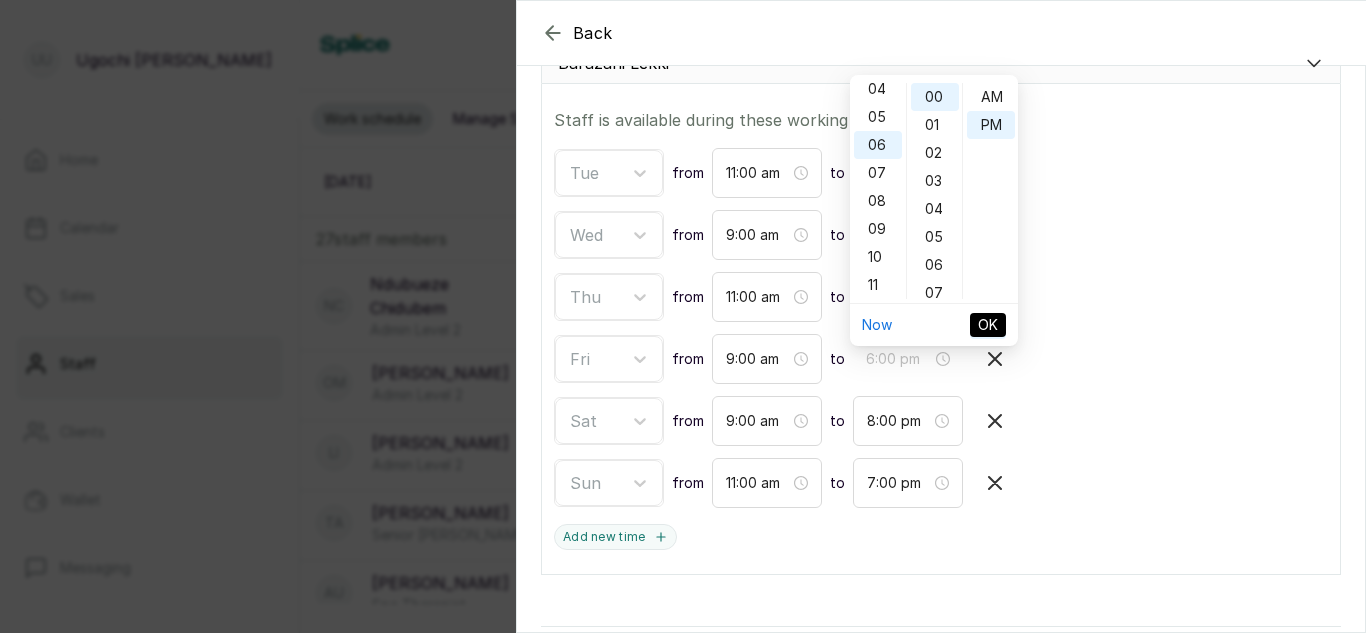 click on "OK" at bounding box center (988, 325) 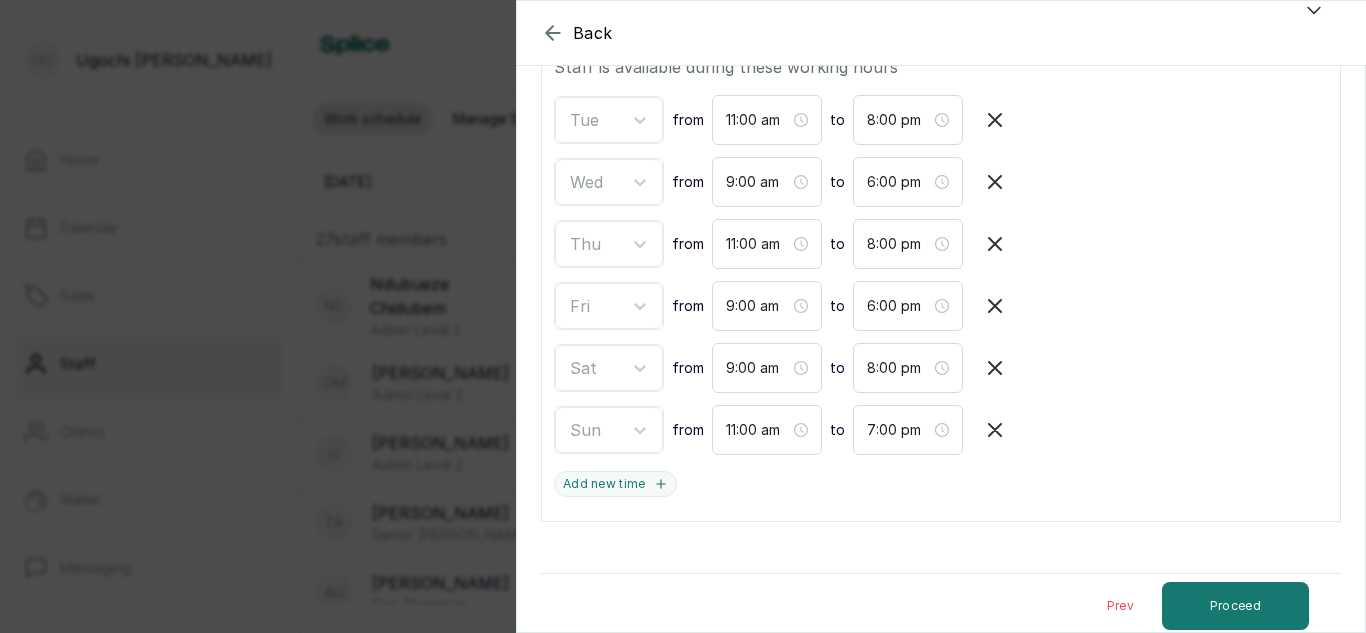 scroll, scrollTop: 440, scrollLeft: 0, axis: vertical 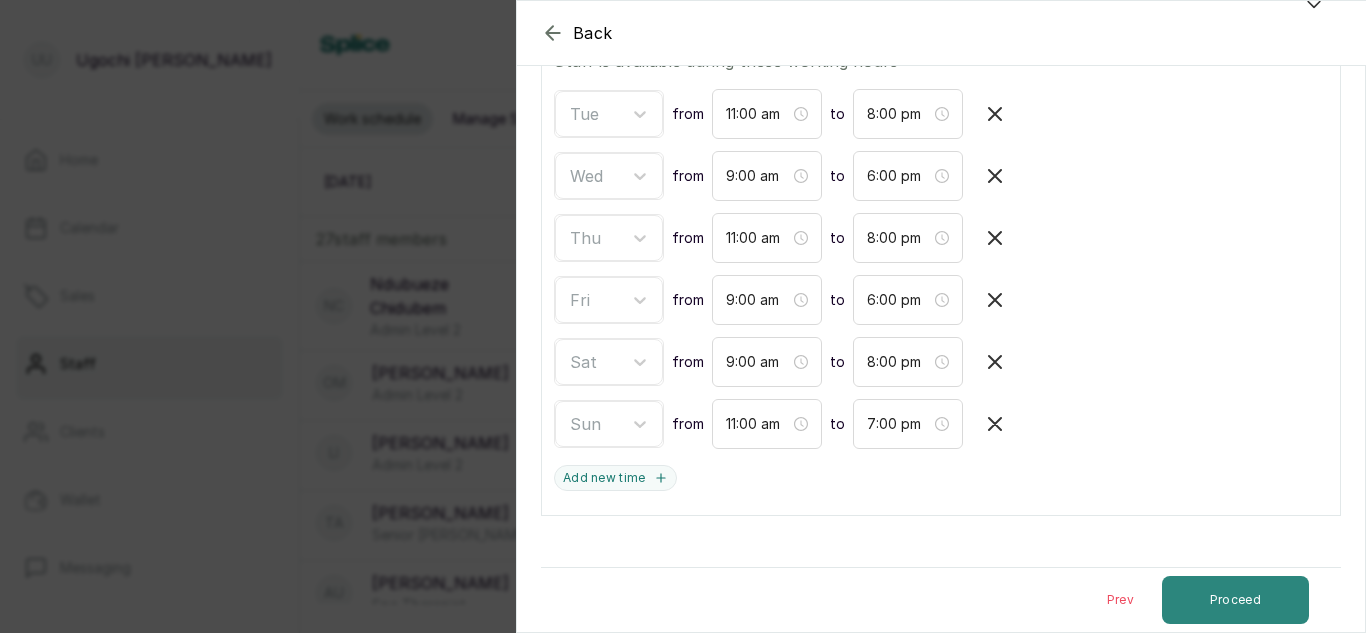 click on "Proceed" at bounding box center (1235, 600) 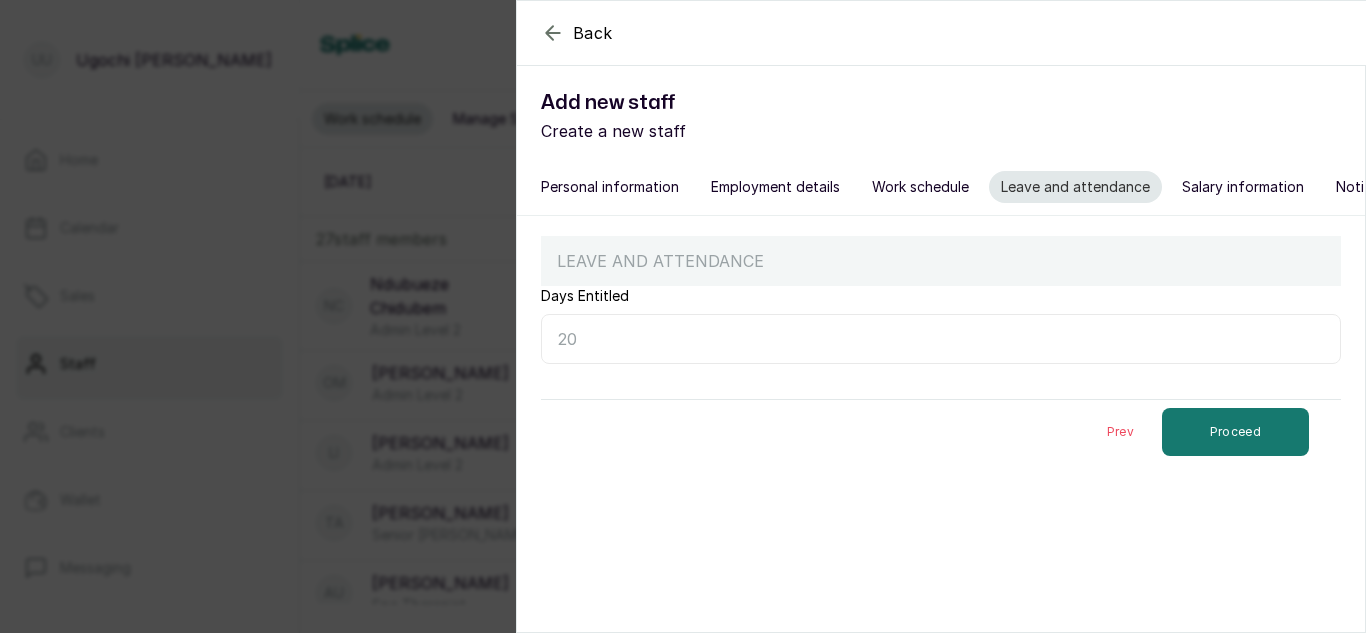 scroll, scrollTop: 0, scrollLeft: 0, axis: both 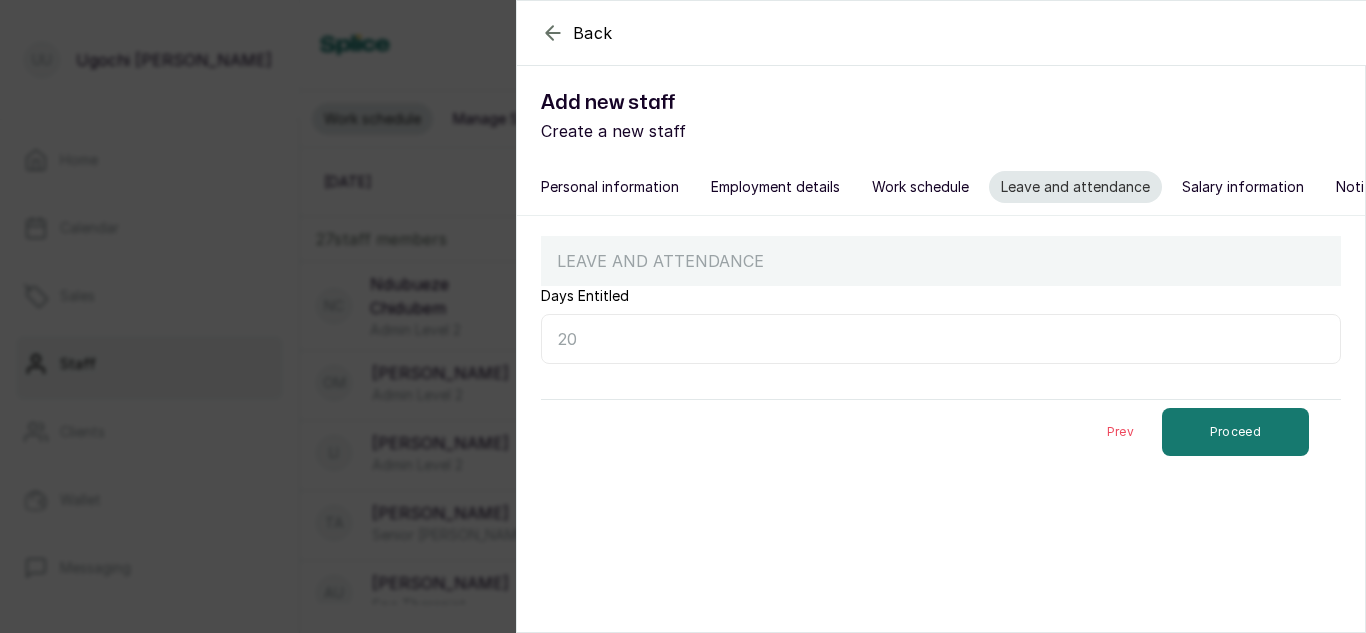 click on "Days Entitled" at bounding box center [941, 339] 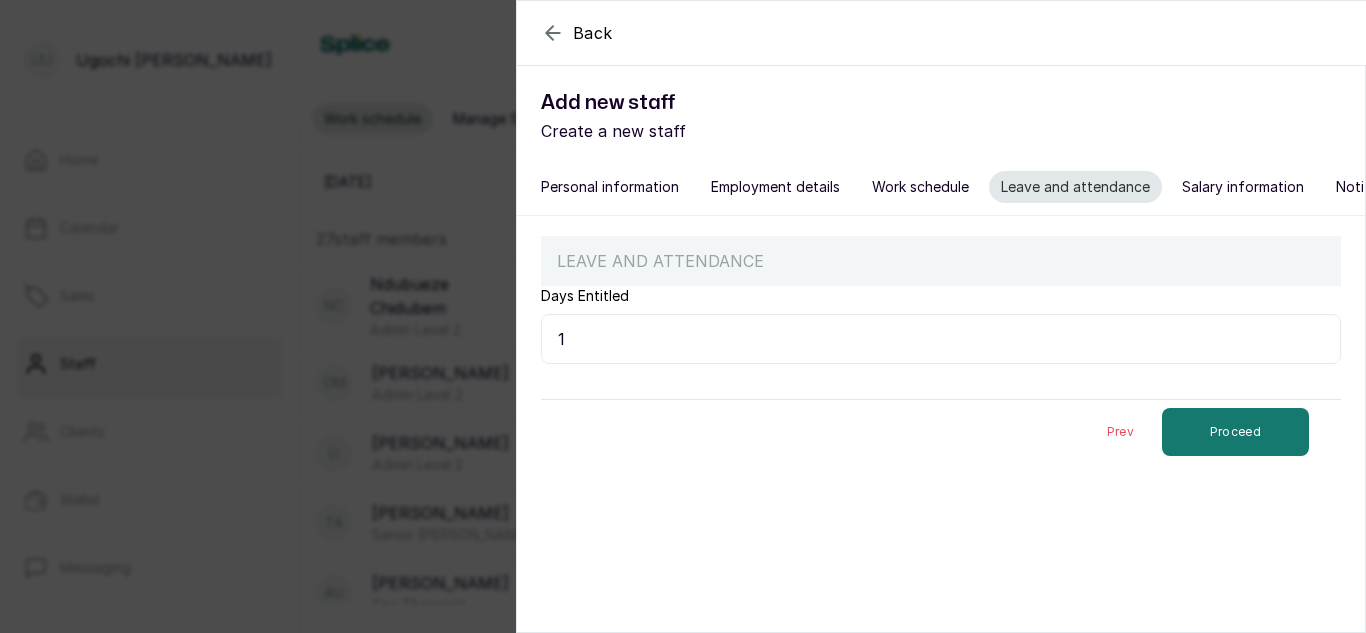 type on "14" 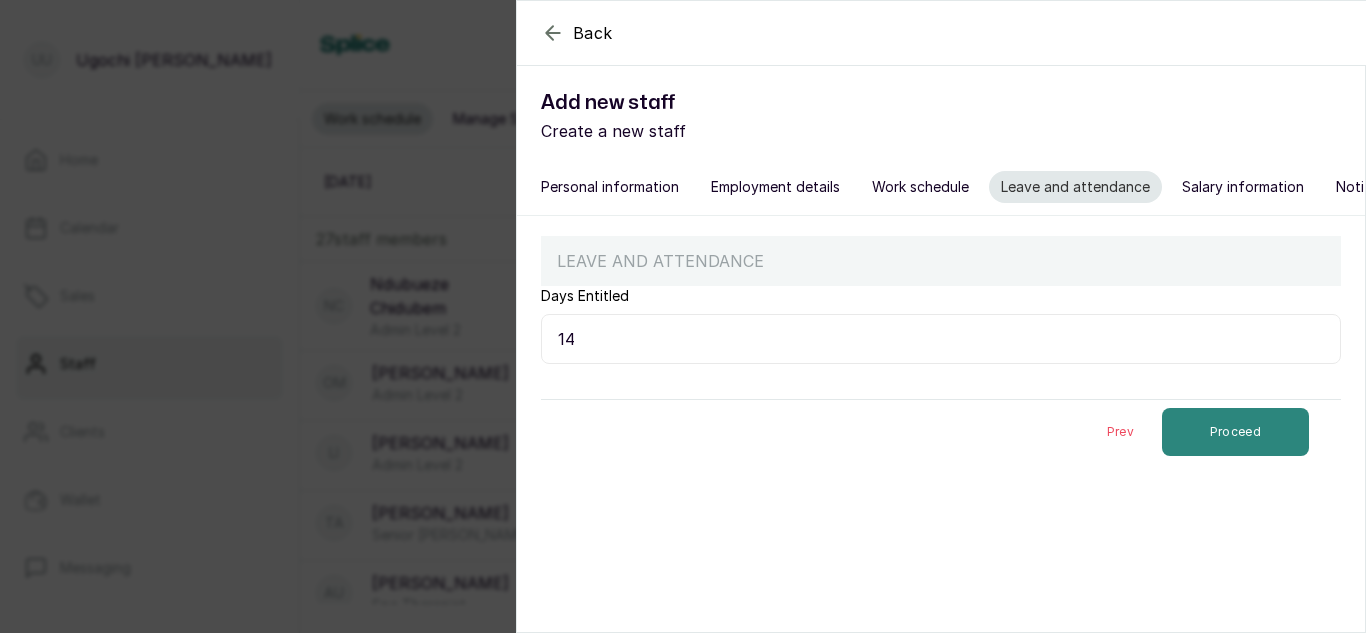 click on "Proceed" at bounding box center [1235, 432] 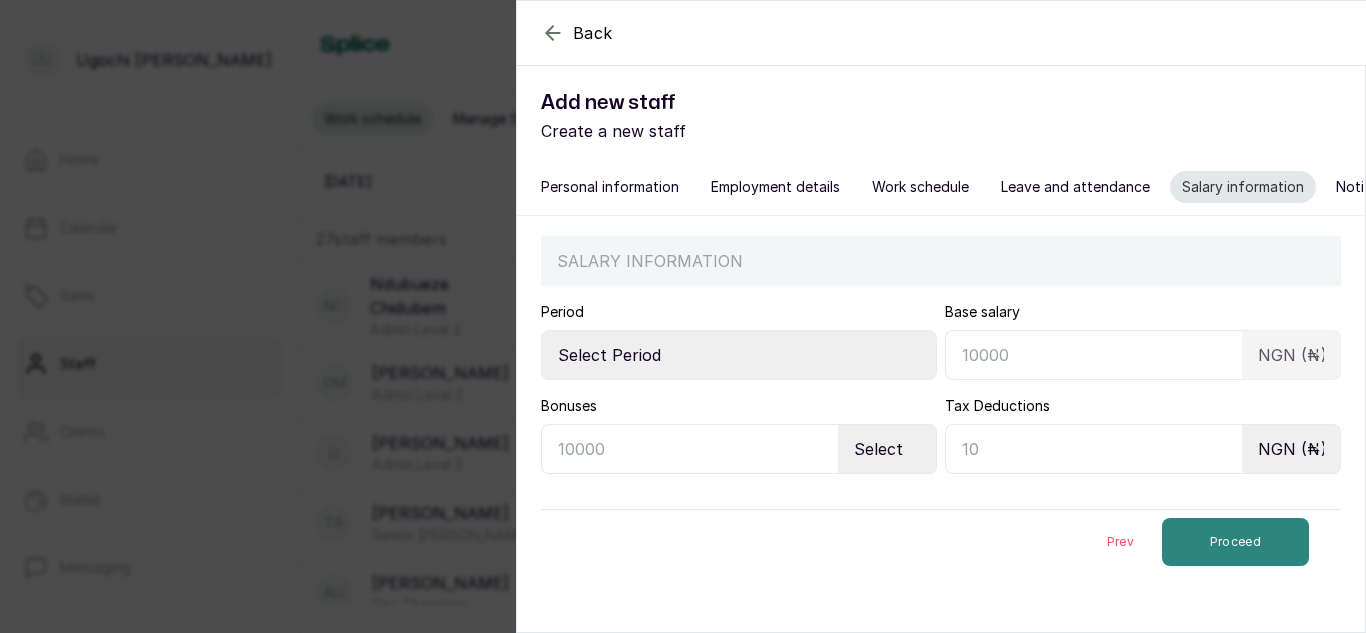 click on "Proceed" at bounding box center (1235, 542) 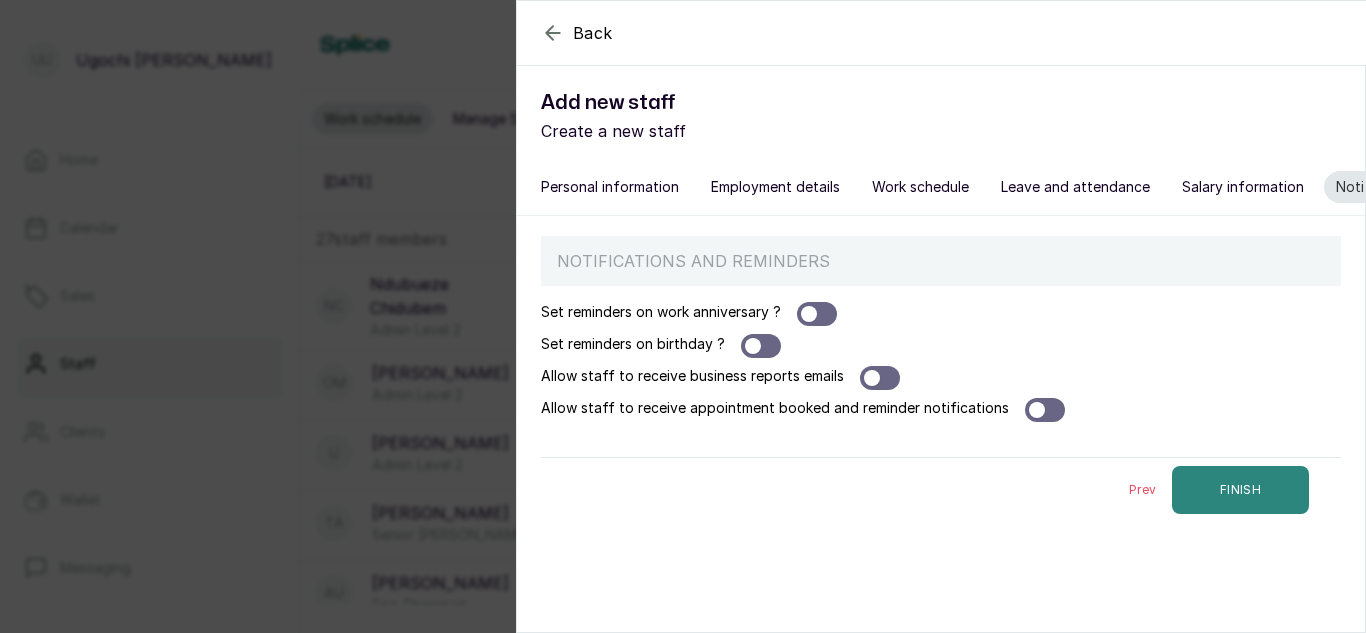 click on "FINISH" at bounding box center [1240, 490] 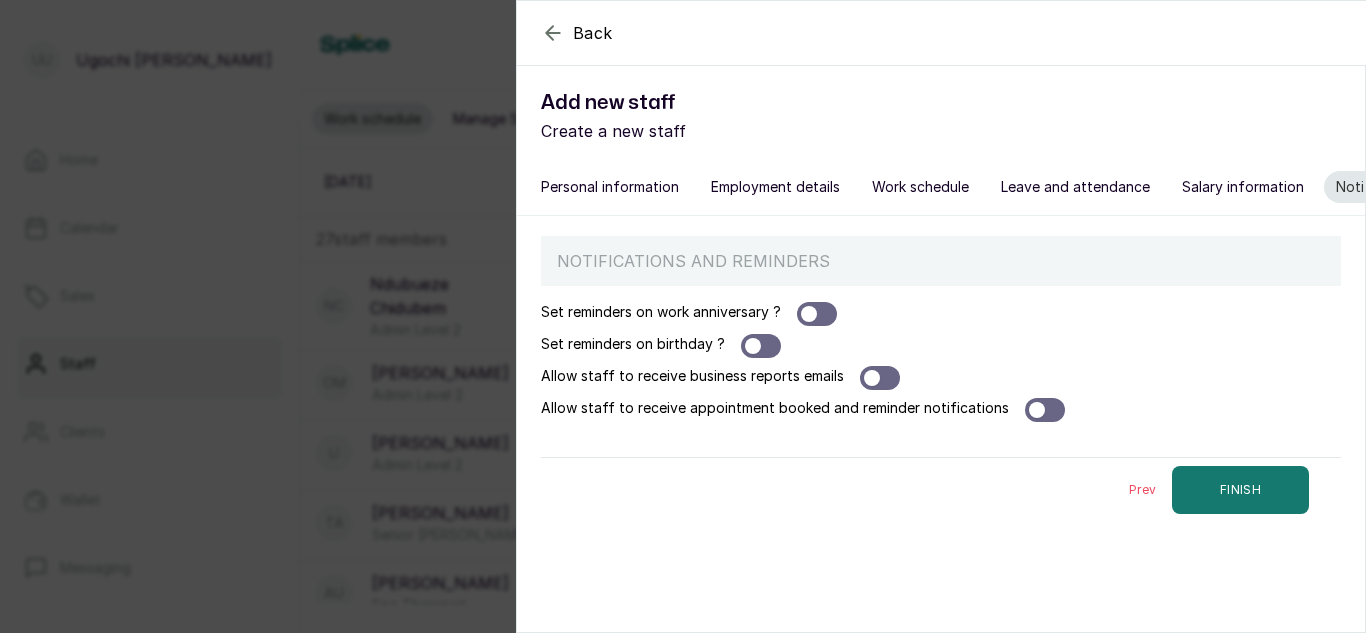 click on "Prev" at bounding box center [1142, 490] 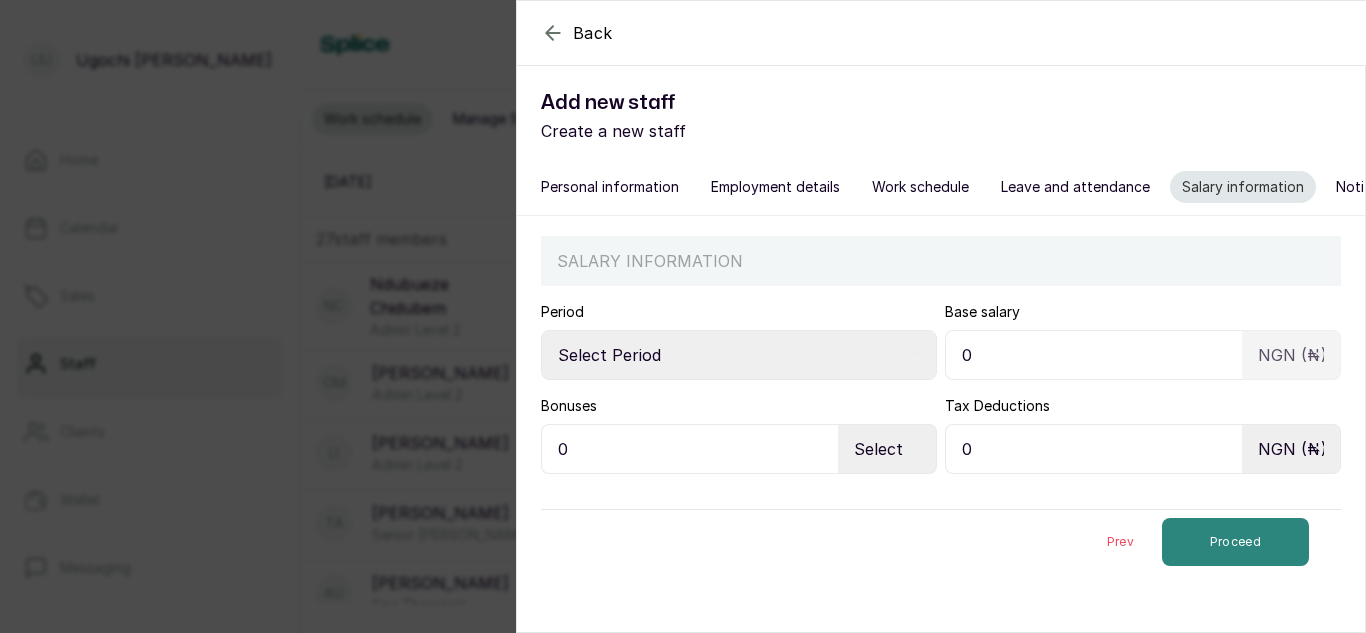 click on "Proceed" at bounding box center [1235, 542] 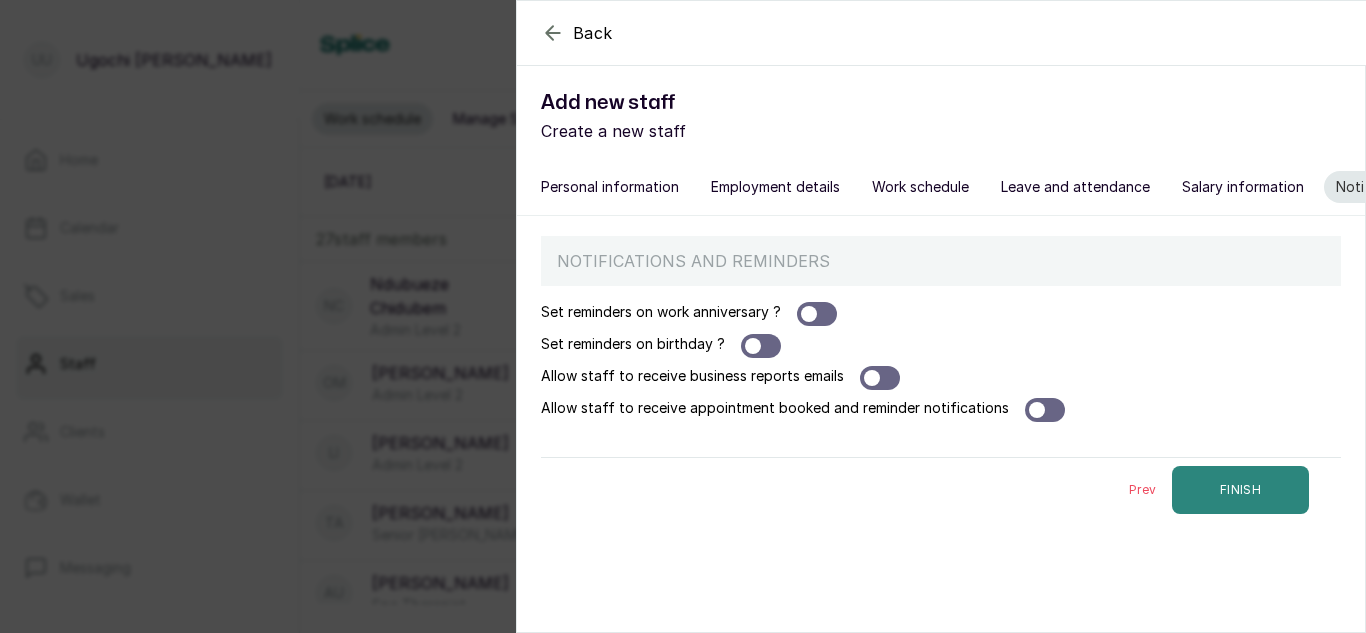 click on "FINISH" at bounding box center [1240, 490] 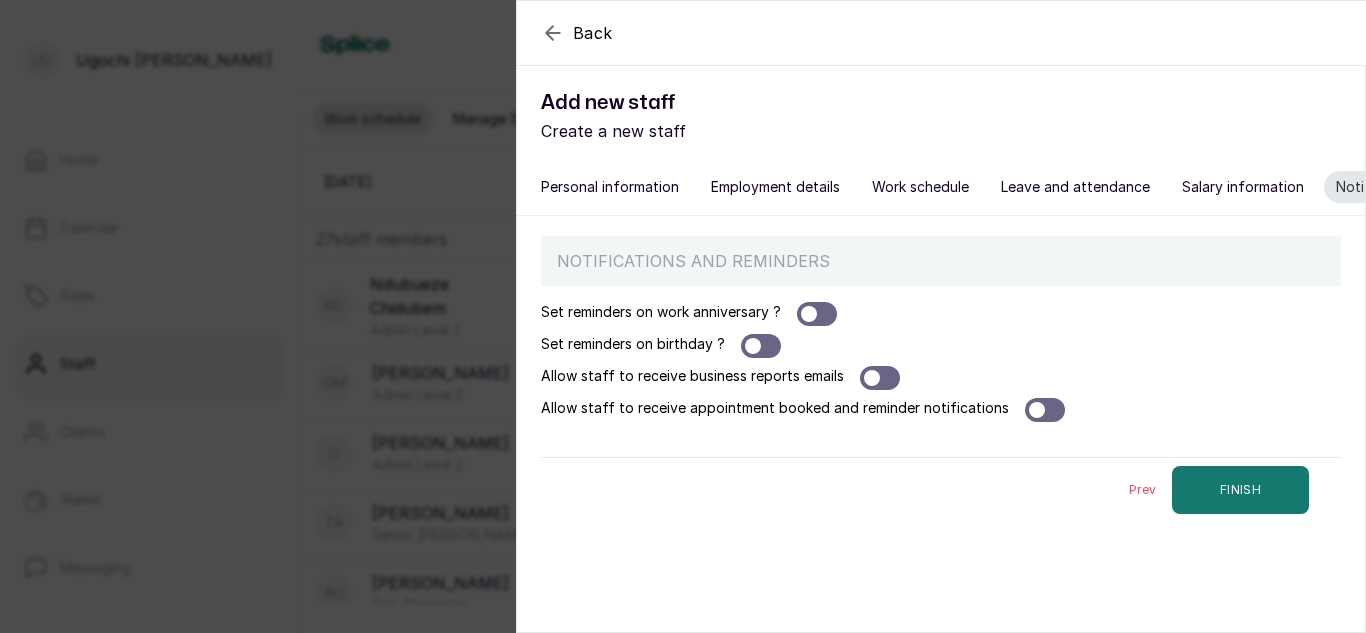 click on "Prev" at bounding box center [1142, 490] 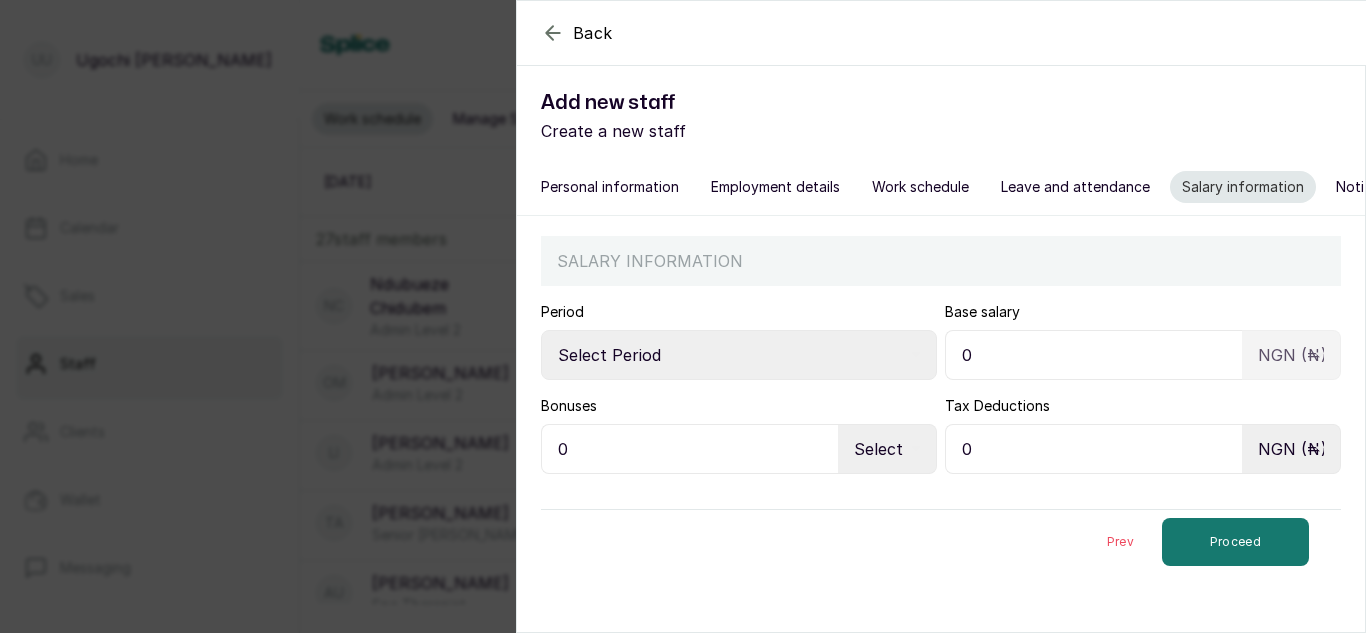 click on "Prev" at bounding box center (1120, 542) 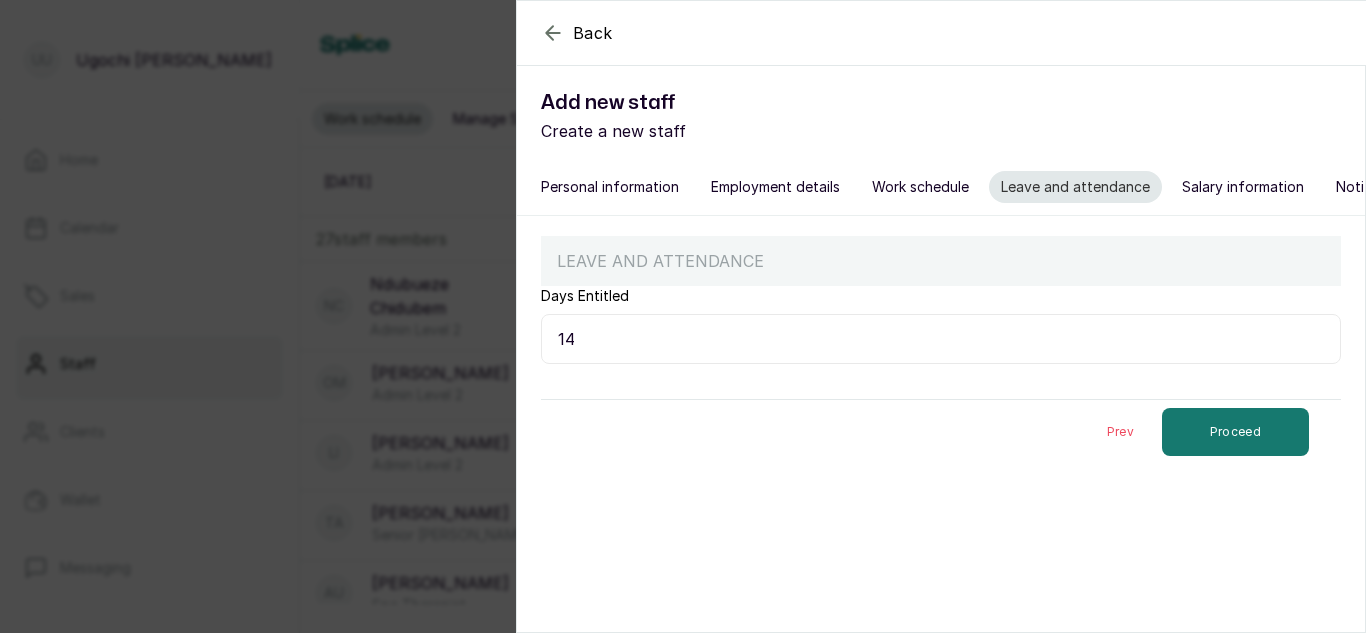 click on "Prev" at bounding box center (1120, 432) 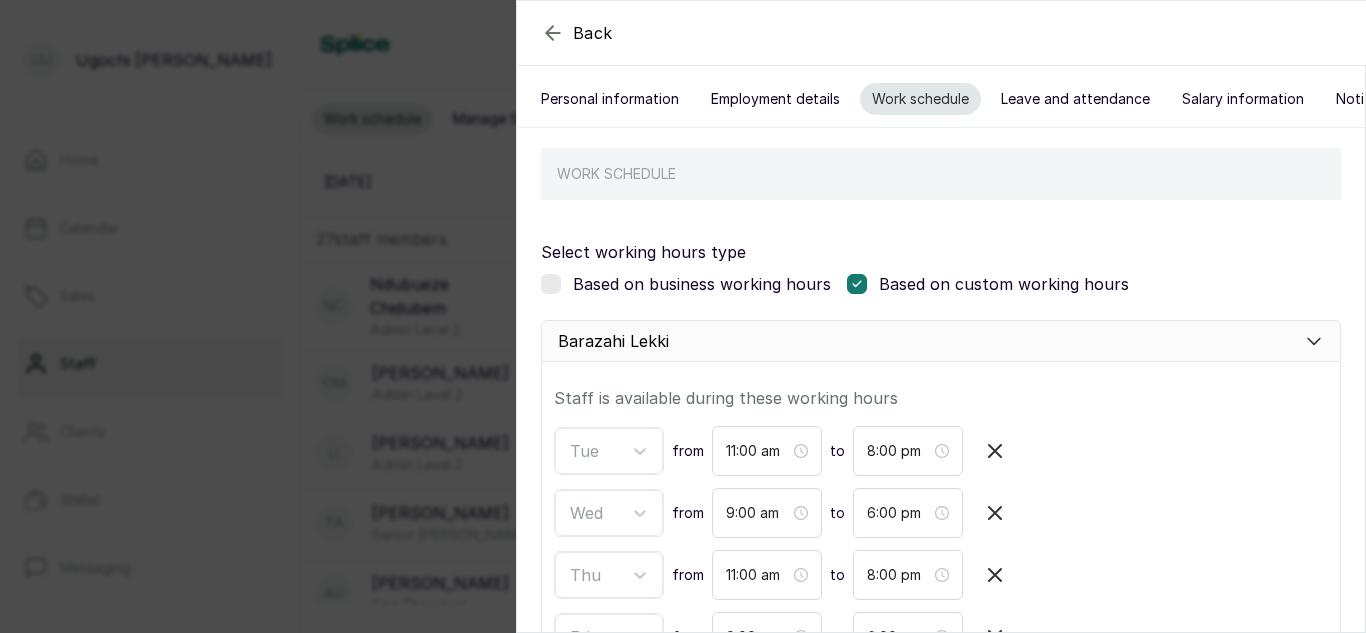 scroll, scrollTop: 440, scrollLeft: 0, axis: vertical 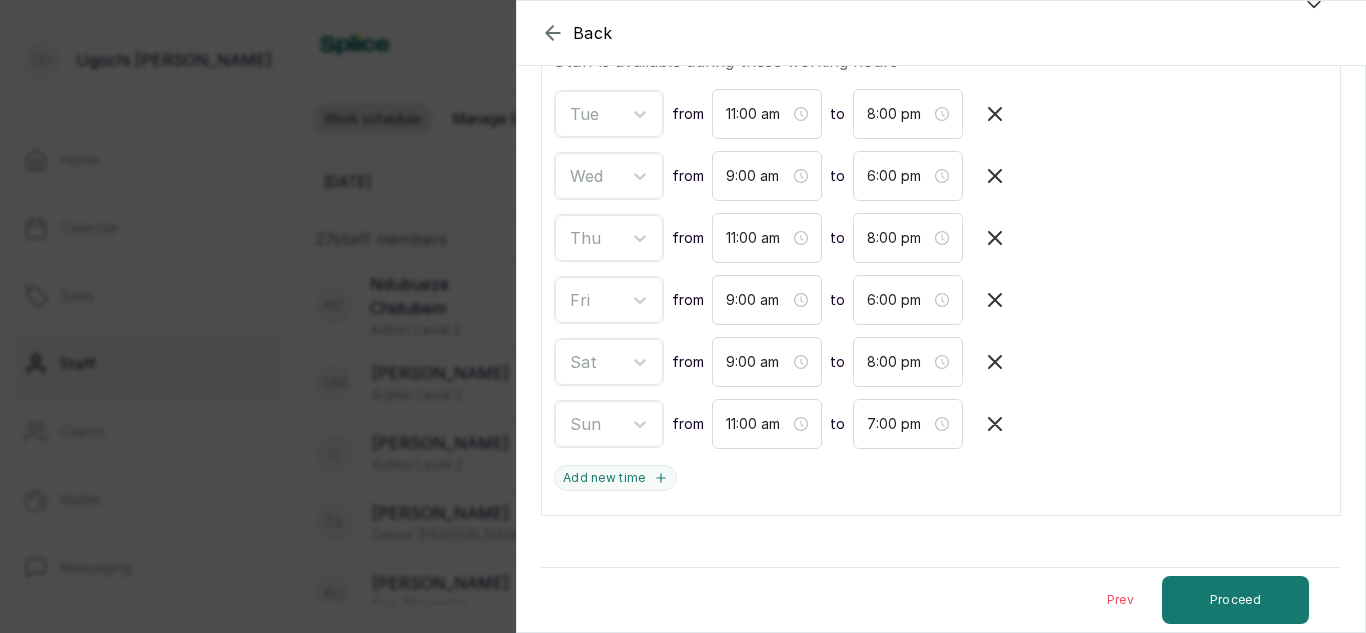 click on "Prev" at bounding box center (1120, 600) 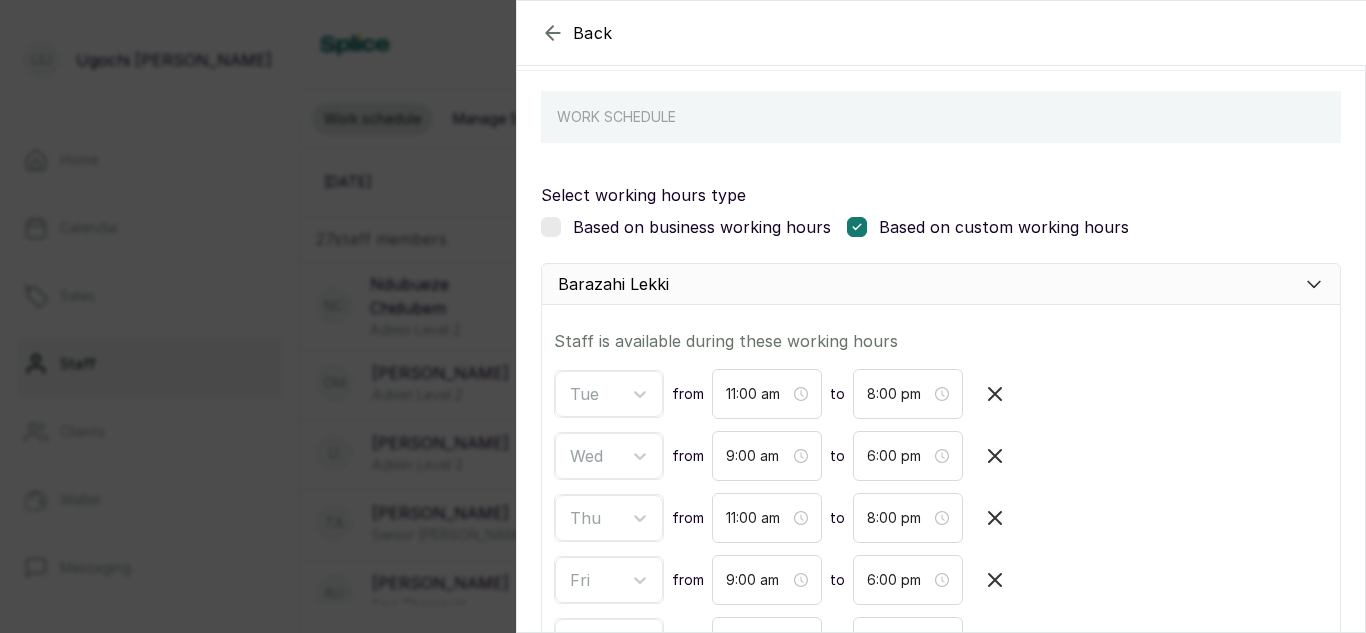 select on "braider" 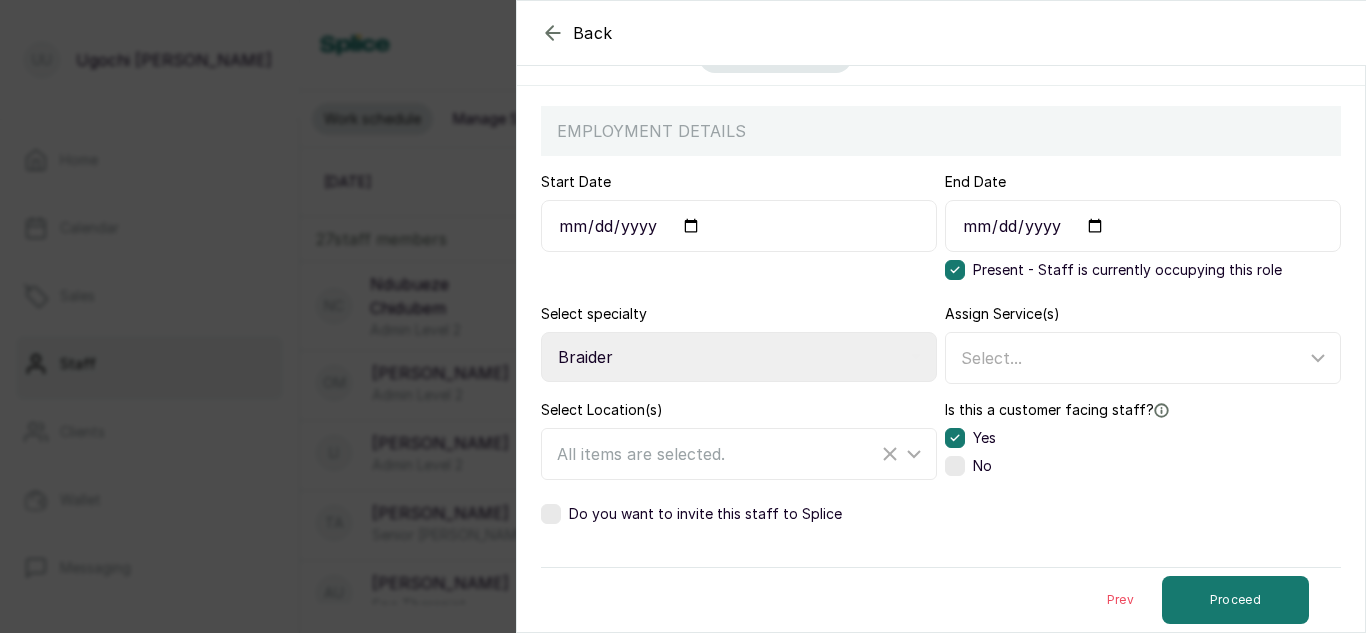 click on "Prev" at bounding box center (1120, 600) 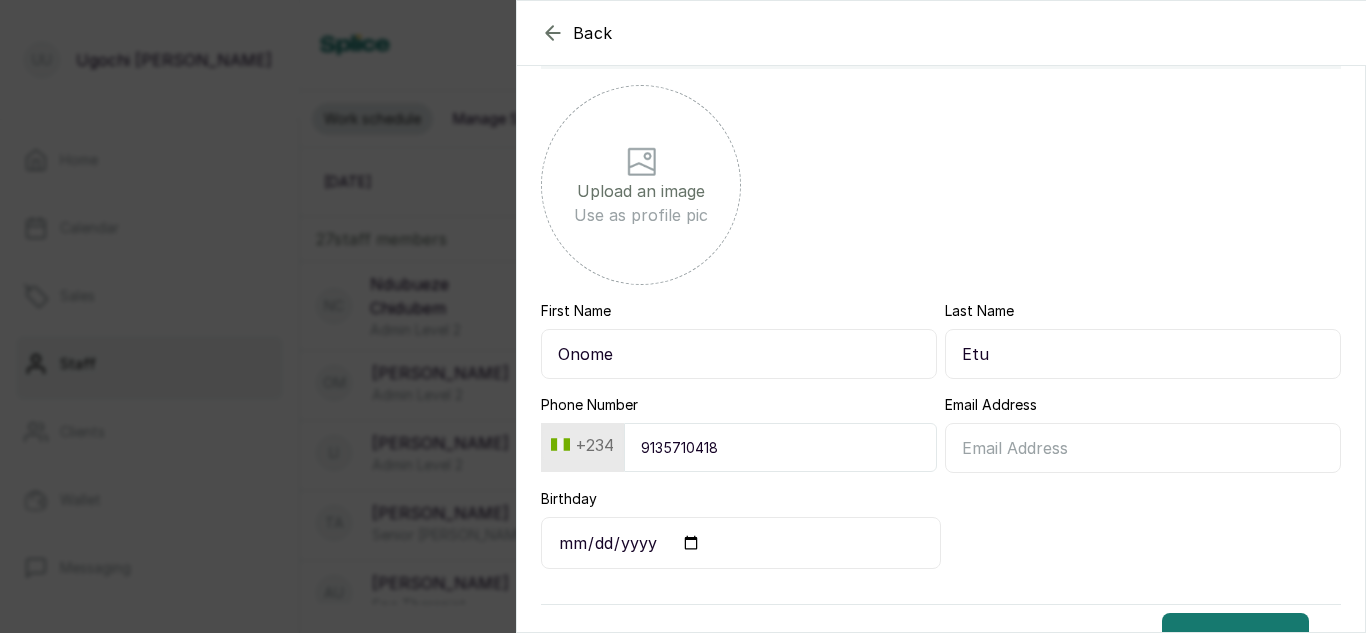scroll, scrollTop: 271, scrollLeft: 0, axis: vertical 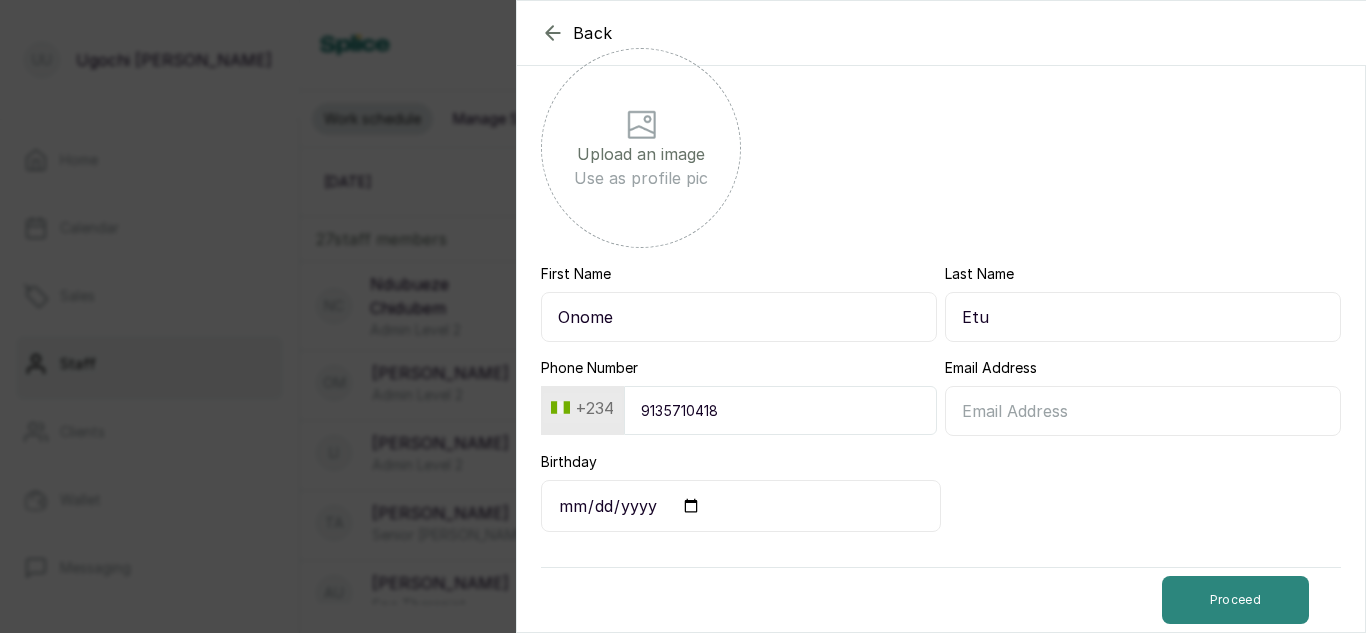 click on "Proceed" at bounding box center [1235, 600] 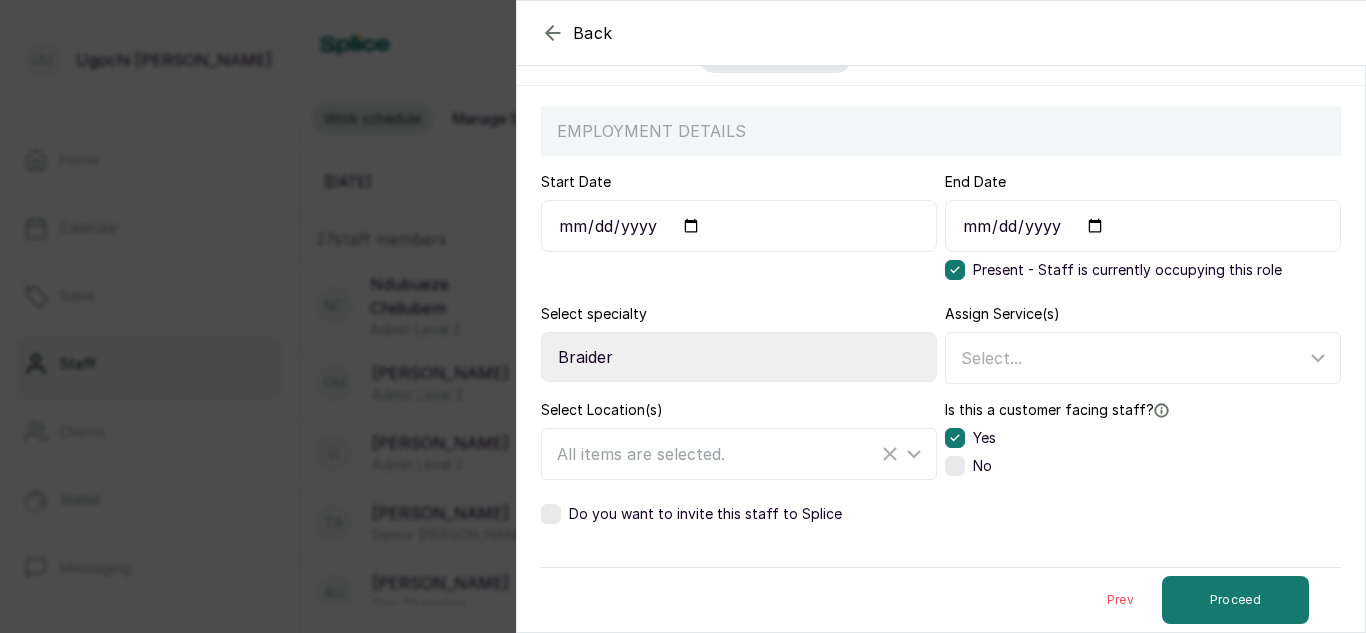scroll, scrollTop: 145, scrollLeft: 0, axis: vertical 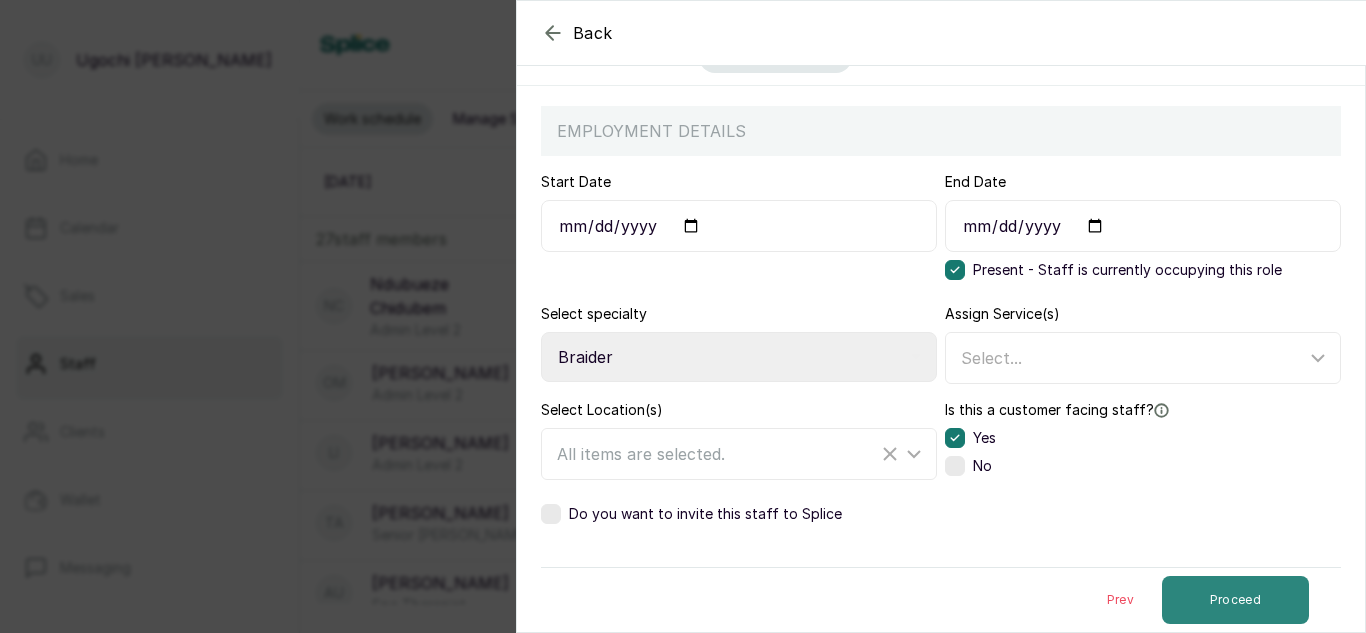 click on "Proceed" at bounding box center (1235, 600) 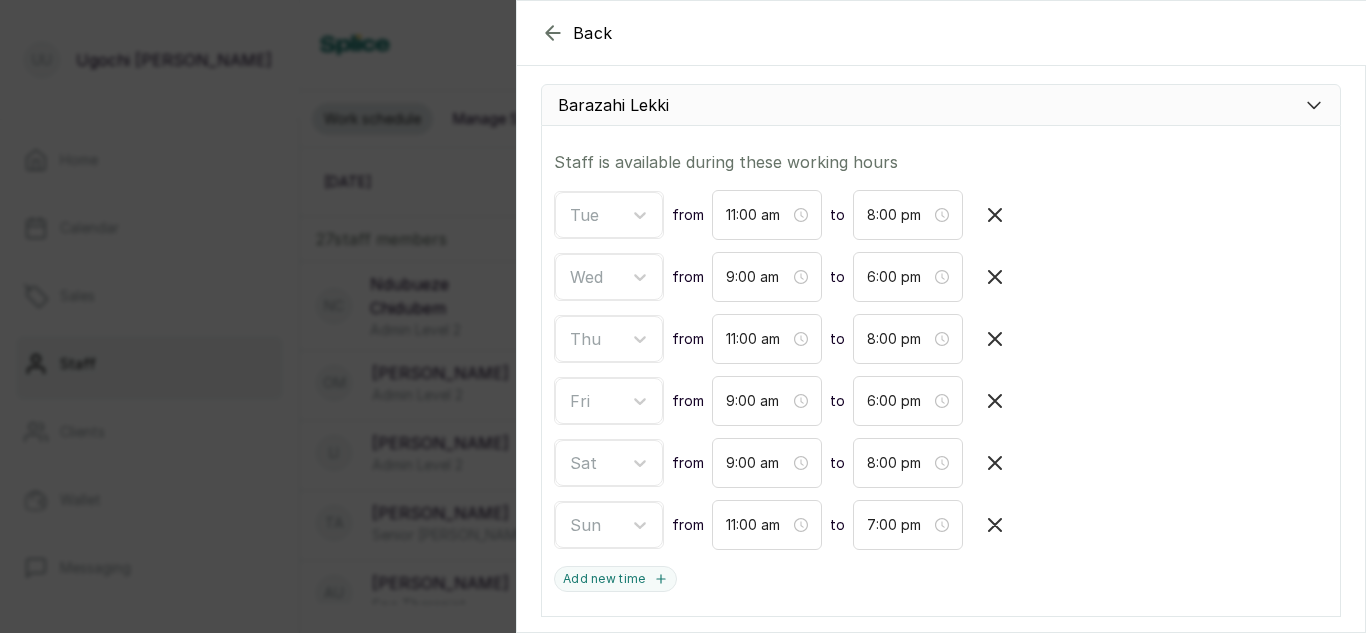 scroll, scrollTop: 440, scrollLeft: 0, axis: vertical 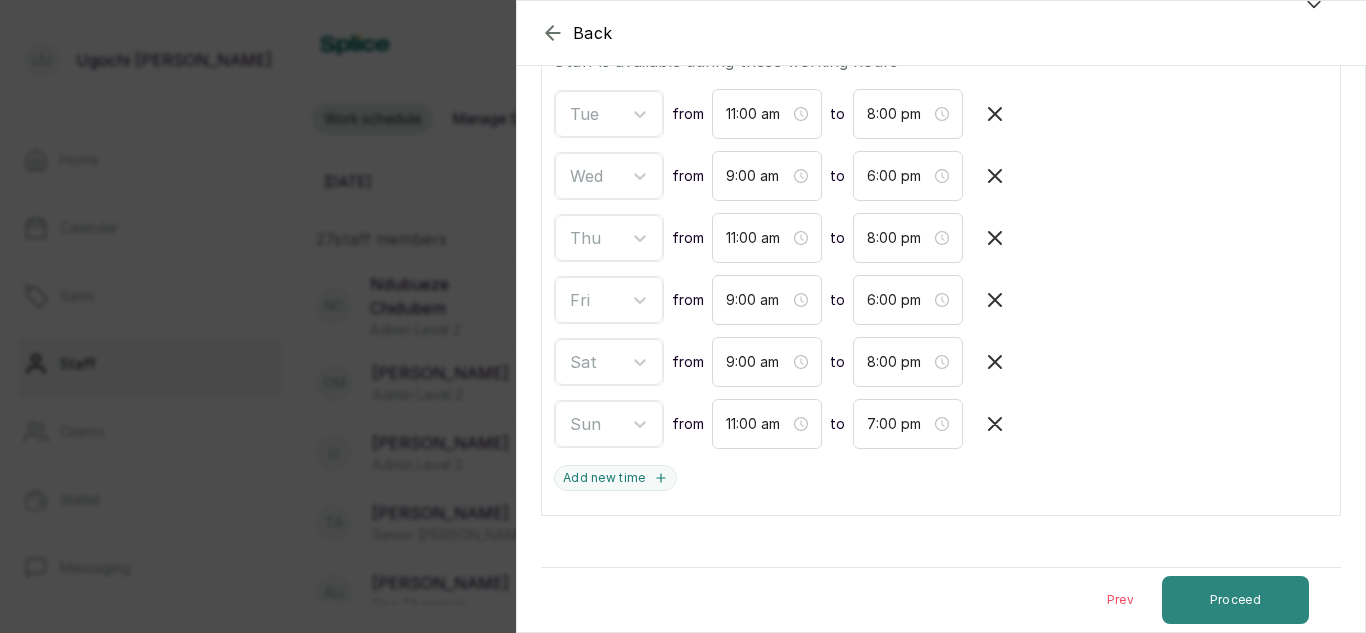 click on "Proceed" at bounding box center (1235, 600) 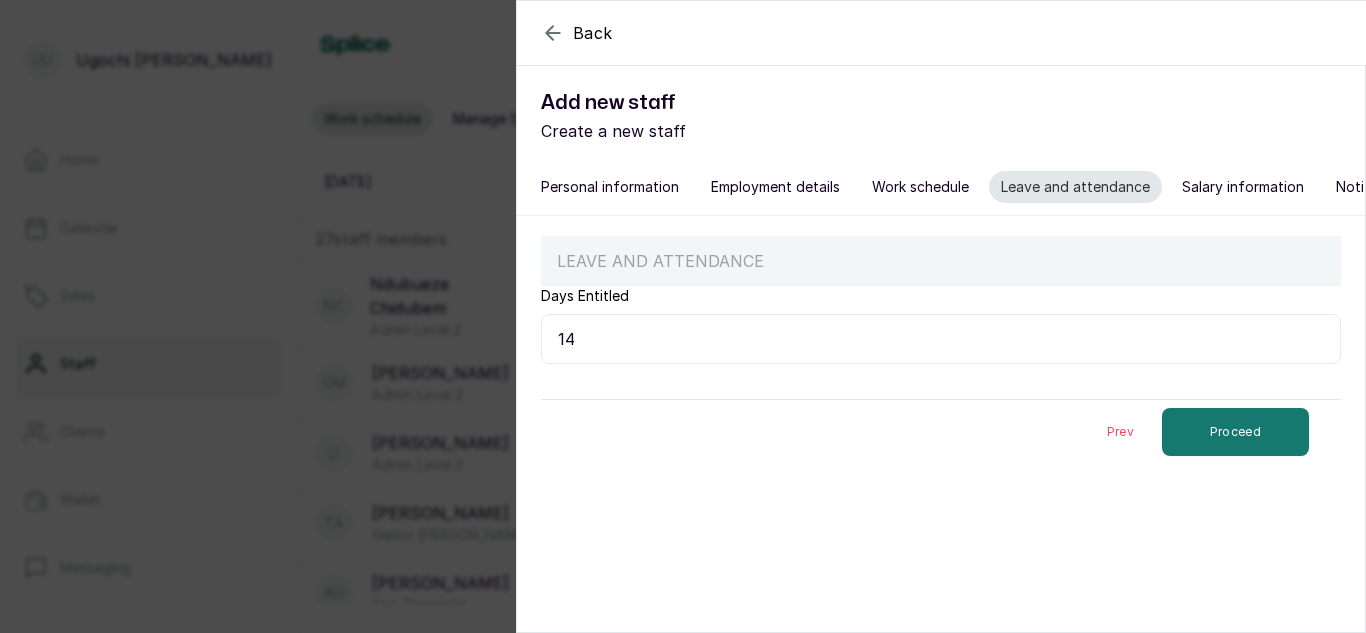 scroll, scrollTop: 0, scrollLeft: 0, axis: both 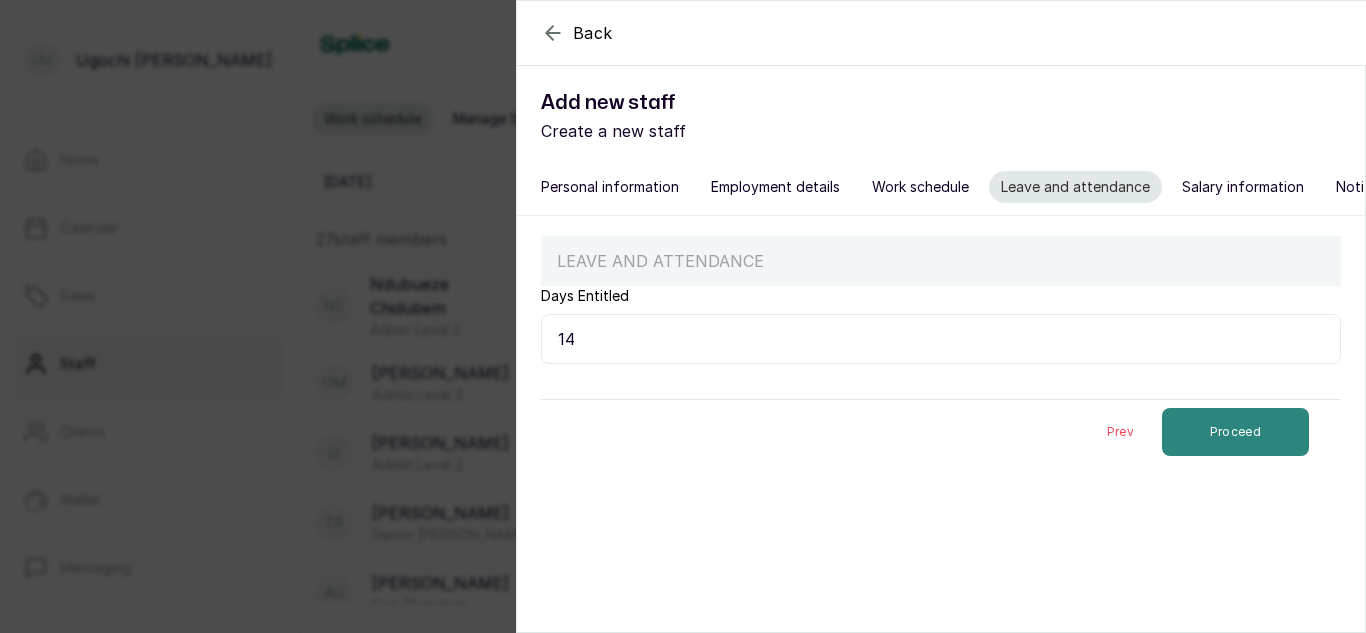 click on "Proceed" at bounding box center (1235, 432) 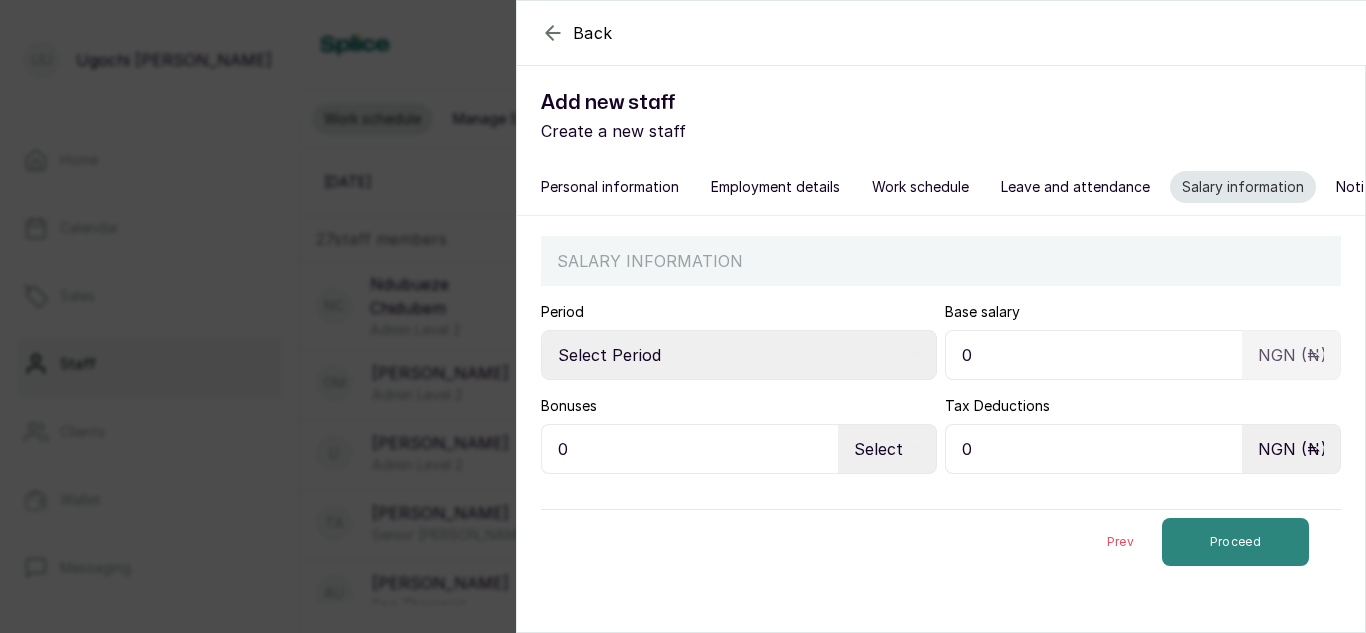 click on "Proceed" at bounding box center (1235, 542) 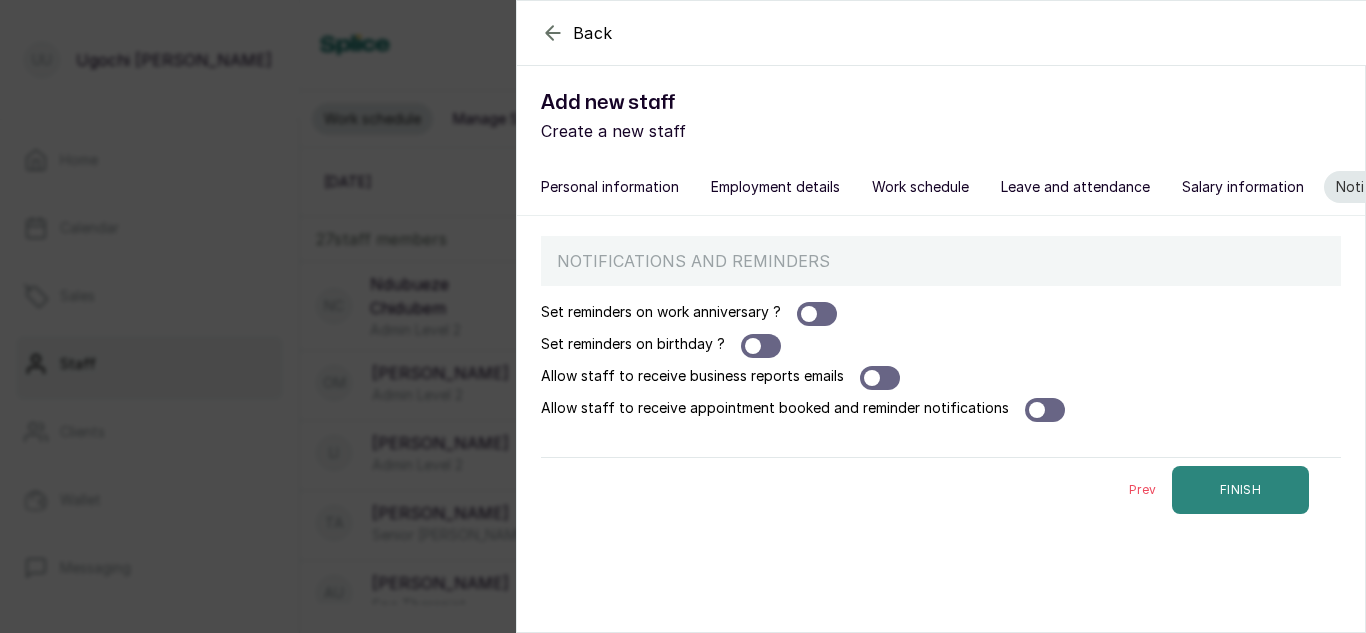click on "FINISH" at bounding box center [1240, 490] 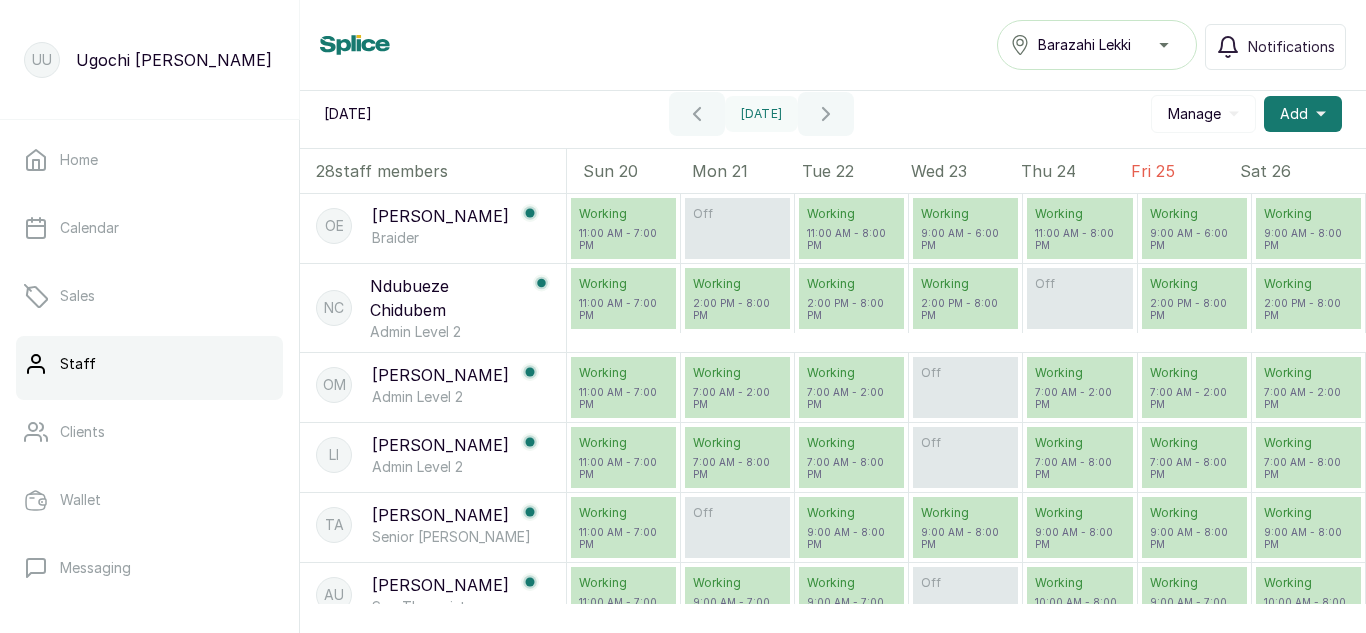 scroll, scrollTop: 0, scrollLeft: 0, axis: both 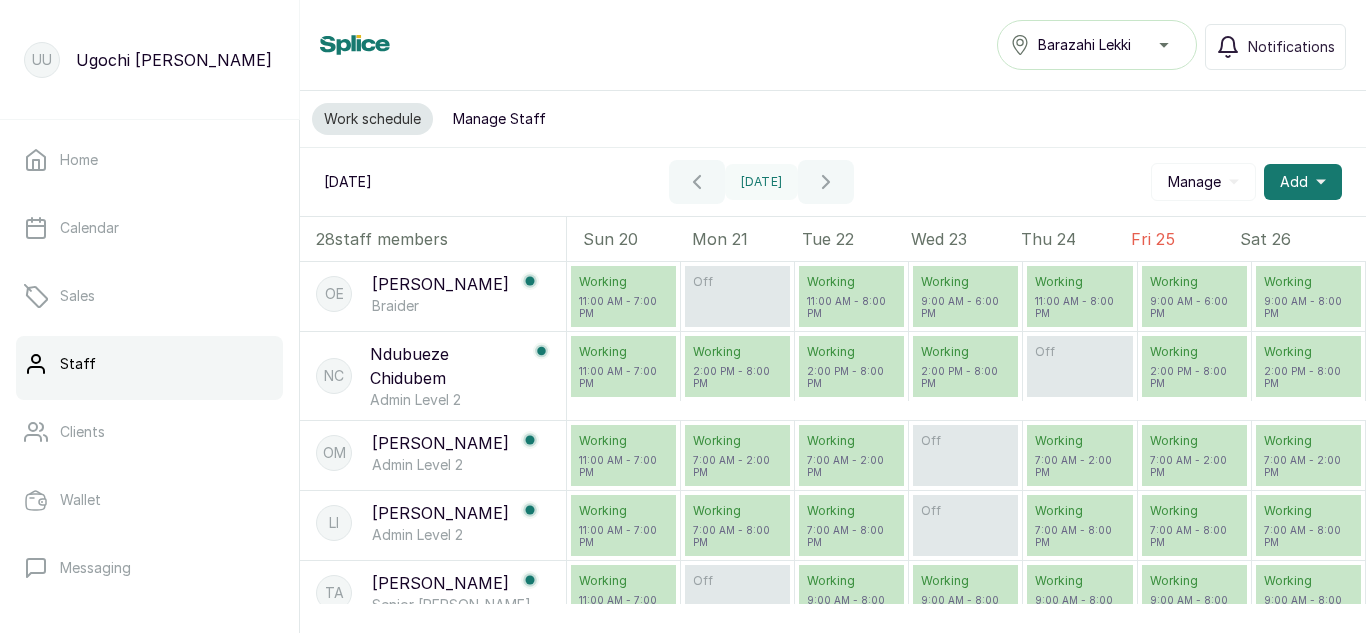 click on "Manage Staff" at bounding box center (499, 119) 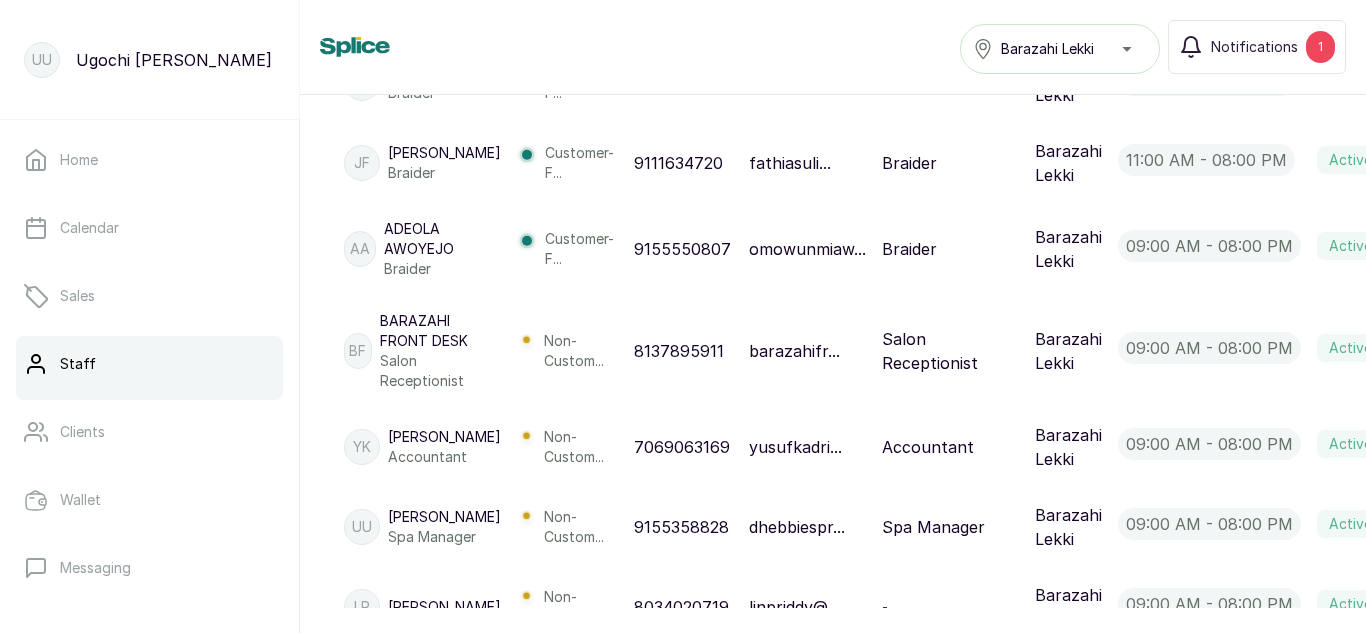 scroll, scrollTop: 2276, scrollLeft: 0, axis: vertical 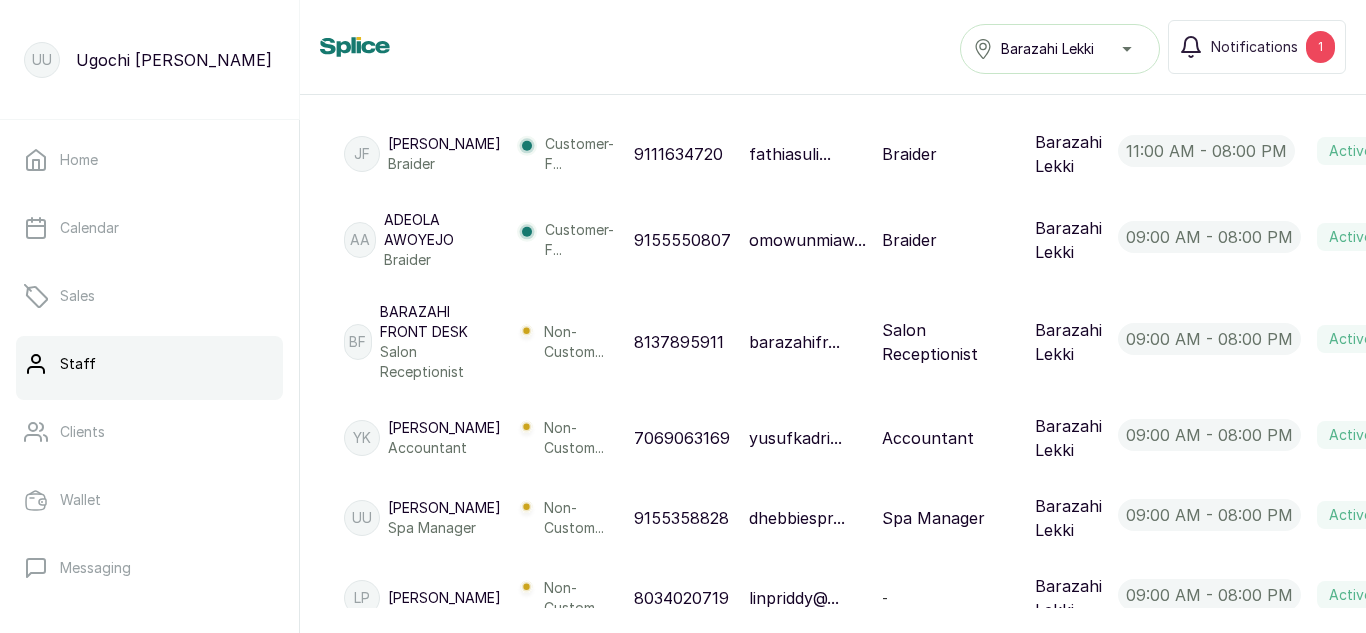 click on "BK Bukola [PERSON_NAME]" at bounding box center (422, -86) 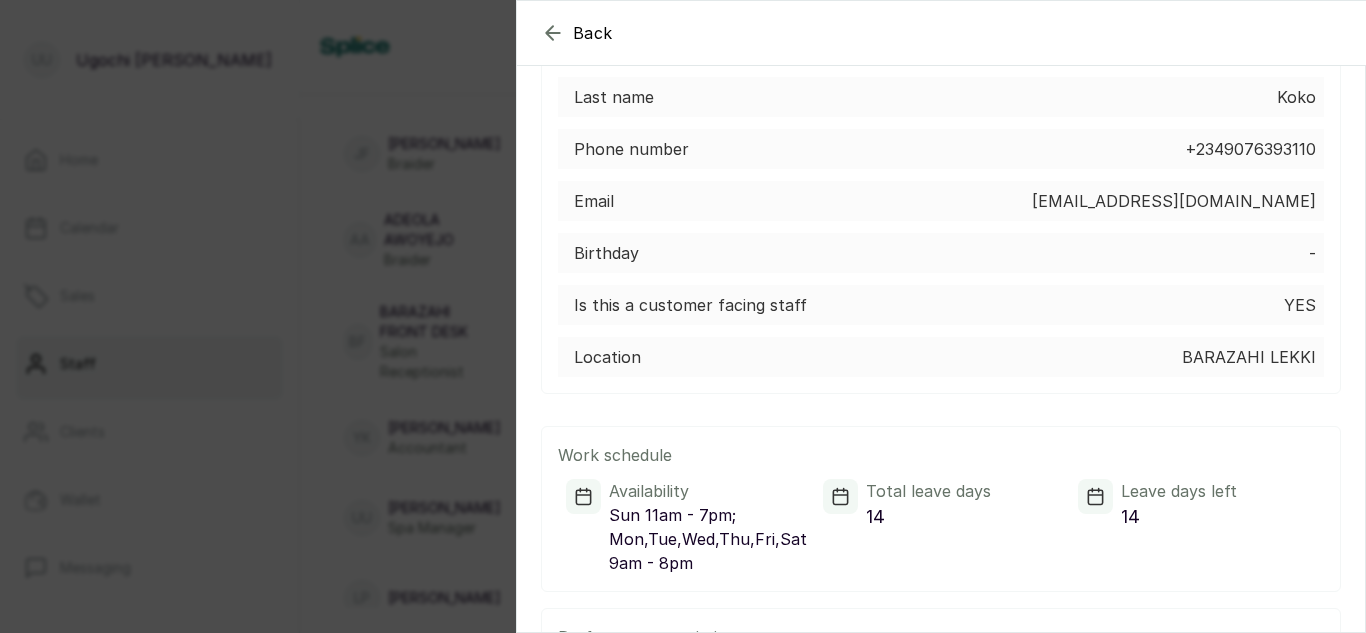 scroll, scrollTop: 0, scrollLeft: 0, axis: both 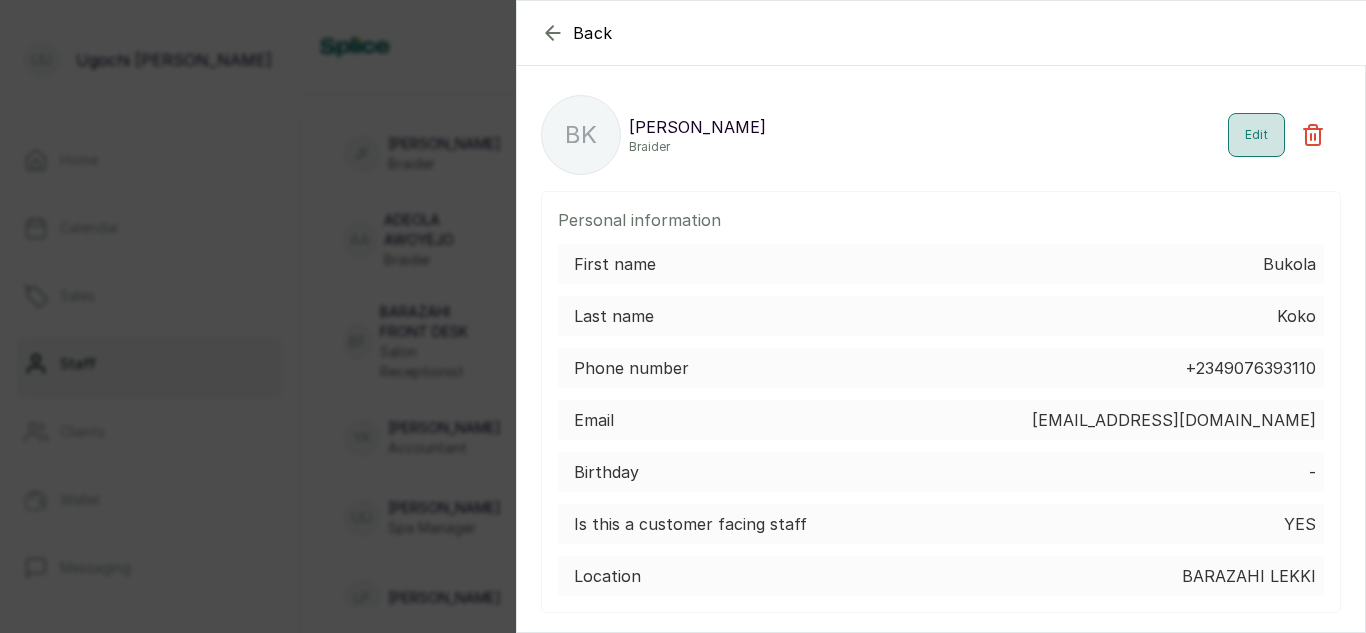click on "Edit" at bounding box center (1256, 135) 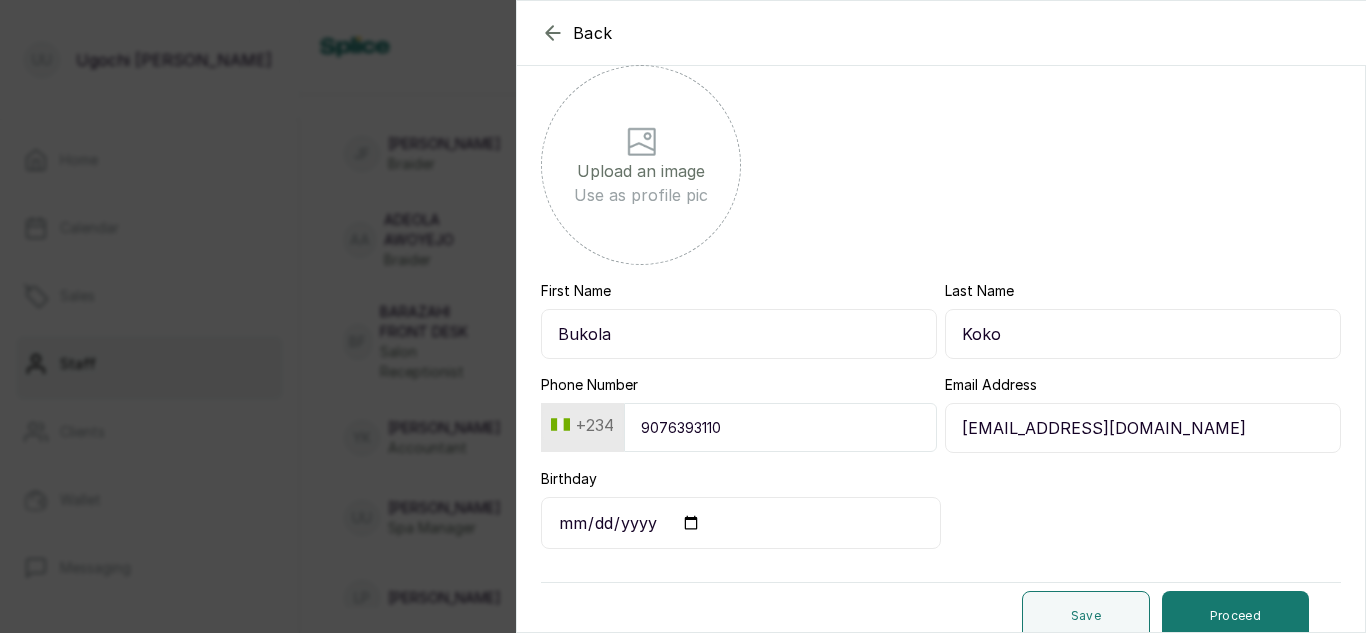 scroll, scrollTop: 271, scrollLeft: 0, axis: vertical 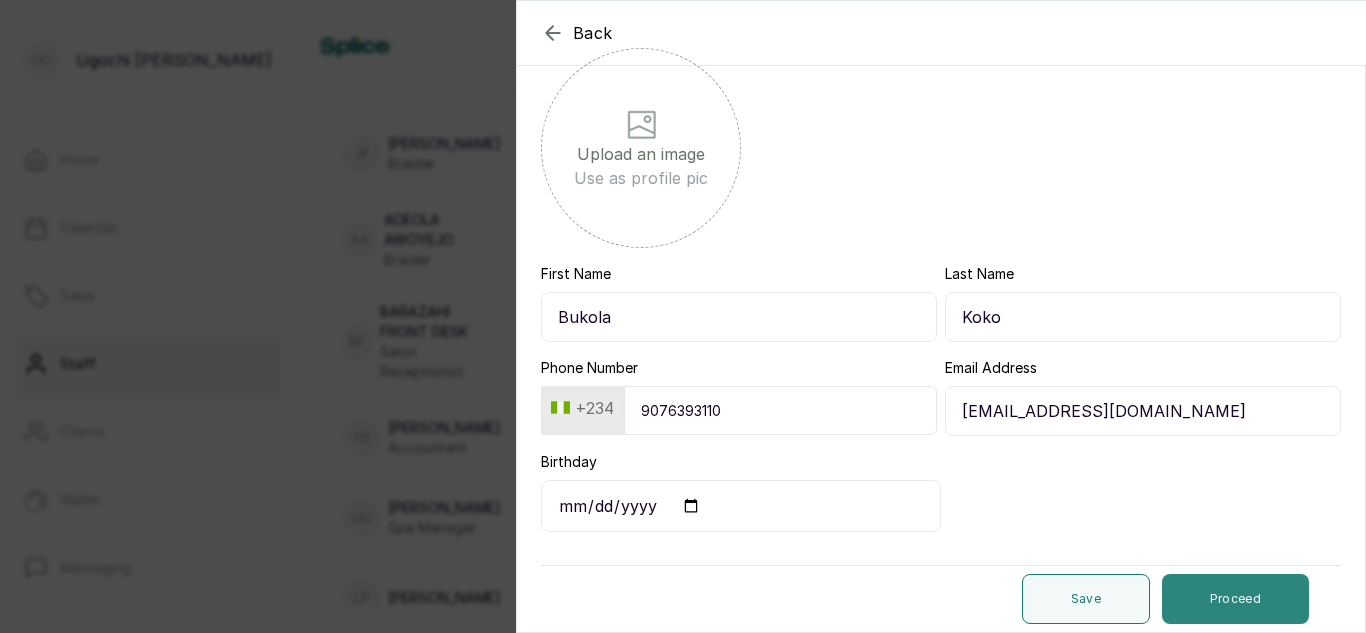 click on "Proceed" at bounding box center [1235, 599] 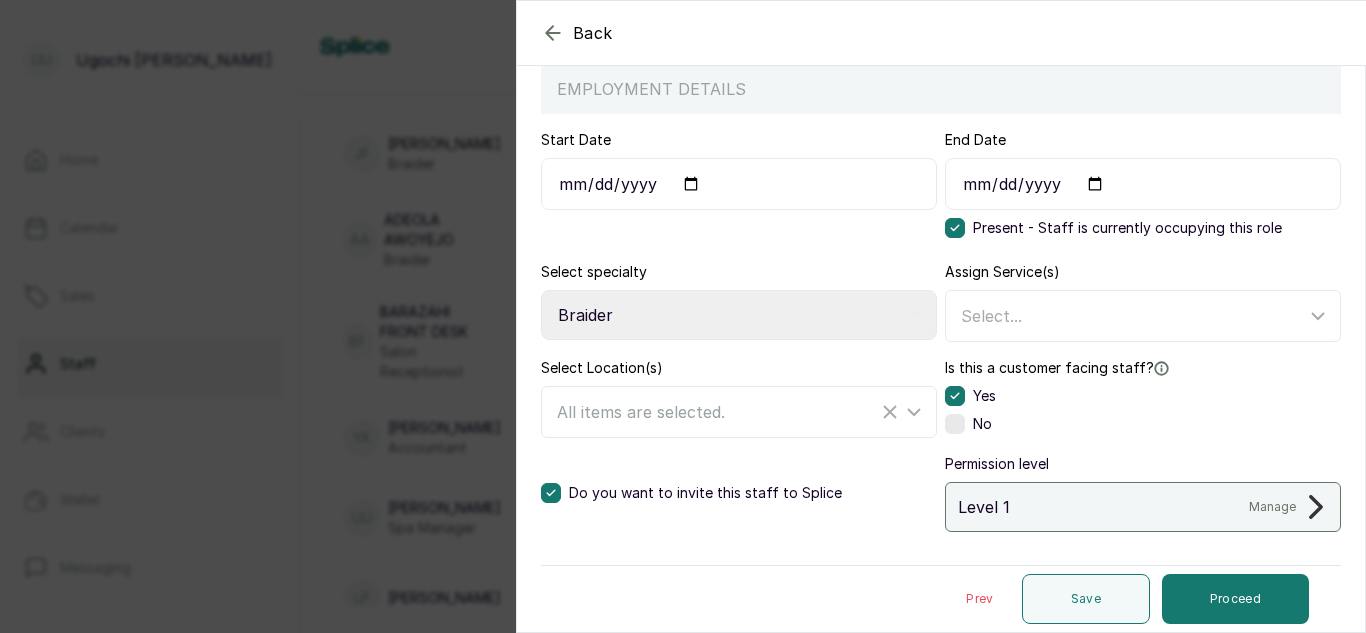scroll, scrollTop: 187, scrollLeft: 0, axis: vertical 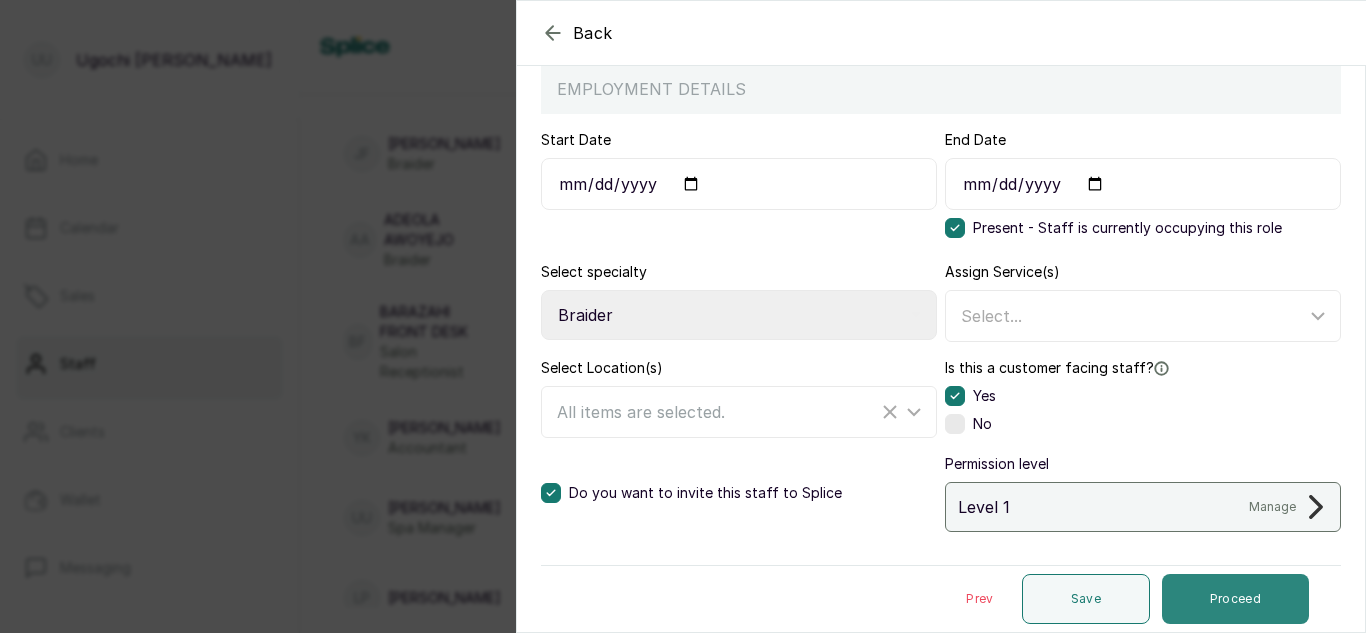 click on "Proceed" at bounding box center (1235, 599) 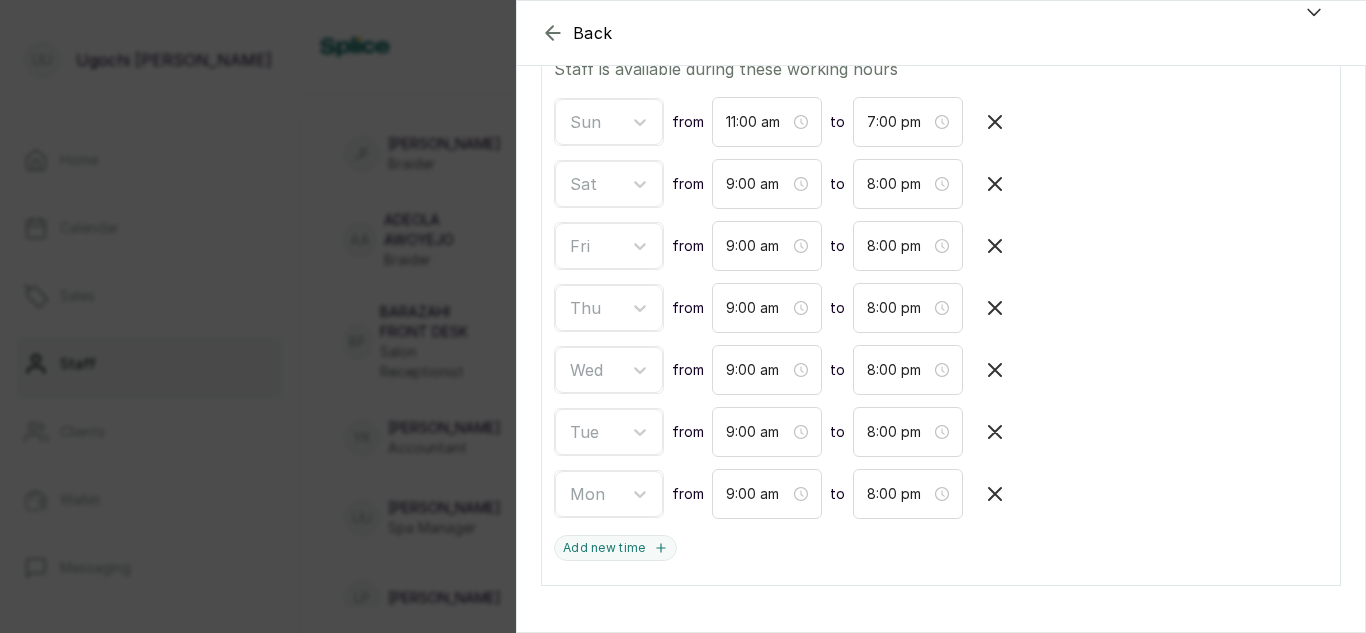 scroll, scrollTop: 420, scrollLeft: 0, axis: vertical 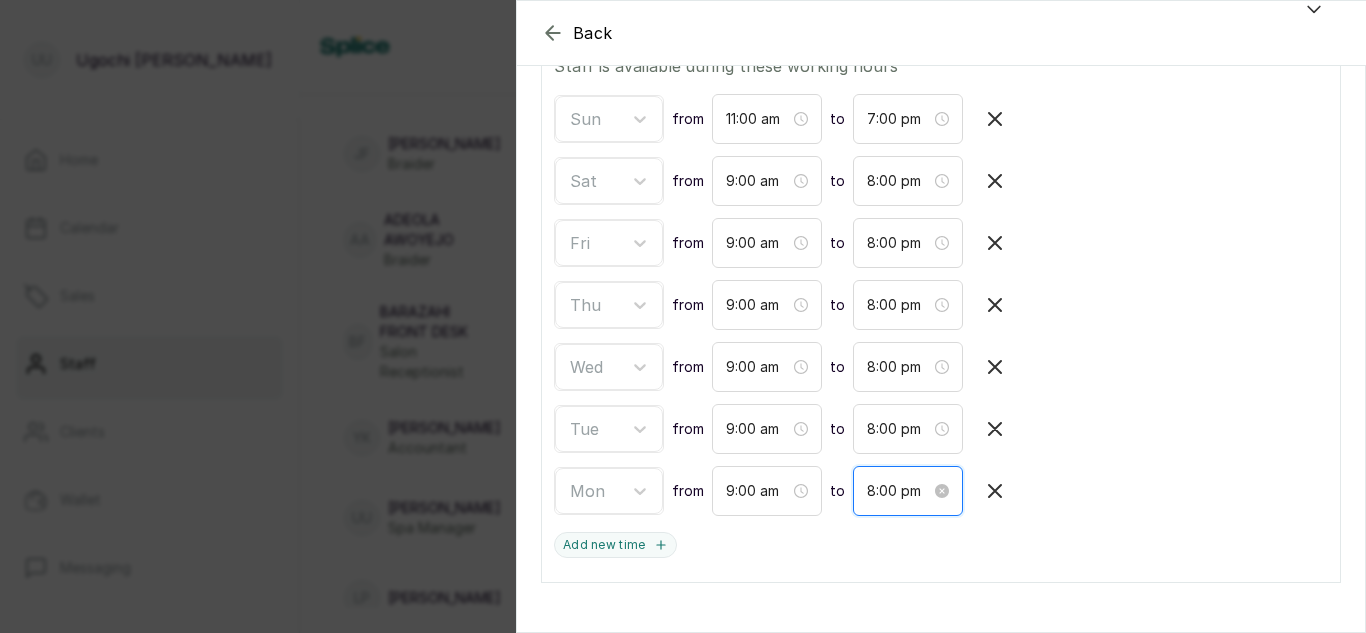click on "8:00 pm" at bounding box center [899, 491] 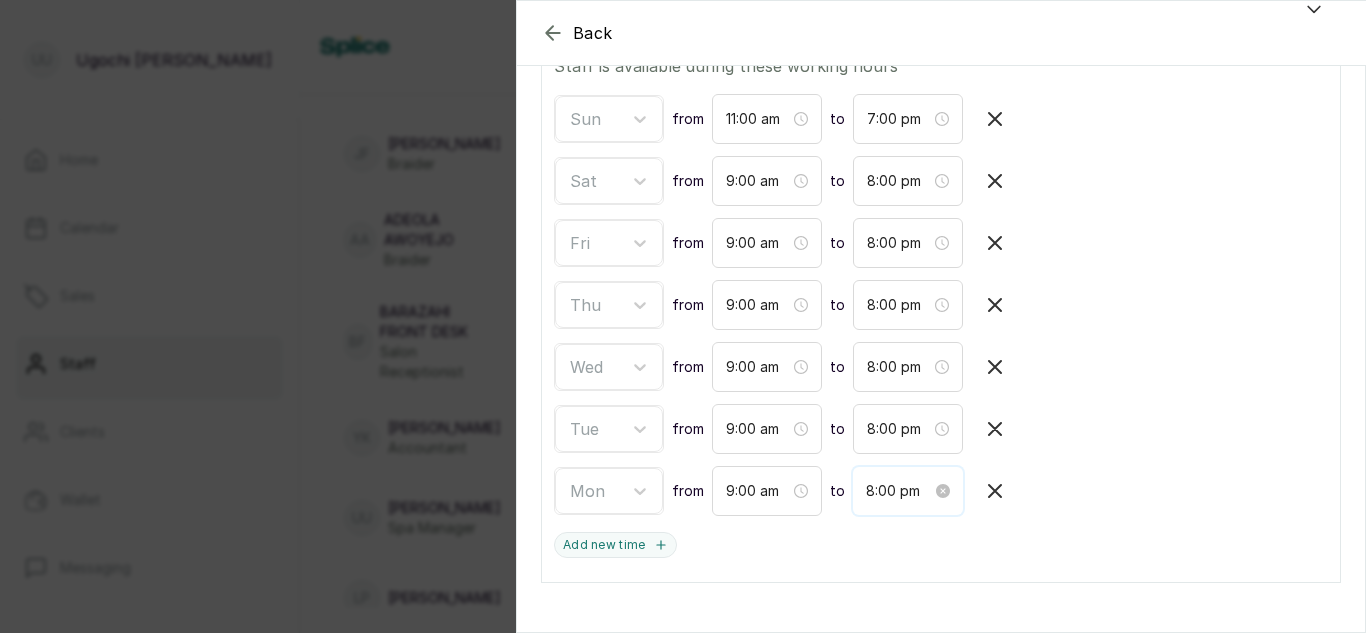 scroll, scrollTop: 120, scrollLeft: 0, axis: vertical 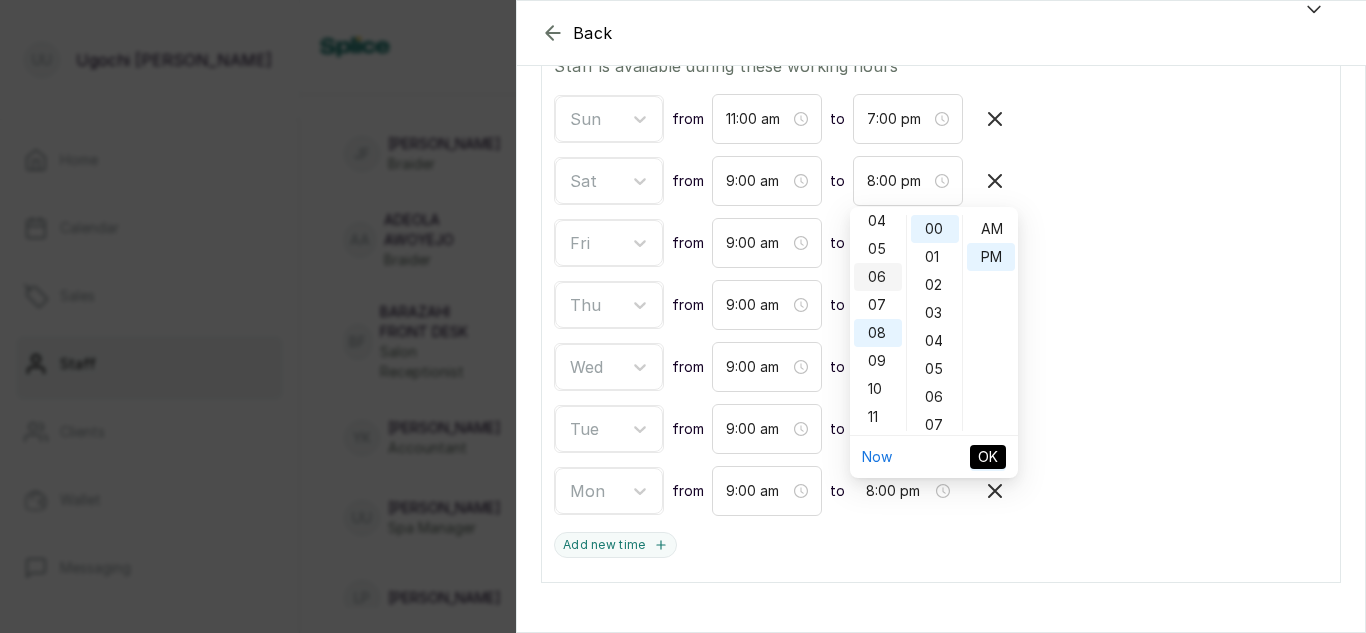 click on "06" at bounding box center (878, 277) 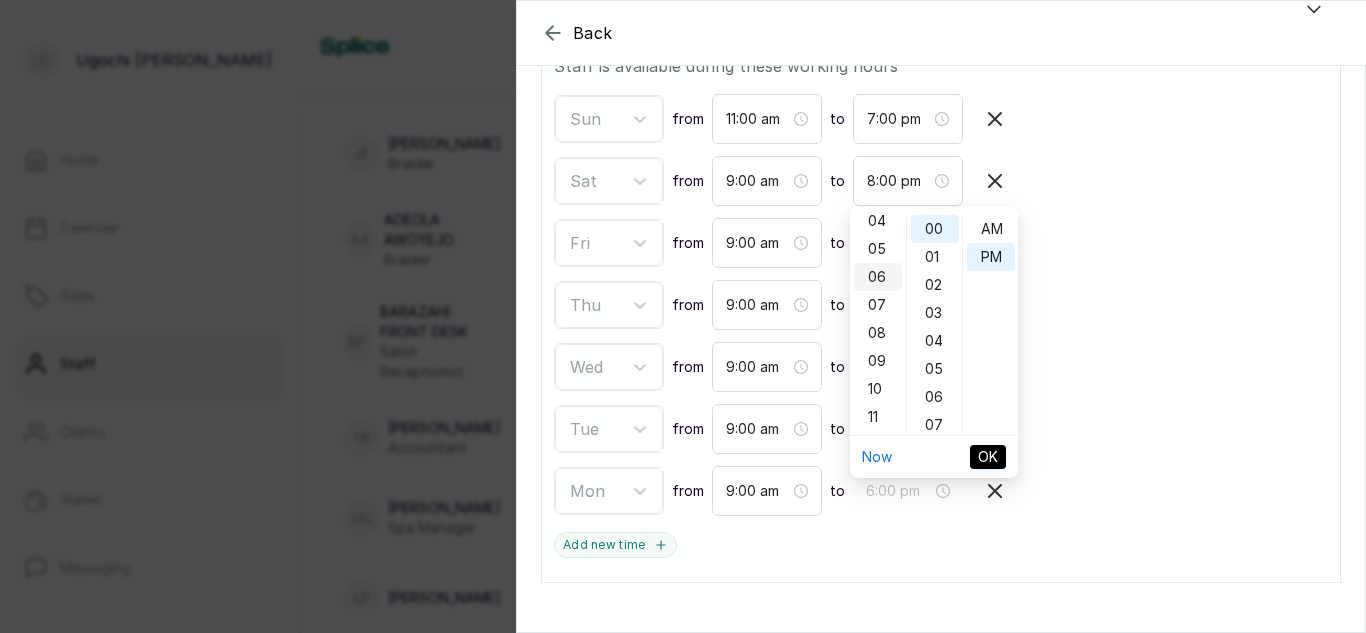 type on "6:00 pm" 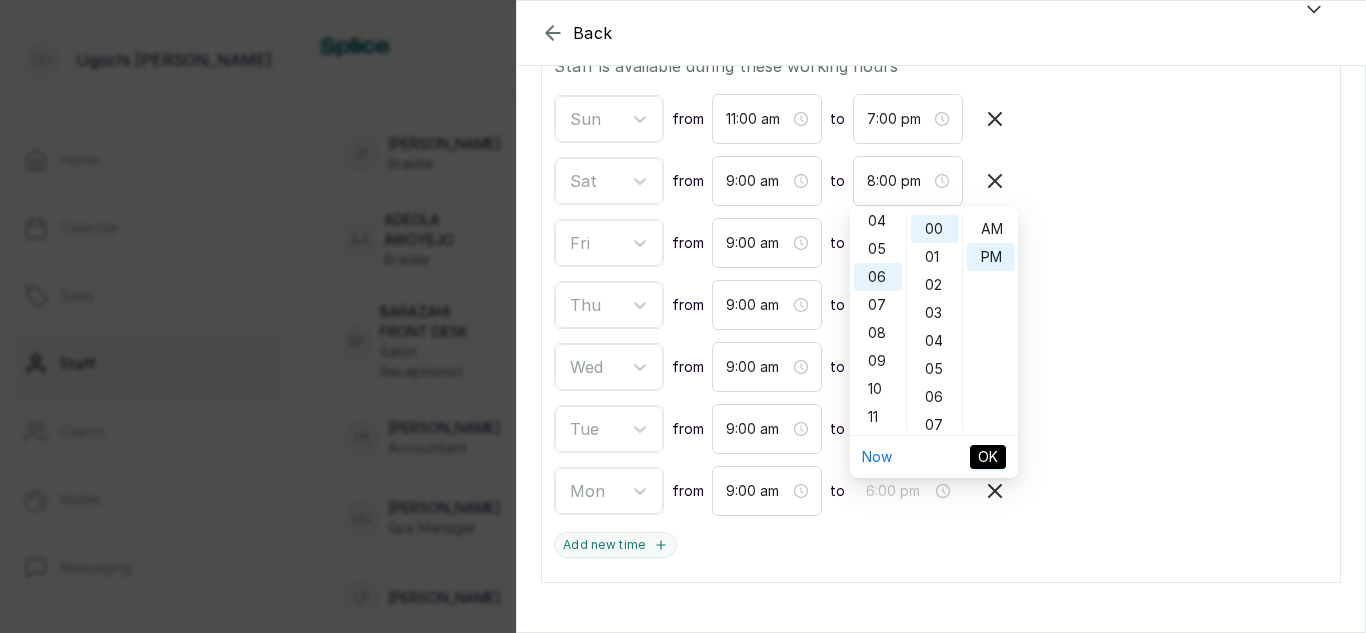 click on "OK" at bounding box center [988, 457] 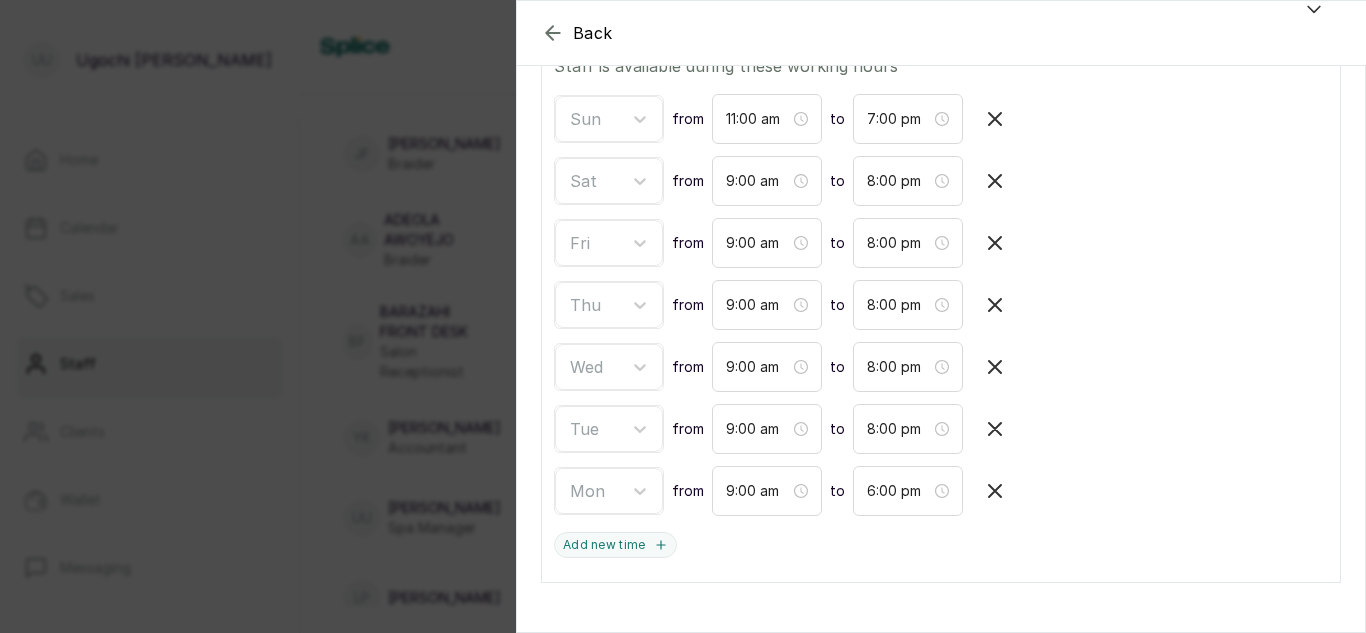click at bounding box center (995, 429) 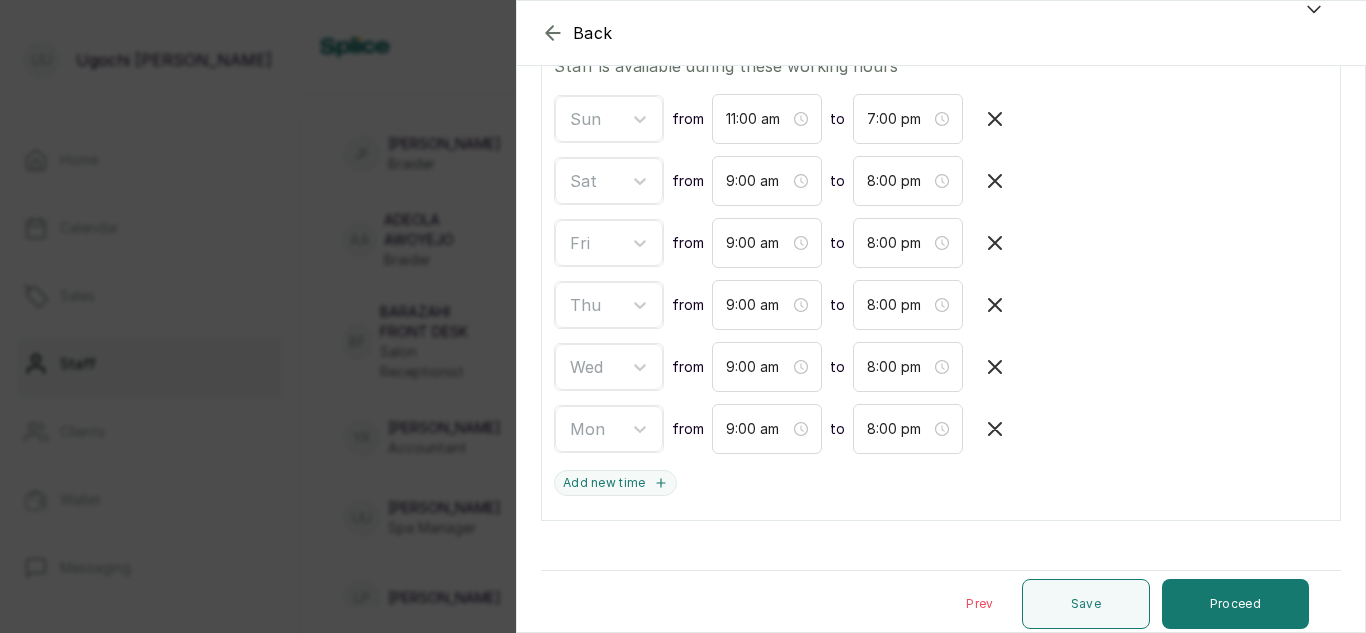 type on "6:00 pm" 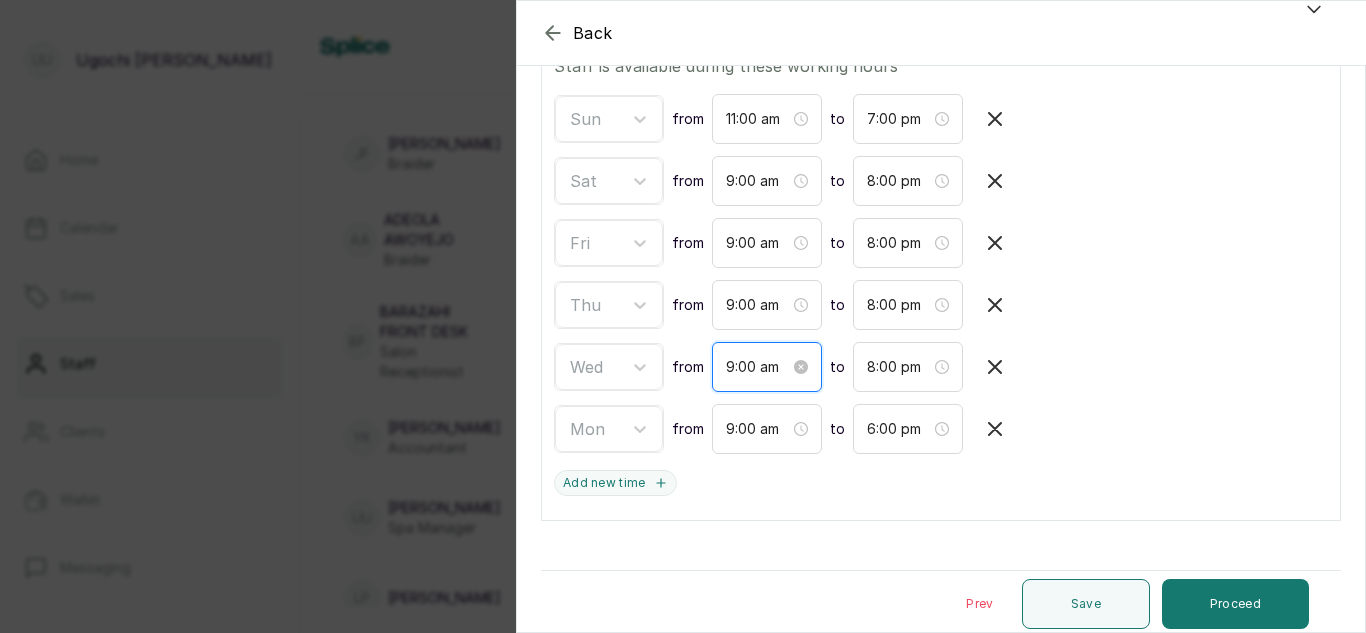 click on "9:00 am" at bounding box center [758, 367] 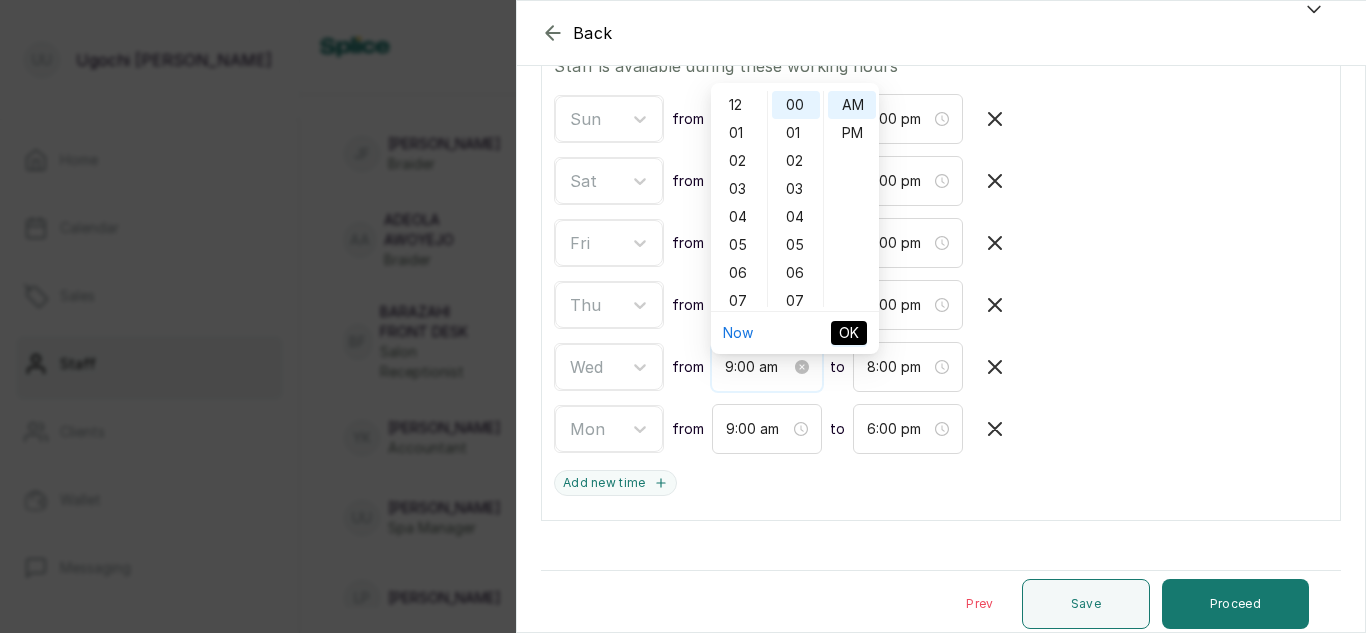 scroll, scrollTop: 120, scrollLeft: 0, axis: vertical 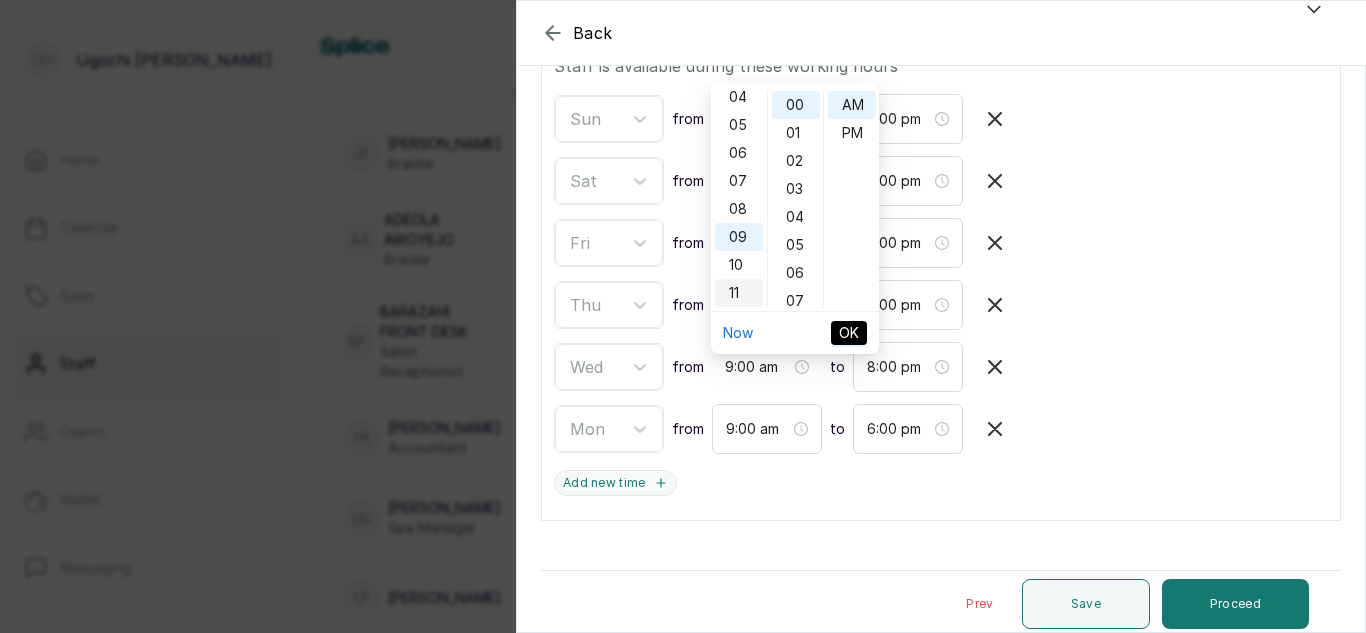 click on "11" at bounding box center [739, 293] 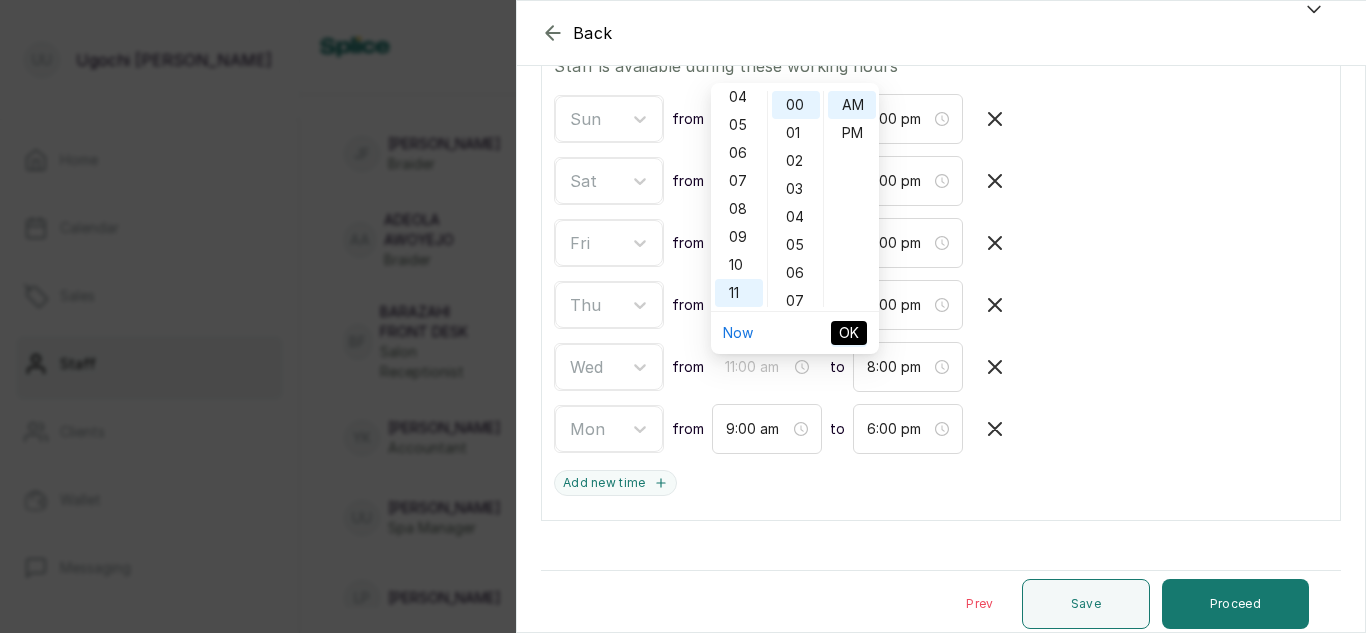 click on "OK" at bounding box center [849, 333] 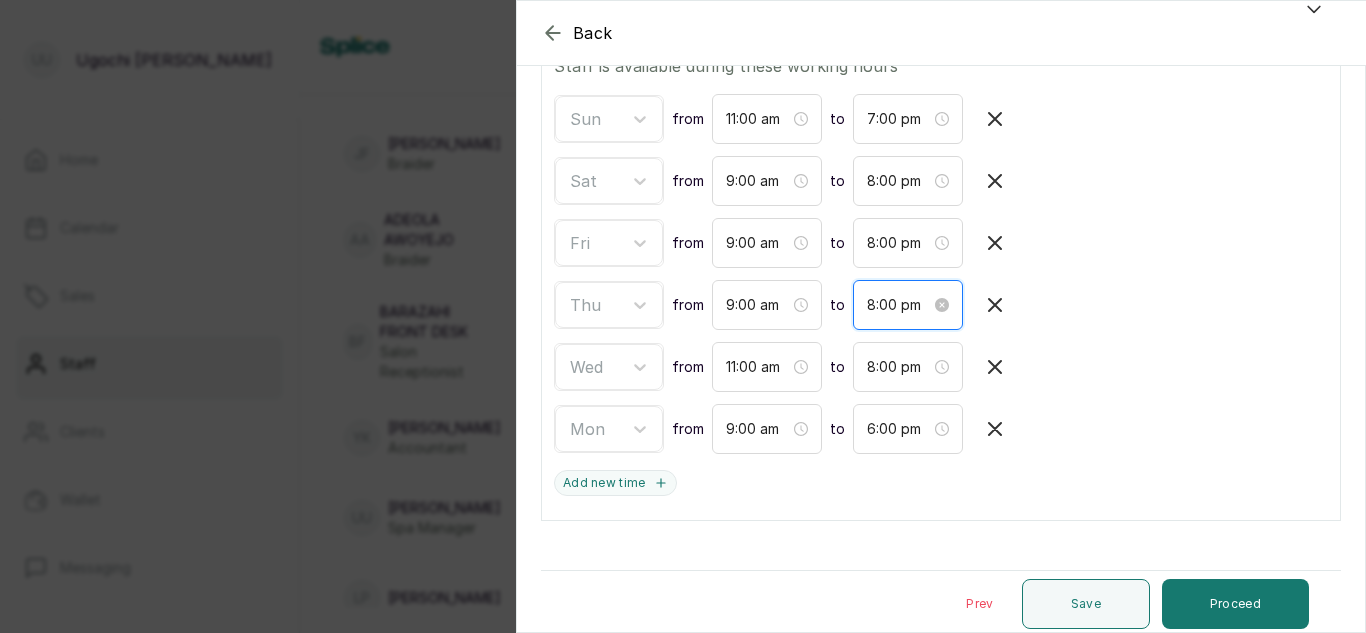 click on "8:00 pm" at bounding box center (899, 305) 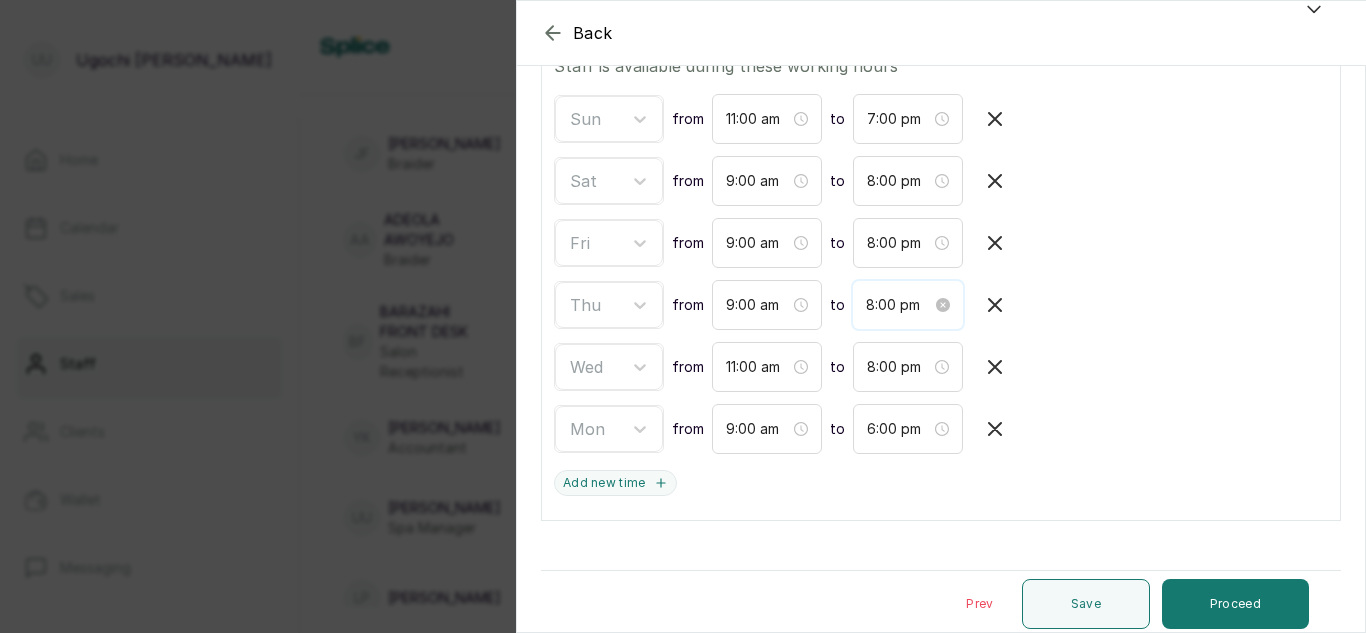 scroll, scrollTop: 120, scrollLeft: 0, axis: vertical 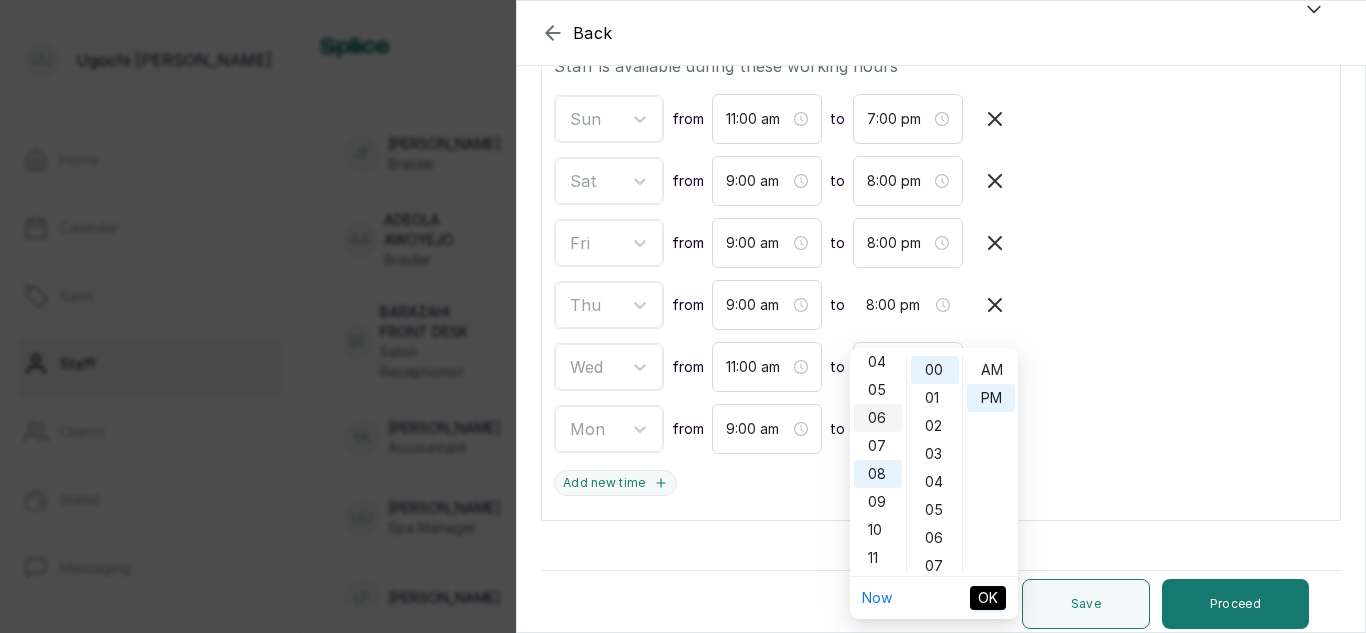 click on "06" at bounding box center [878, 418] 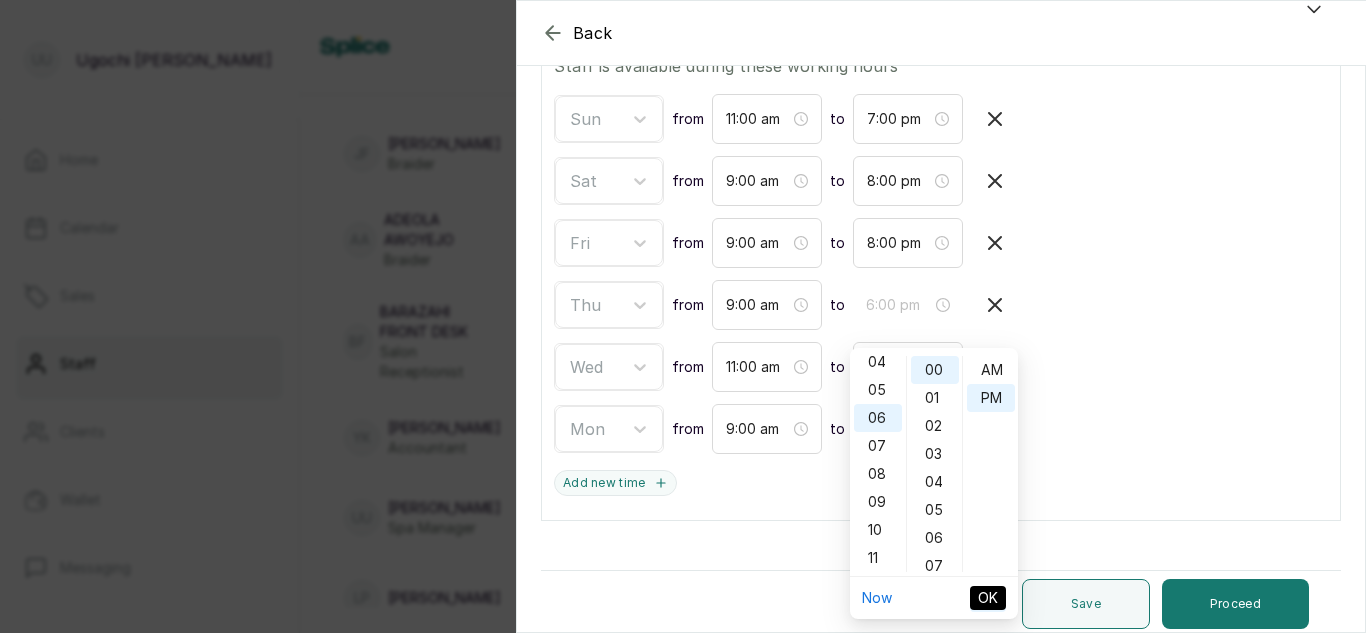 click on "OK" at bounding box center [988, 598] 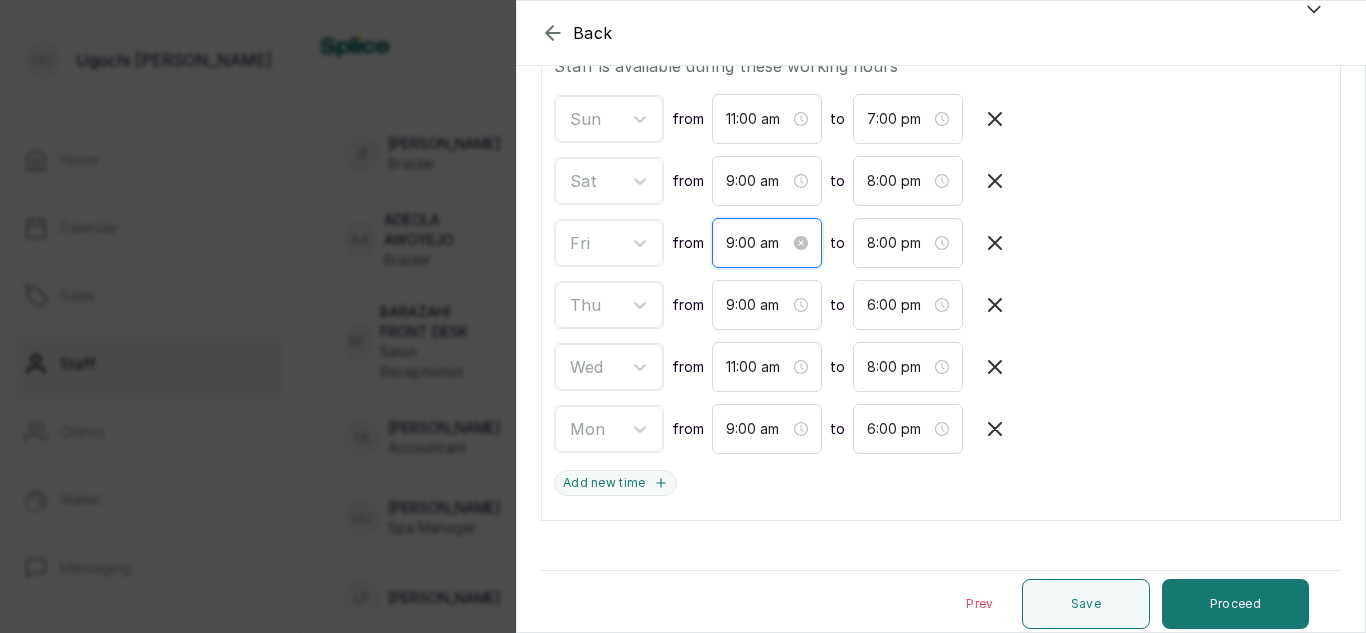click on "9:00 am" at bounding box center (758, 243) 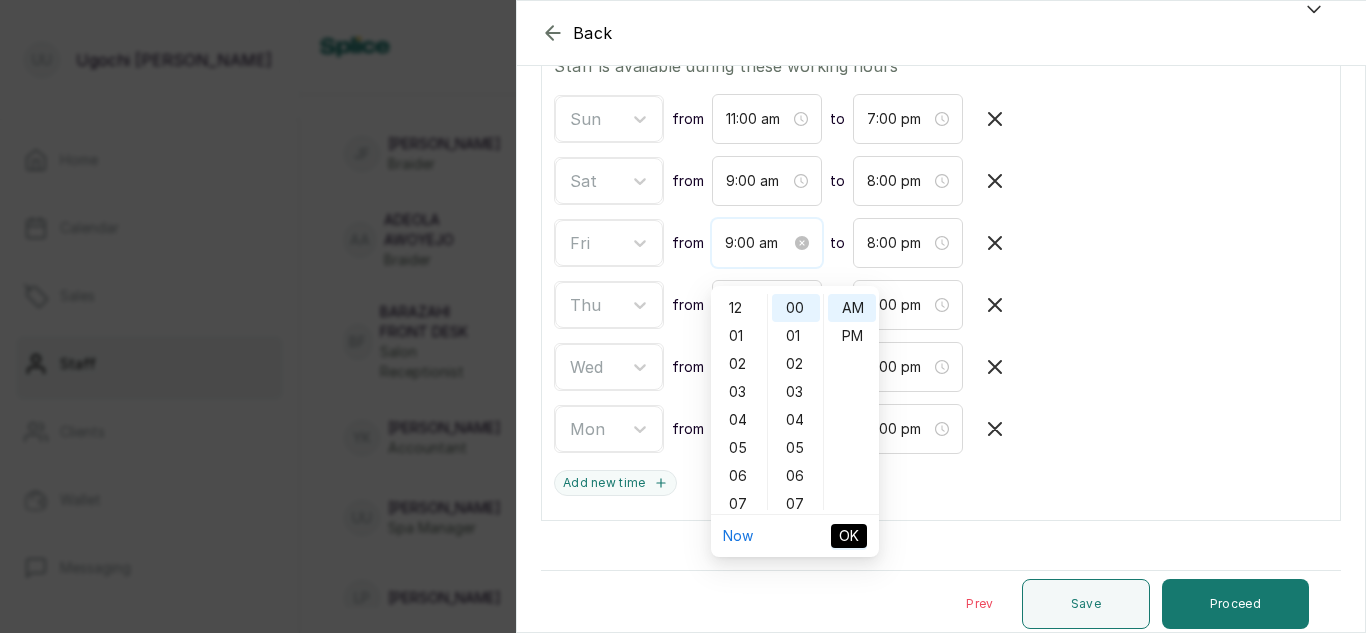 scroll, scrollTop: 120, scrollLeft: 0, axis: vertical 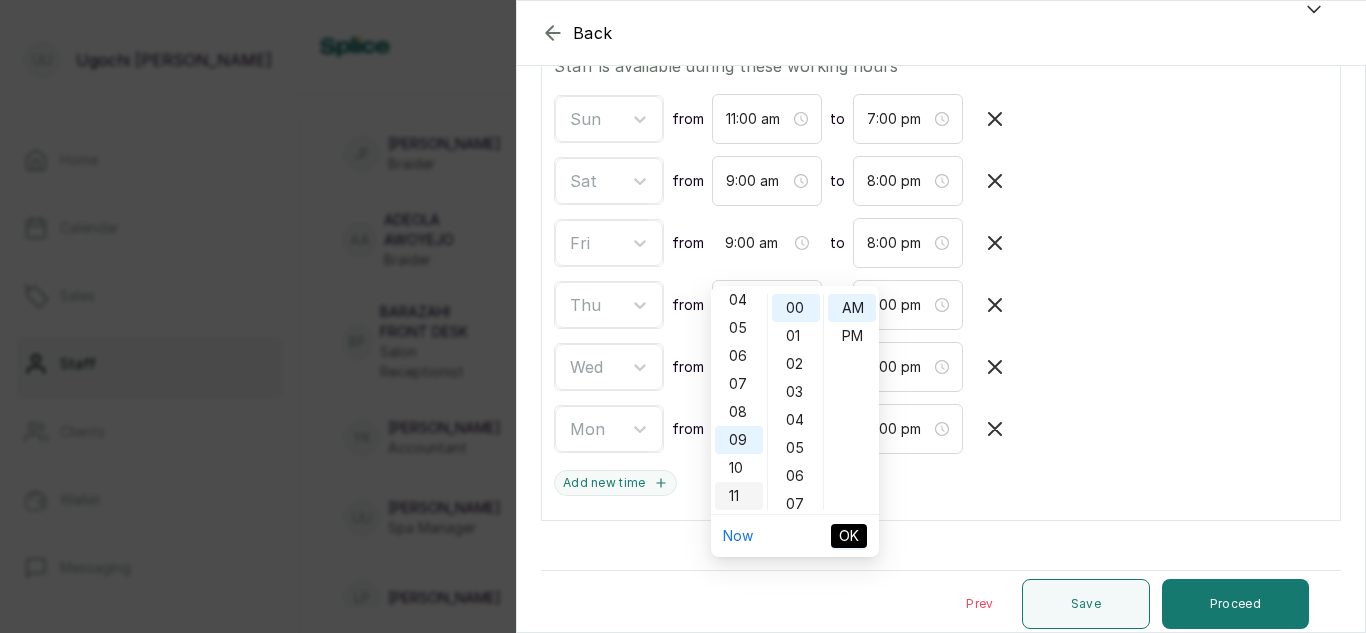 click on "11" at bounding box center [739, 496] 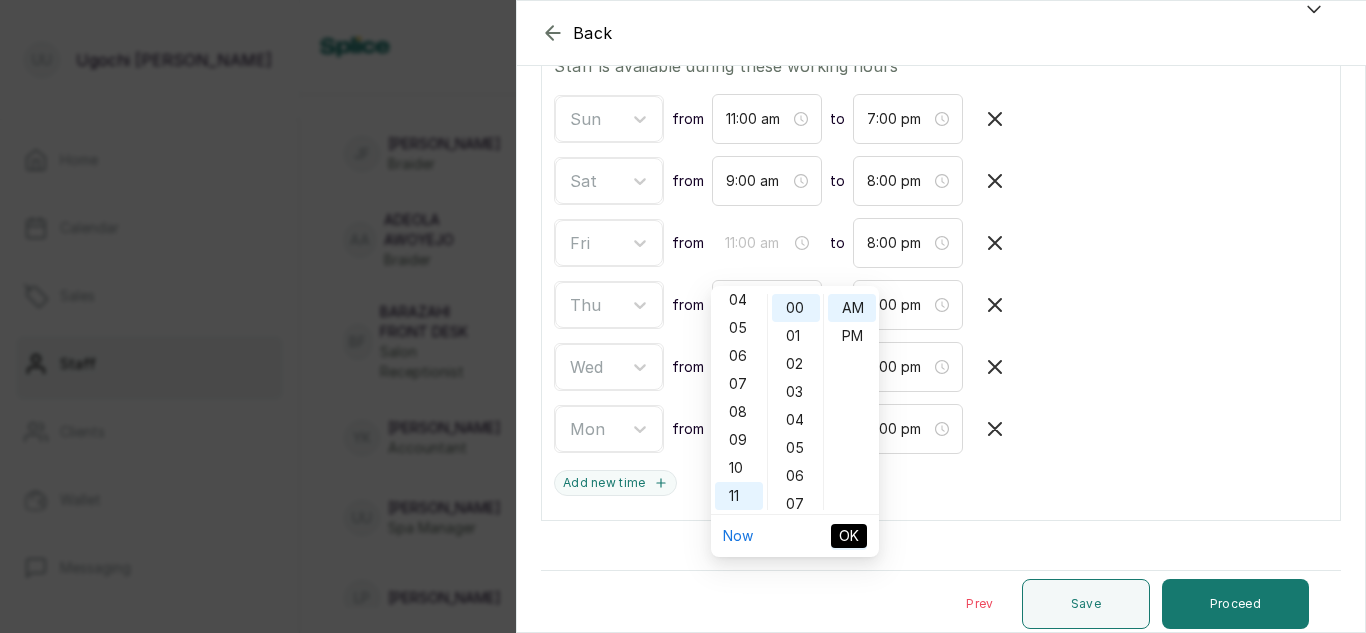 click on "OK" at bounding box center [849, 536] 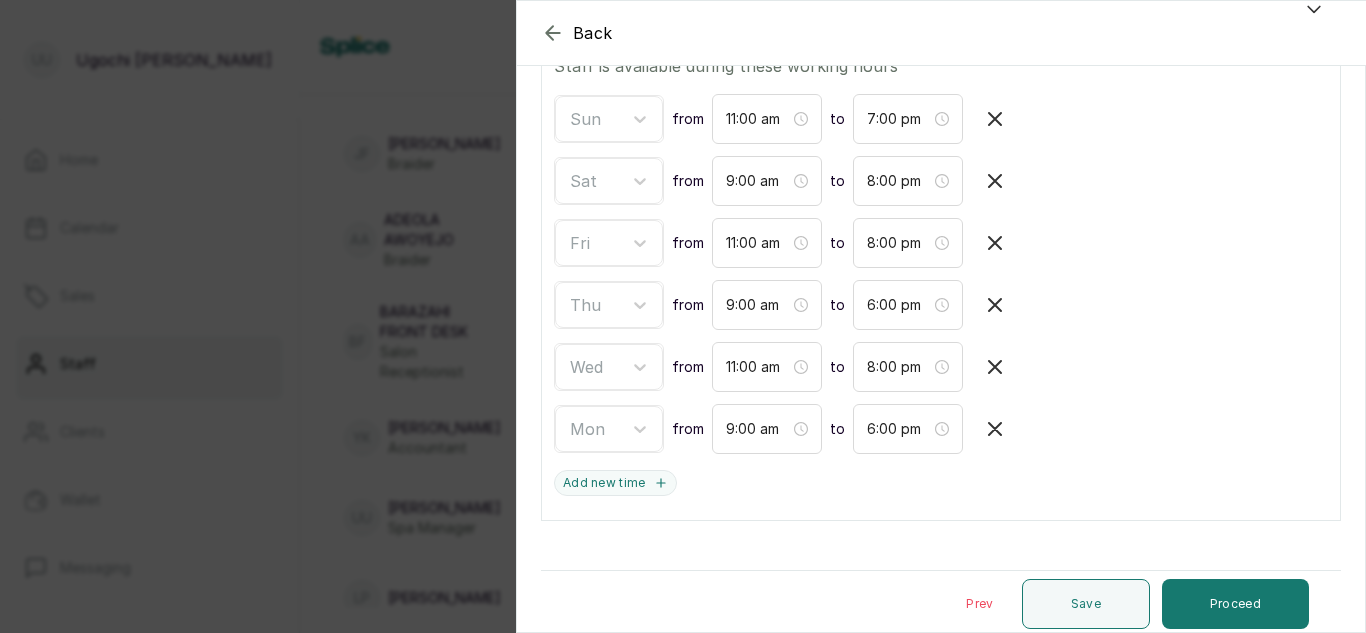 scroll, scrollTop: 440, scrollLeft: 0, axis: vertical 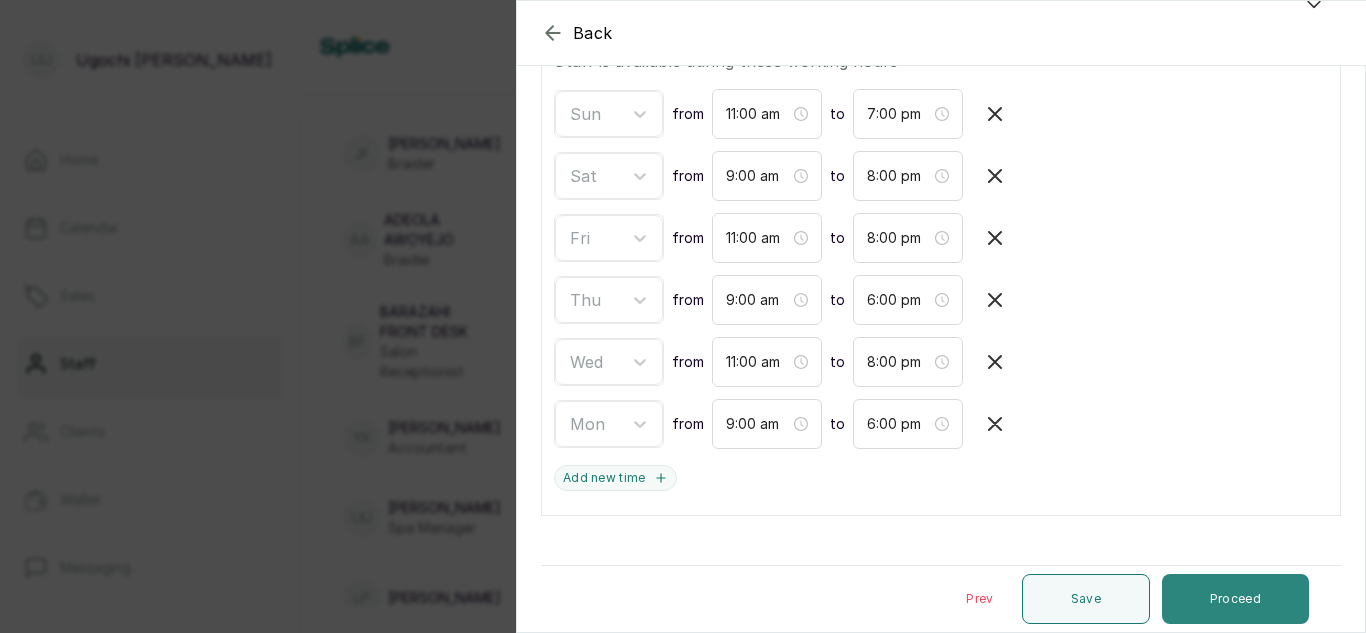 click on "Proceed" at bounding box center [1235, 599] 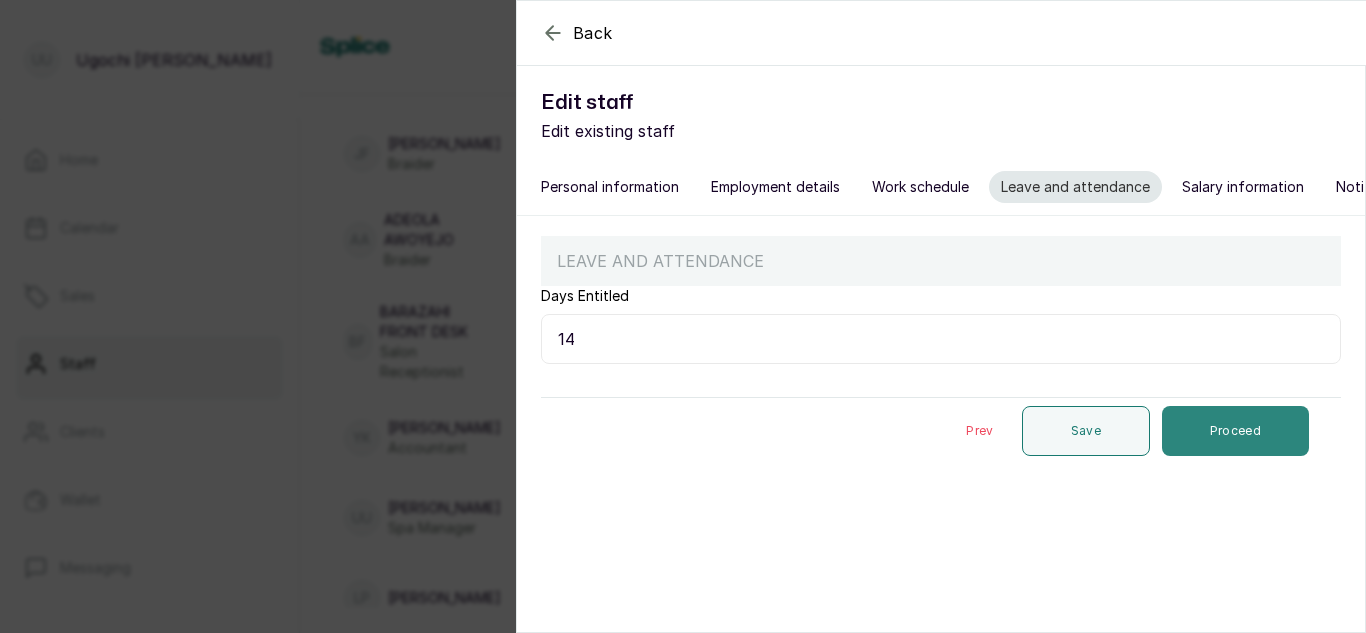 click on "Proceed" at bounding box center [1235, 431] 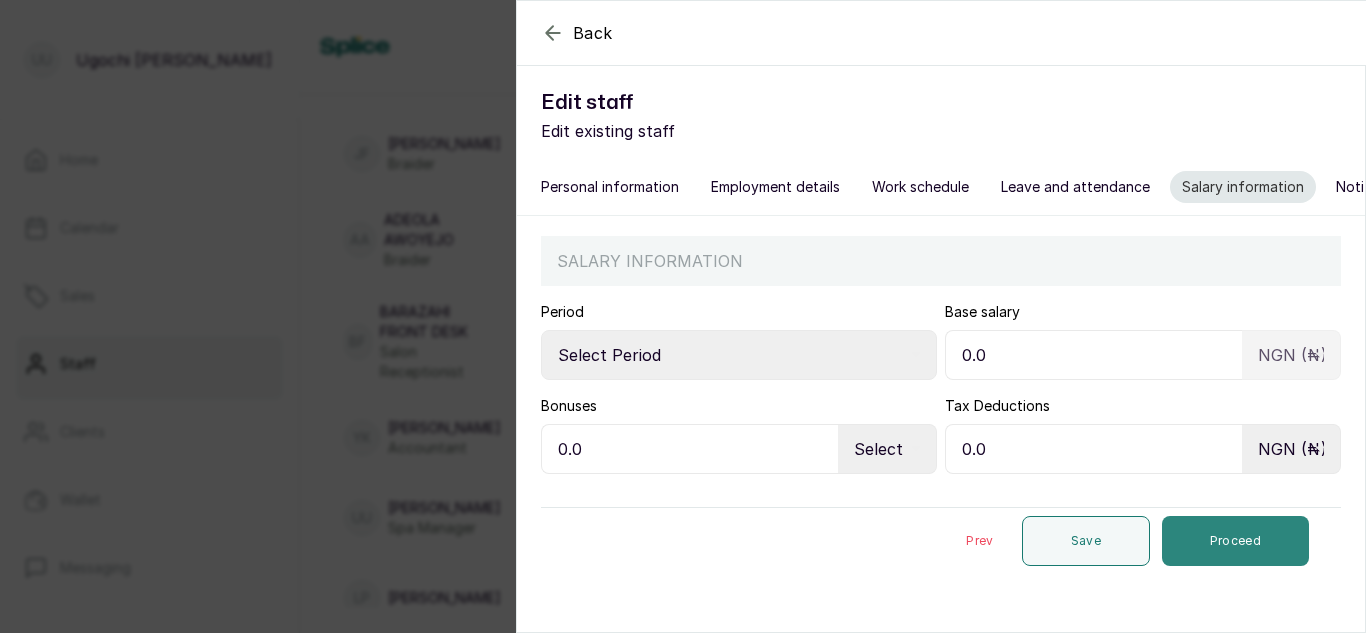 click on "Proceed" at bounding box center [1235, 541] 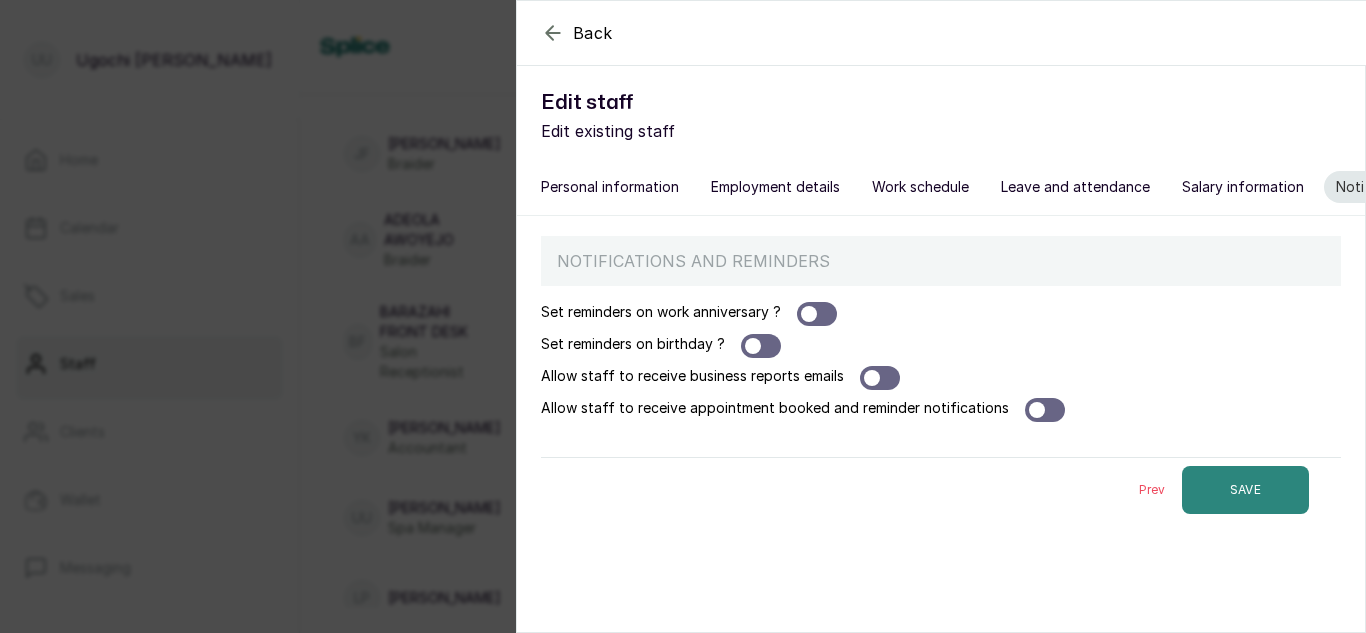click on "SAVE" at bounding box center (1245, 490) 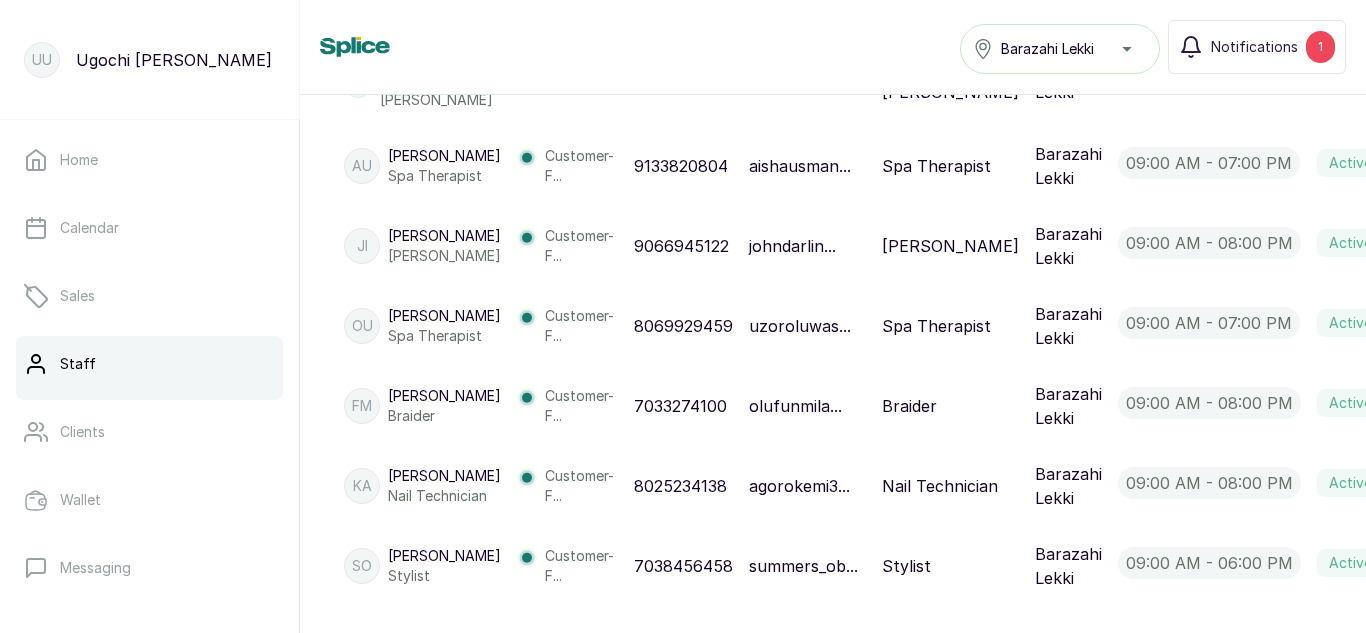 scroll, scrollTop: 1303, scrollLeft: 0, axis: vertical 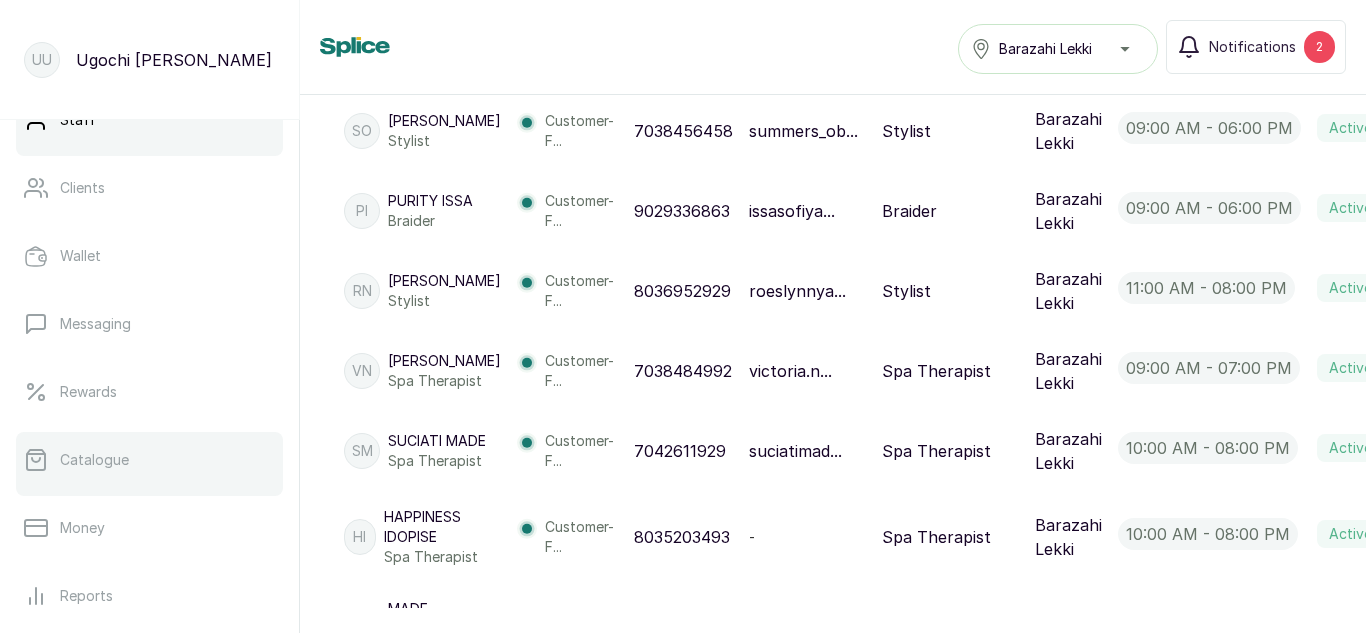 click on "Catalogue" at bounding box center [94, 460] 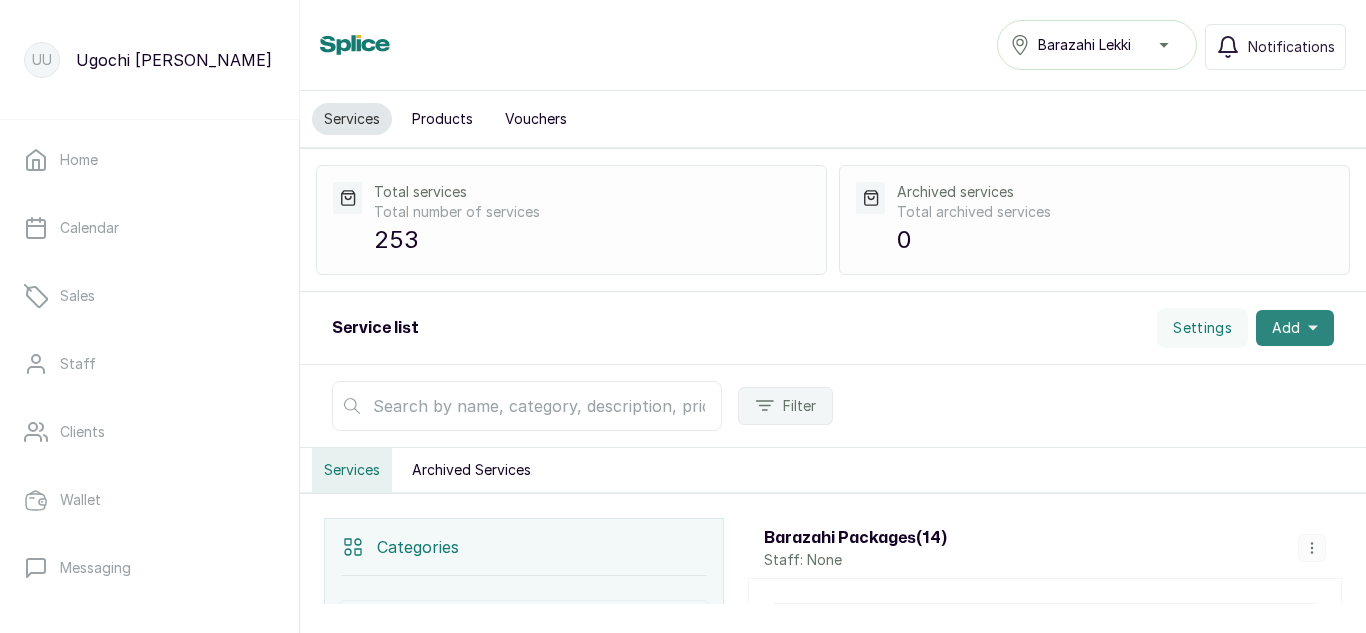 click on "Add" at bounding box center [1286, 328] 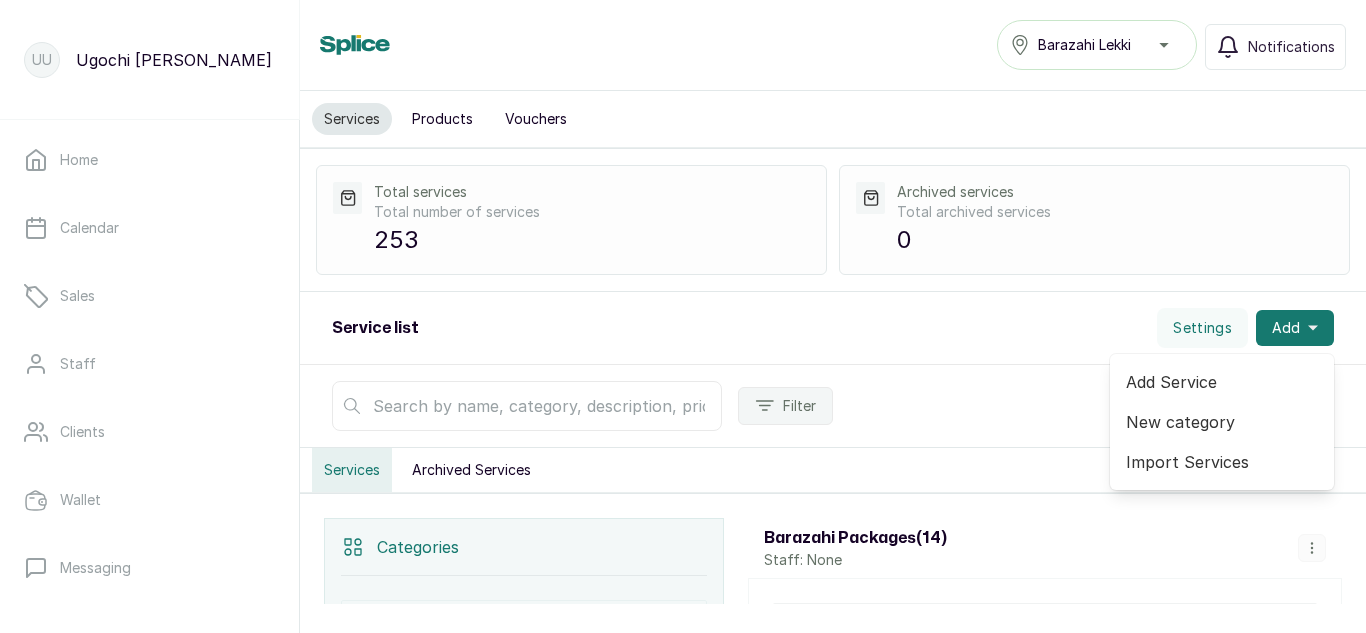 click on "Add Service" at bounding box center (1222, 382) 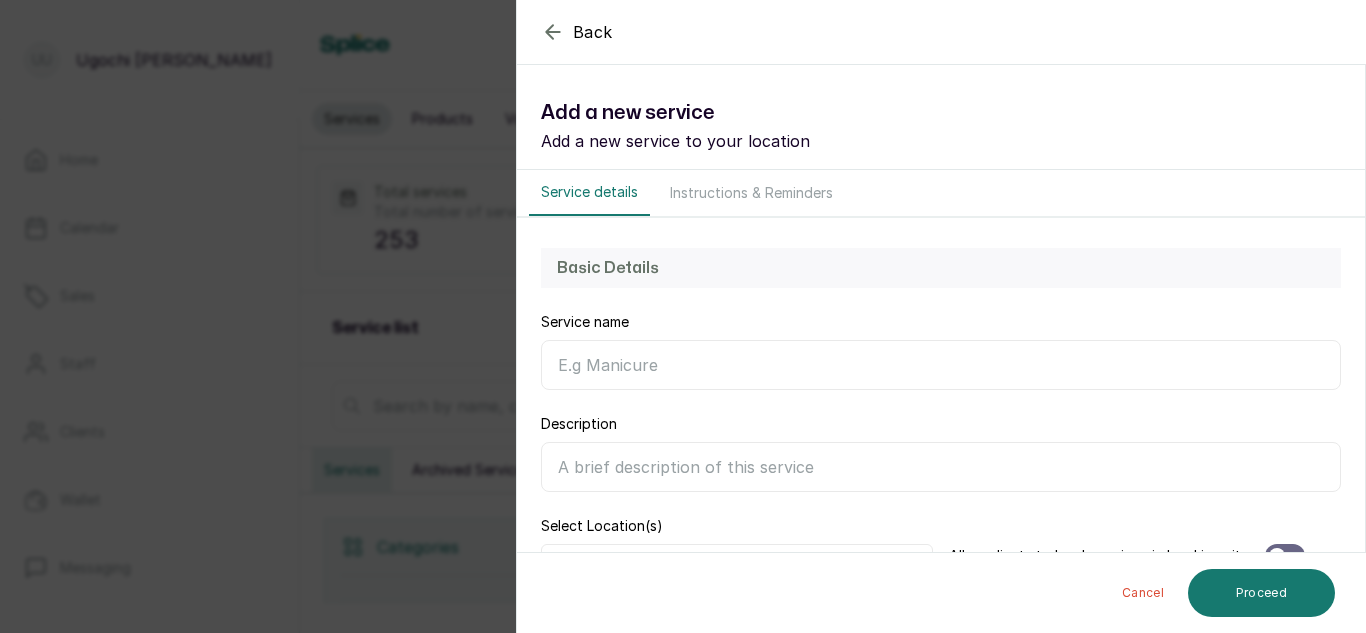 click on "Service name" at bounding box center [941, 365] 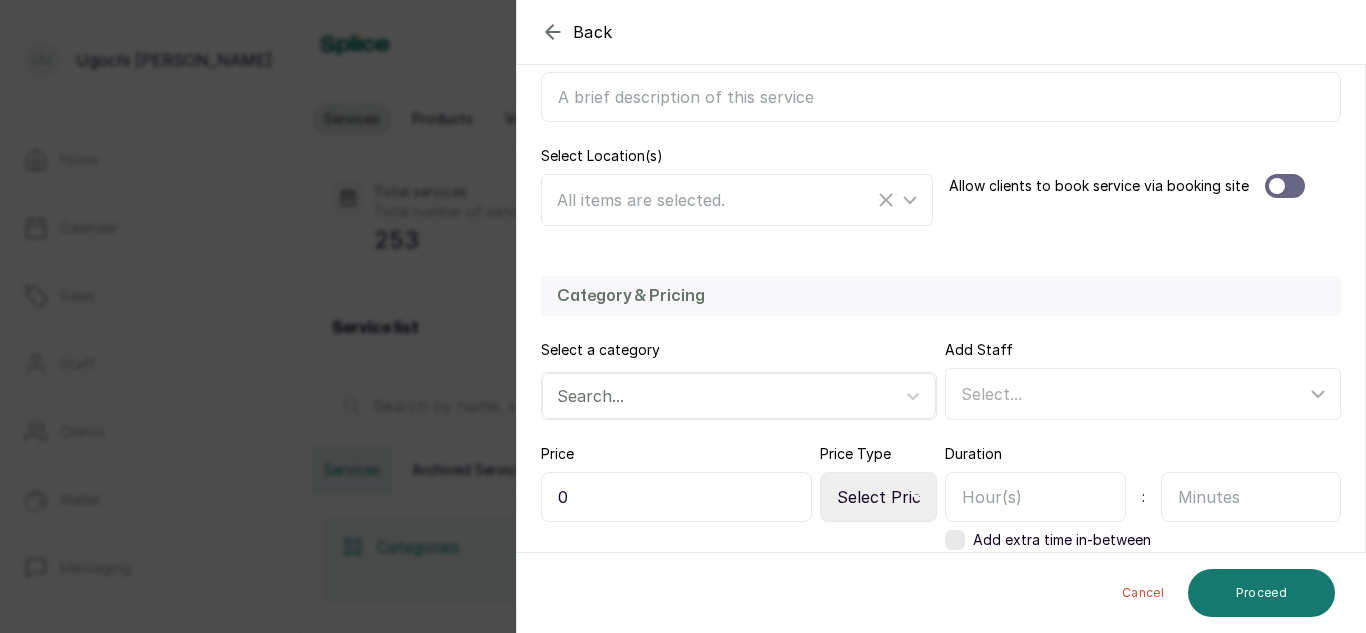 scroll, scrollTop: 436, scrollLeft: 0, axis: vertical 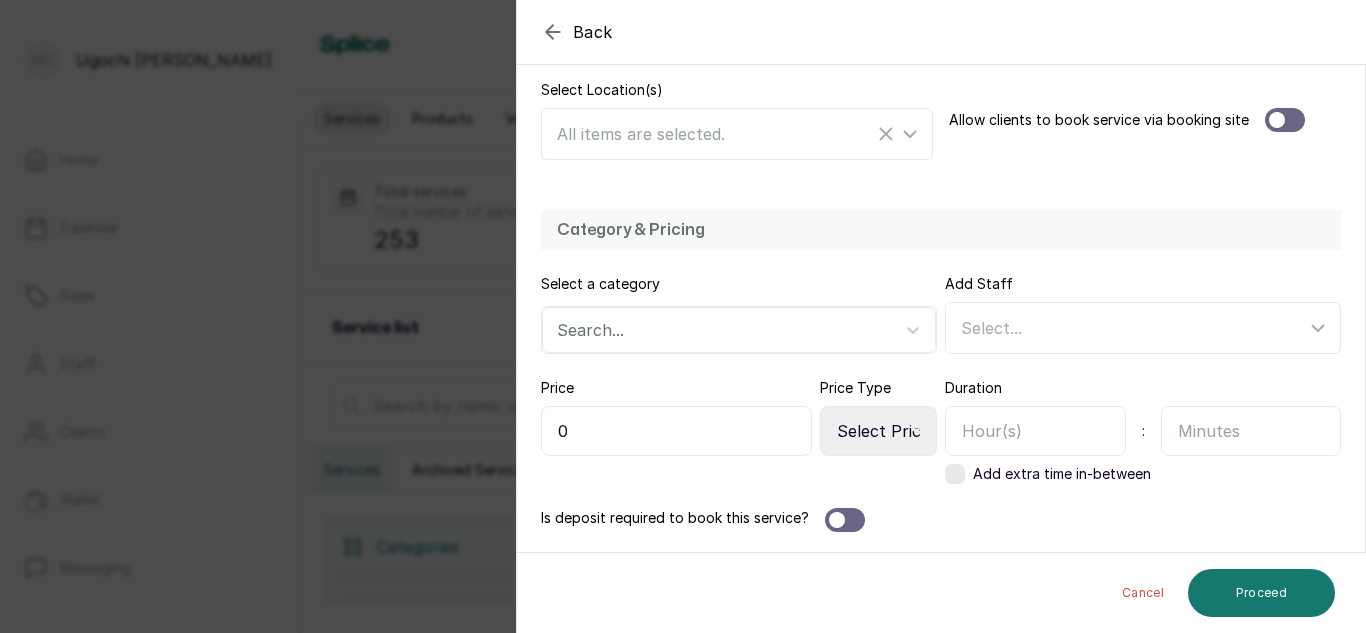 type on "Eye Brow Blade" 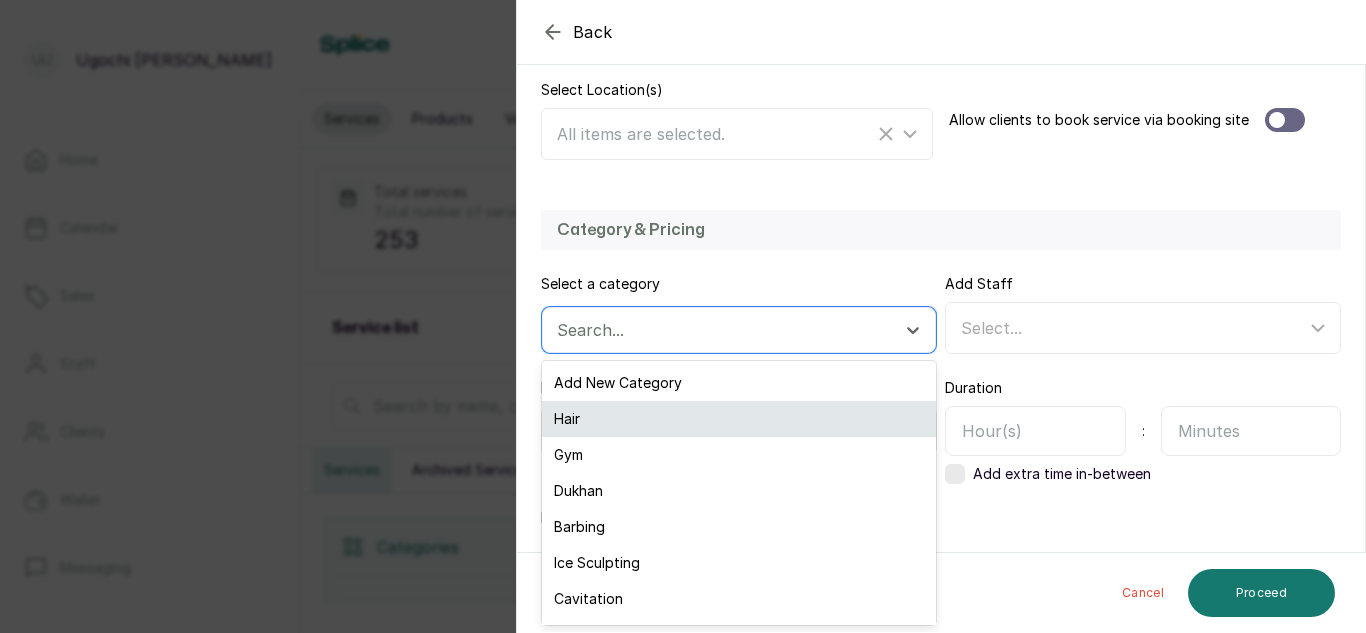 click on "Hair" at bounding box center (739, 419) 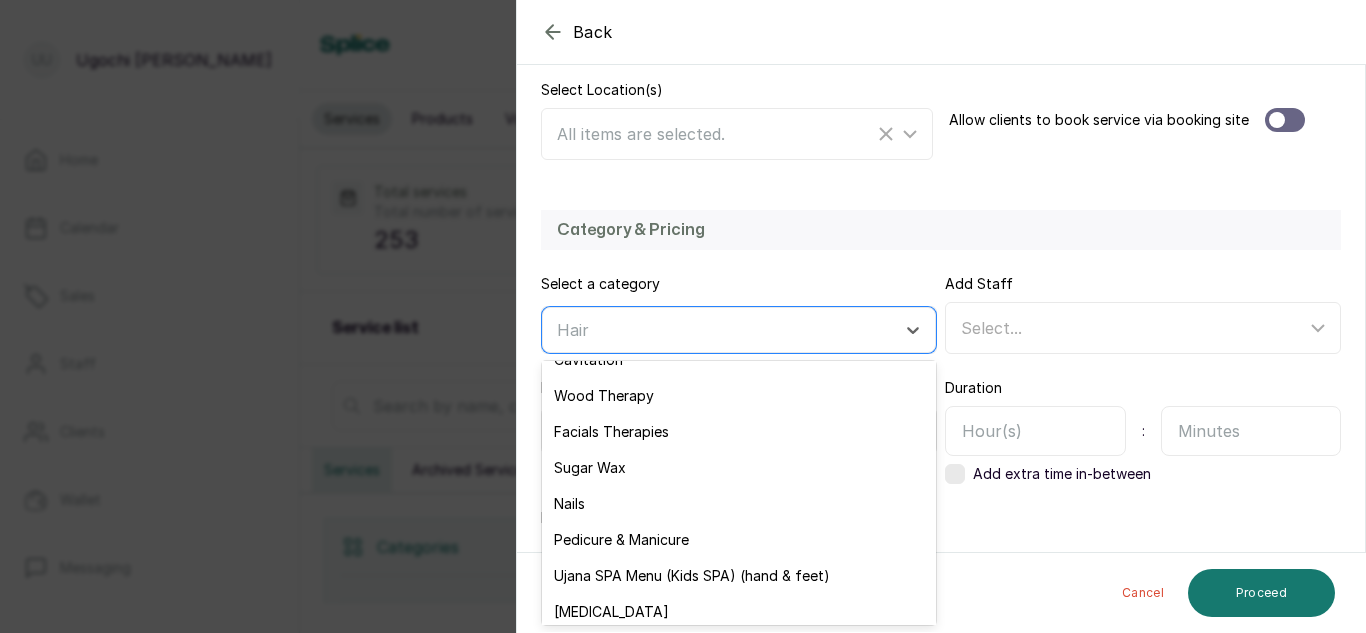 scroll, scrollTop: 253, scrollLeft: 0, axis: vertical 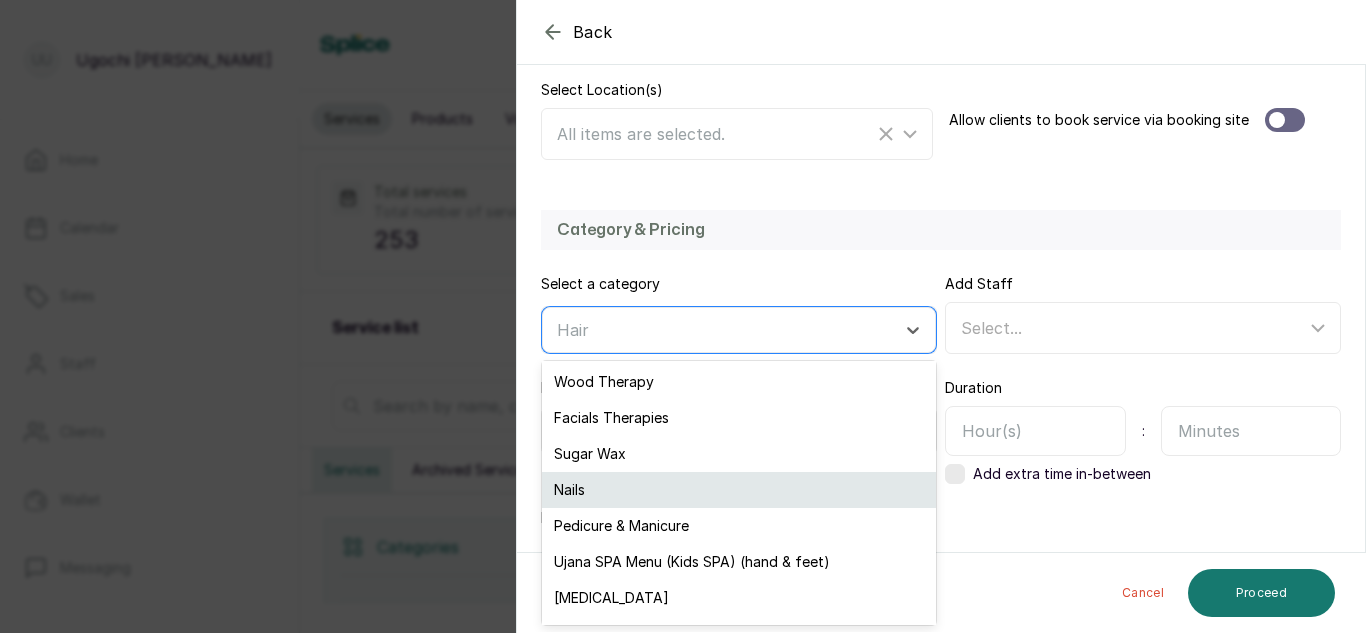 click on "Nails" at bounding box center [739, 490] 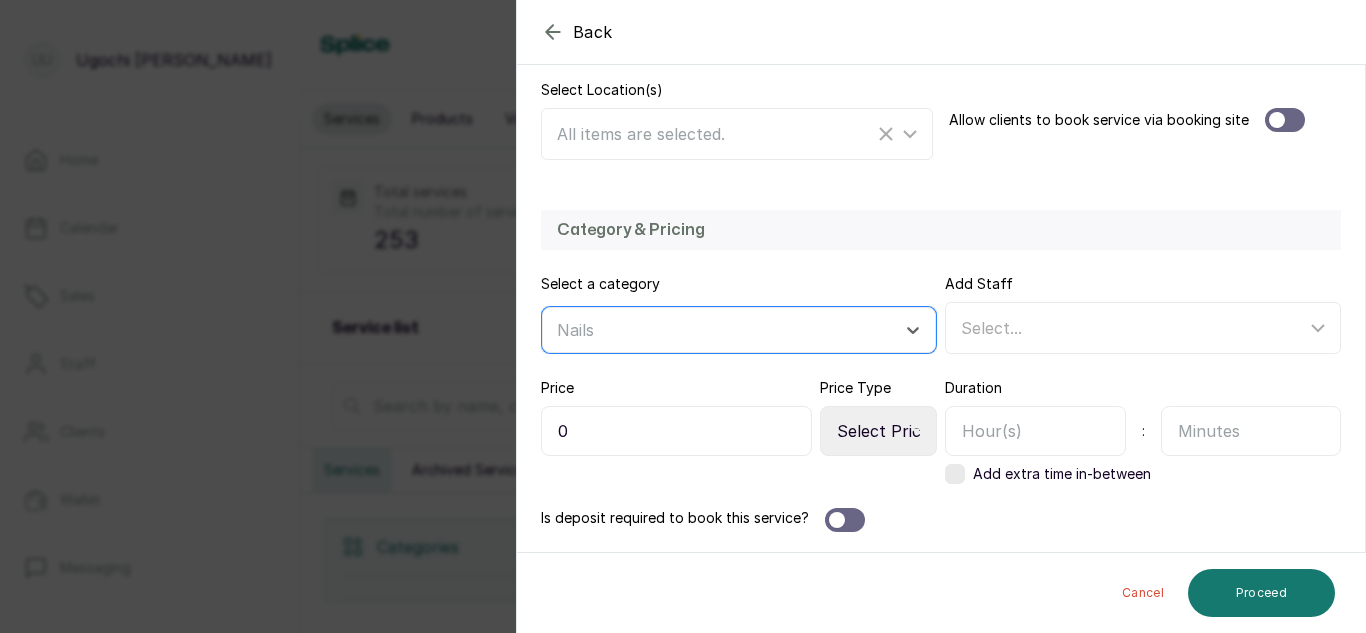 click on "0" at bounding box center (676, 431) 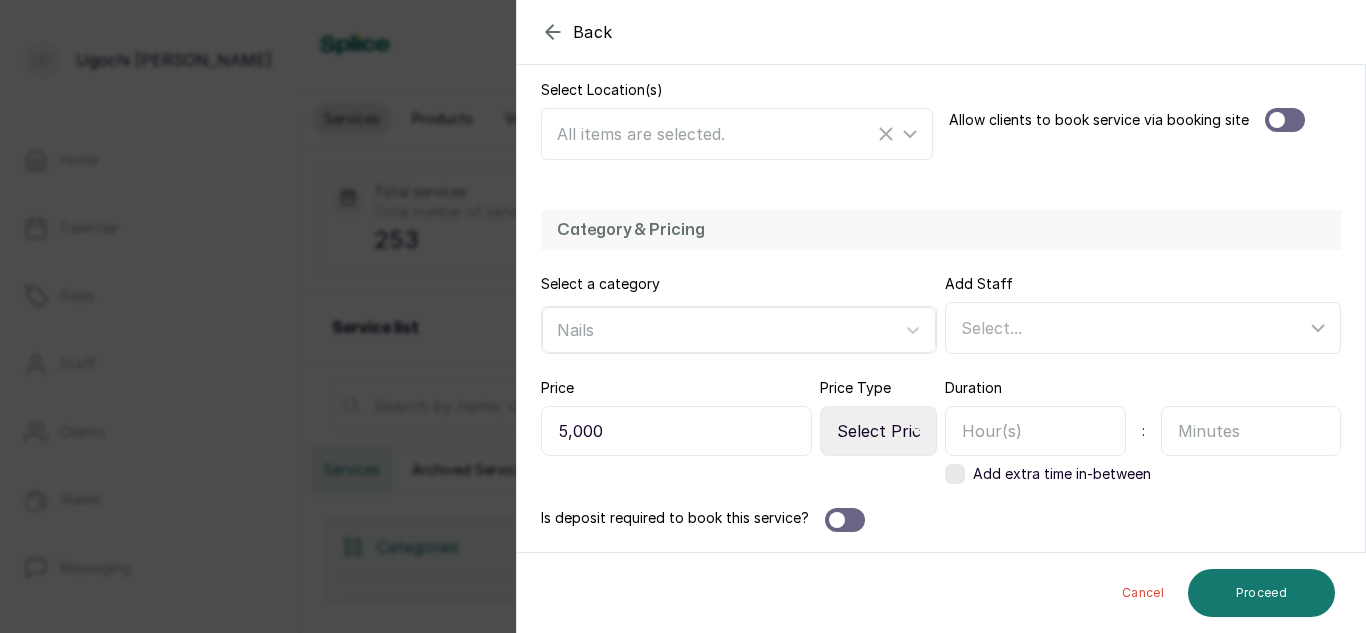 type on "5,000" 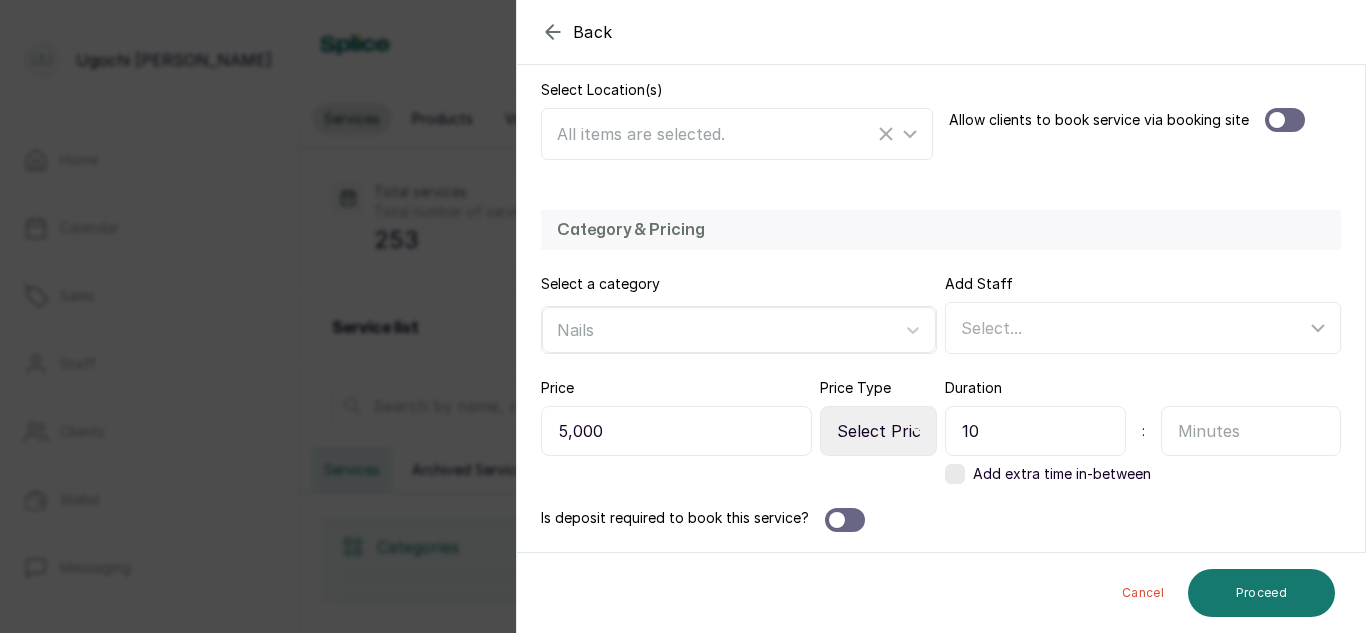 type on "1" 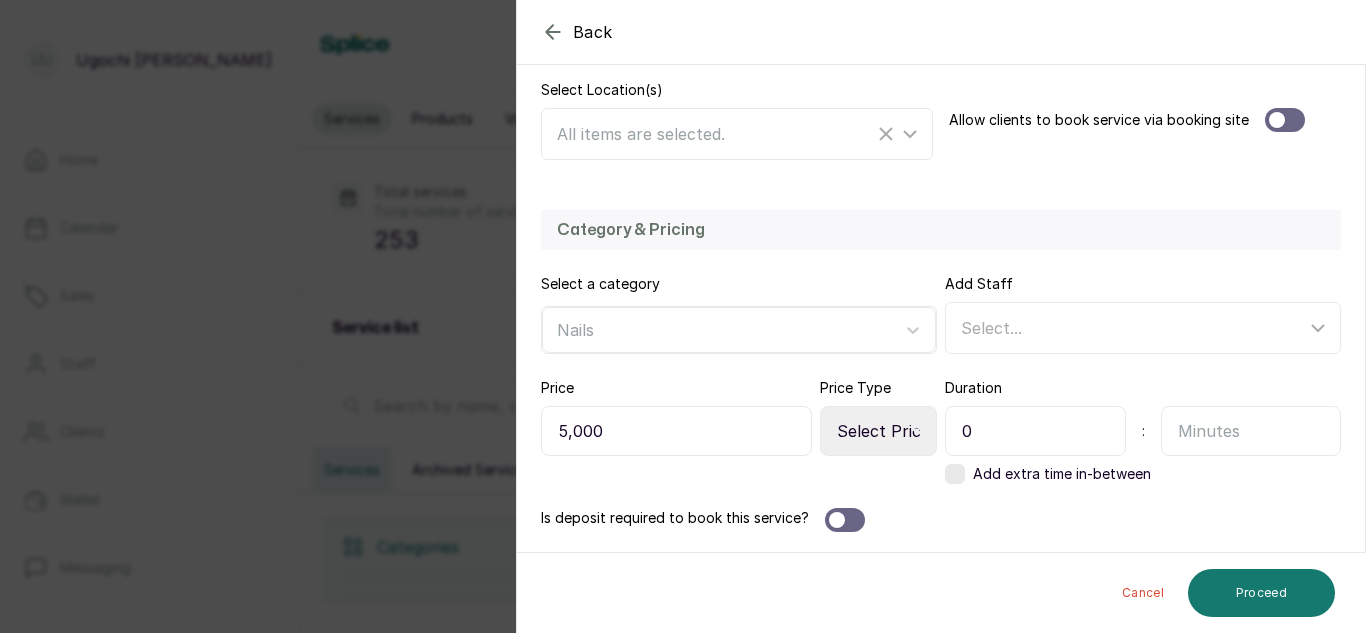 type on "0" 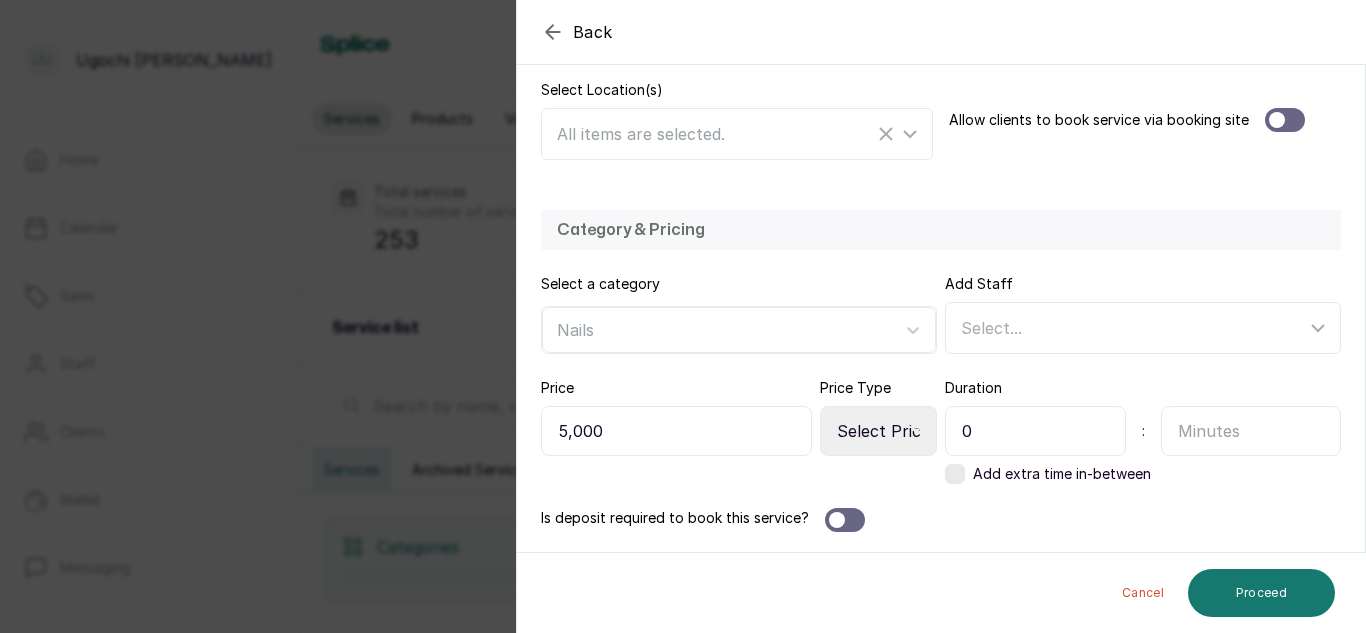 click at bounding box center [1251, 431] 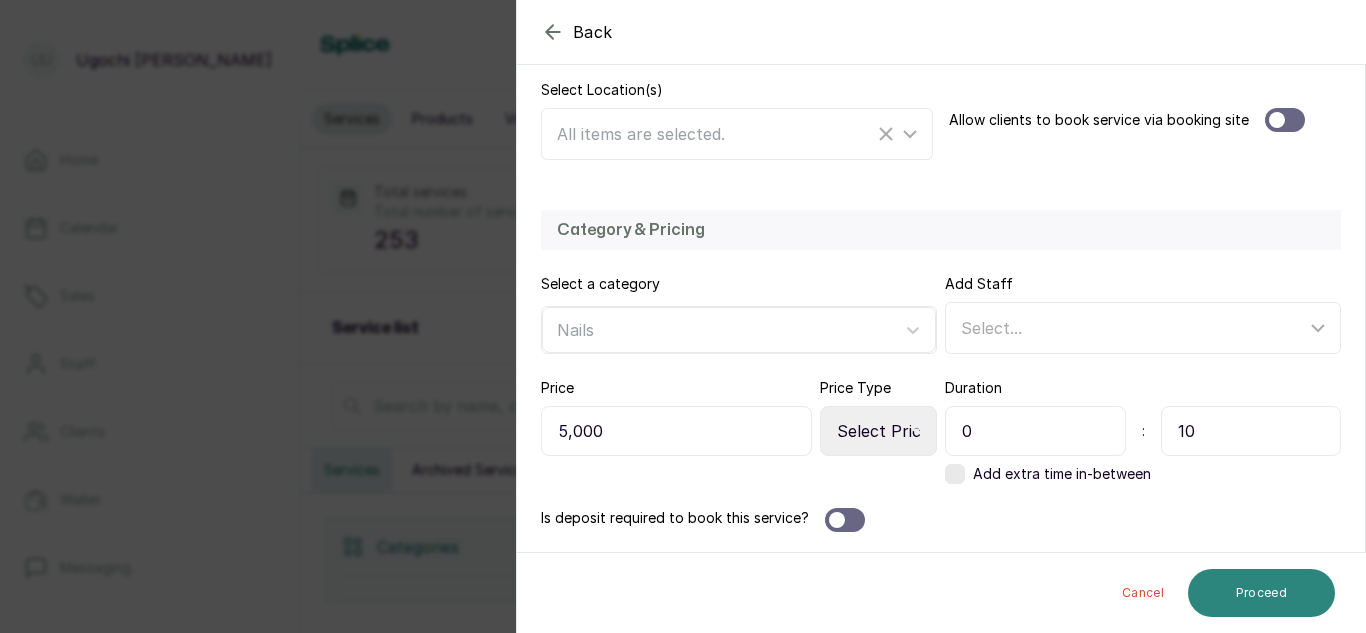 type on "10" 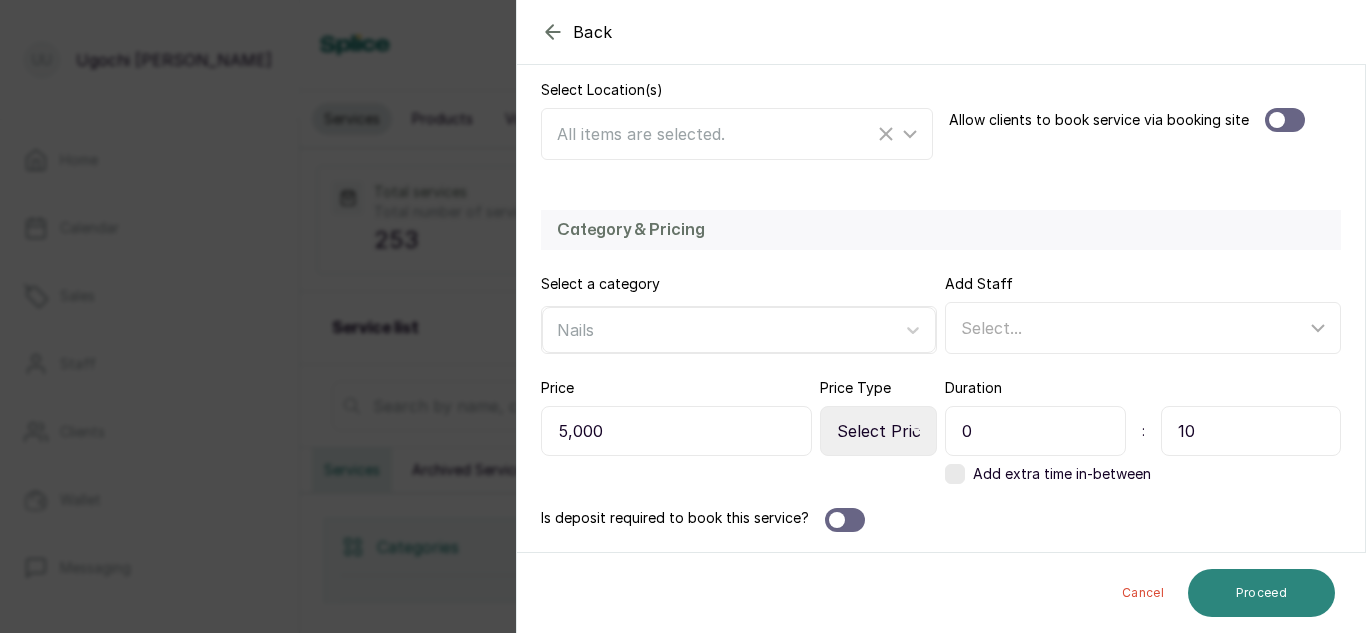 click on "Proceed" at bounding box center (1261, 593) 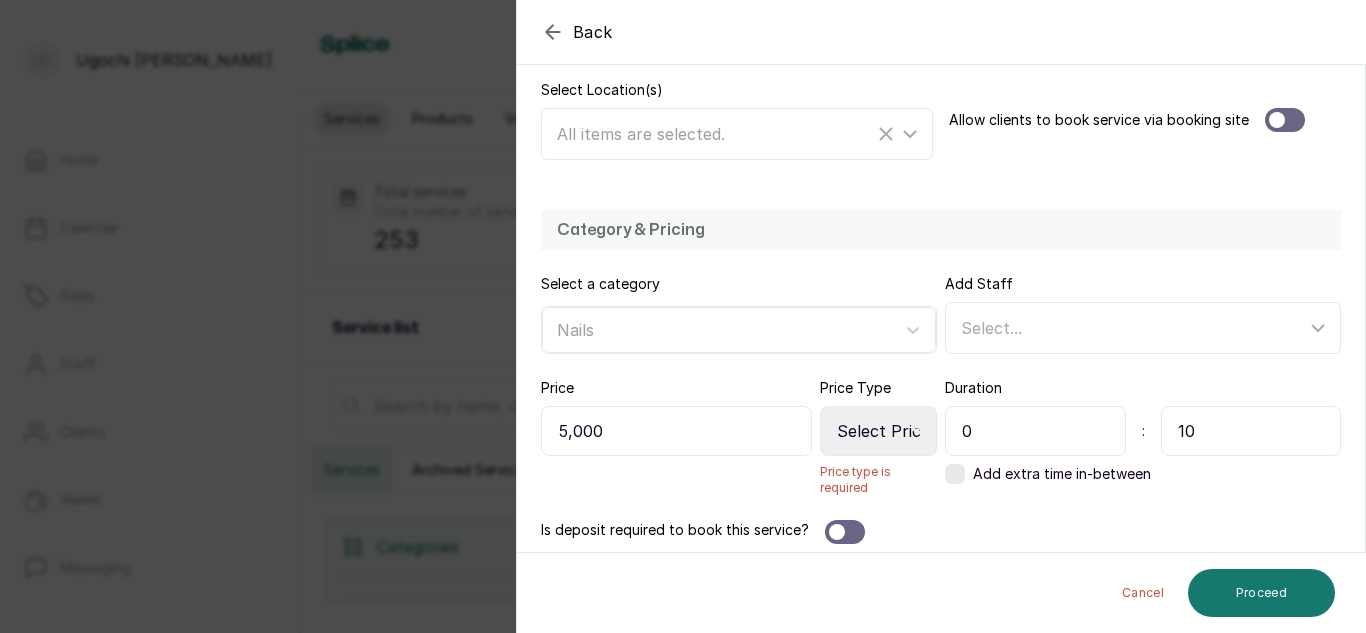 click on "Select Price Type Fixed From" at bounding box center (878, 431) 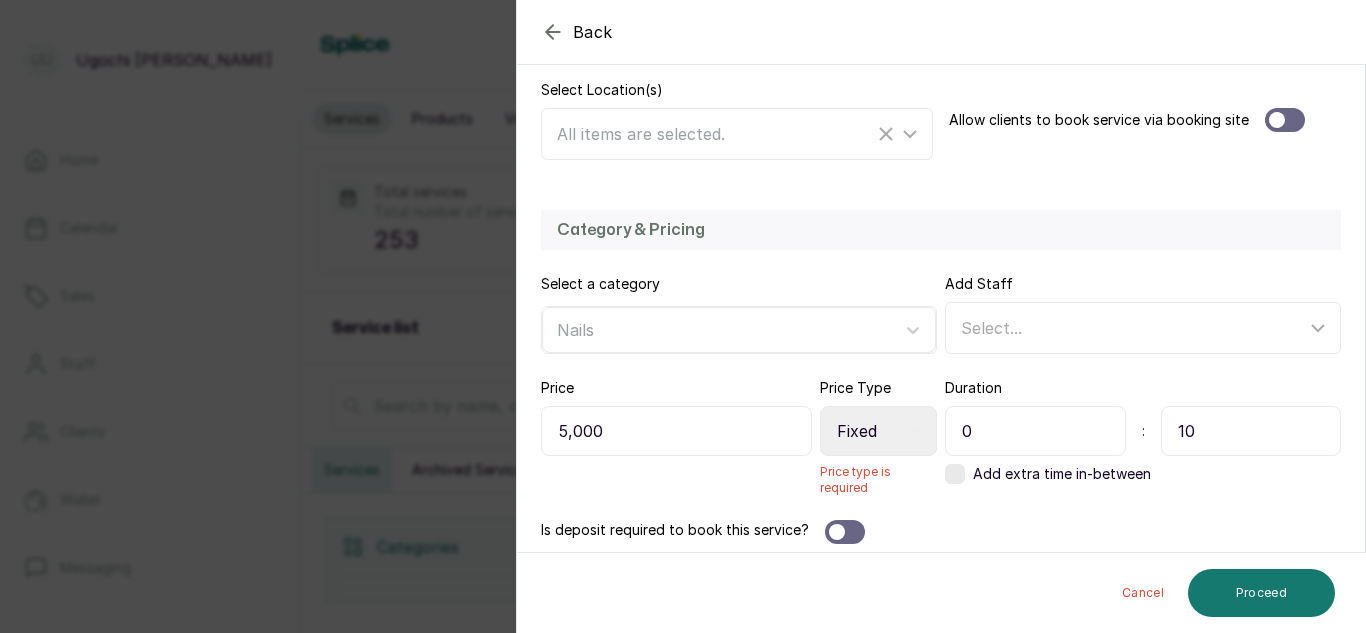 click on "Select Price Type Fixed From" at bounding box center (878, 431) 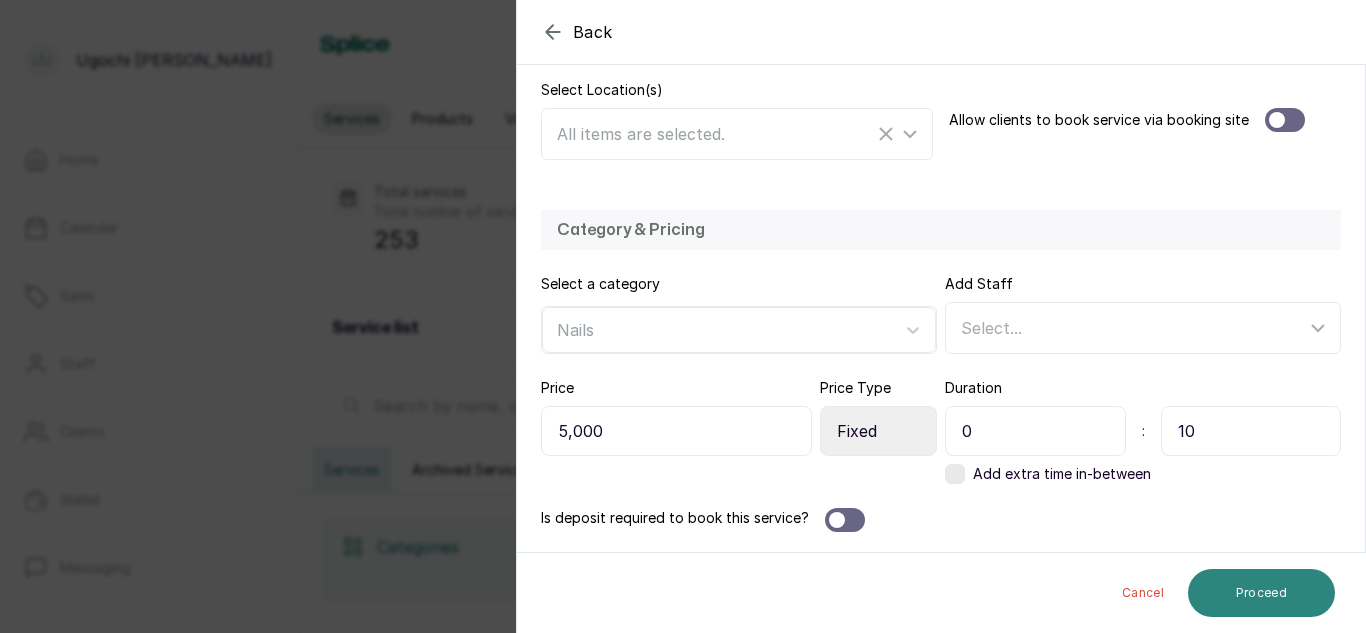 click on "Proceed" at bounding box center (1261, 593) 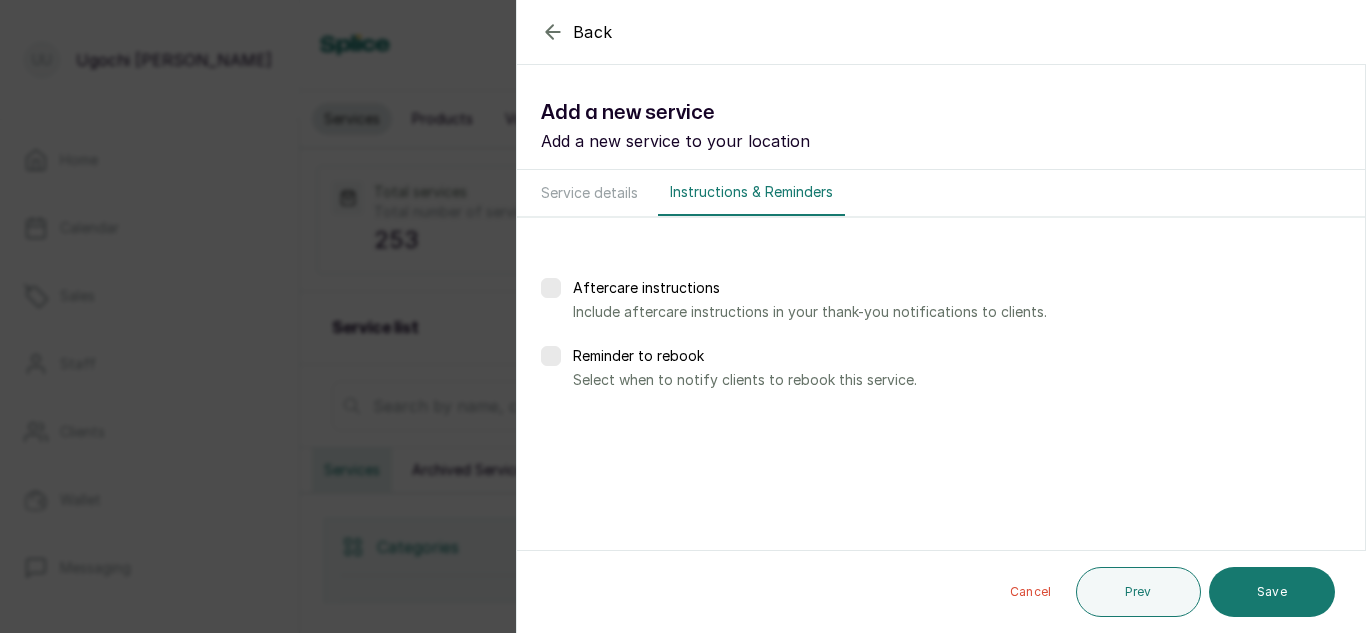 scroll, scrollTop: 0, scrollLeft: 0, axis: both 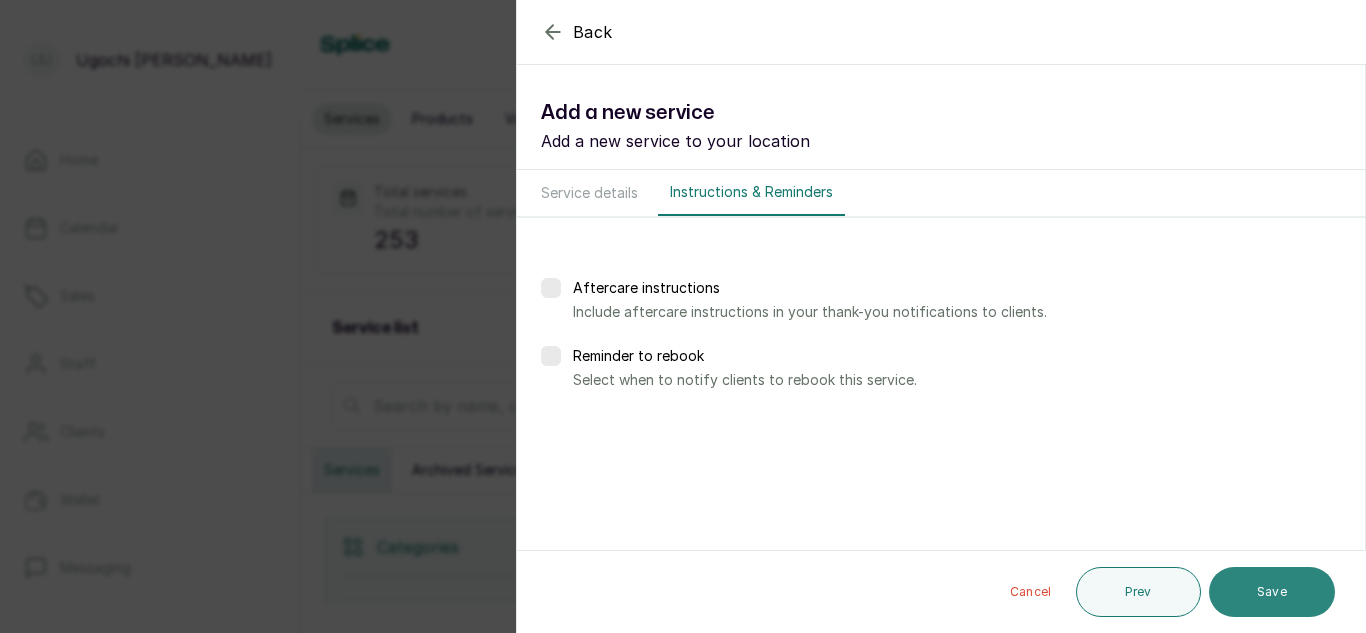 click on "Save" at bounding box center [1272, 592] 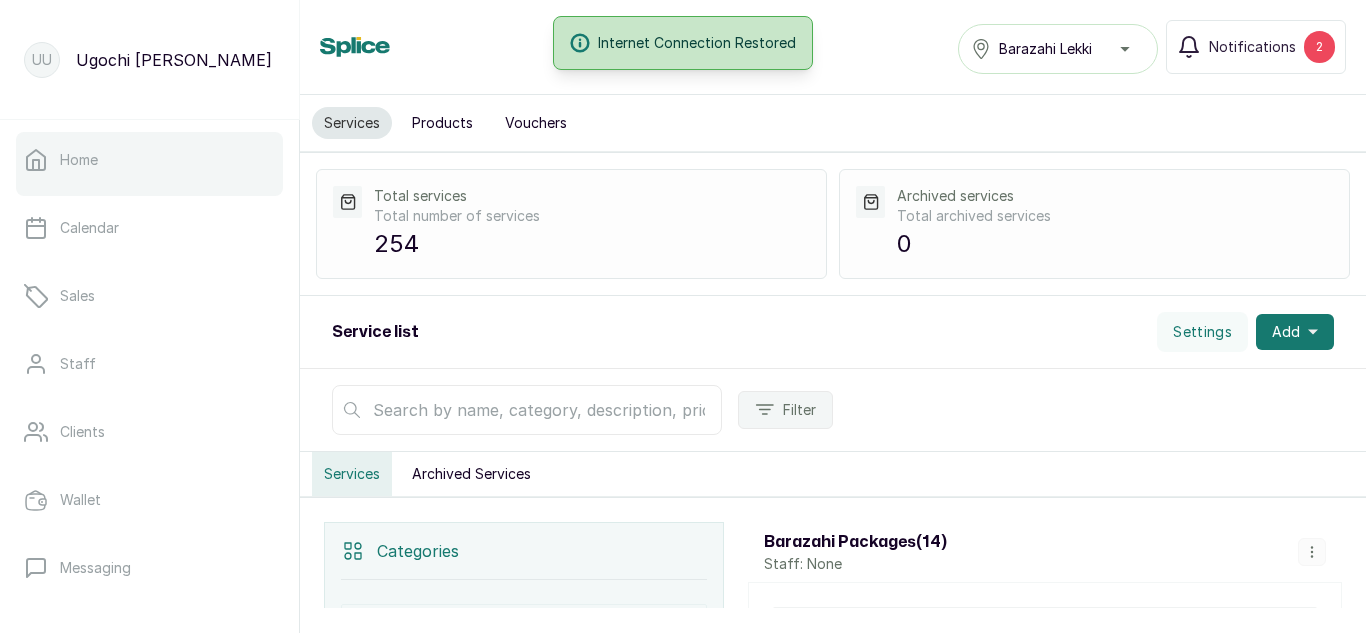 click on "Home" at bounding box center [149, 160] 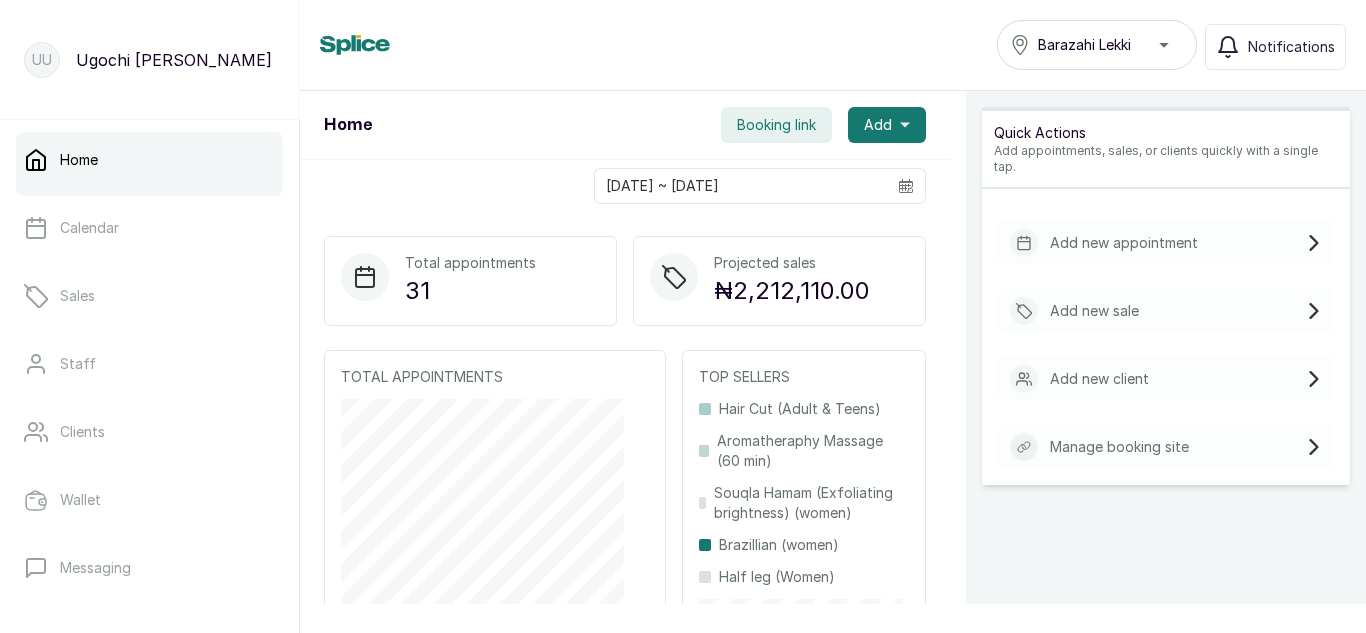 click on "Add new appointment" at bounding box center (1124, 243) 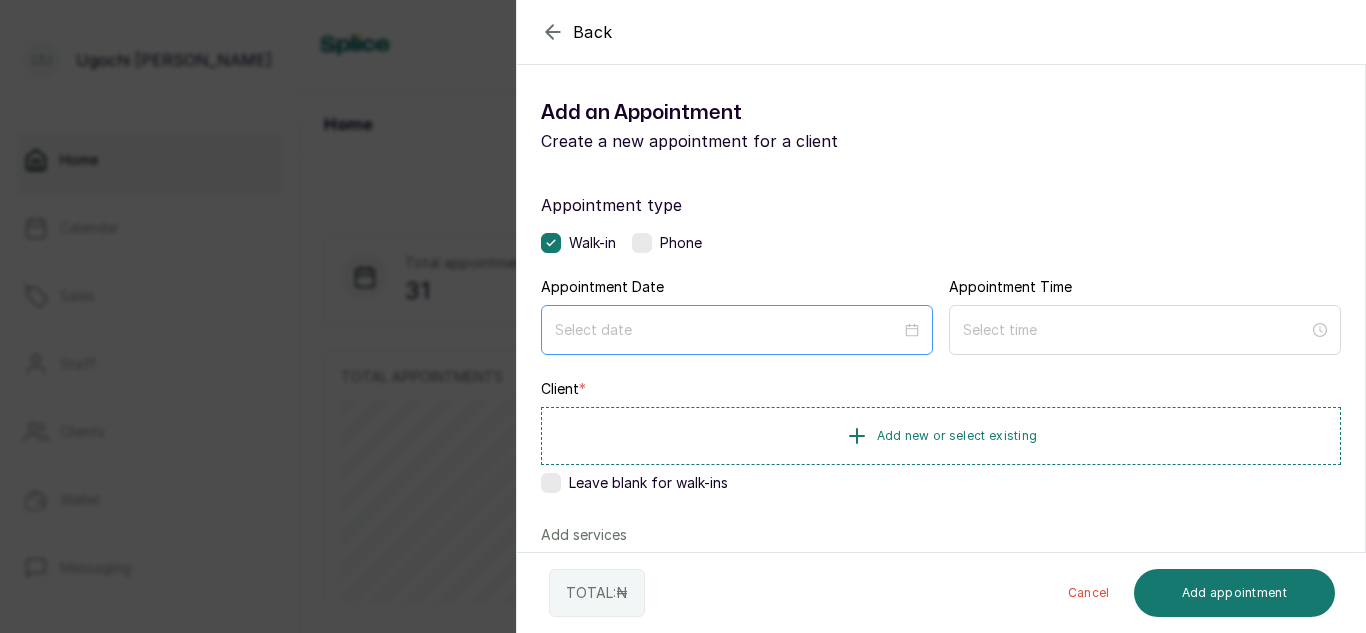 click at bounding box center (737, 330) 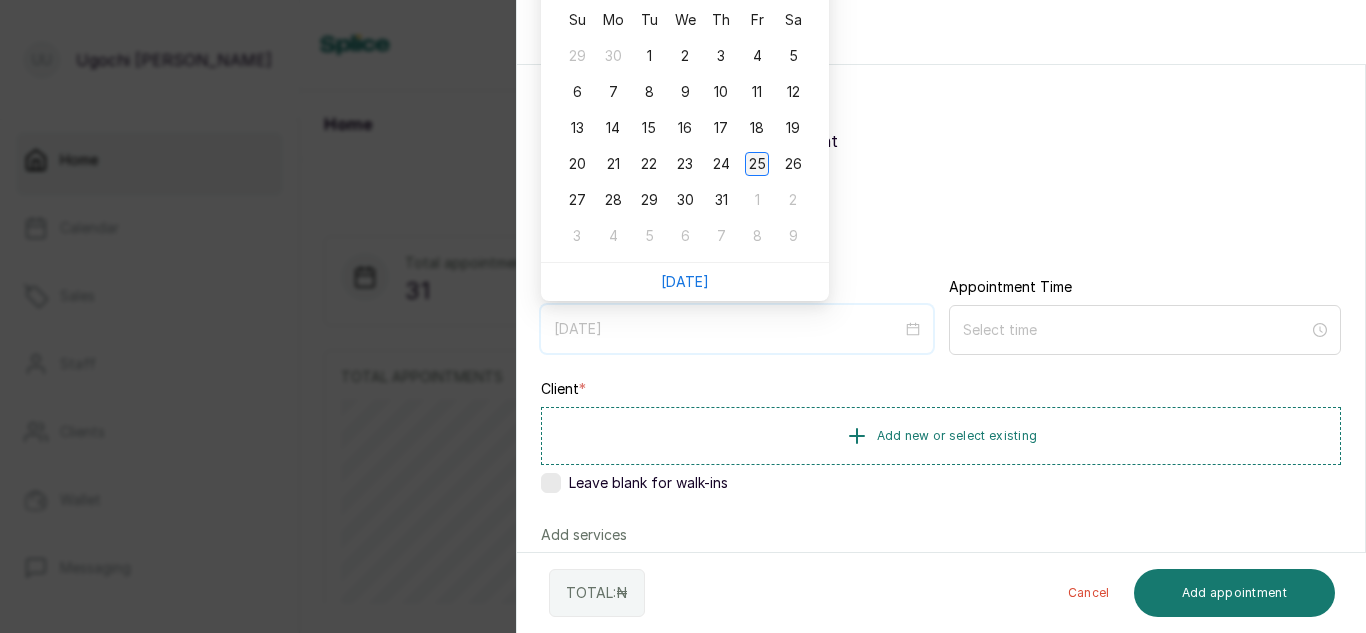 type on "[DATE]" 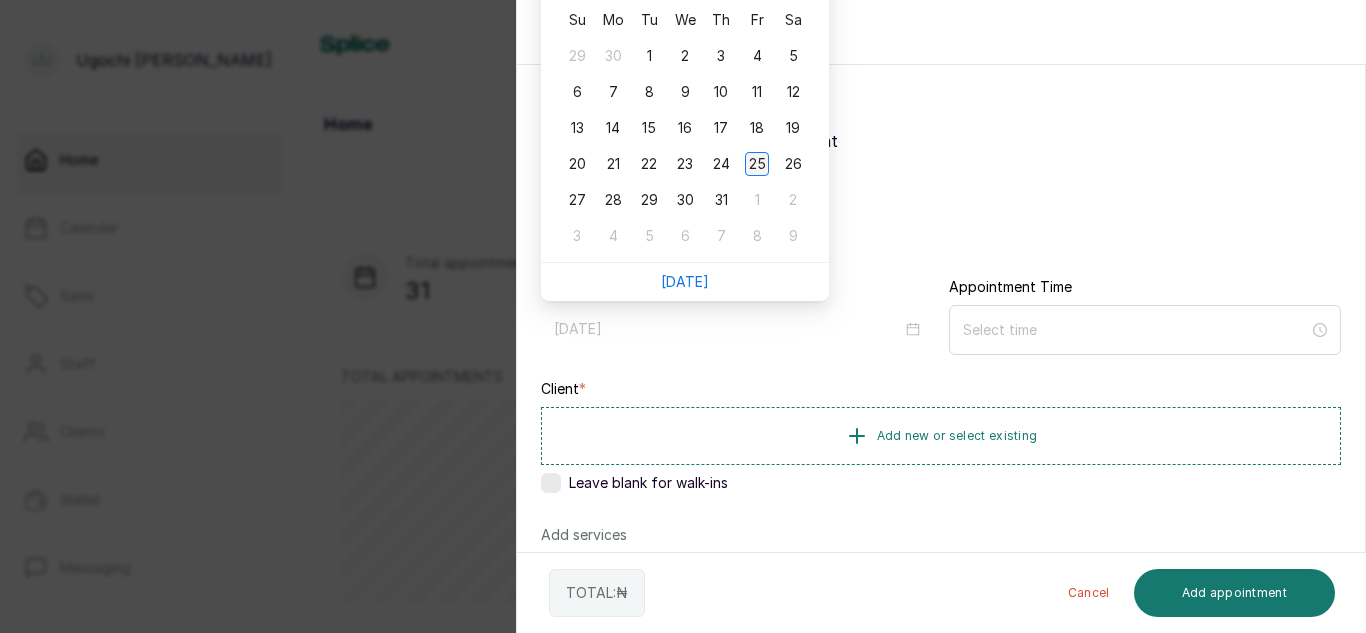 click on "25" at bounding box center [757, 164] 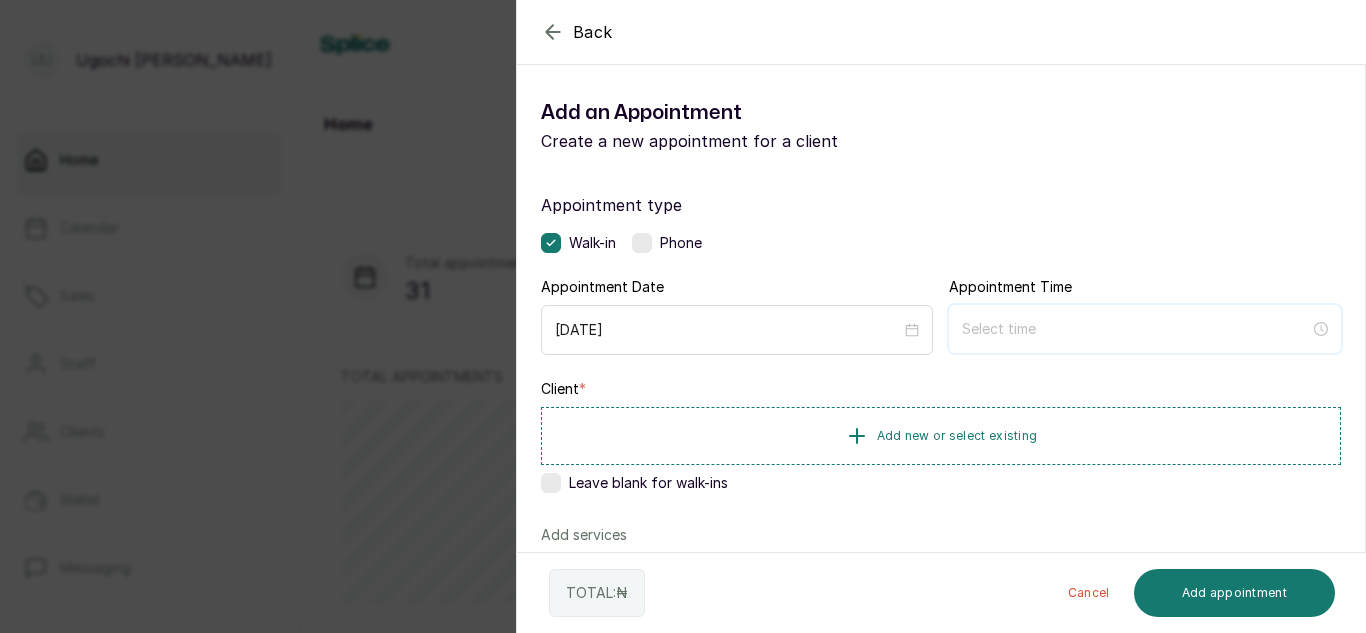 click at bounding box center [1136, 329] 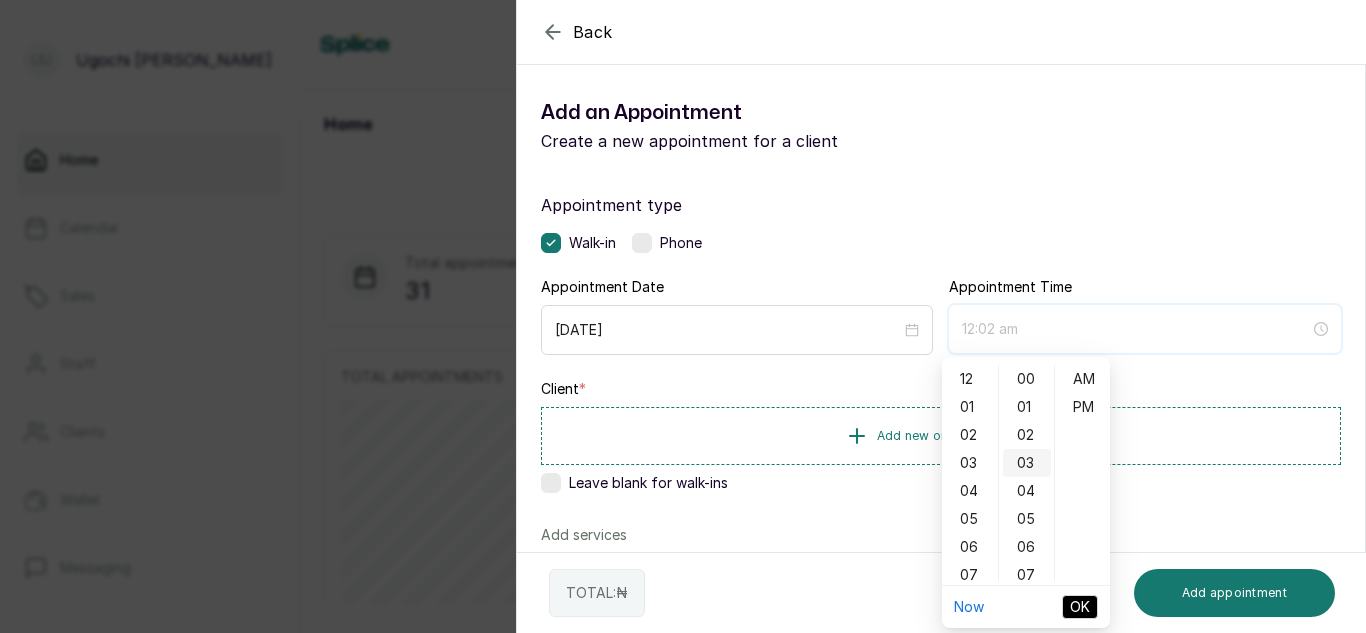 type on "12:03 am" 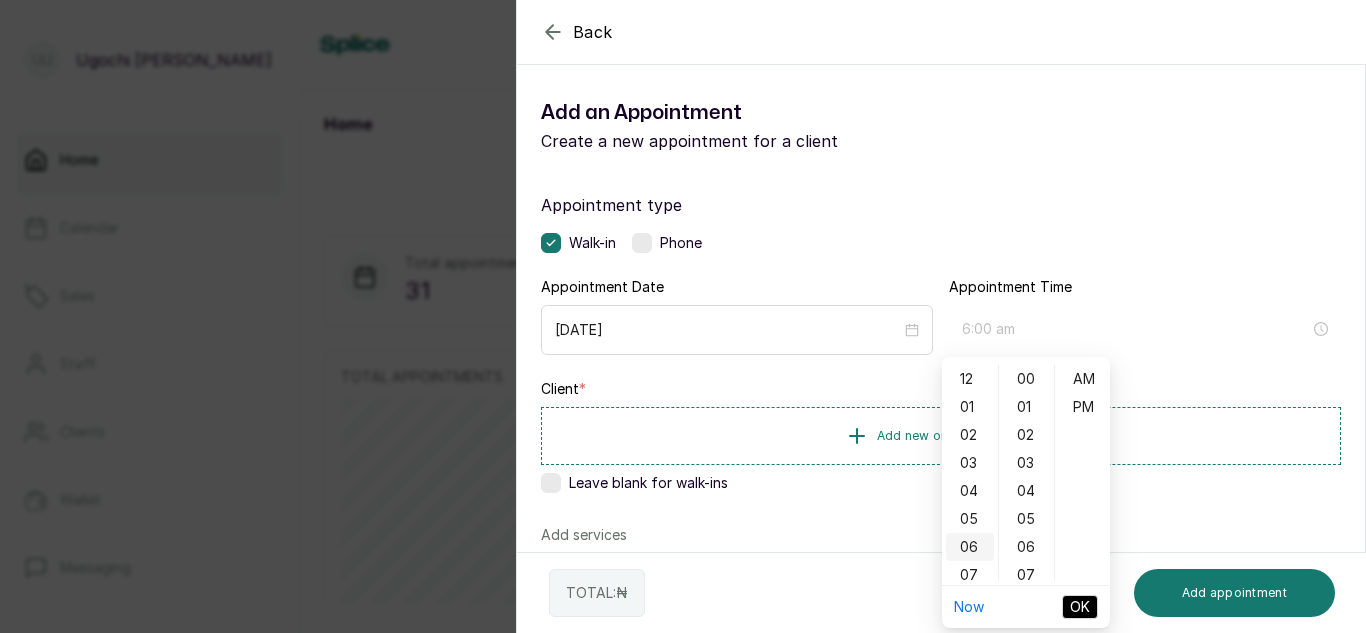 click on "06" at bounding box center [970, 547] 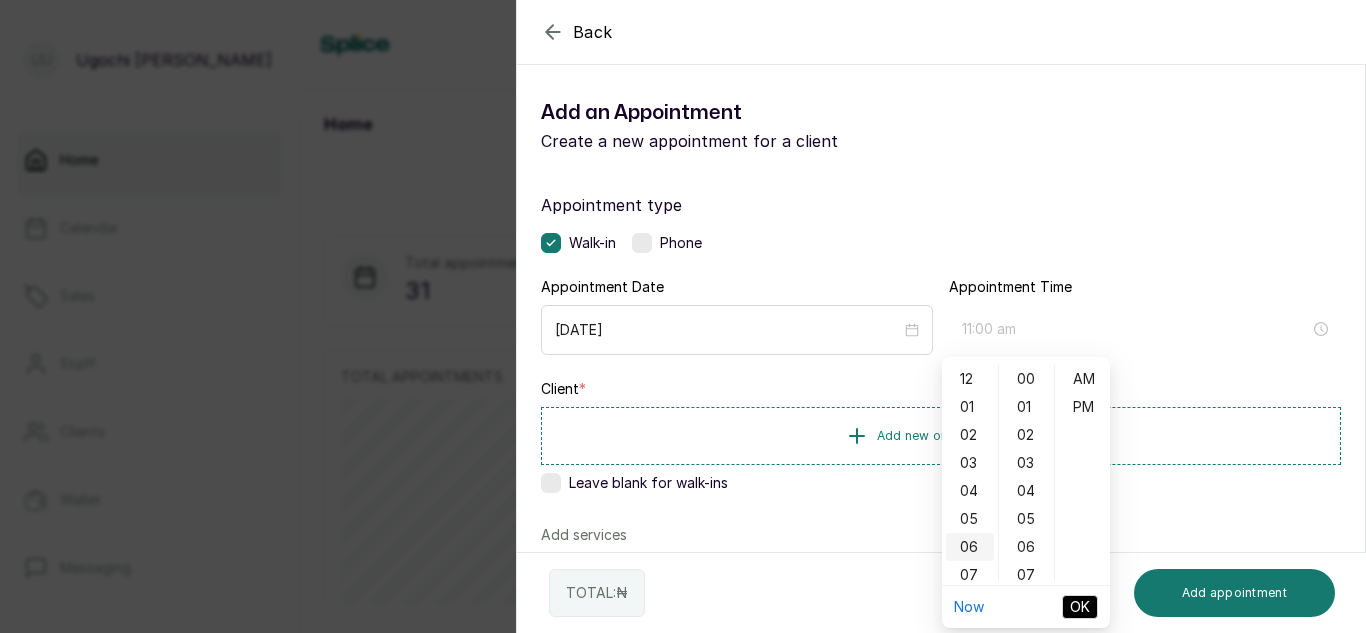 scroll, scrollTop: 120, scrollLeft: 0, axis: vertical 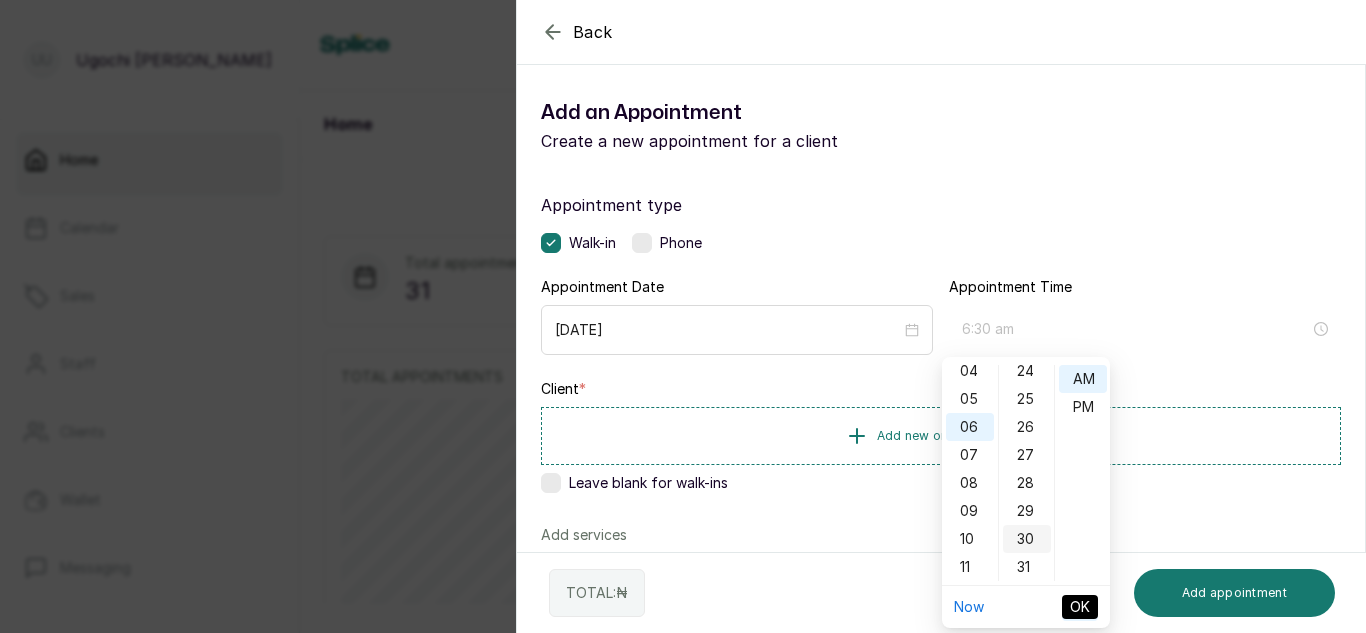 click on "30" at bounding box center [1027, 539] 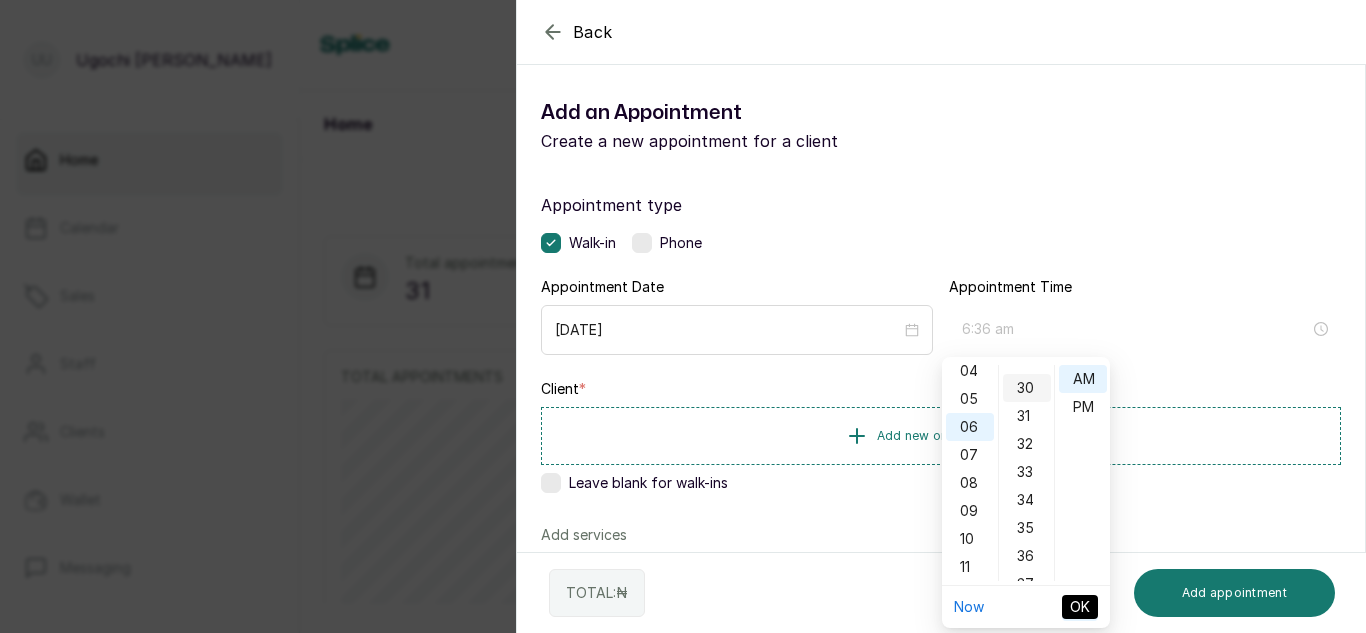 scroll, scrollTop: 840, scrollLeft: 0, axis: vertical 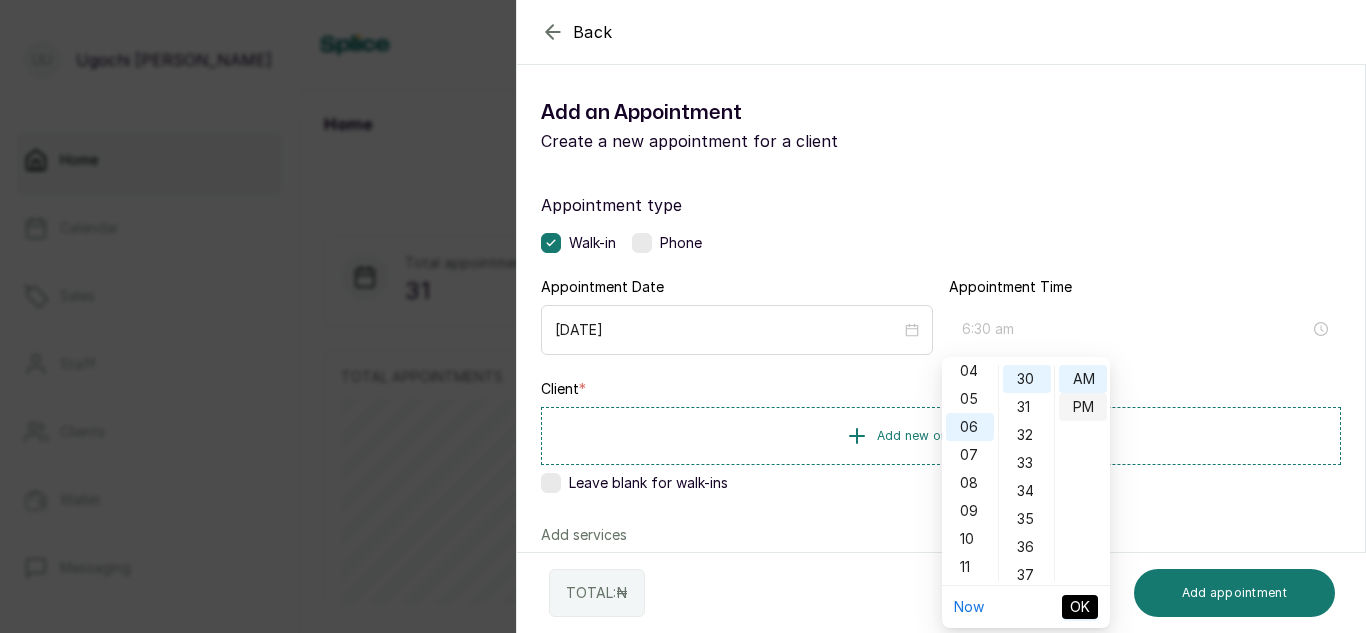 type on "6:30 pm" 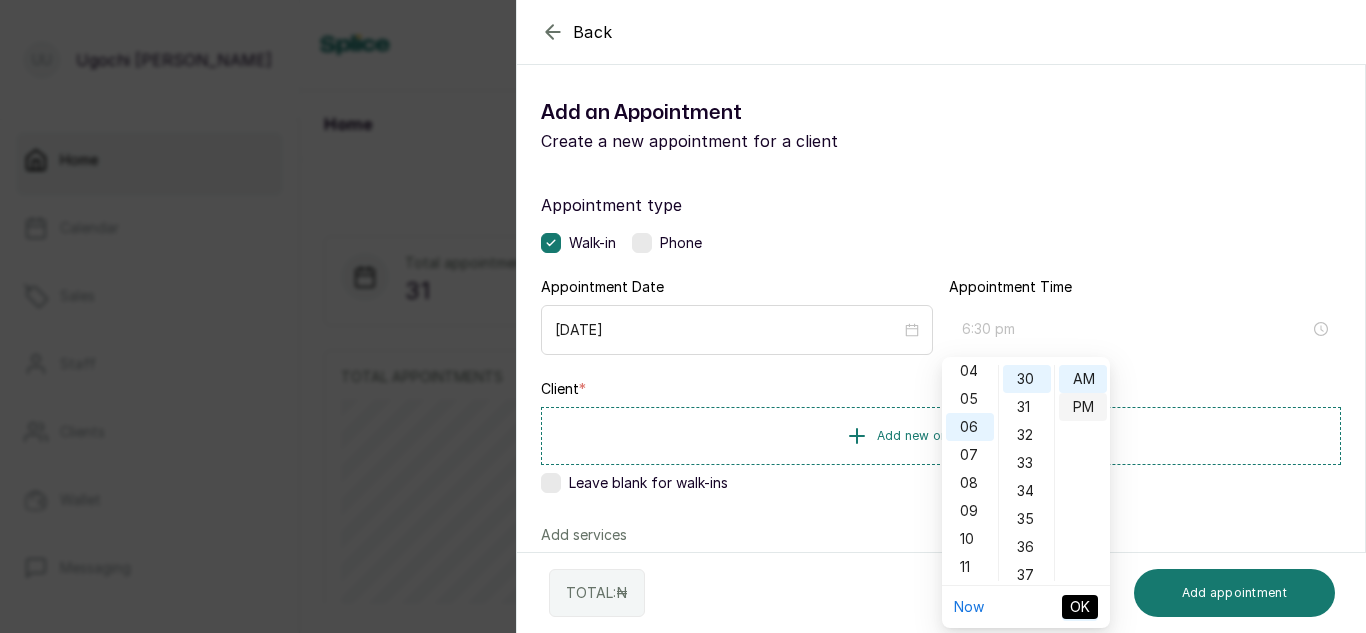 click on "PM" at bounding box center (1083, 407) 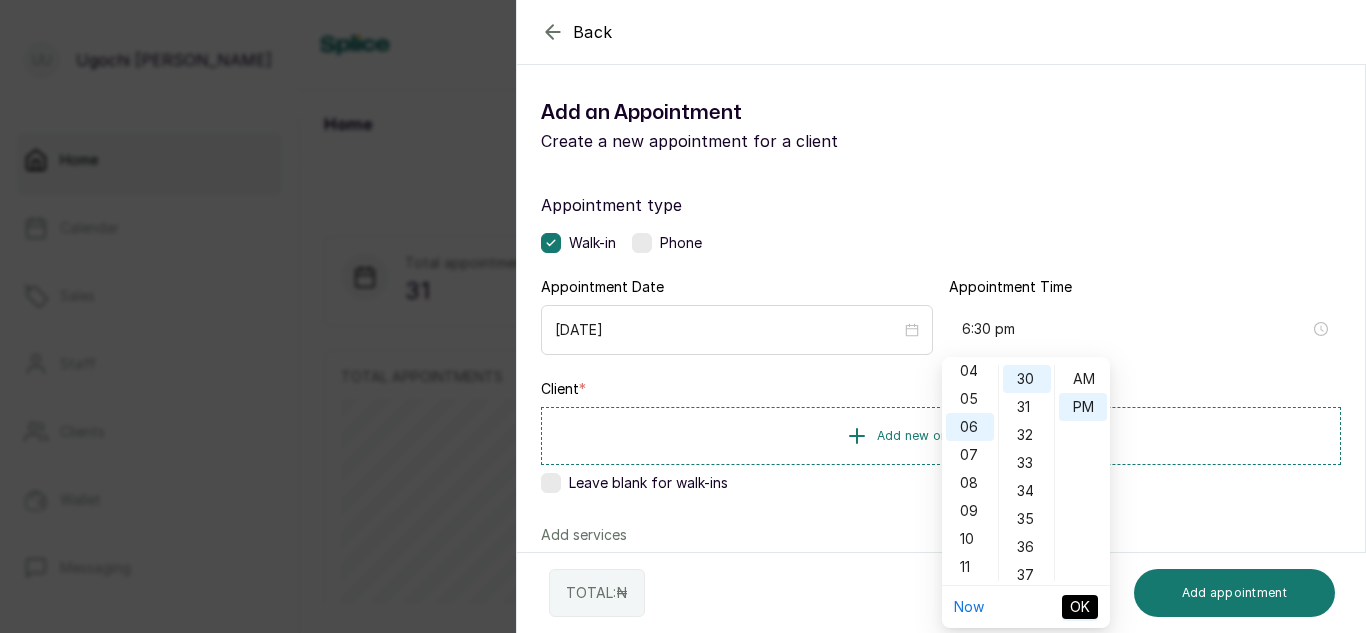 click on "OK" at bounding box center [1080, 607] 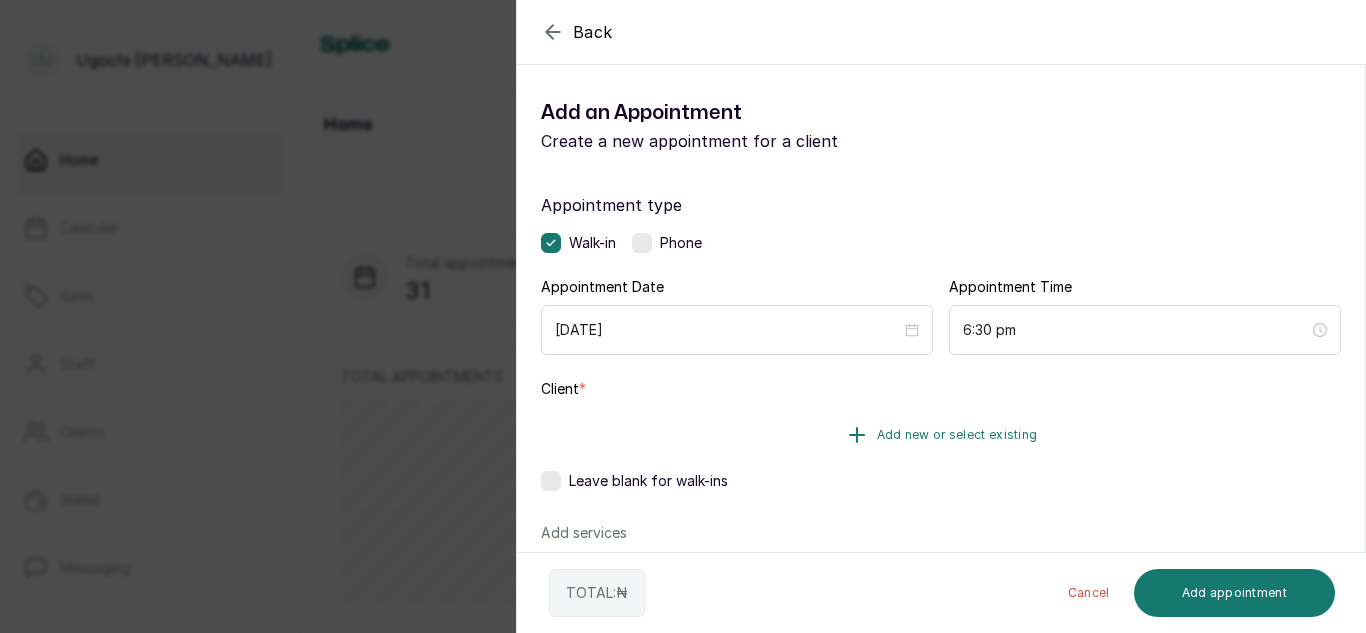 click on "Add new or select existing" at bounding box center [941, 435] 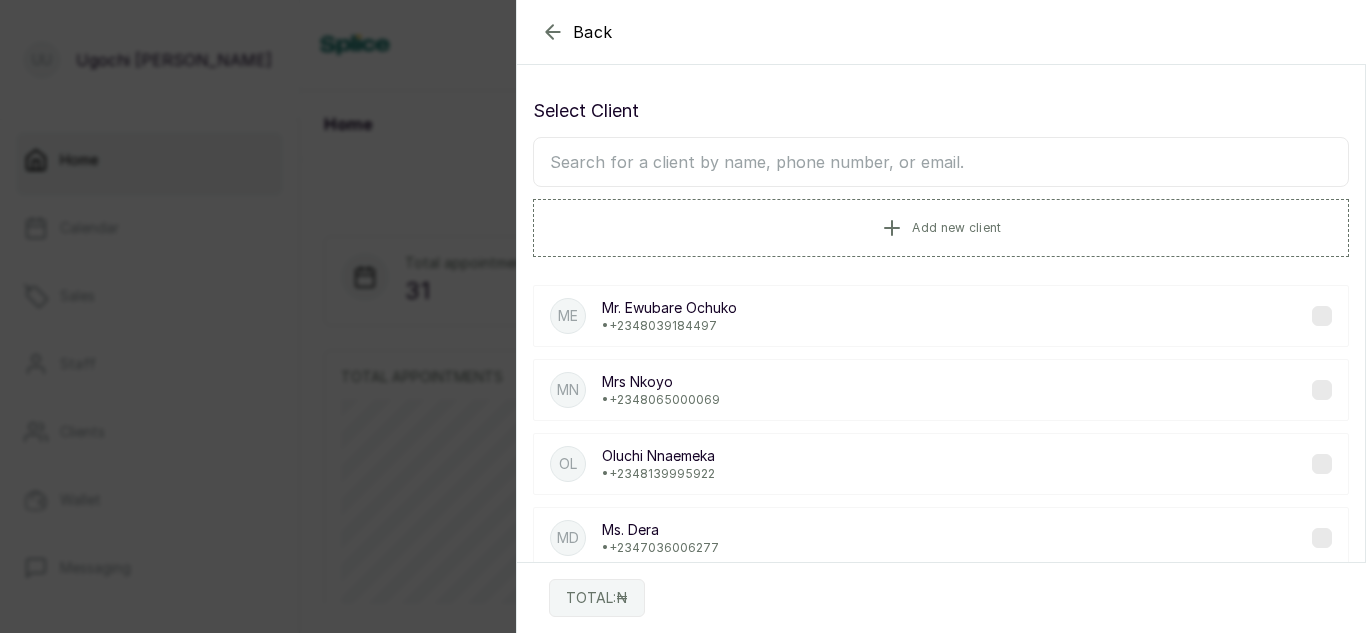 click on "Back Add Appointment Select Client Add new client ME Mr. Ewubare   Ochuko  •  [PHONE_NUMBER] MN Mrs   [PERSON_NAME]  •  [PHONE_NUMBER] [PERSON_NAME]  •  [PHONE_NUMBER] MD Ms.   Dera  •  [PHONE_NUMBER] MF [PERSON_NAME]  •  +234 MI [PERSON_NAME]  •  [PHONE_NUMBER] MI MRS   IJE  •  [PHONE_NUMBER] MO [PERSON_NAME]  •  +234 MO [PERSON_NAME]  •  [PHONE_NUMBER] MA [PERSON_NAME]  •  [PHONE_NUMBER] TOTAL:  ₦" at bounding box center (683, 316) 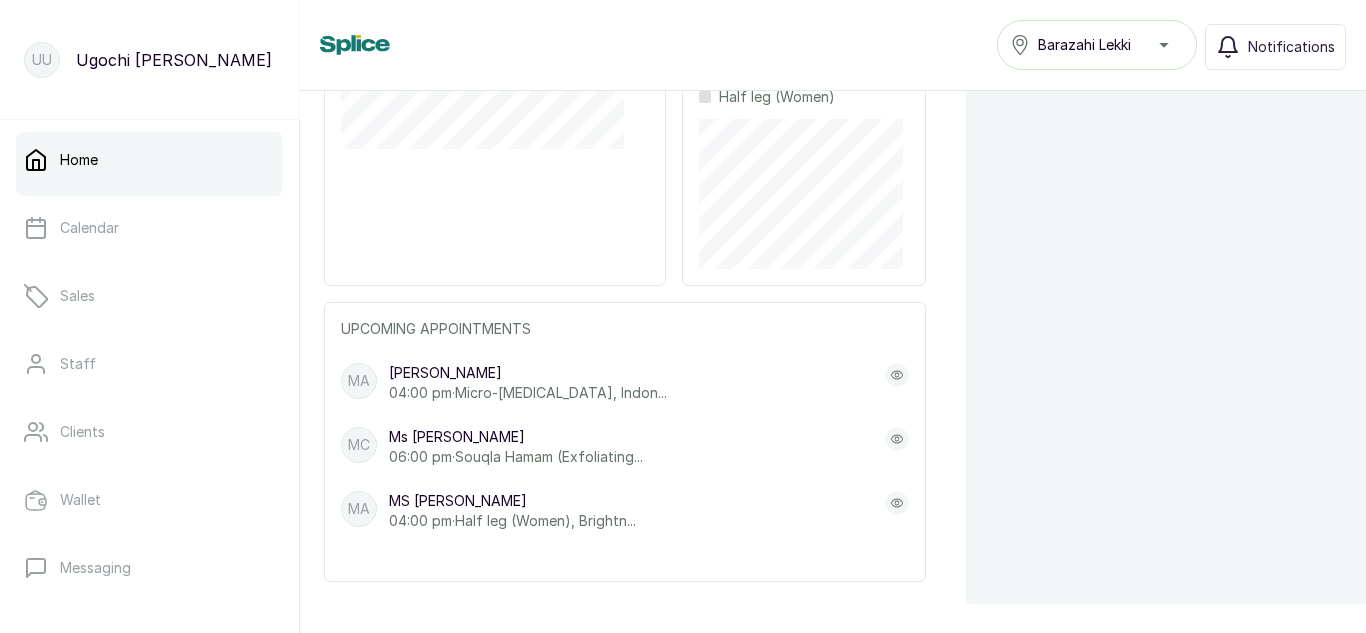 scroll, scrollTop: 482, scrollLeft: 0, axis: vertical 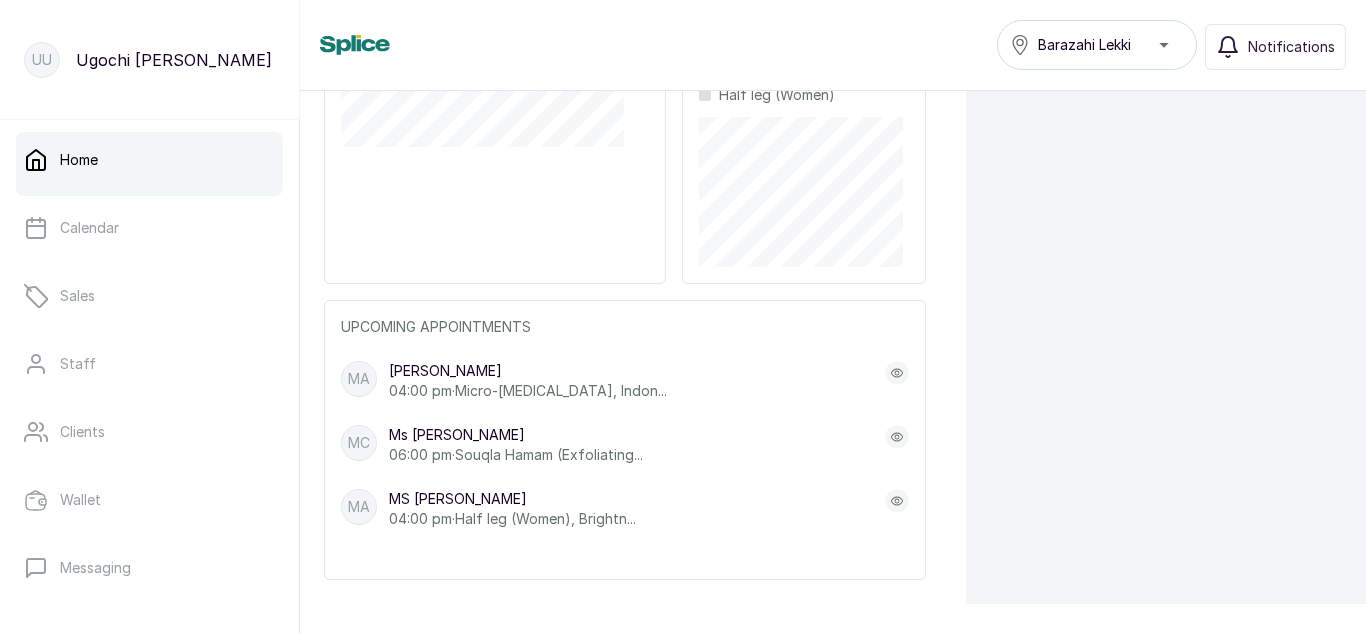 click on "06:00 pm  ·  Souqla Hamam (Exfoliating..." at bounding box center [516, 455] 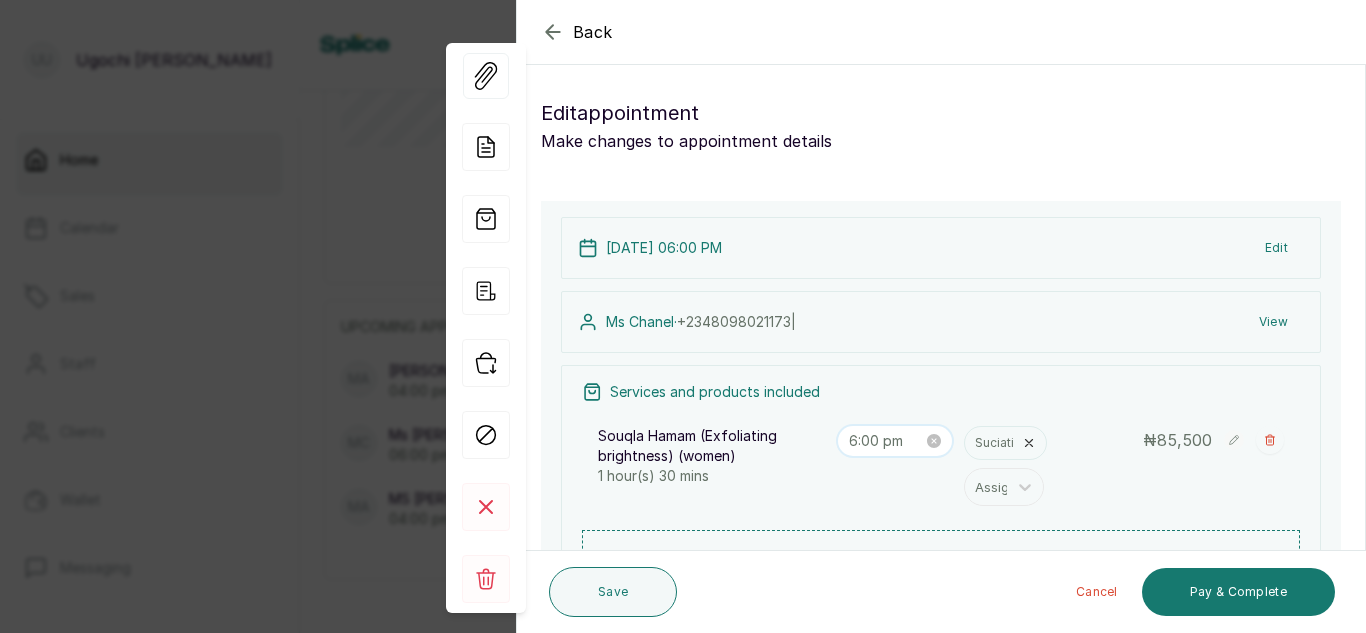 click on "6:00 pm" at bounding box center [886, 441] 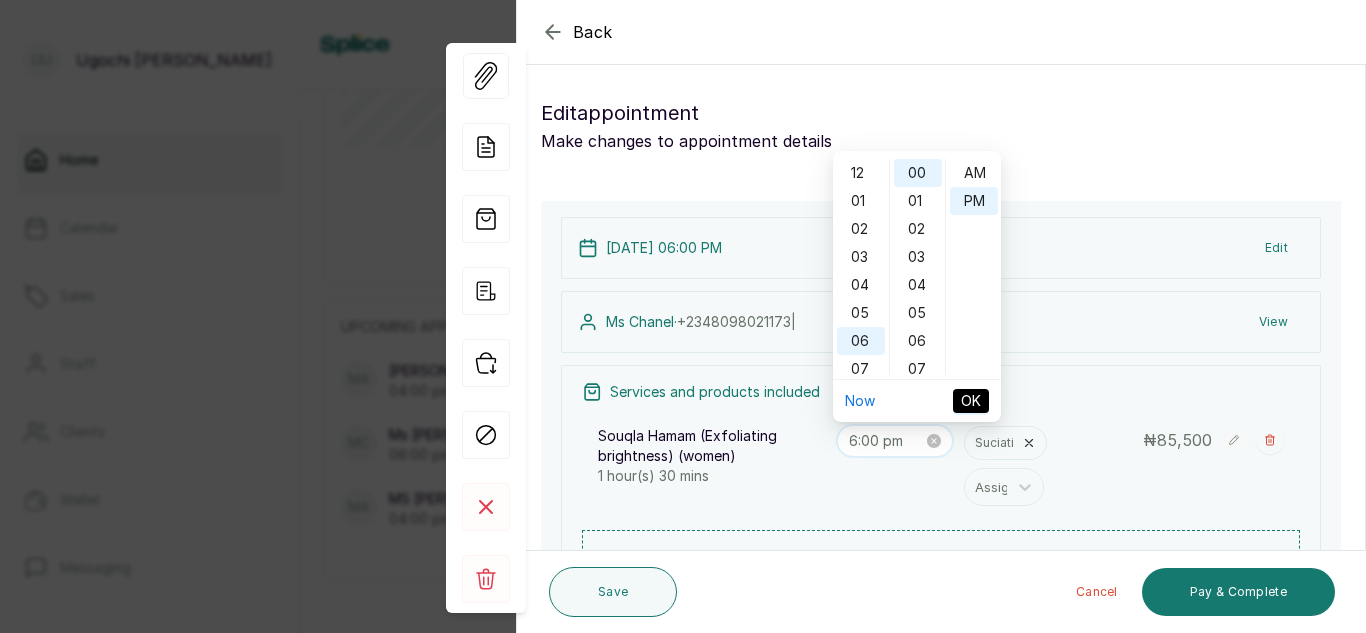 scroll, scrollTop: 120, scrollLeft: 0, axis: vertical 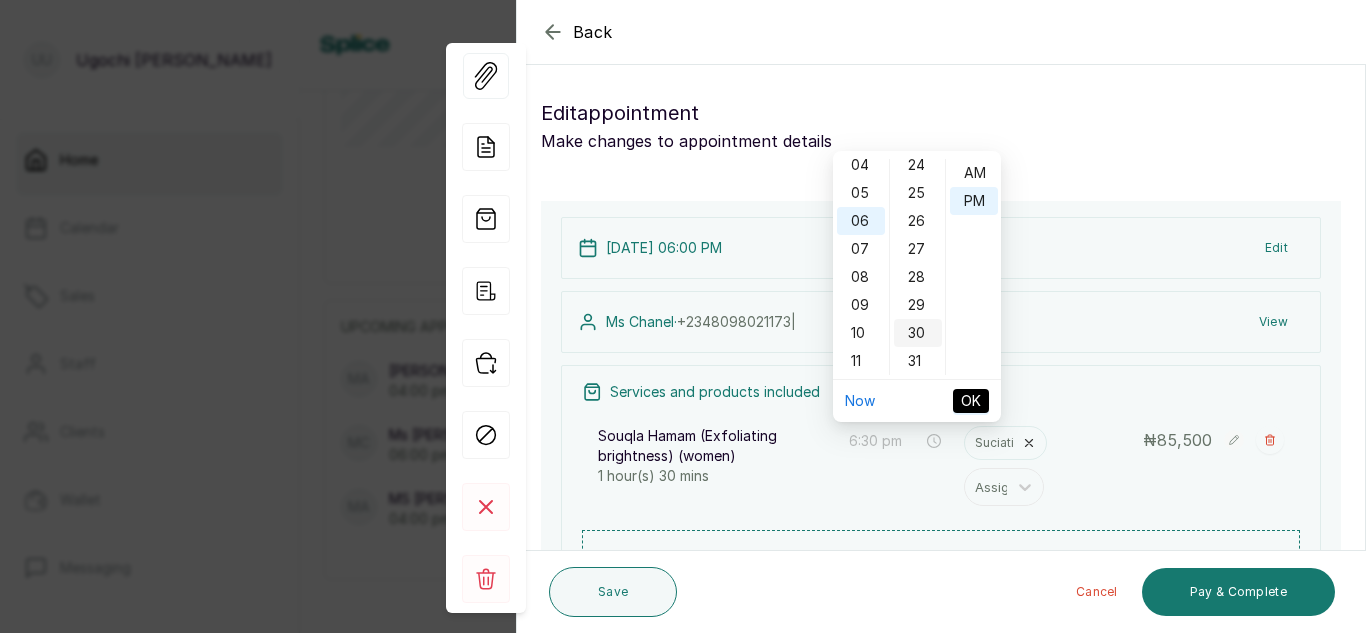 click on "30" at bounding box center [918, 333] 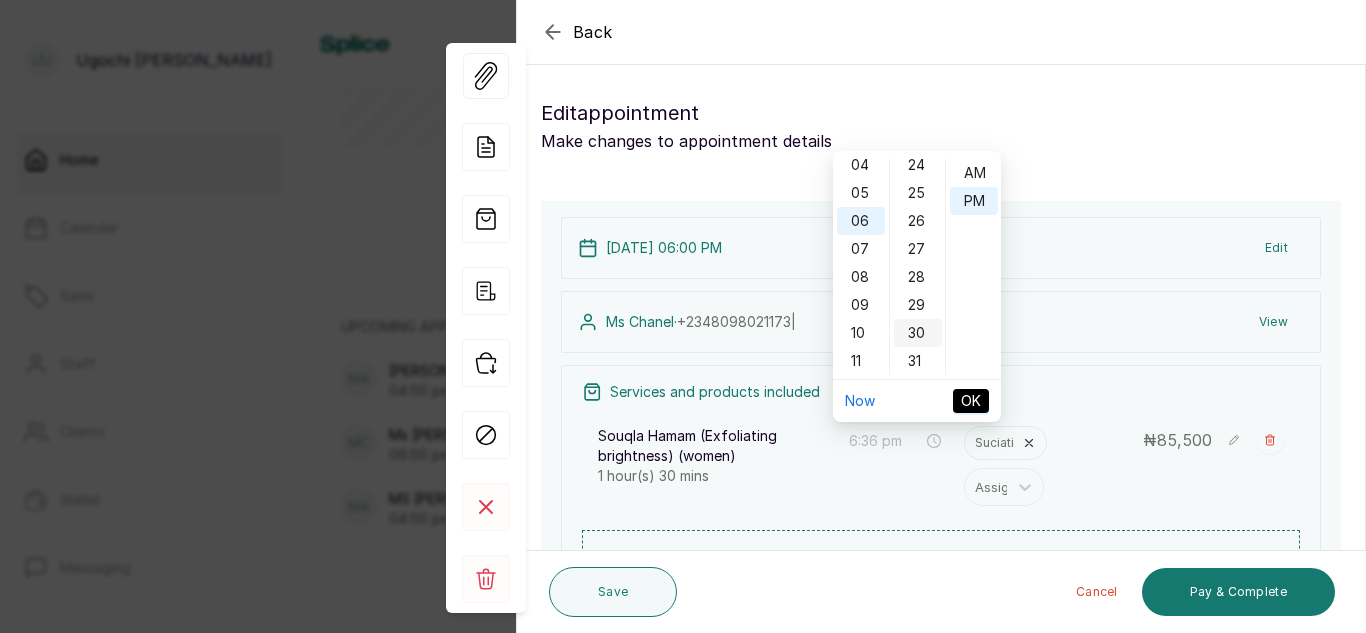 scroll, scrollTop: 840, scrollLeft: 0, axis: vertical 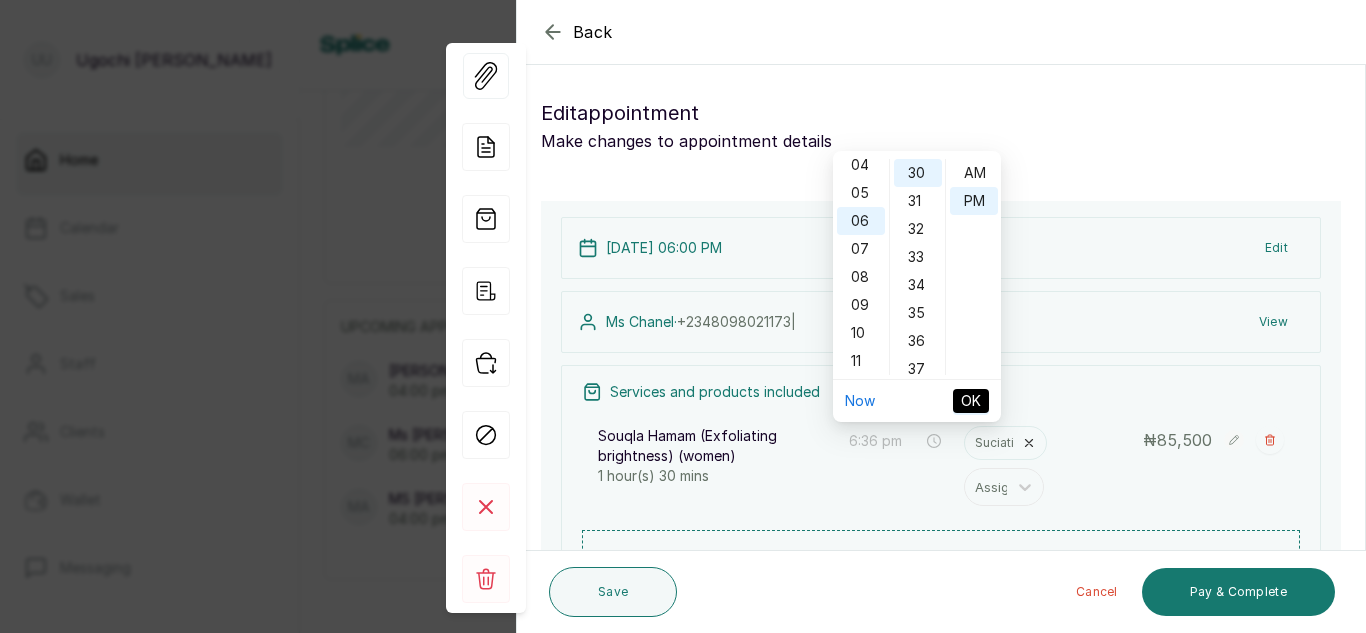 type on "6:30 pm" 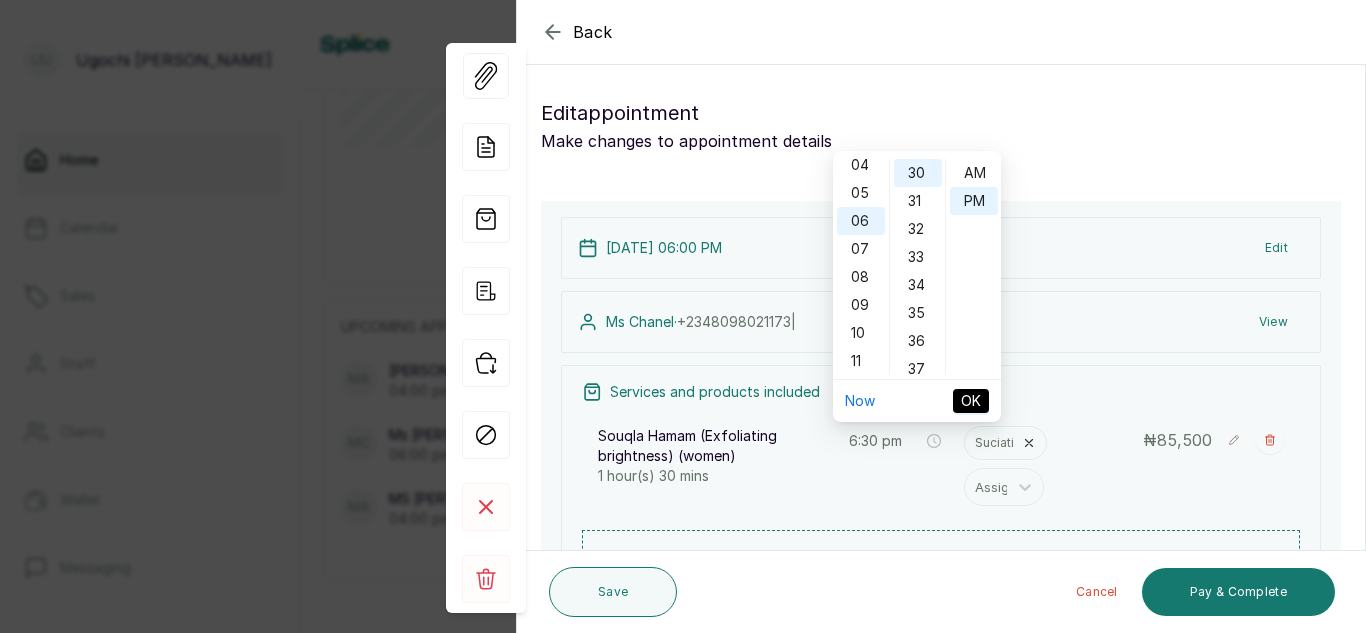 click on "OK" at bounding box center [971, 401] 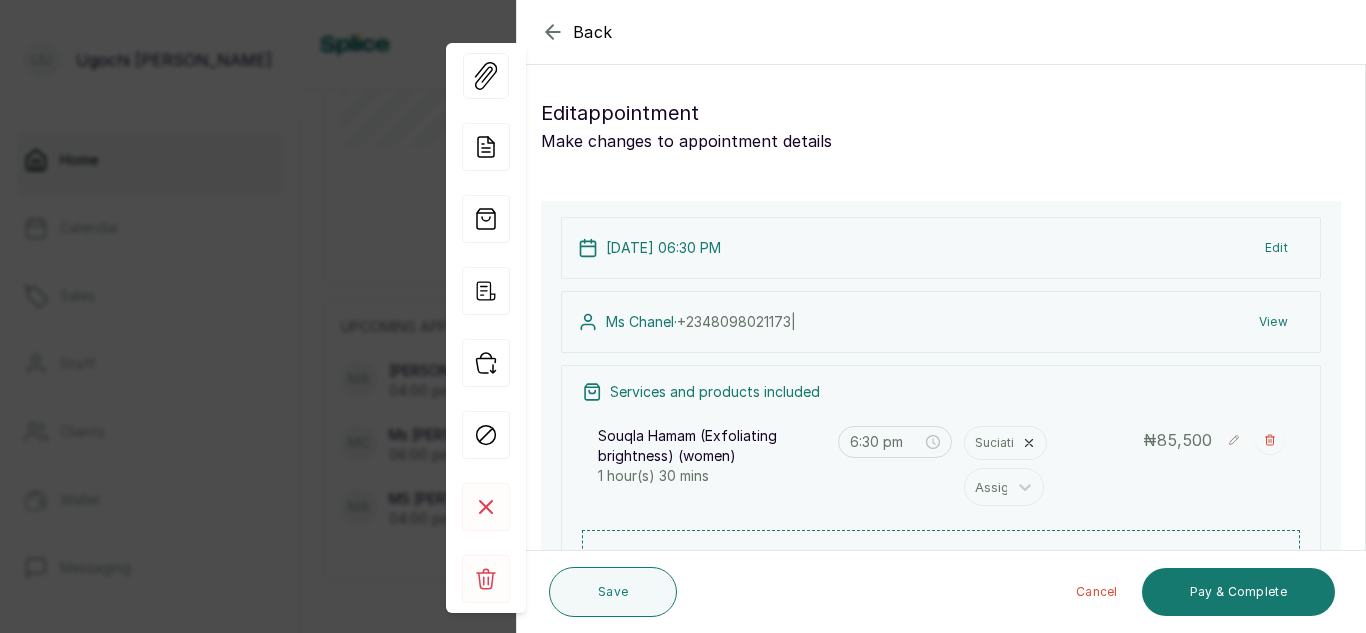 click on "Souqla Hamam (Exfoliating brightness) (women)" at bounding box center [712, 446] 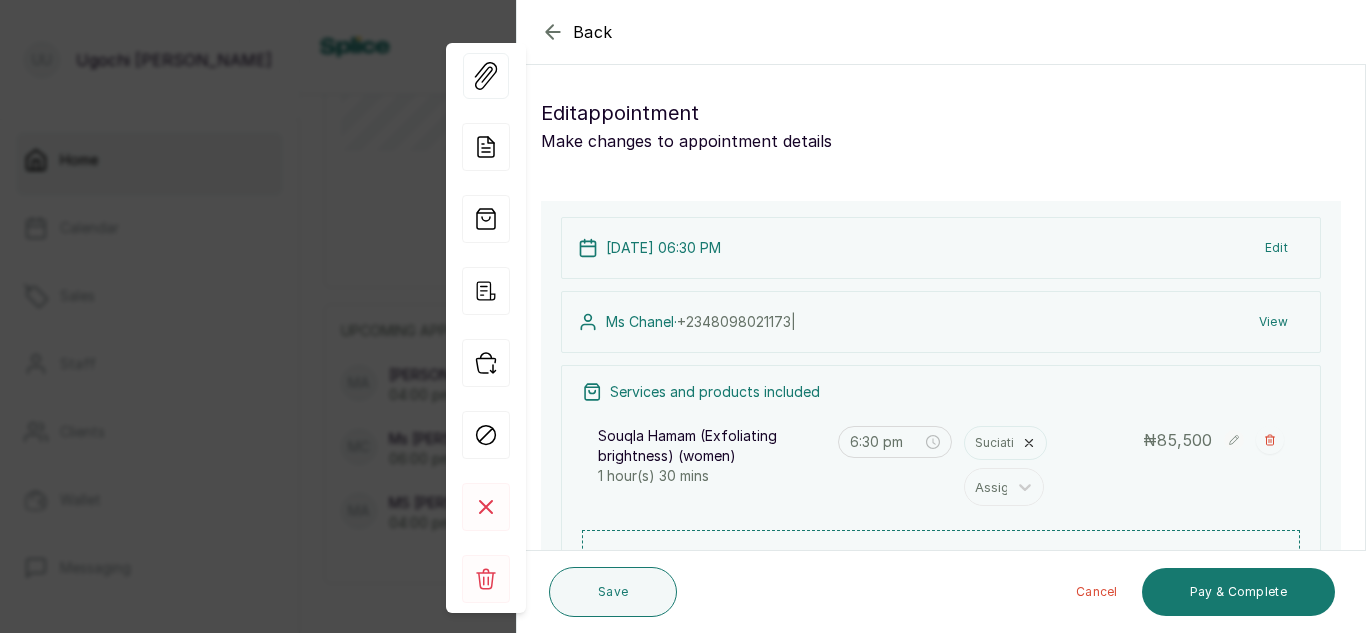 click 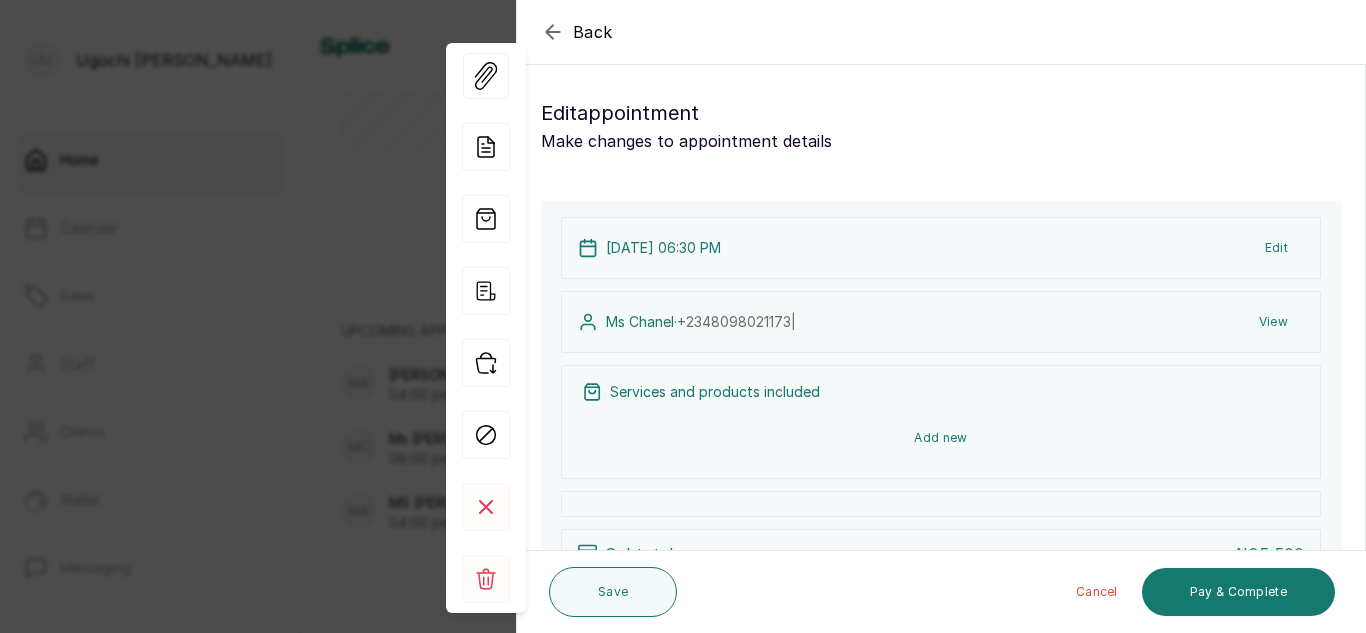 click on "Add new" at bounding box center (941, 438) 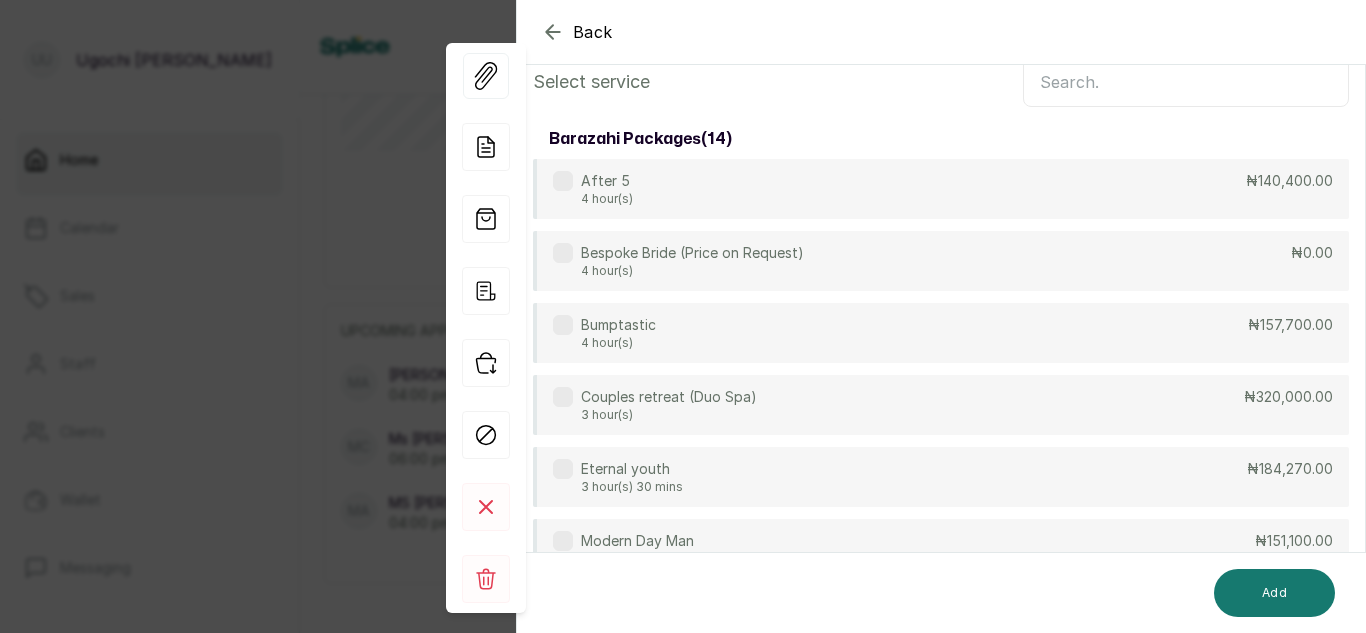 scroll, scrollTop: 69, scrollLeft: 0, axis: vertical 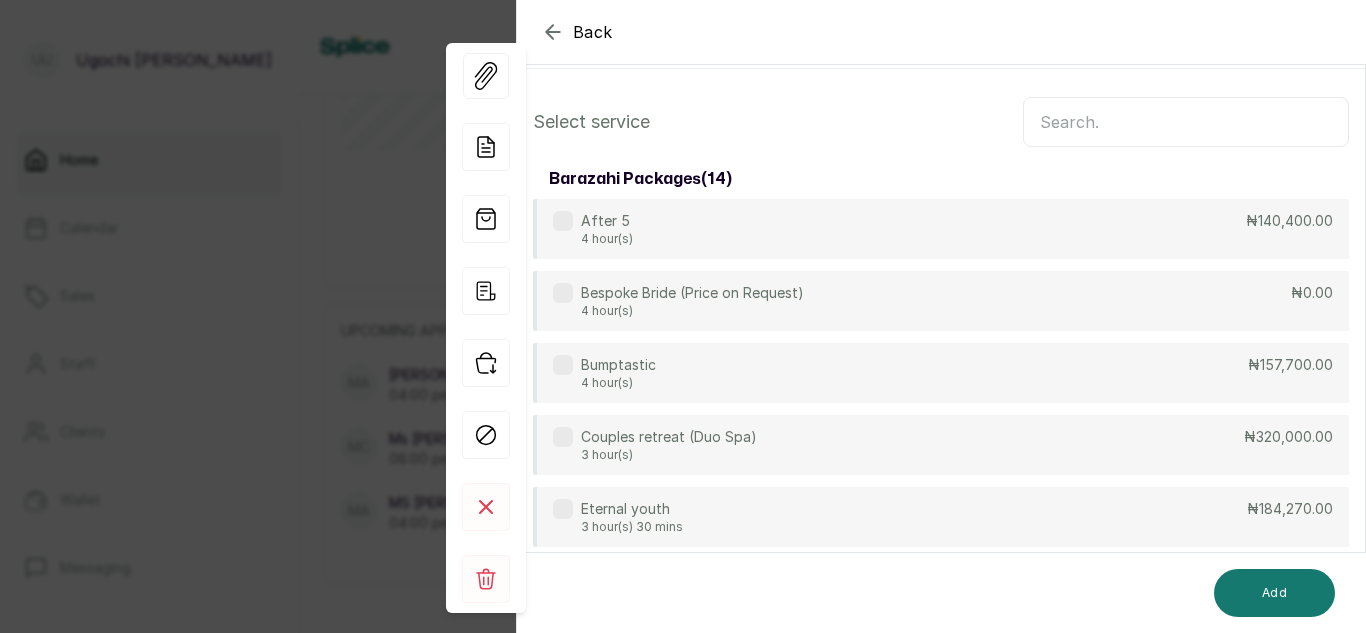 click at bounding box center [1186, 122] 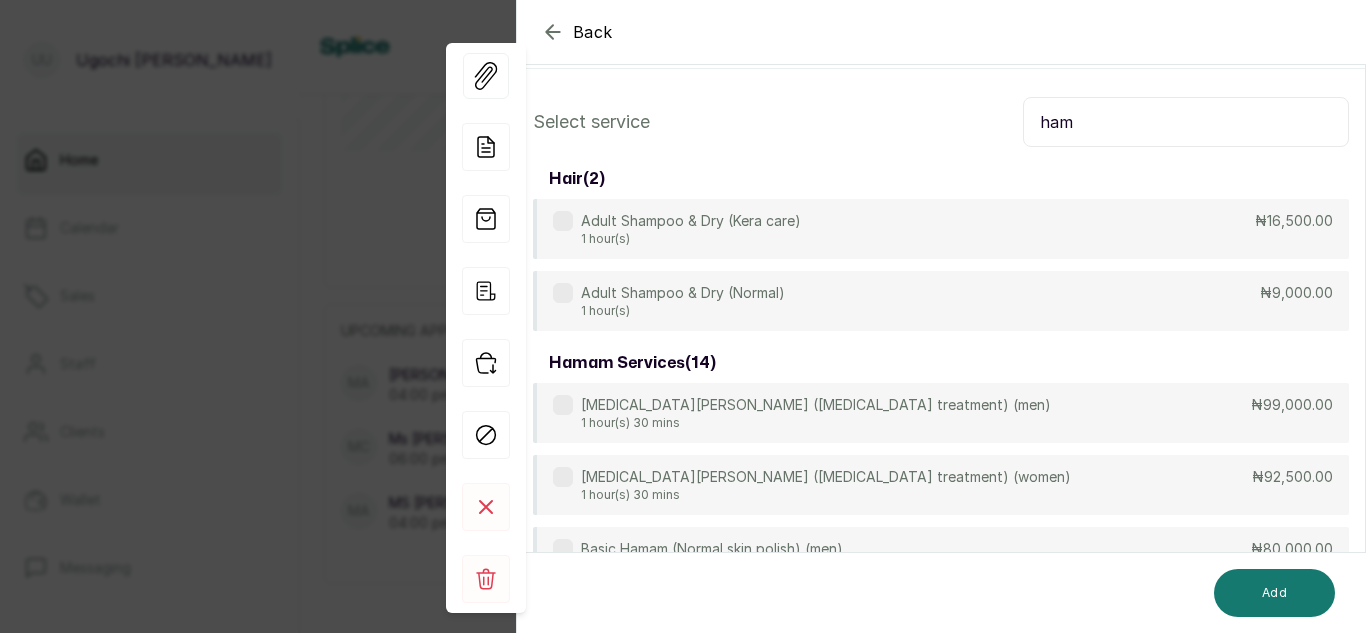click on "ham" at bounding box center [1186, 122] 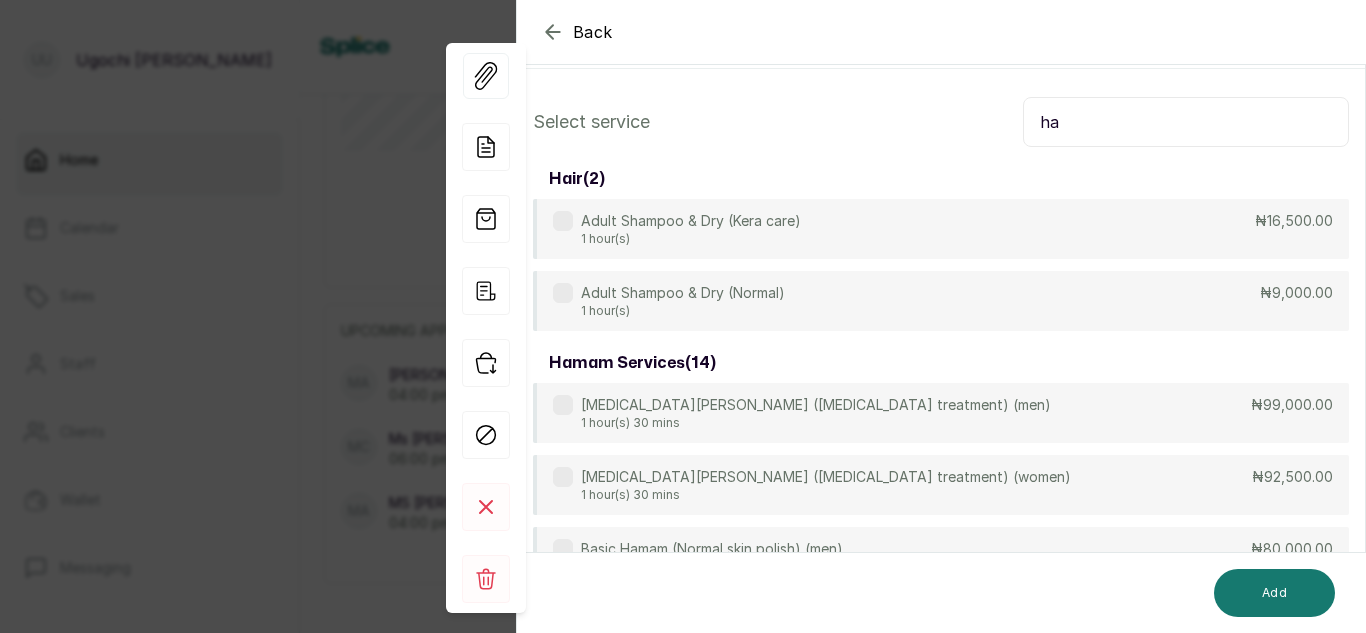 type on "h" 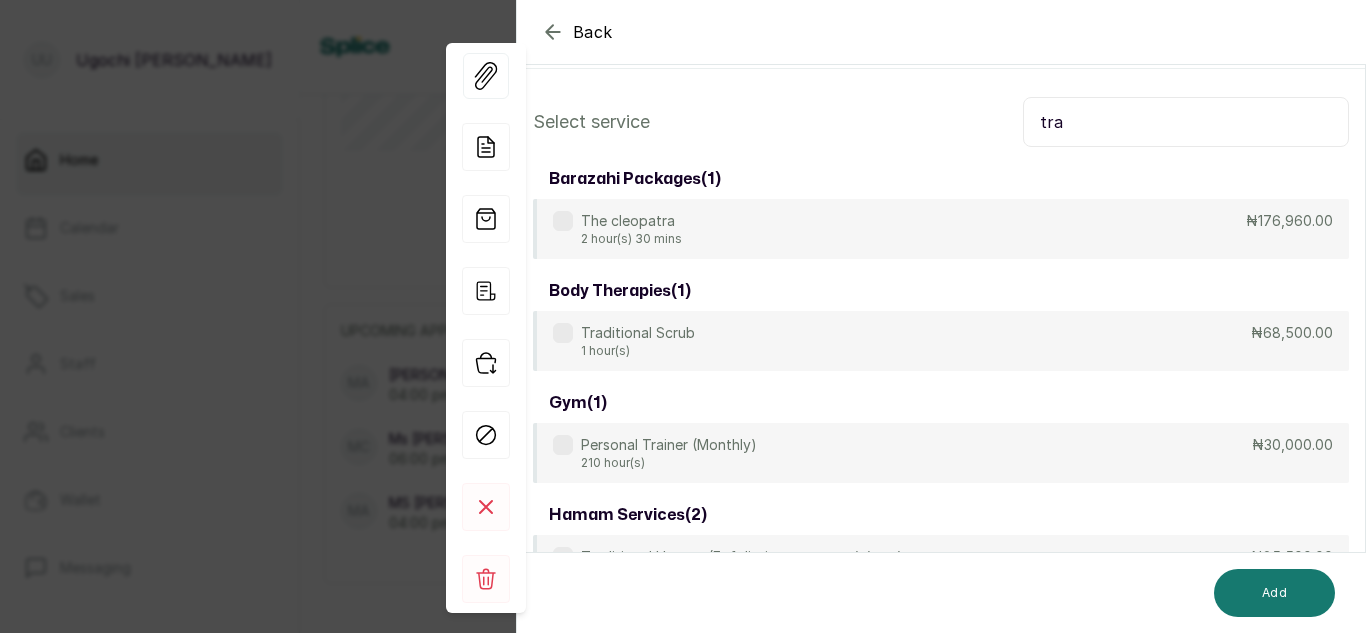 type on "tra" 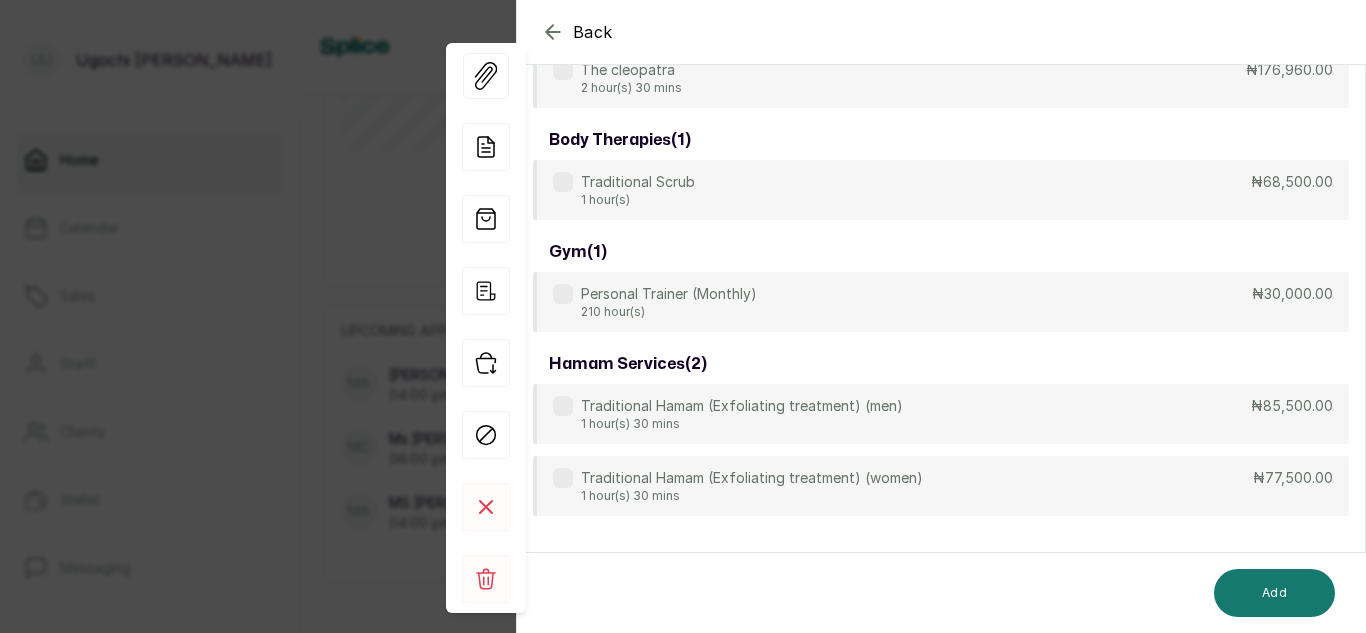 scroll, scrollTop: 212, scrollLeft: 0, axis: vertical 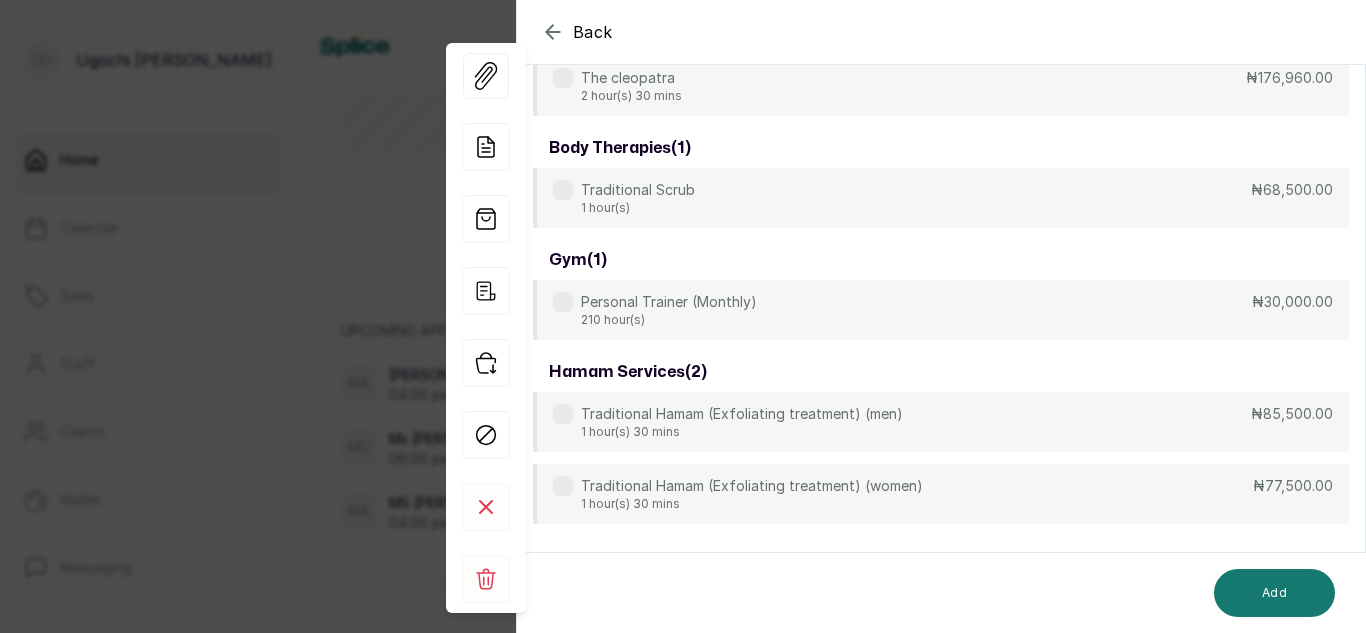 click on "Traditional Hamam (Exfoliating treatment) (women) 1 hour(s) 30 mins ₦77,500.00" at bounding box center [941, 494] 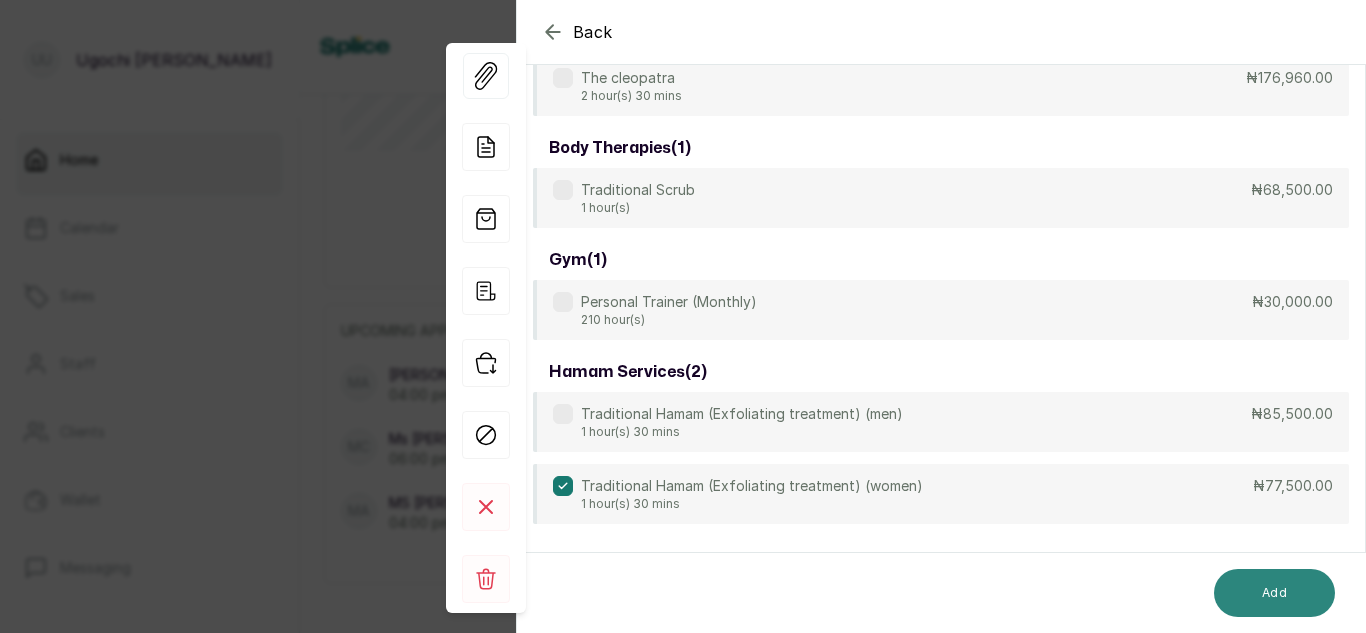 click on "Add" at bounding box center [1274, 593] 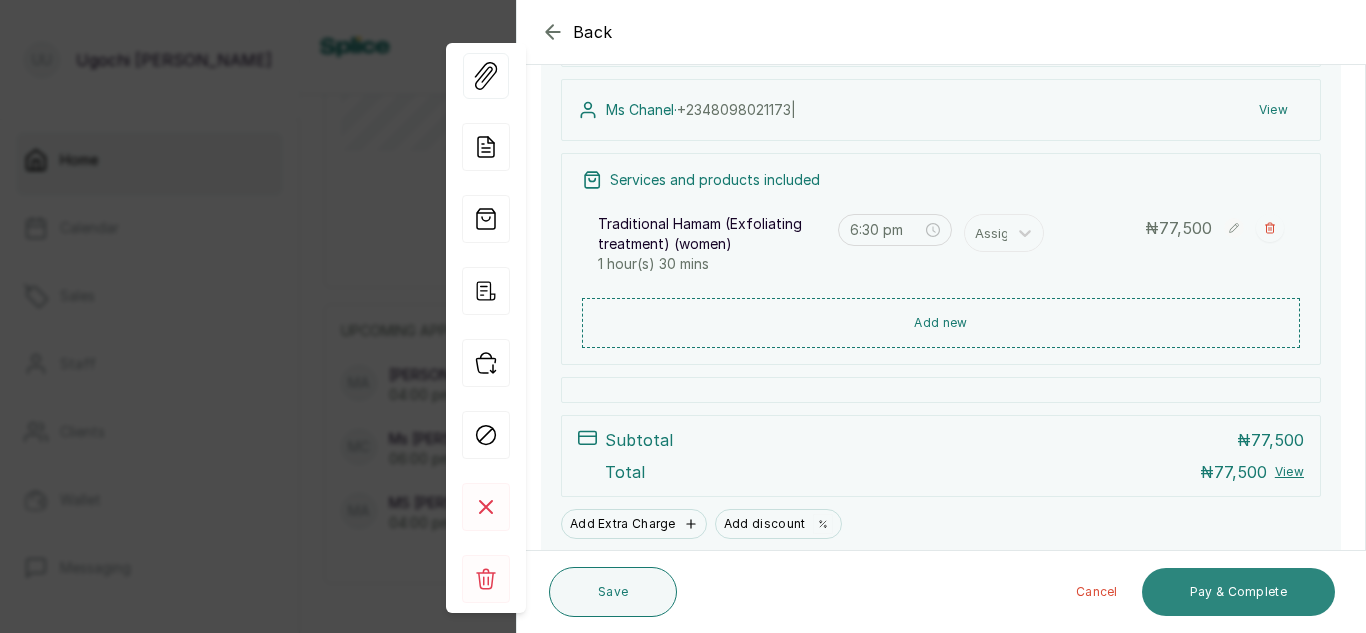 click on "Pay & Complete" at bounding box center (1238, 592) 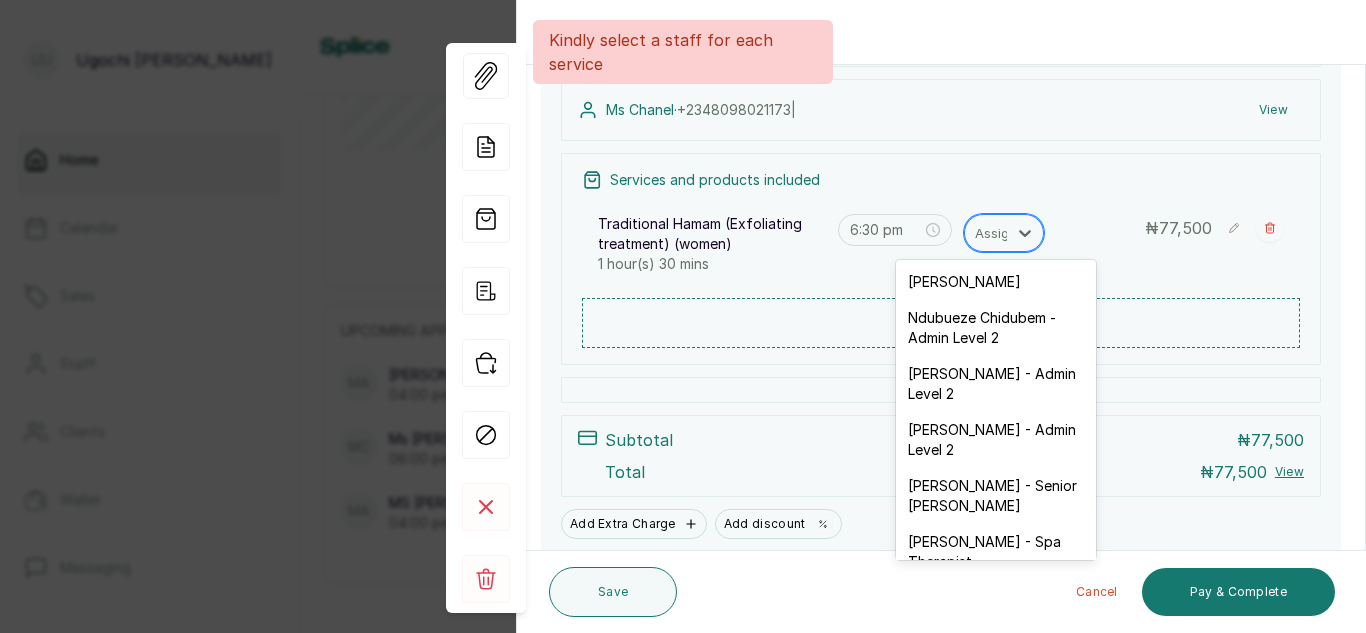 click at bounding box center (996, 233) 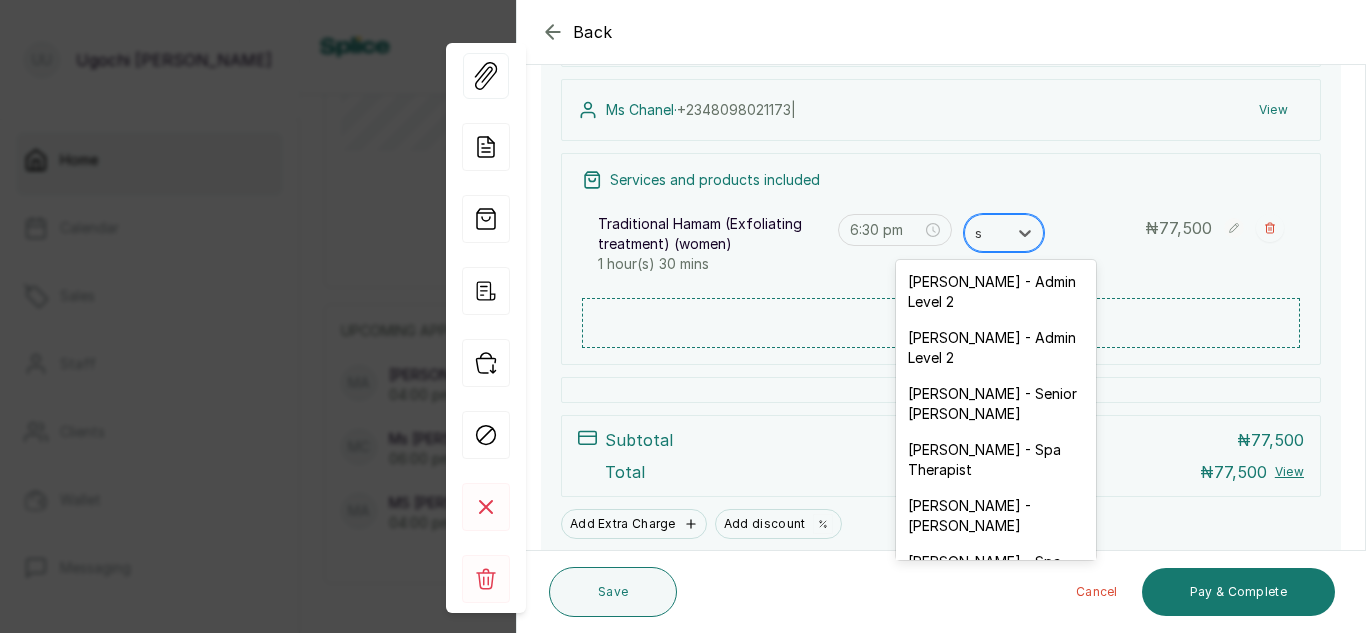 type on "su" 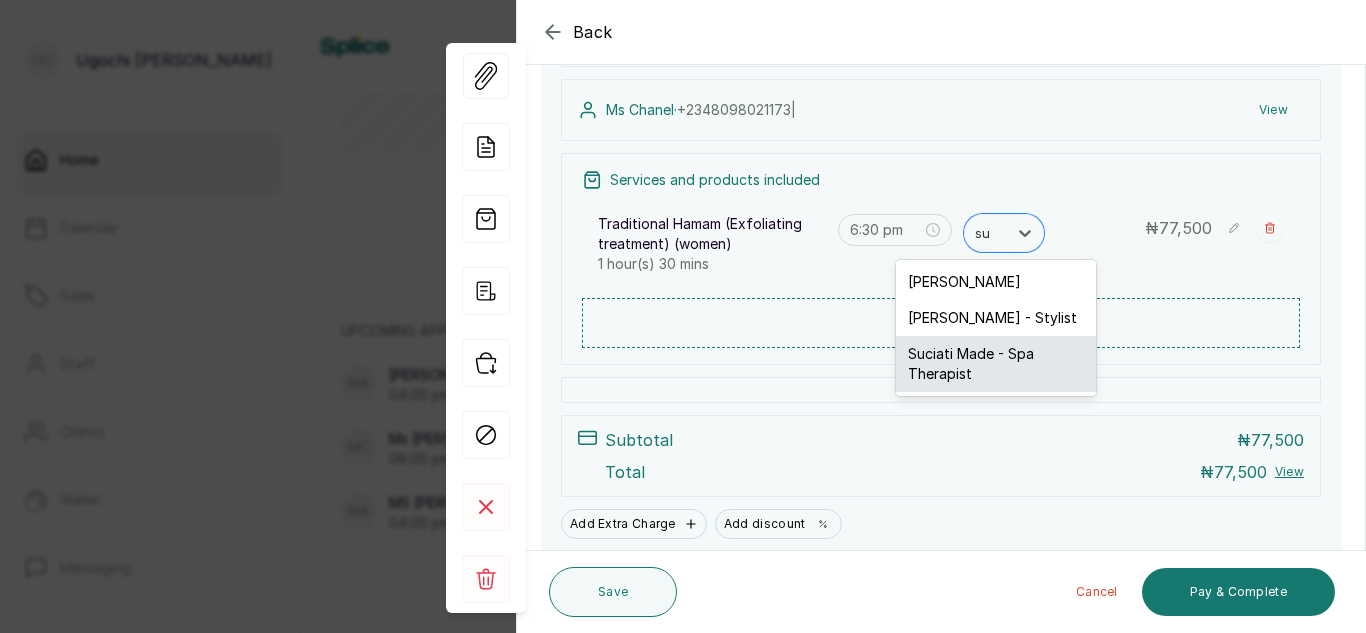 click on "Suciati Made - Spa Therapist" at bounding box center (996, 364) 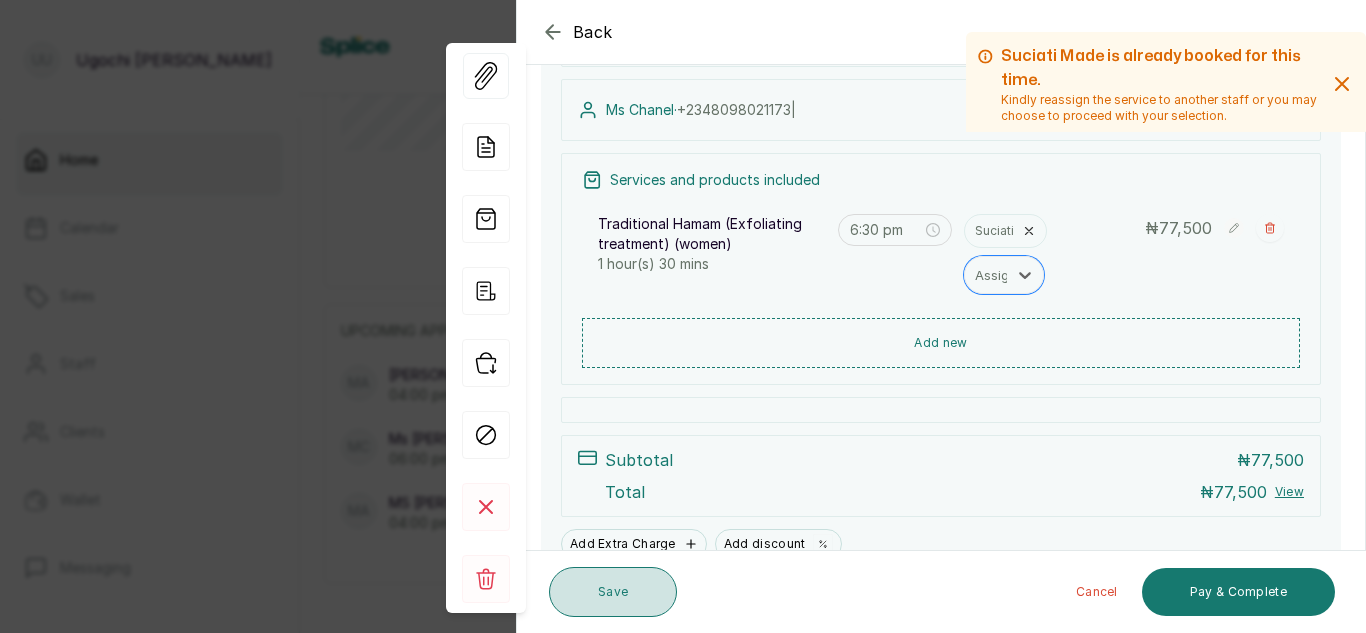 click on "Save" at bounding box center [613, 592] 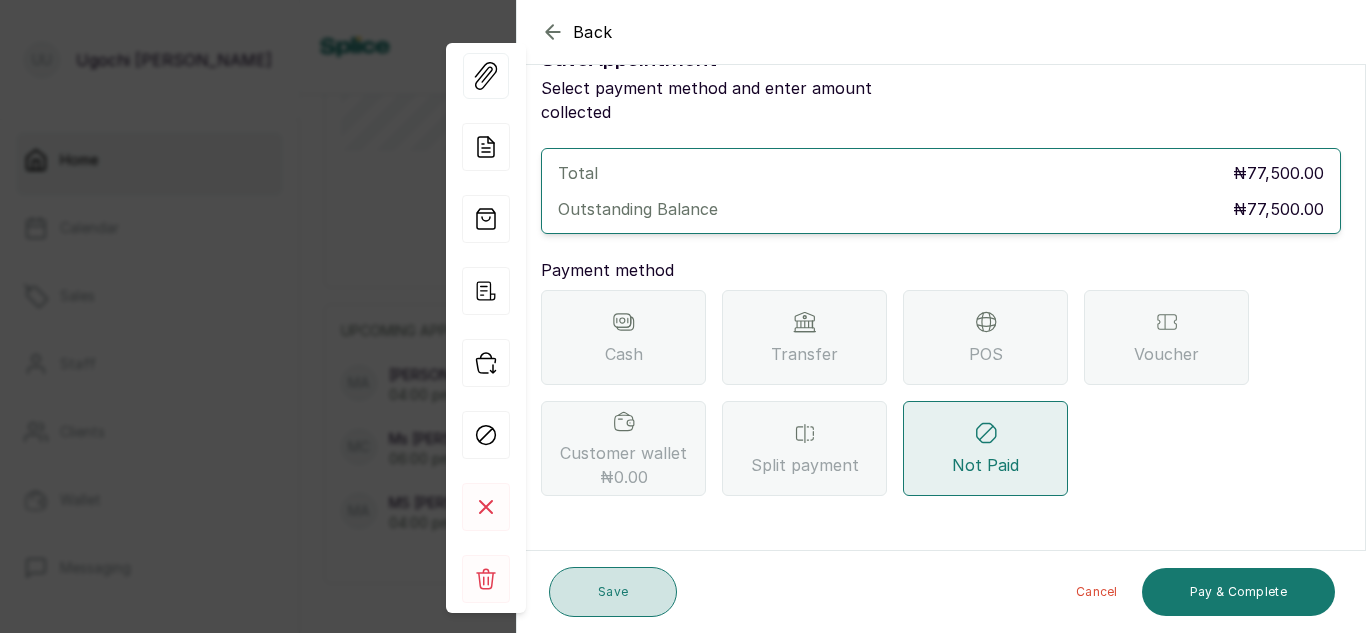 scroll, scrollTop: 29, scrollLeft: 0, axis: vertical 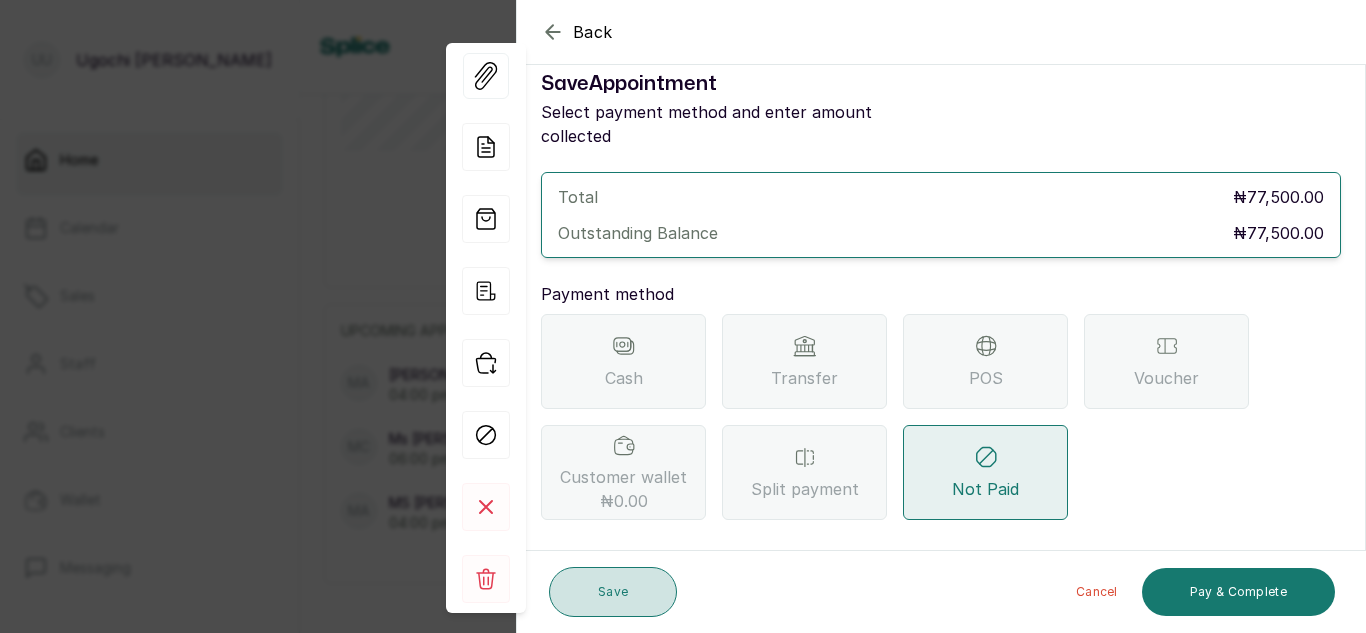 click on "Save" at bounding box center [613, 592] 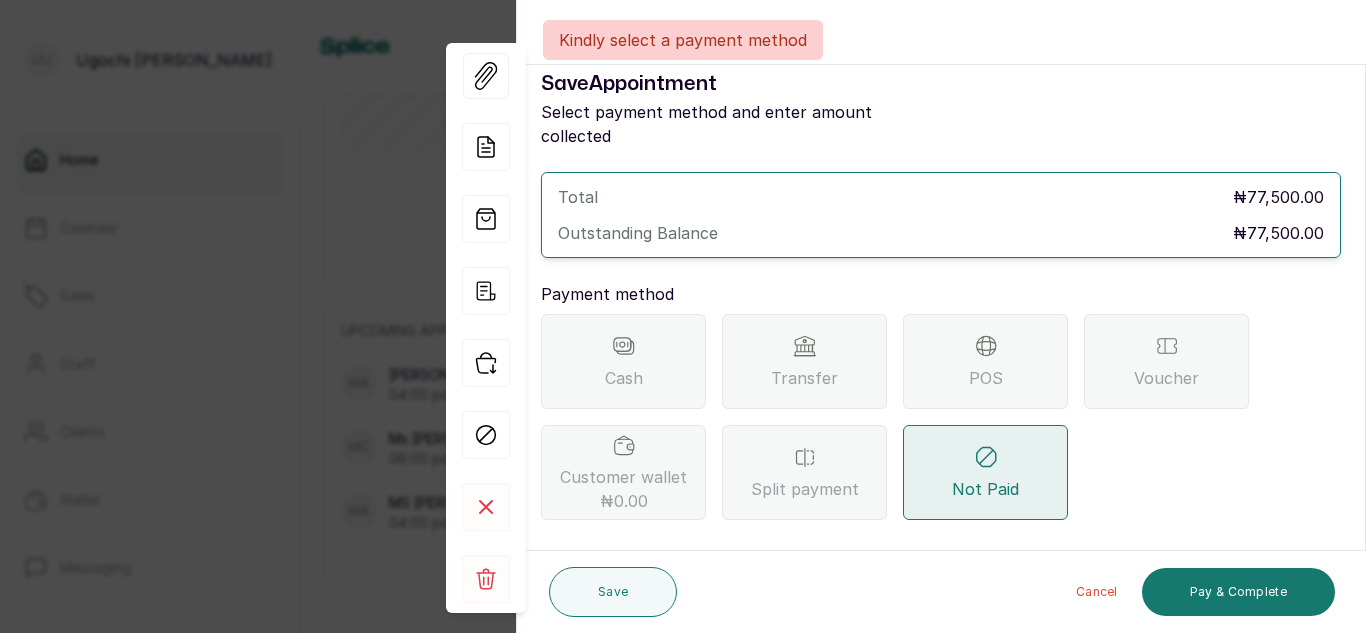 click on "POS" at bounding box center (985, 361) 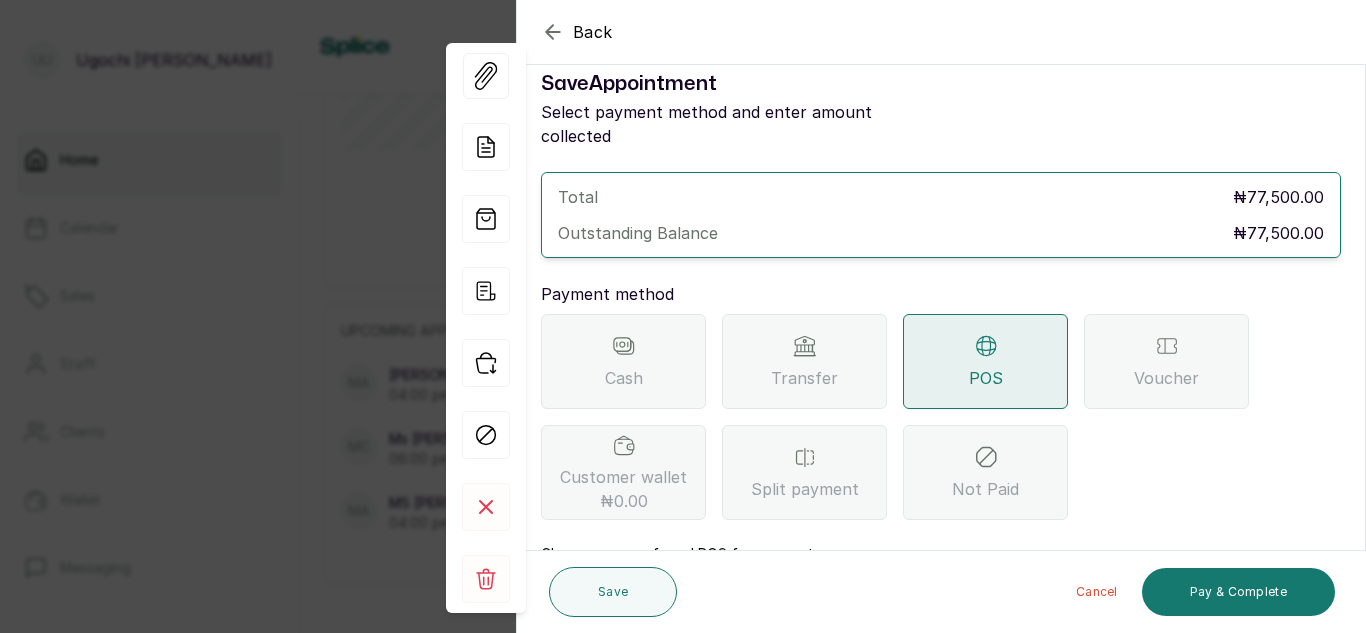 click on "Transfer" at bounding box center (804, 361) 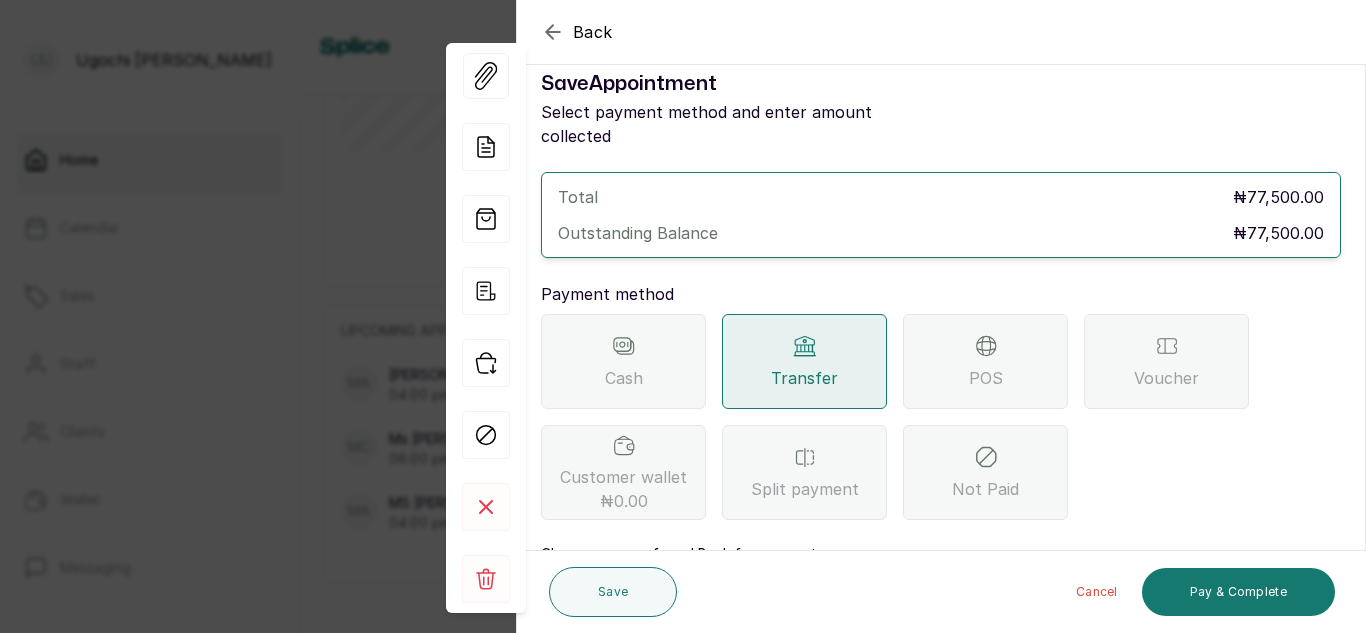 click on "Choose your preferred Bank for payment" at bounding box center [679, 554] 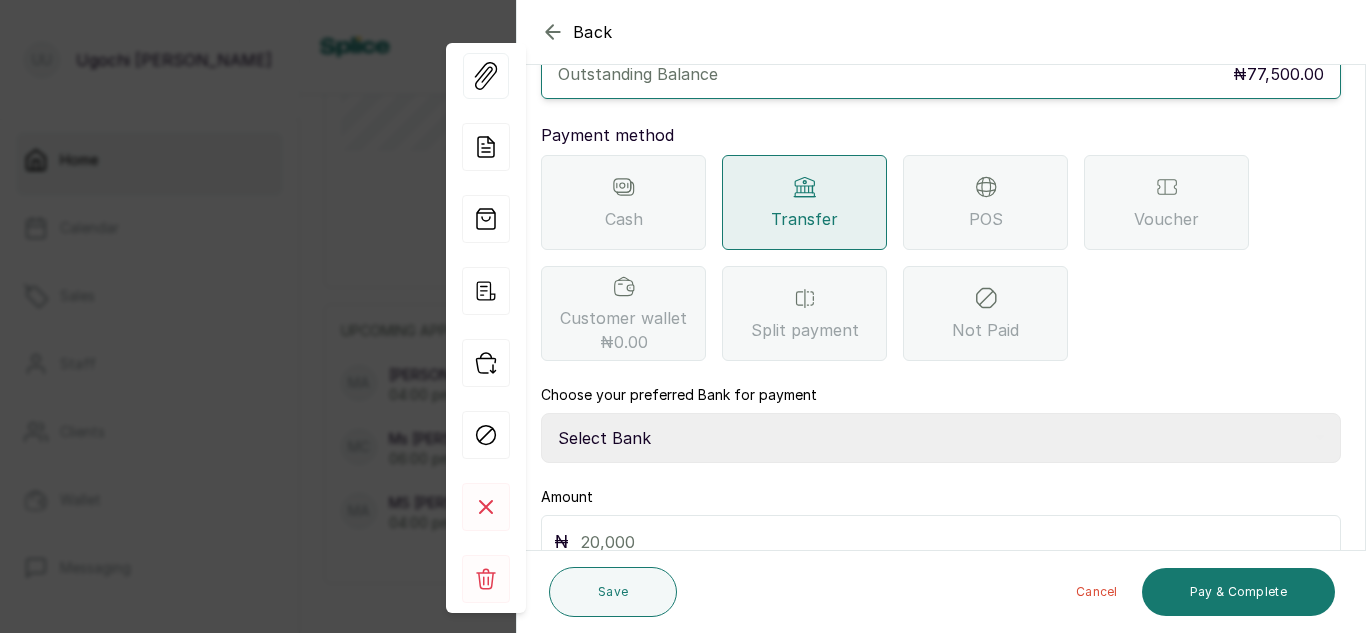 scroll, scrollTop: 269, scrollLeft: 0, axis: vertical 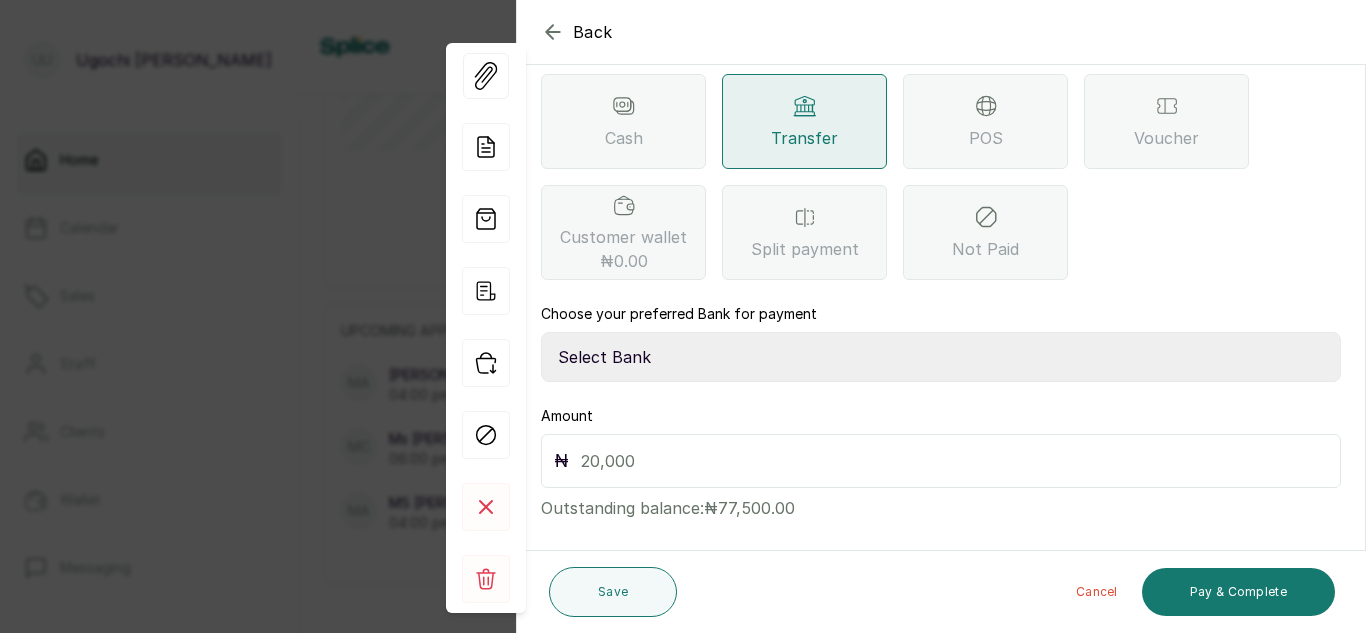 click on "Select Bank TRACTION/TR BARAZAHI Paystack-Titan Barazahi Ltd VFD Microfinance Bank Limited" at bounding box center (941, 357) 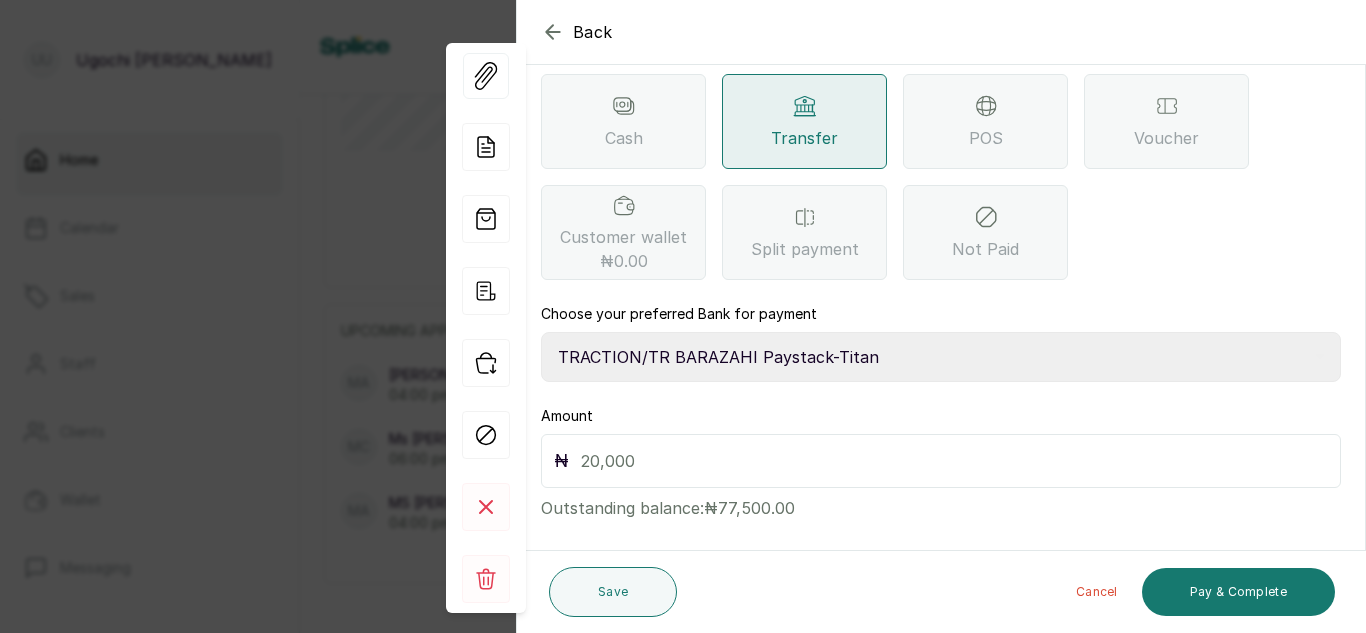 click on "Select Bank TRACTION/TR BARAZAHI Paystack-Titan Barazahi Ltd VFD Microfinance Bank Limited" at bounding box center [941, 357] 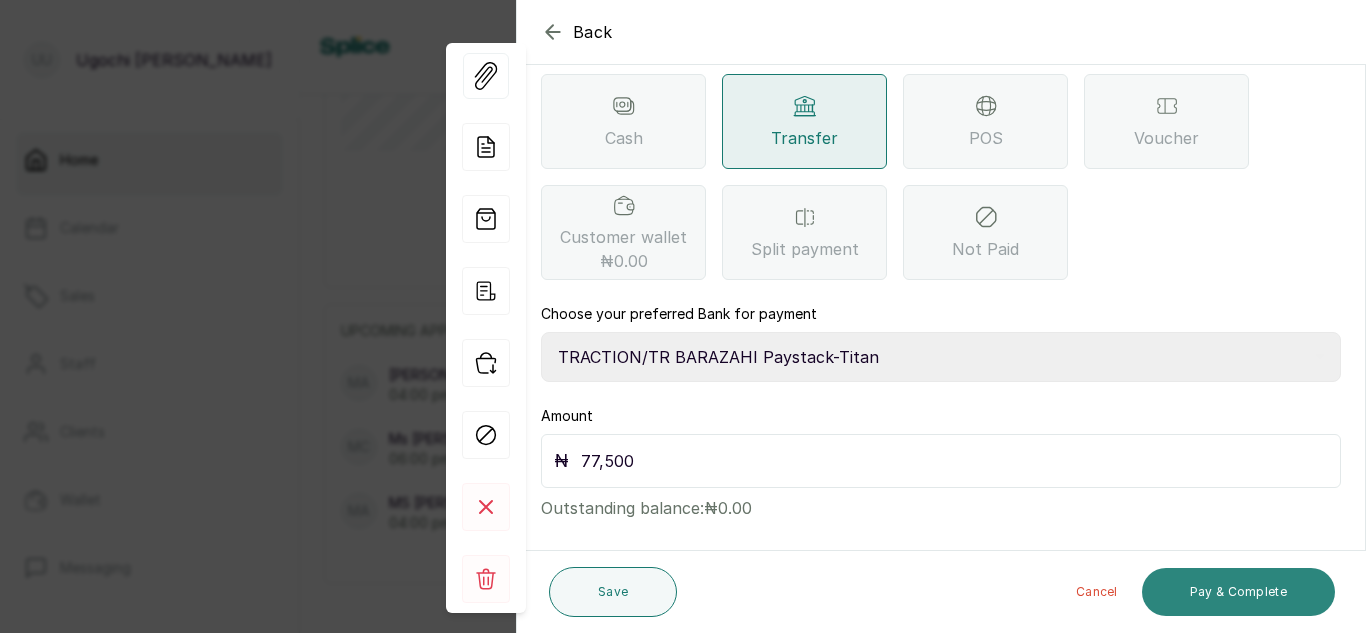 type on "77,500" 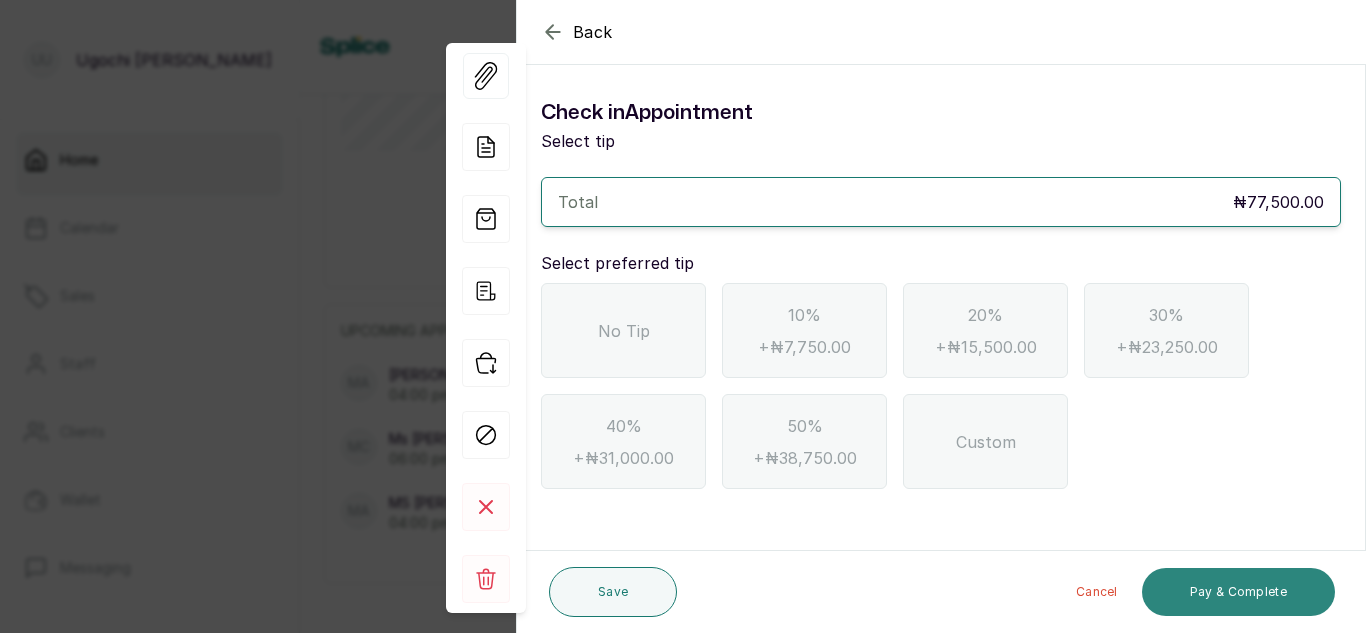 click on "Pay & Complete" at bounding box center [1238, 592] 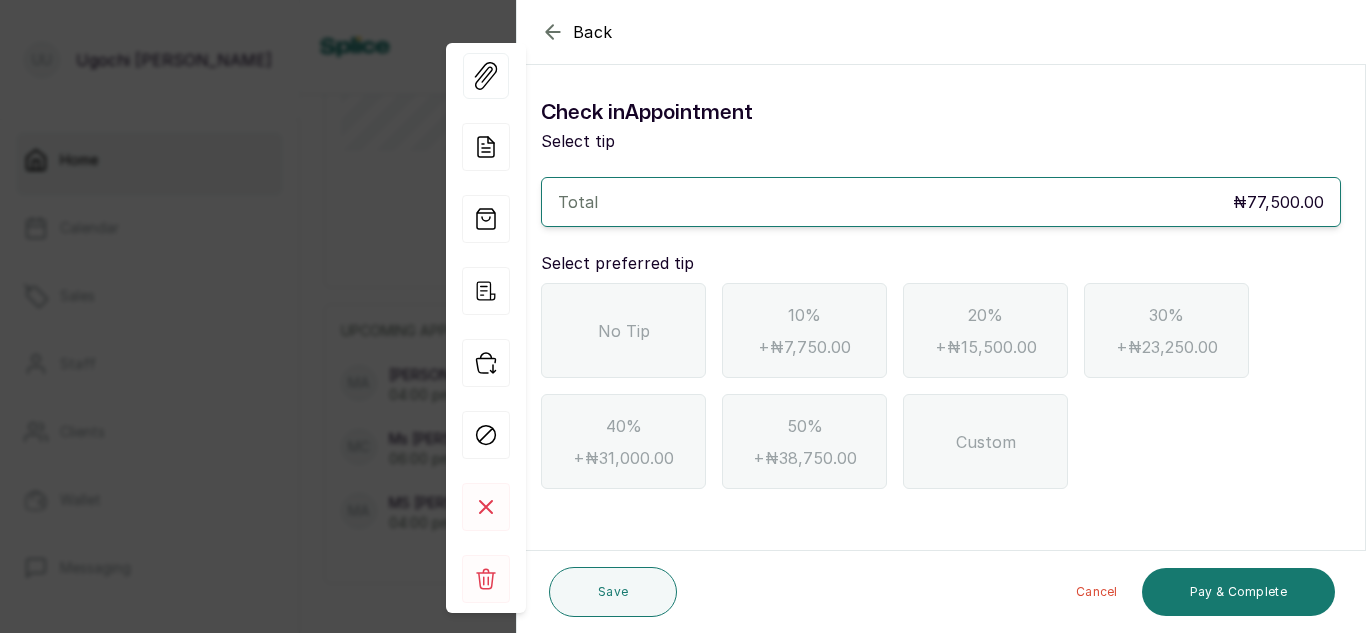 click on "₦77,500.00" at bounding box center (1278, 202) 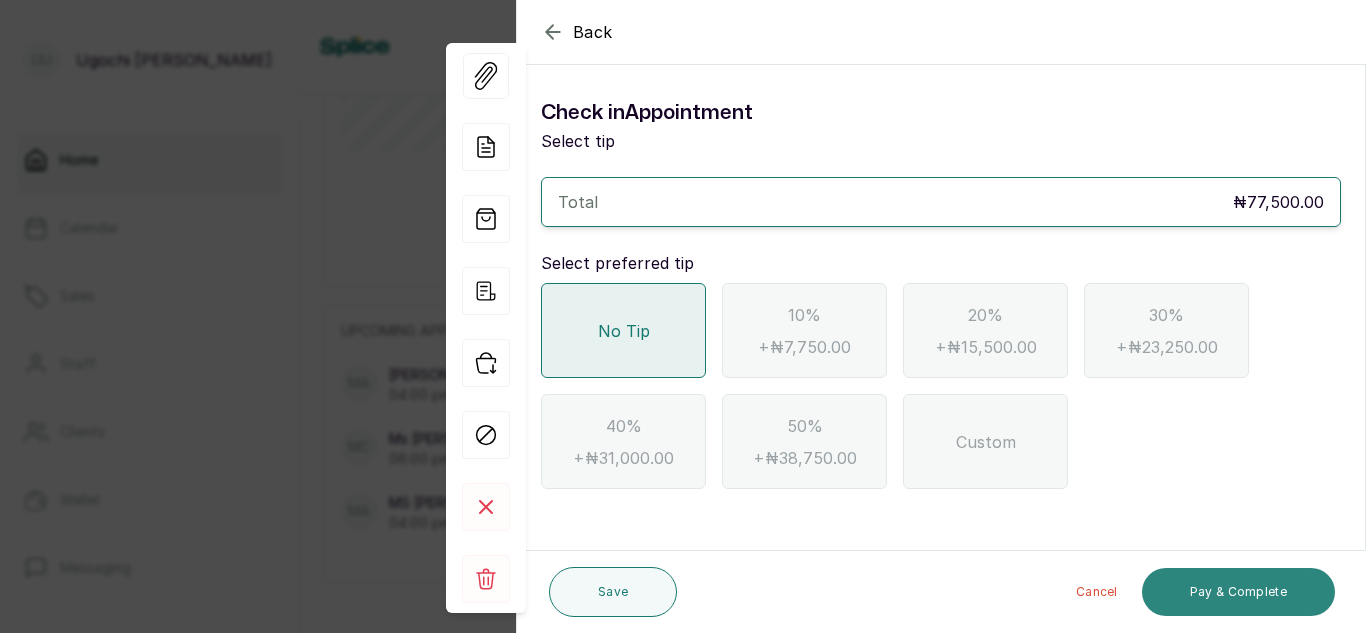 click on "Pay & Complete" at bounding box center [1238, 592] 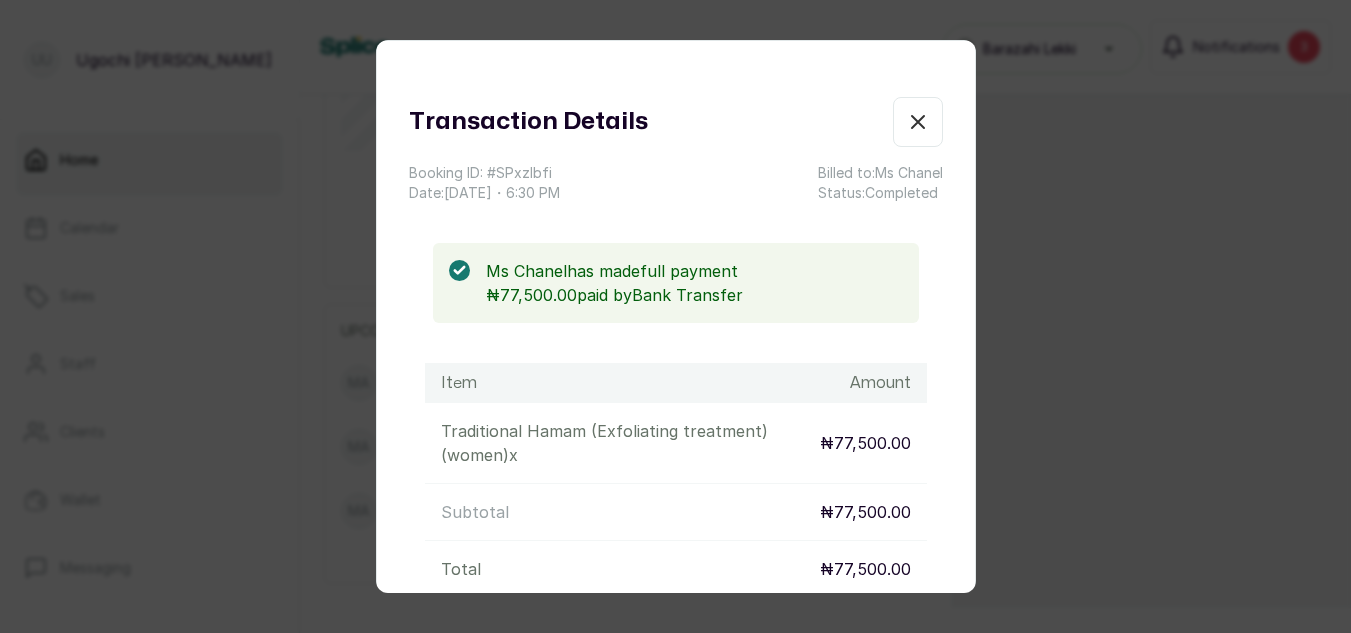 click 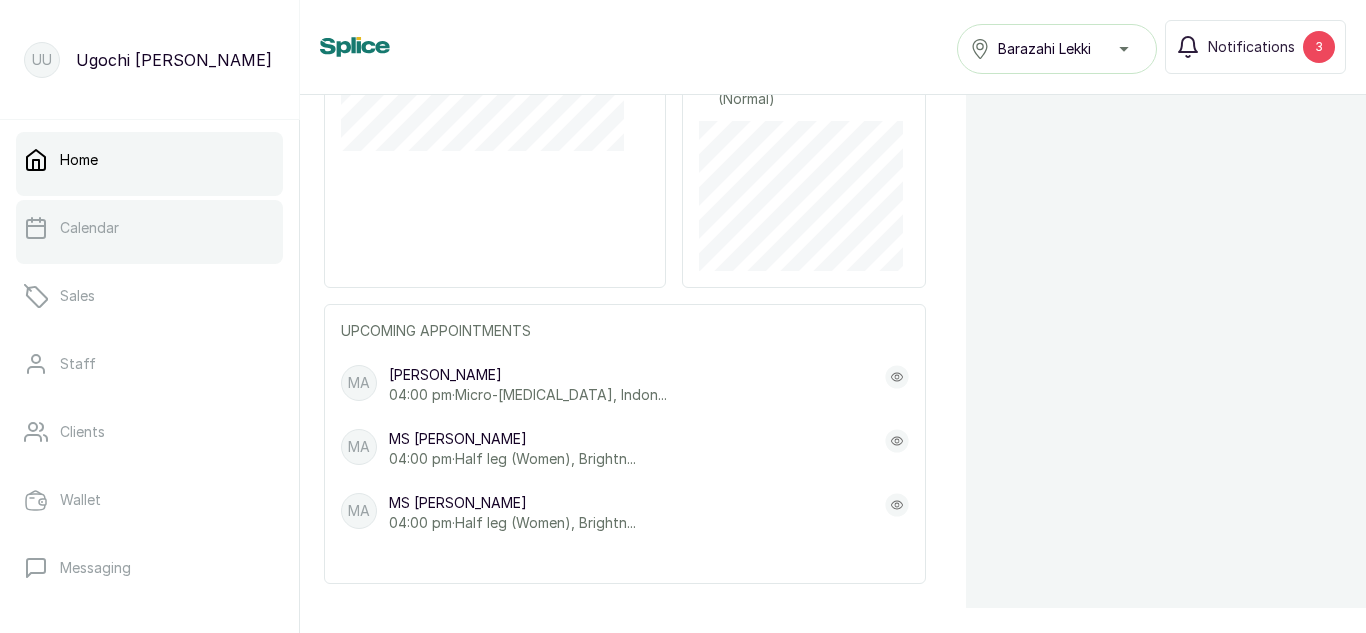 click on "Calendar" at bounding box center (149, 228) 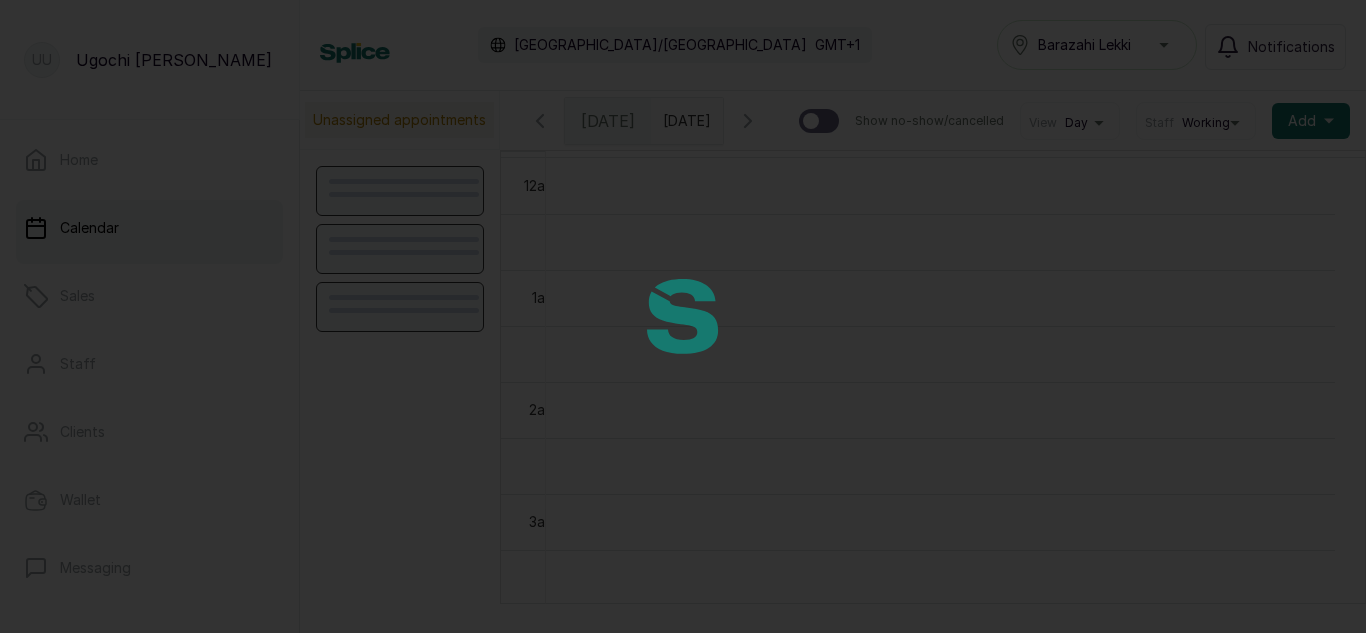 scroll, scrollTop: 673, scrollLeft: 0, axis: vertical 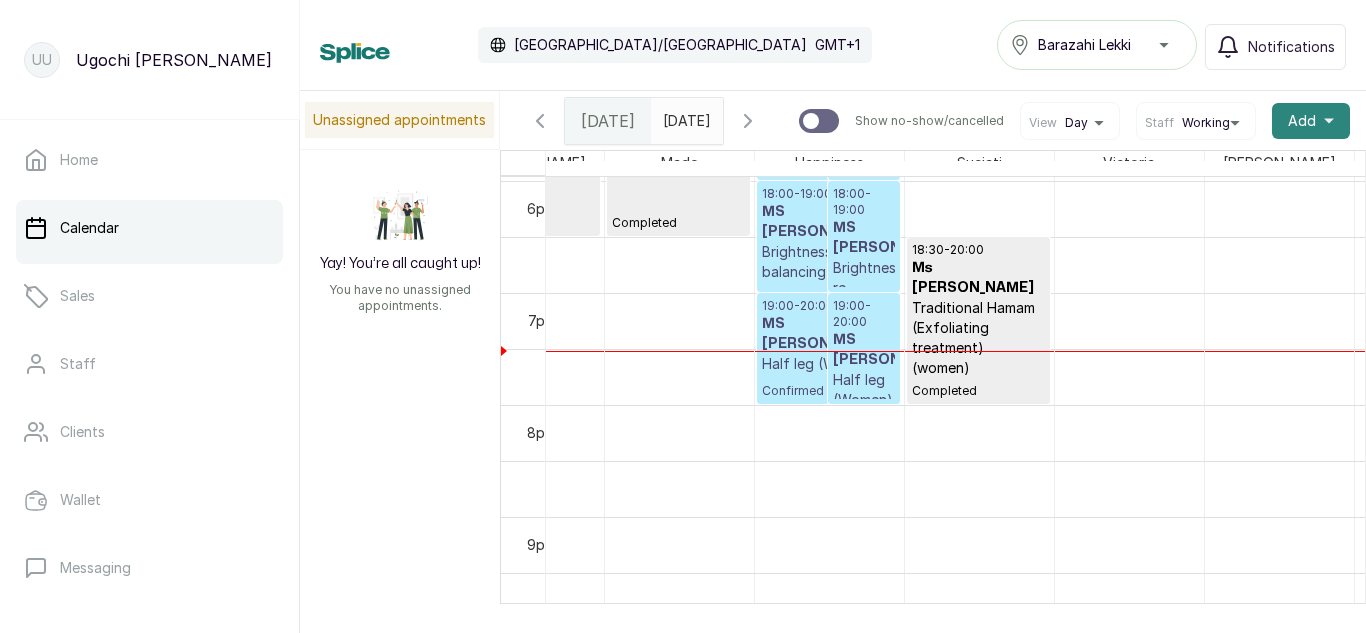 click on "Add" at bounding box center (1302, 121) 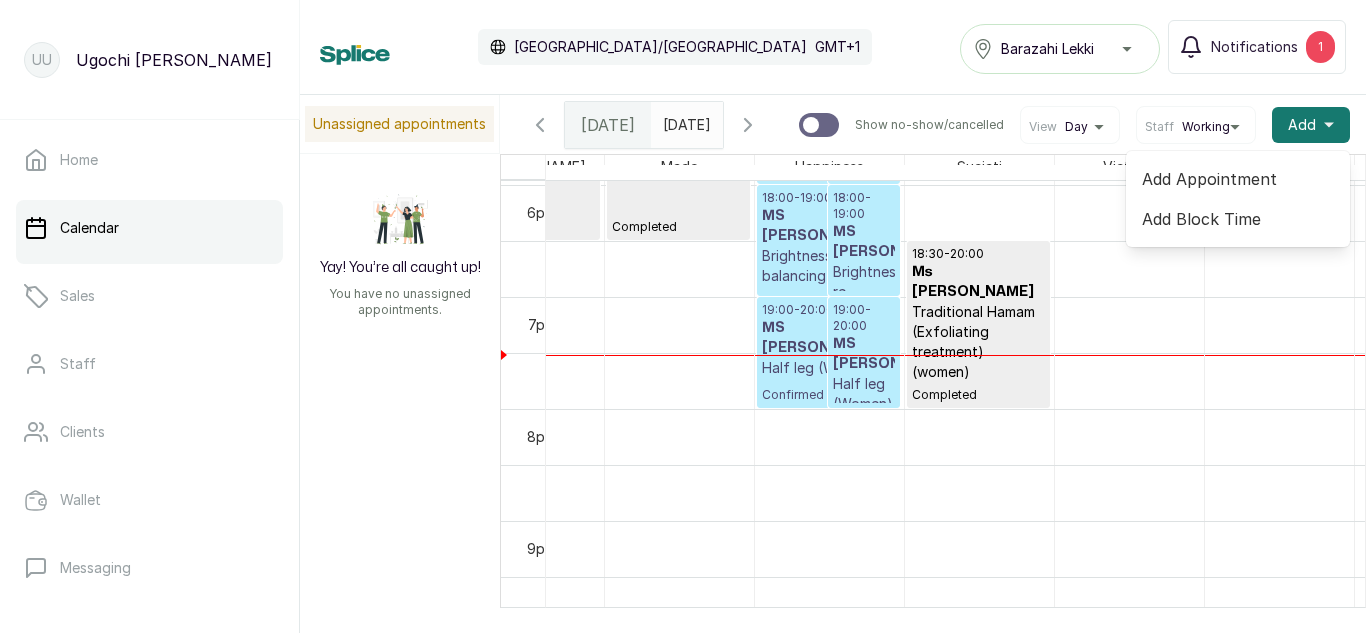 click on "Add Appointment" at bounding box center [1238, 179] 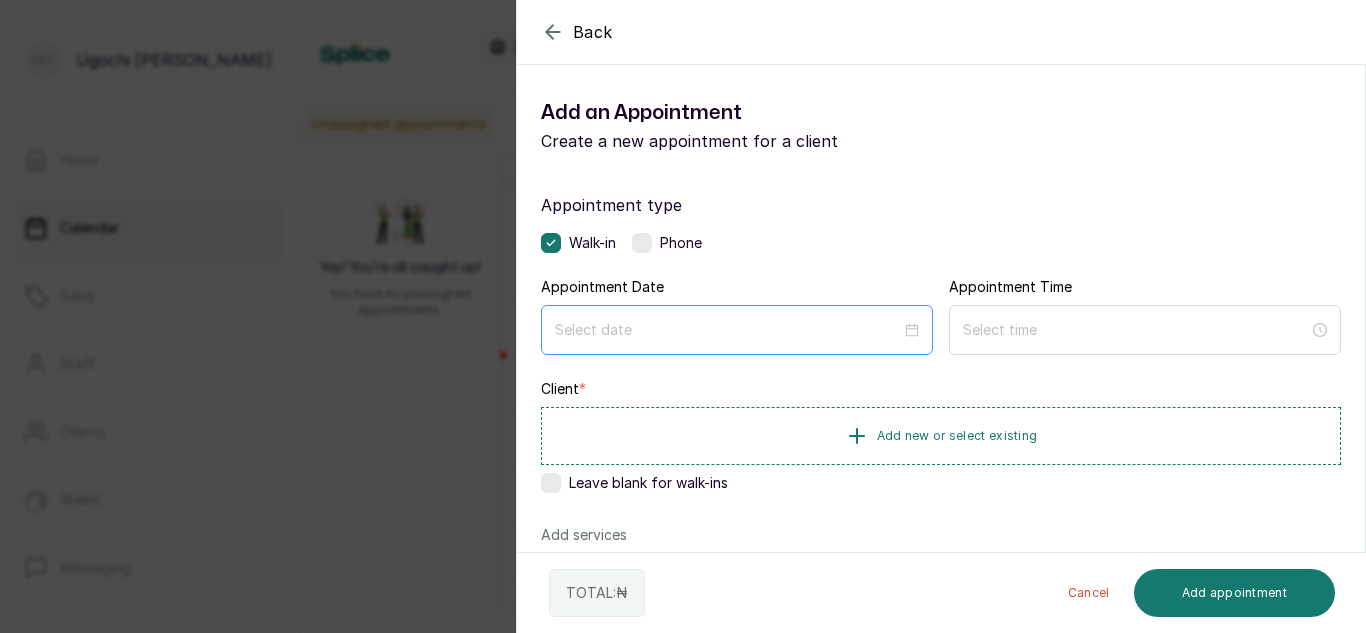 click at bounding box center [737, 330] 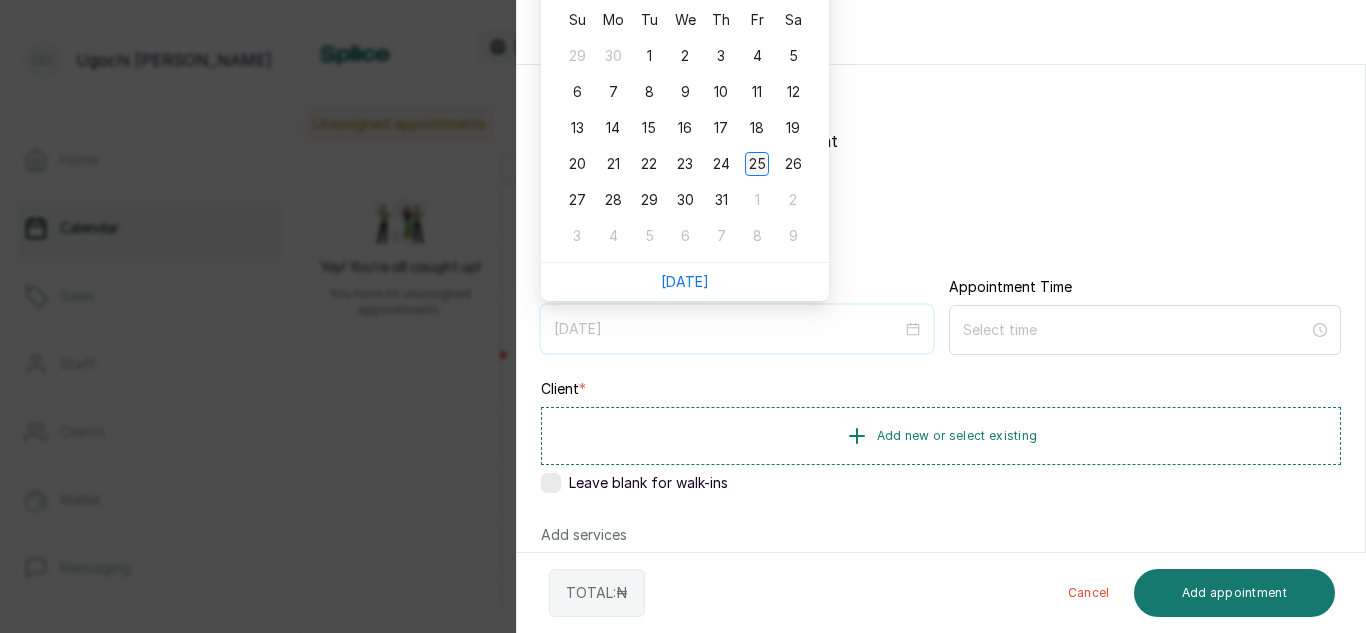 type on "[DATE]" 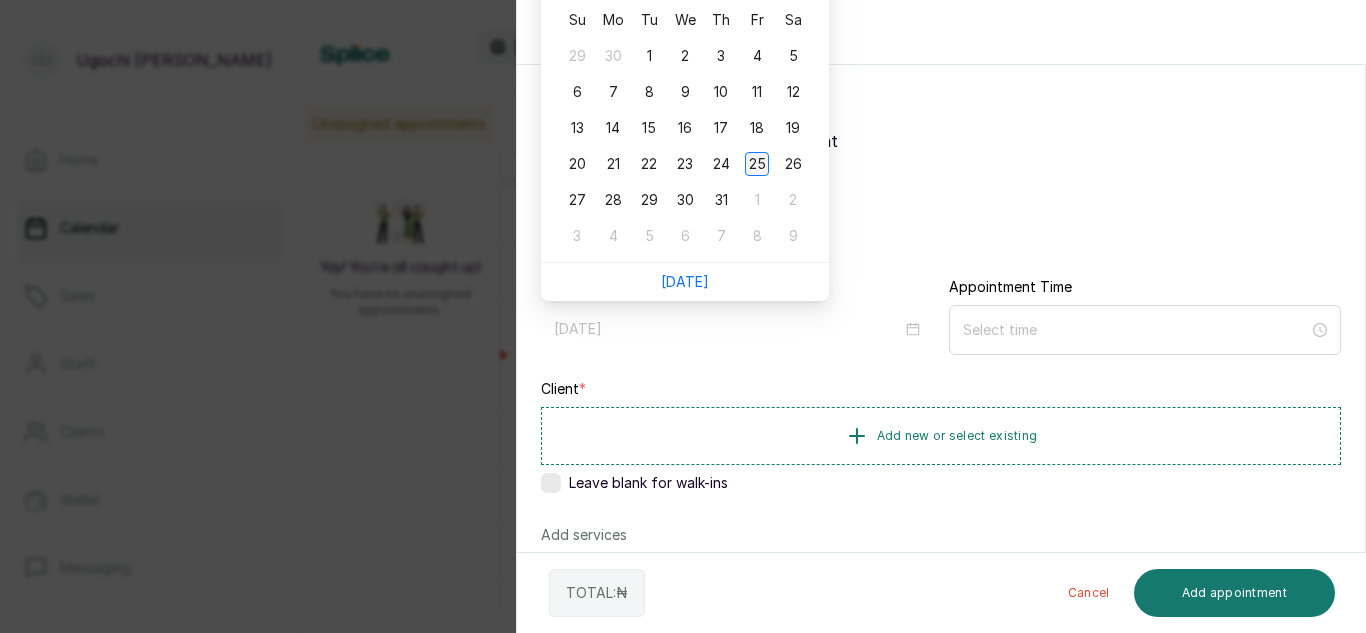 click on "25" at bounding box center [757, 164] 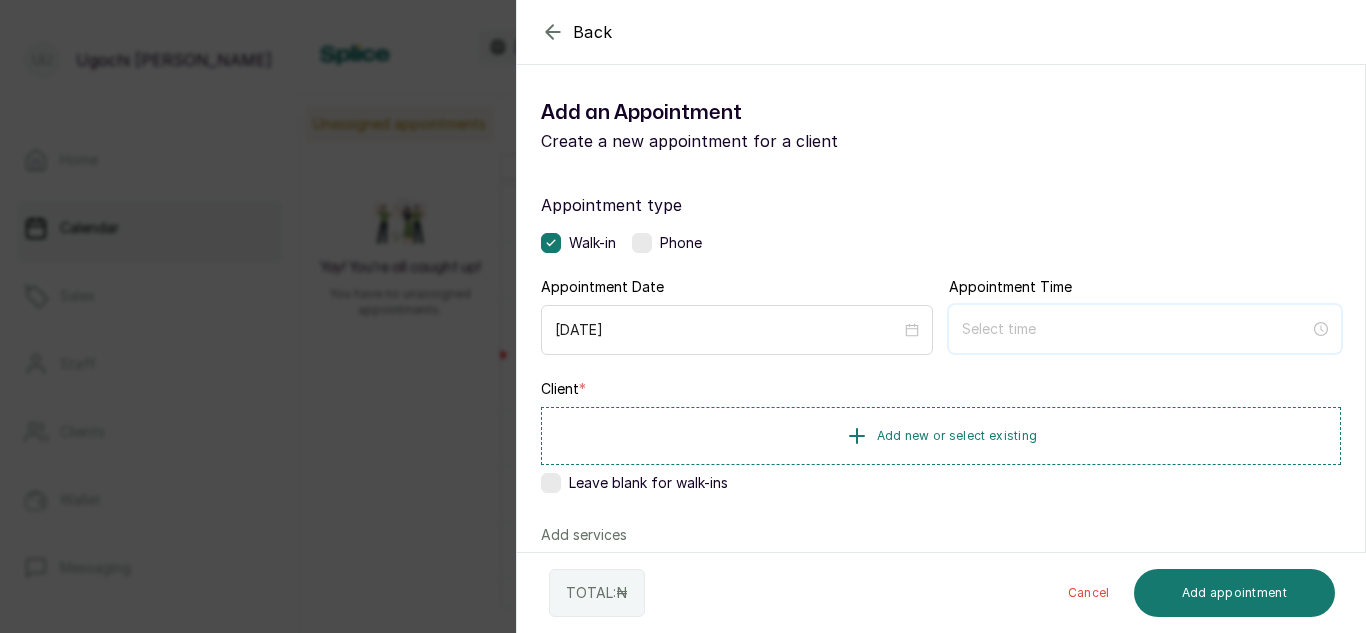 click at bounding box center [1136, 329] 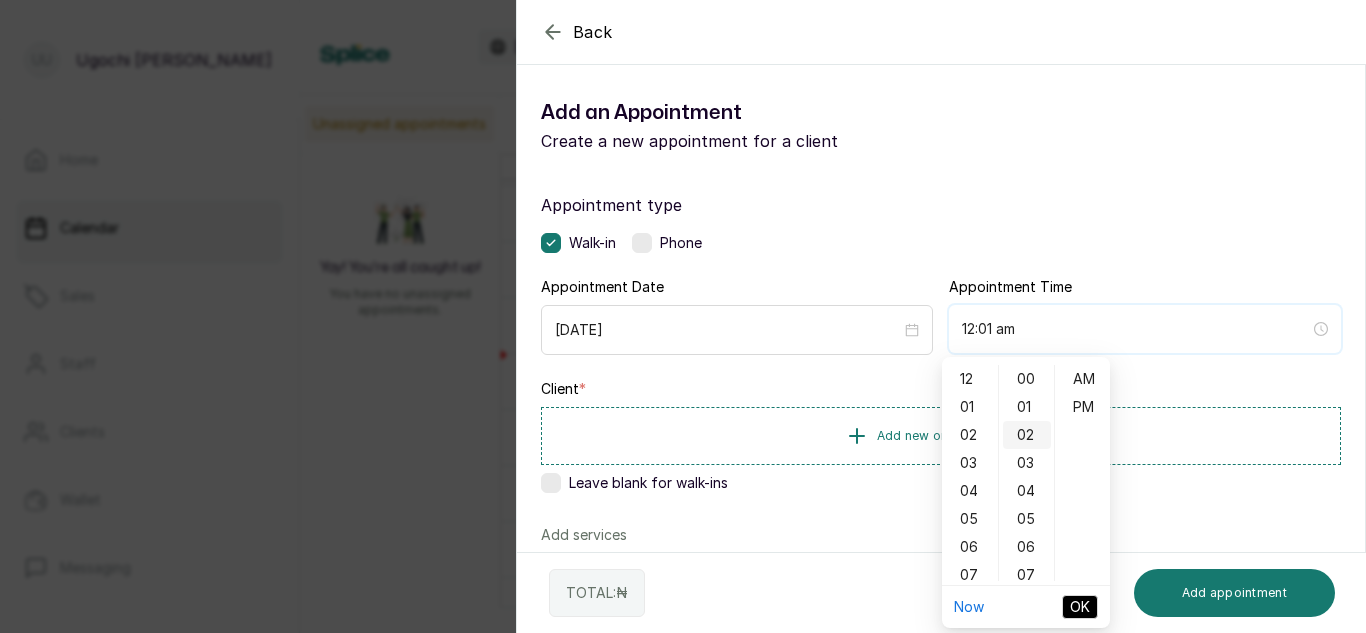 type on "12:02 am" 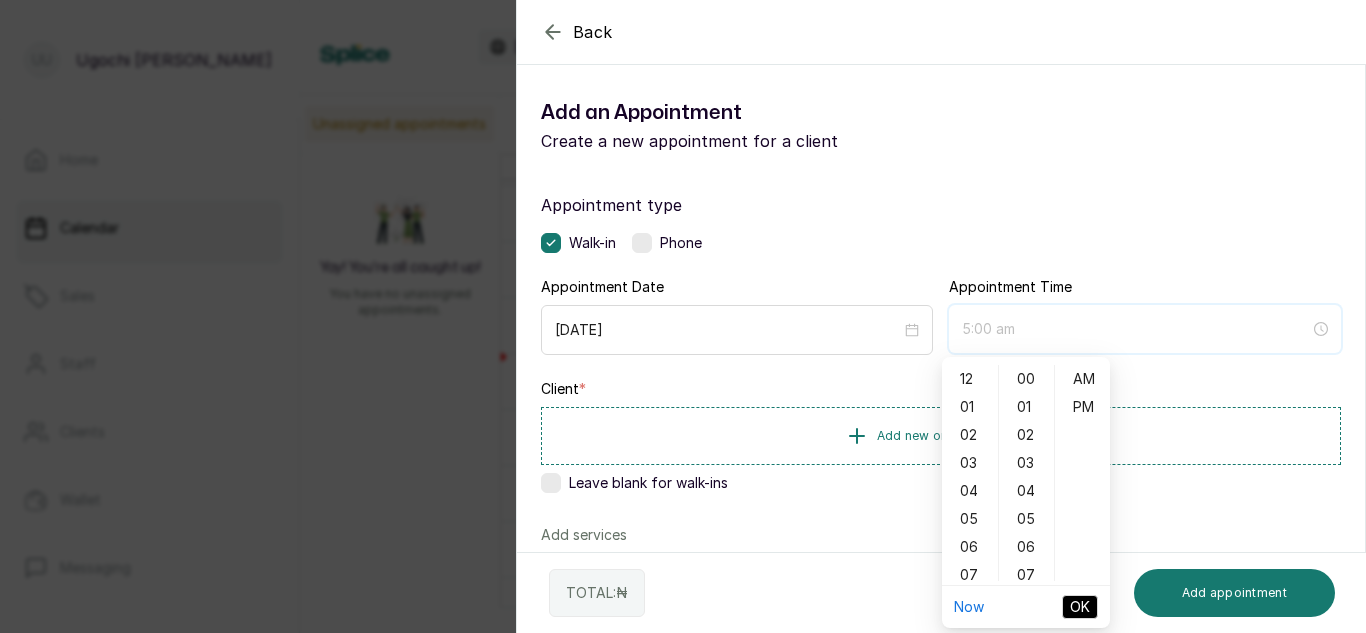 type on "6:00 am" 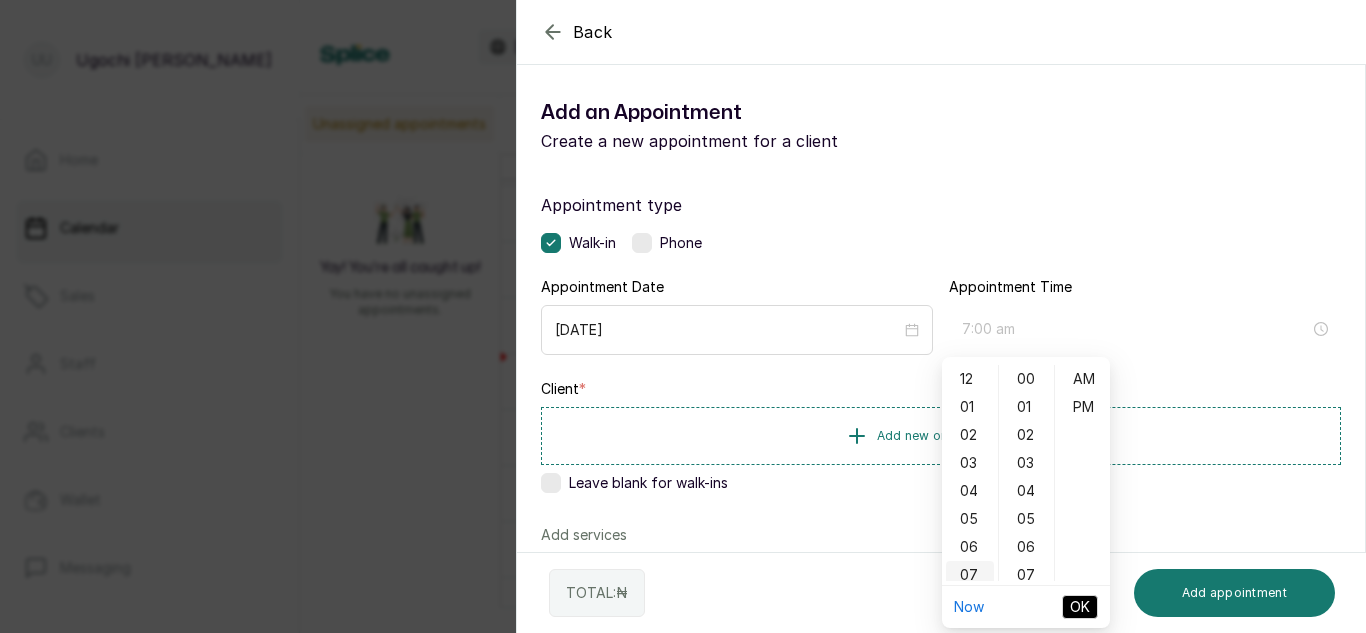 click on "07" at bounding box center [970, 575] 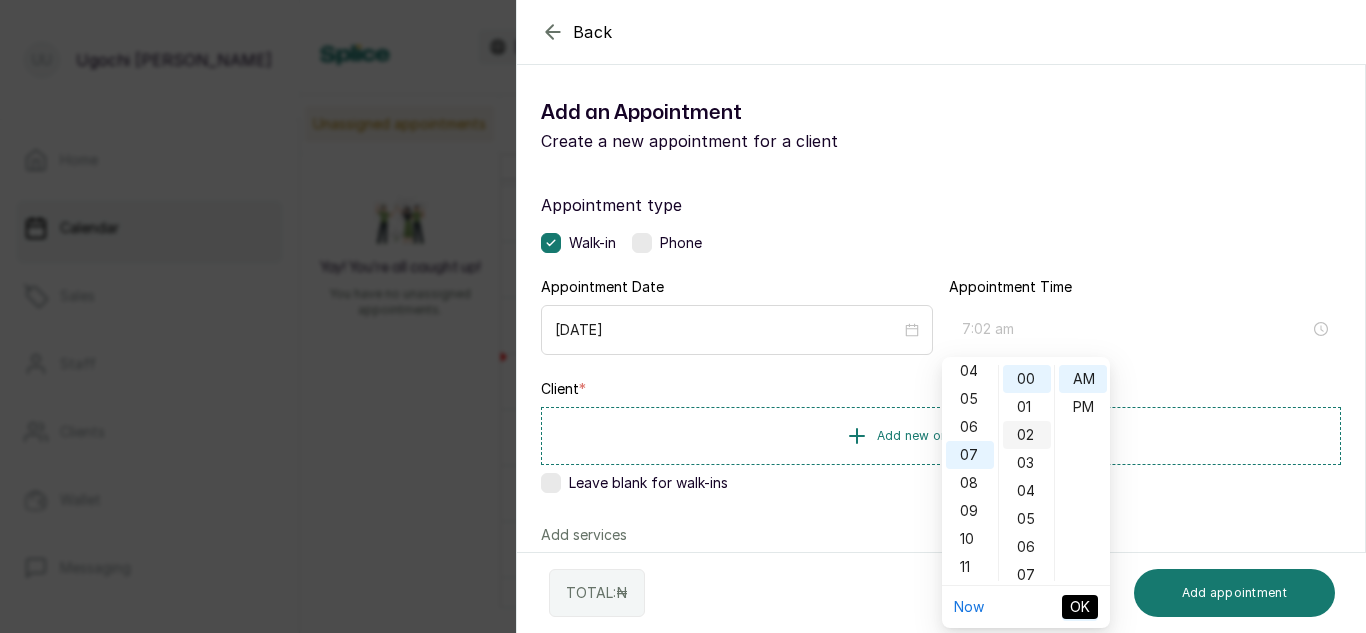 click on "02" at bounding box center (1027, 435) 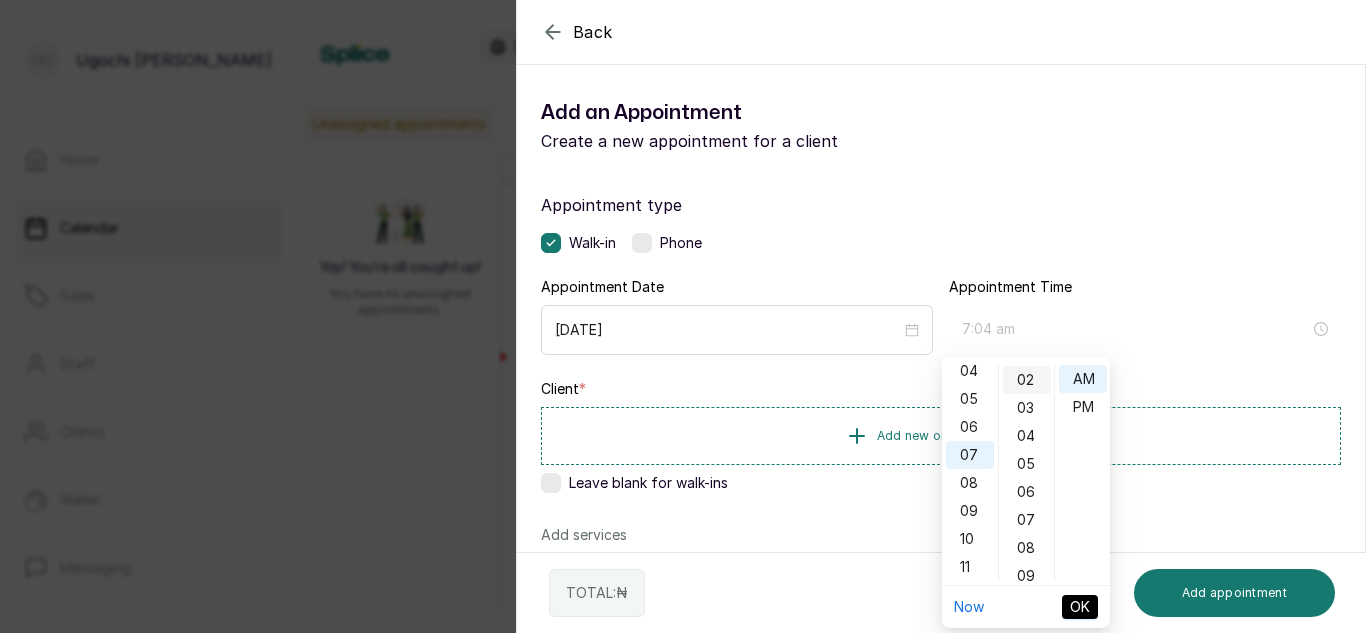 scroll, scrollTop: 56, scrollLeft: 0, axis: vertical 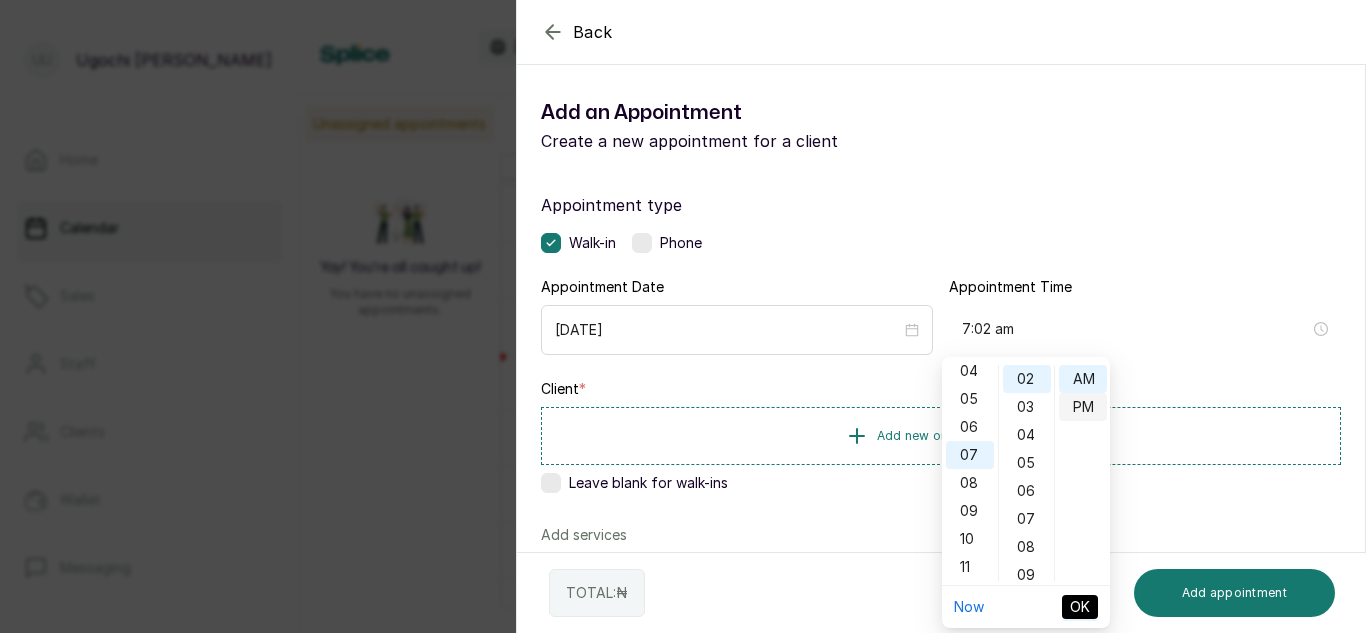 type on "7:02 pm" 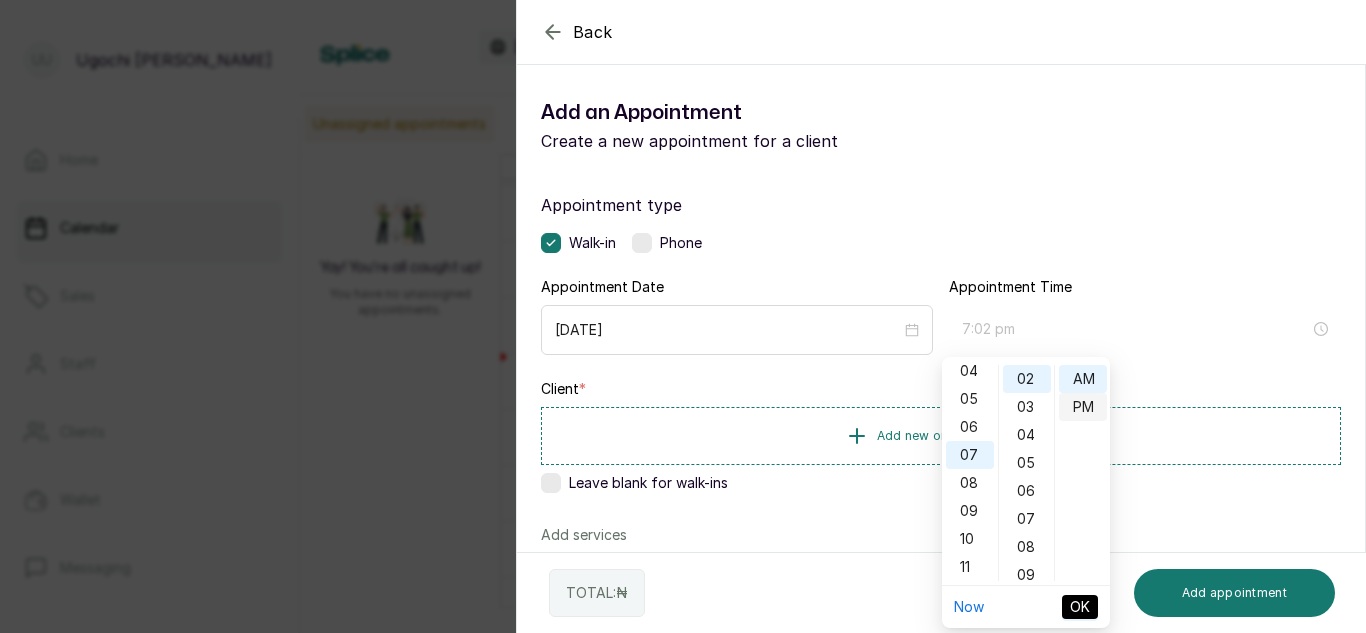 click on "PM" at bounding box center (1083, 407) 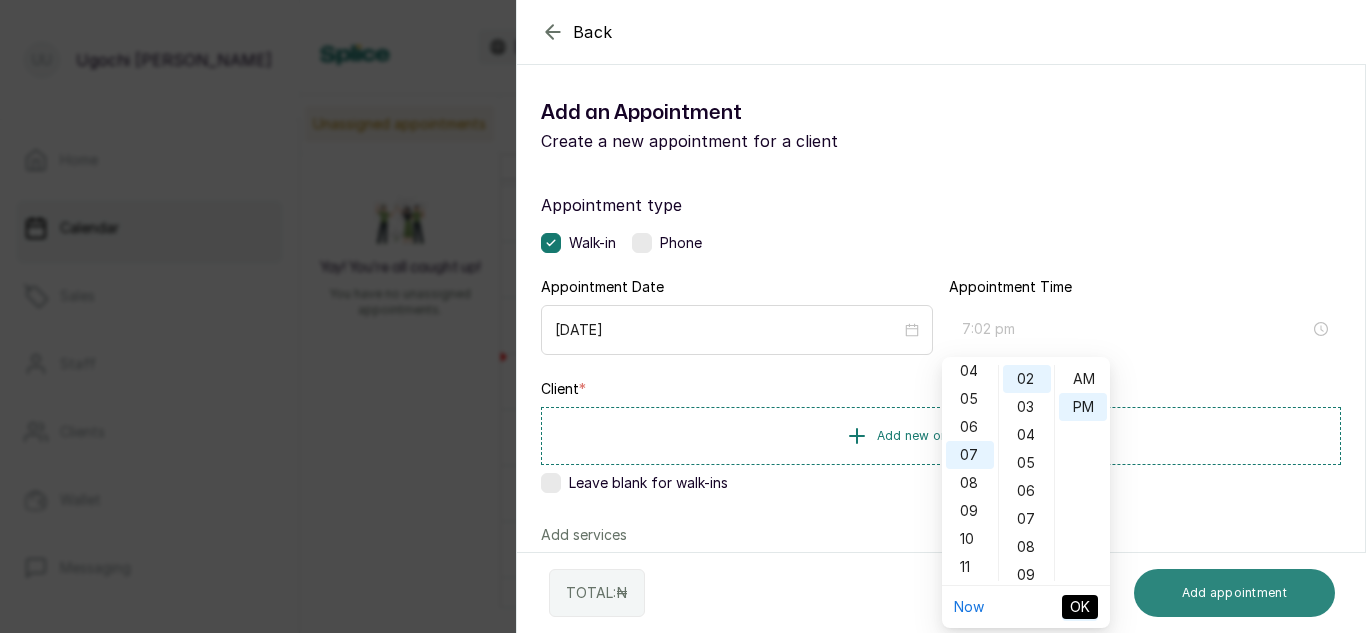click on "Add appointment" at bounding box center (1235, 593) 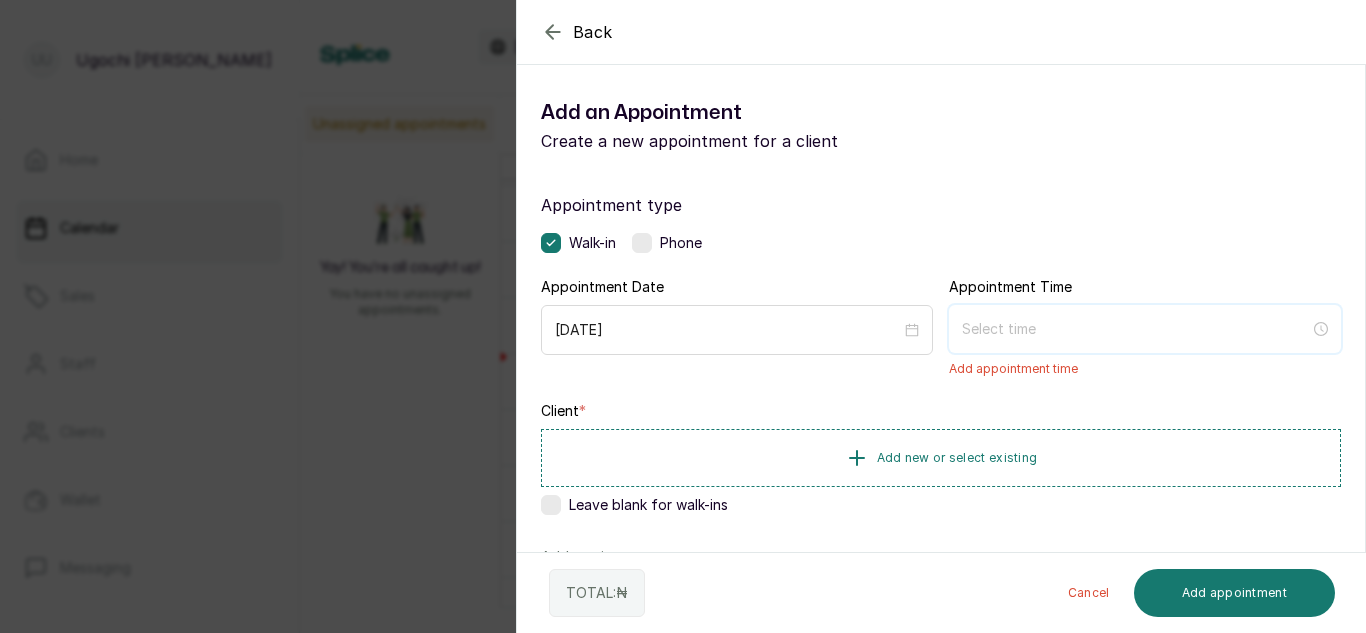 click at bounding box center (1136, 329) 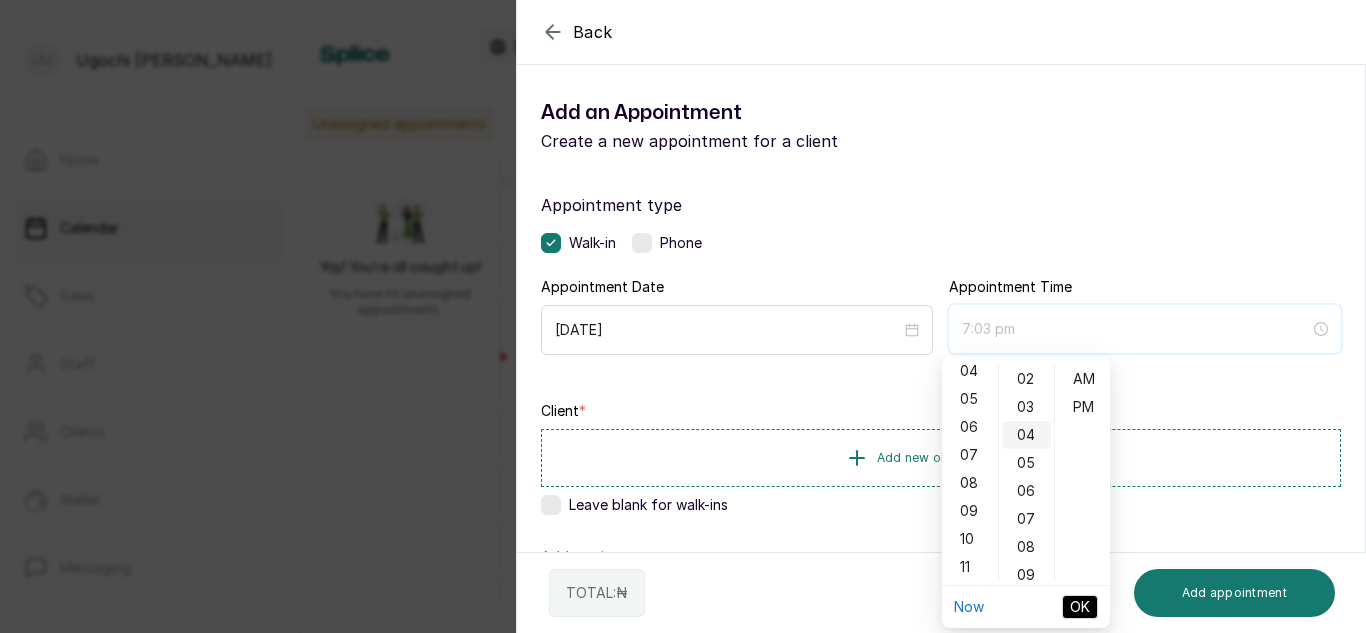type on "7:04 pm" 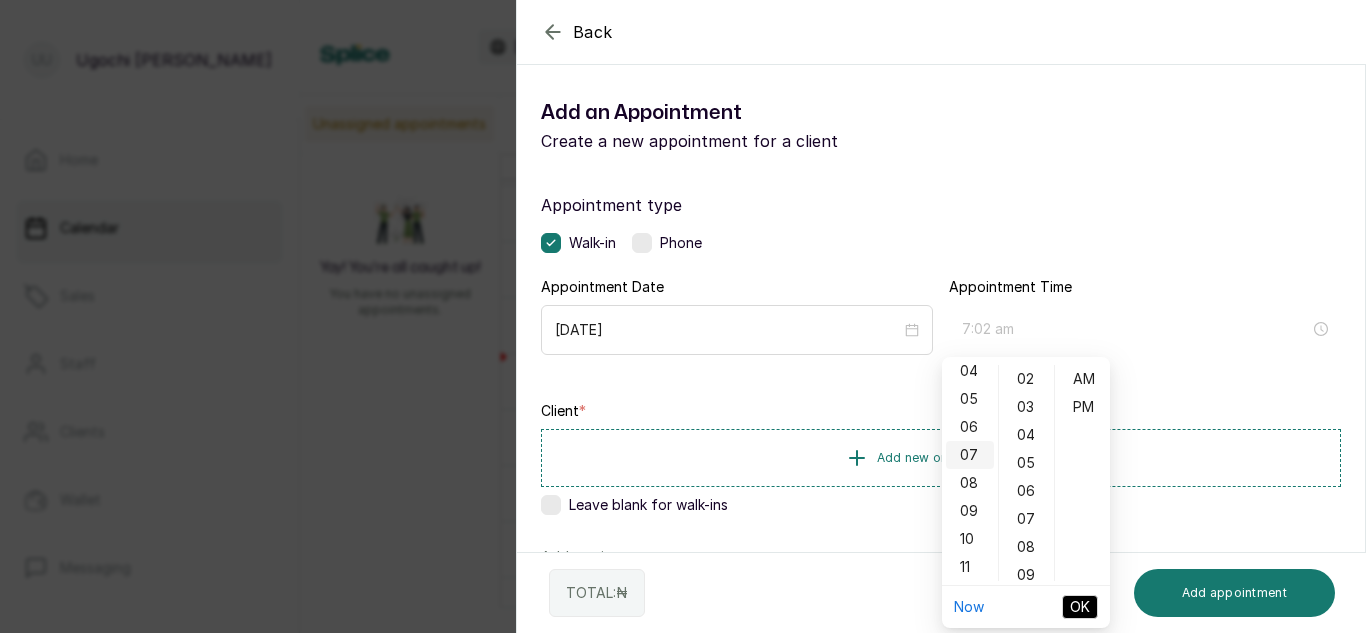 click on "07" at bounding box center [970, 455] 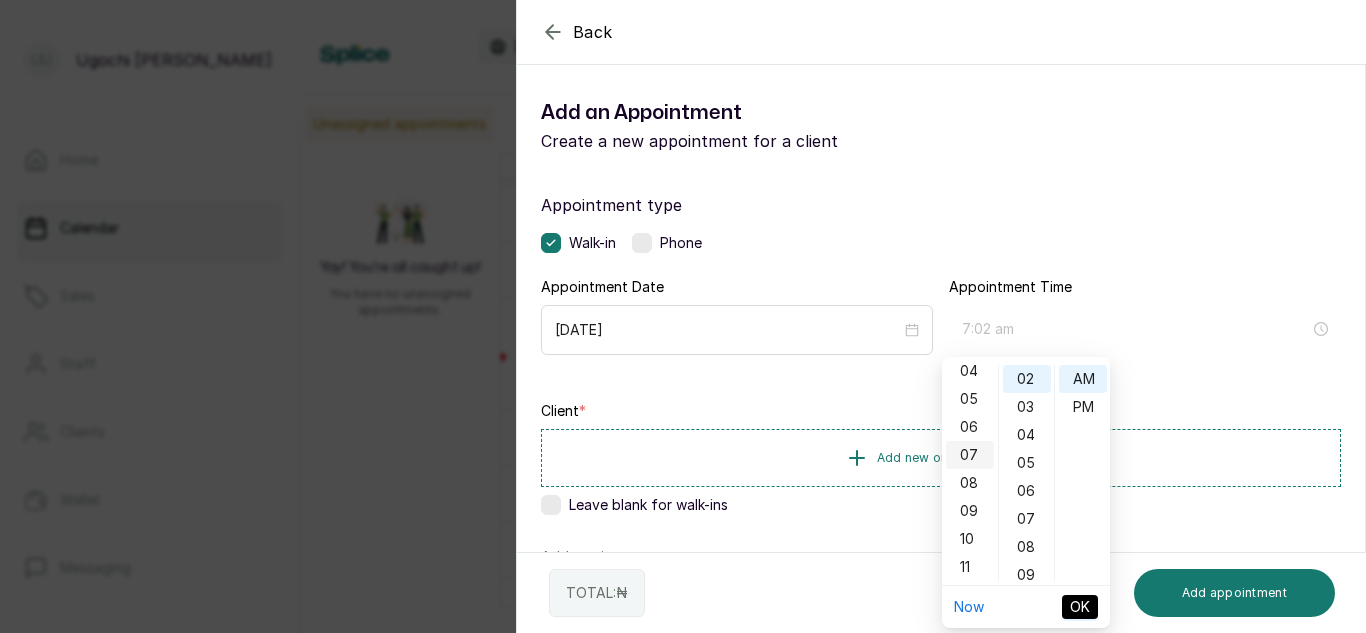 click on "07" at bounding box center [970, 455] 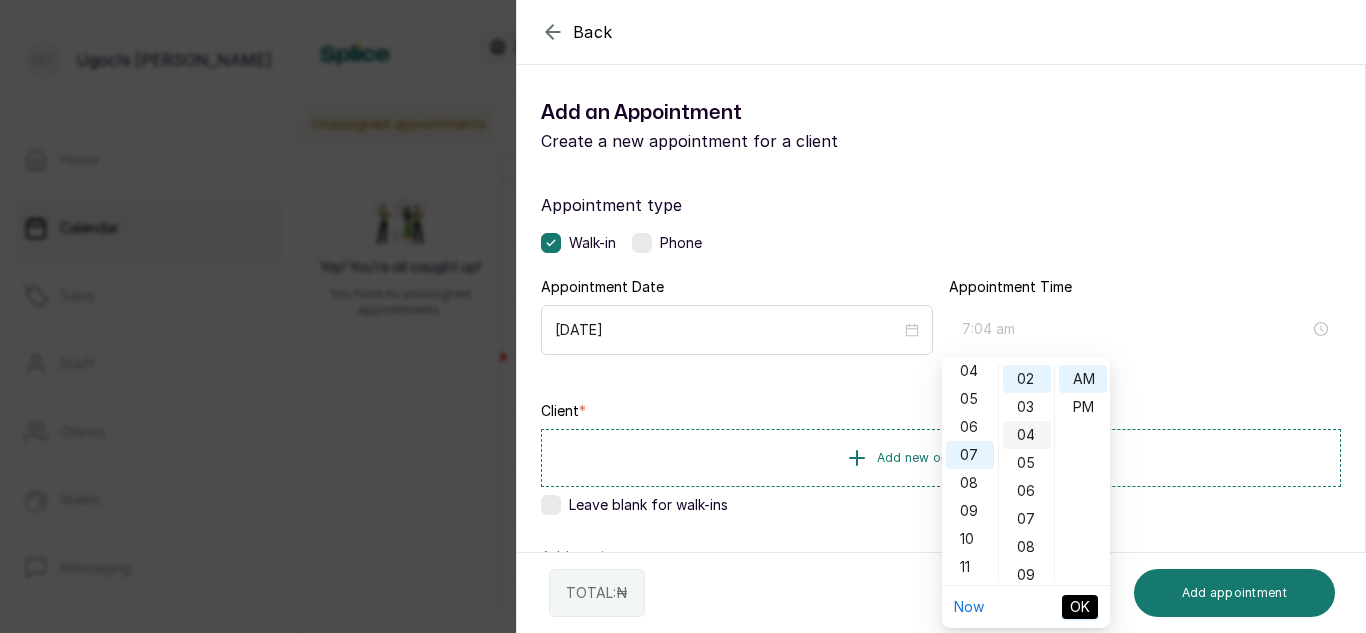 click on "04" at bounding box center (1027, 435) 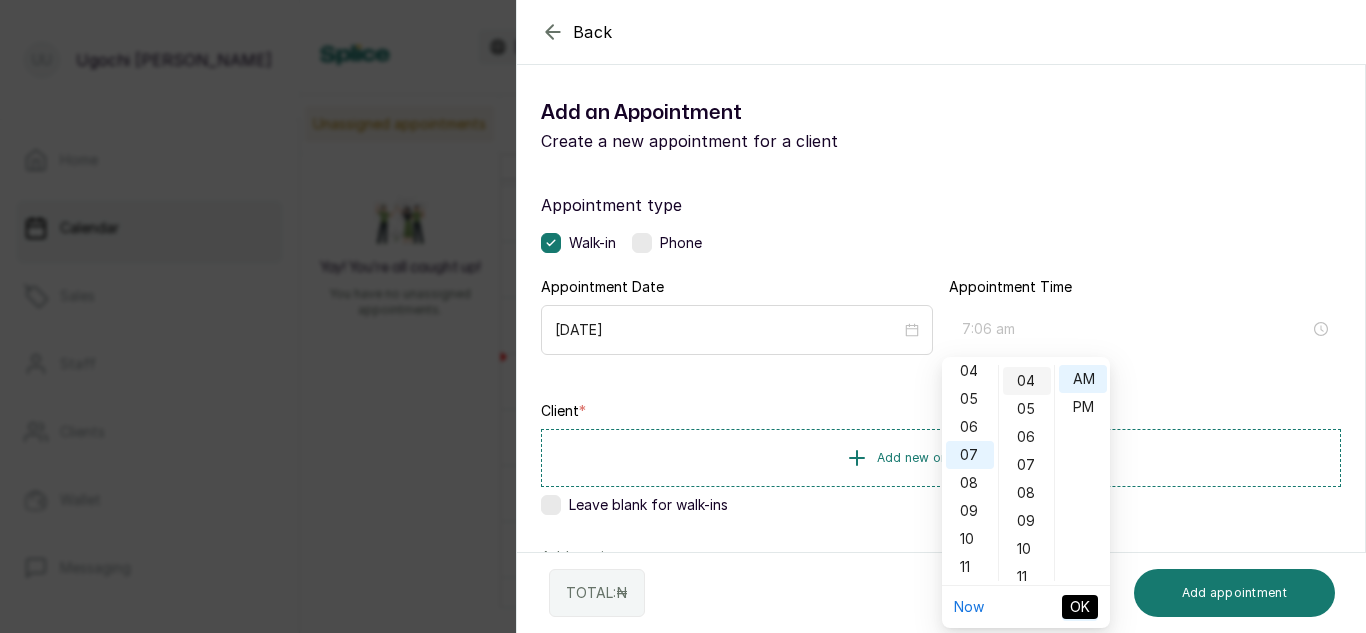 scroll, scrollTop: 112, scrollLeft: 0, axis: vertical 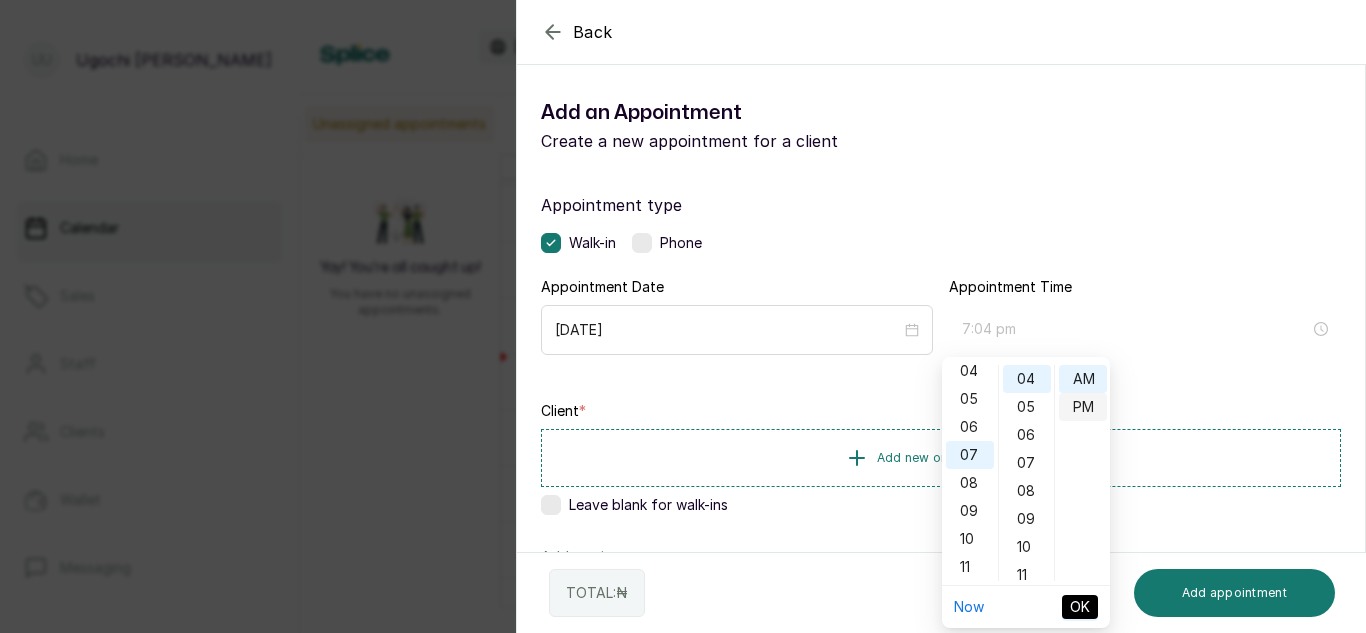 click on "PM" at bounding box center [1083, 407] 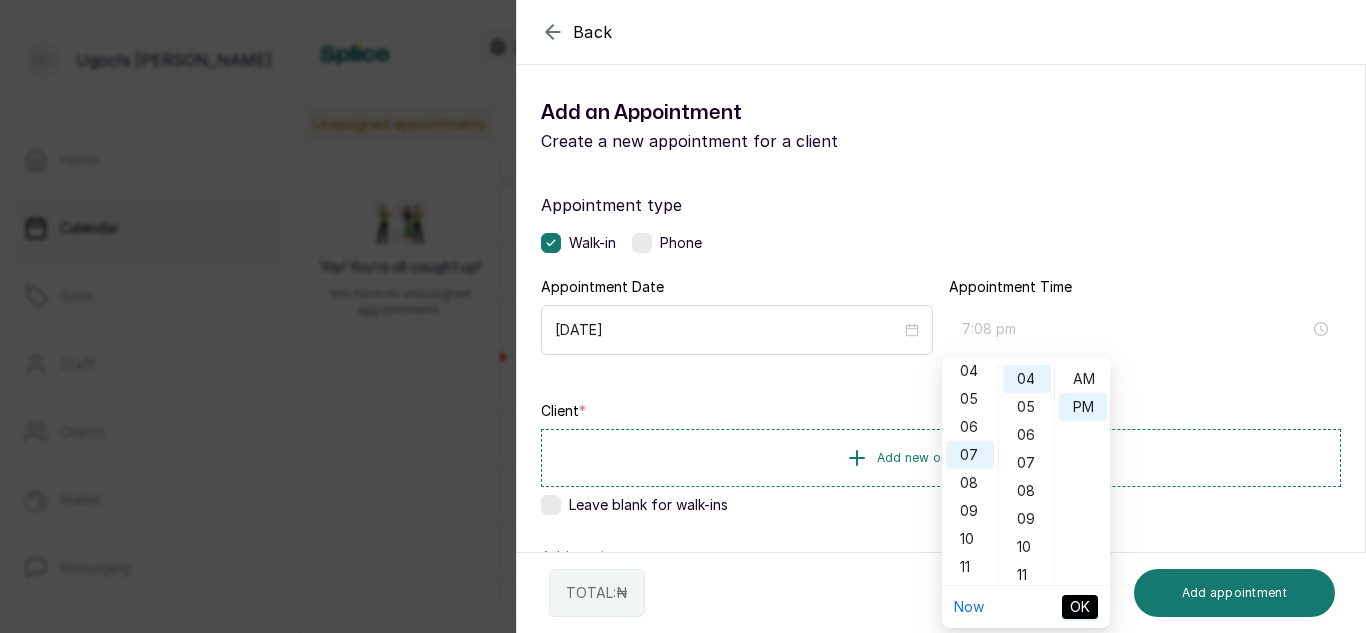 type on "7:04 pm" 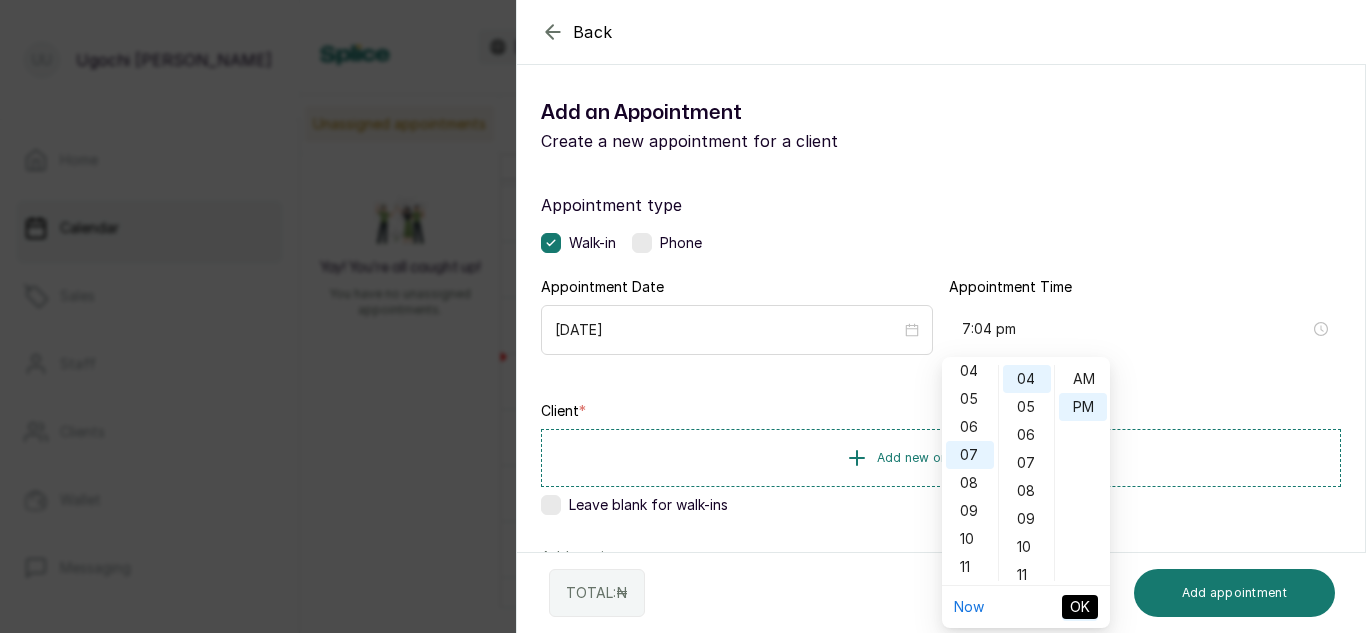 click on "OK" at bounding box center [1080, 607] 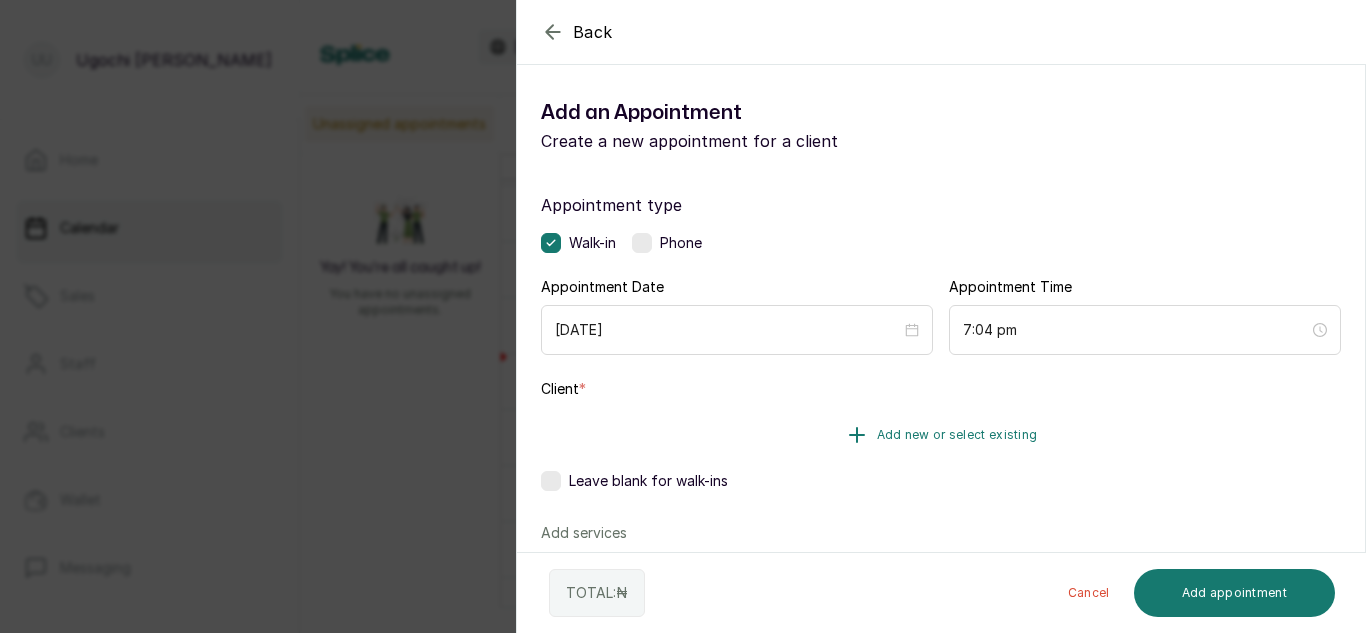 click 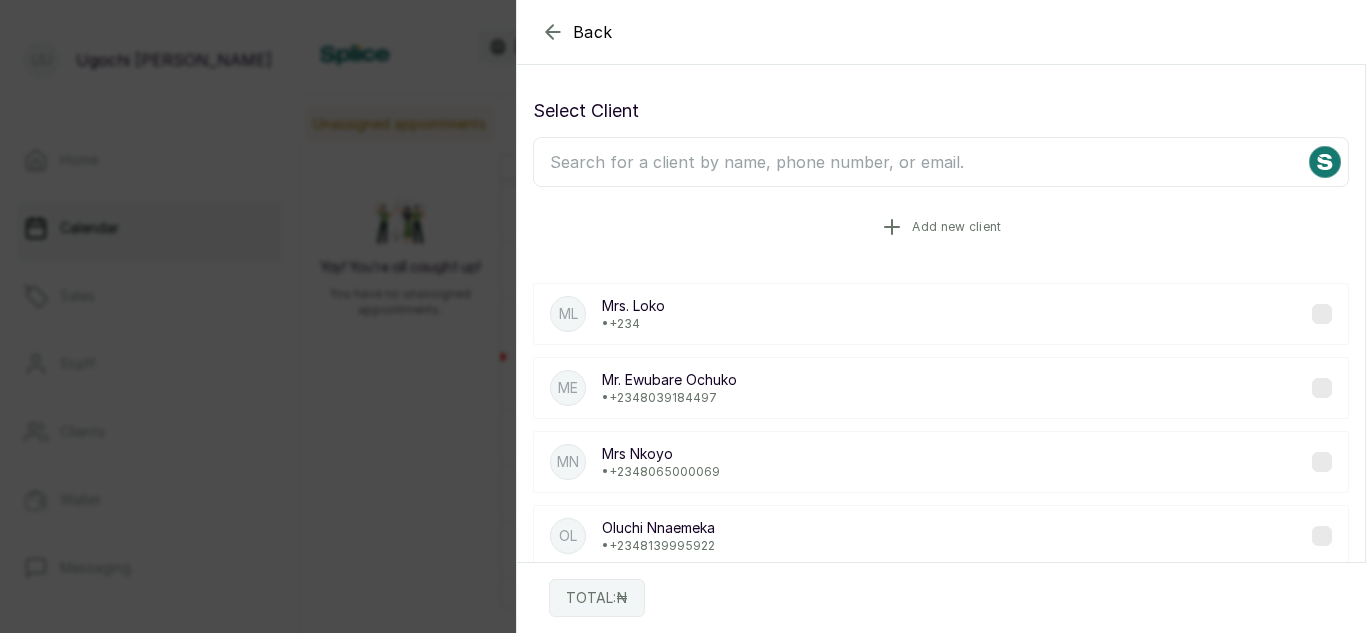 click on "Add new client" at bounding box center [941, 227] 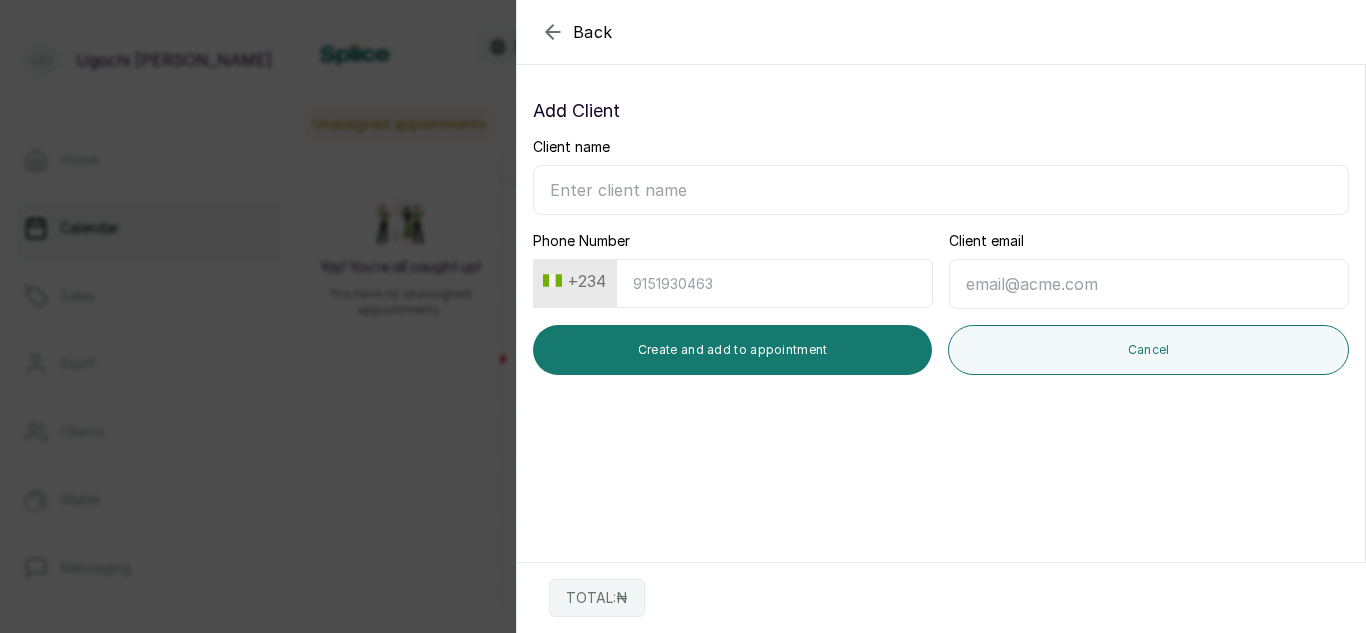click on "Client name" at bounding box center [941, 190] 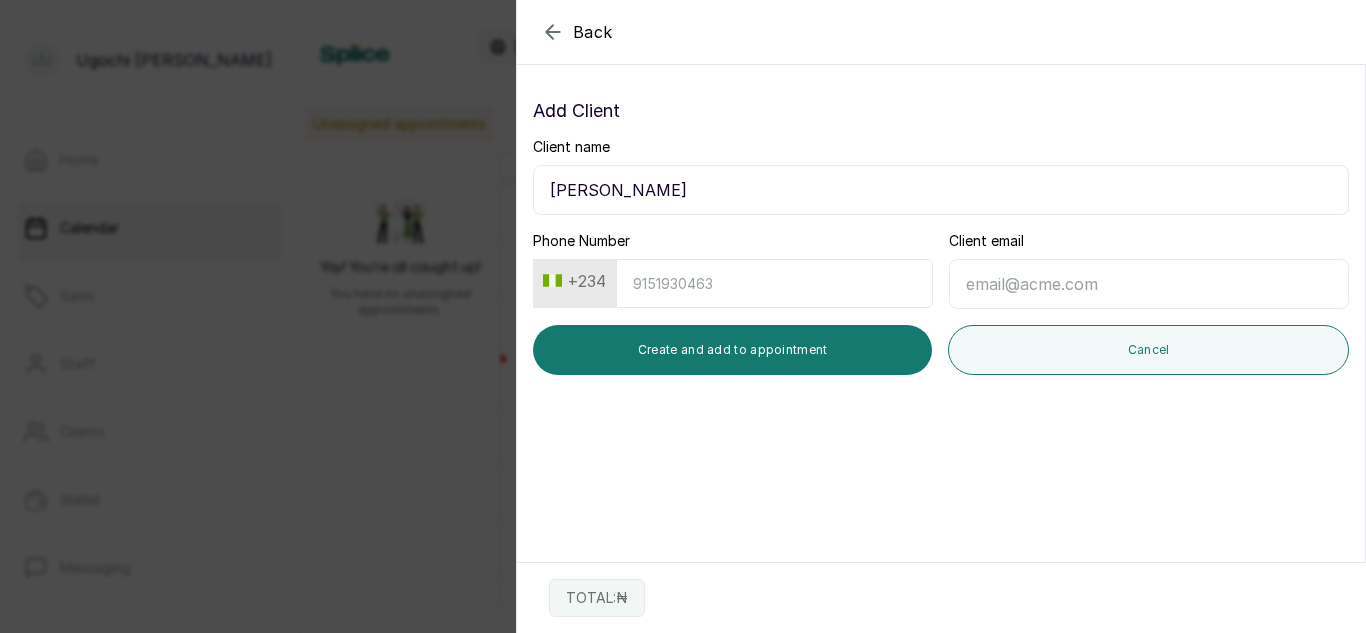 type on "[PERSON_NAME]" 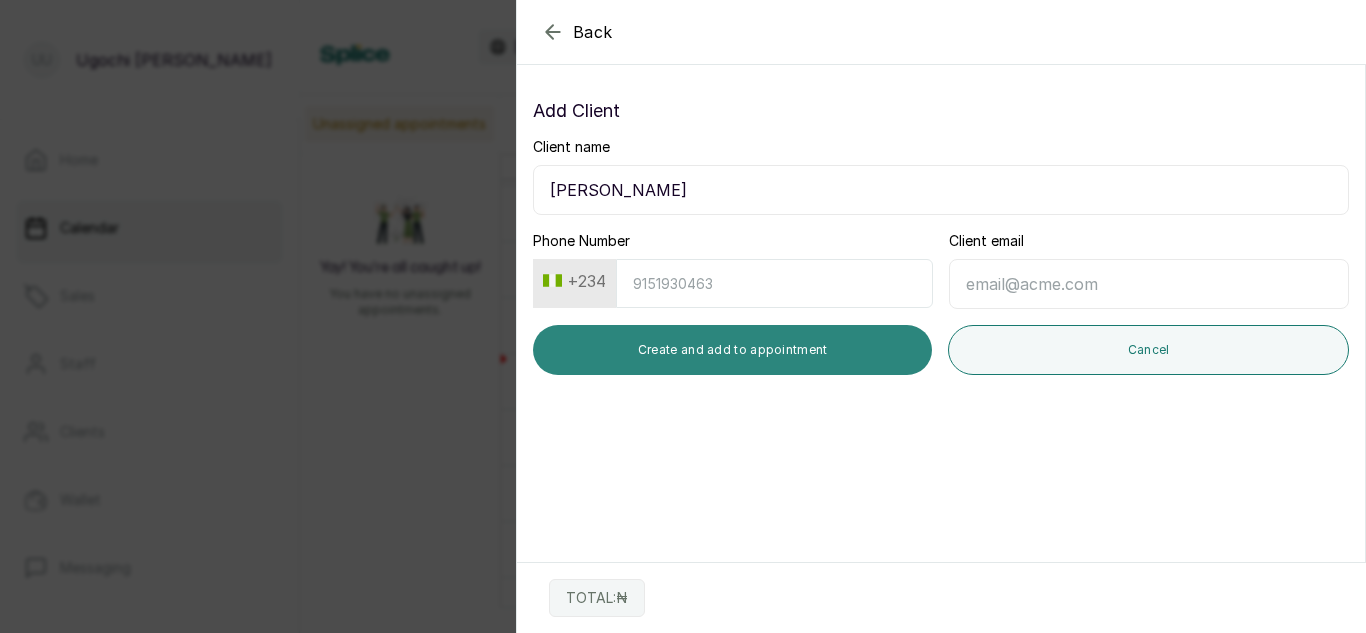 click on "Create and add to appointment" at bounding box center (732, 350) 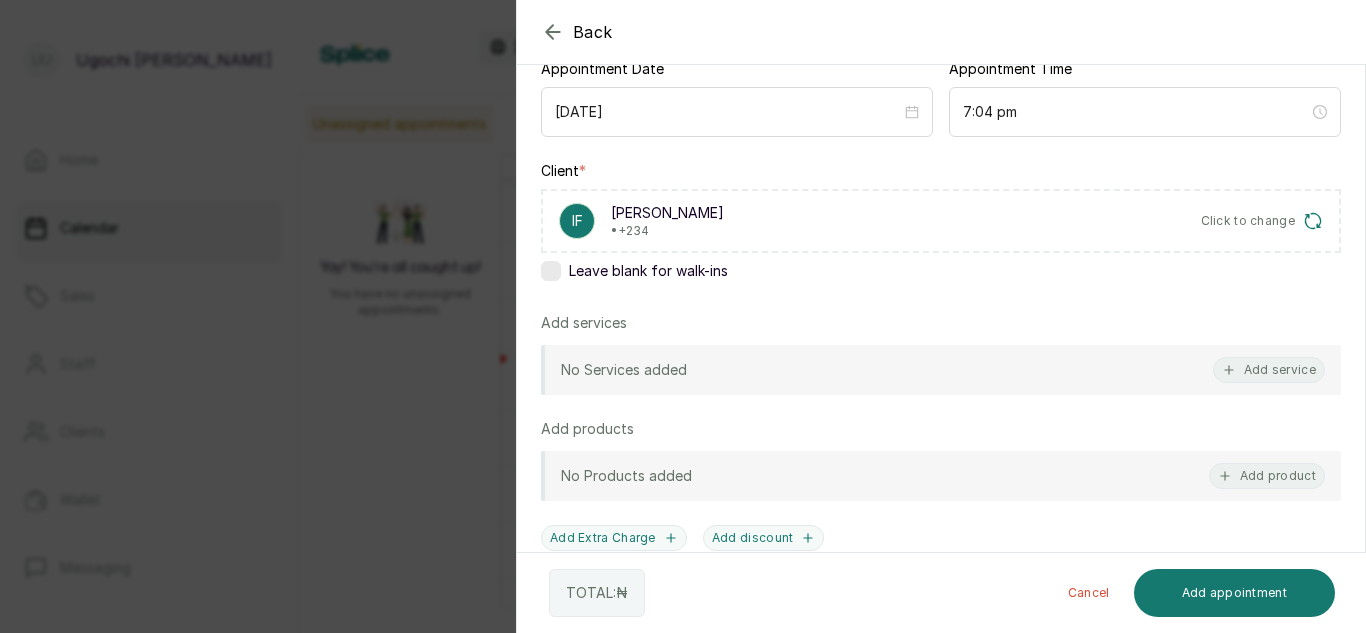 scroll, scrollTop: 251, scrollLeft: 0, axis: vertical 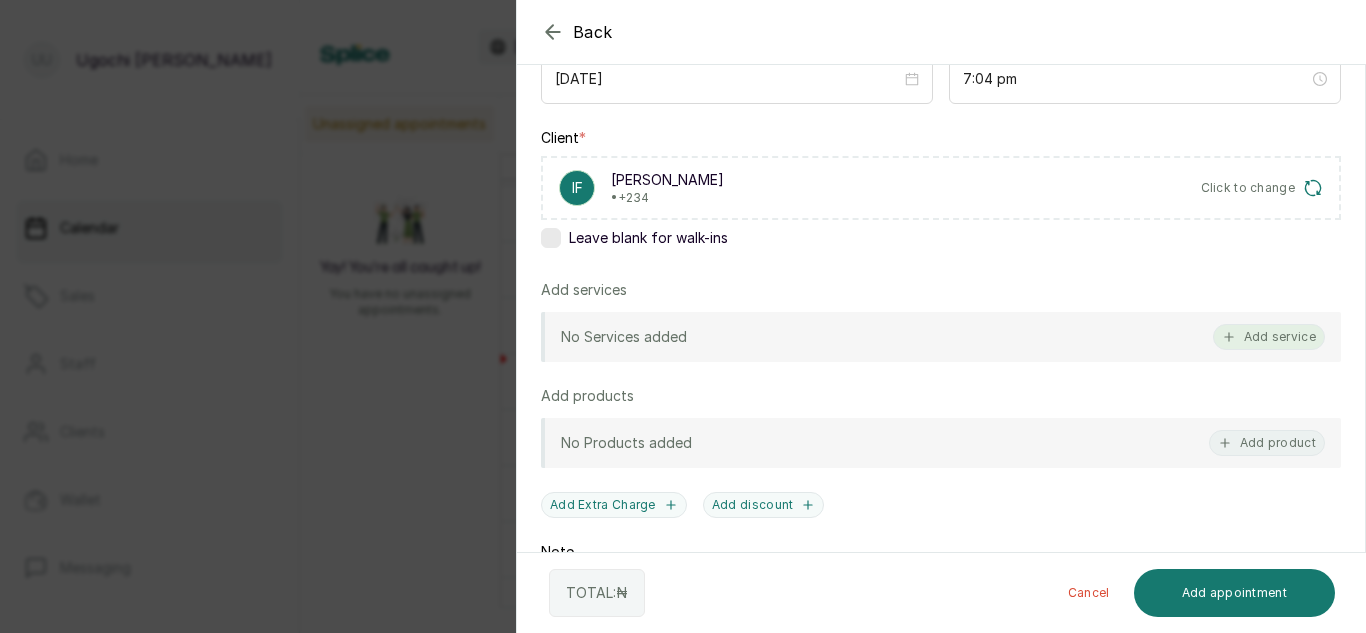 click on "Add service" at bounding box center [1269, 337] 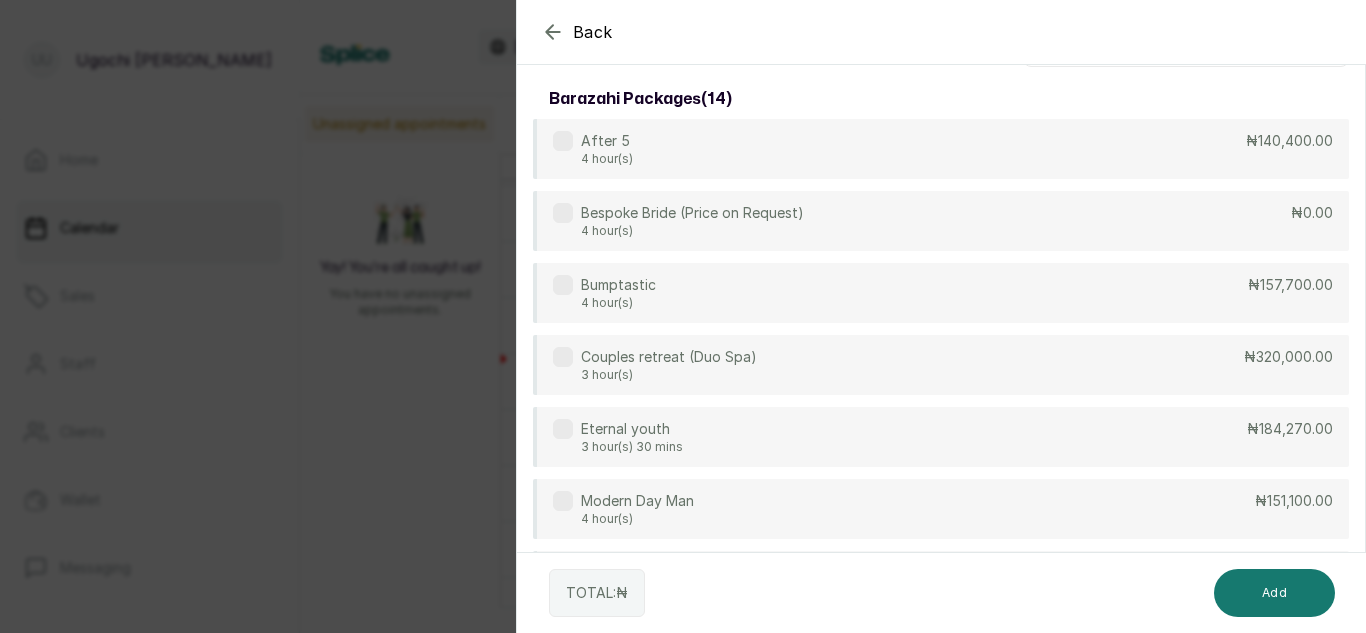 scroll, scrollTop: 0, scrollLeft: 0, axis: both 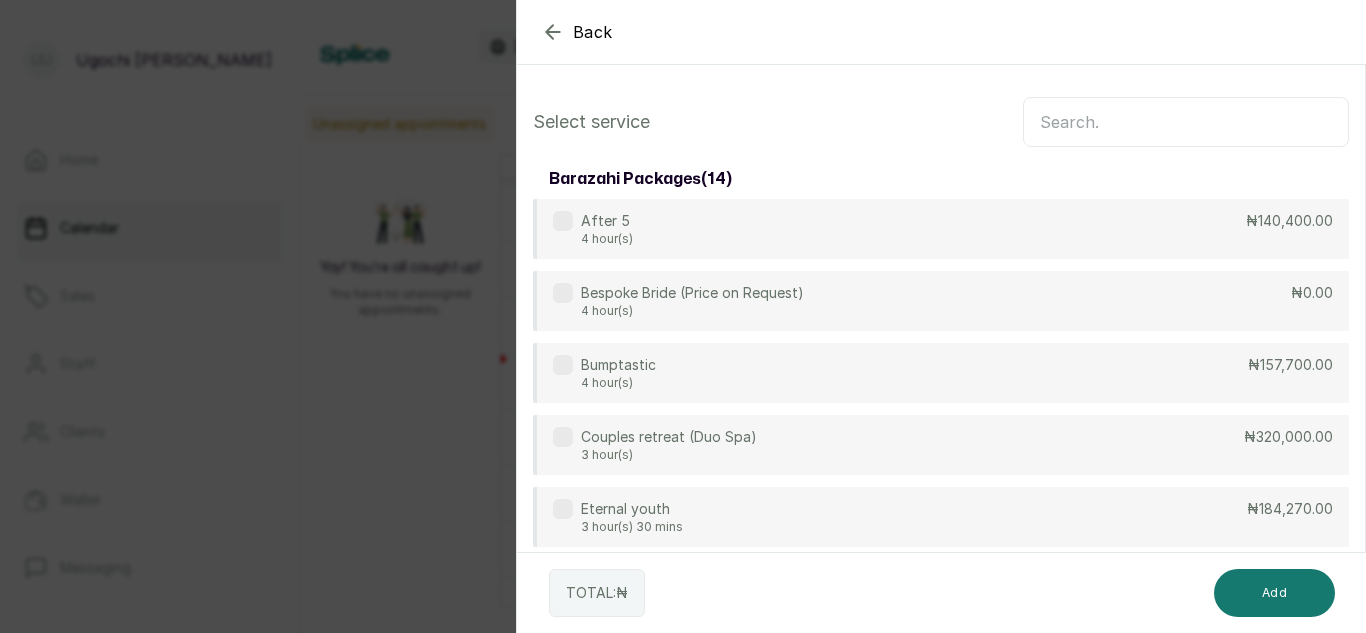 click at bounding box center [1186, 122] 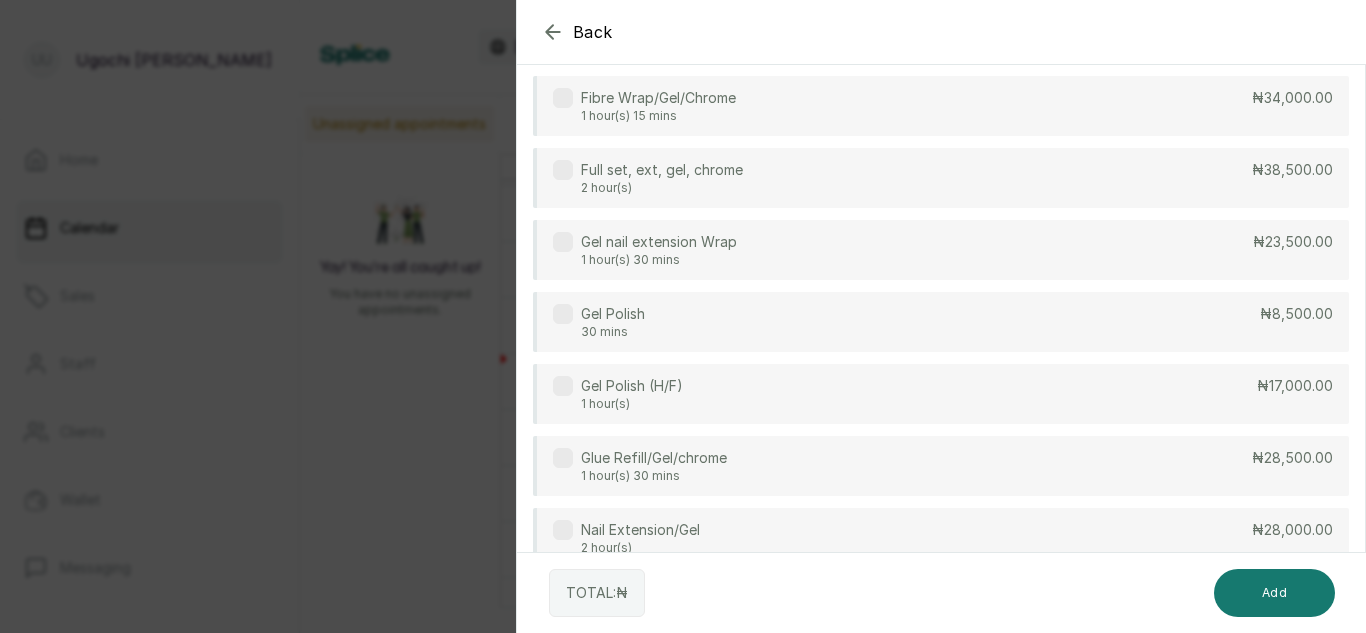 scroll, scrollTop: 460, scrollLeft: 0, axis: vertical 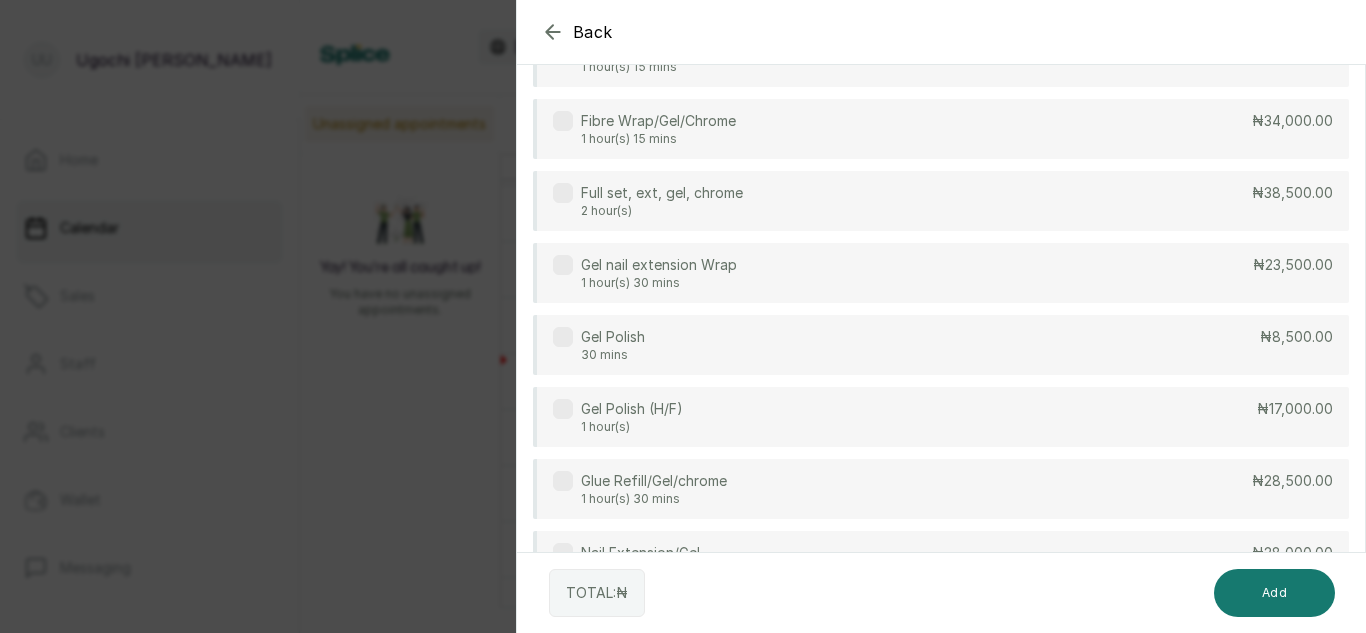 type on "gel" 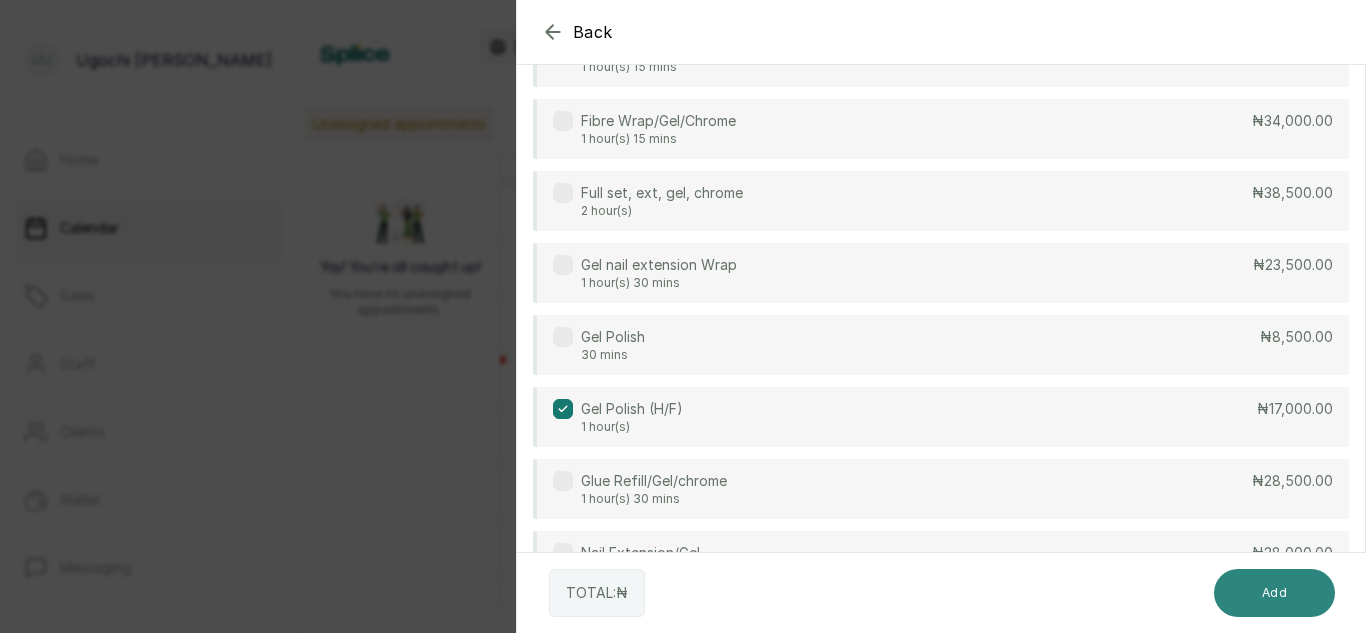 click on "Add" at bounding box center (1274, 593) 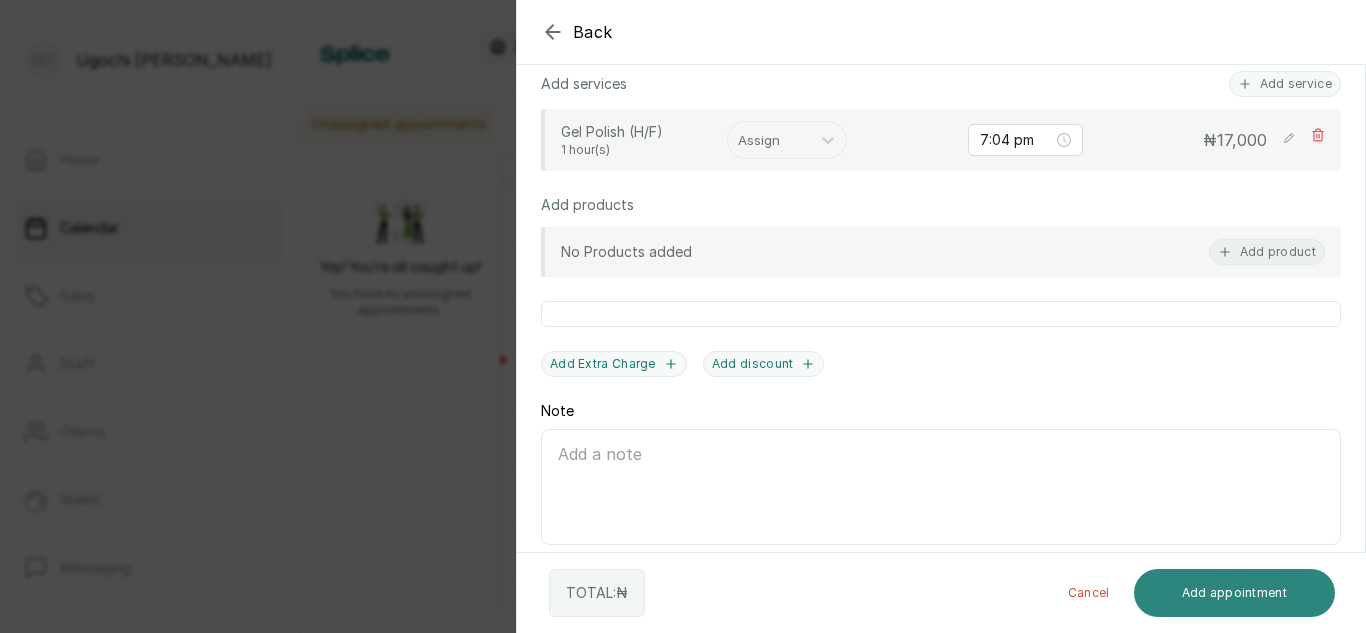 click on "Add appointment" at bounding box center (1235, 593) 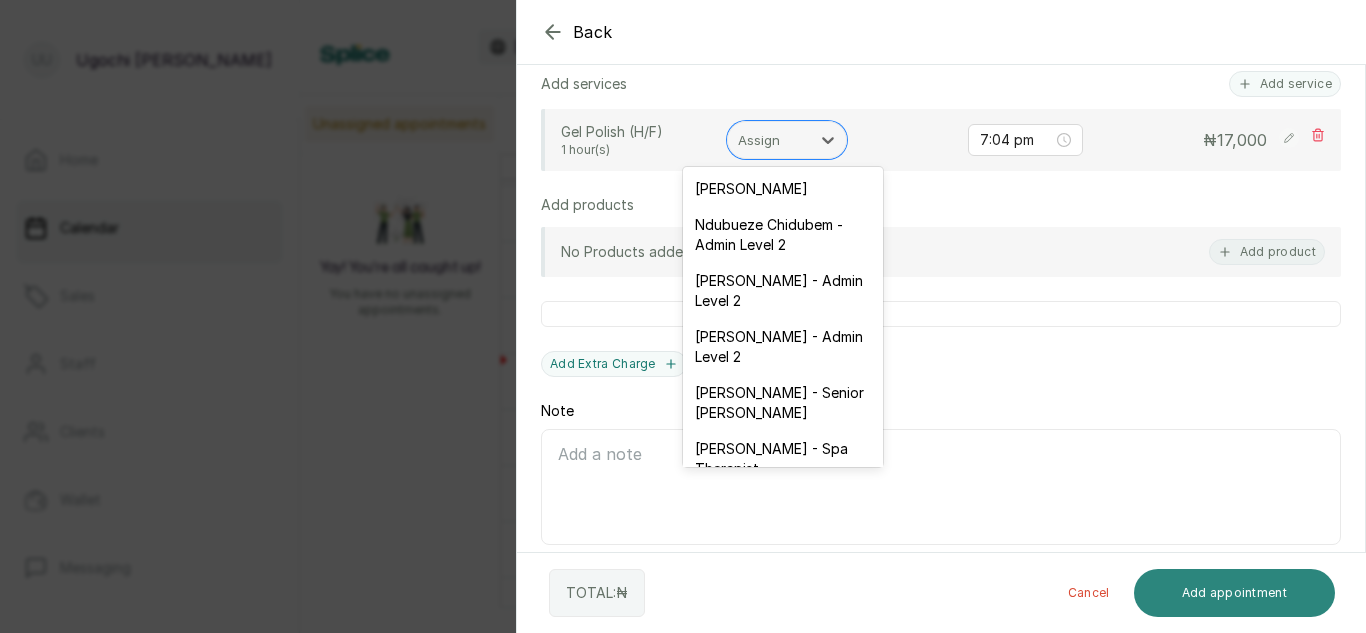type on "w" 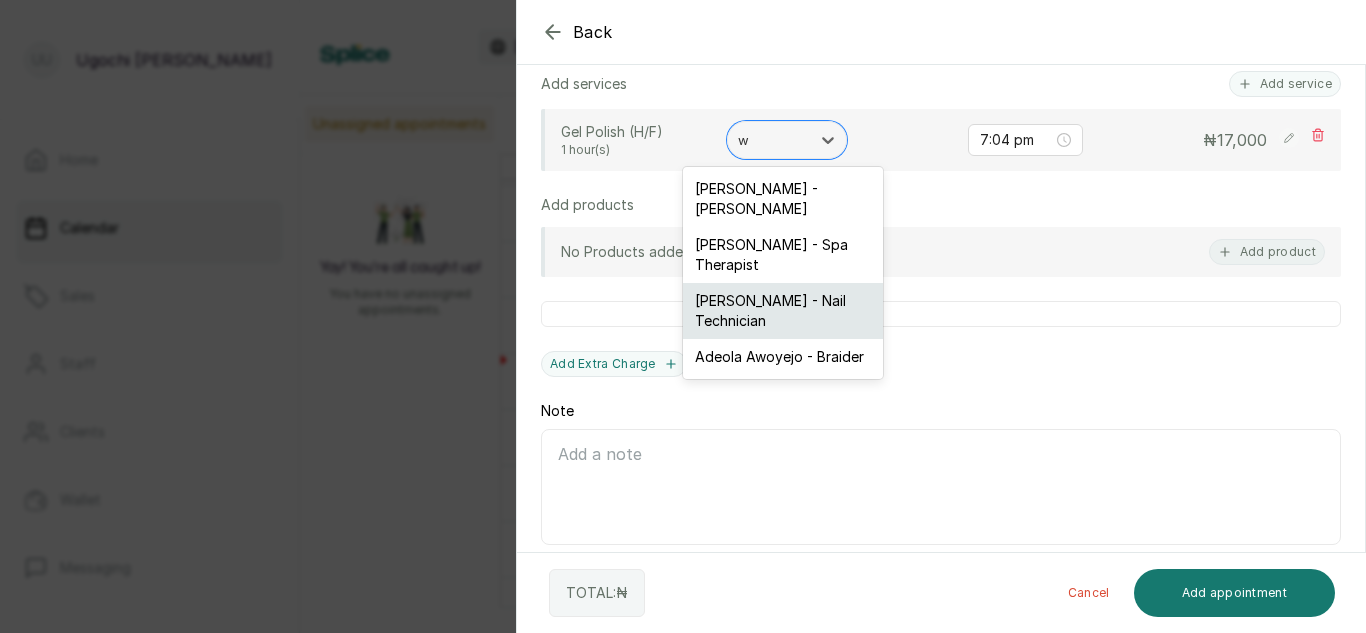 click on "[PERSON_NAME] - Nail Technician" at bounding box center (783, 311) 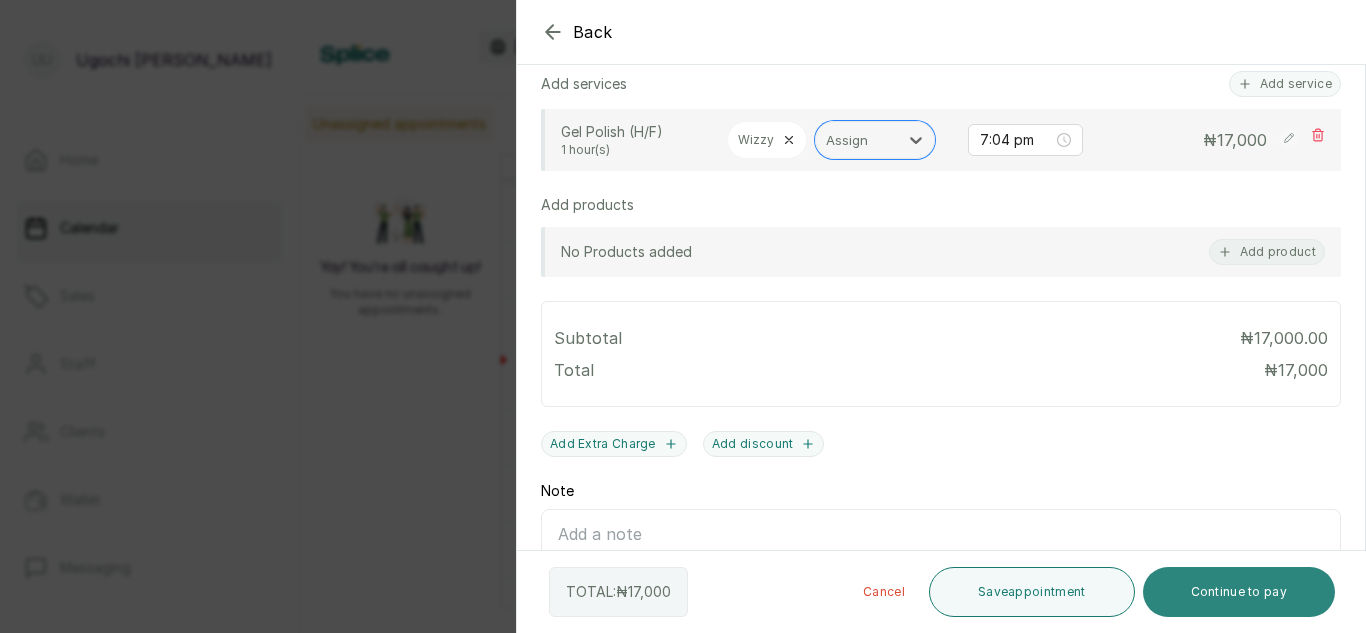 click on "Continue to pay" at bounding box center (1239, 592) 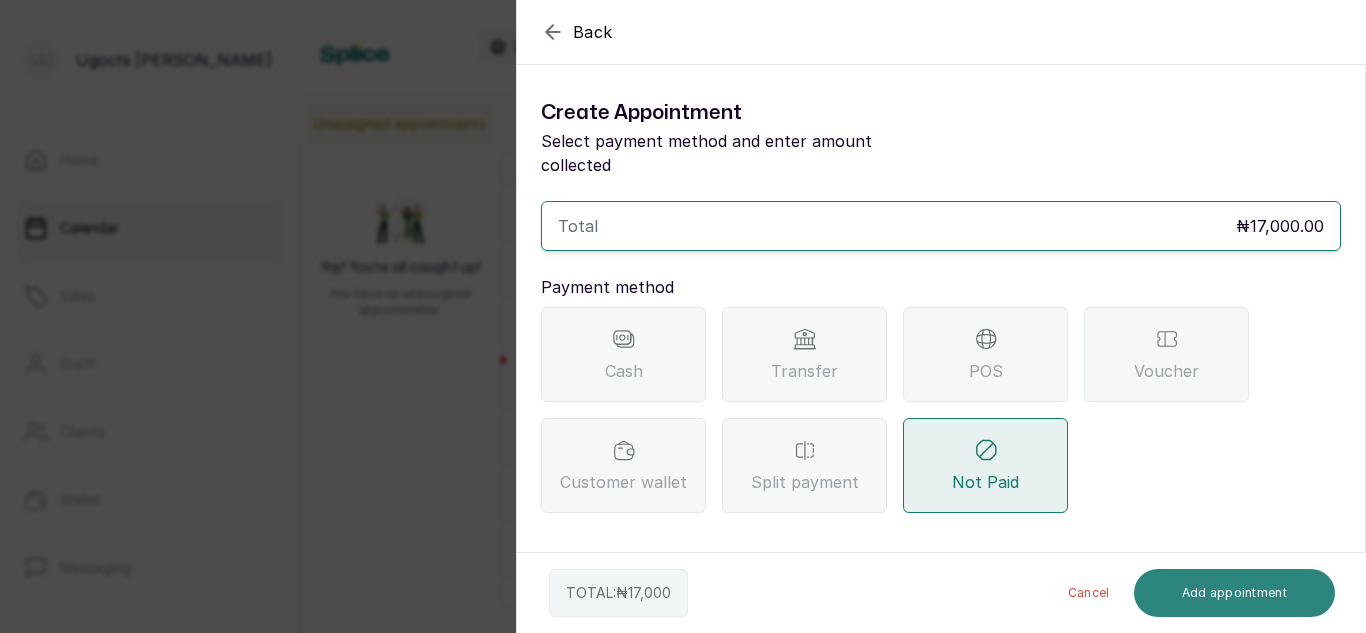 scroll, scrollTop: 0, scrollLeft: 0, axis: both 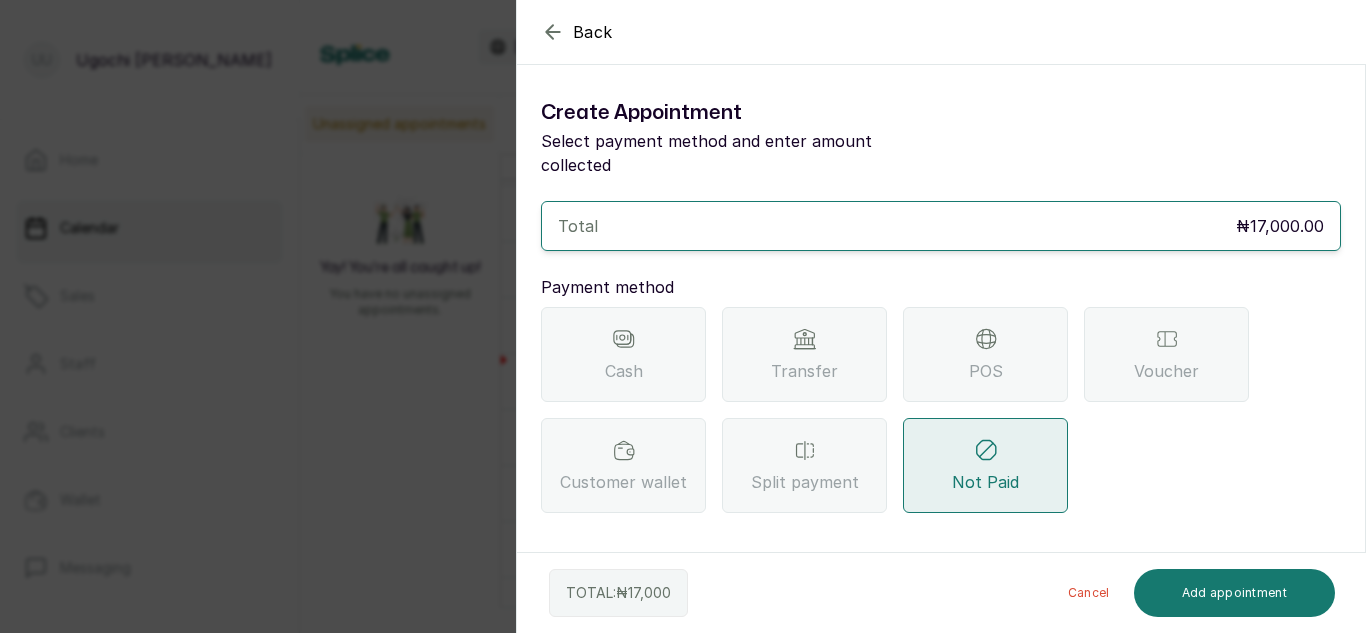 click on "Transfer" at bounding box center [804, 371] 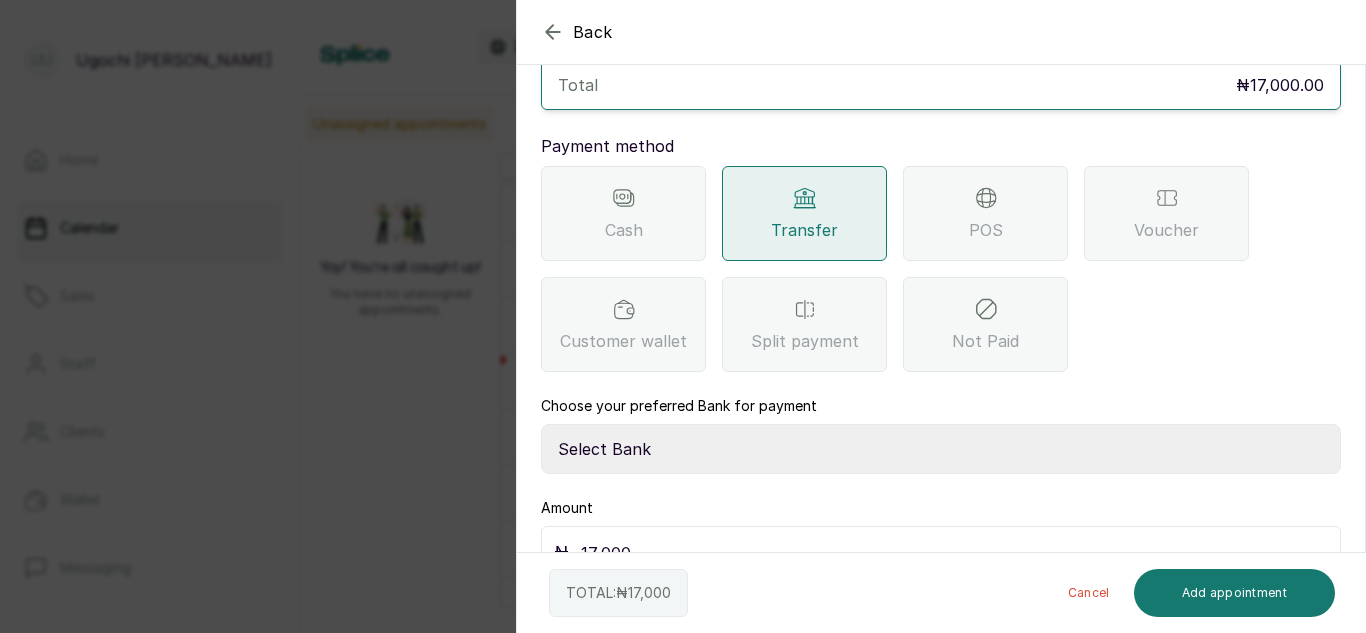 scroll, scrollTop: 161, scrollLeft: 0, axis: vertical 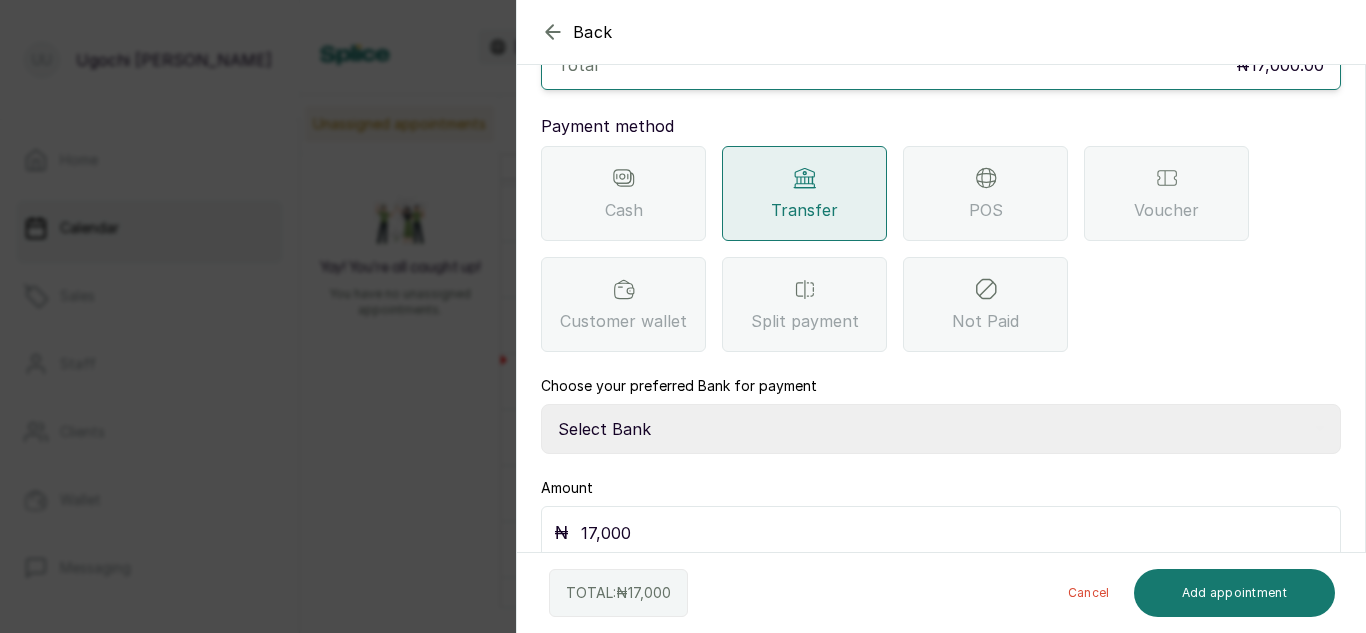 click on "Choose your preferred Bank for payment" at bounding box center [679, 386] 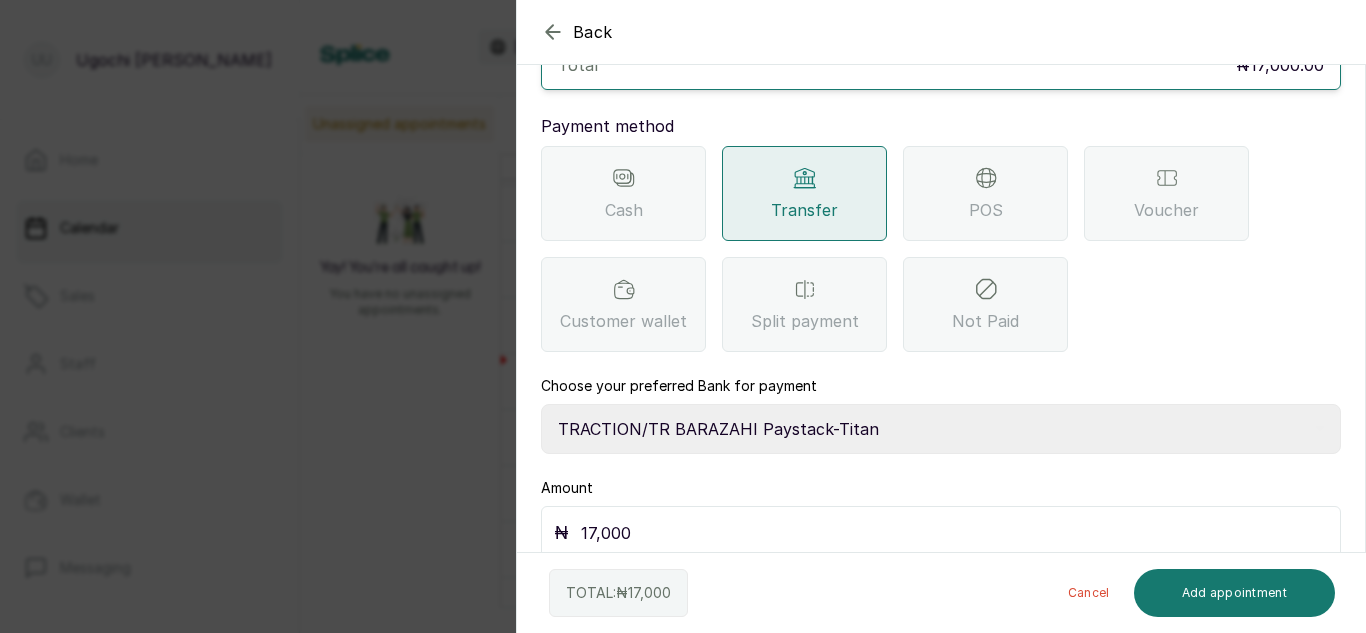 click on "Select Bank TRACTION/TR BARAZAHI Paystack-Titan Barazahi Ltd VFD Microfinance Bank Limited" at bounding box center [941, 429] 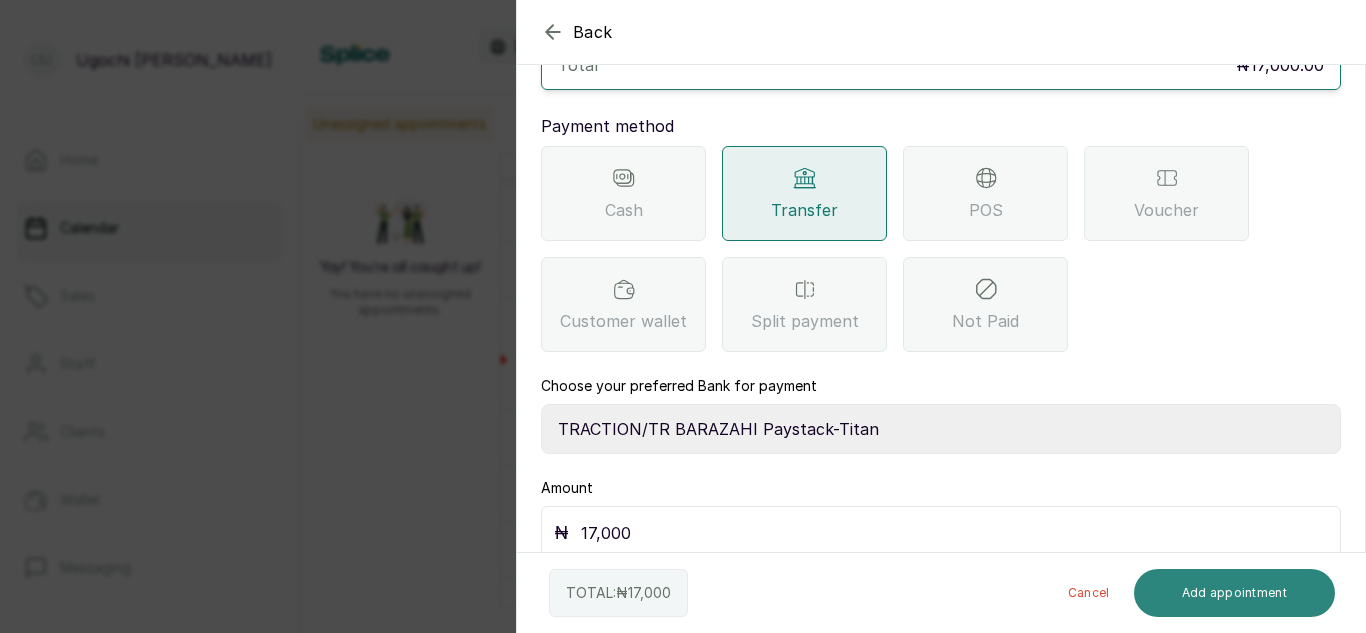 click on "Add appointment" at bounding box center (1235, 593) 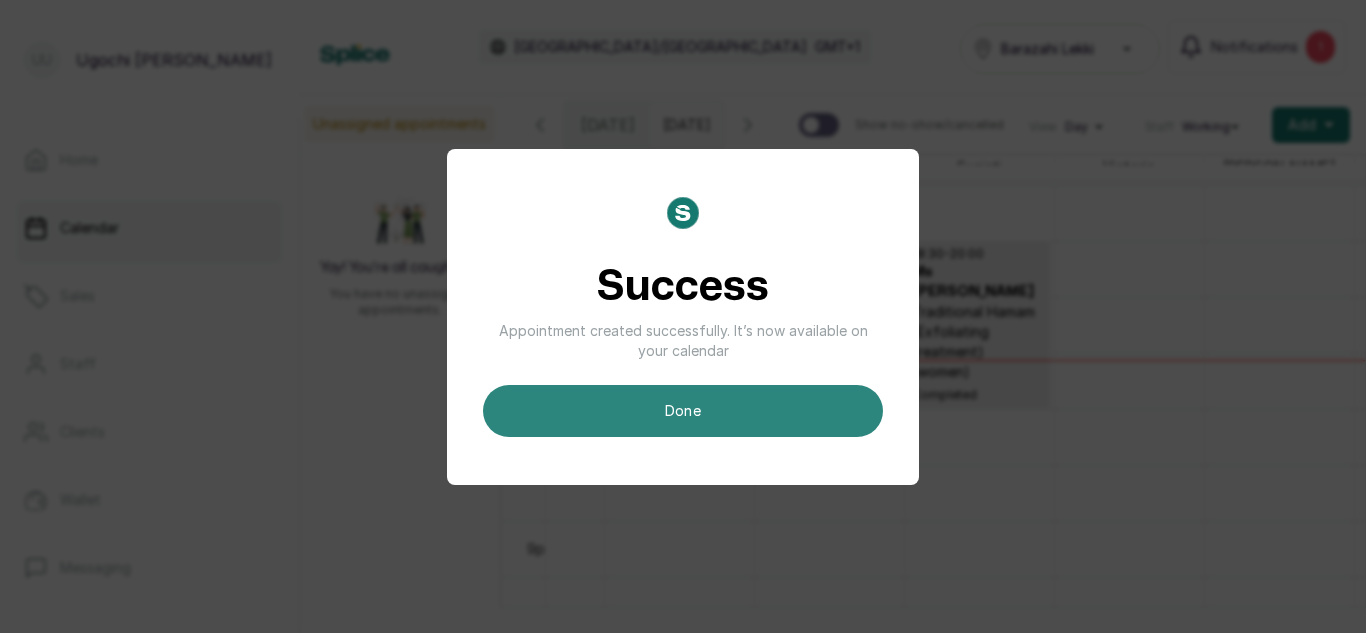 click on "done" at bounding box center (683, 411) 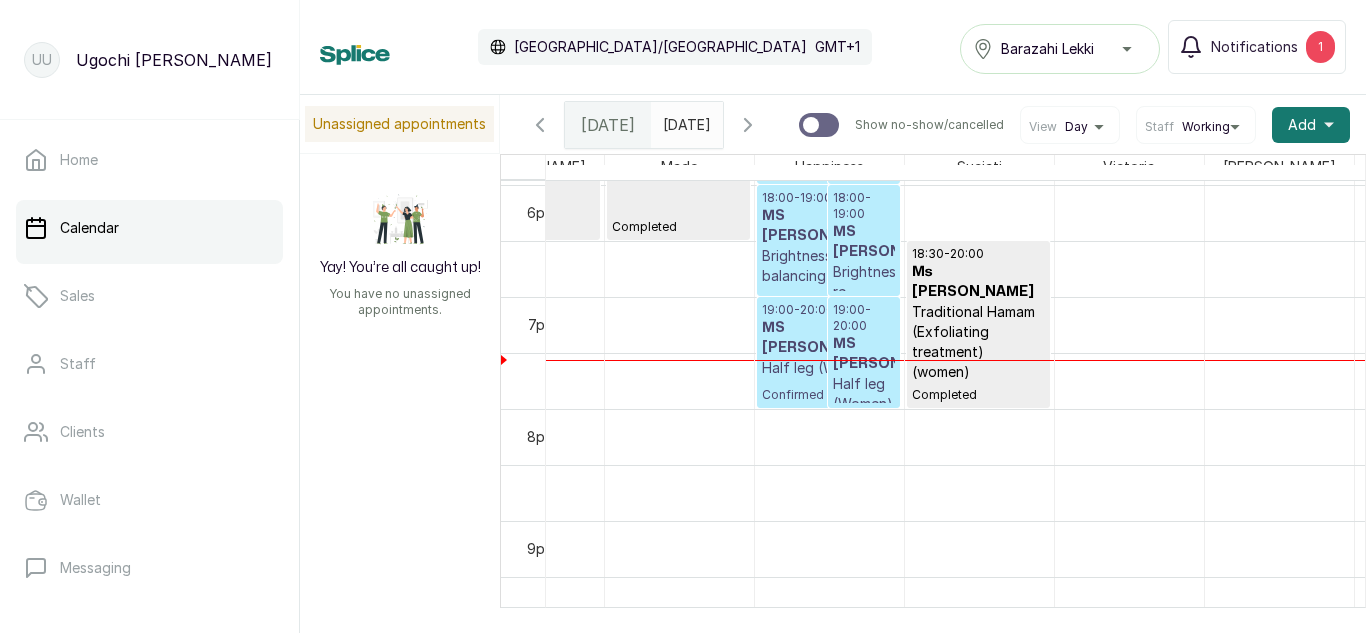 scroll, scrollTop: 2012, scrollLeft: 1072, axis: both 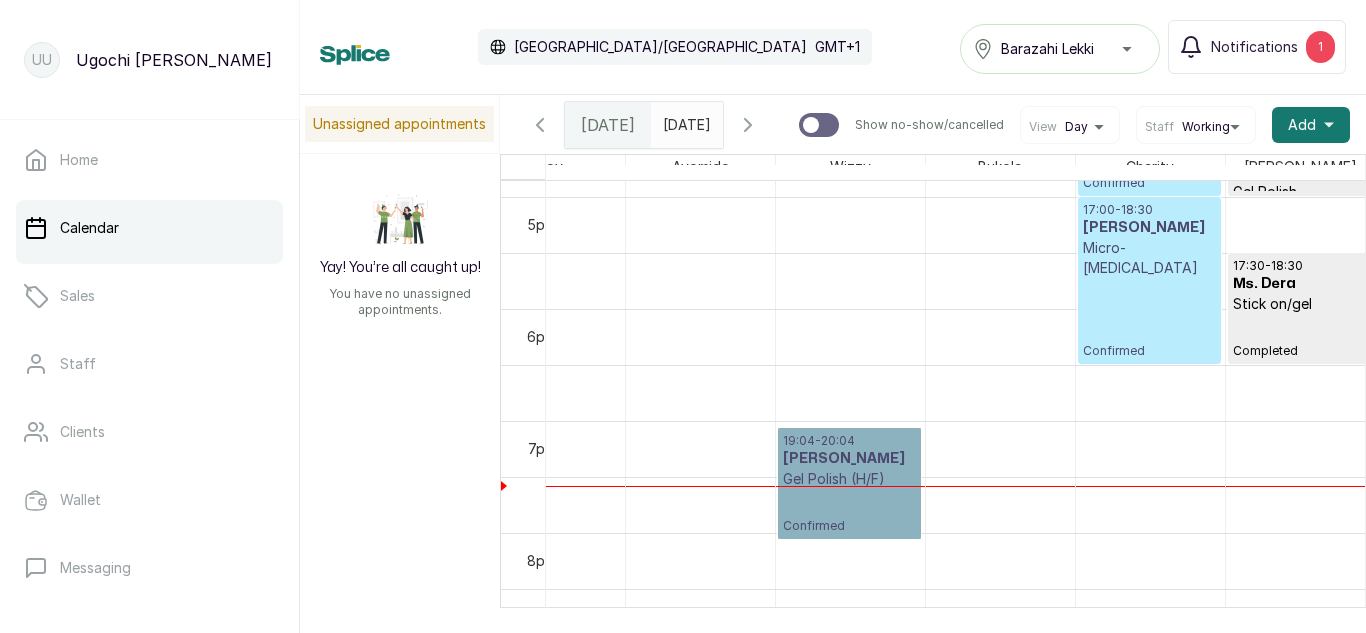 click on "19:04  -  20:04 [PERSON_NAME]   Gel Polish (H/F) Confirmed" at bounding box center [849, 483] 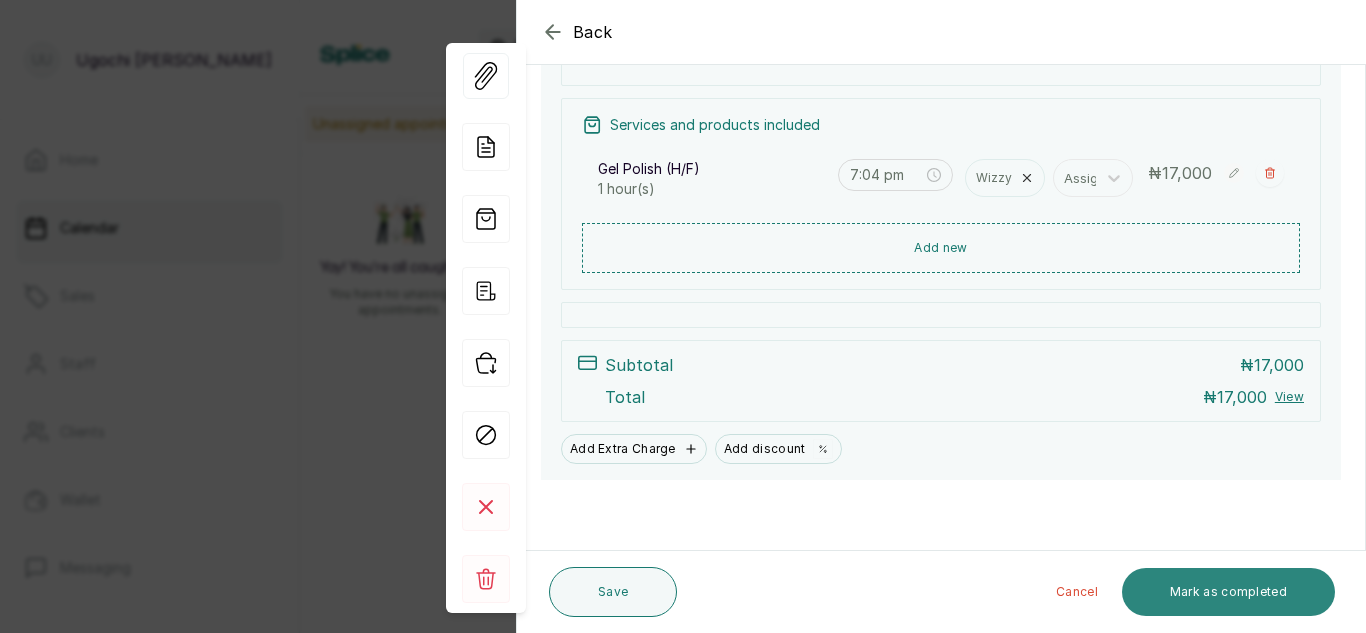 click on "Mark as completed" at bounding box center [1228, 592] 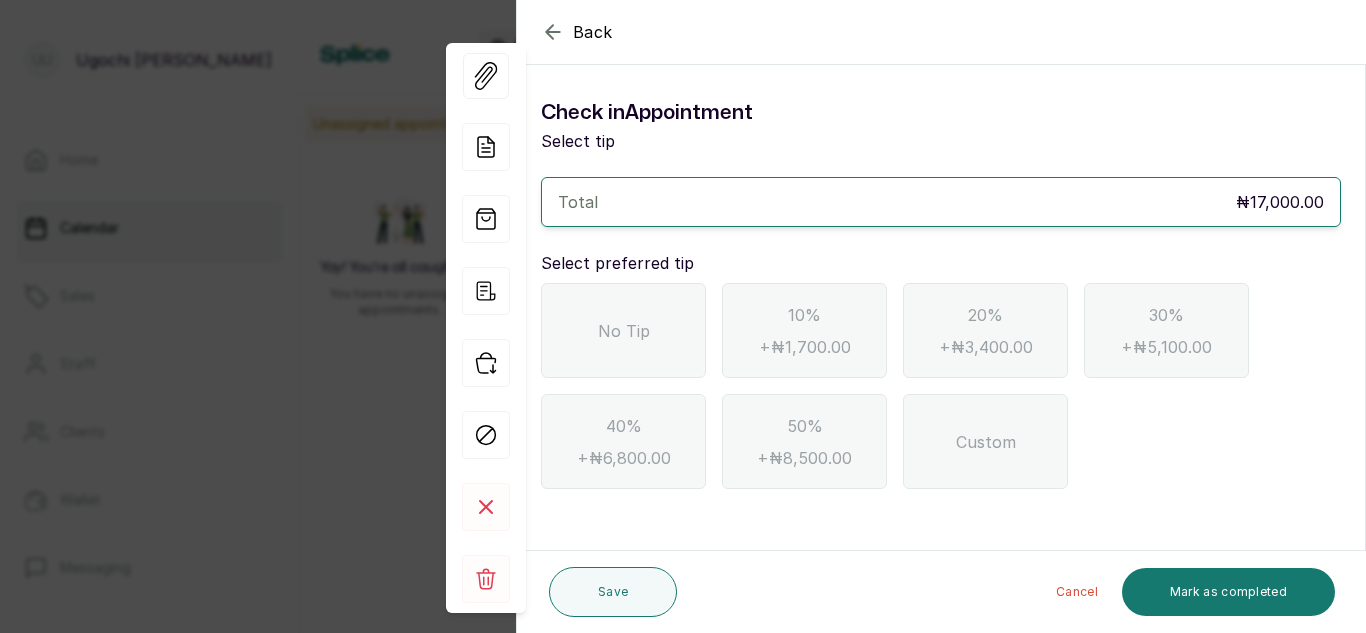 click on "No Tip" at bounding box center [624, 331] 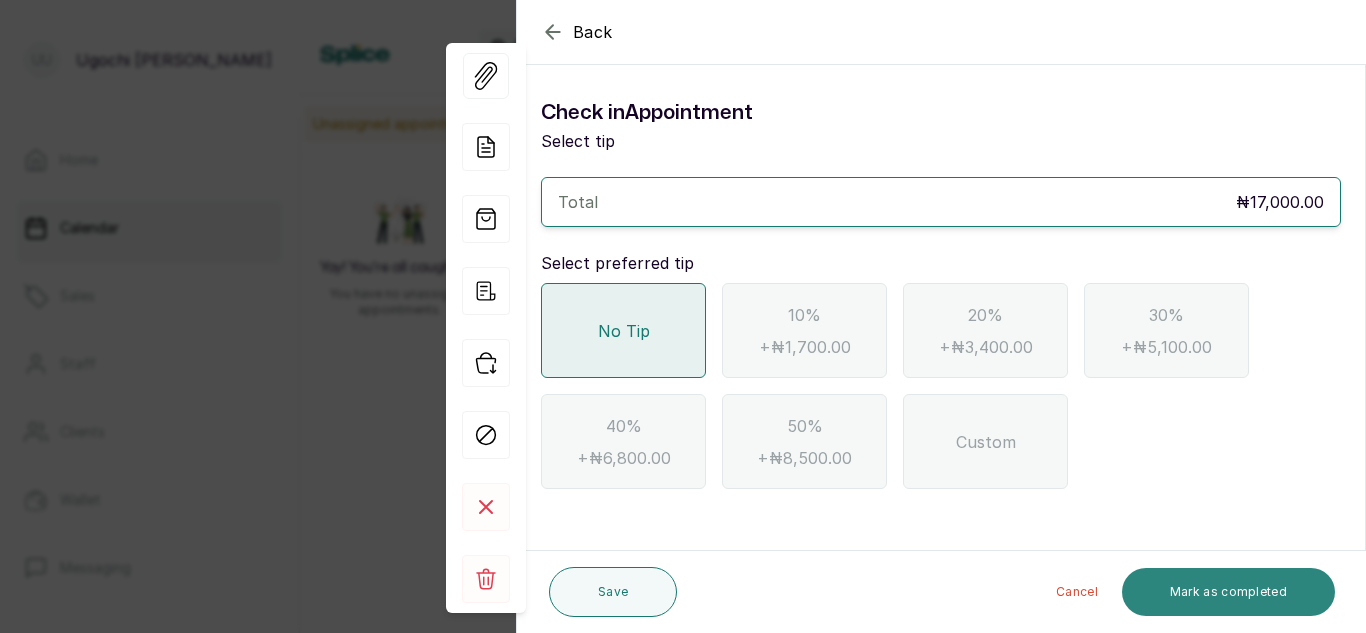 click on "Mark as completed" at bounding box center [1228, 592] 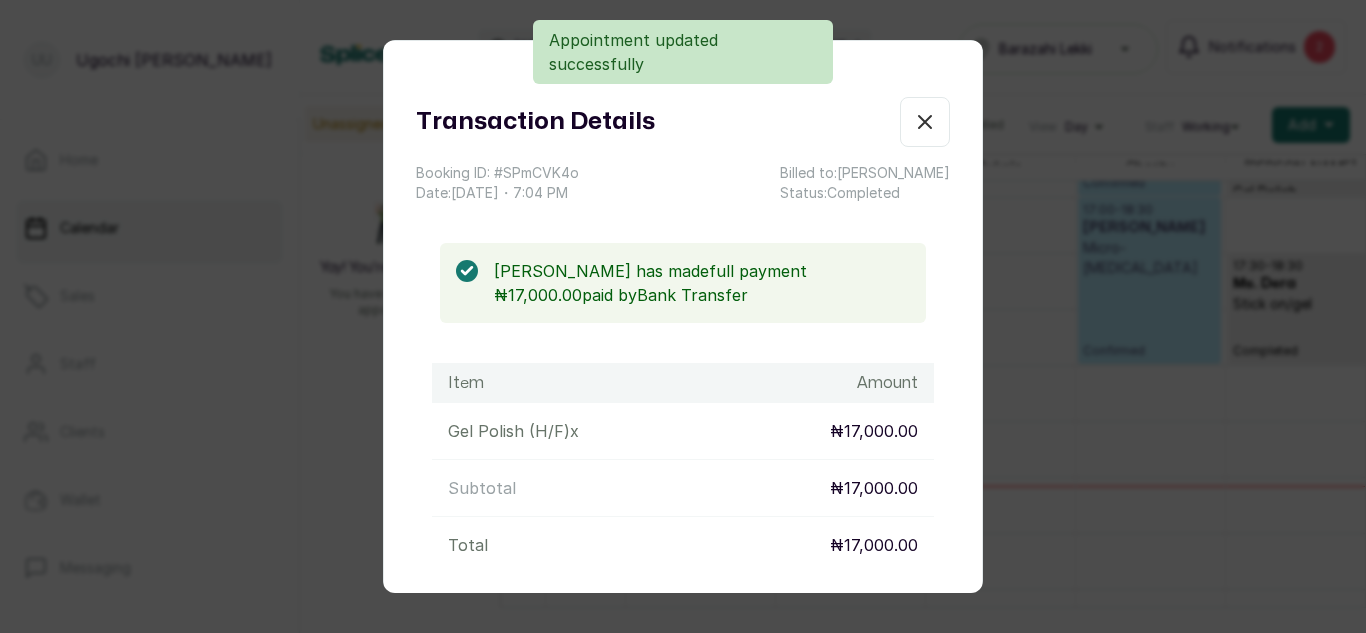 click on "Show no-show/cancelled" at bounding box center [925, 122] 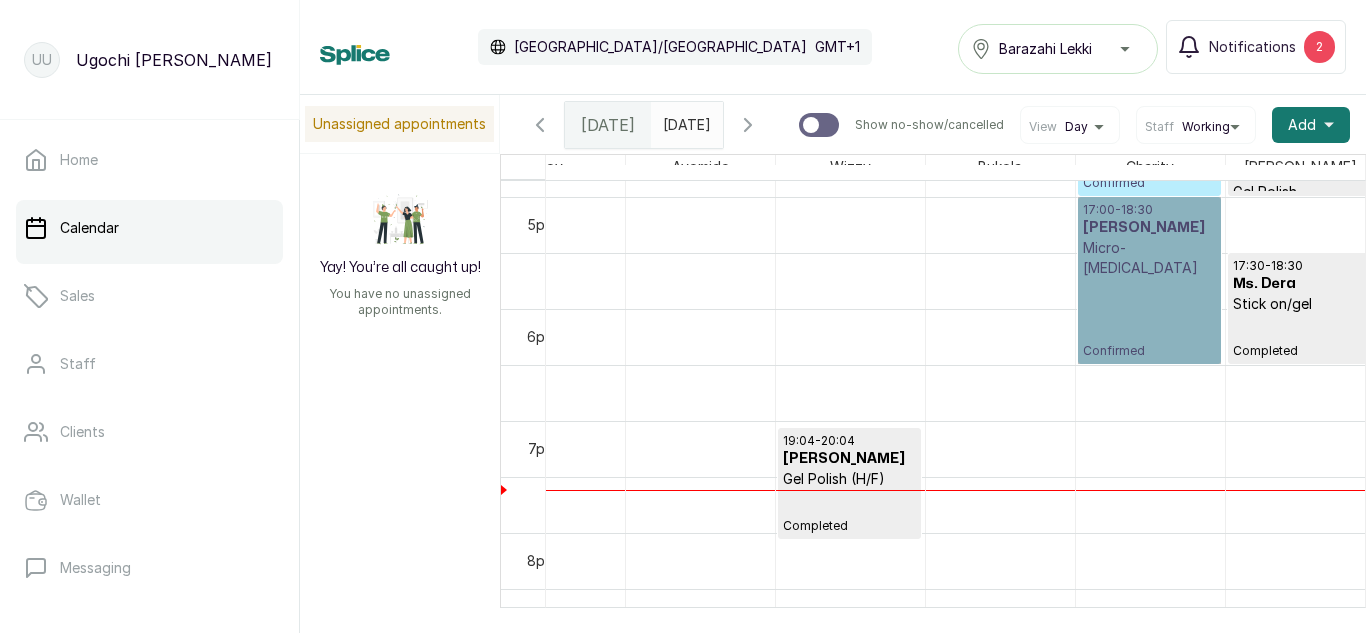 click on "17:00  -  18:30 [PERSON_NAME] Micro-[MEDICAL_DATA] Confirmed" at bounding box center (1149, 280) 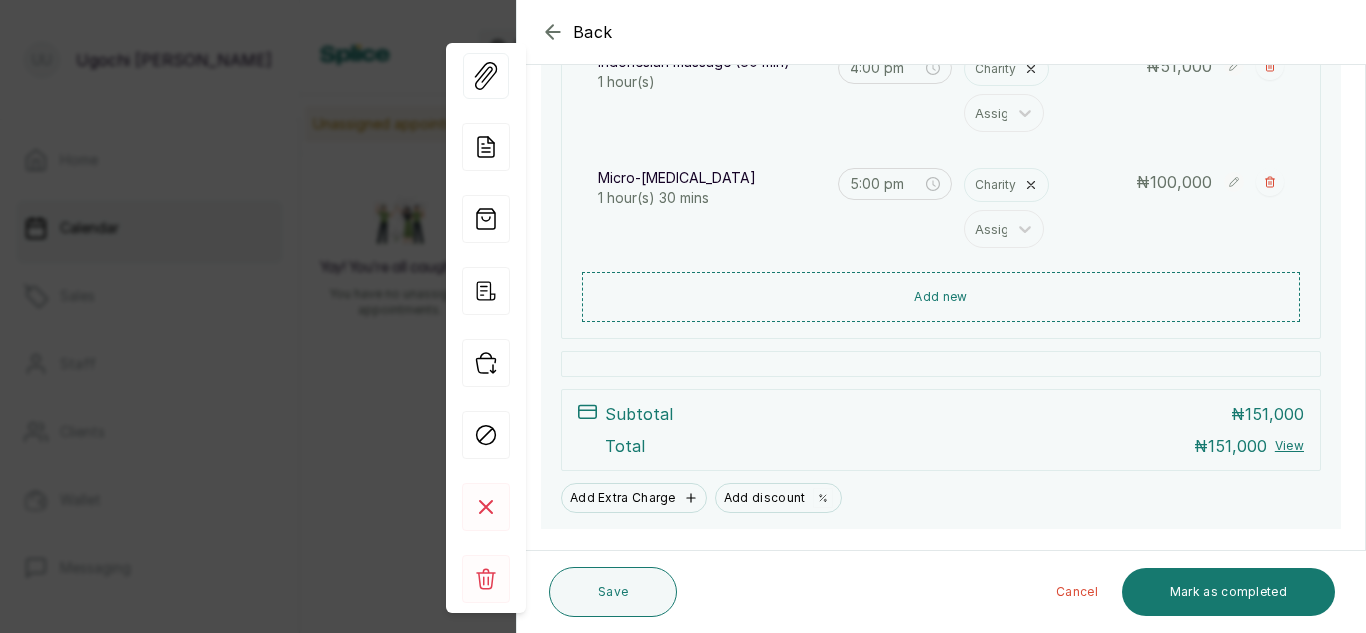 scroll, scrollTop: 503, scrollLeft: 0, axis: vertical 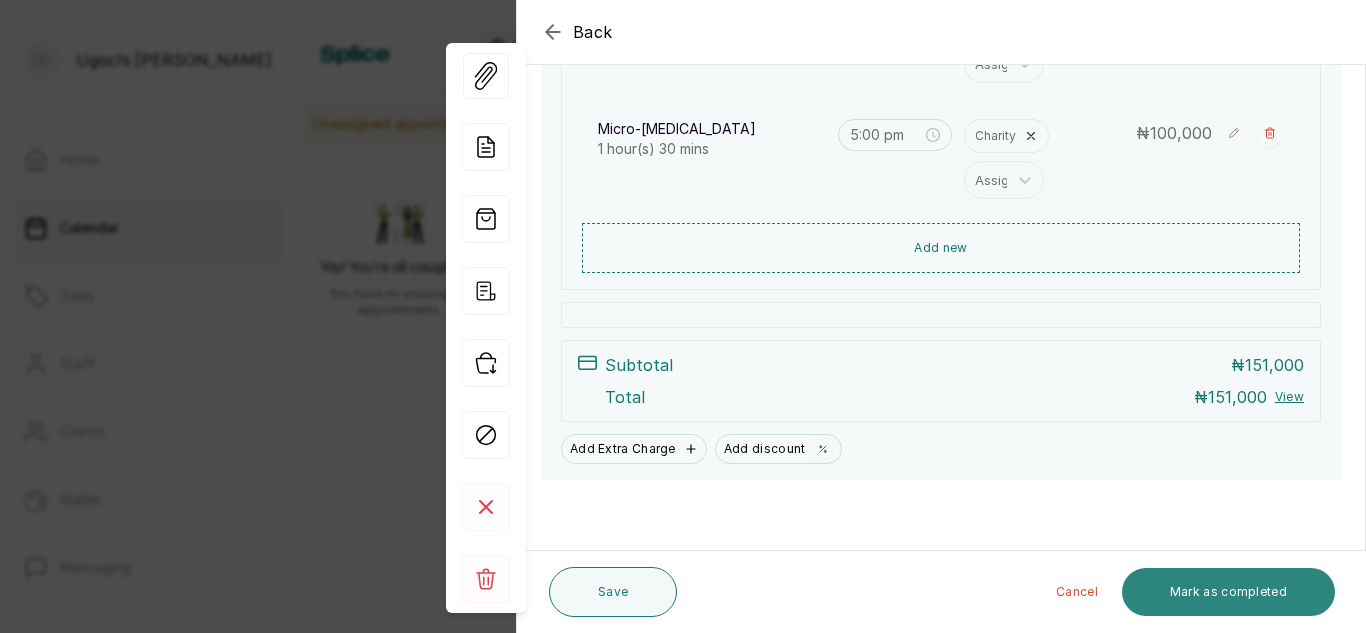 click on "Mark as completed" at bounding box center [1228, 592] 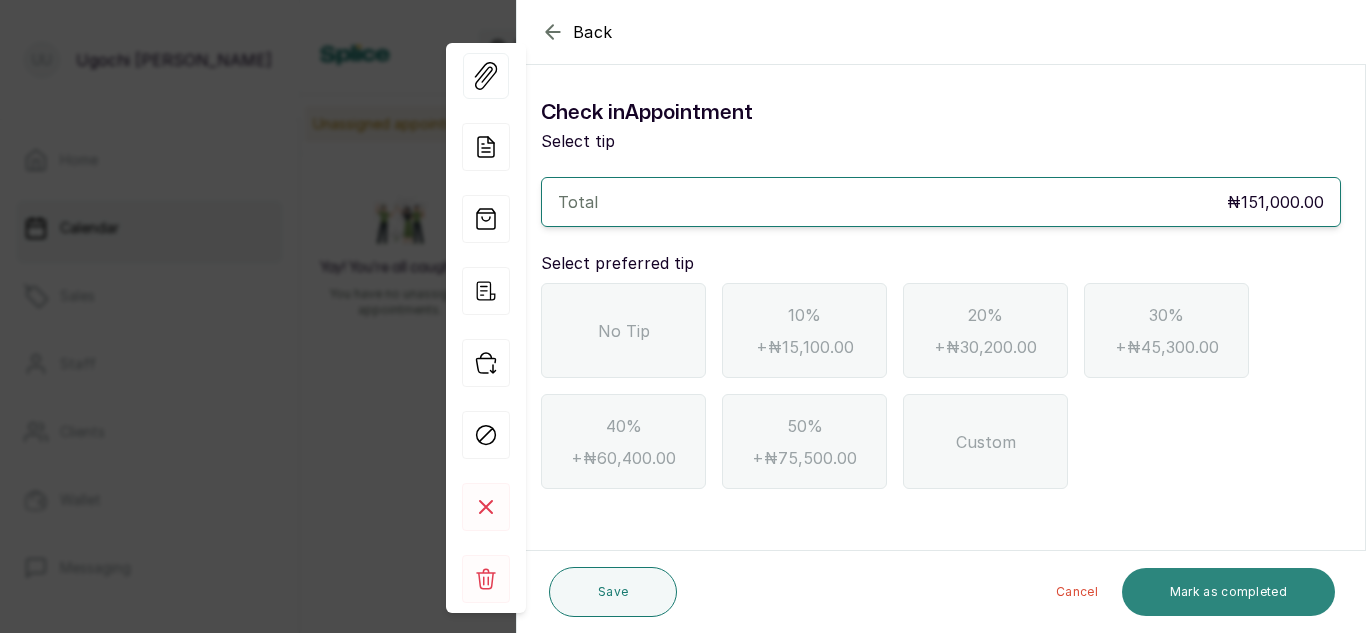 scroll, scrollTop: 0, scrollLeft: 0, axis: both 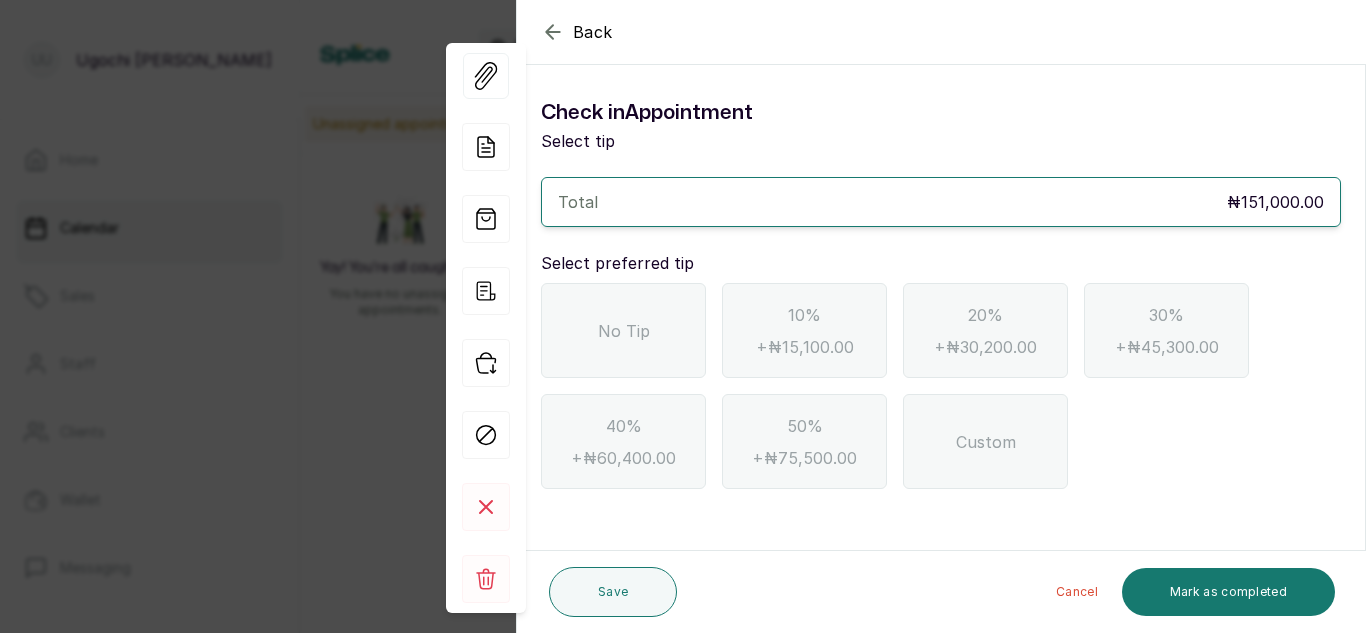 click on "No Tip" at bounding box center (624, 331) 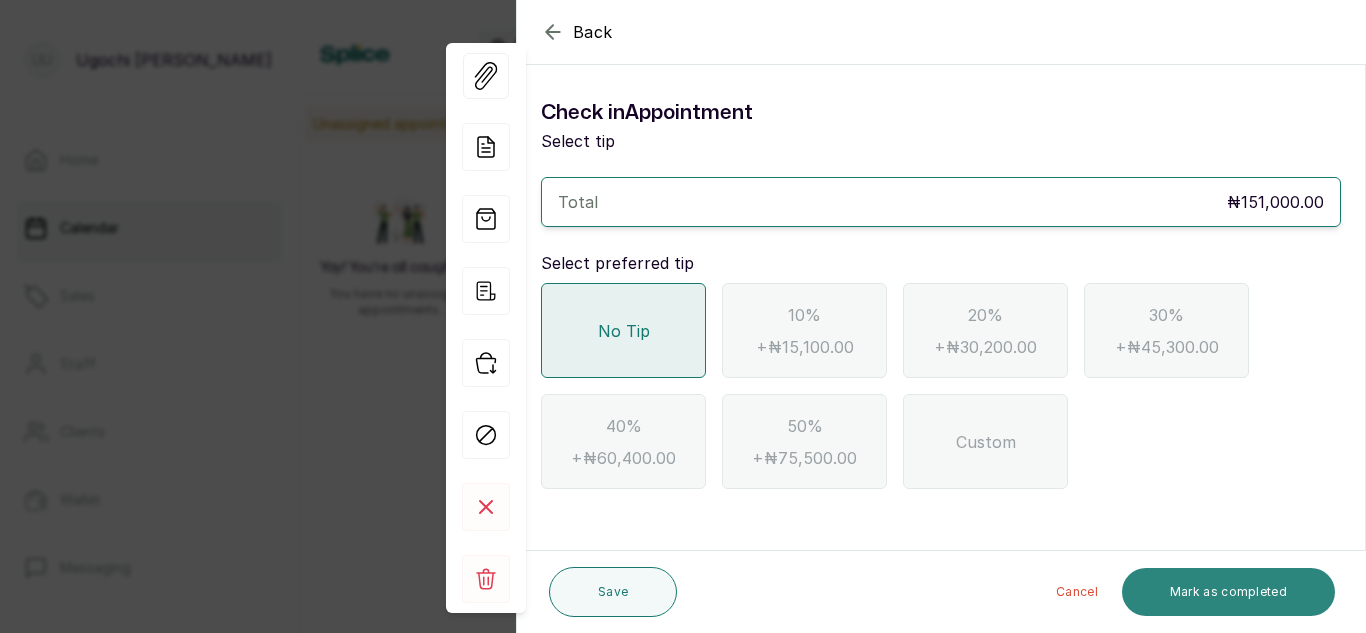 click on "Mark as completed" at bounding box center (1228, 592) 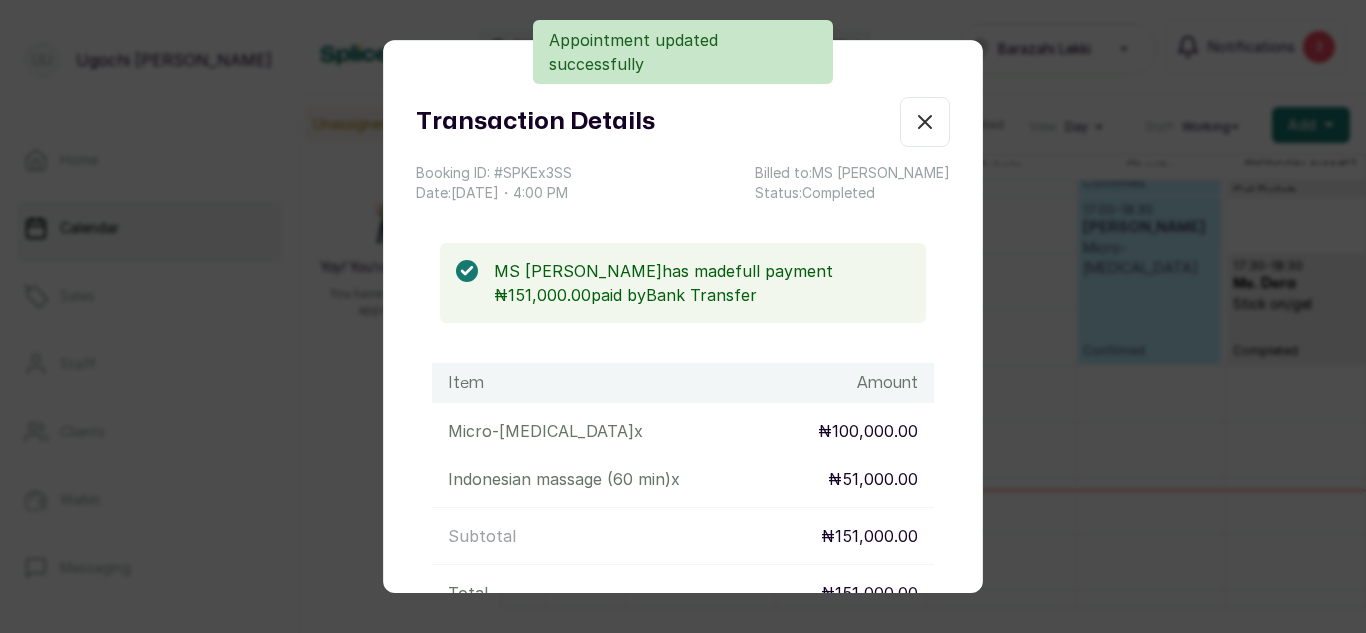click 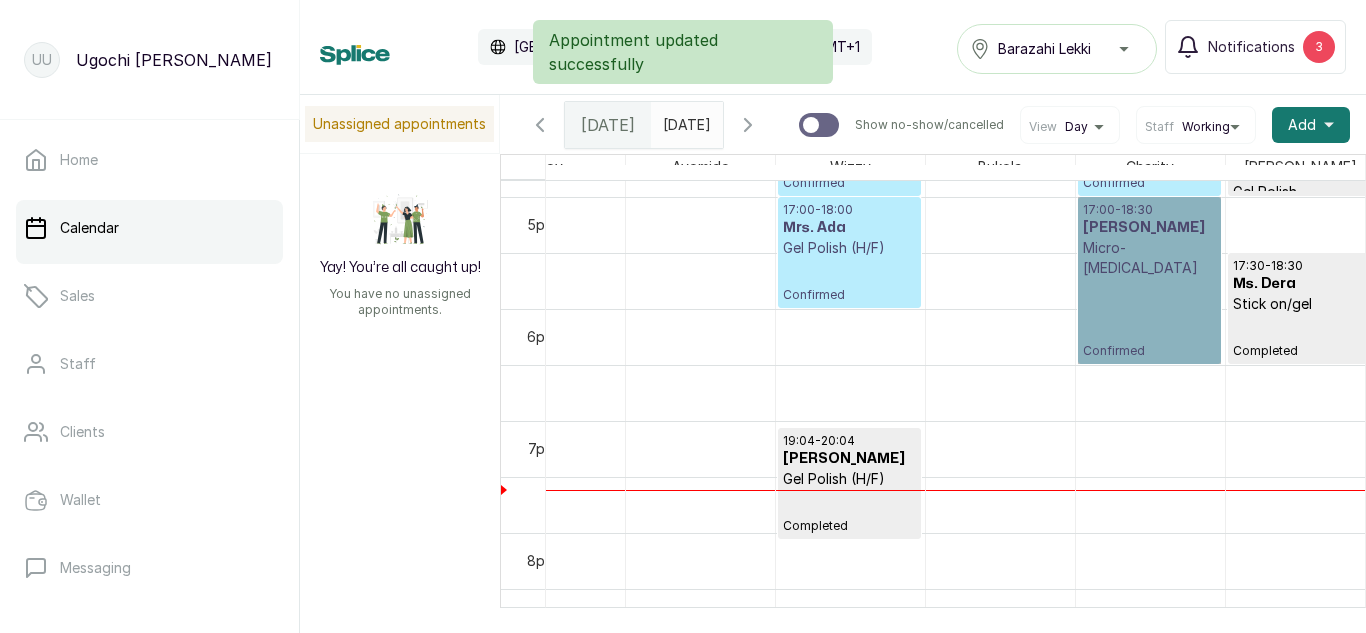scroll, scrollTop: 1993, scrollLeft: 129, axis: both 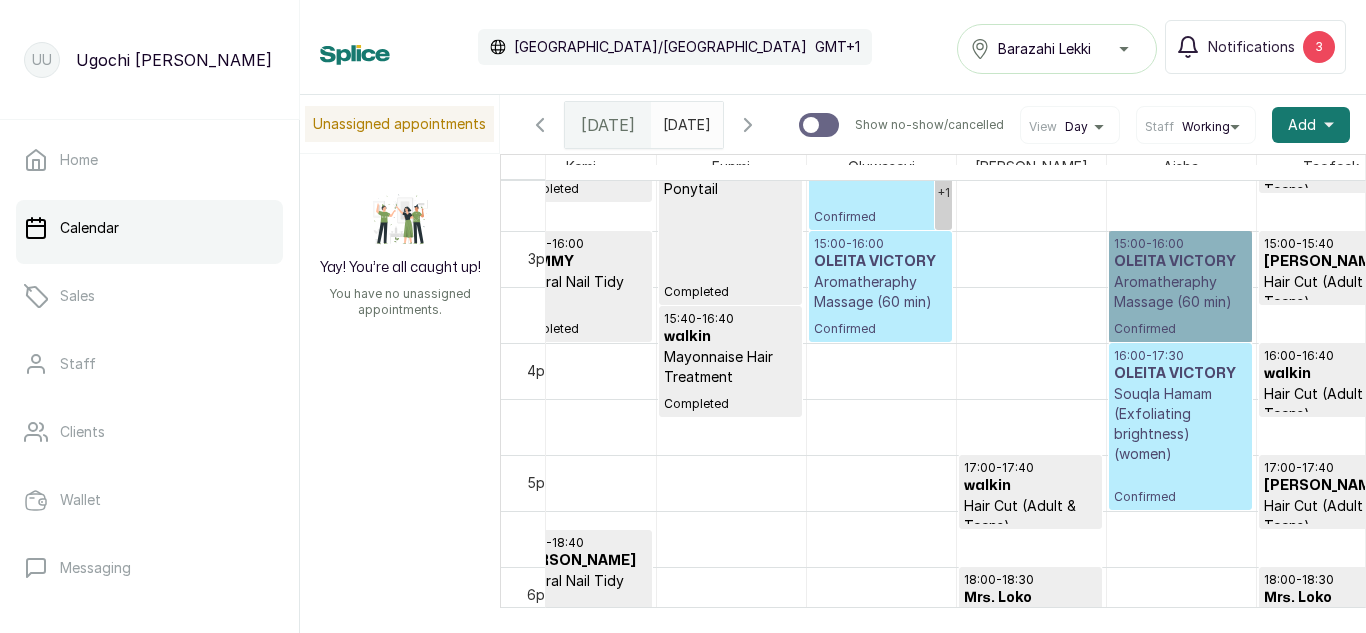 click on "15:00  -  16:00 OLEITA VICTORY Aromatheraphy Massage (60 min) Confirmed" at bounding box center (1180, 286) 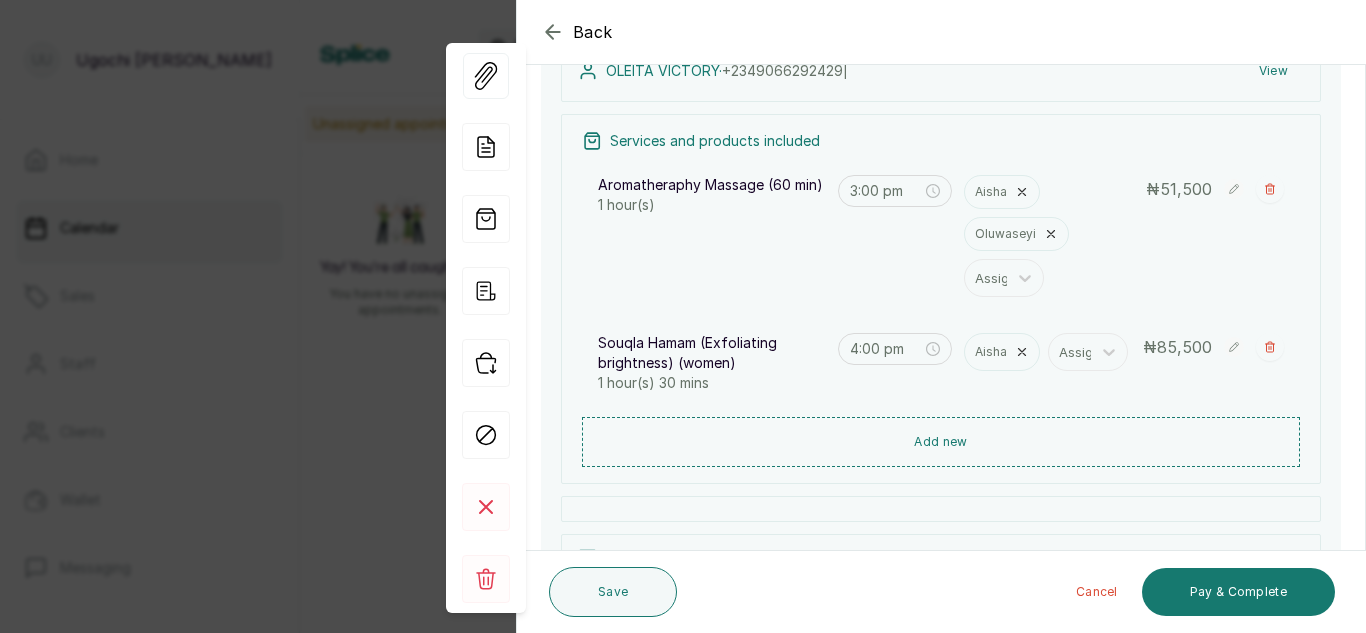 click on "Aisha" at bounding box center (991, 352) 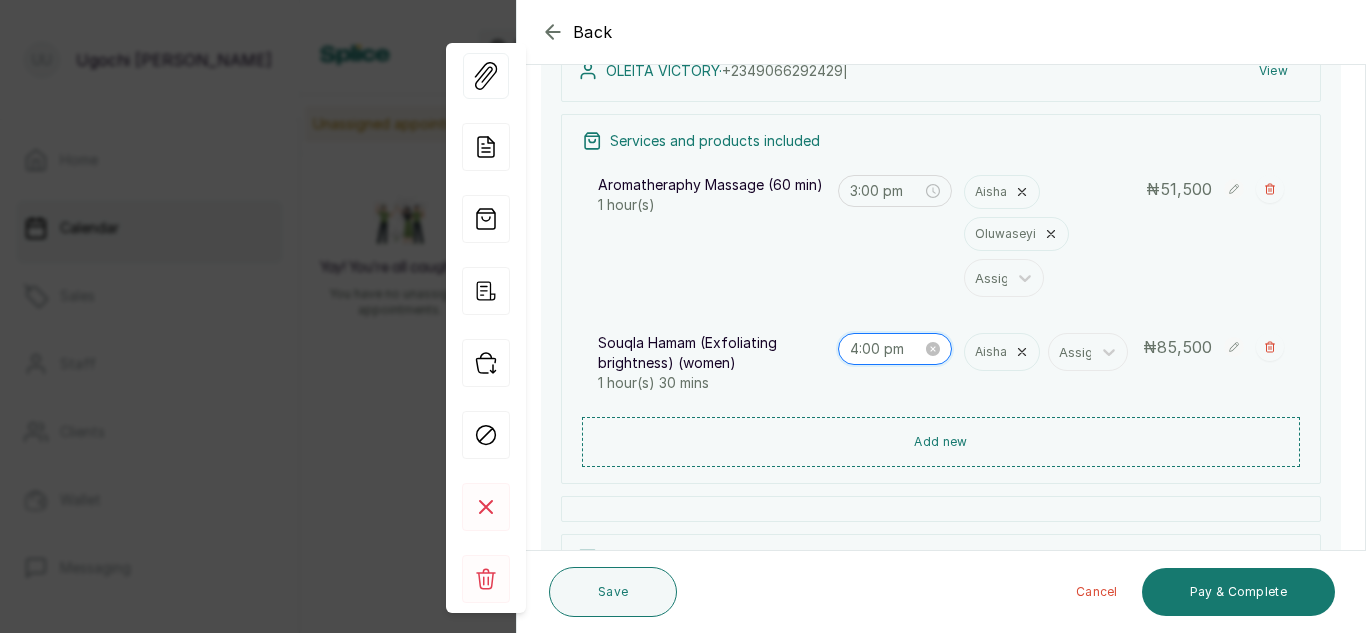 click on "4:00 pm" at bounding box center (886, 349) 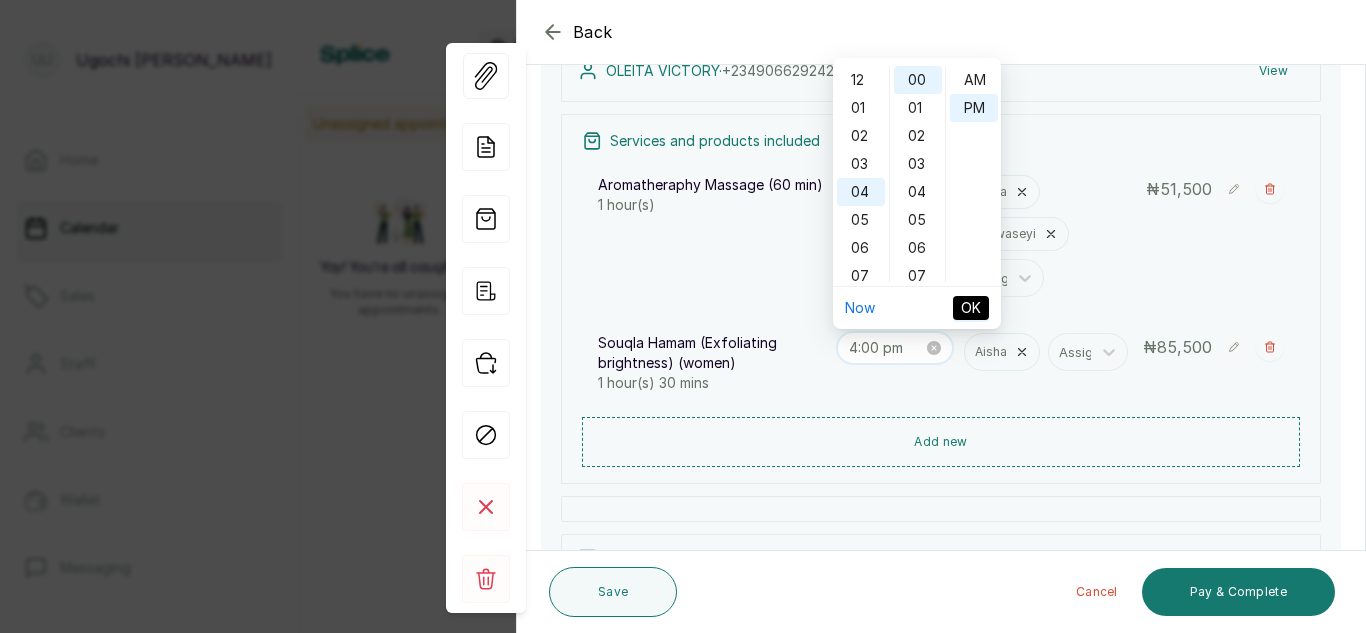 scroll, scrollTop: 112, scrollLeft: 0, axis: vertical 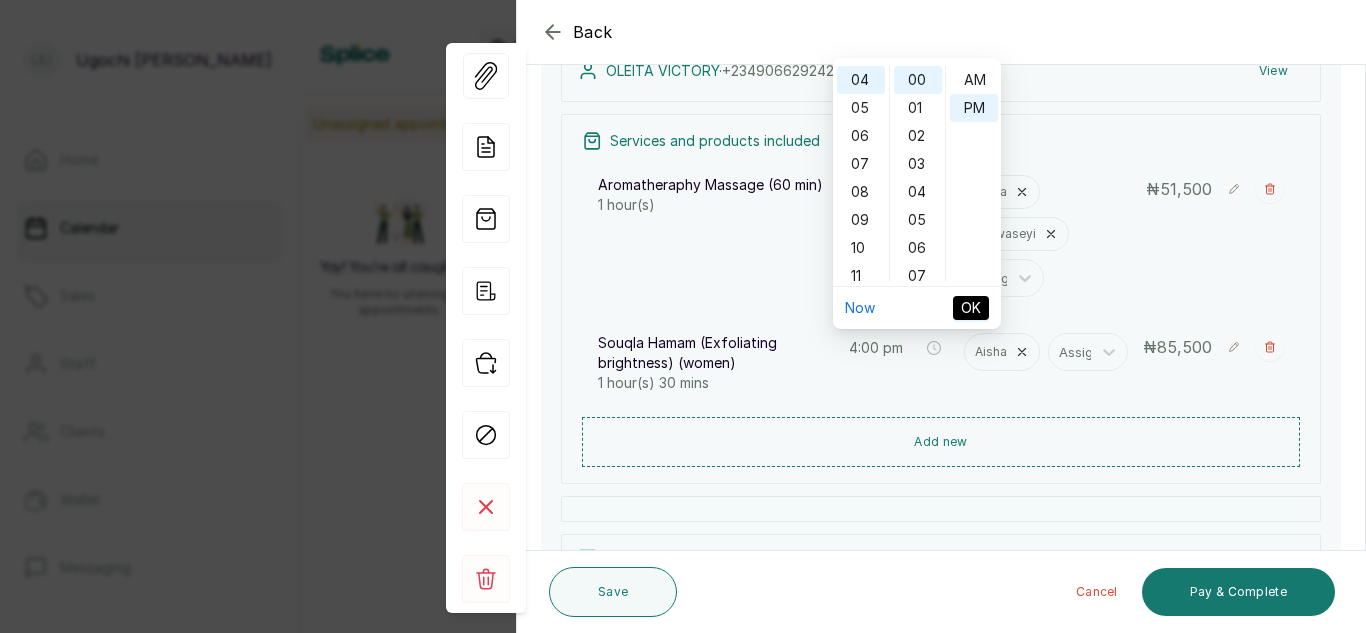 click on "Souqla Hamam (Exfoliating brightness) (women)" at bounding box center (712, 353) 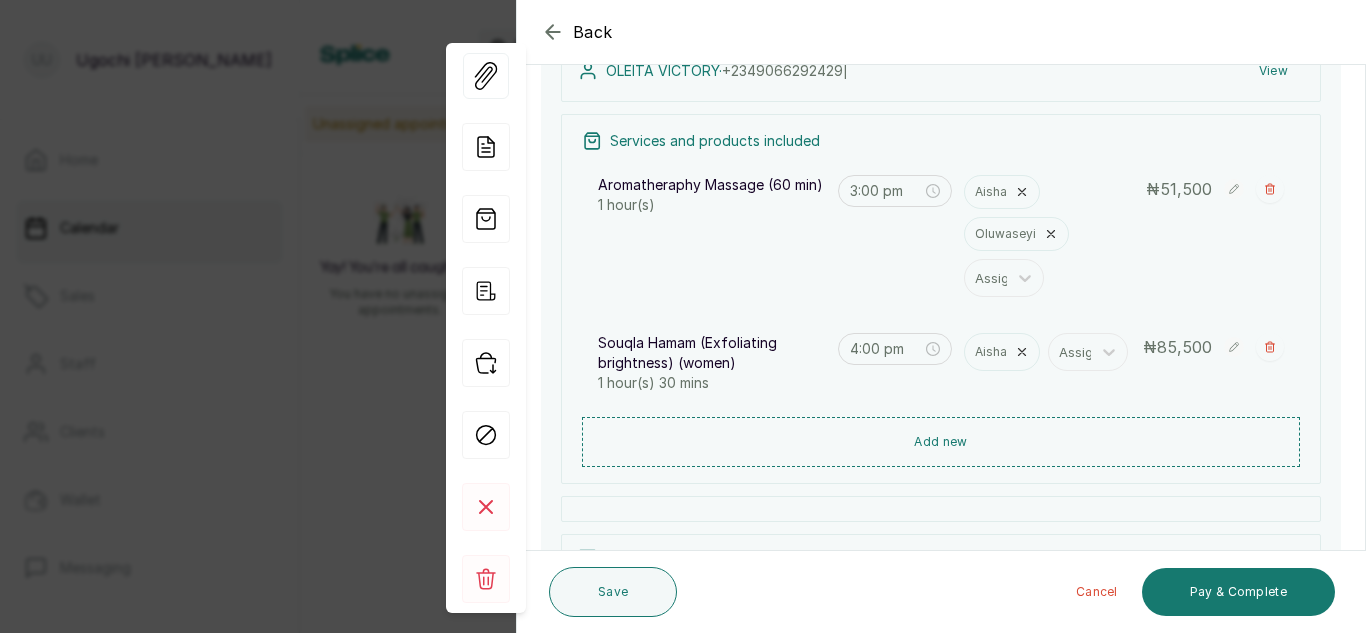 click 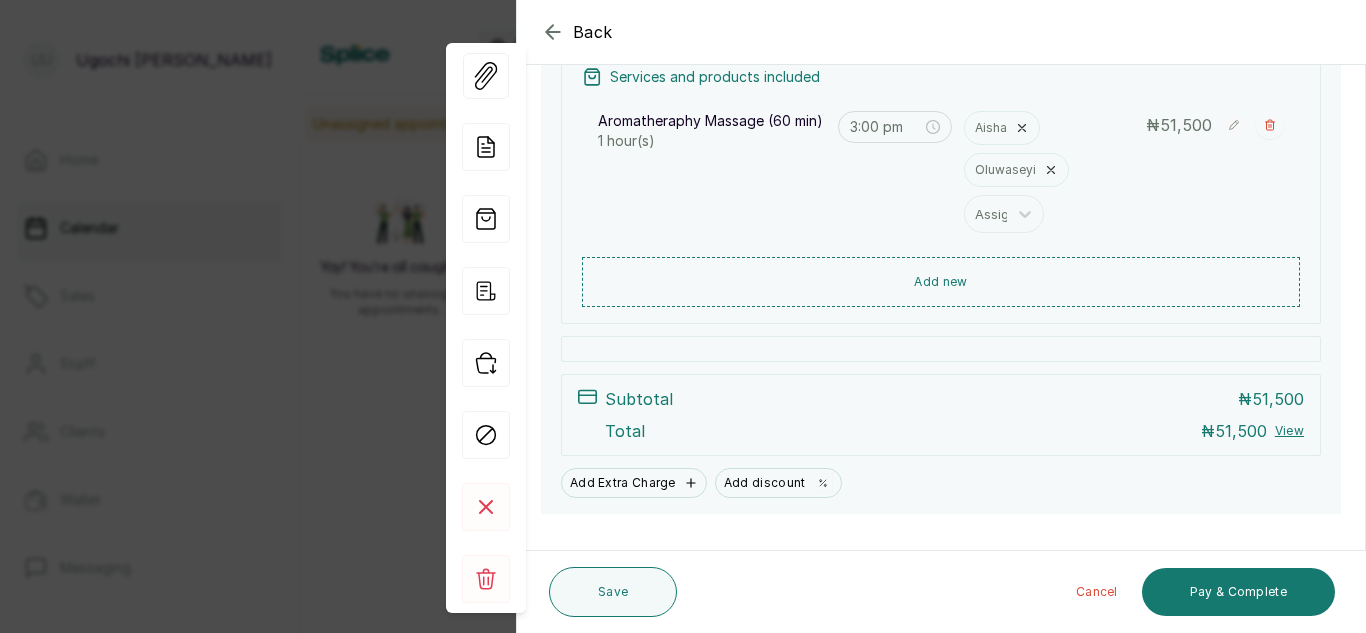 scroll, scrollTop: 330, scrollLeft: 0, axis: vertical 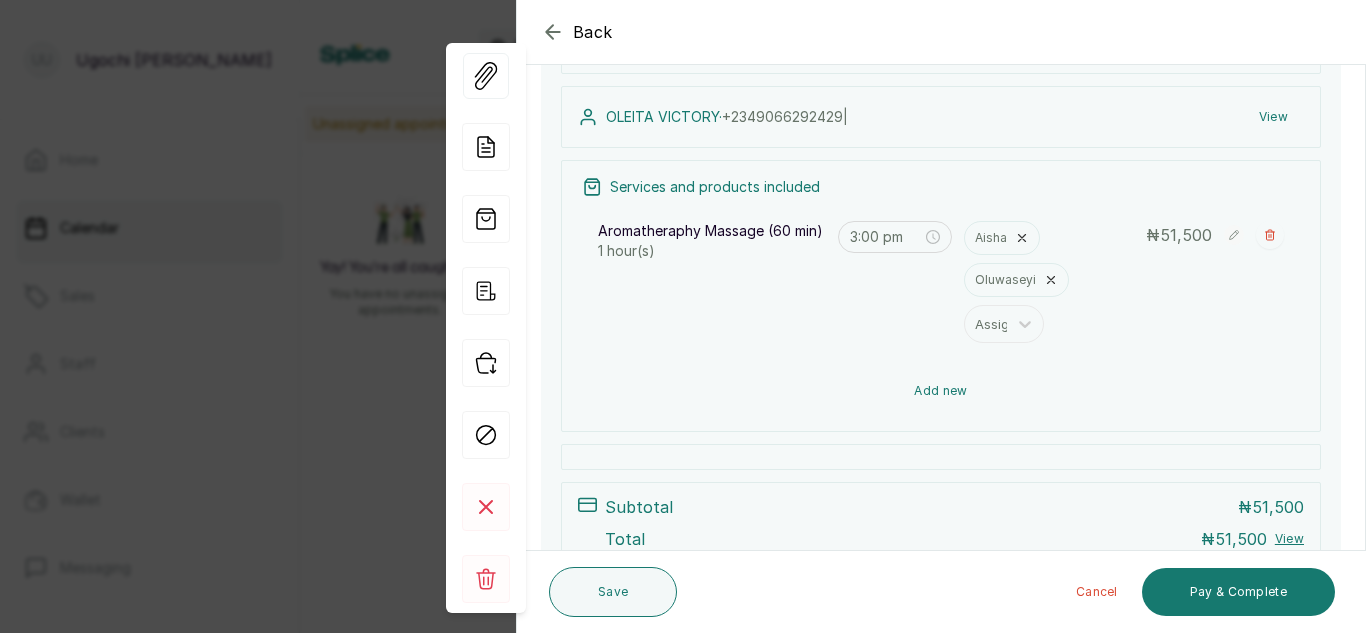 click on "Add new" at bounding box center (941, 391) 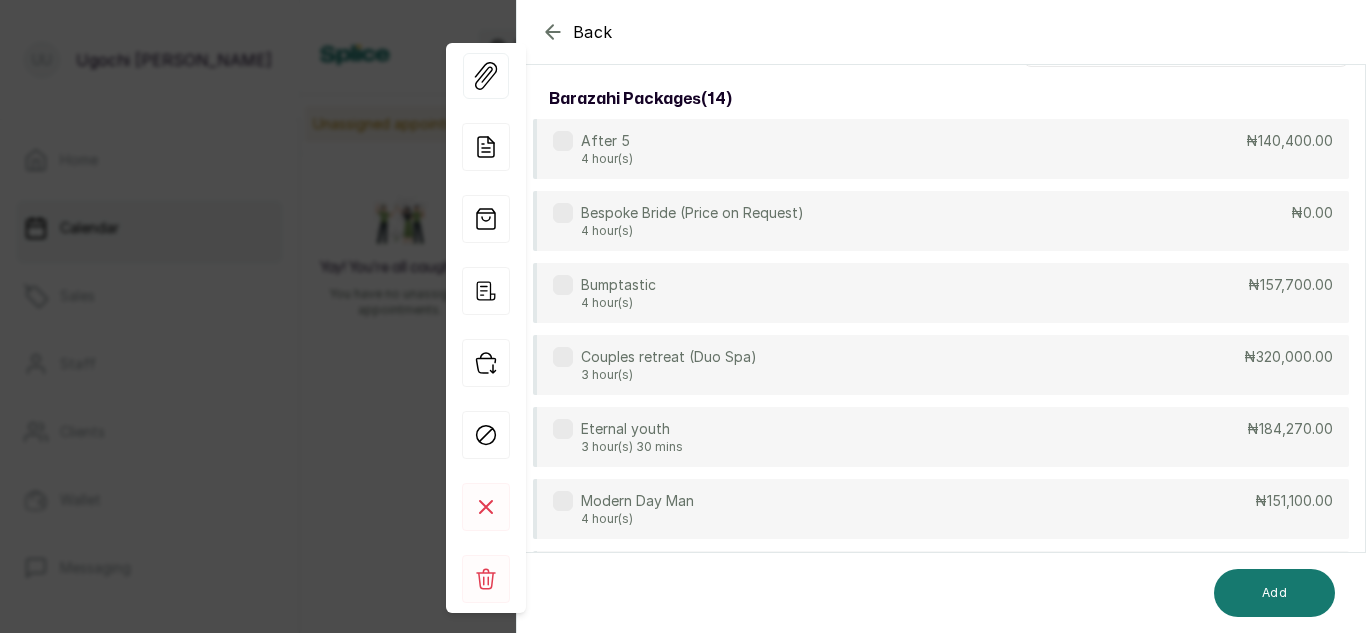 scroll, scrollTop: 0, scrollLeft: 0, axis: both 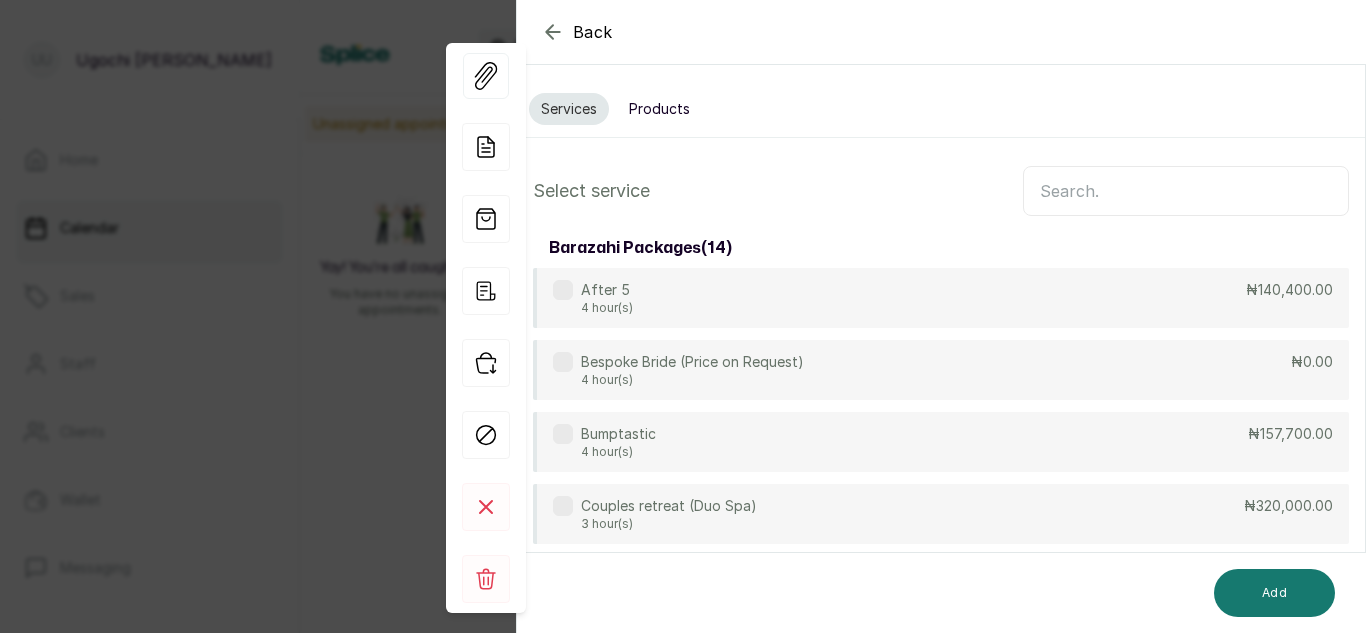 click 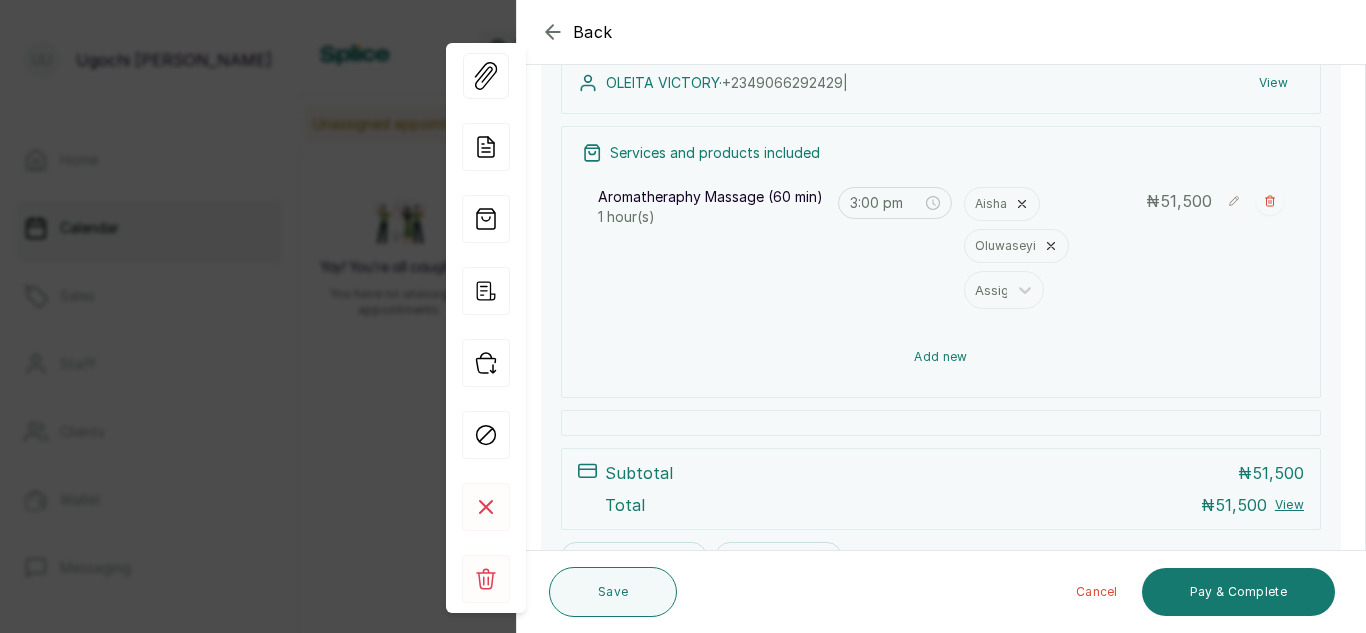 click on "Add new" at bounding box center (941, 357) 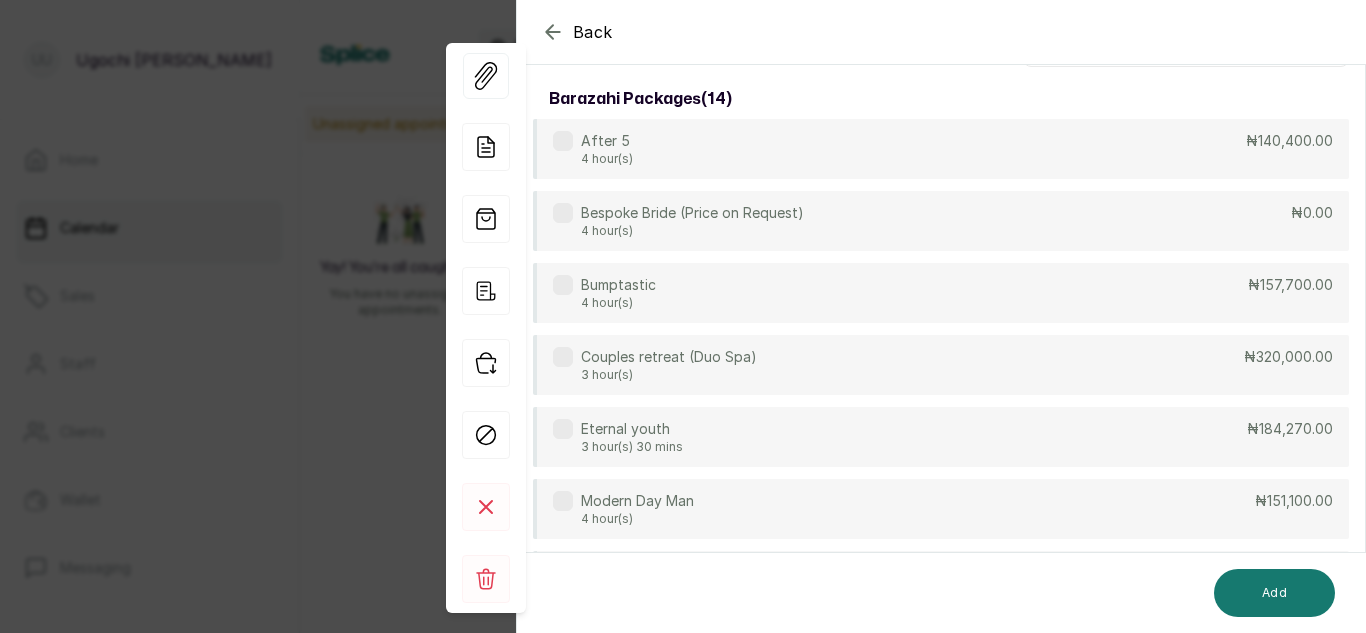 scroll, scrollTop: 0, scrollLeft: 0, axis: both 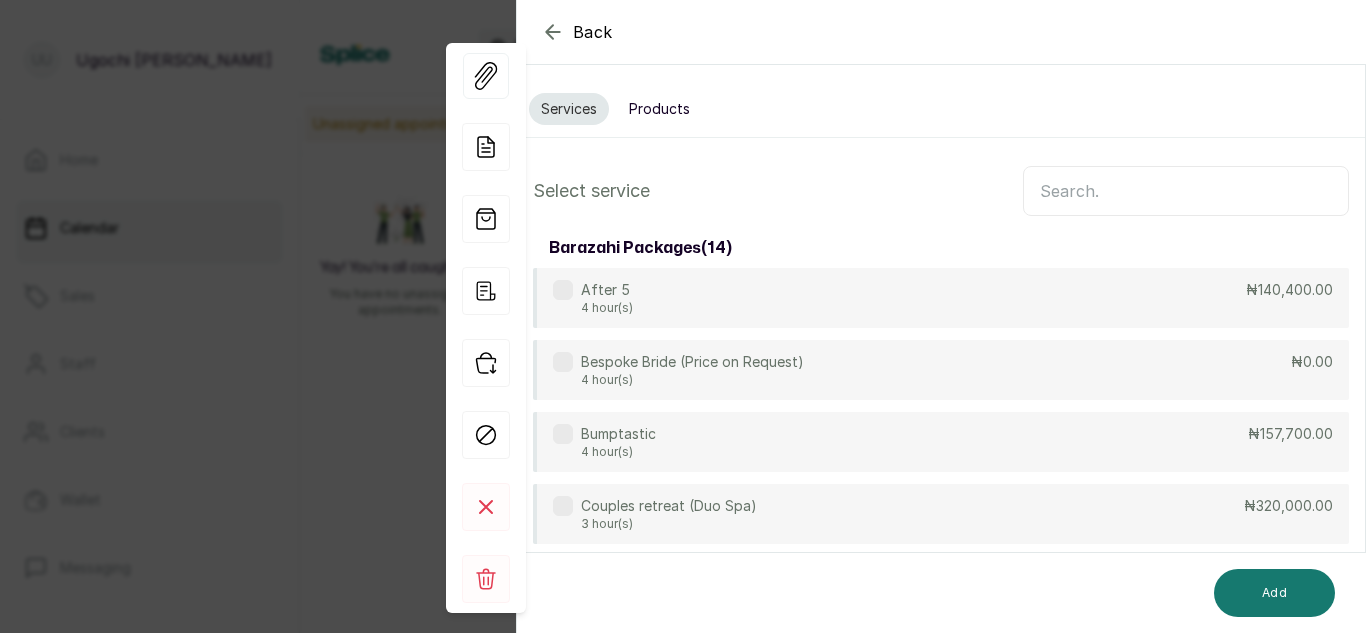 click at bounding box center (1186, 191) 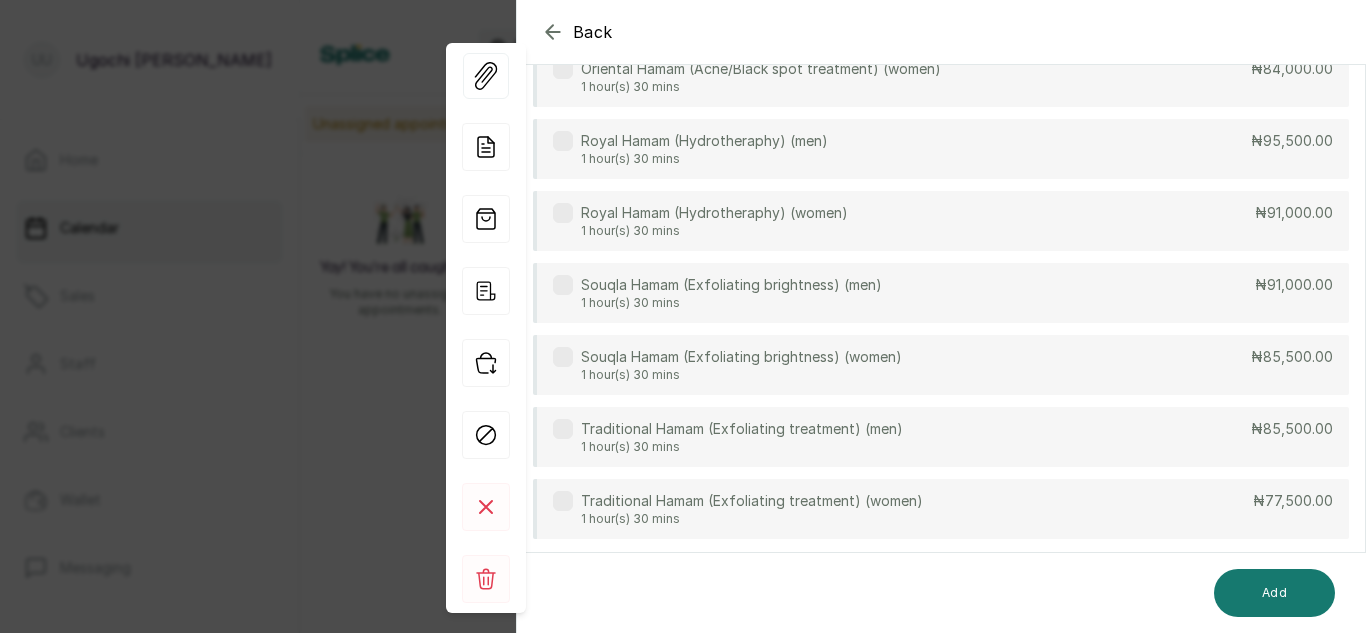 scroll, scrollTop: 910, scrollLeft: 0, axis: vertical 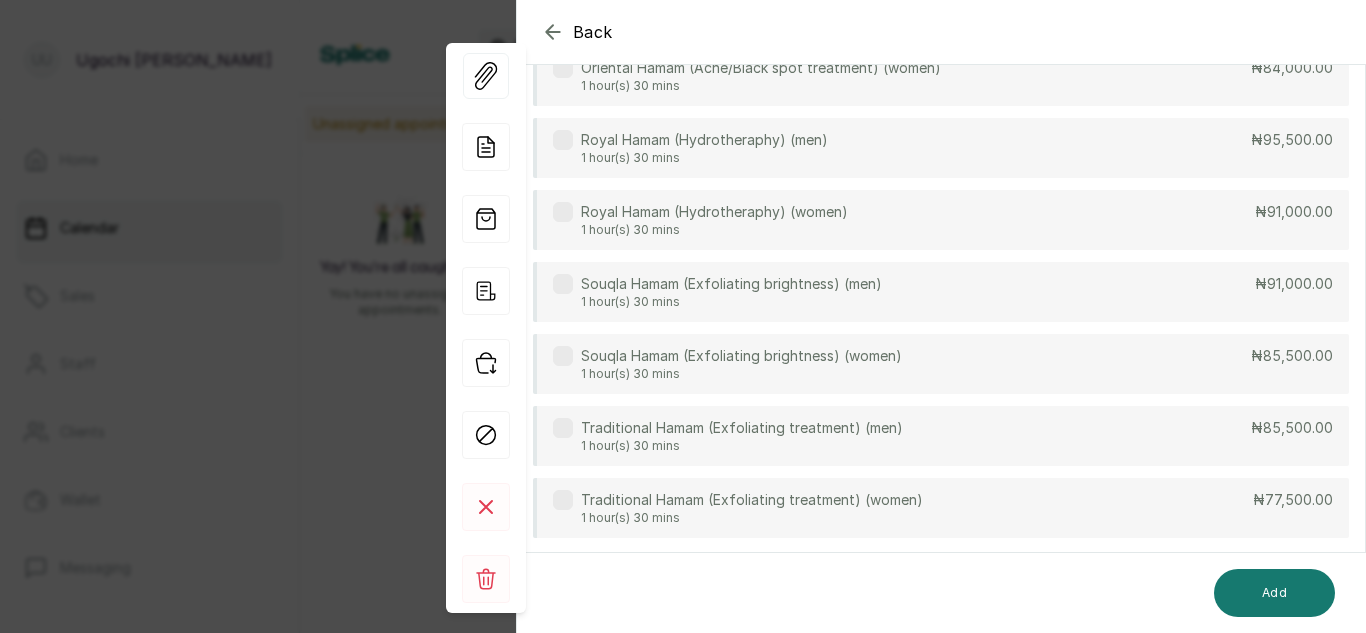 type on "ham" 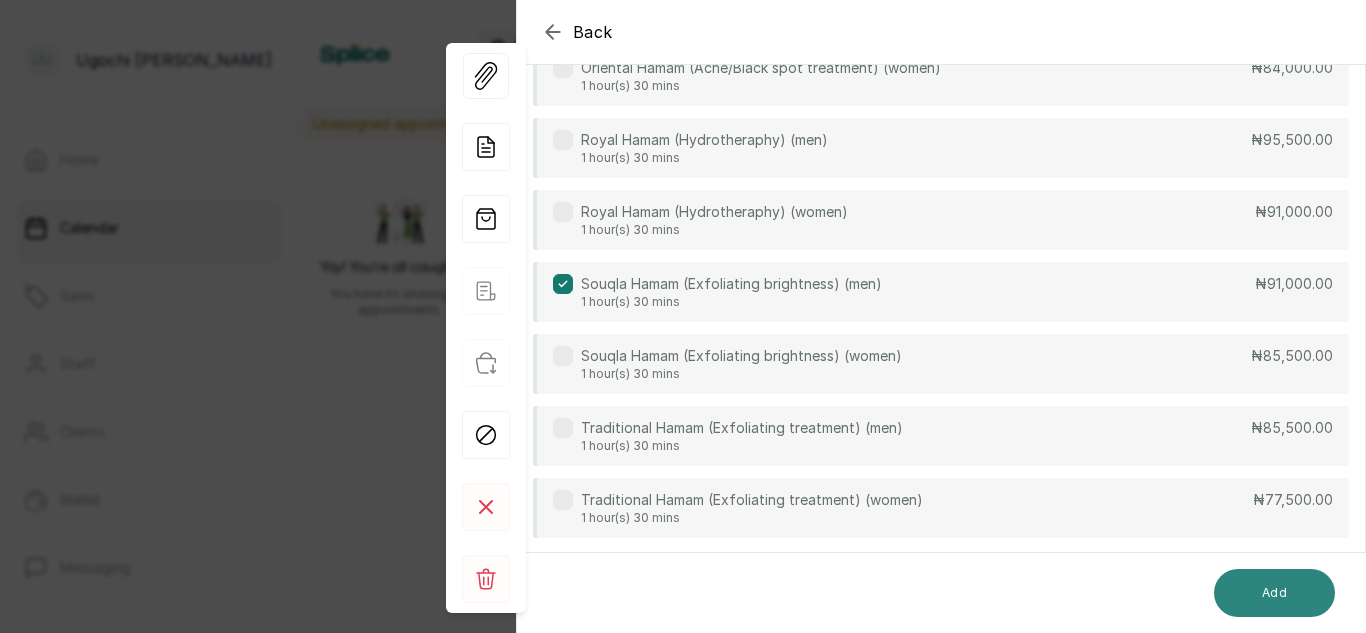click on "Add" at bounding box center [1274, 593] 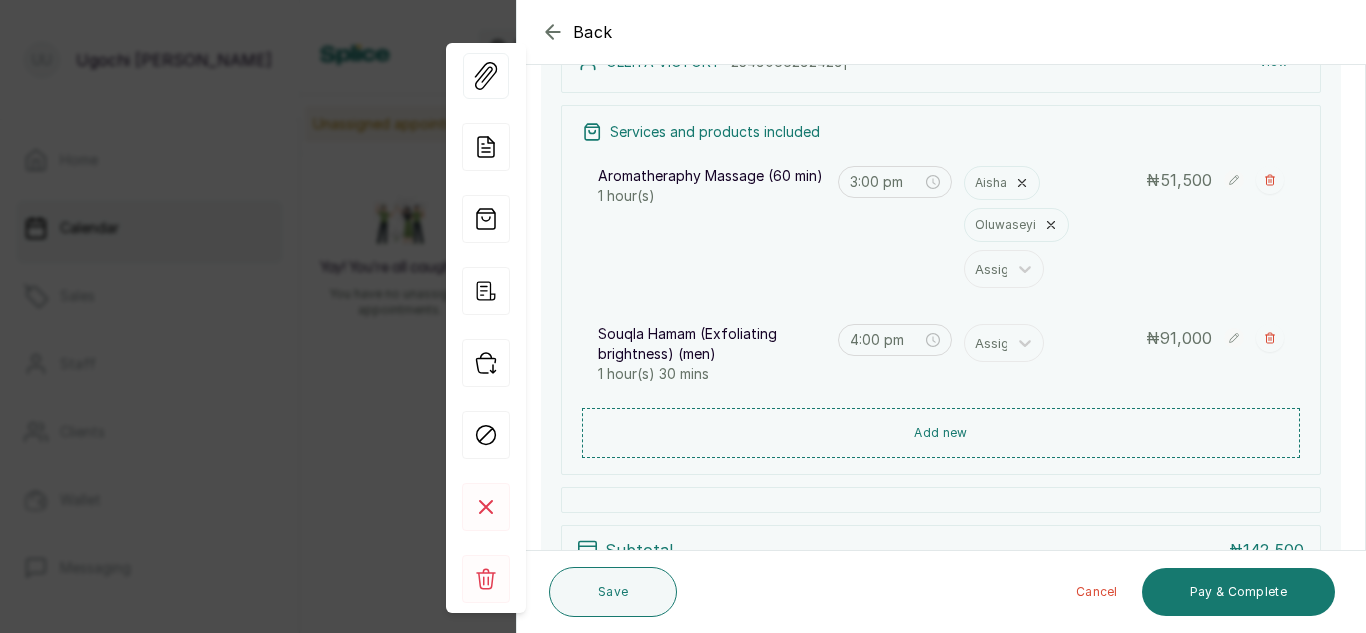 scroll, scrollTop: 211, scrollLeft: 0, axis: vertical 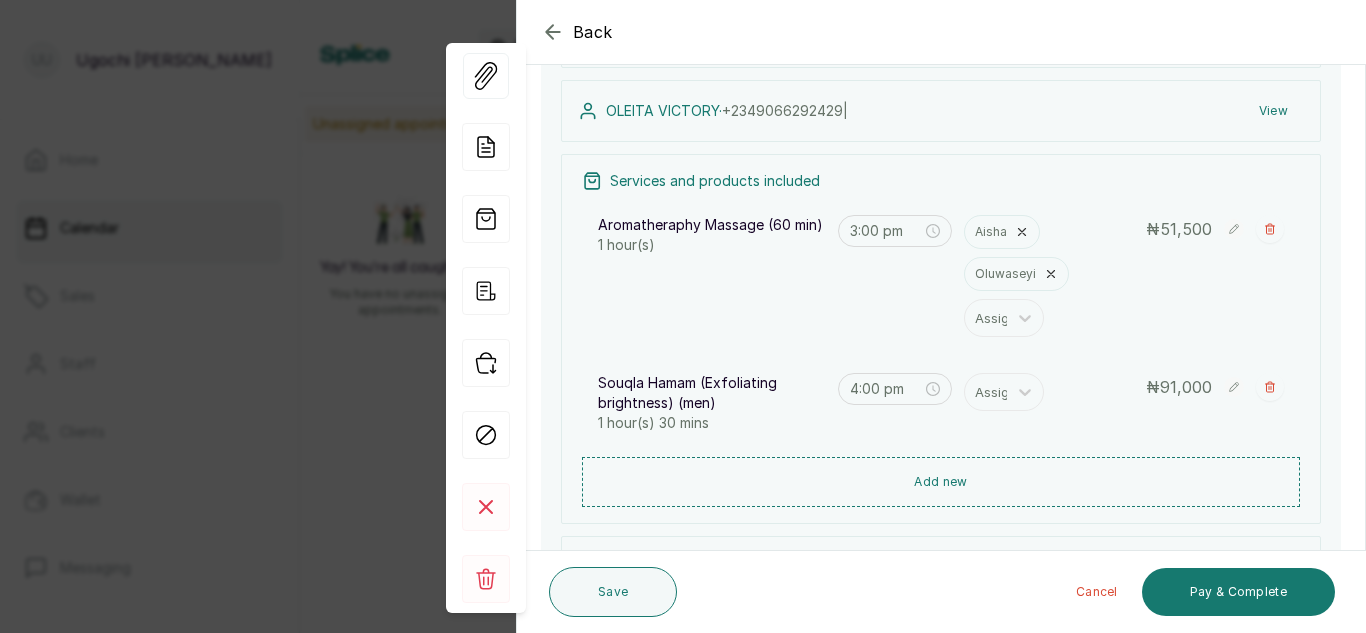 click on "51,500" at bounding box center (1186, 229) 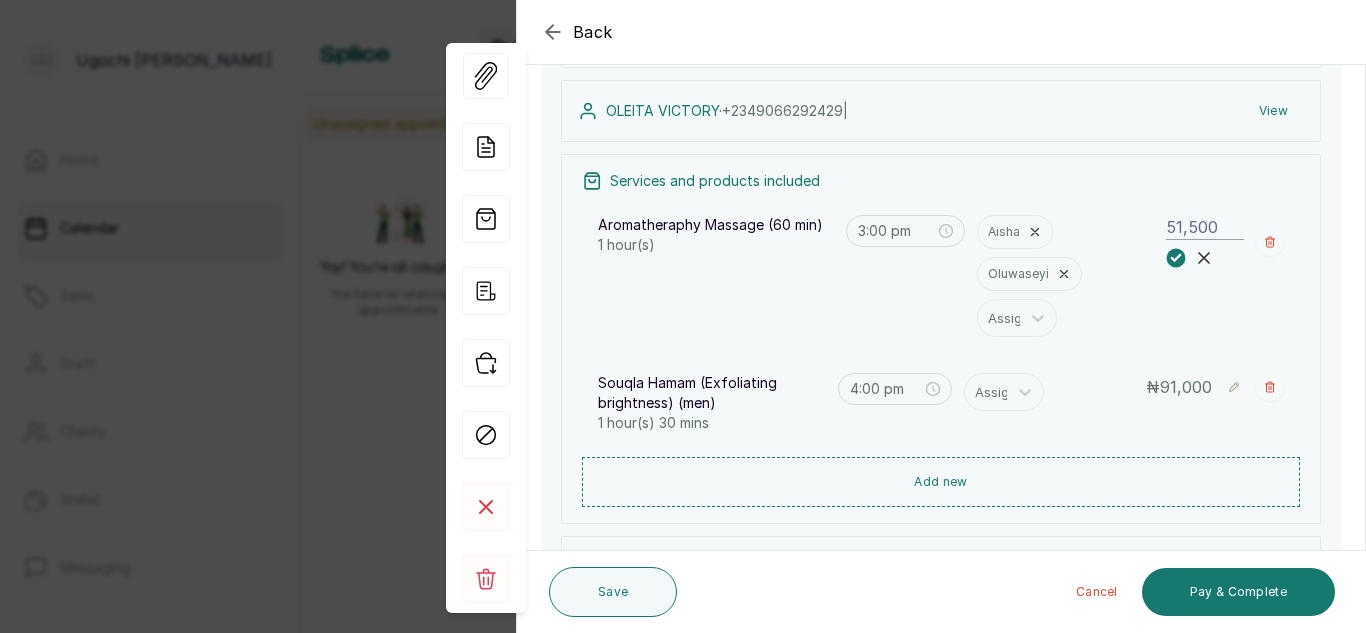 click on "51,500" at bounding box center [1205, 227] 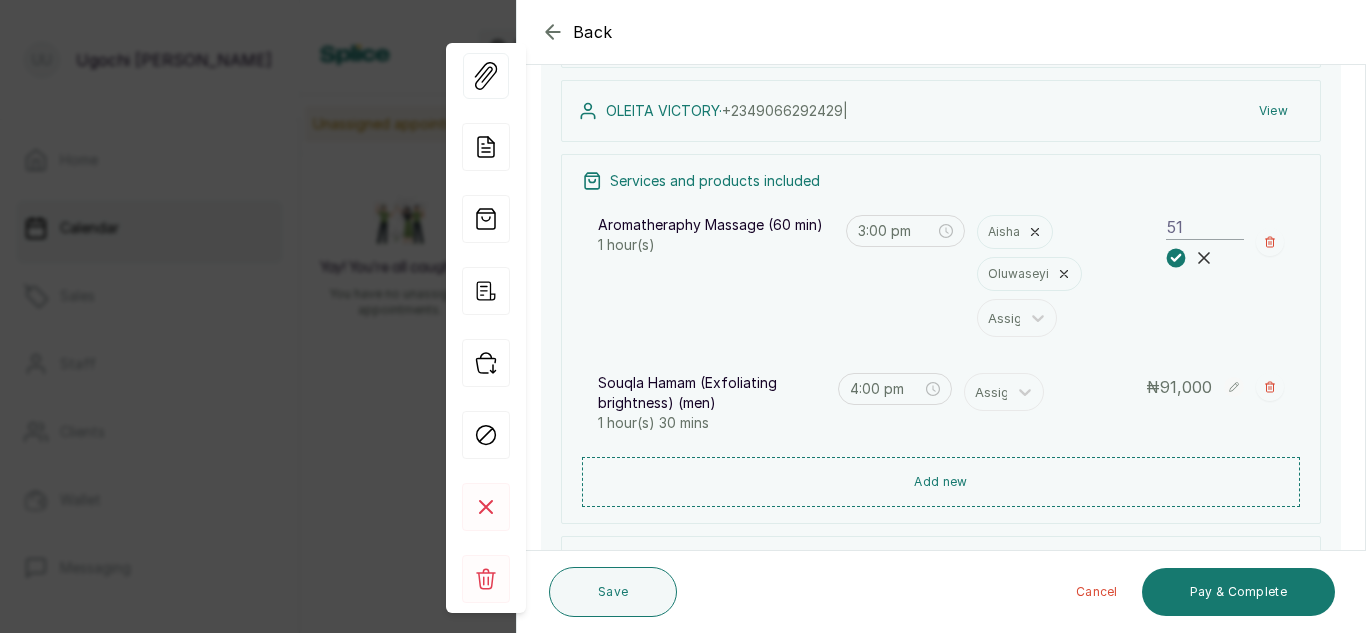 type on "5" 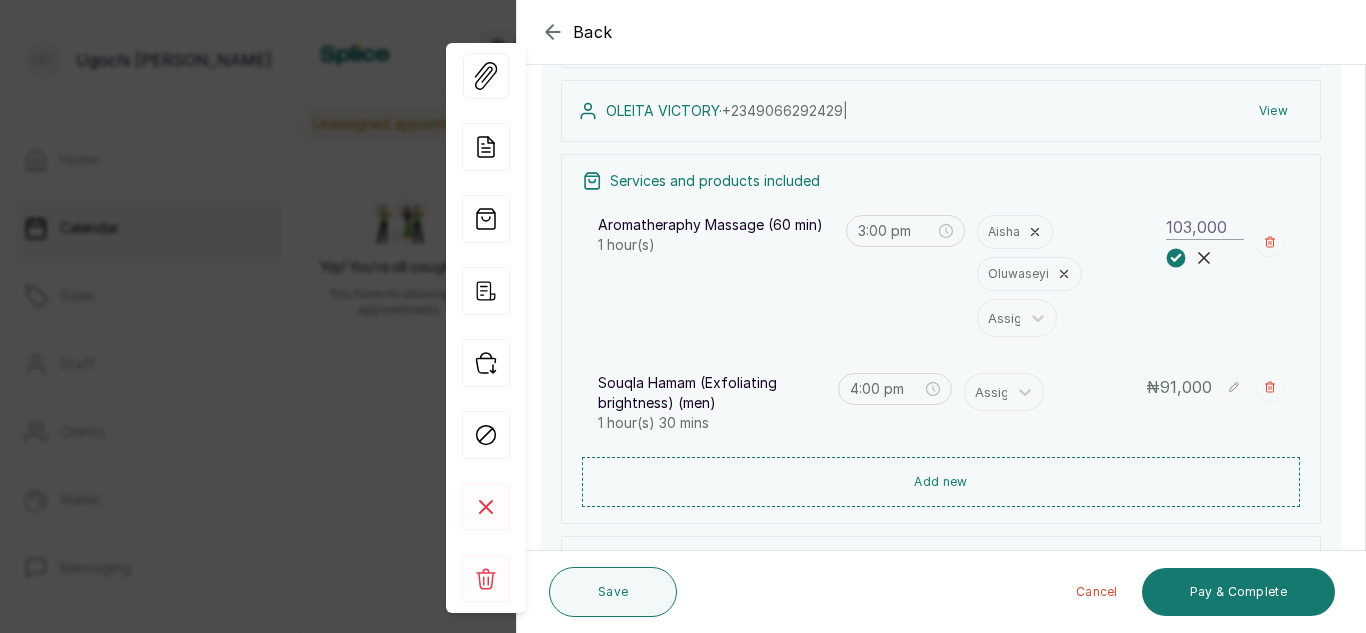 type on "103,000" 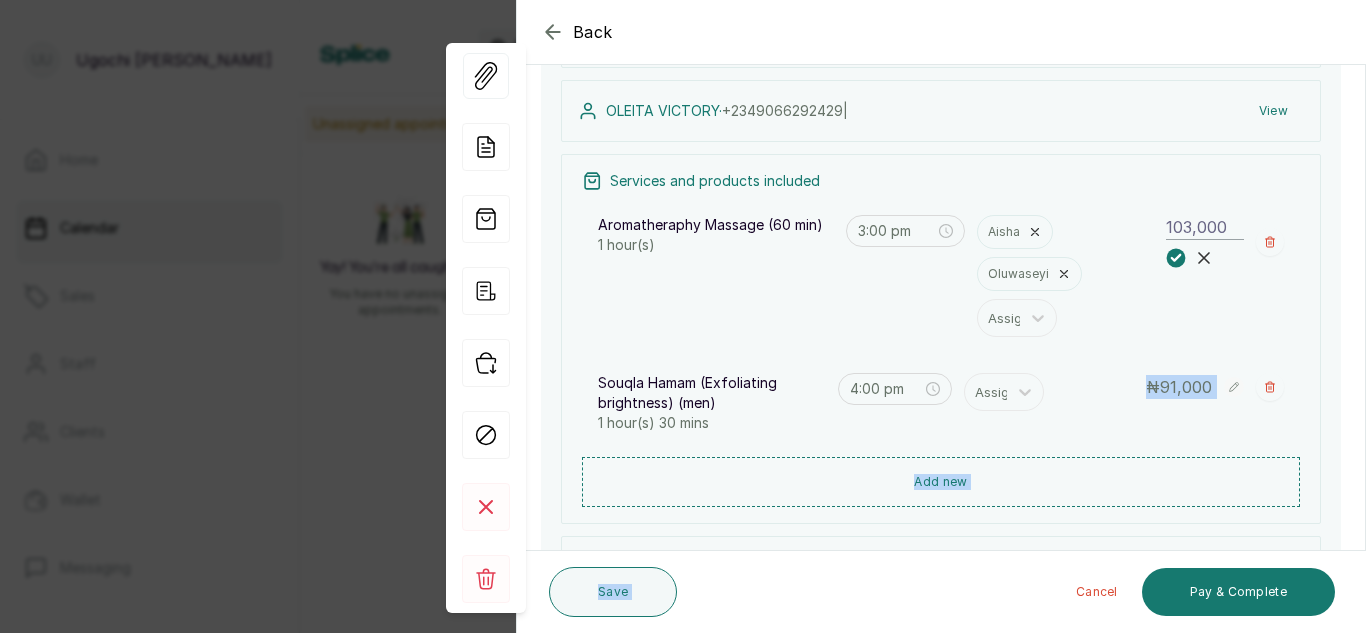 drag, startPoint x: 1203, startPoint y: 219, endPoint x: 909, endPoint y: 574, distance: 460.9349 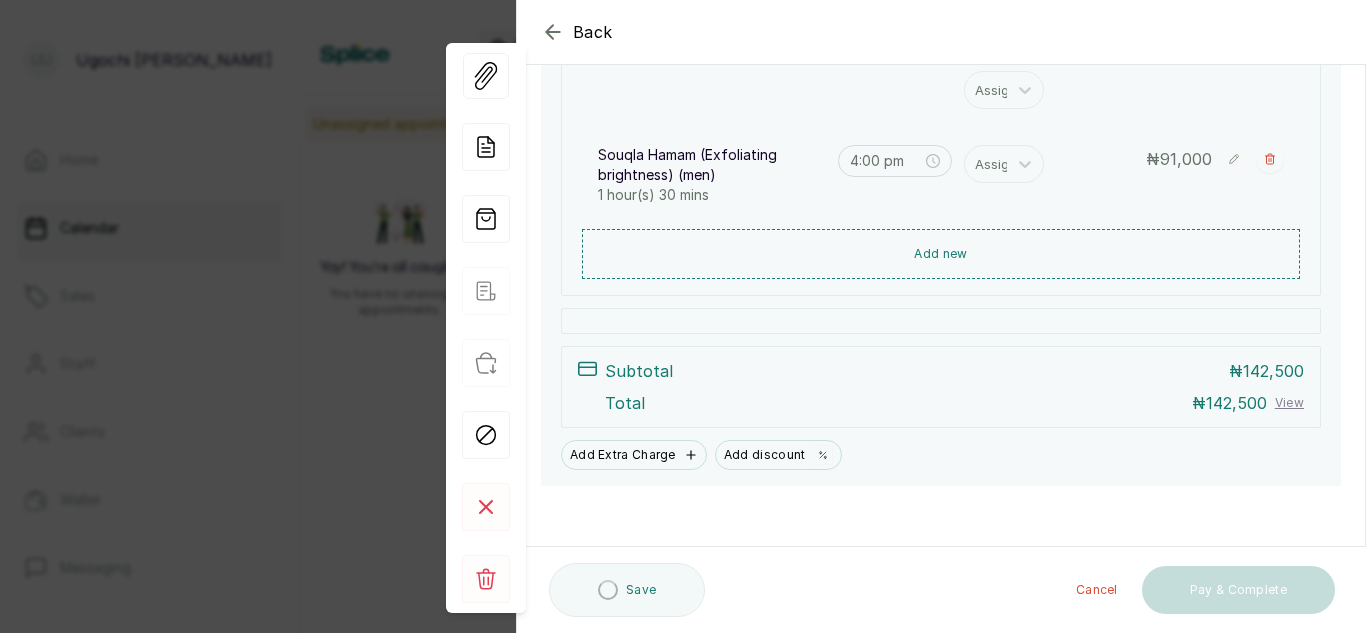 scroll, scrollTop: 445, scrollLeft: 0, axis: vertical 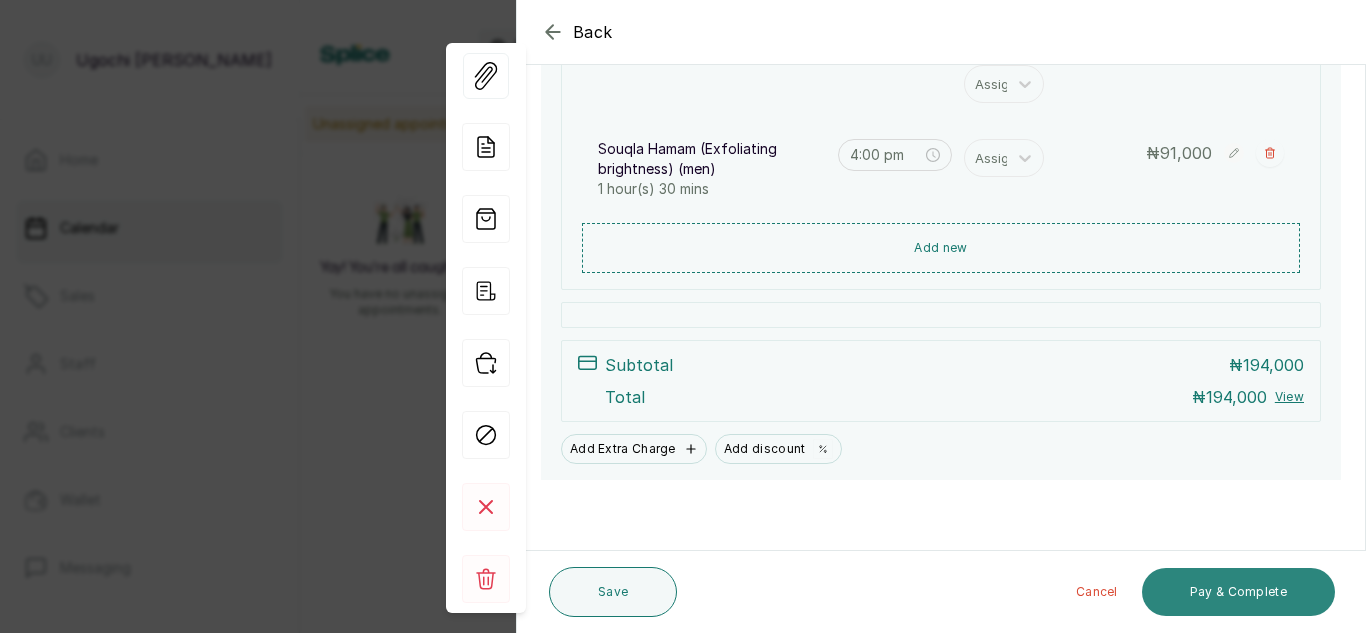 click on "Pay & Complete" at bounding box center [1238, 592] 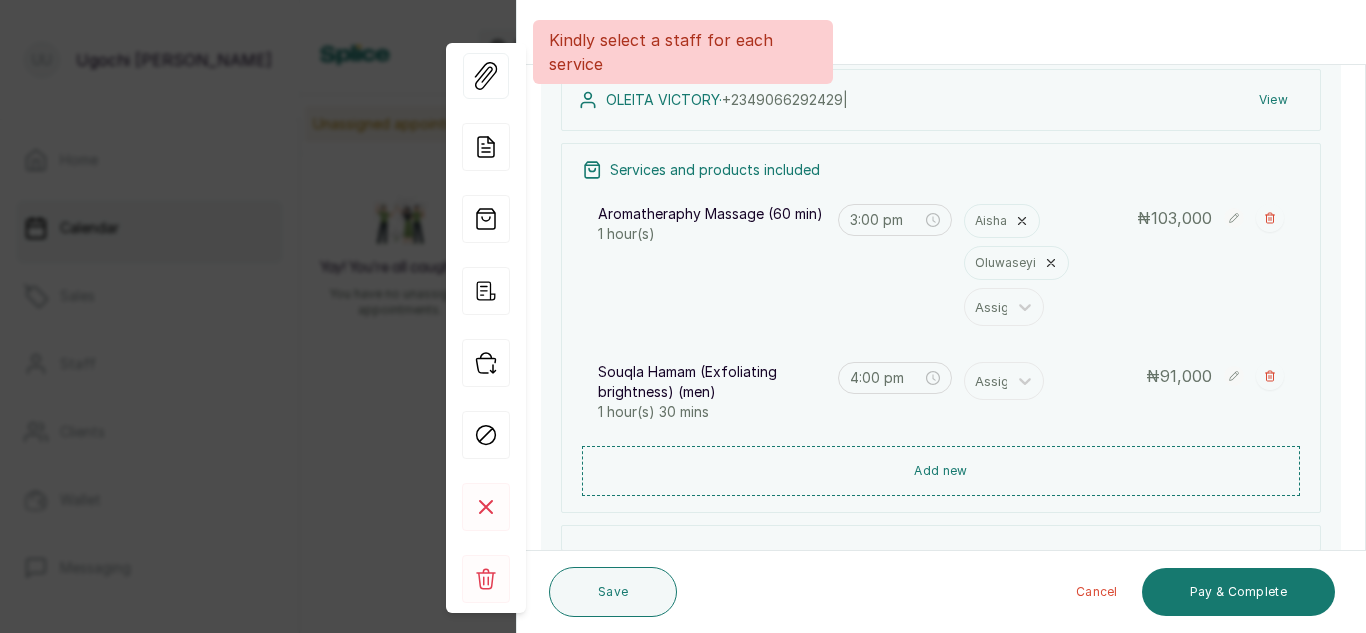 scroll, scrollTop: 208, scrollLeft: 0, axis: vertical 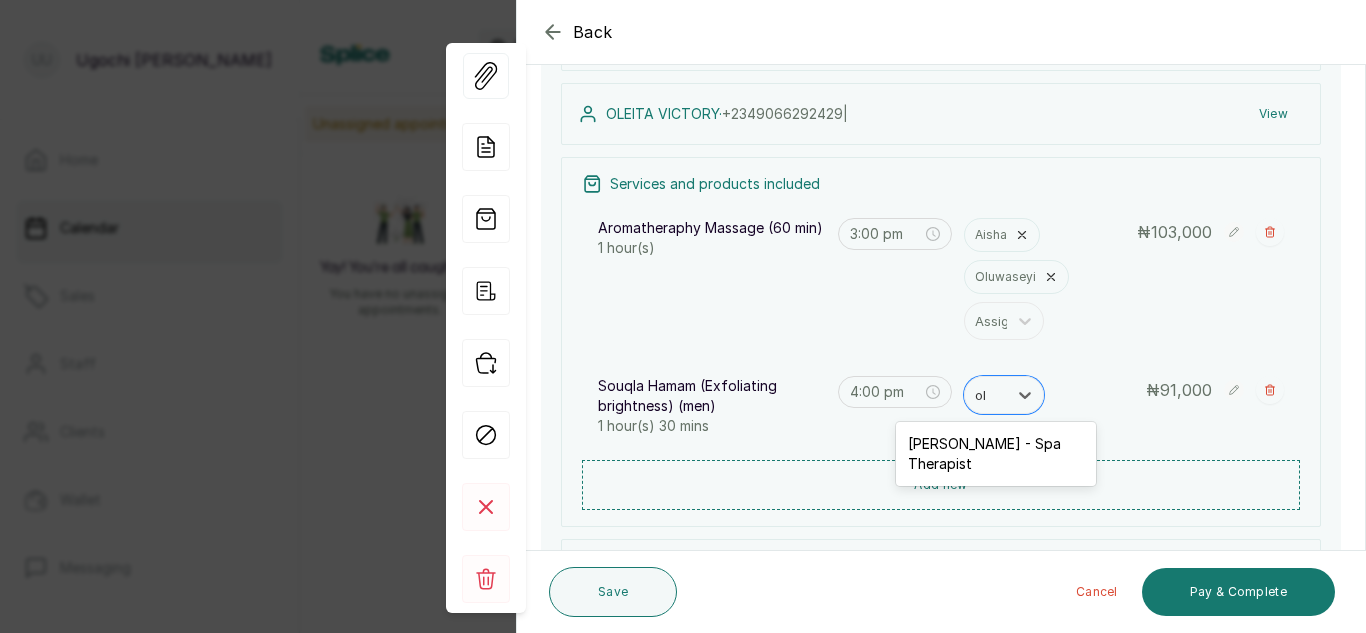 type on "olu" 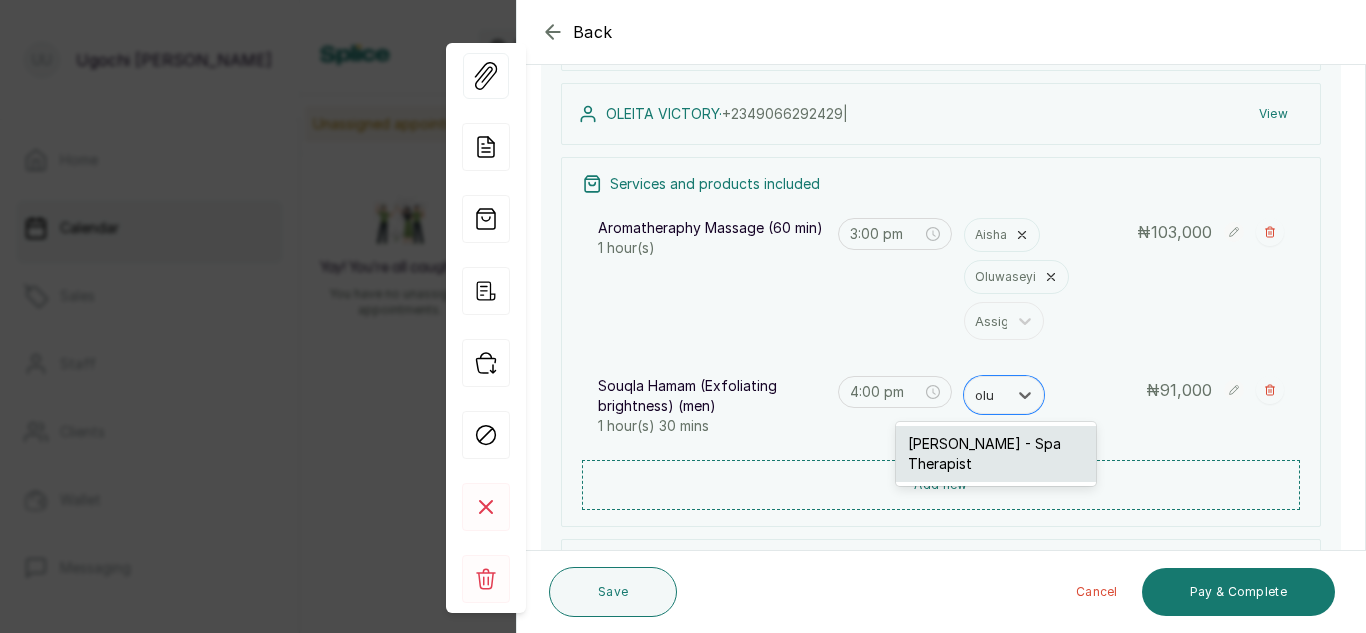 click on "[PERSON_NAME] - Spa Therapist" at bounding box center [996, 454] 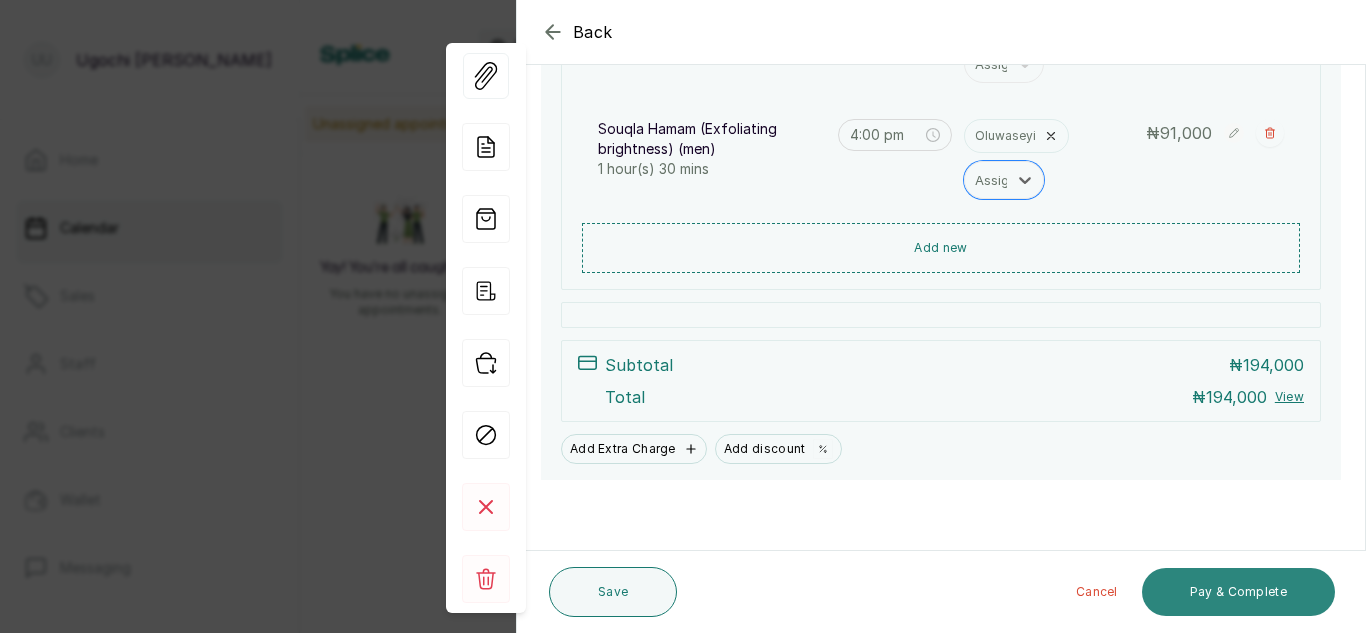 click on "Pay & Complete" at bounding box center (1238, 592) 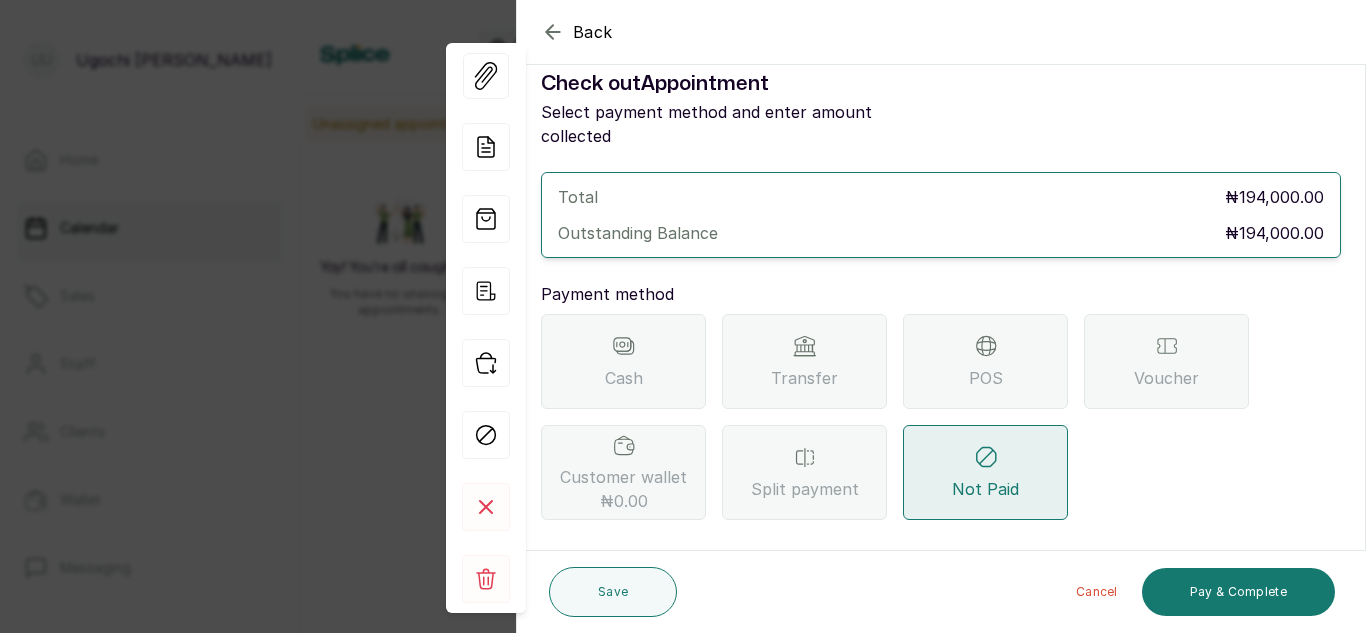 click 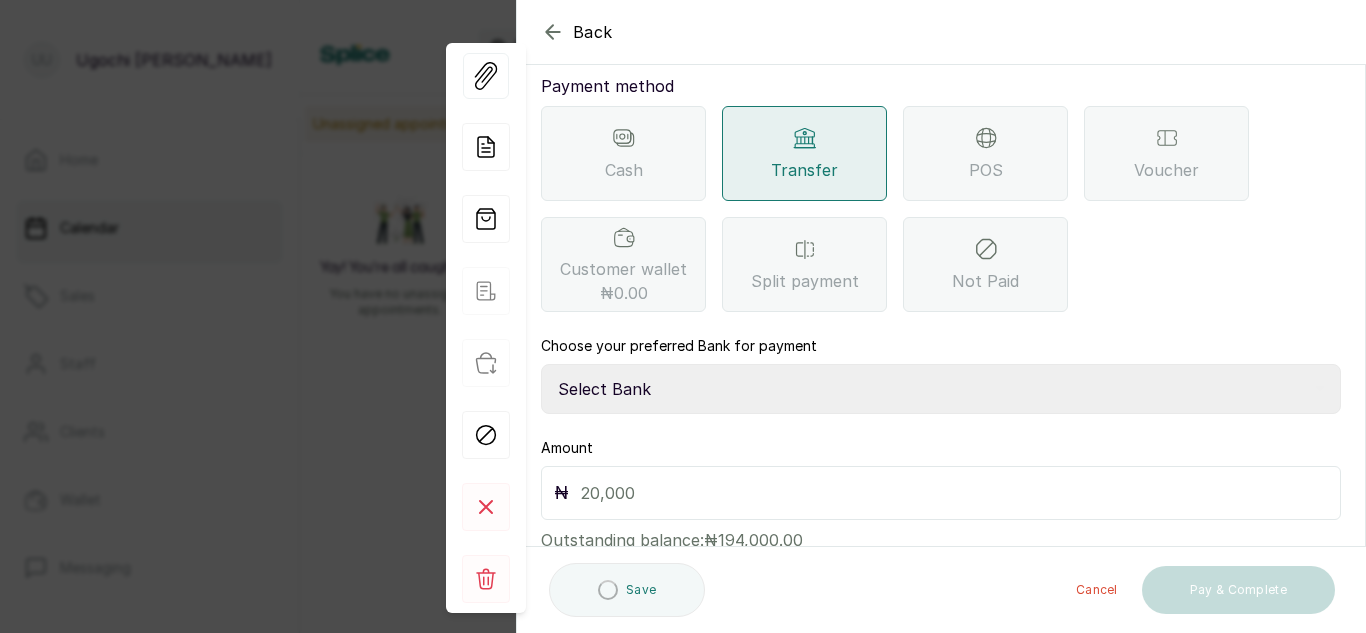 scroll, scrollTop: 269, scrollLeft: 0, axis: vertical 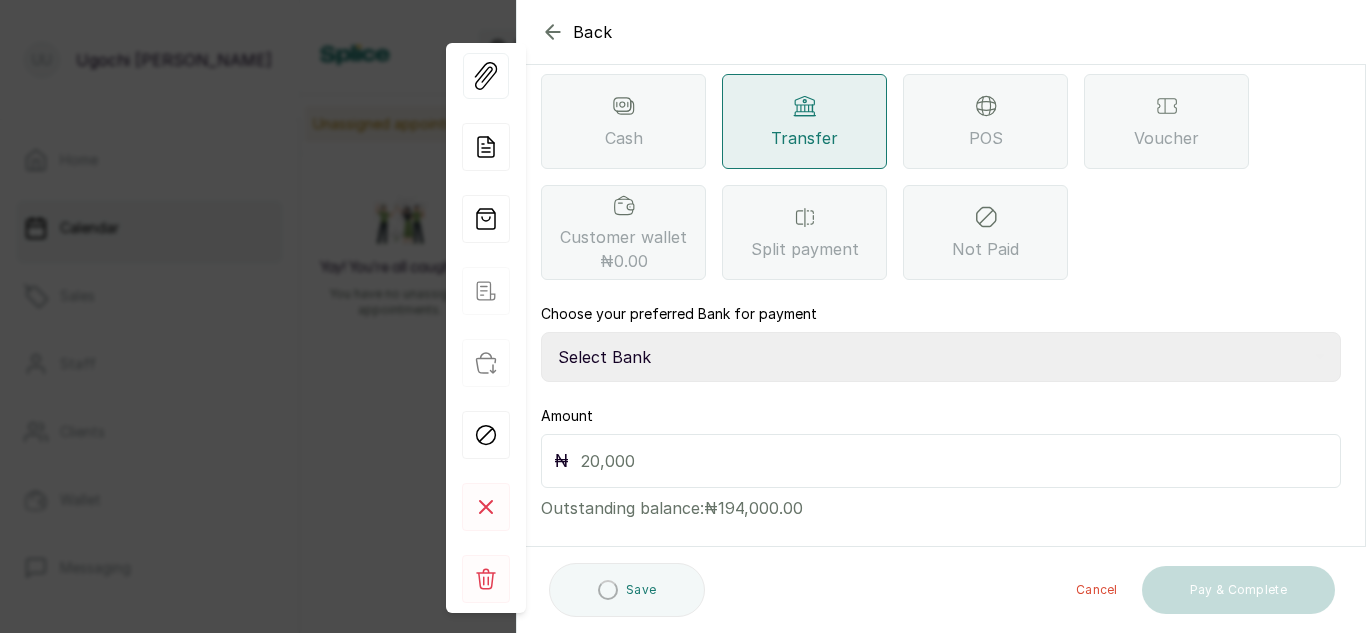 click on "Select Bank TRACTION/TR BARAZAHI Paystack-Titan Barazahi Ltd VFD Microfinance Bank Limited" at bounding box center (941, 357) 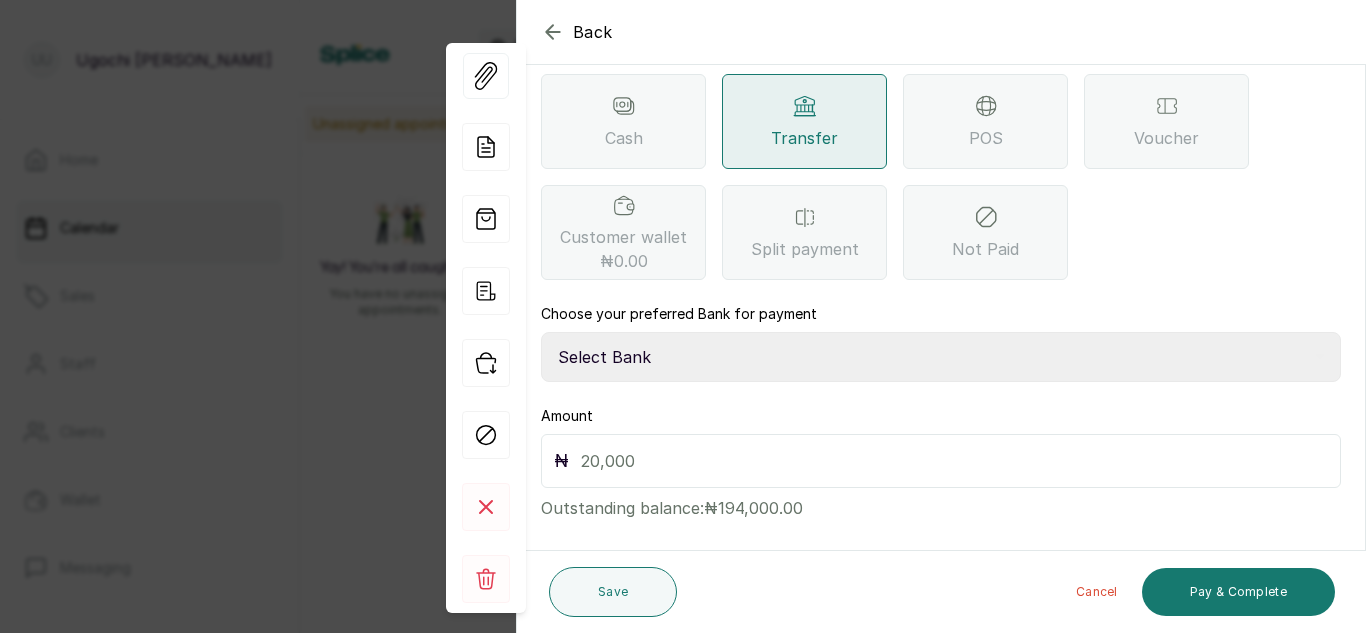 select on "3da602f6-cb5f-407a-81f6-dc86d0307638" 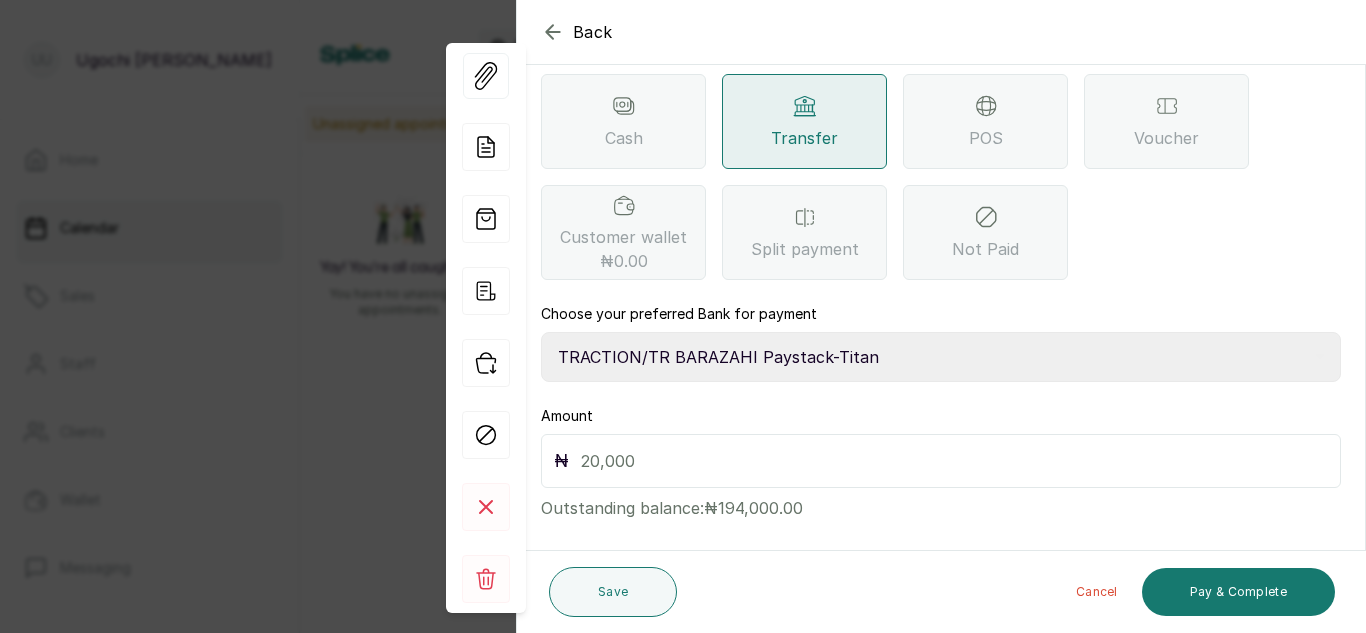 click on "Select Bank TRACTION/TR BARAZAHI Paystack-Titan Barazahi Ltd VFD Microfinance Bank Limited" at bounding box center (941, 357) 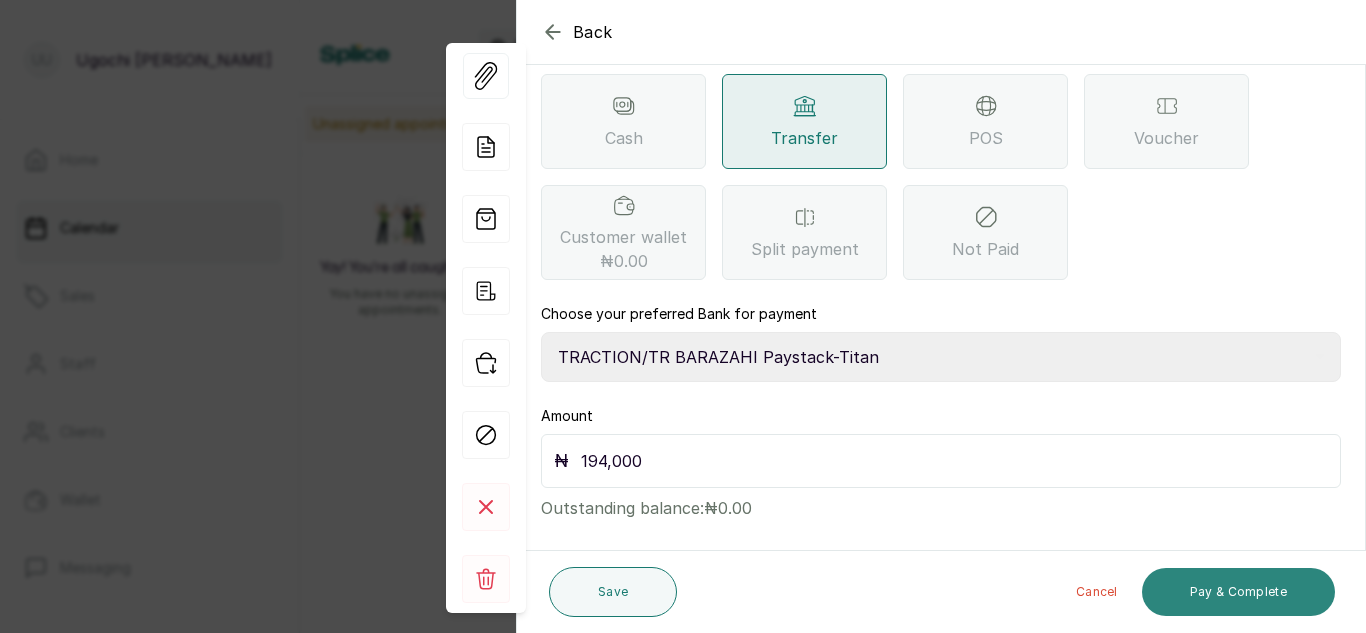 type on "194,000" 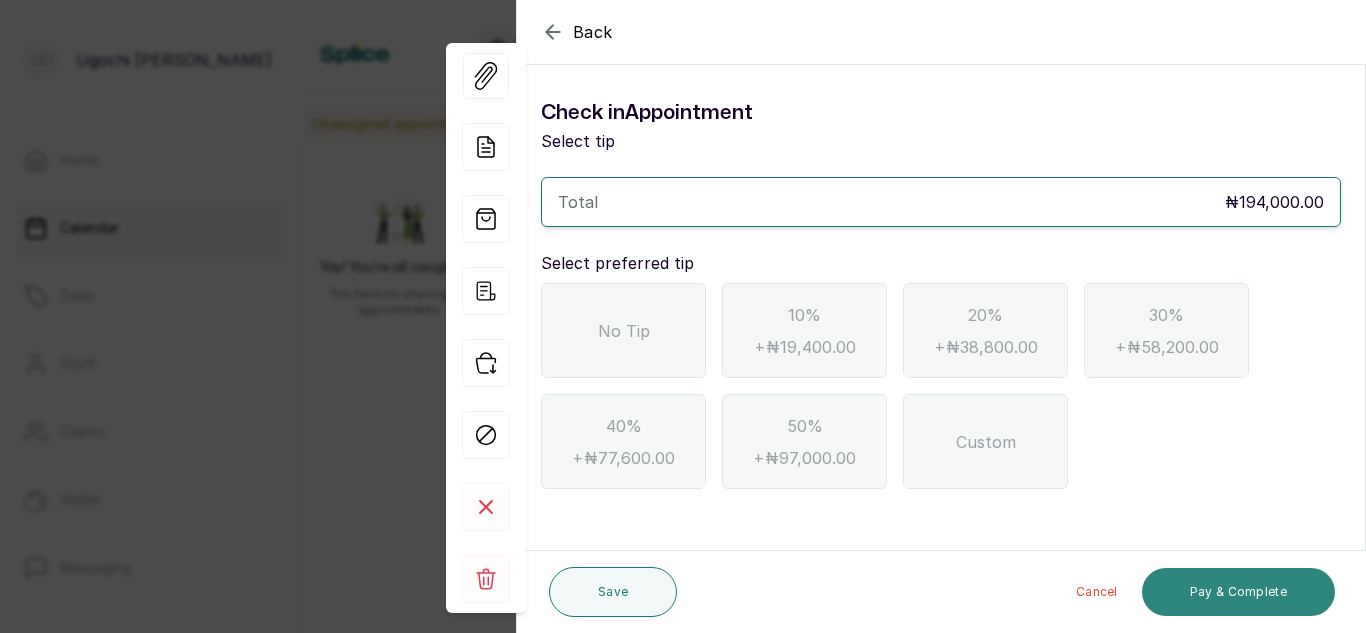 scroll, scrollTop: 0, scrollLeft: 0, axis: both 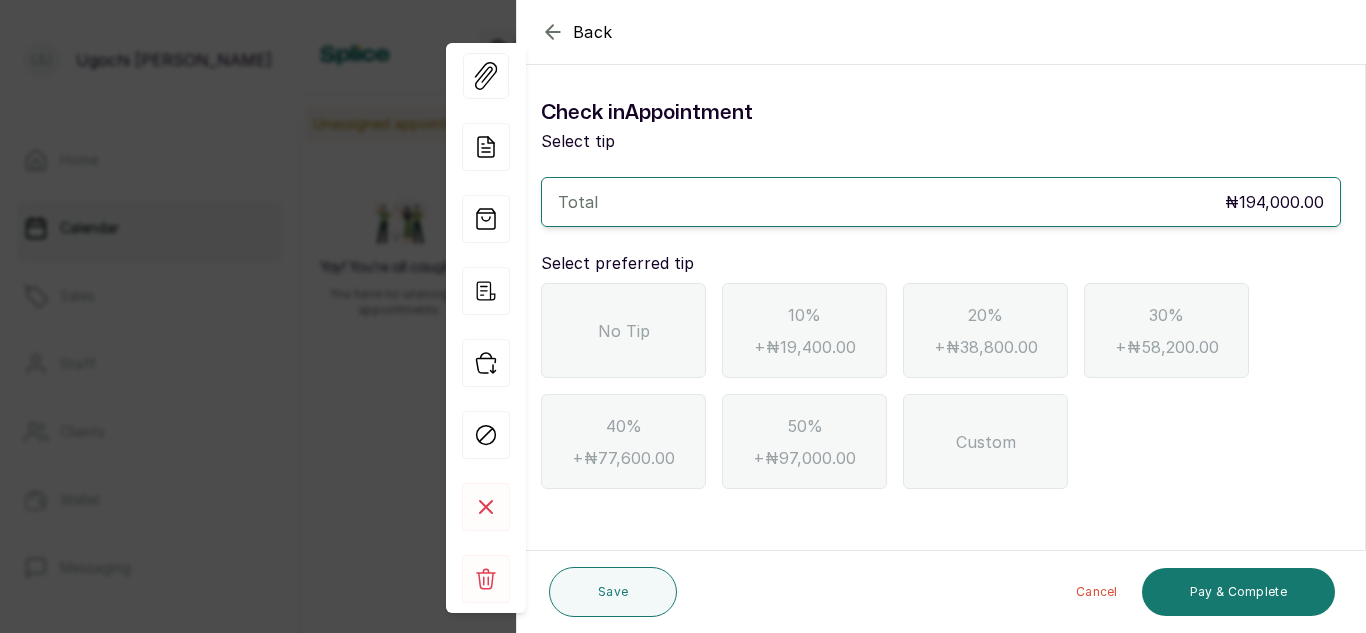 click on "No Tip" at bounding box center [623, 330] 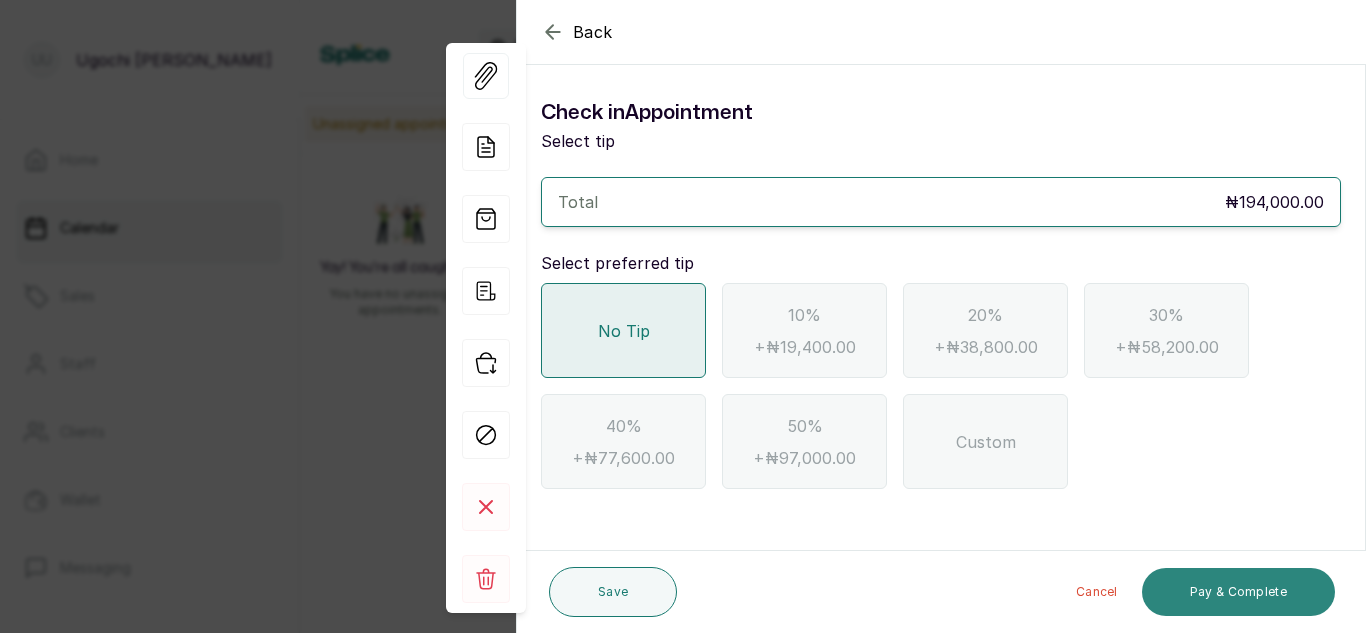 click on "Pay & Complete" at bounding box center (1238, 592) 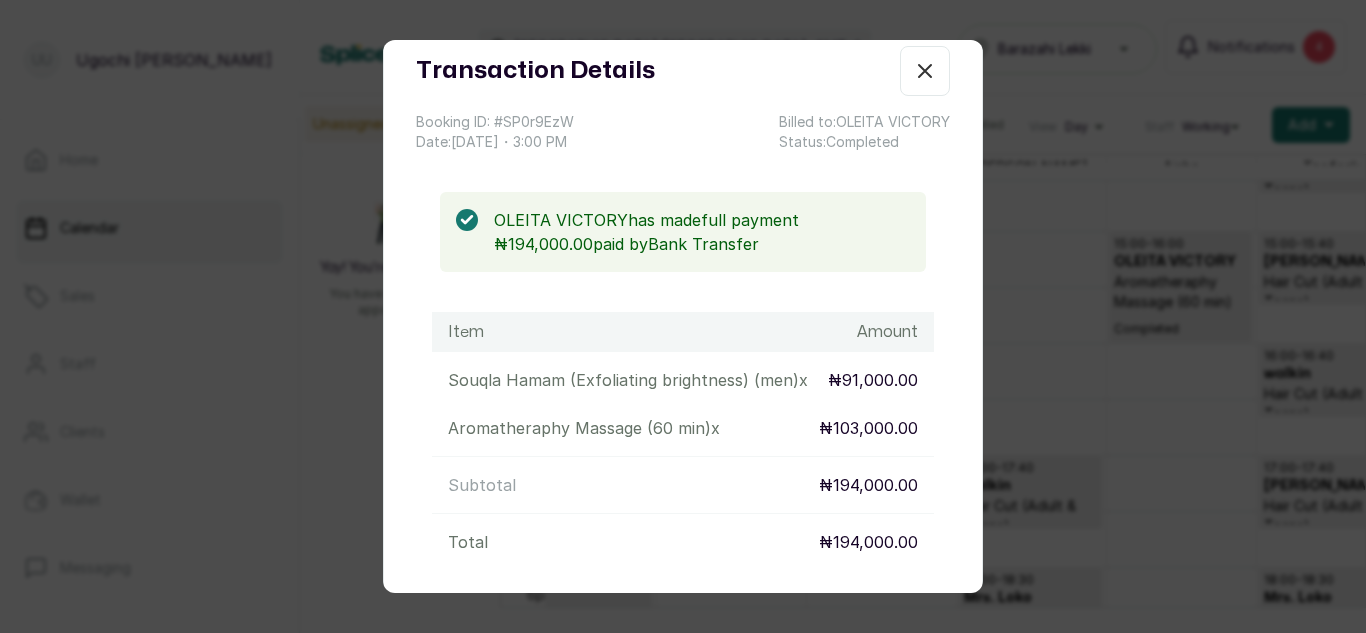 scroll, scrollTop: 0, scrollLeft: 0, axis: both 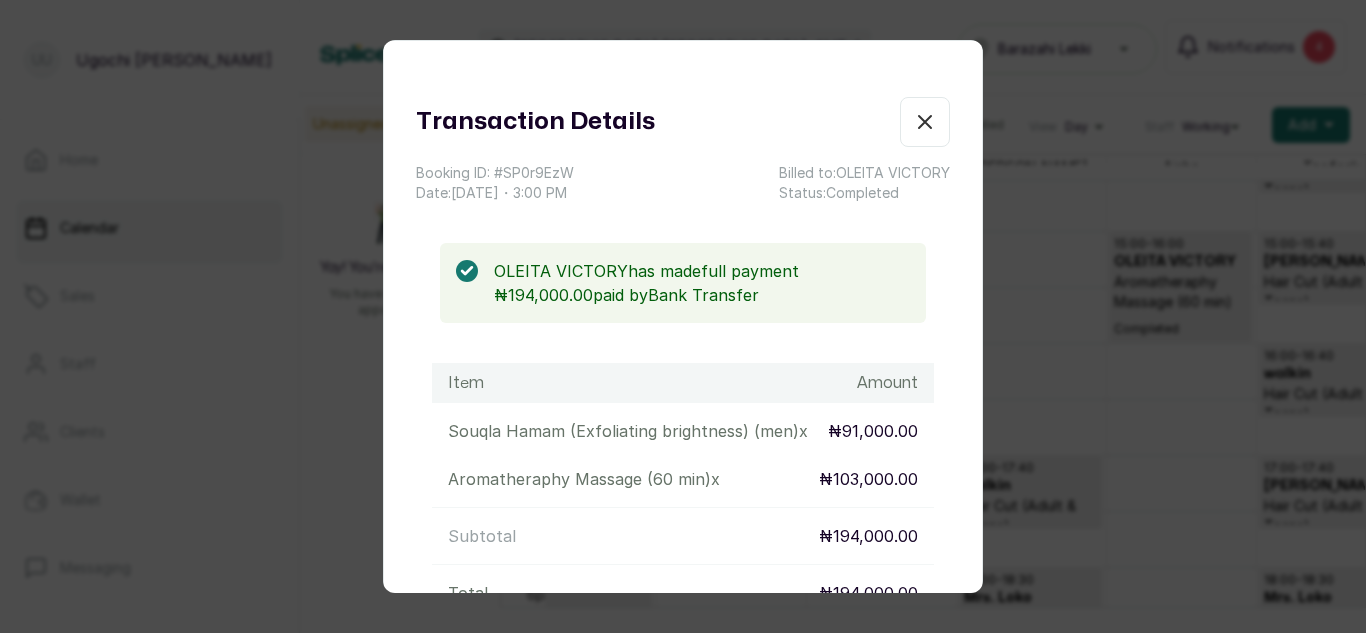 click 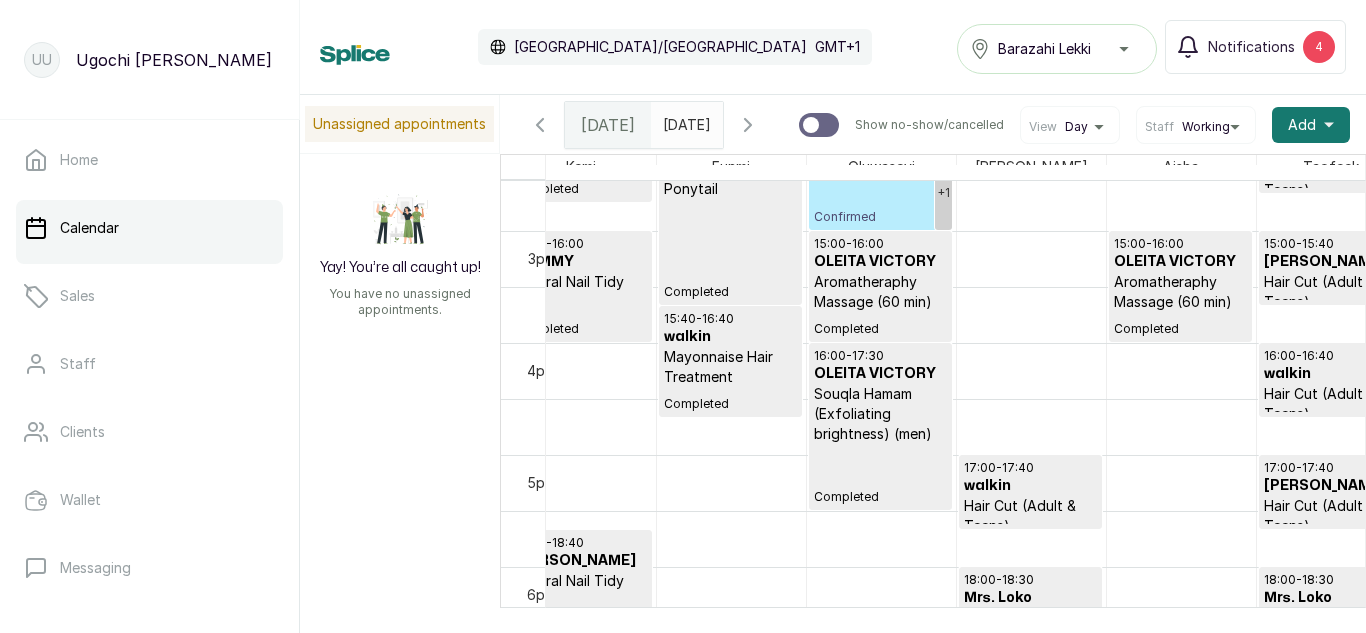 scroll, scrollTop: 1711, scrollLeft: 2140, axis: both 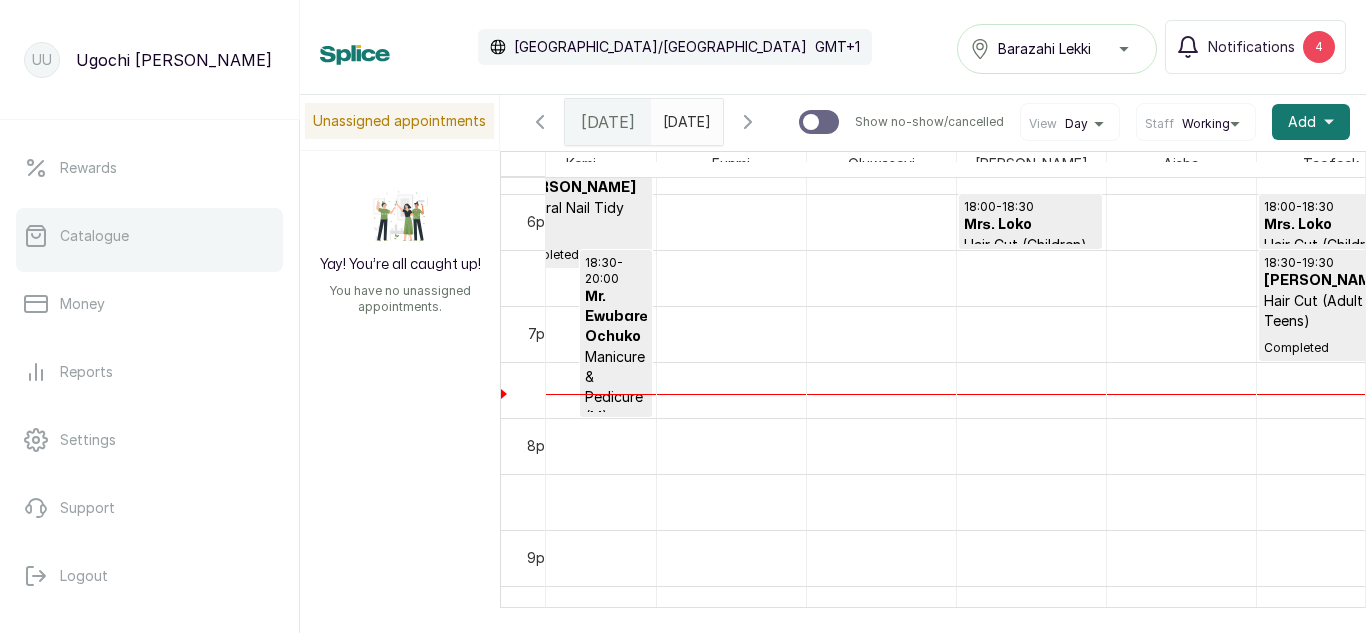 click on "Catalogue" at bounding box center (149, 236) 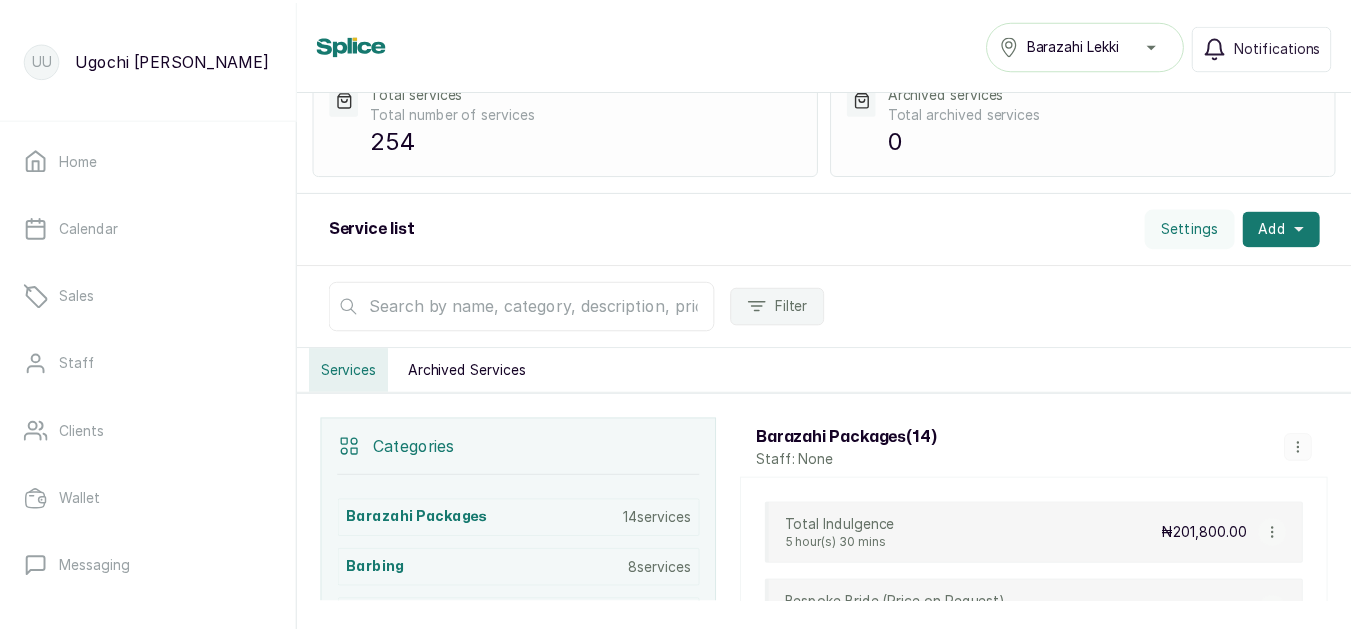scroll, scrollTop: 187, scrollLeft: 0, axis: vertical 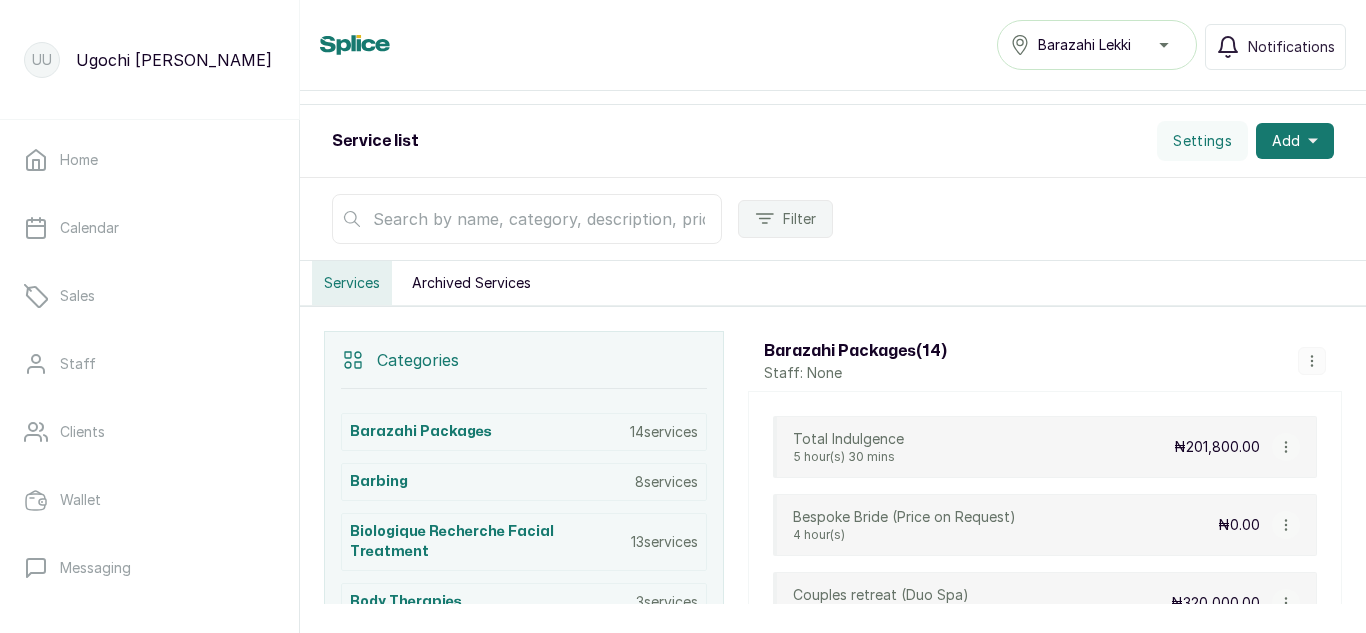 click at bounding box center (1286, 525) 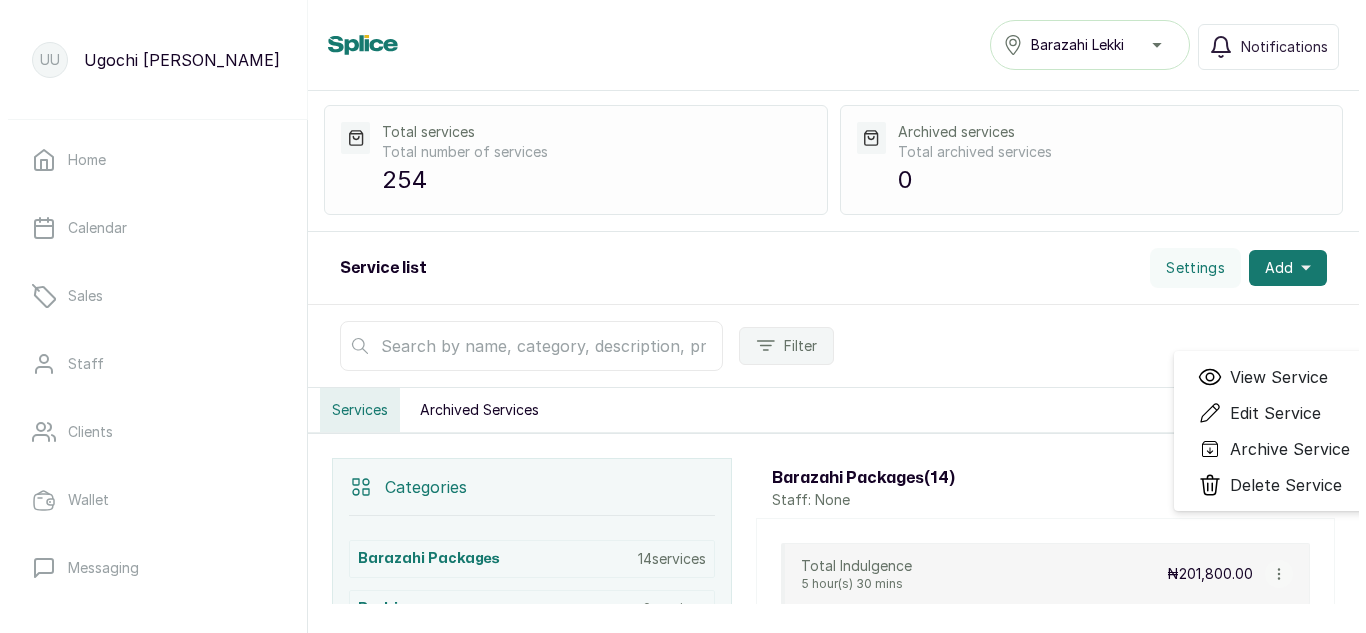 scroll, scrollTop: 55, scrollLeft: 0, axis: vertical 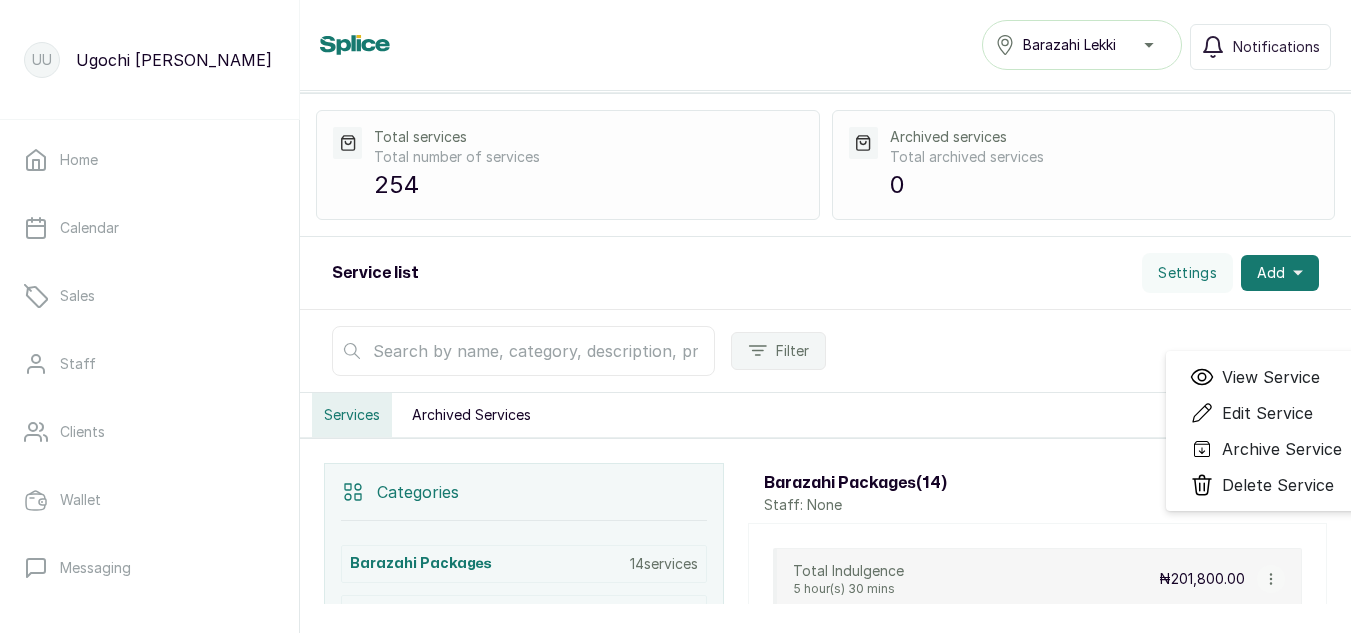click on "Filter" at bounding box center (825, 351) 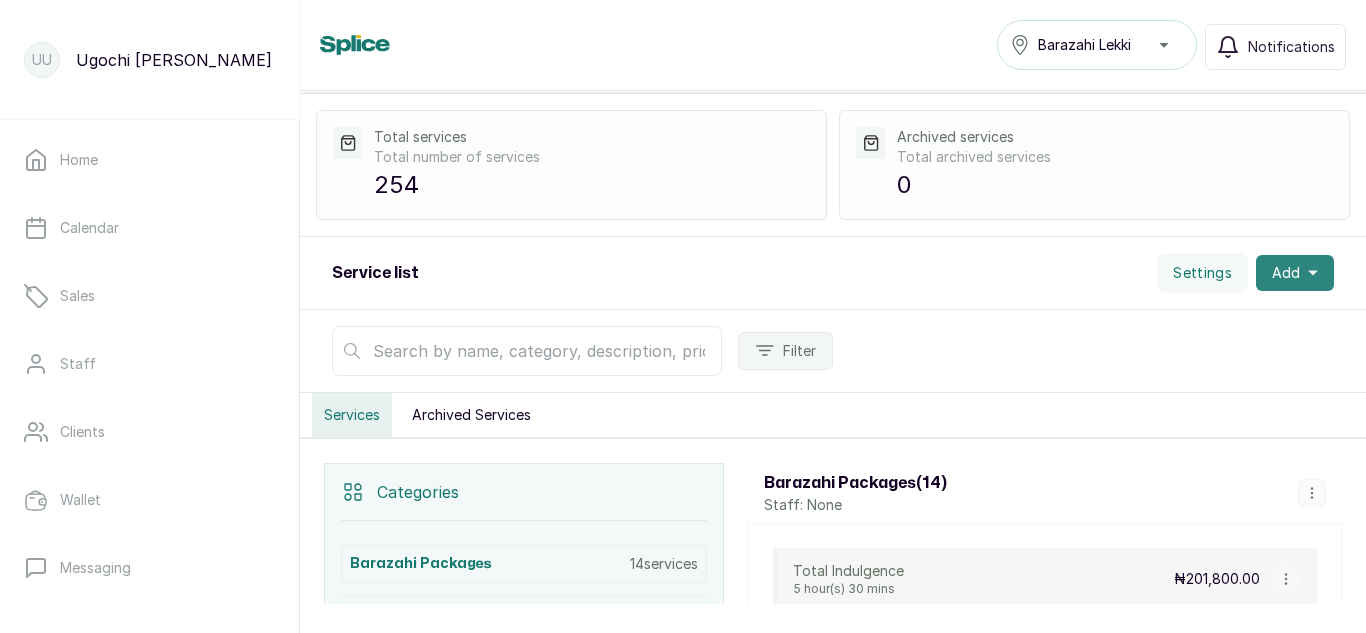 click on "Add" at bounding box center (1295, 273) 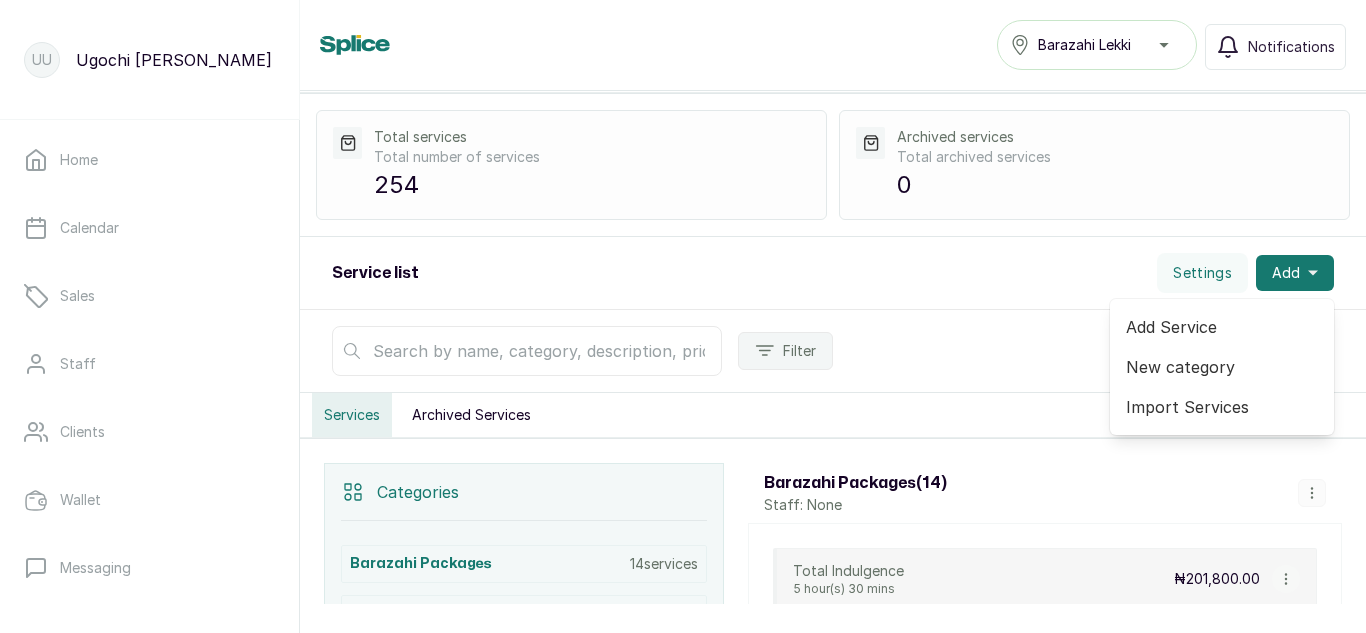 click on "Add Service" at bounding box center [1222, 327] 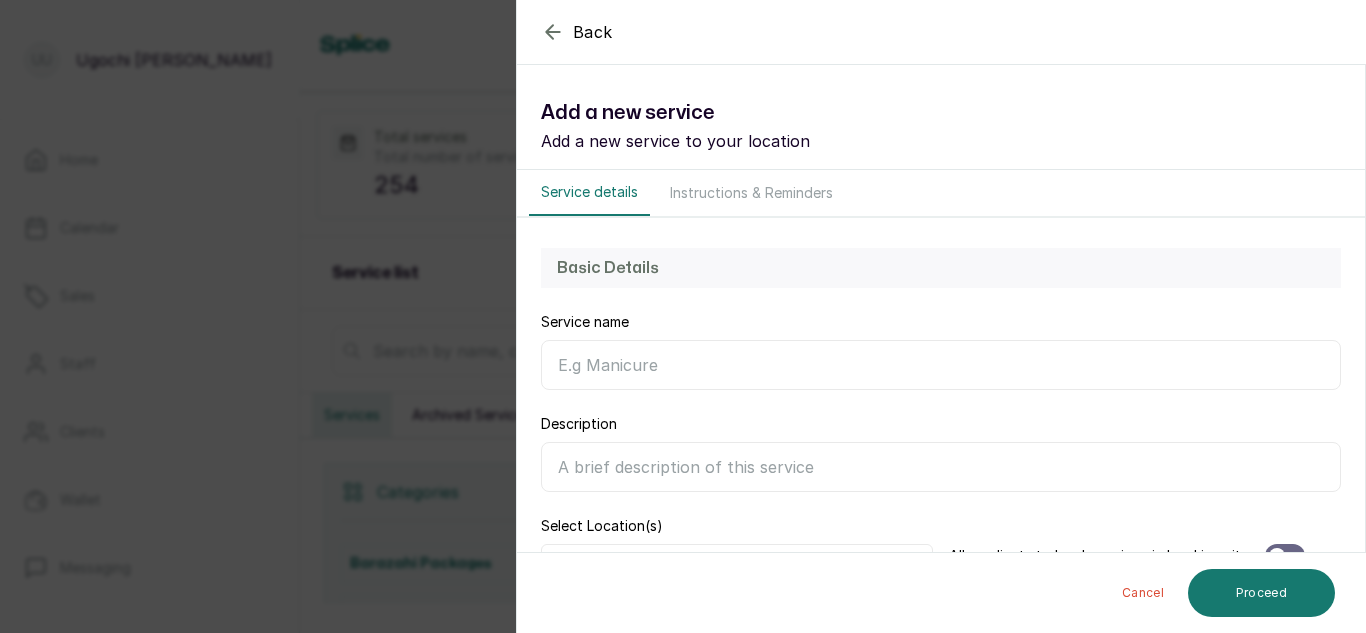 click on "Service name" at bounding box center [941, 365] 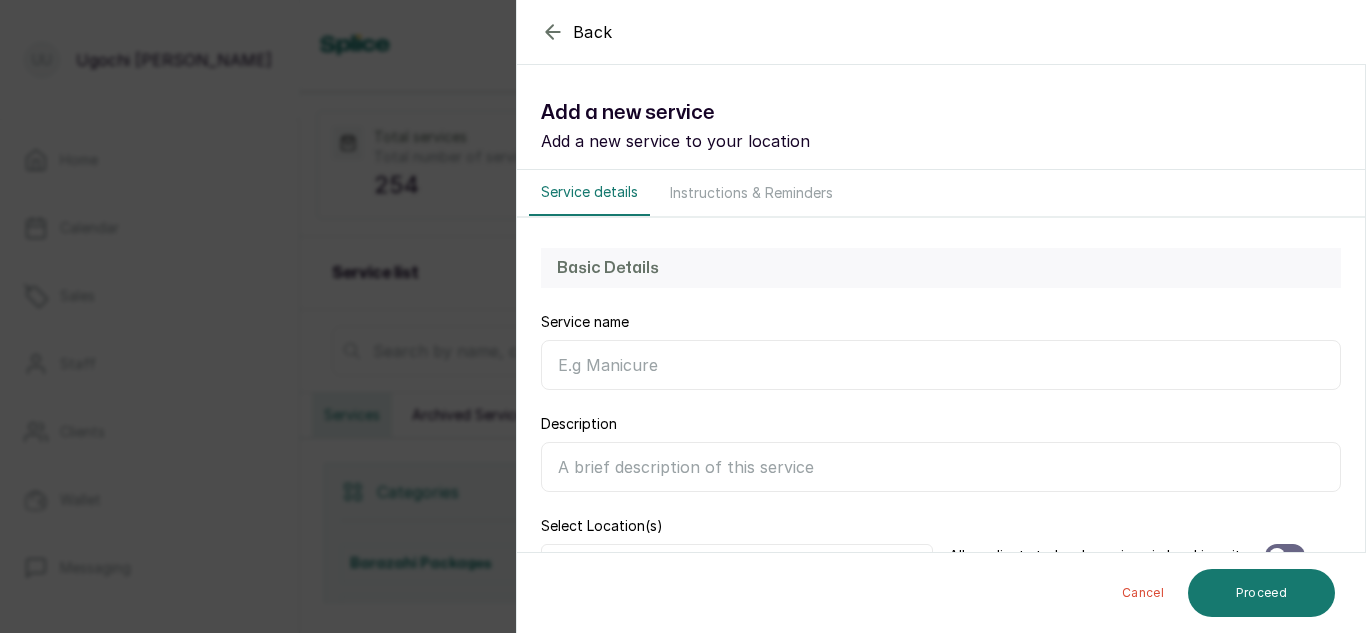click on "Back Service Add a new service Add a new service to your location Service details Instructions & Reminders Basic Details Service name   Description   Select Location(s) All items are selected. Allow clients to book service via booking site Category & Pricing Select a category Search... Add Staff Select... Price 0 Price Type Select Price Type Fixed From Duration : Add extra time in-between Is deposit required to book this service? Cancel Proceed" at bounding box center (683, 316) 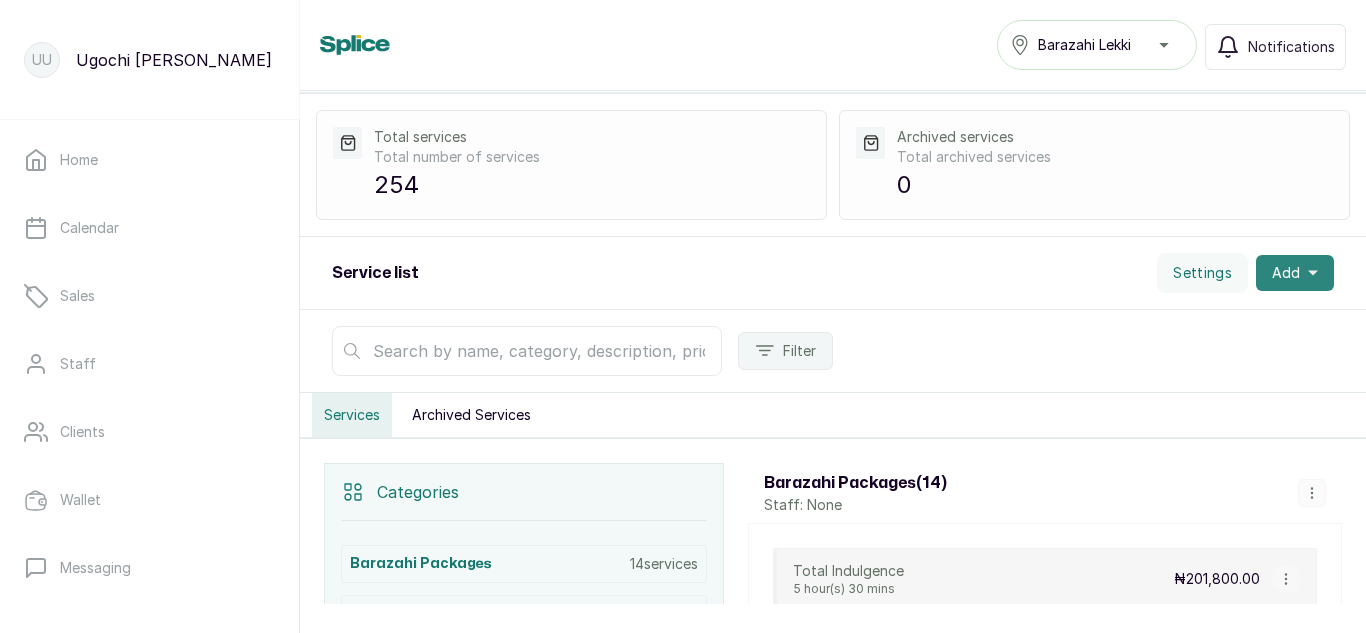 click on "Add" at bounding box center [1295, 273] 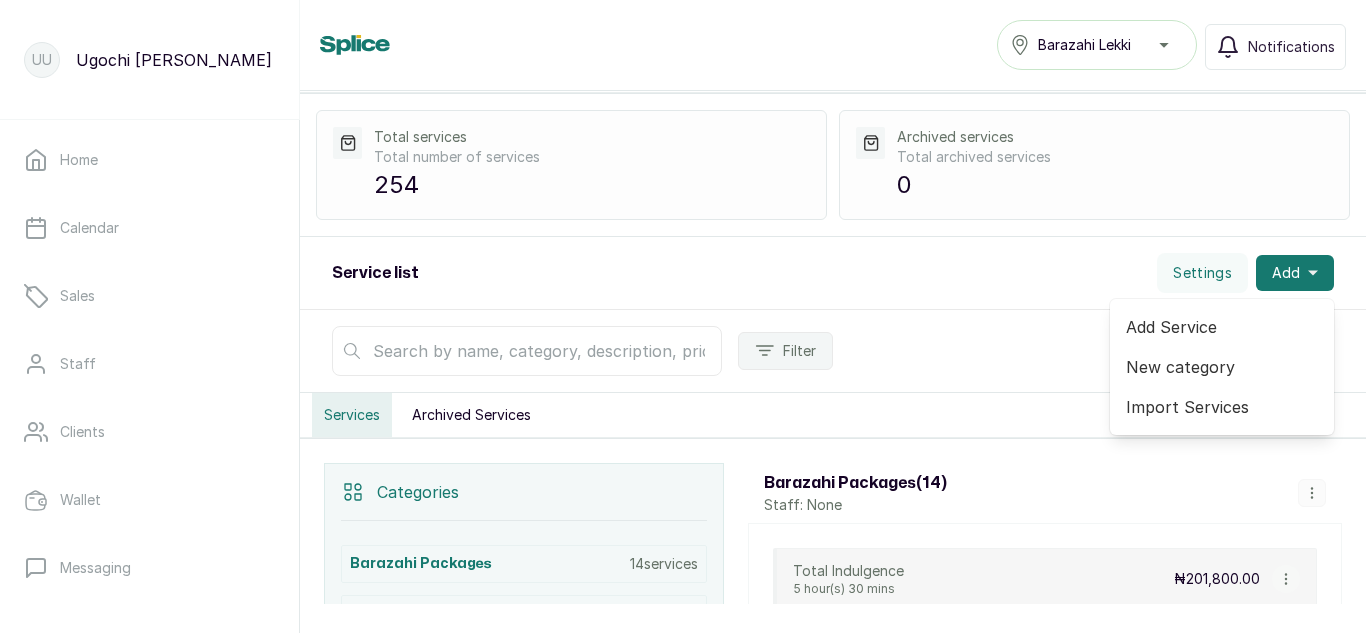 click on "Add Service" at bounding box center [1222, 327] 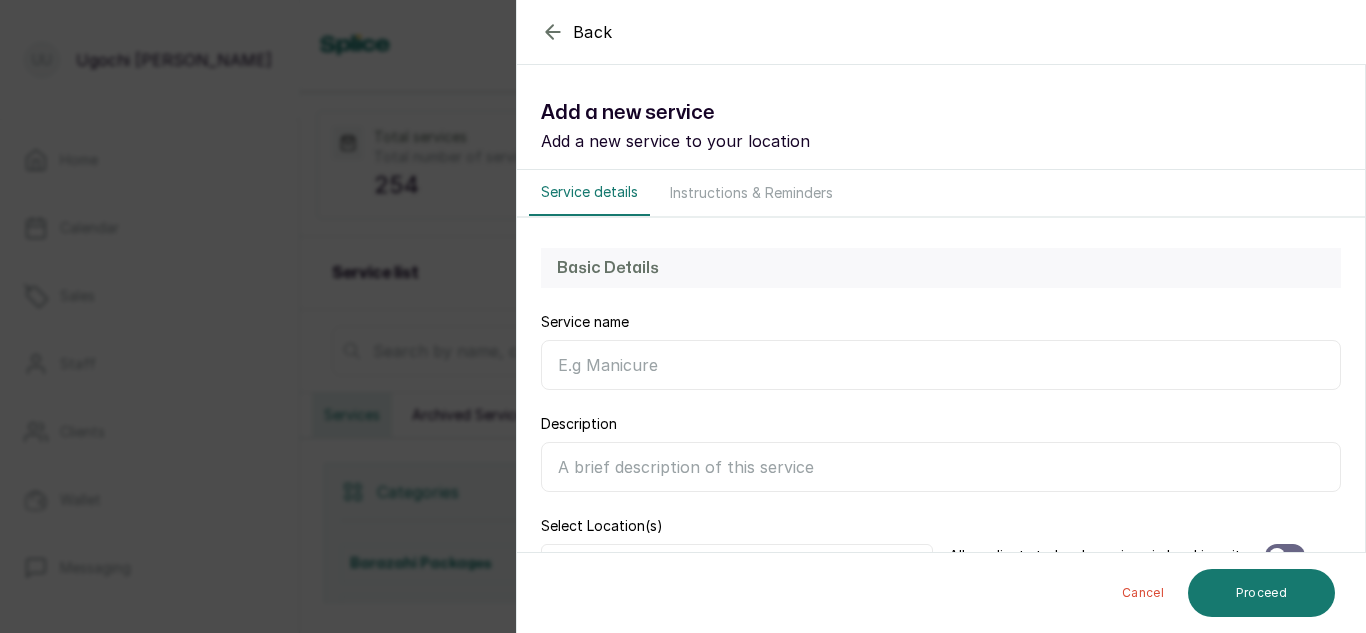 click on "Service name" at bounding box center (941, 365) 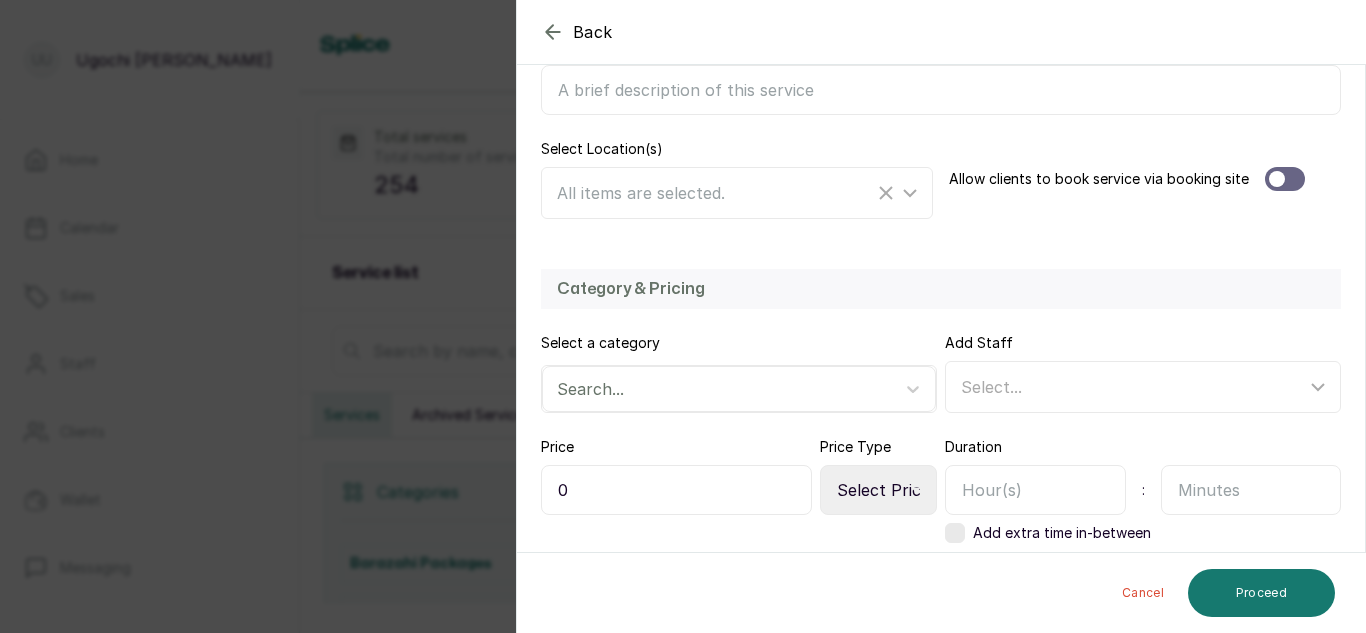 scroll, scrollTop: 383, scrollLeft: 0, axis: vertical 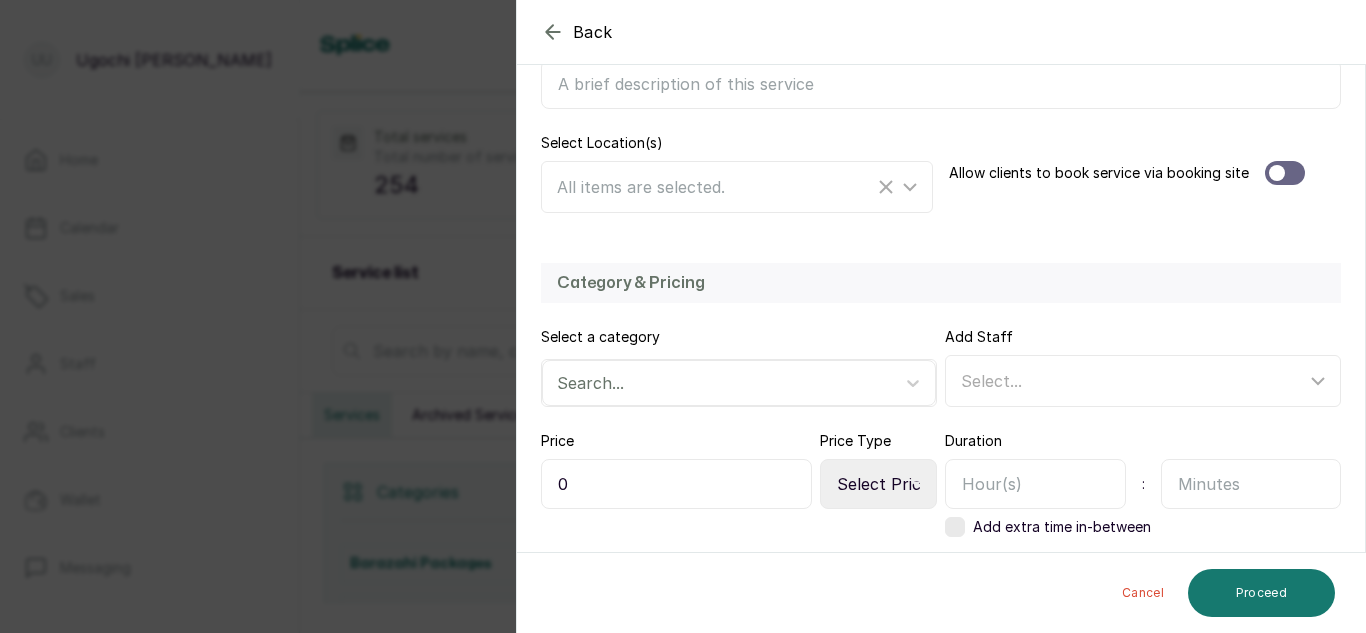type on "Special Hair Treatment" 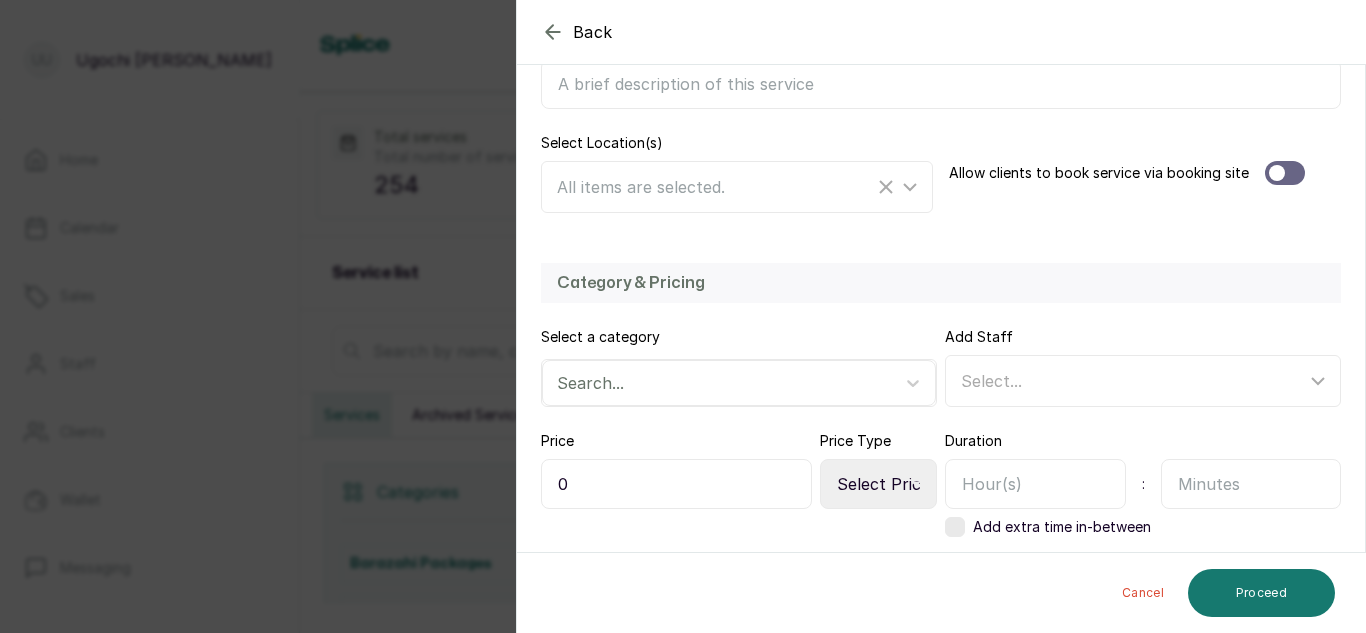 click on "0" at bounding box center (676, 484) 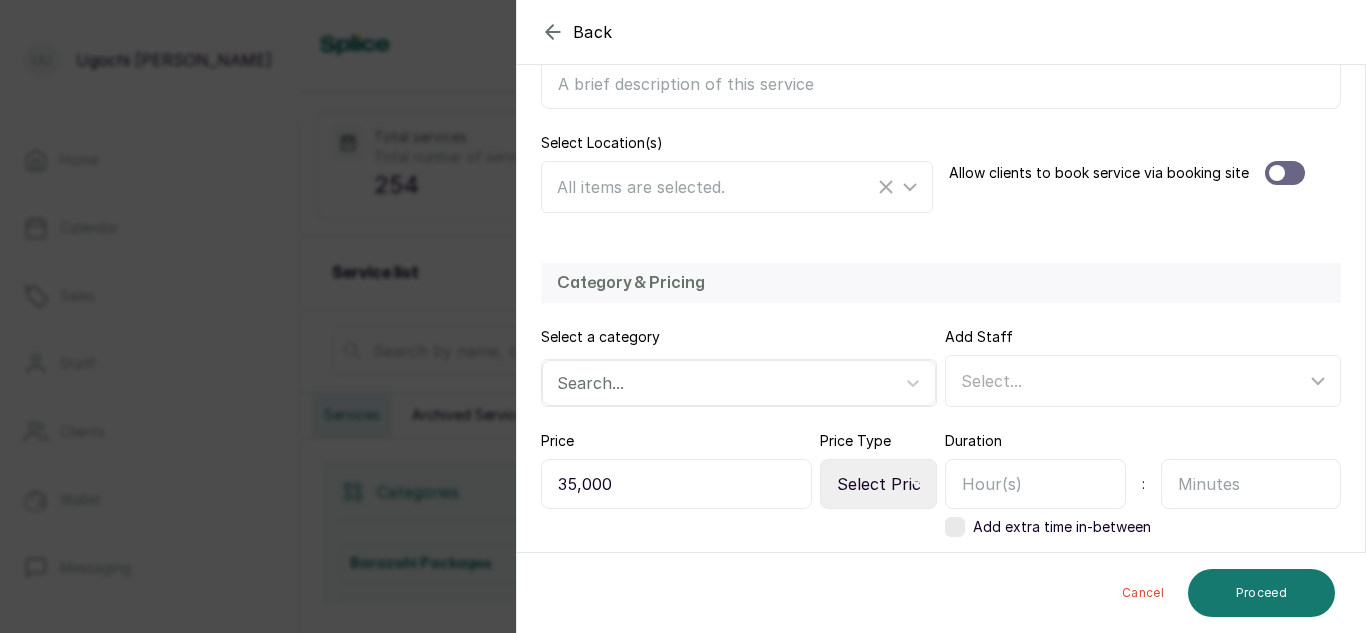 type on "35,000" 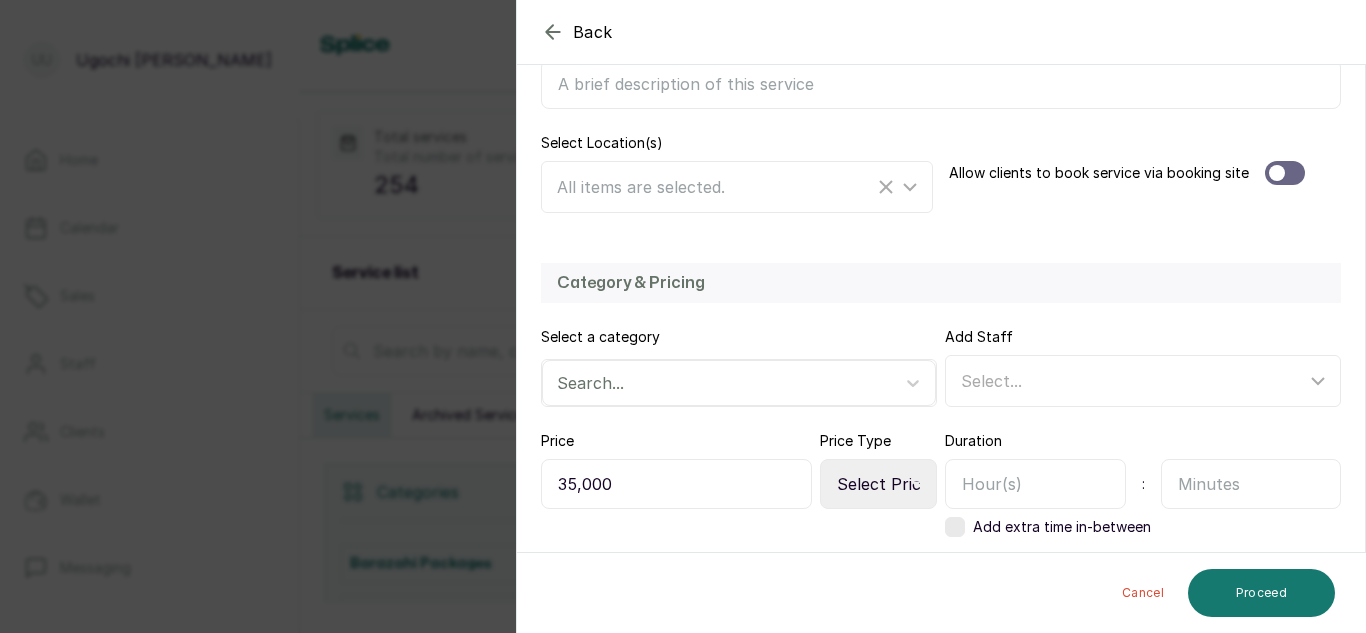 click on "Select Price Type Fixed From" at bounding box center [878, 484] 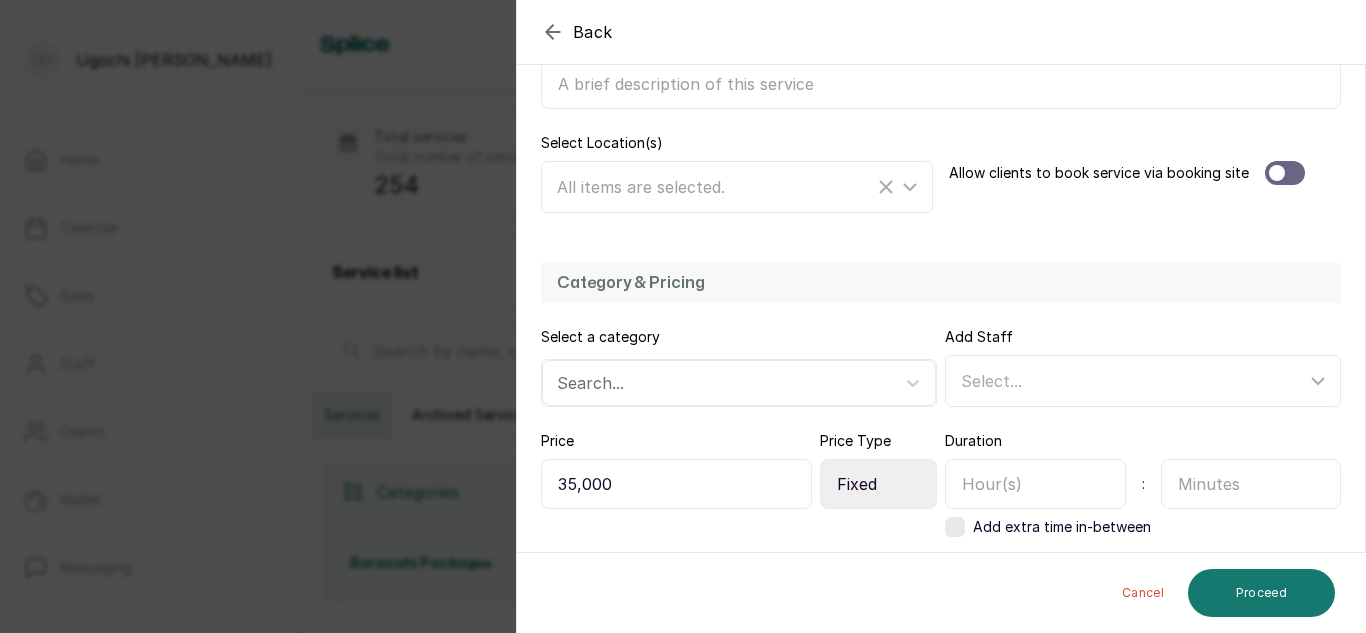 click on "Select Price Type Fixed From" at bounding box center (878, 484) 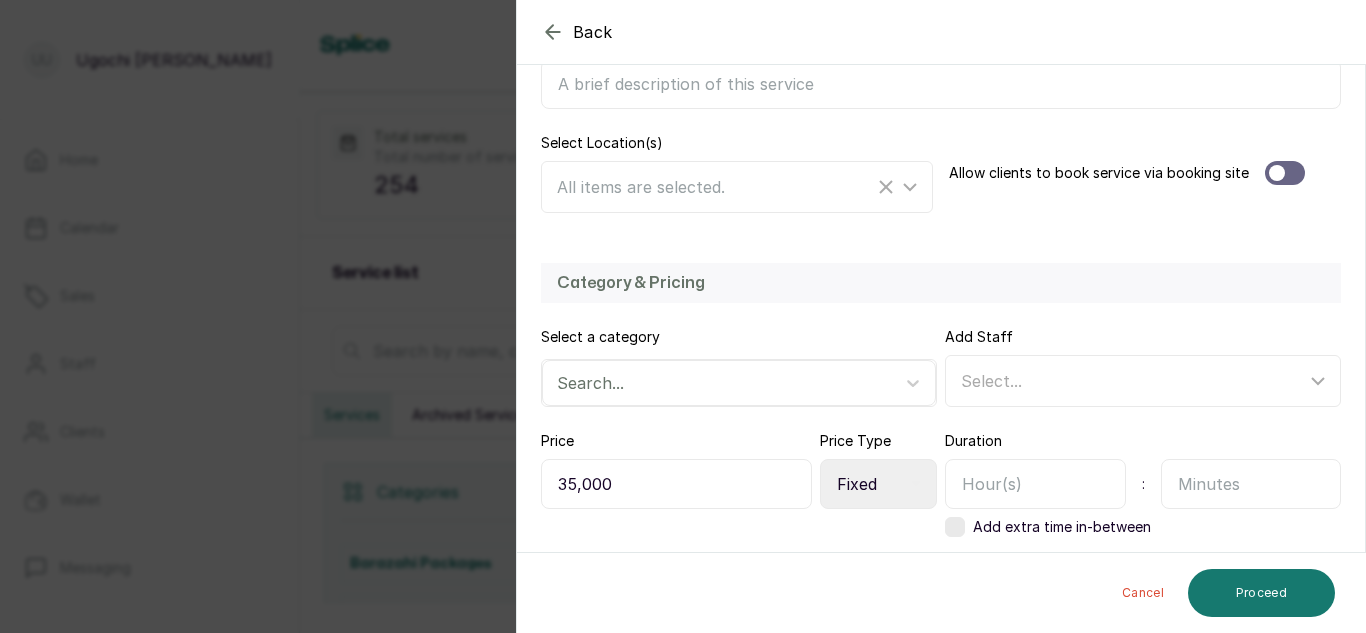 click at bounding box center [1035, 484] 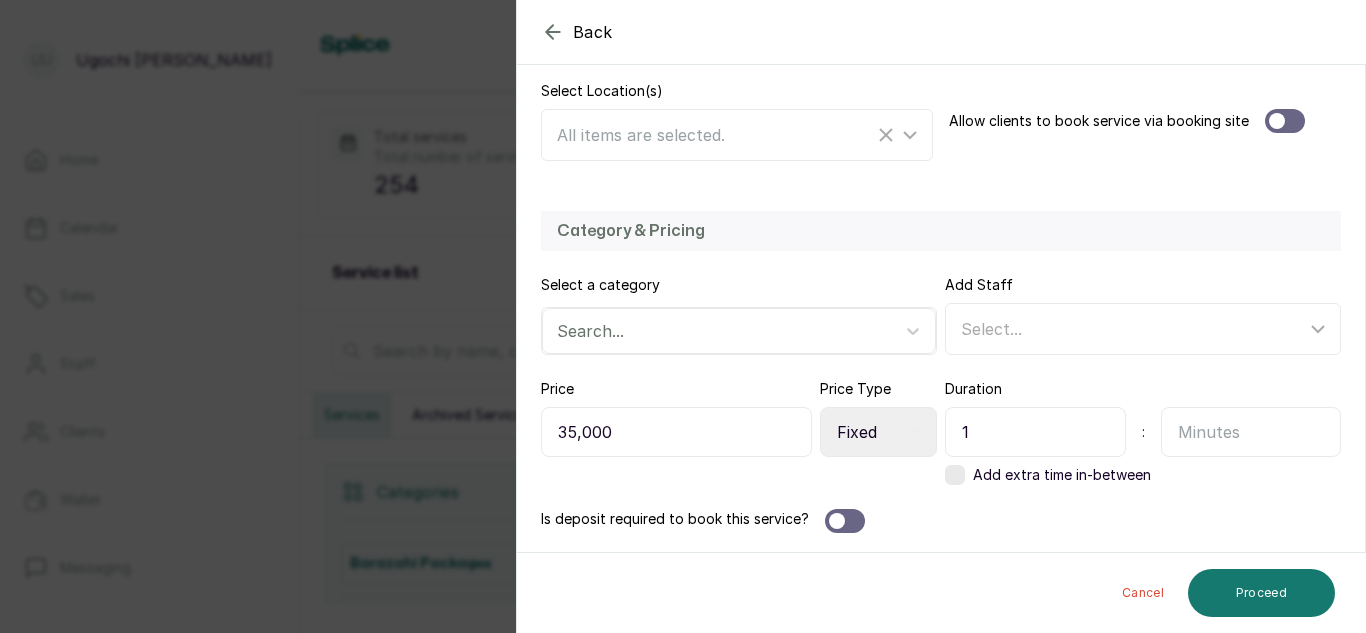 scroll, scrollTop: 436, scrollLeft: 0, axis: vertical 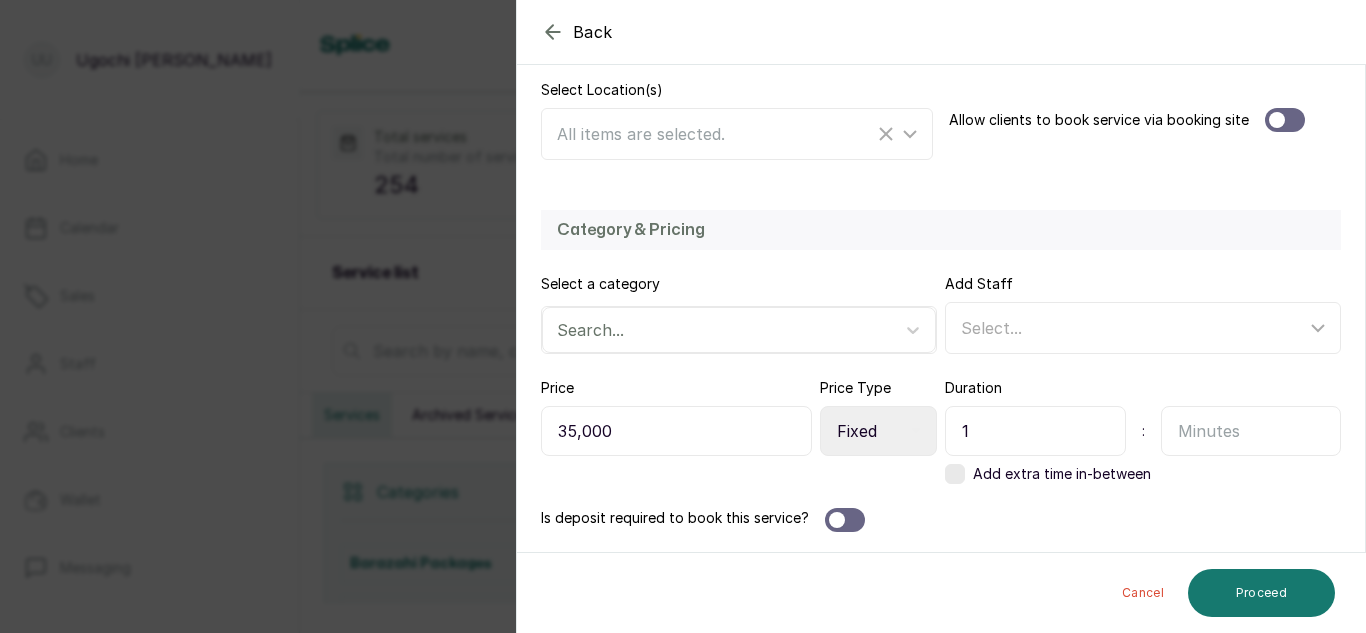type on "1" 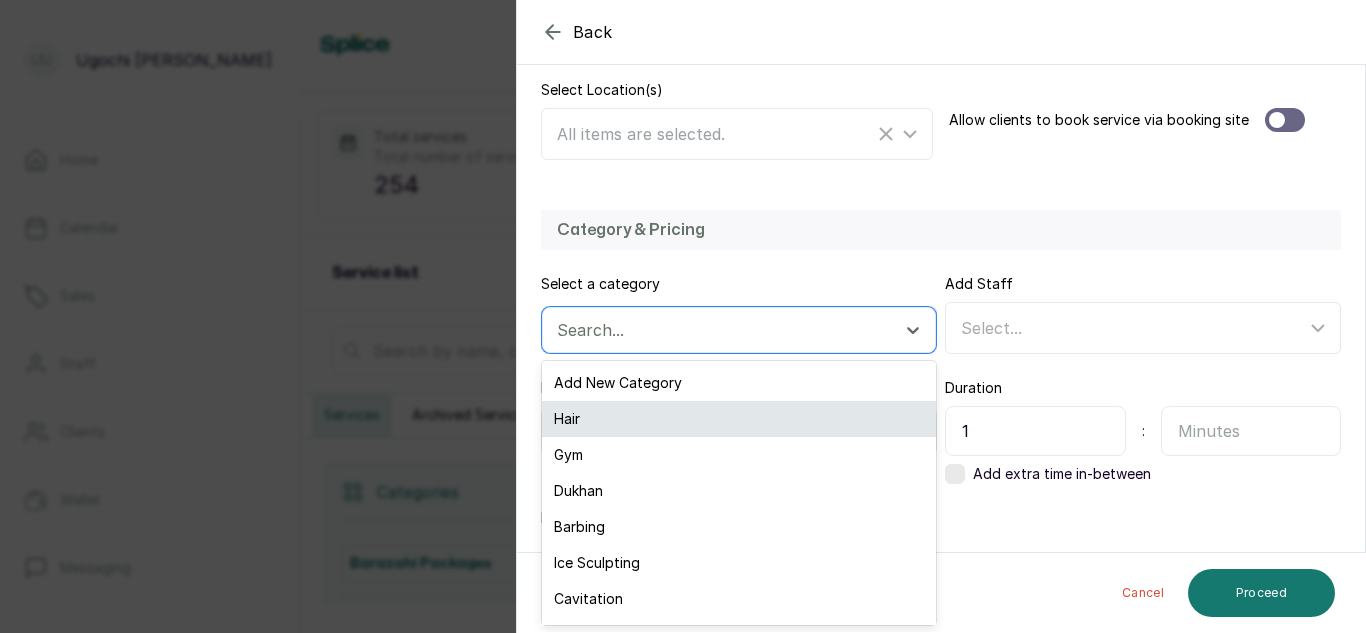 click on "Hair" at bounding box center [739, 419] 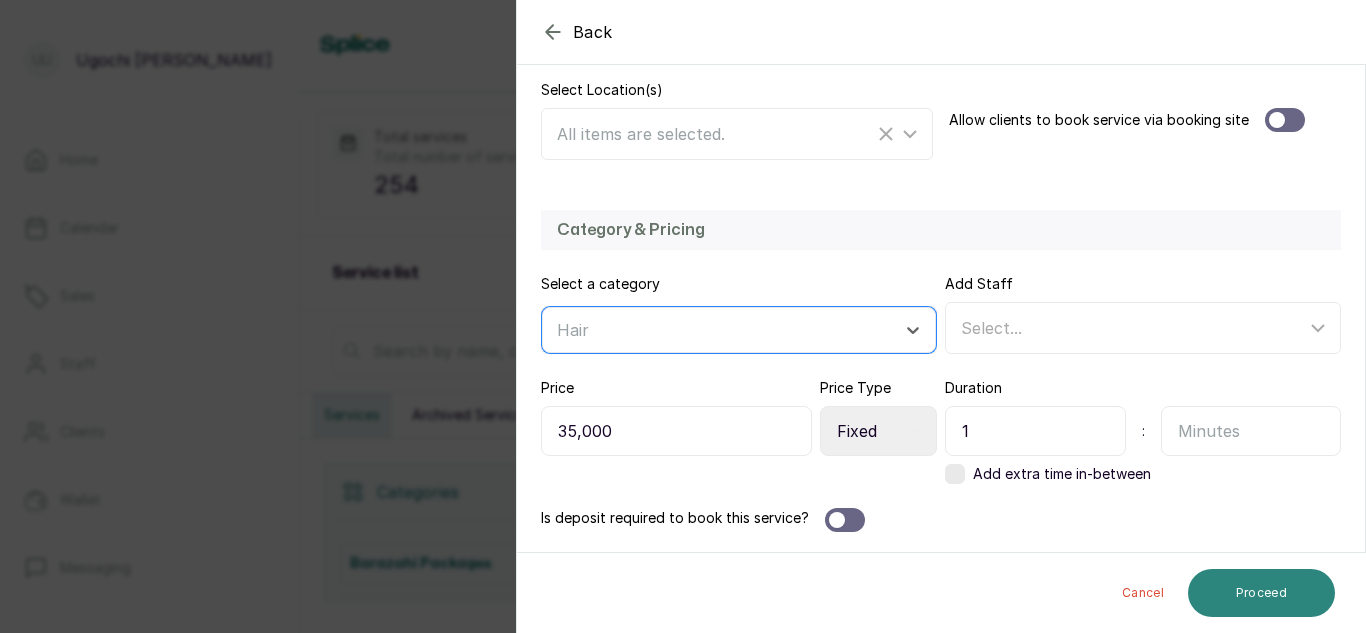 click on "Proceed" at bounding box center (1261, 593) 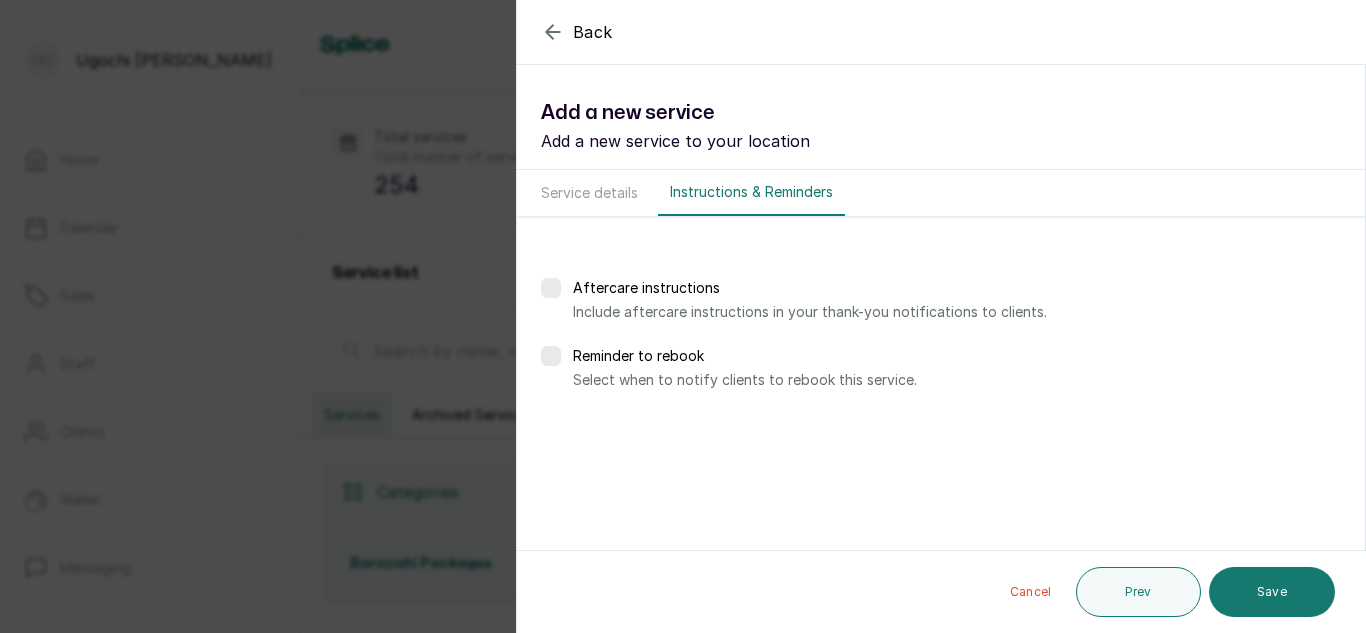 scroll, scrollTop: 0, scrollLeft: 0, axis: both 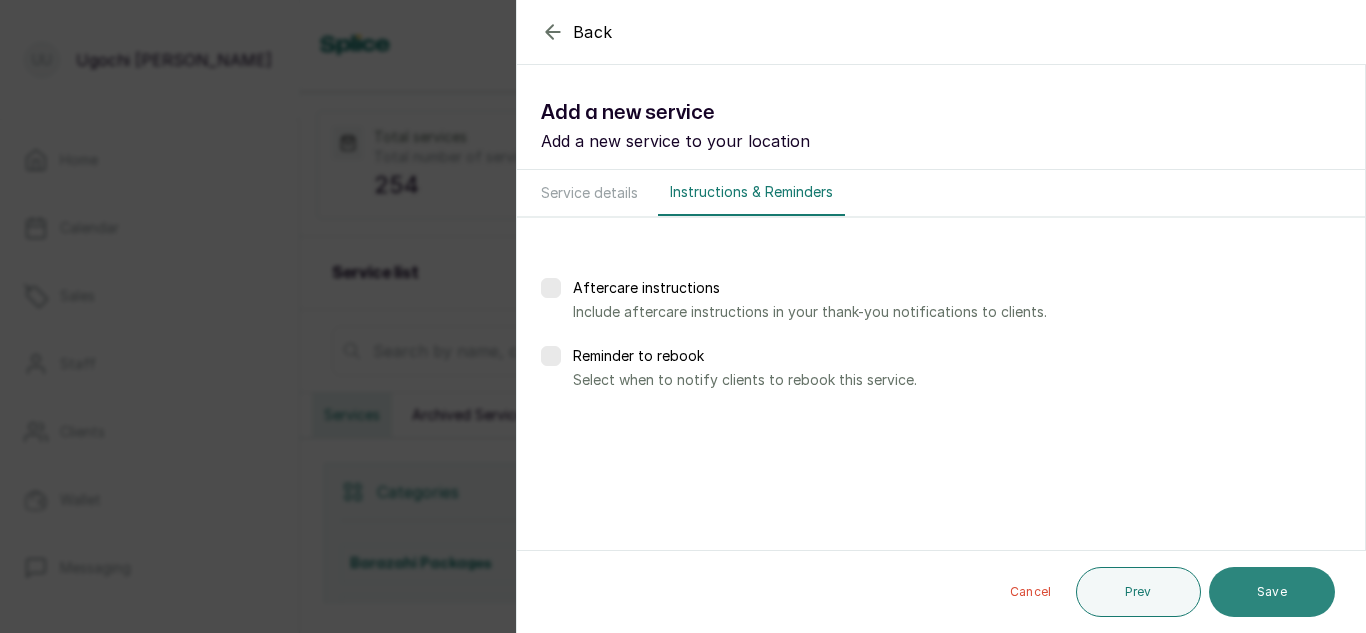 click on "Save" at bounding box center [1272, 592] 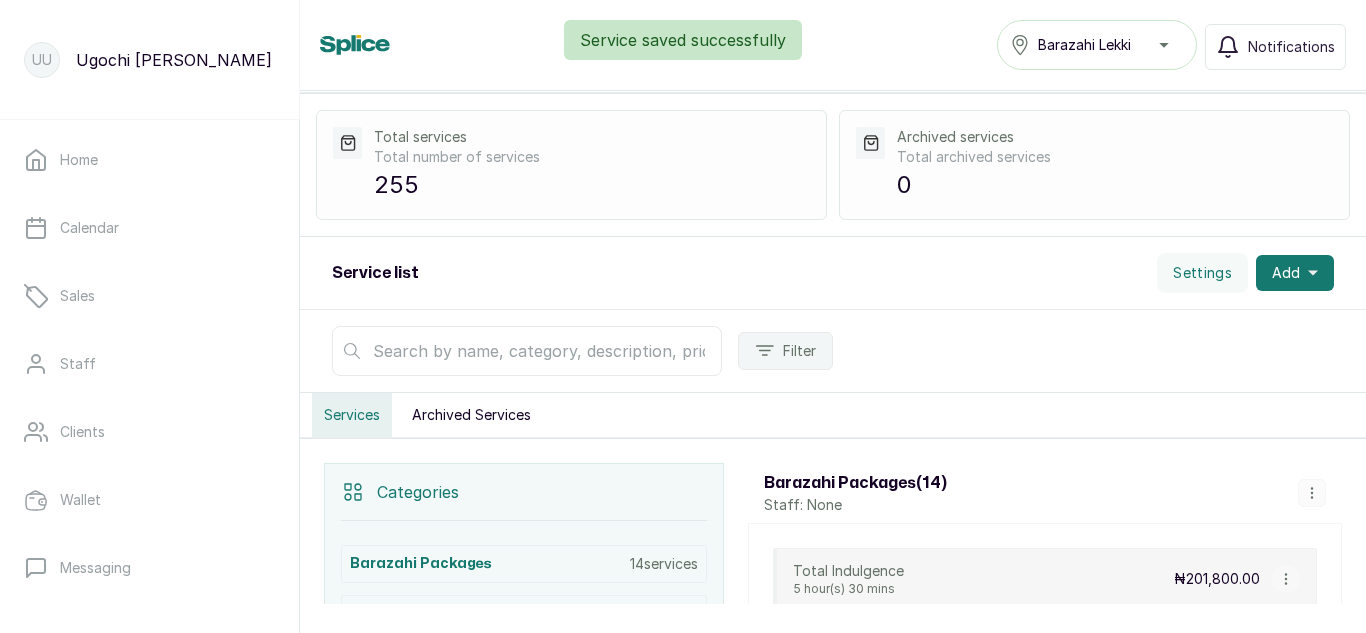 scroll, scrollTop: 0, scrollLeft: 0, axis: both 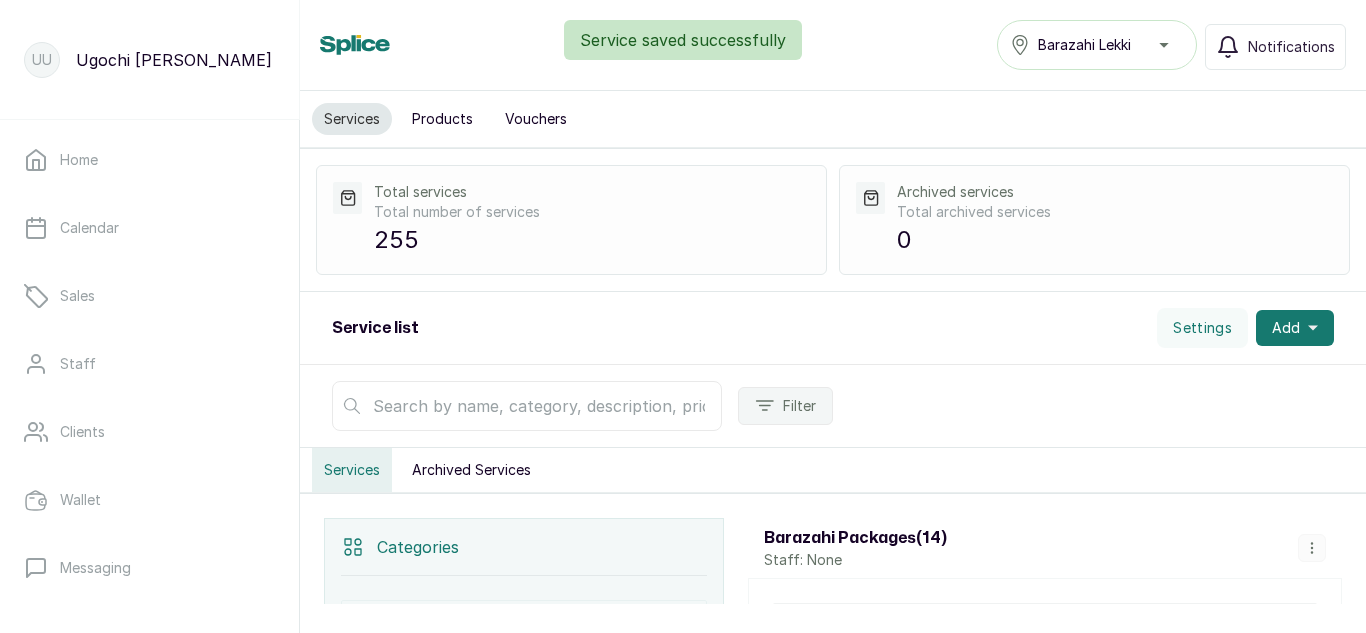 click on "Products" at bounding box center (442, 119) 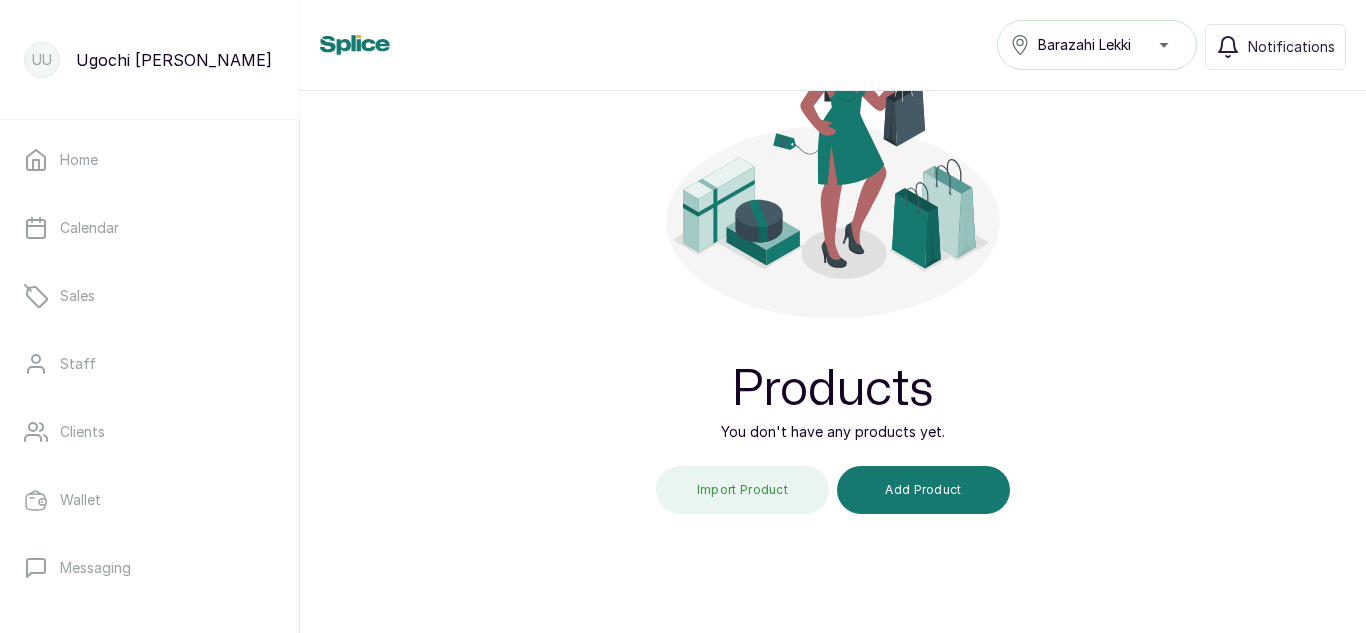 scroll, scrollTop: 254, scrollLeft: 0, axis: vertical 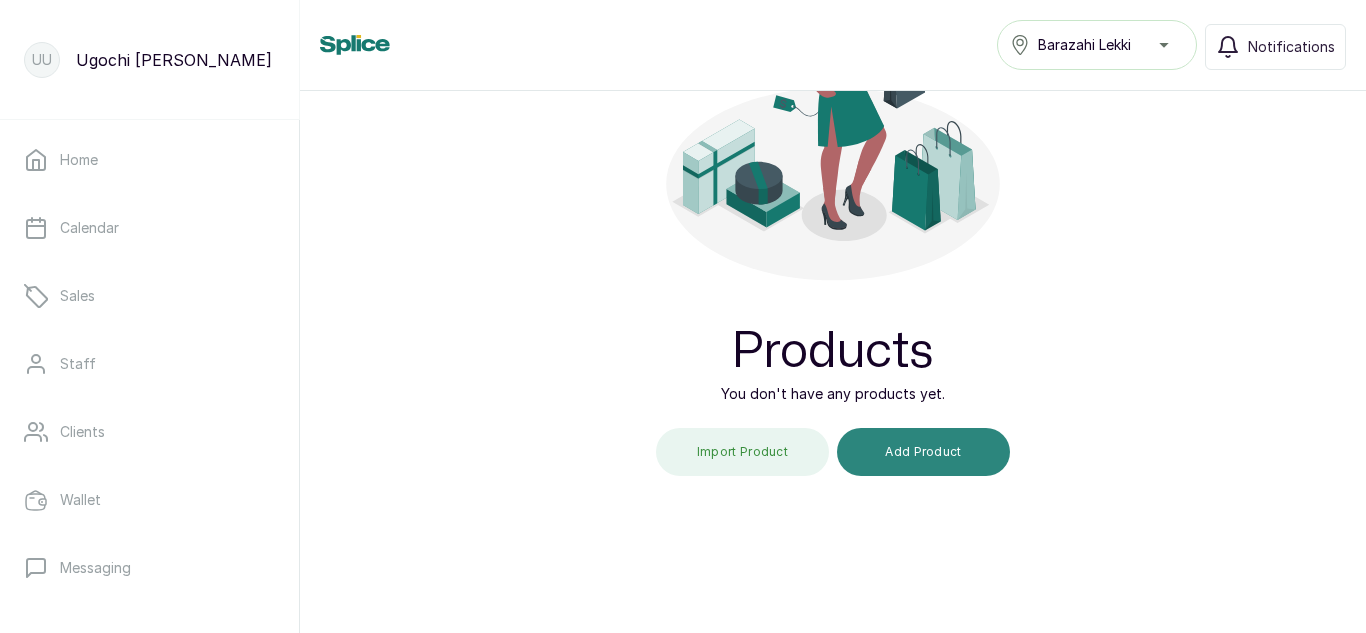 click on "Add Product" at bounding box center (923, 452) 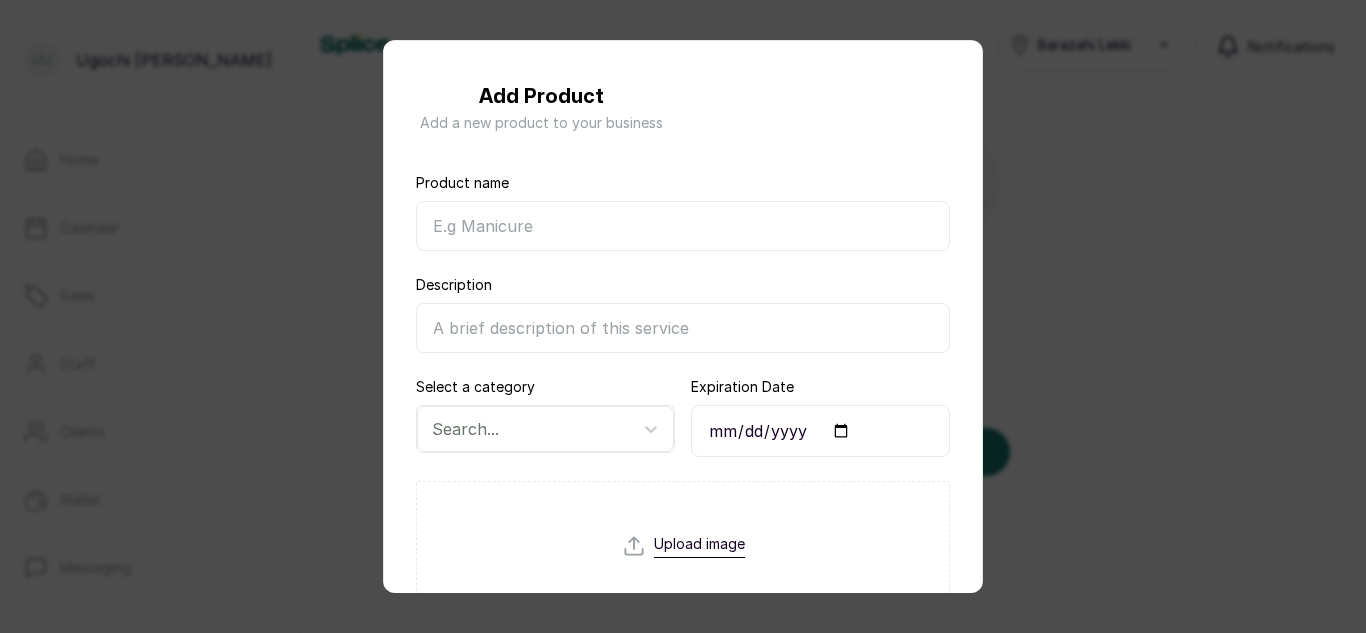 click on "Product name" at bounding box center [683, 226] 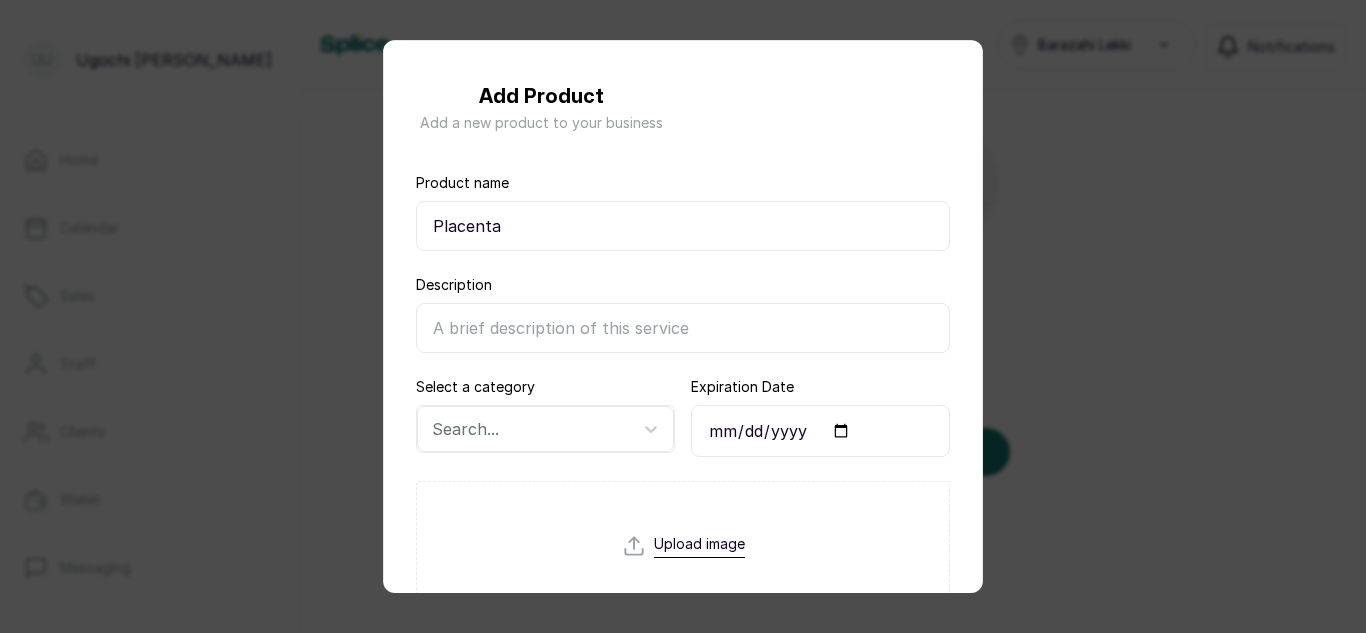 type on "Placenta" 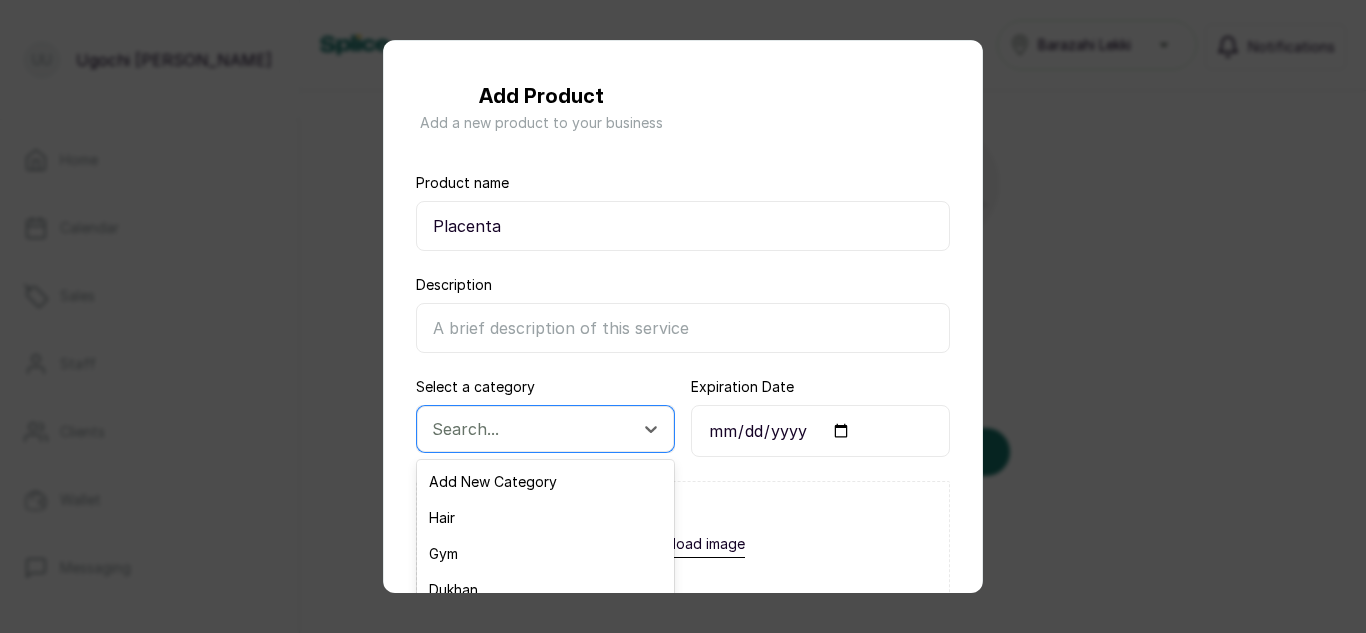 scroll, scrollTop: 215, scrollLeft: 0, axis: vertical 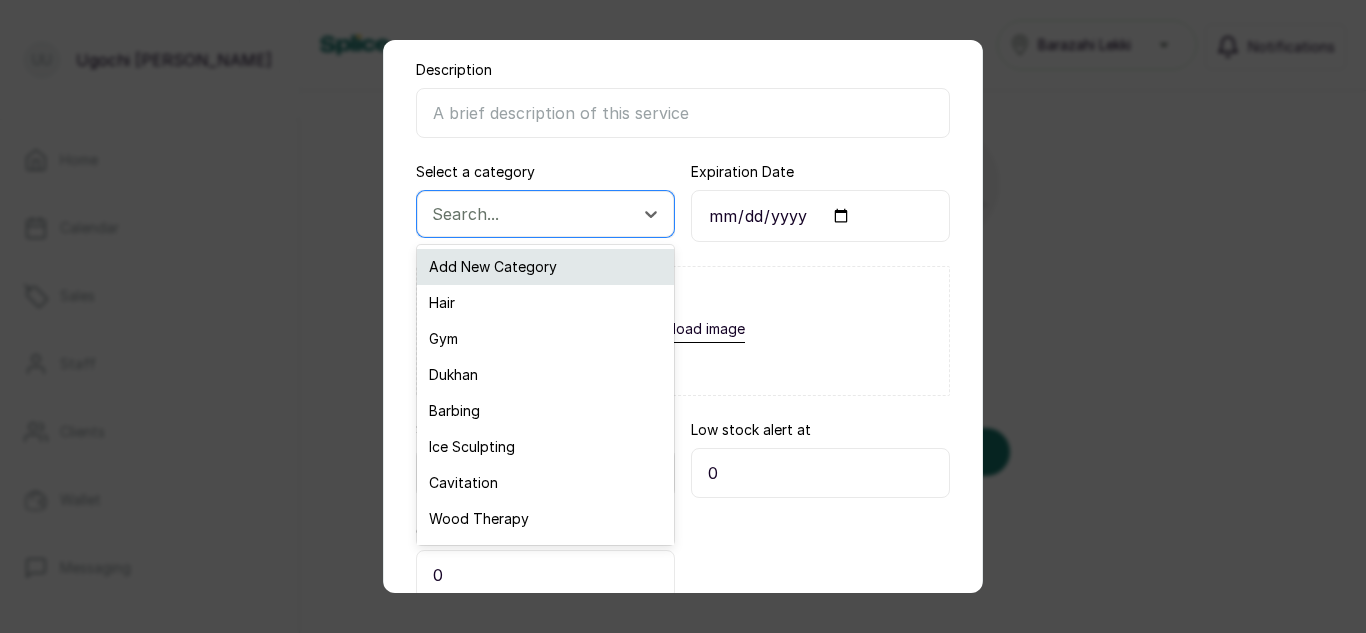 click on "Add New Category" at bounding box center [545, 267] 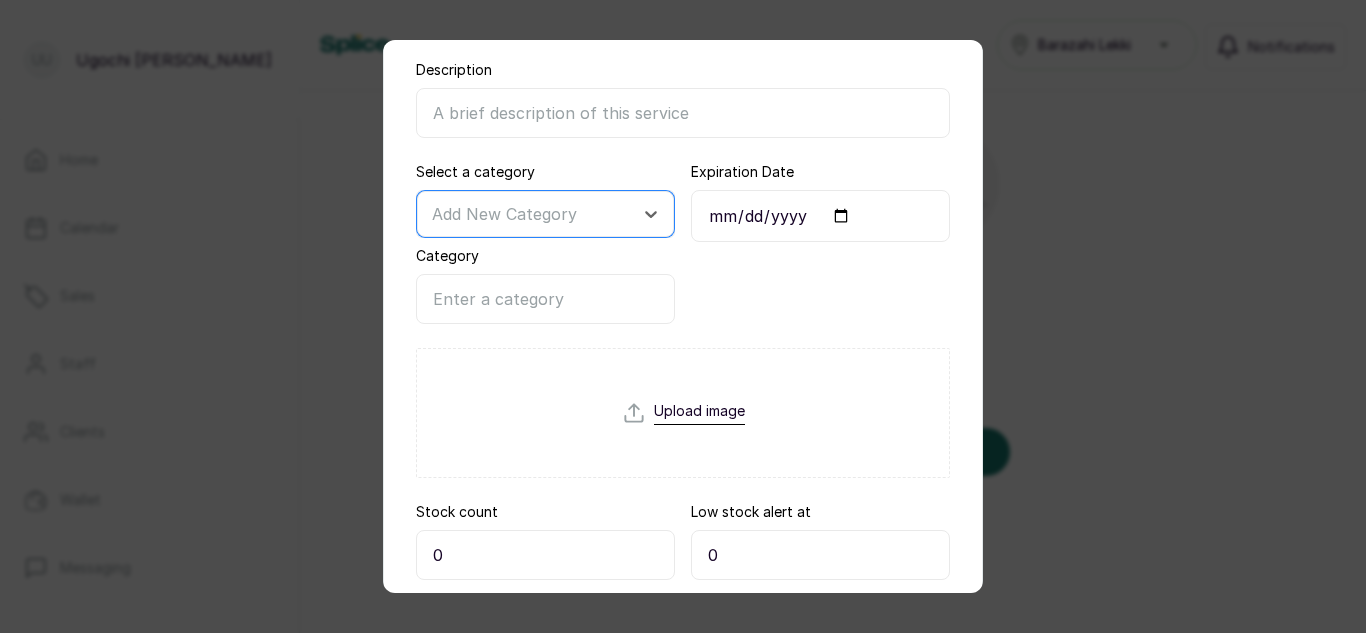 click on "Category" at bounding box center [545, 299] 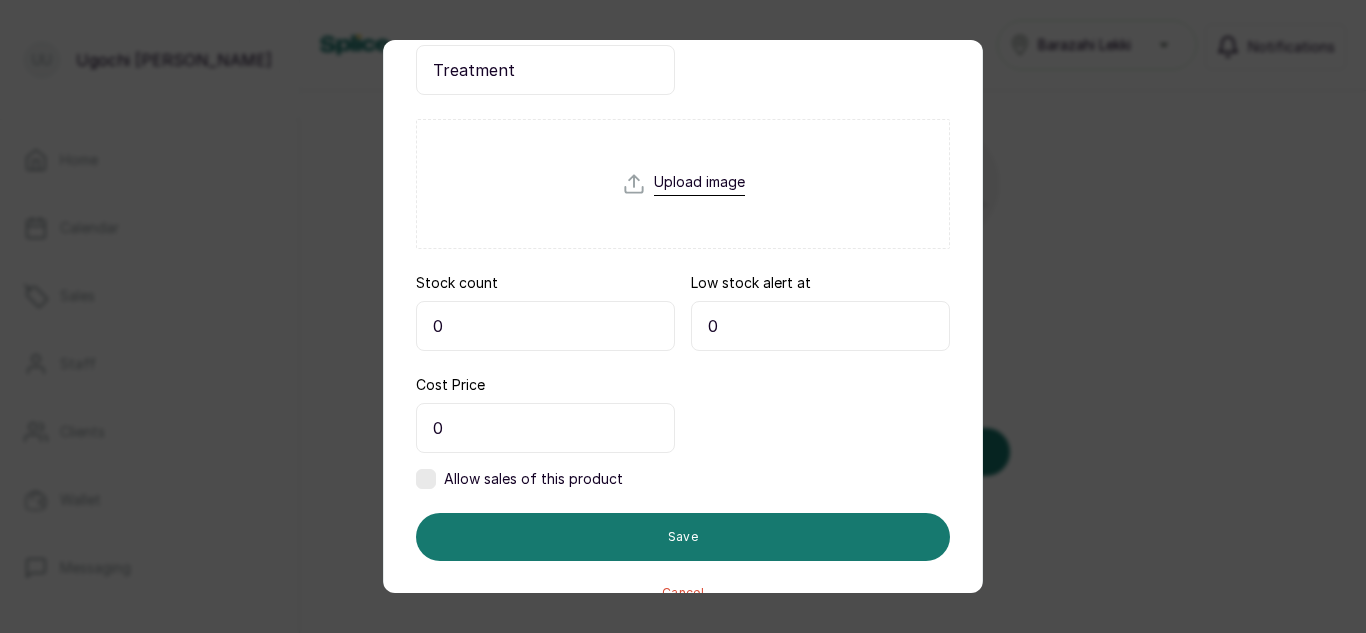 scroll, scrollTop: 445, scrollLeft: 0, axis: vertical 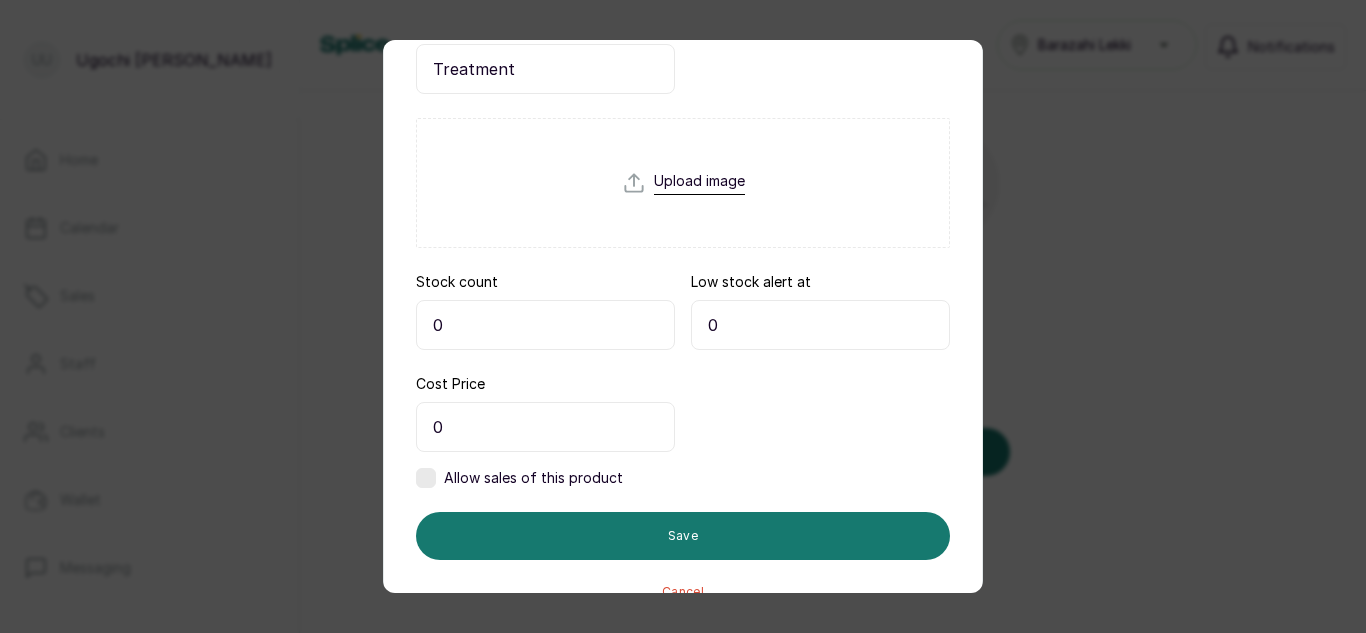 type on "Treatment" 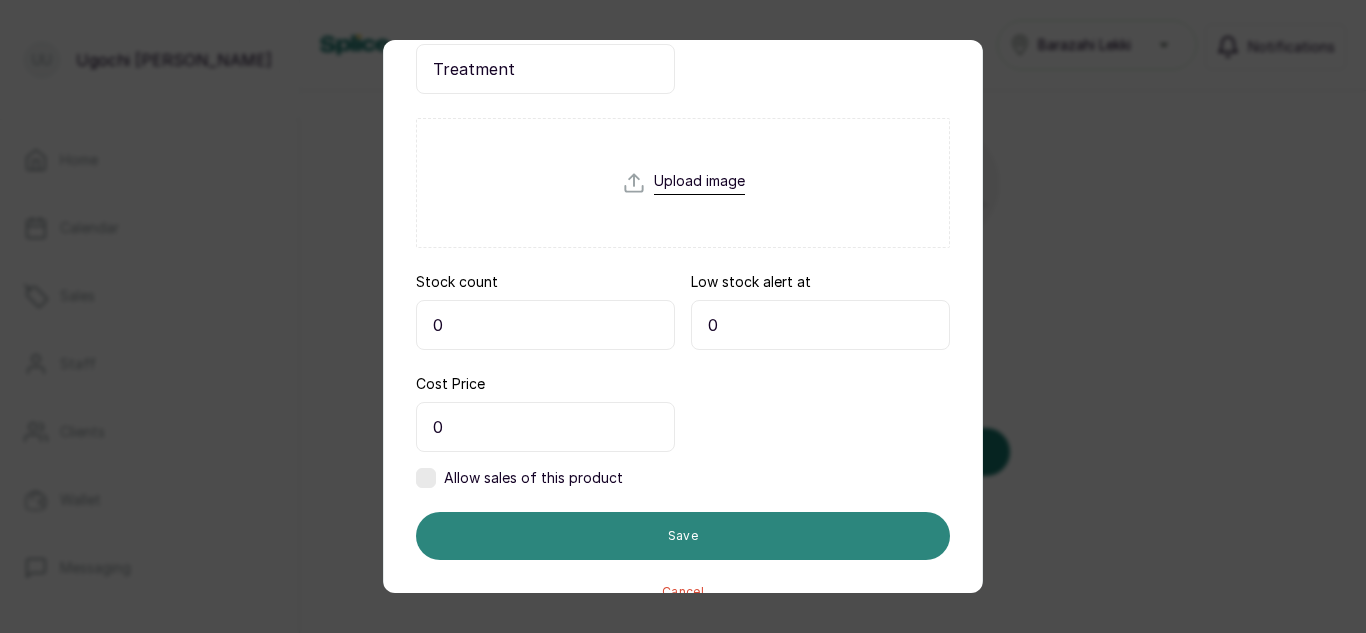 click on "Save" at bounding box center [683, 536] 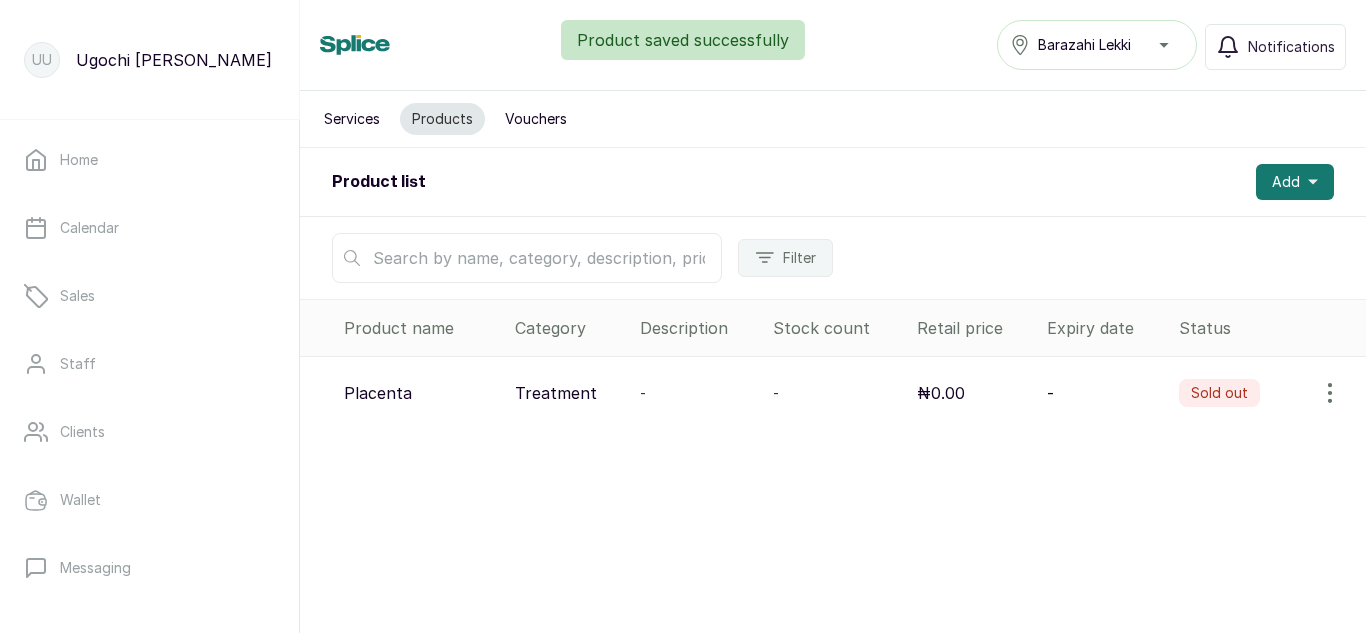scroll, scrollTop: 0, scrollLeft: 0, axis: both 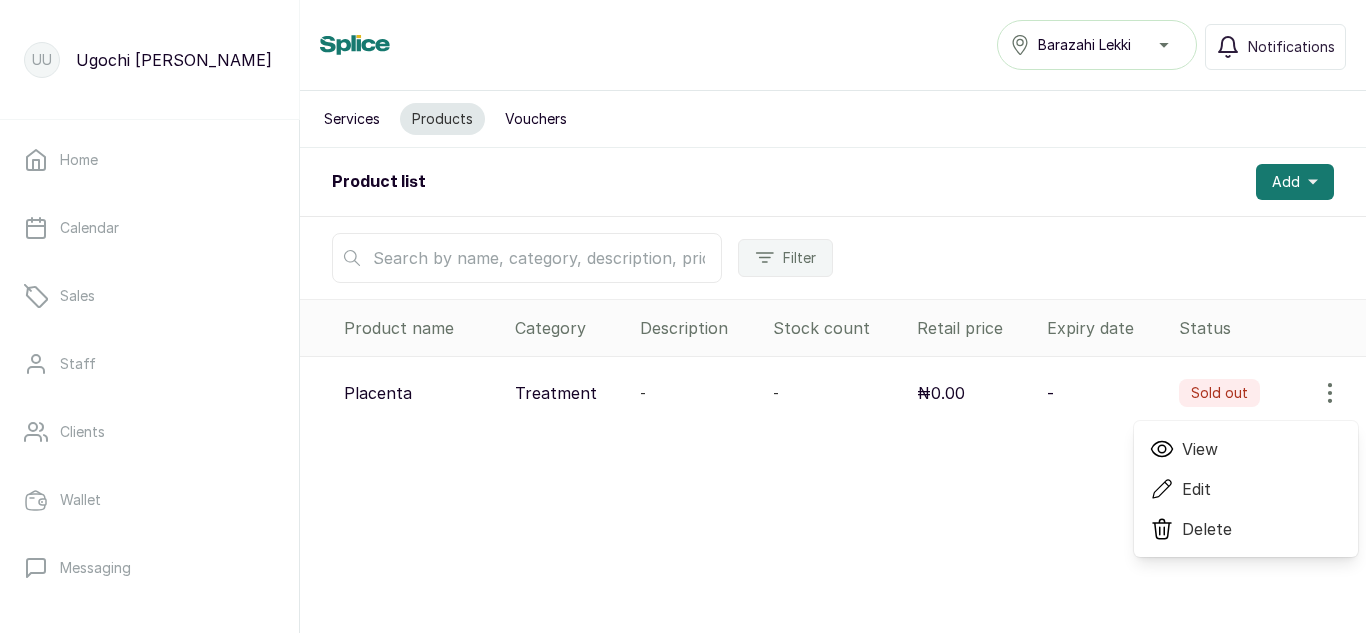 click on "Edit" at bounding box center [1196, 489] 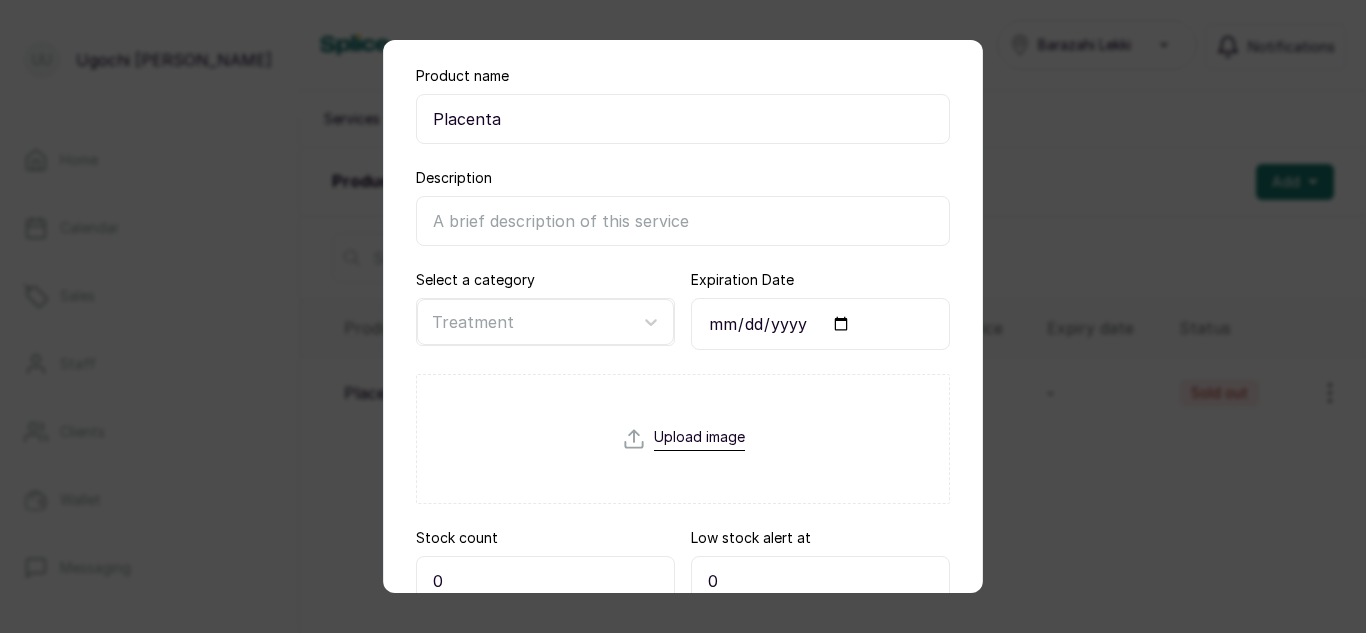 scroll, scrollTop: 395, scrollLeft: 0, axis: vertical 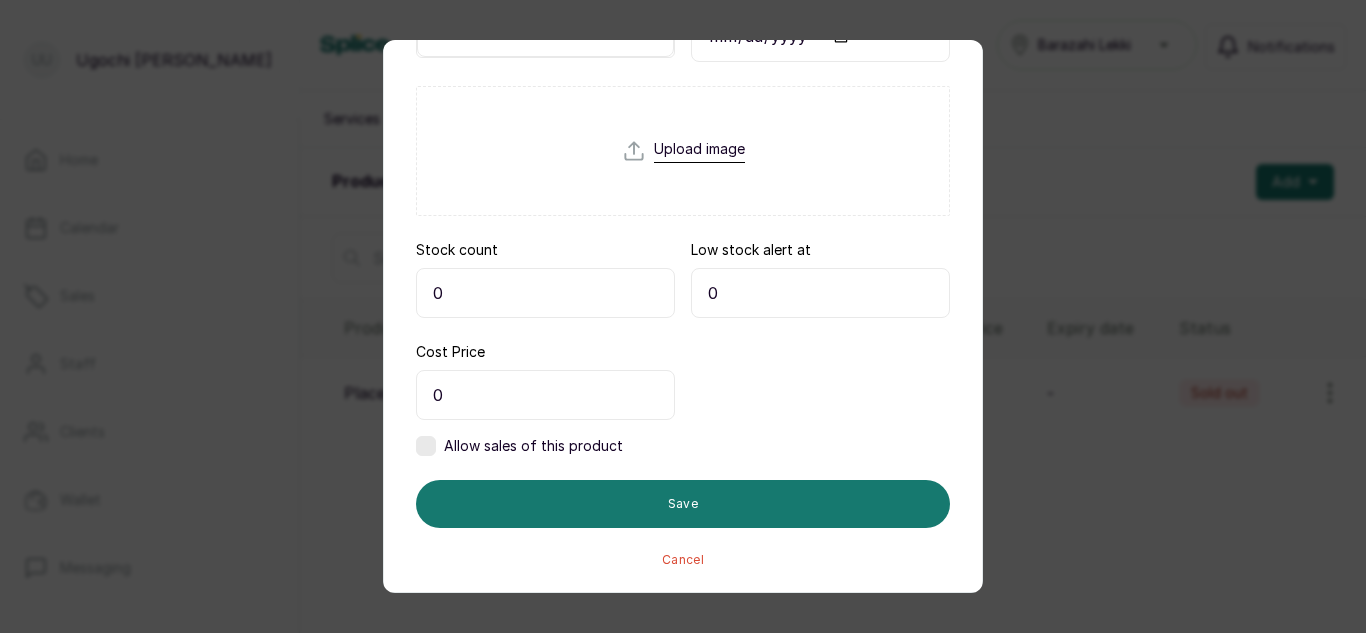 click on "0" at bounding box center (545, 395) 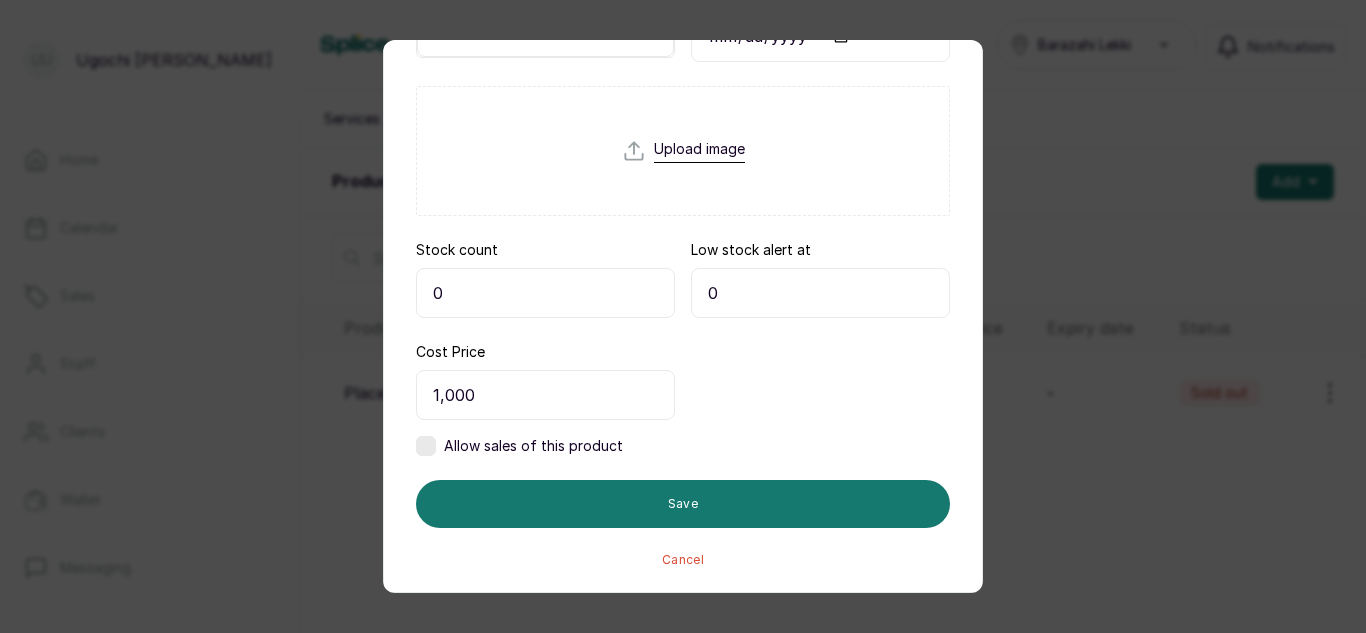 click at bounding box center [426, 446] 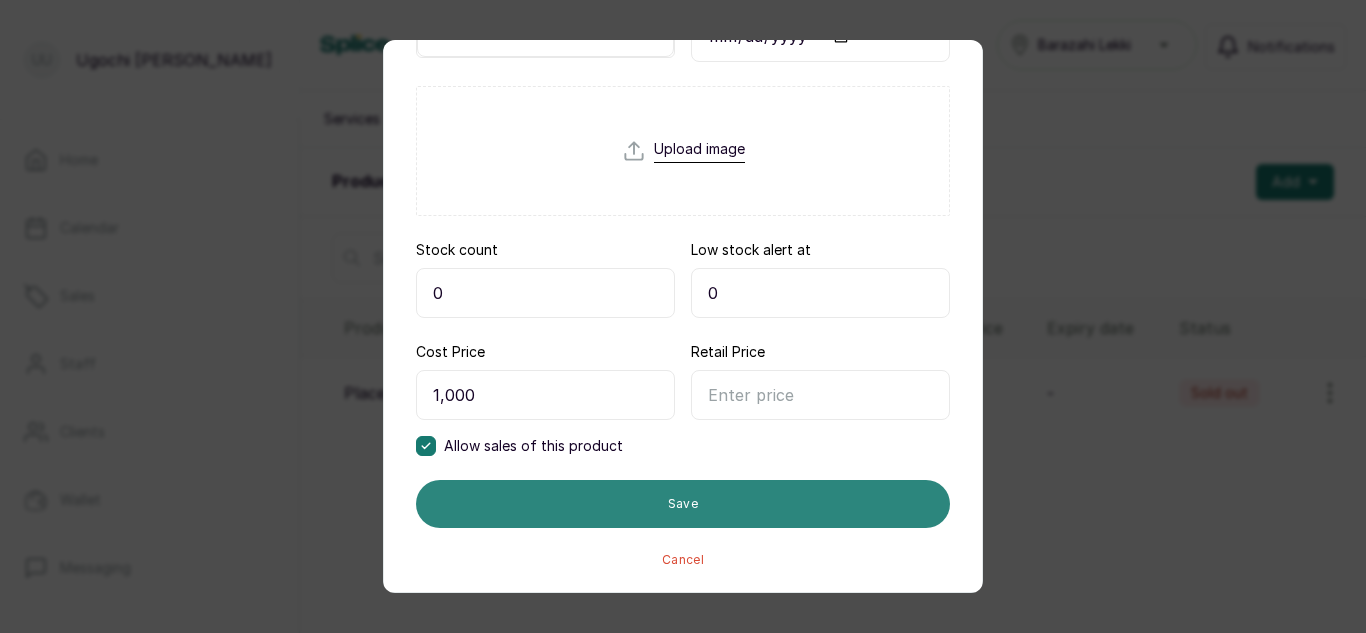 click on "Save" at bounding box center (683, 504) 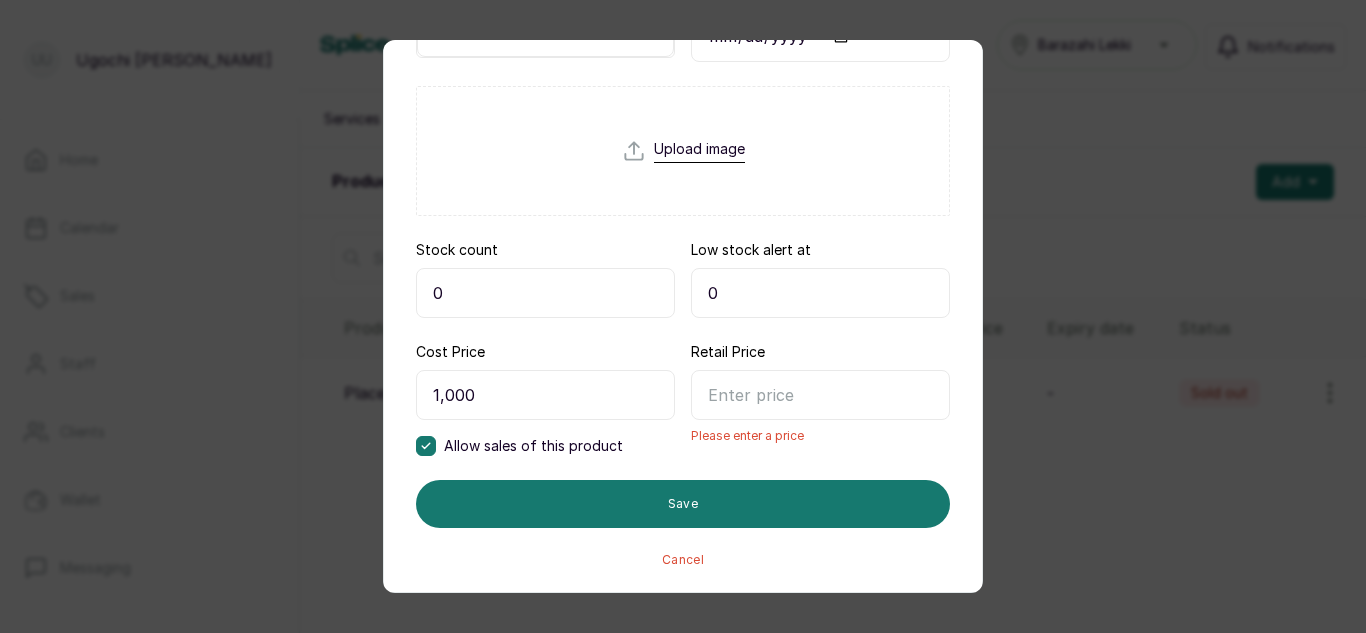 click on "1,000" at bounding box center (545, 395) 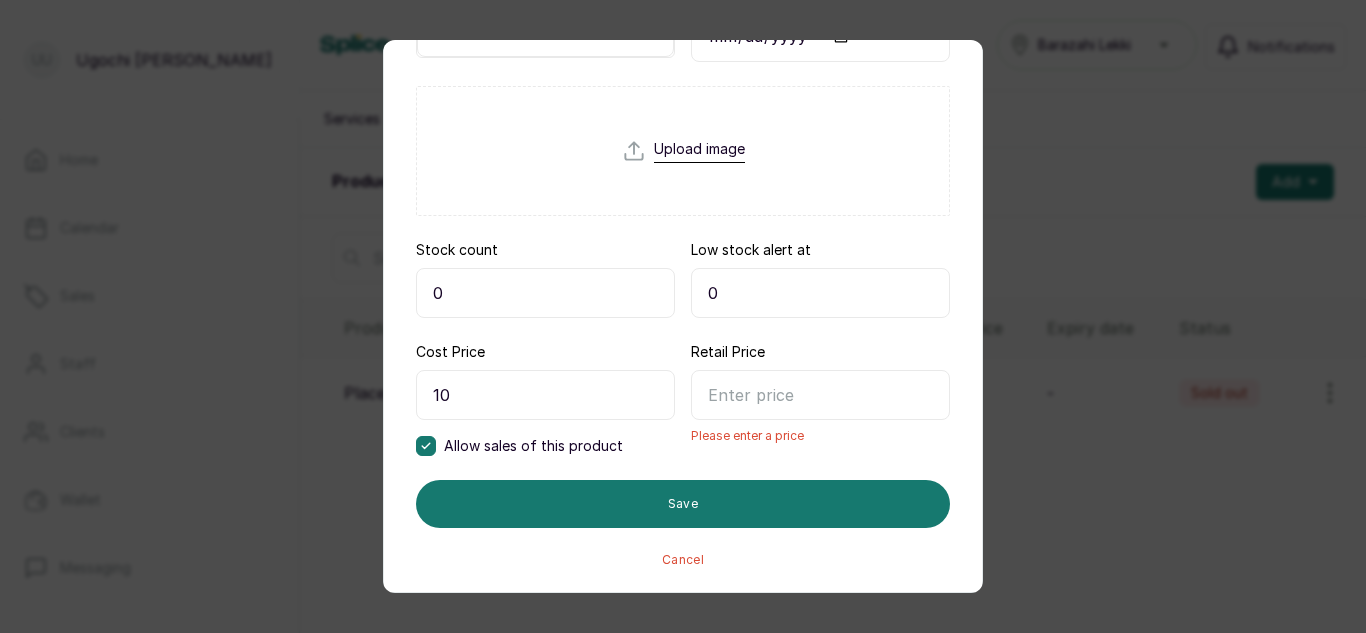 type on "1" 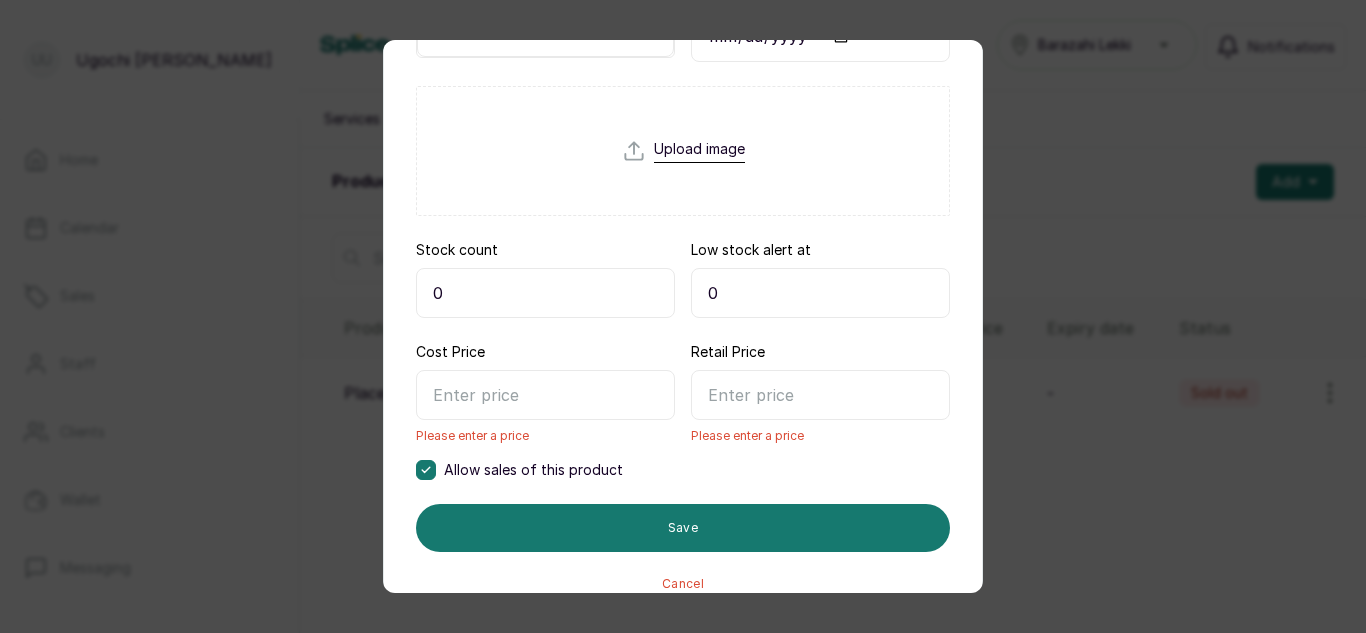 type 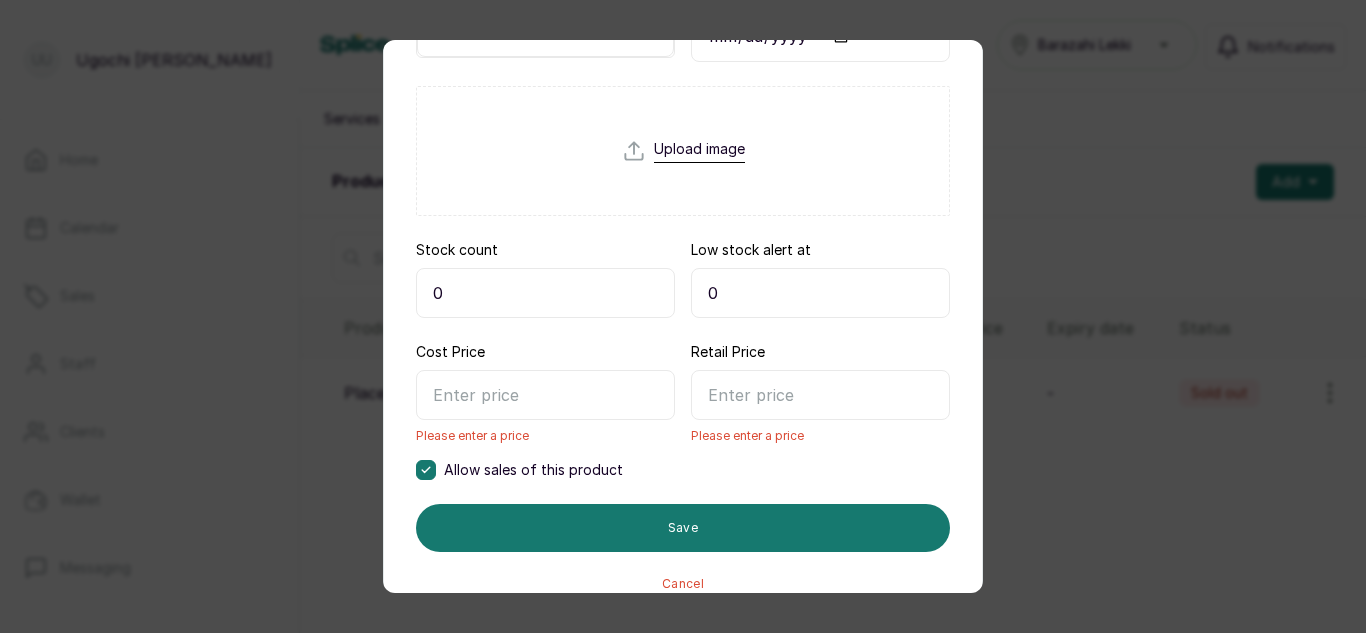 click at bounding box center (820, 395) 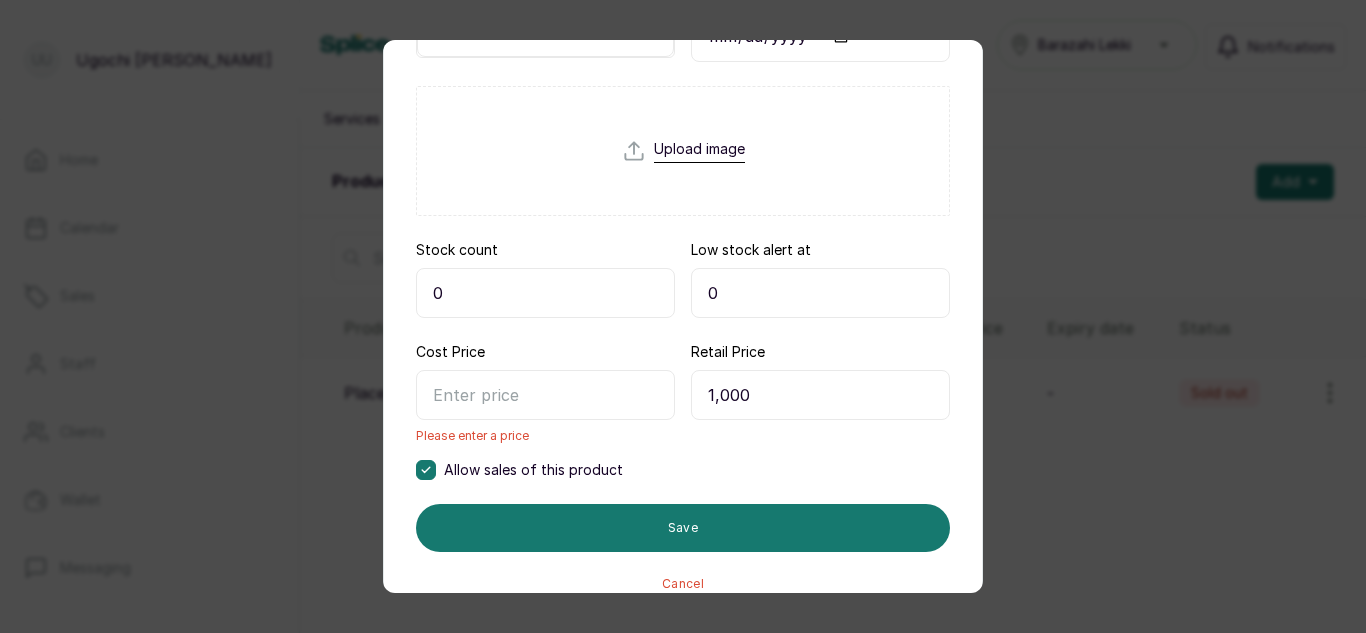 type on "1,000" 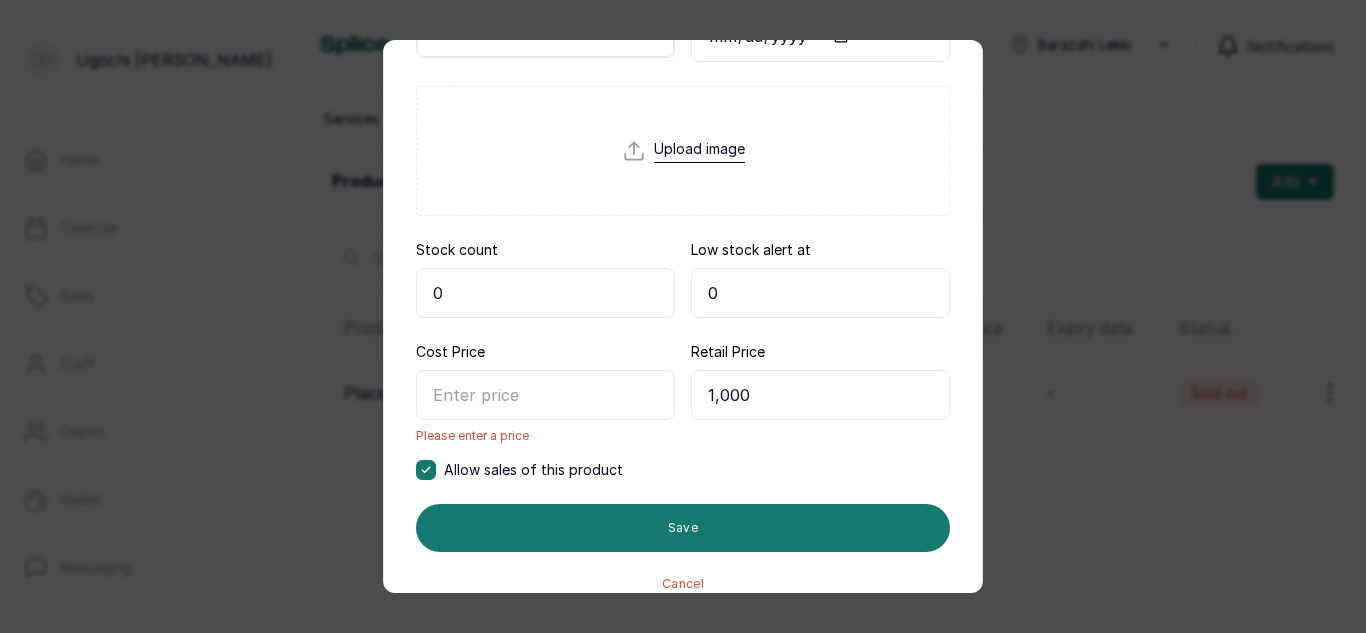 click at bounding box center [545, 395] 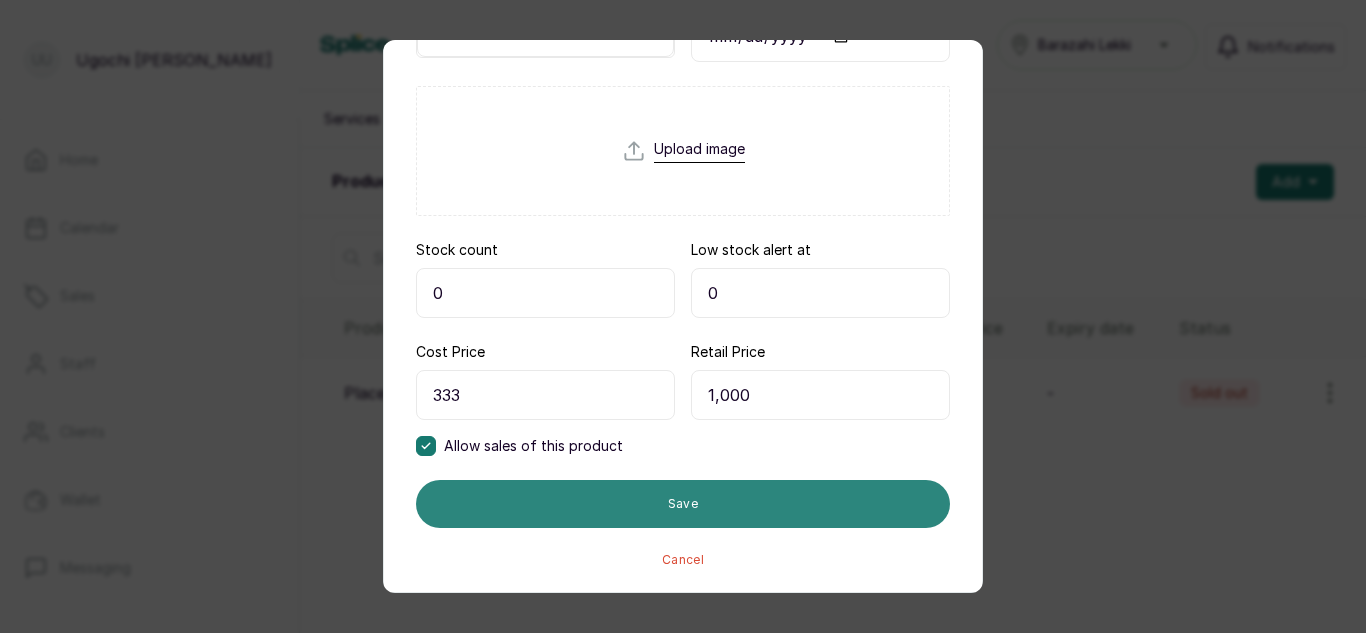 type on "333" 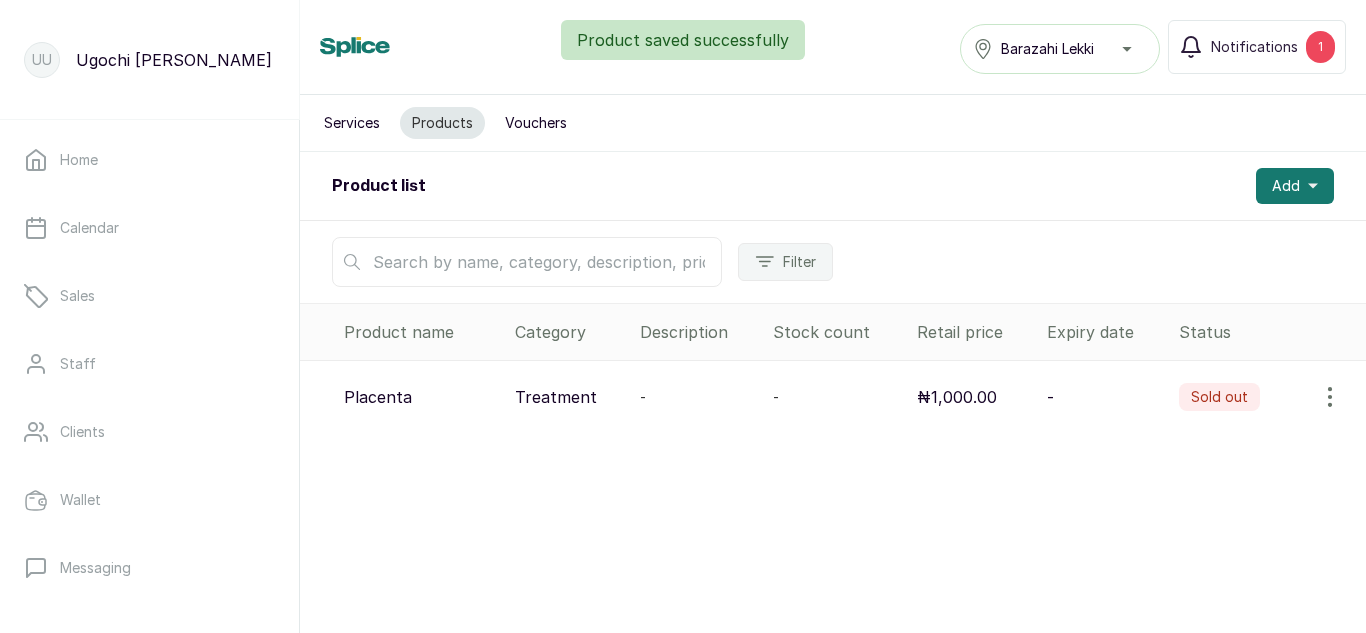 click 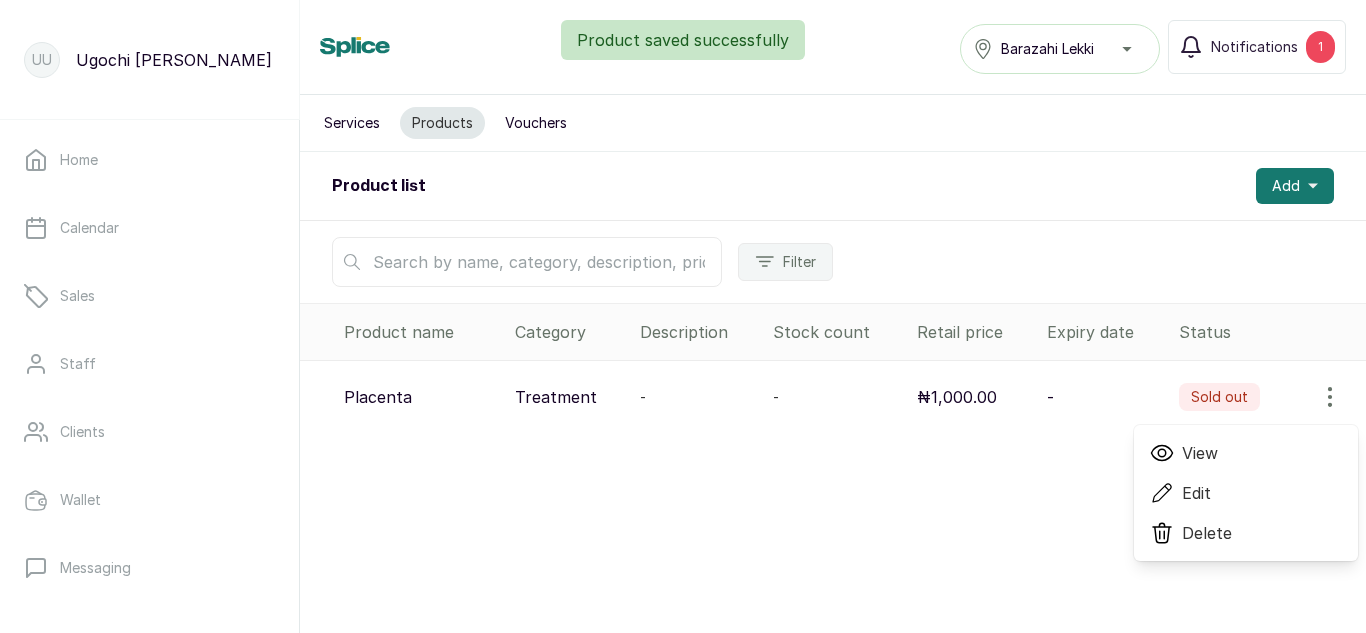 click on "Edit" at bounding box center [1196, 493] 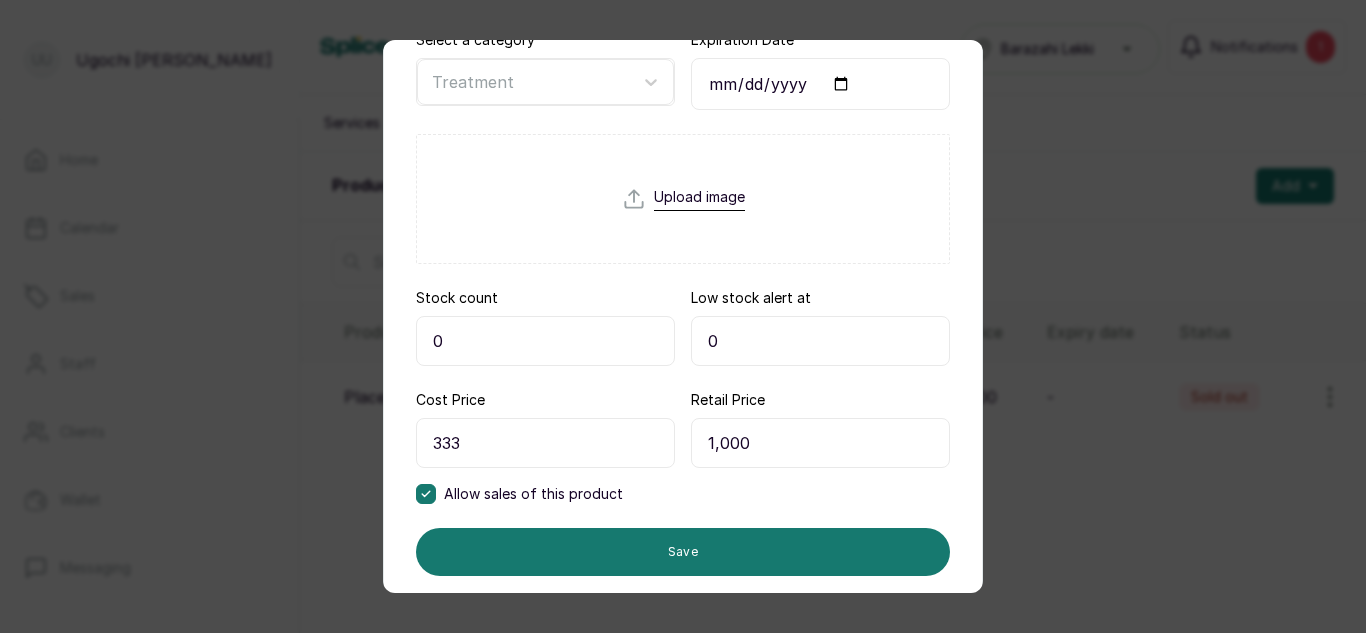 scroll, scrollTop: 380, scrollLeft: 0, axis: vertical 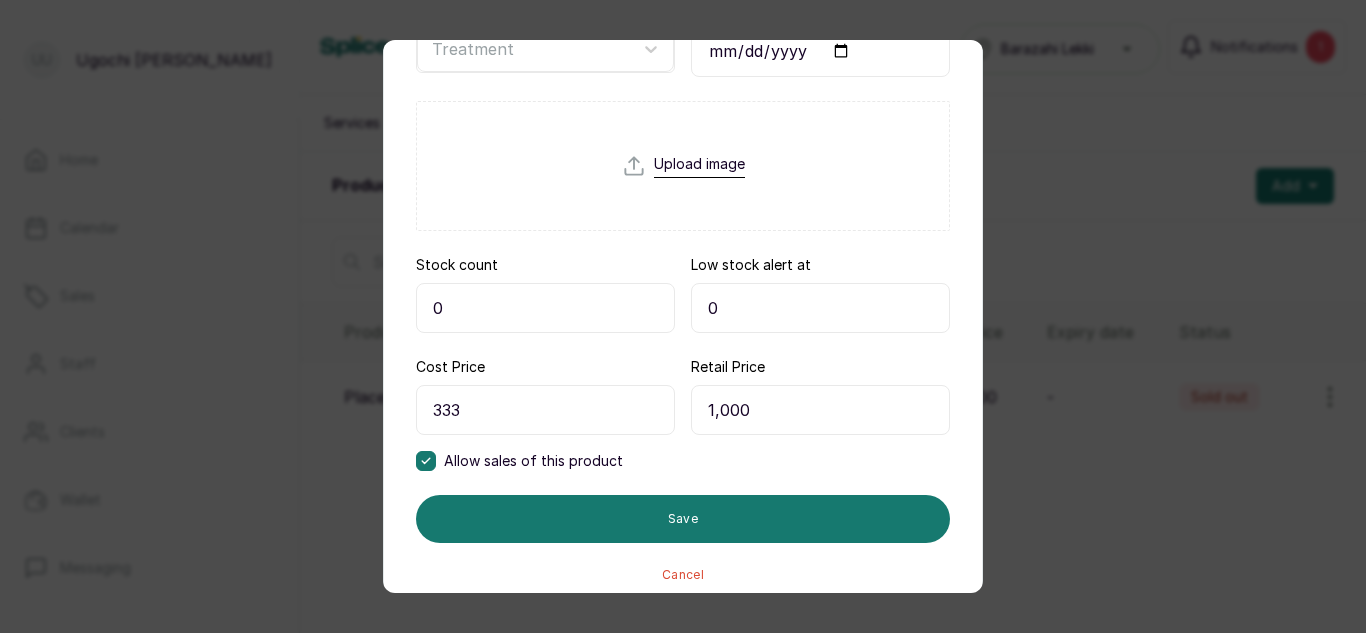 click on "0" at bounding box center (545, 308) 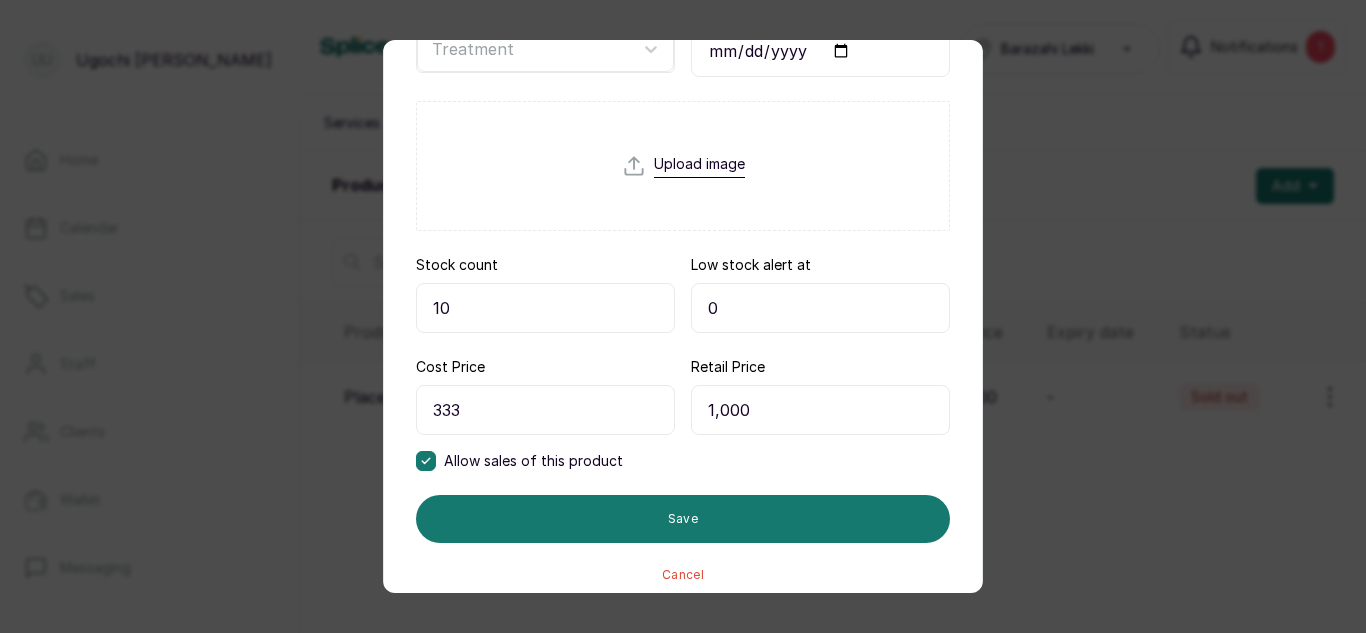 type on "10" 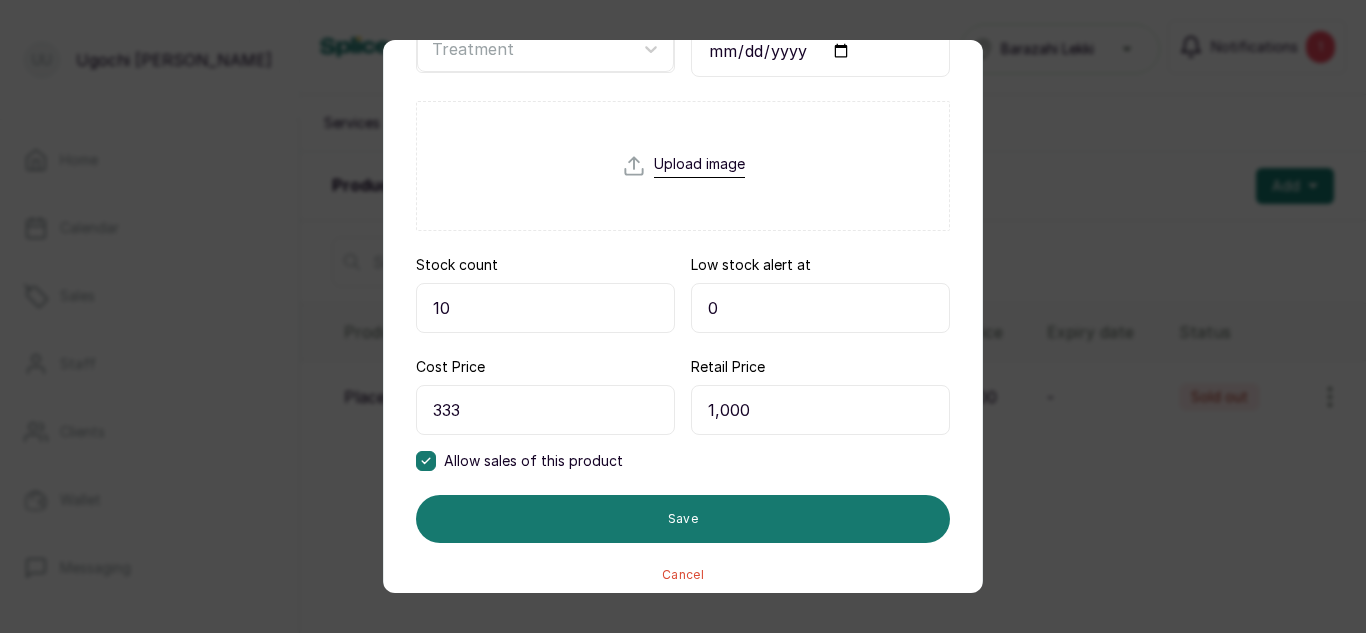 click on "0" at bounding box center [820, 308] 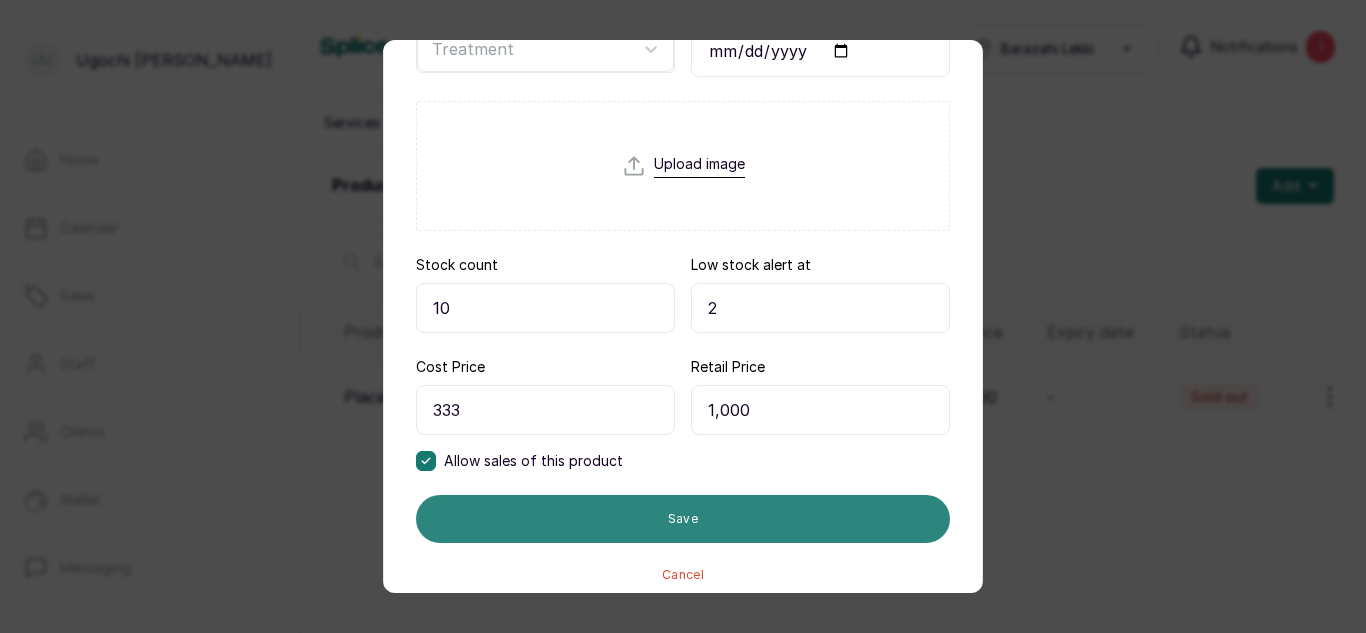 type on "2" 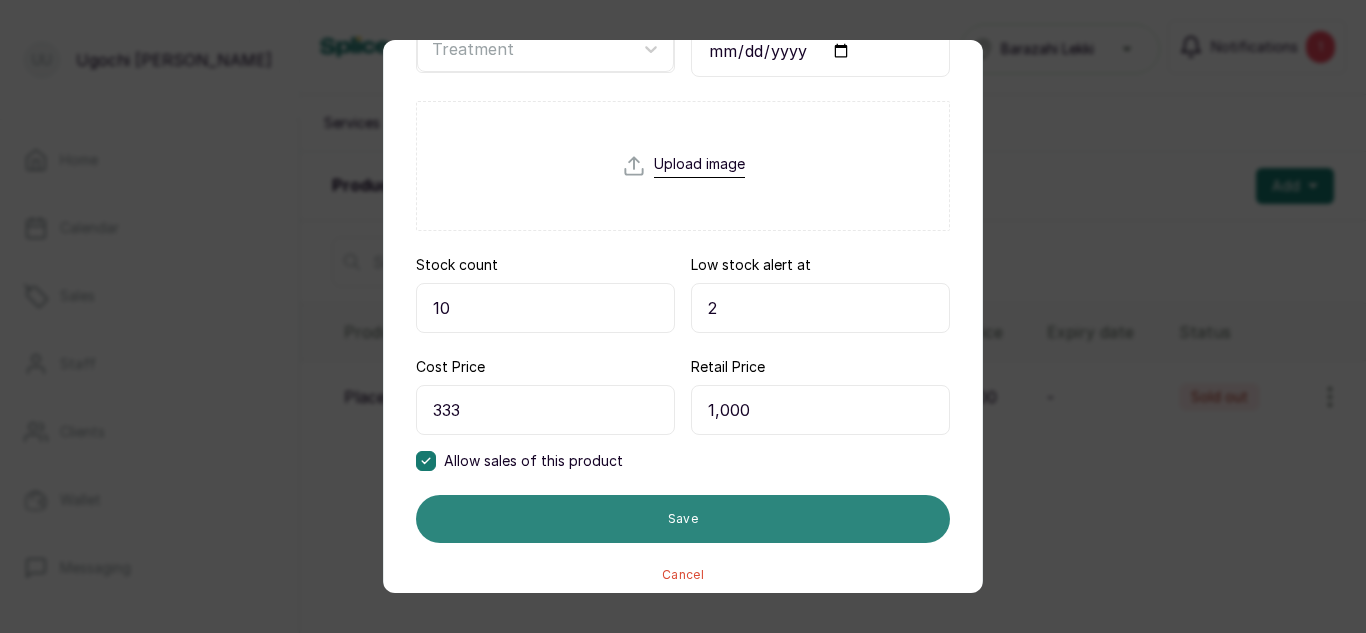 click on "Save" at bounding box center (683, 519) 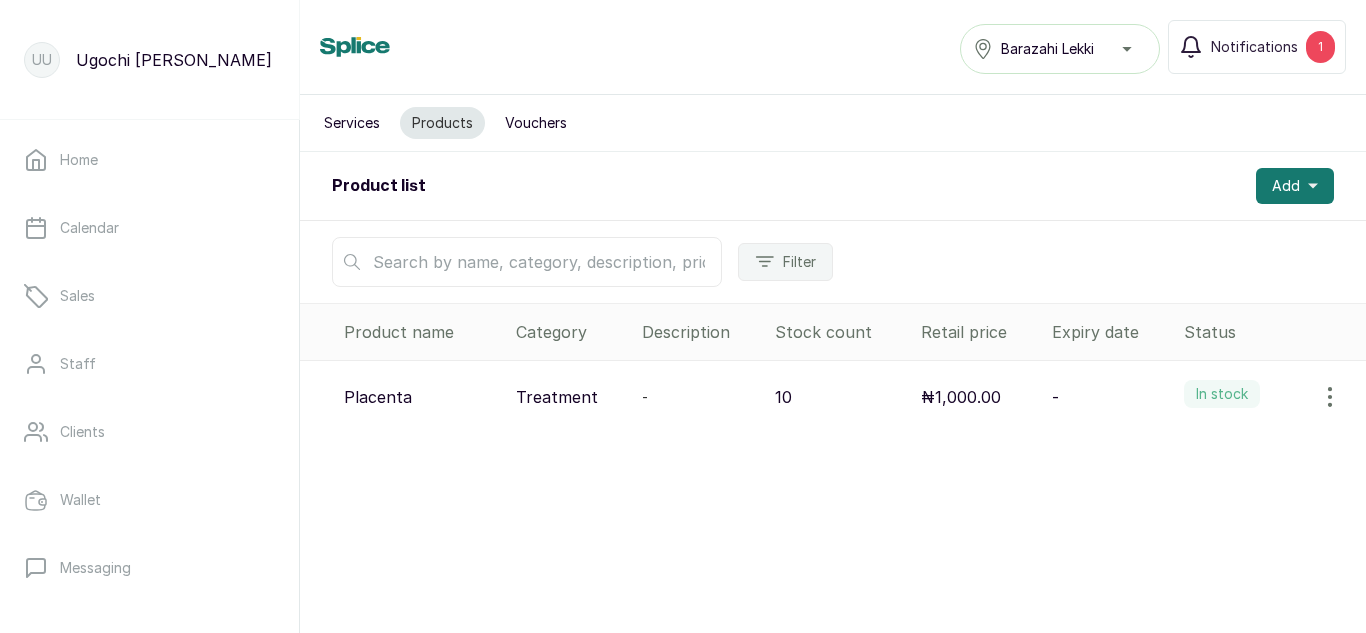 click on "Home   Calendar   Sales   Staff   Clients   Wallet   Messaging   Rewards   Catalogue   Money   Reports   Settings   Support   Logout" at bounding box center (149, 373) 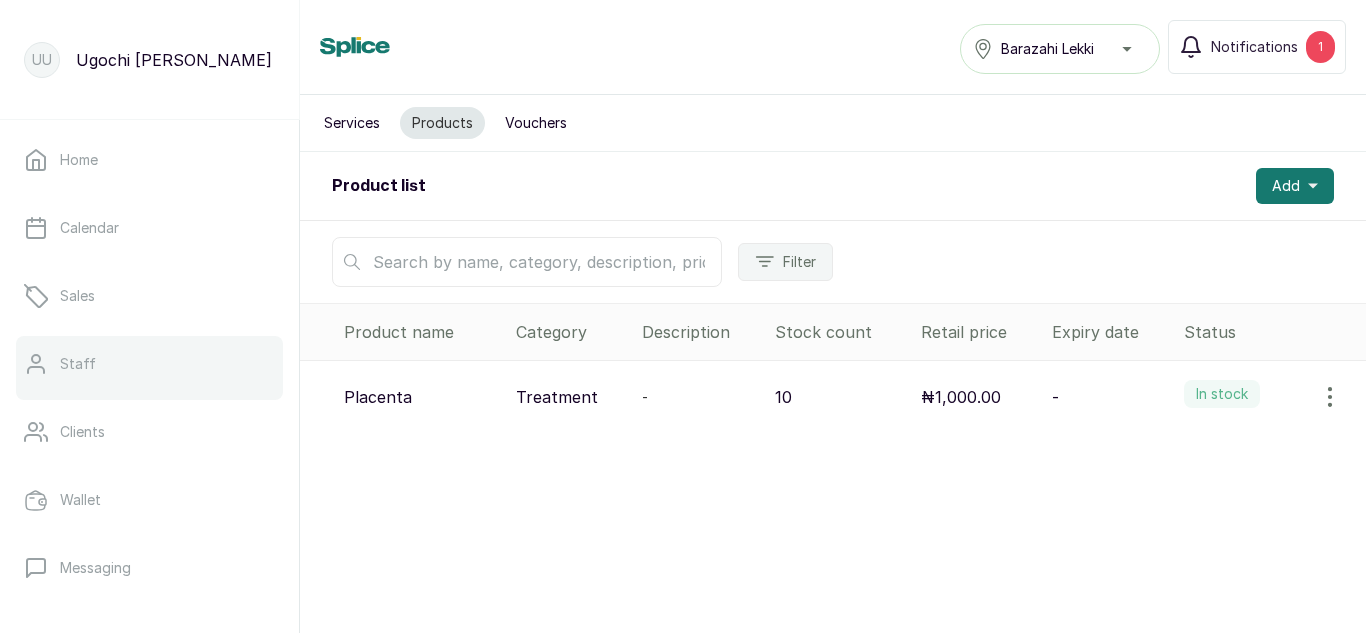 click on "Staff" at bounding box center [78, 364] 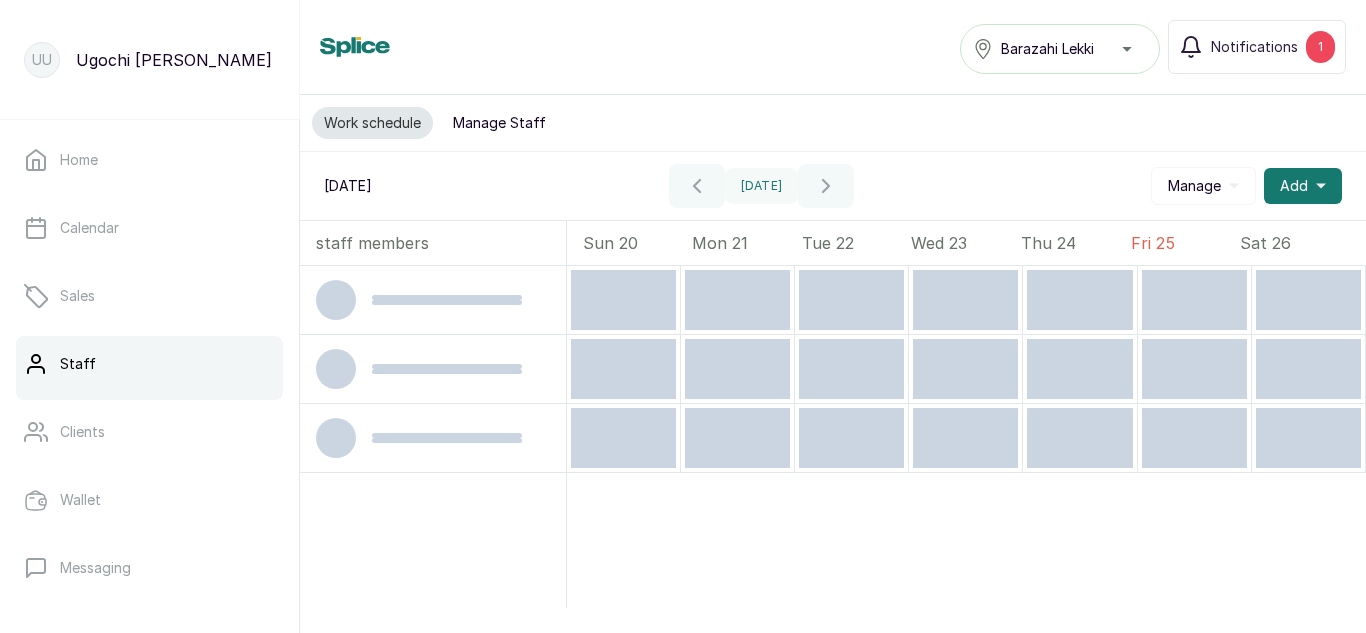 click on "Manage Staff" at bounding box center [499, 123] 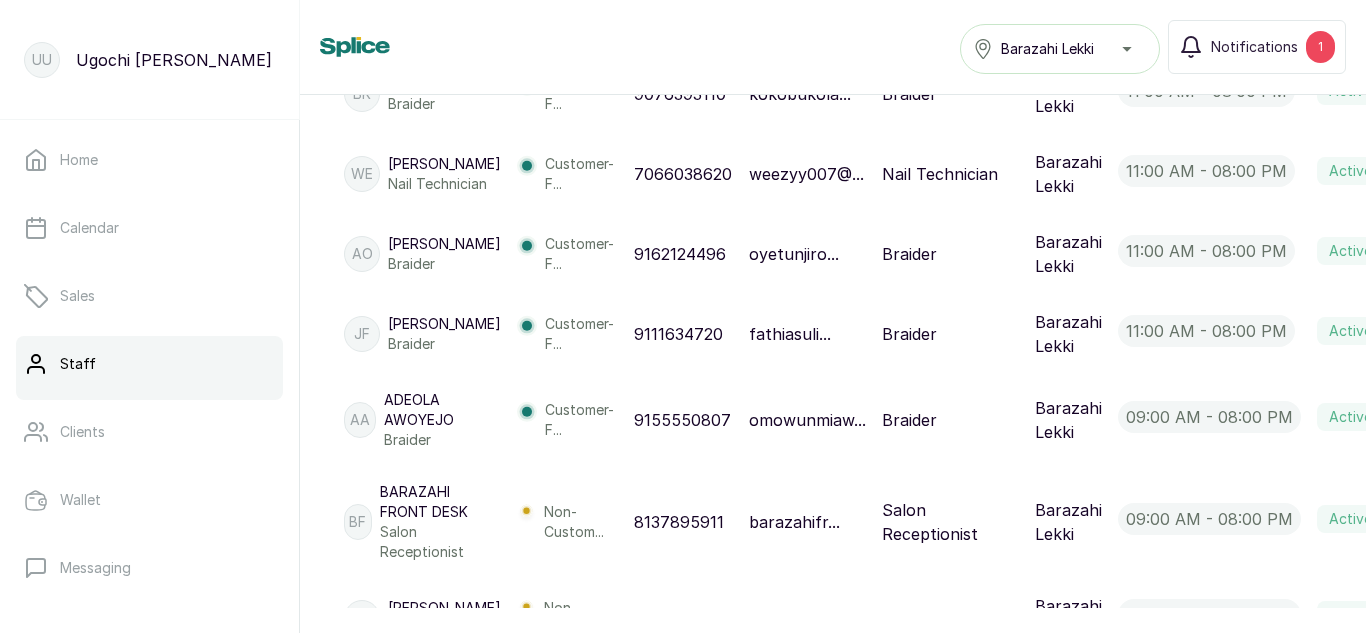 scroll, scrollTop: 2096, scrollLeft: 37, axis: both 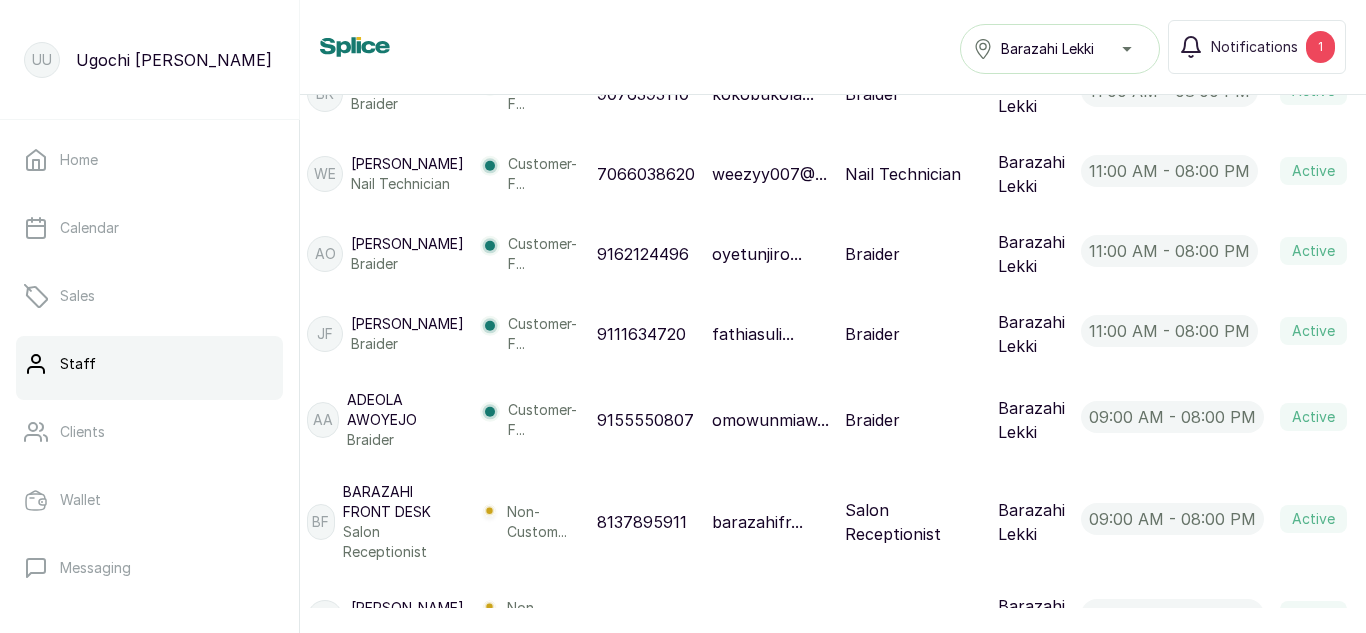 click on "10:00 am - 08:00 pm" at bounding box center [1171, 8] 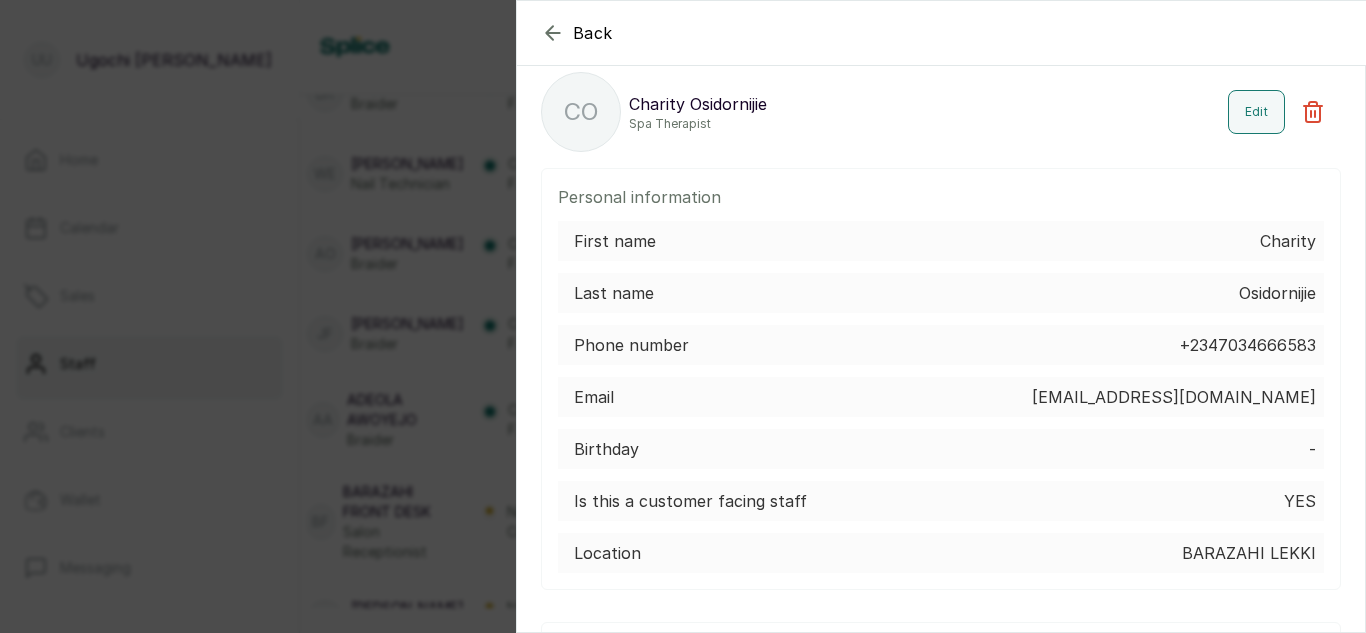 scroll, scrollTop: 0, scrollLeft: 0, axis: both 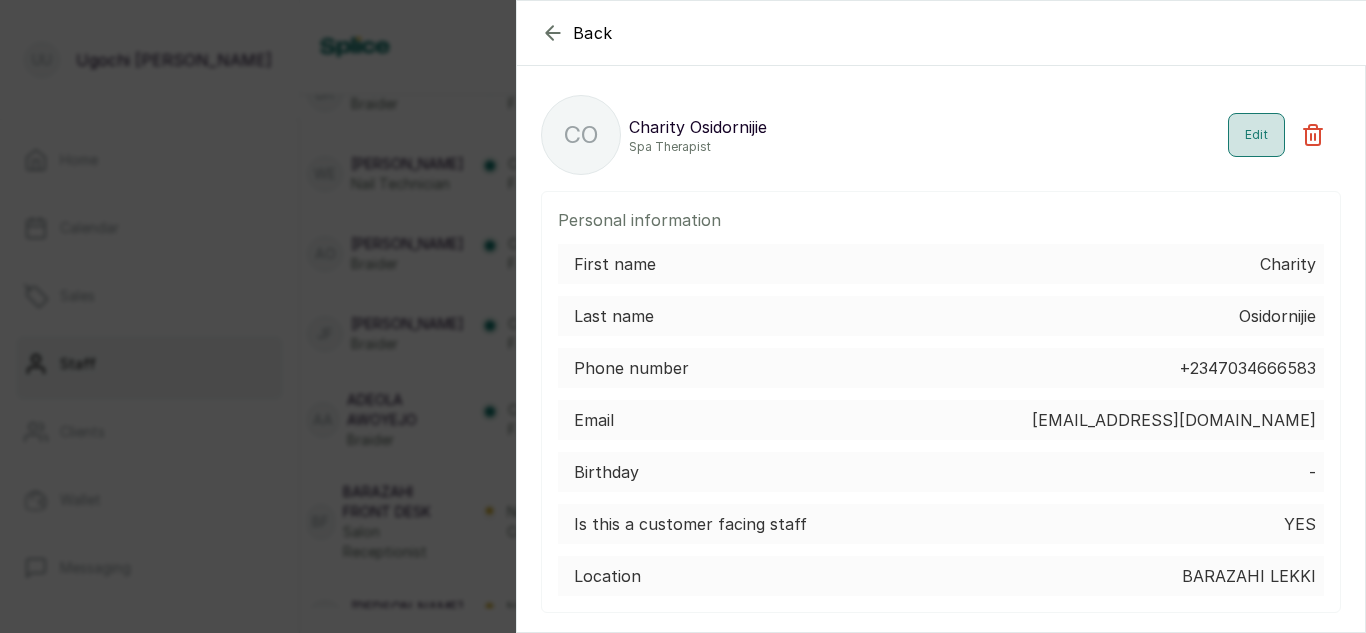 click on "Edit" at bounding box center [1256, 135] 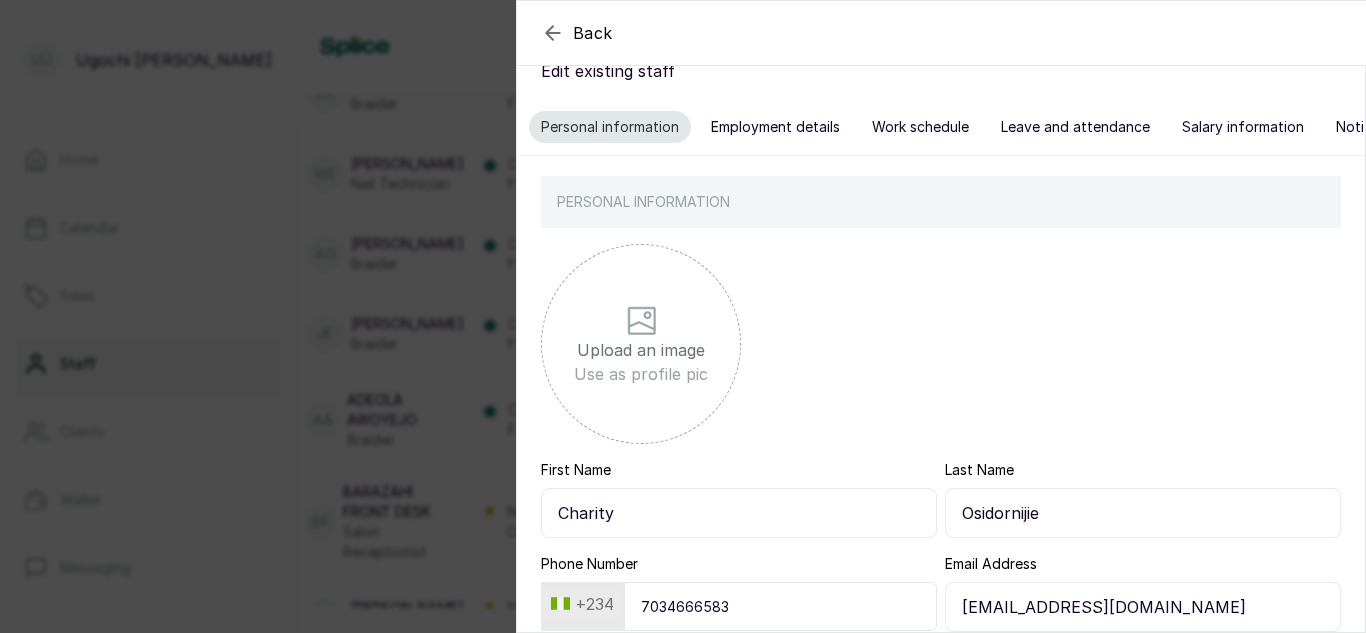 scroll, scrollTop: 271, scrollLeft: 0, axis: vertical 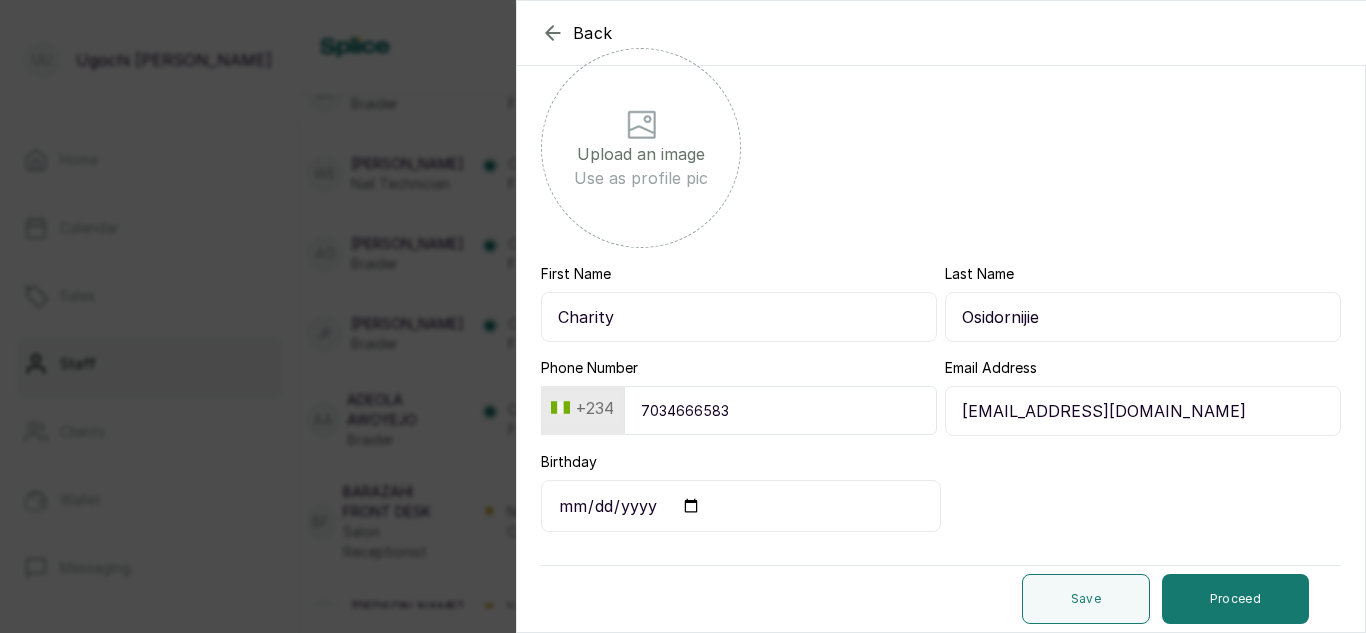 click on "Save Proceed" at bounding box center [941, 598] 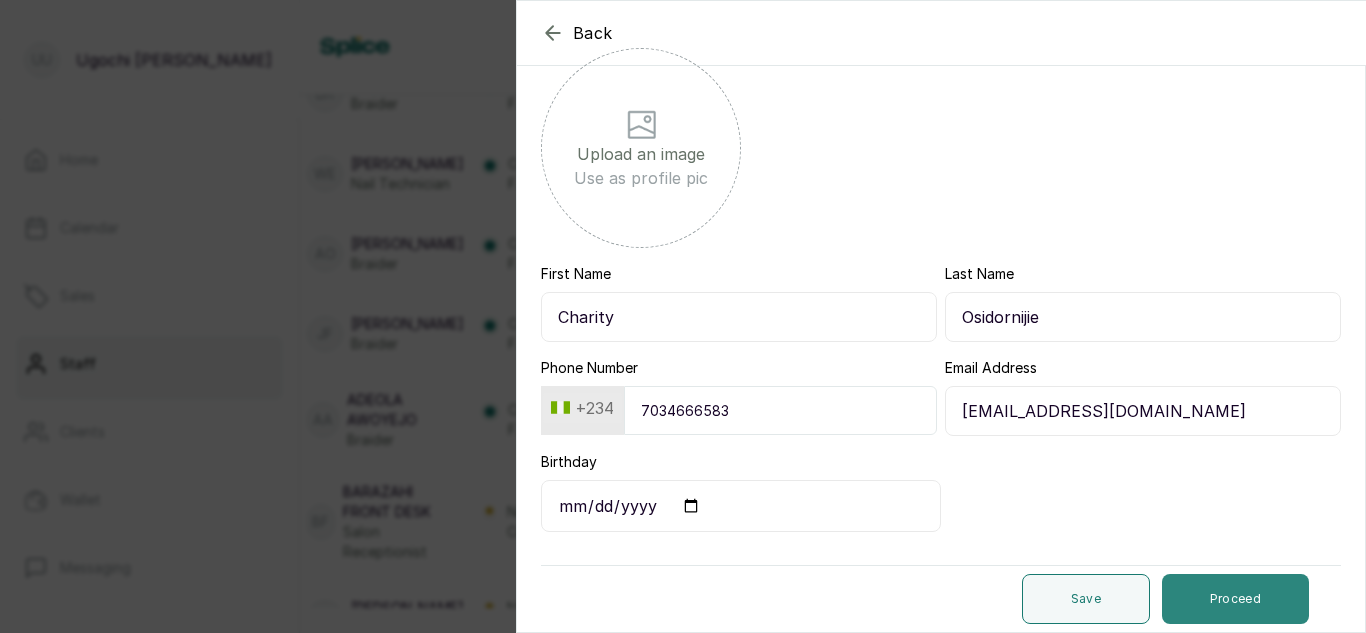 click on "Proceed" at bounding box center (1235, 599) 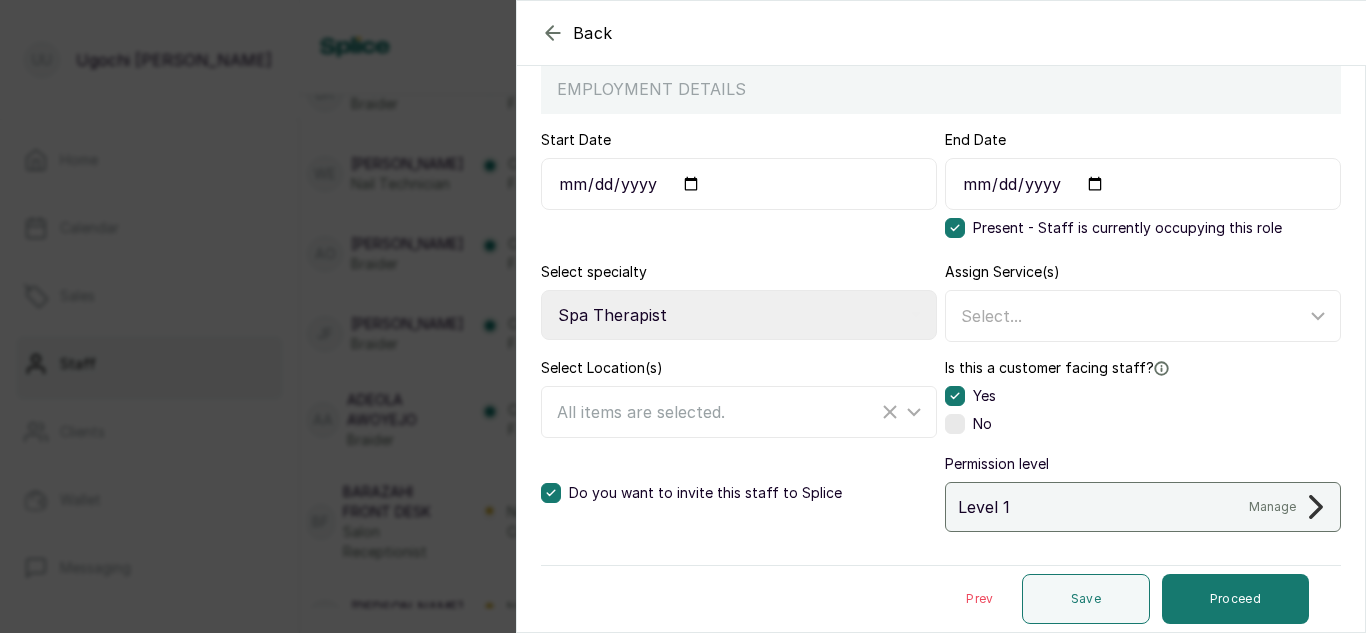scroll, scrollTop: 187, scrollLeft: 0, axis: vertical 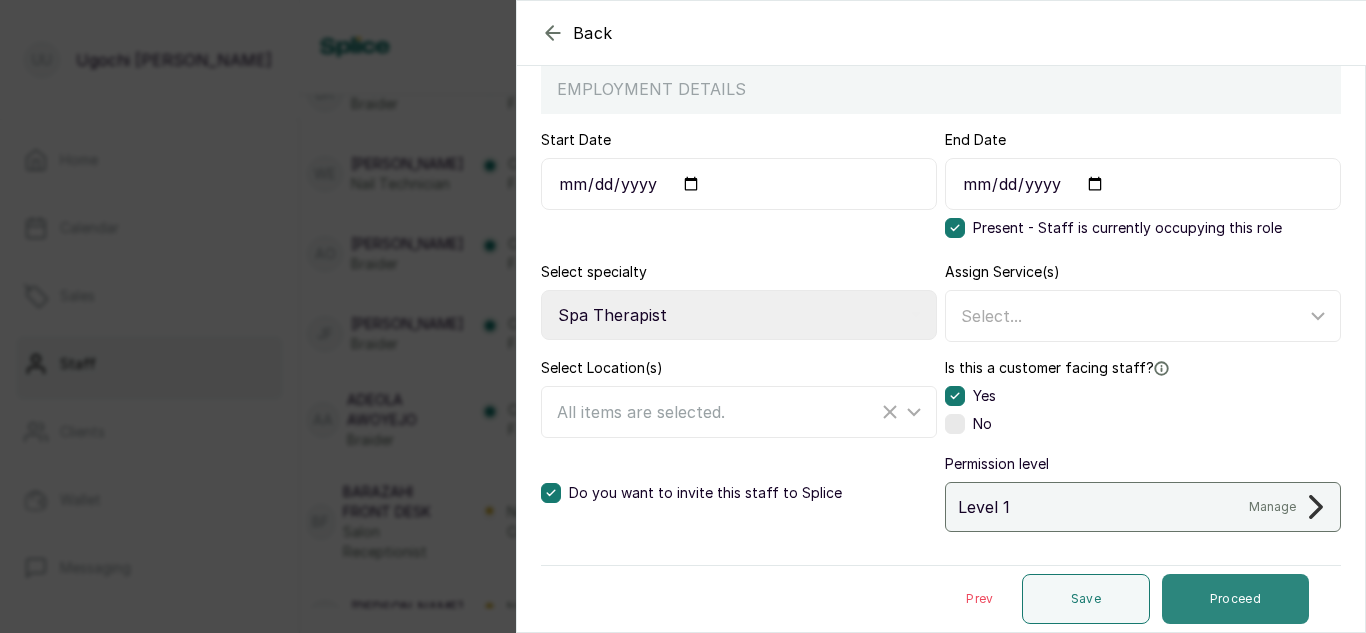 click on "Proceed" at bounding box center [1235, 599] 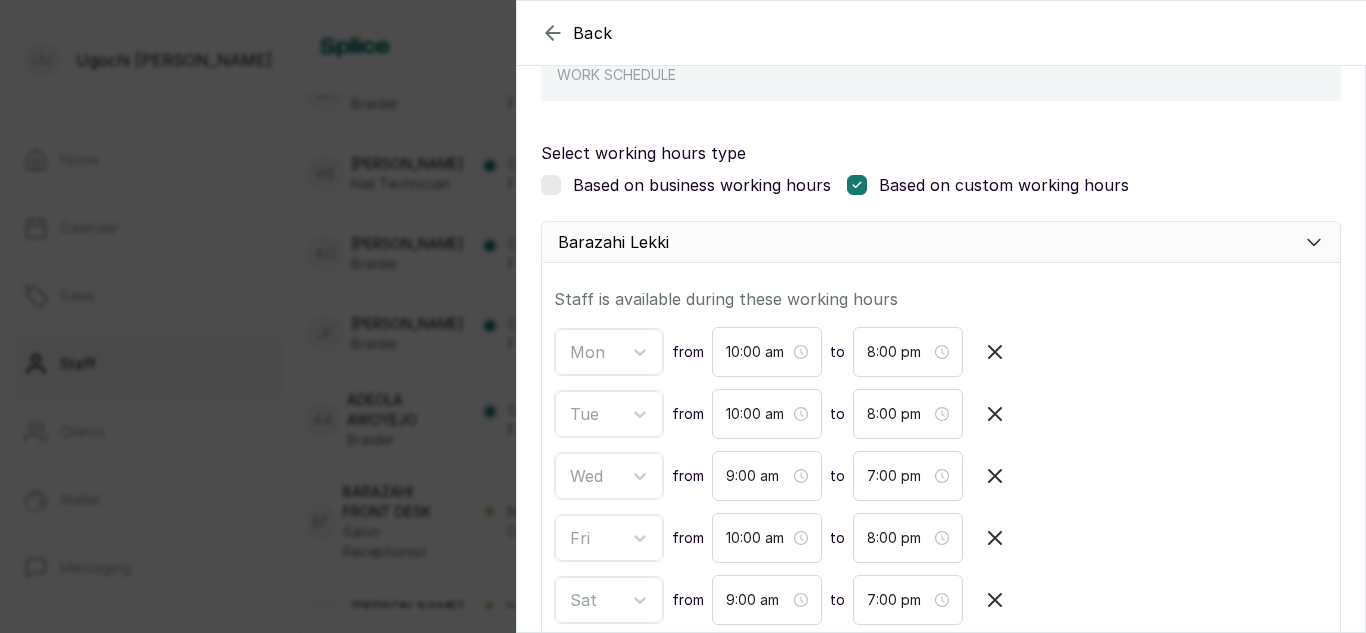 scroll, scrollTop: 440, scrollLeft: 0, axis: vertical 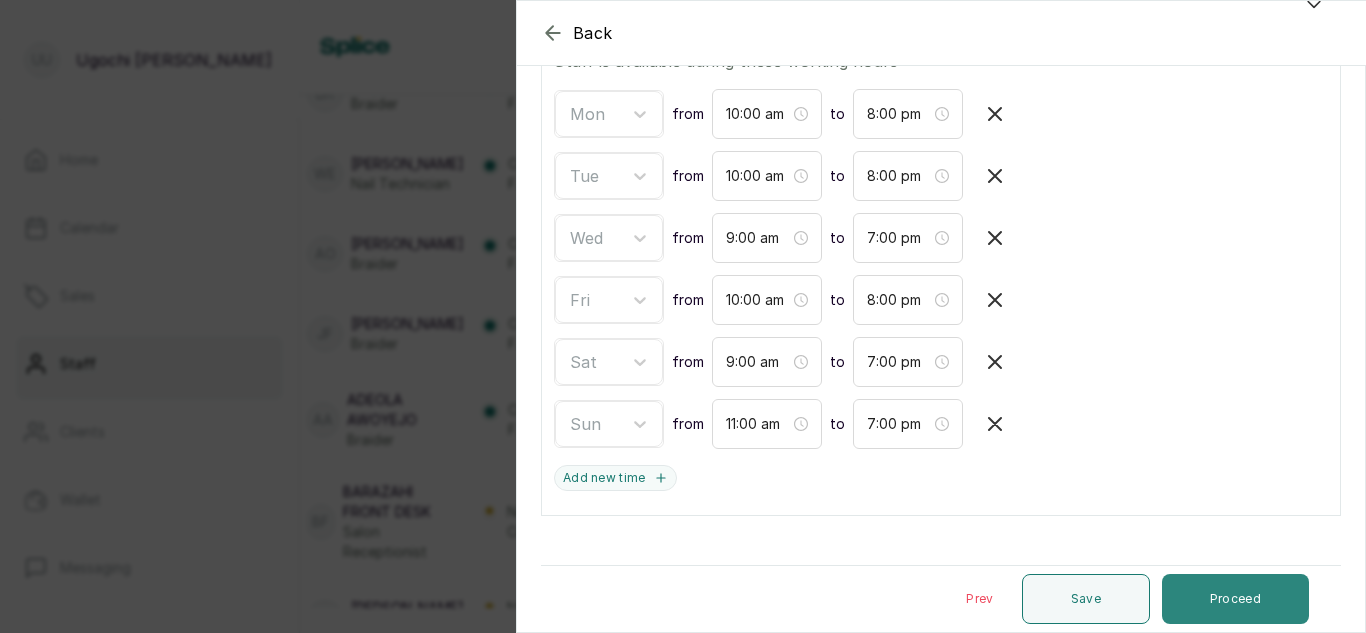click on "Proceed" at bounding box center (1235, 599) 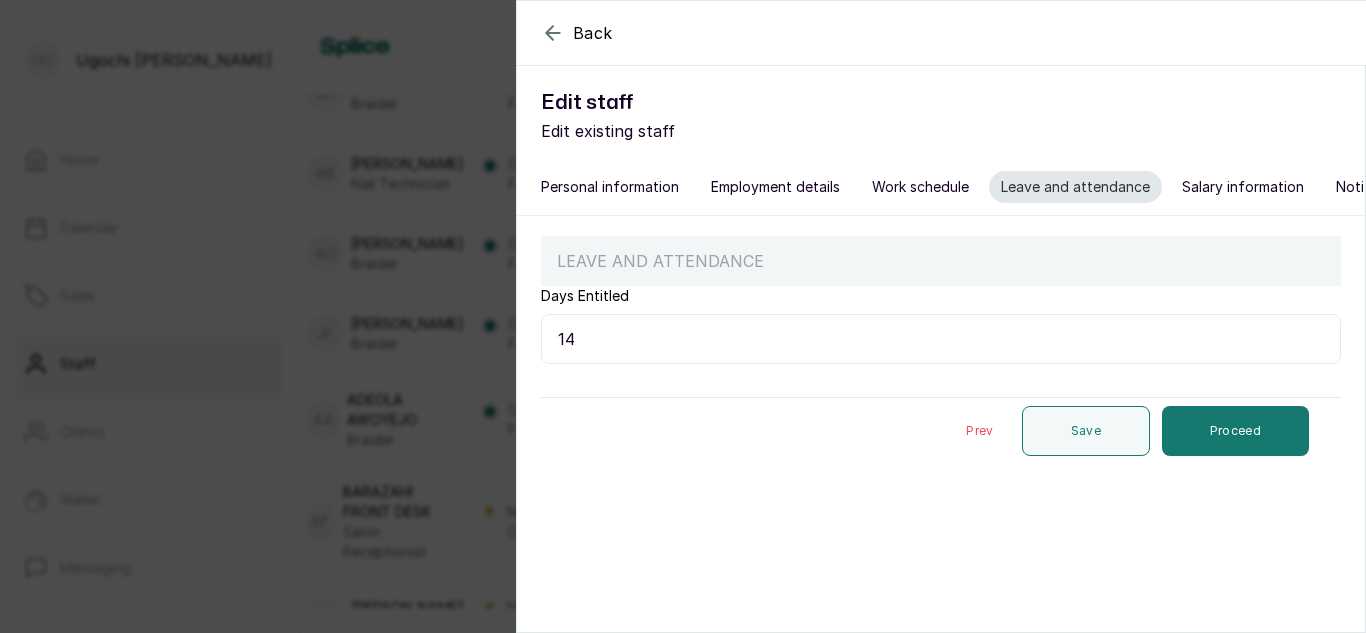 scroll, scrollTop: 0, scrollLeft: 0, axis: both 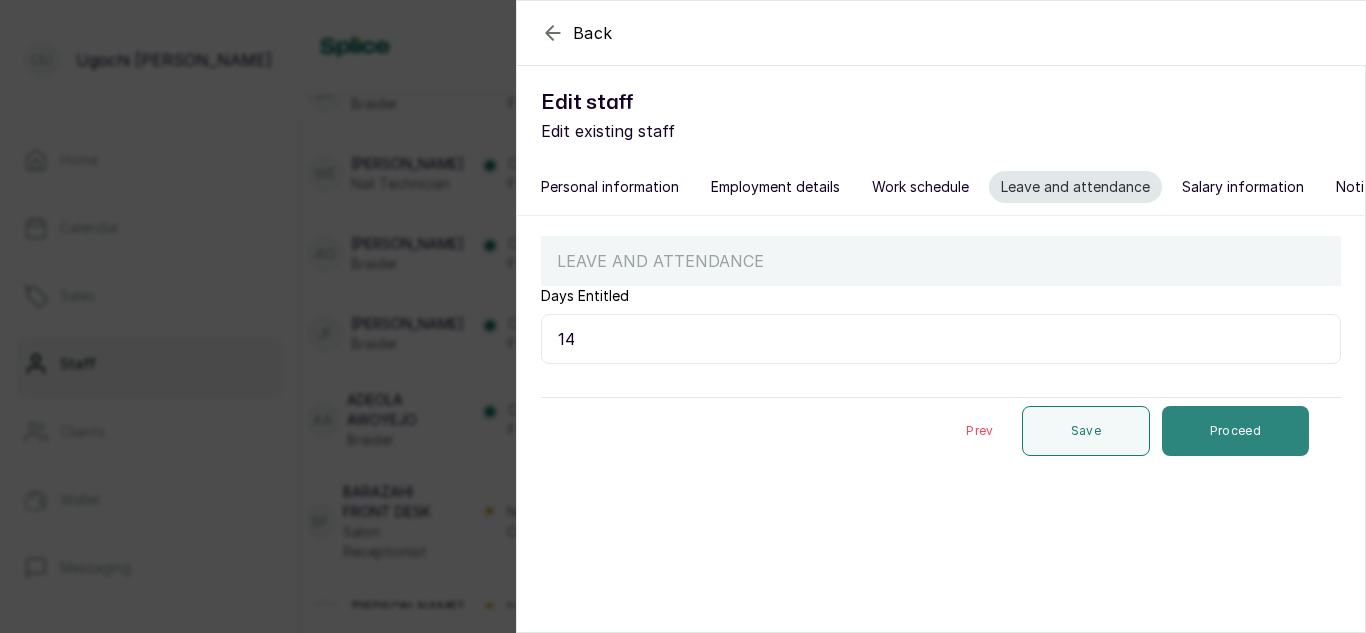 click on "Proceed" at bounding box center (1235, 431) 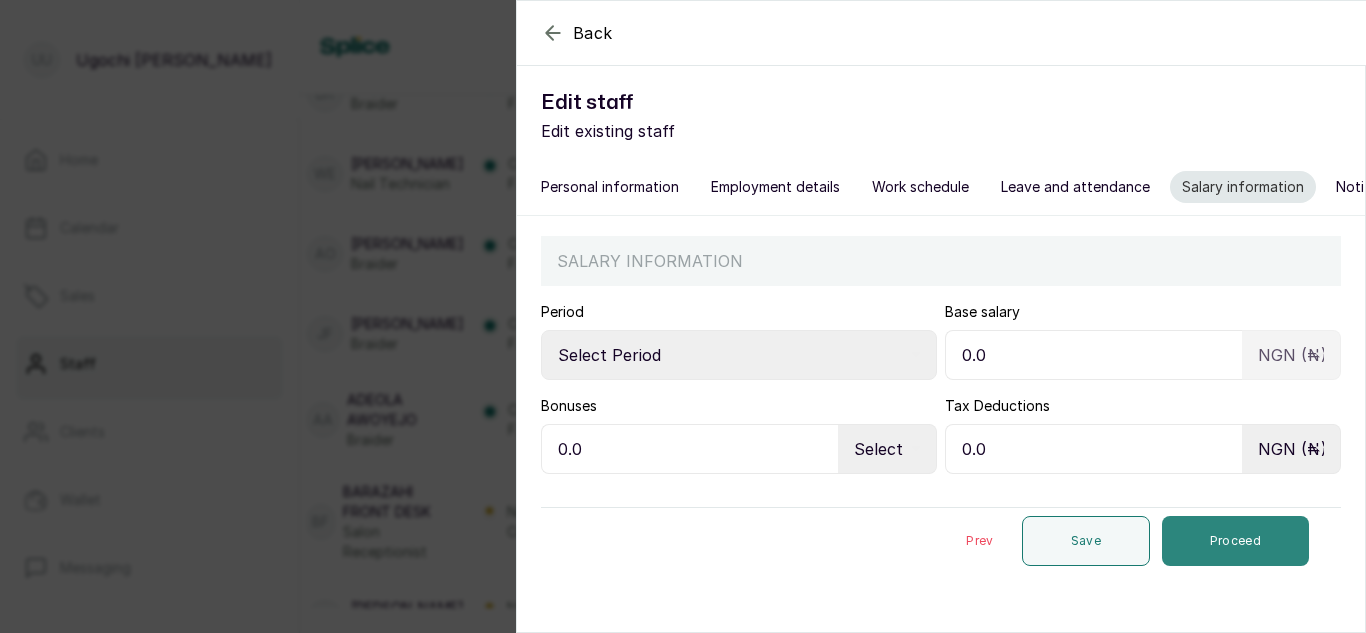 click on "Proceed" at bounding box center [1235, 541] 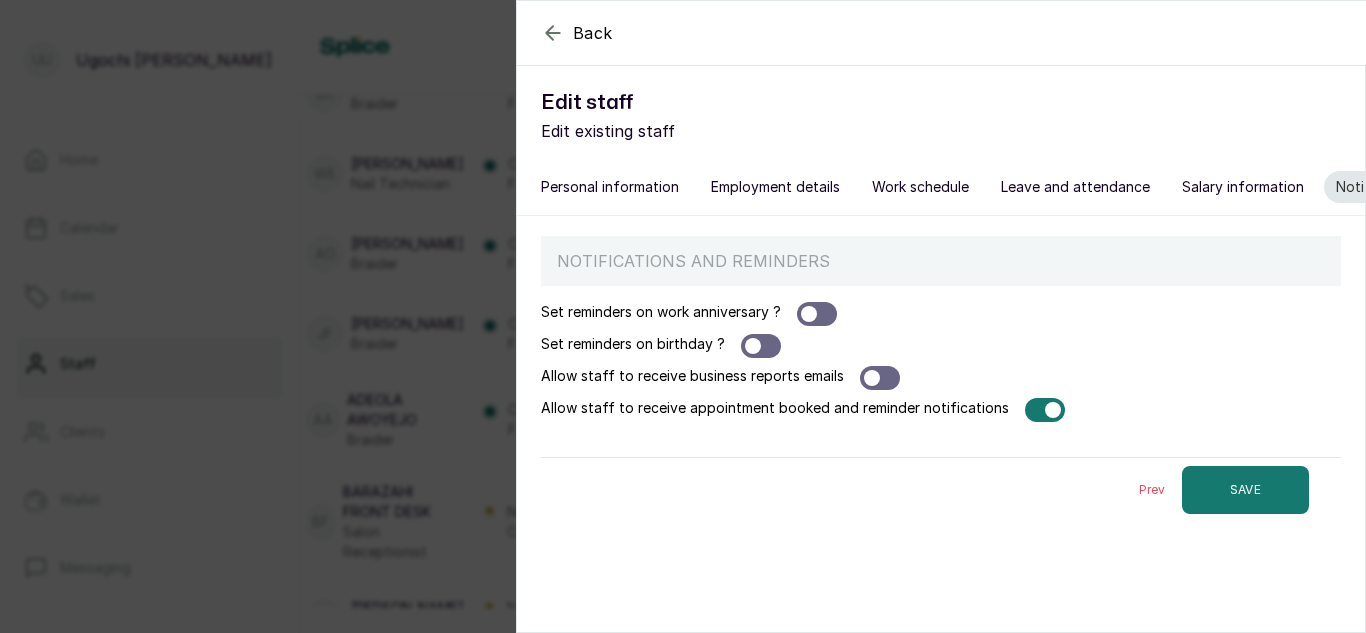 click at bounding box center (1045, 410) 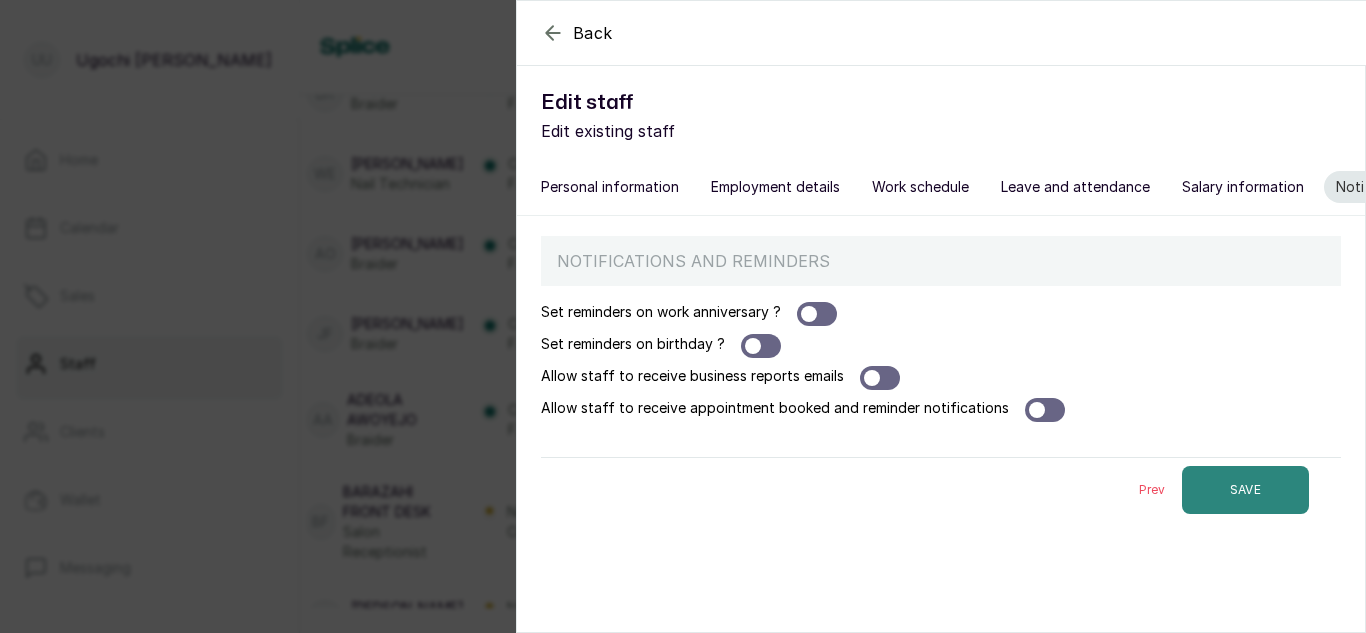 click on "SAVE" at bounding box center (1245, 490) 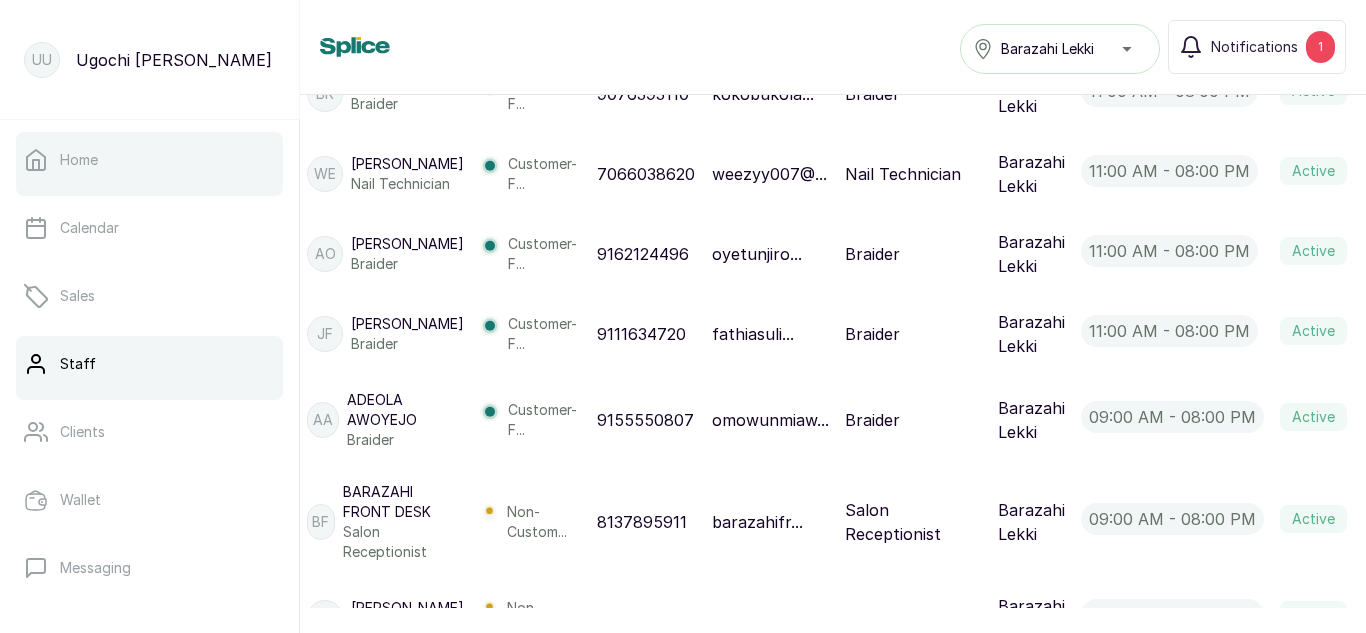 click on "Home" at bounding box center (79, 160) 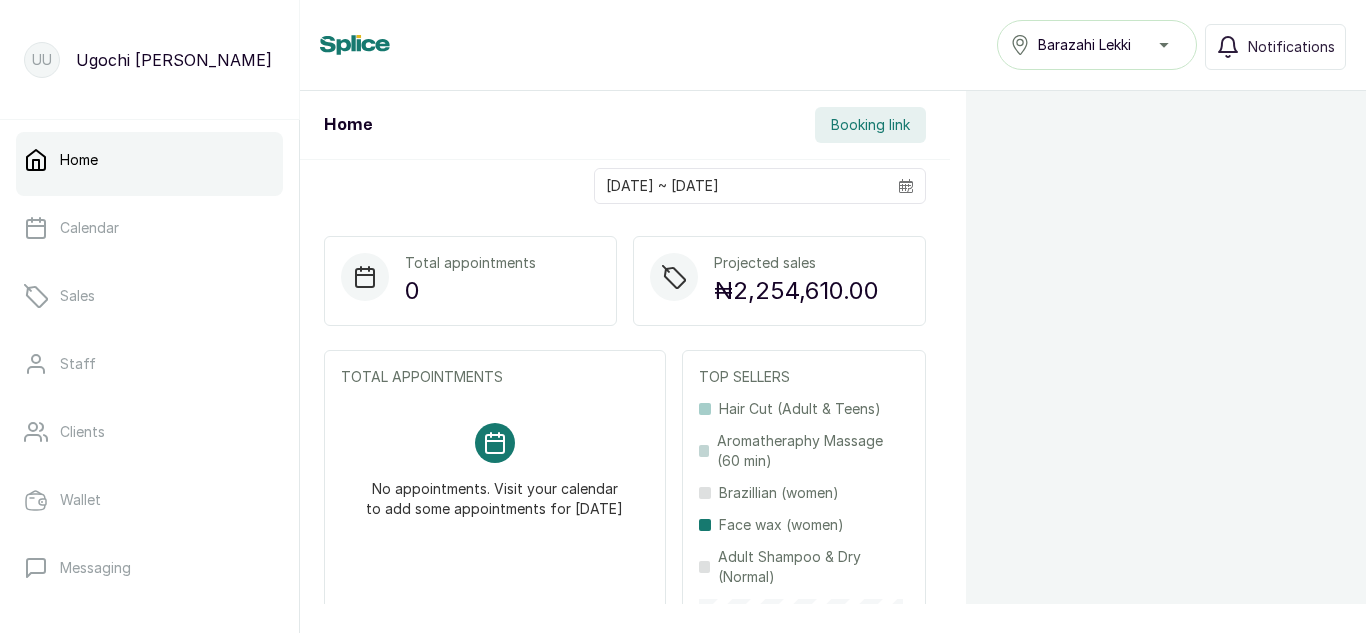 click on "Home" at bounding box center [149, 160] 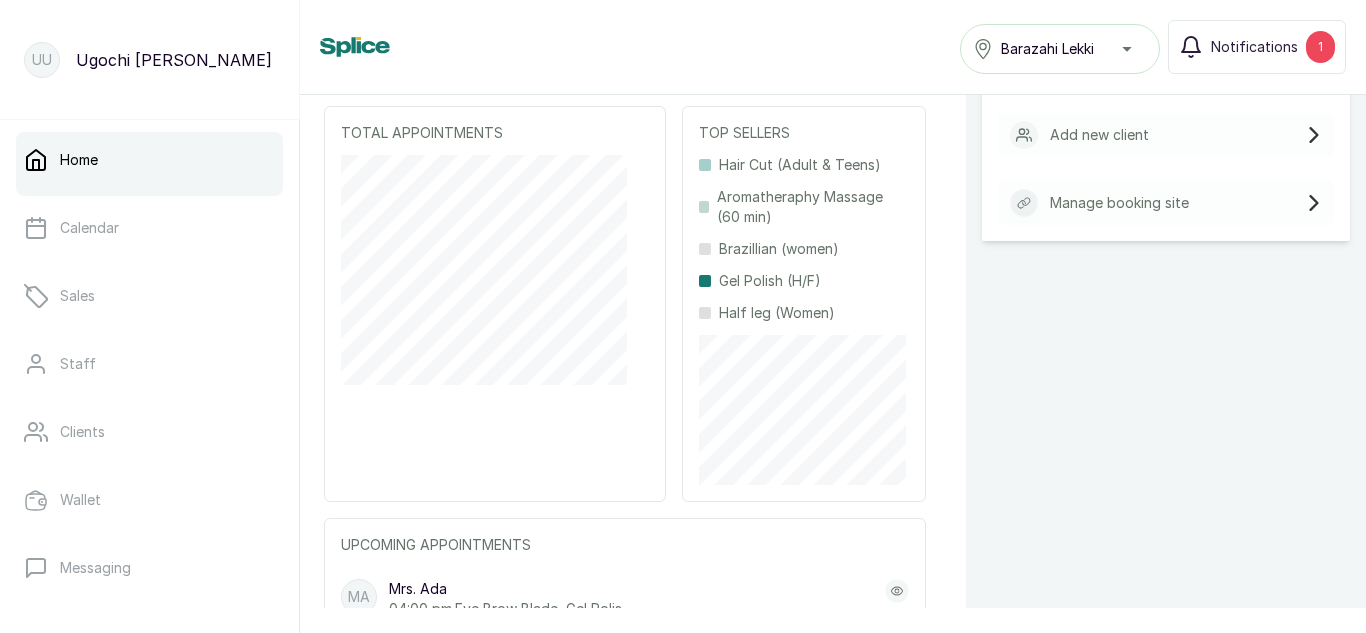 scroll, scrollTop: 275, scrollLeft: 0, axis: vertical 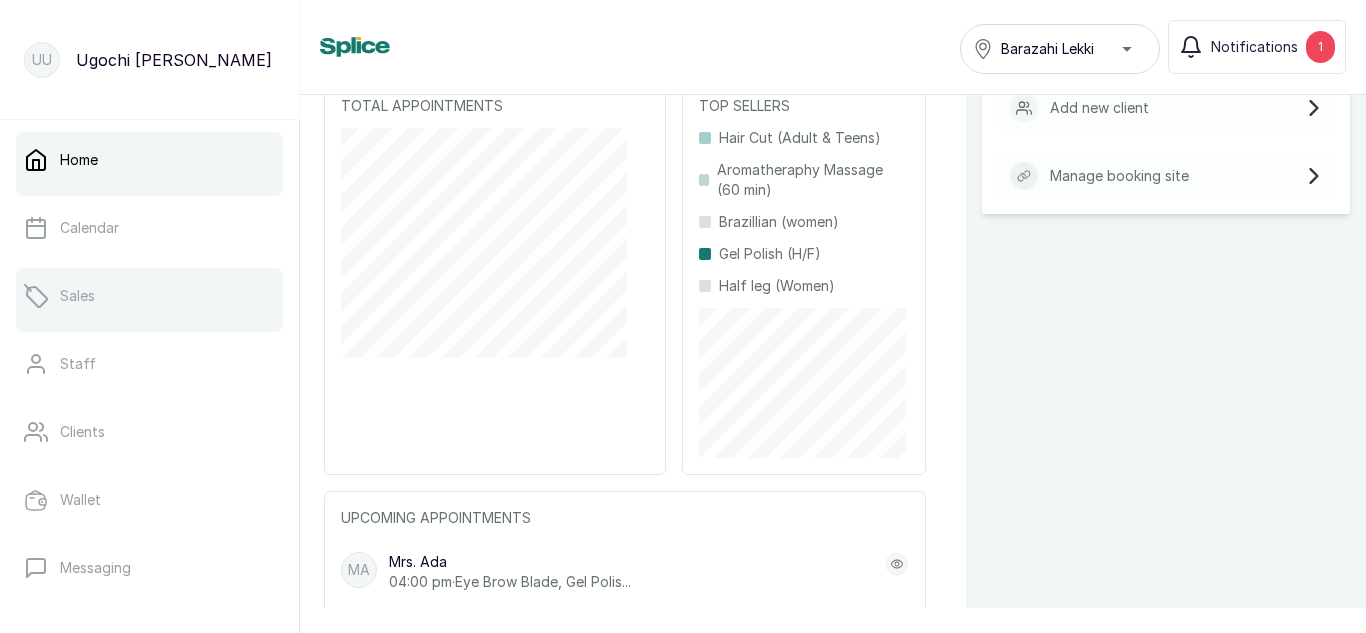 click on "Sales" at bounding box center (77, 296) 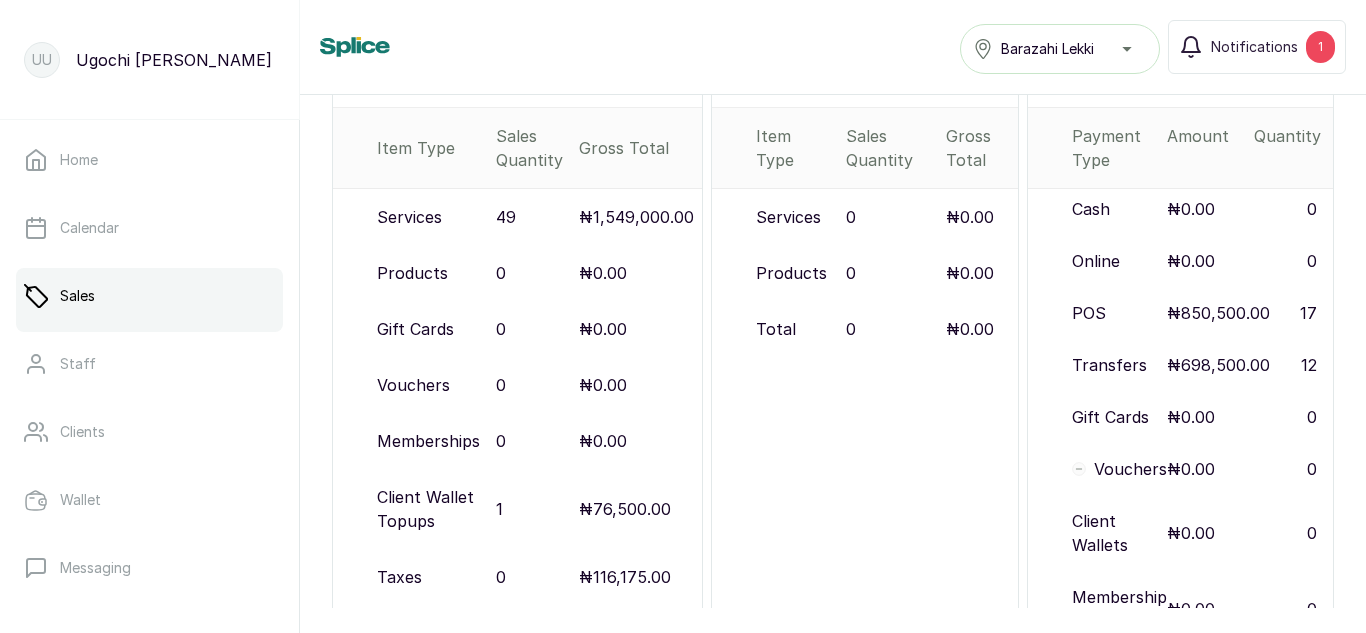scroll, scrollTop: 381, scrollLeft: 0, axis: vertical 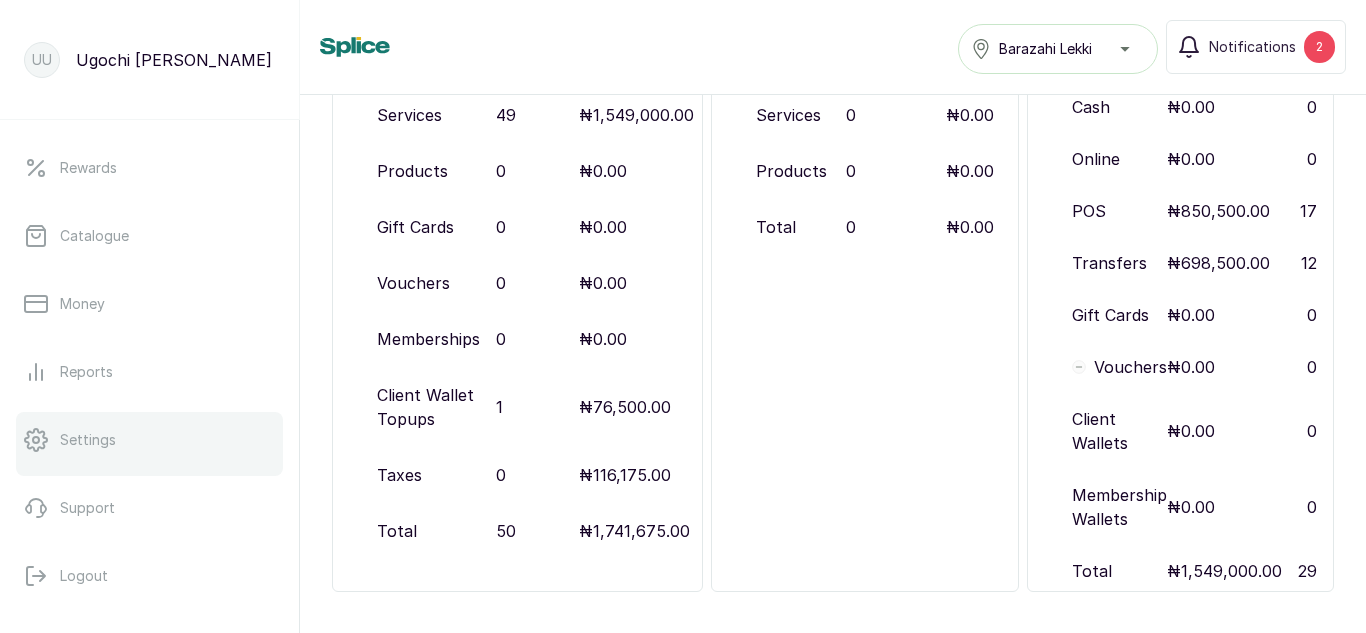 click on "Settings" at bounding box center (88, 440) 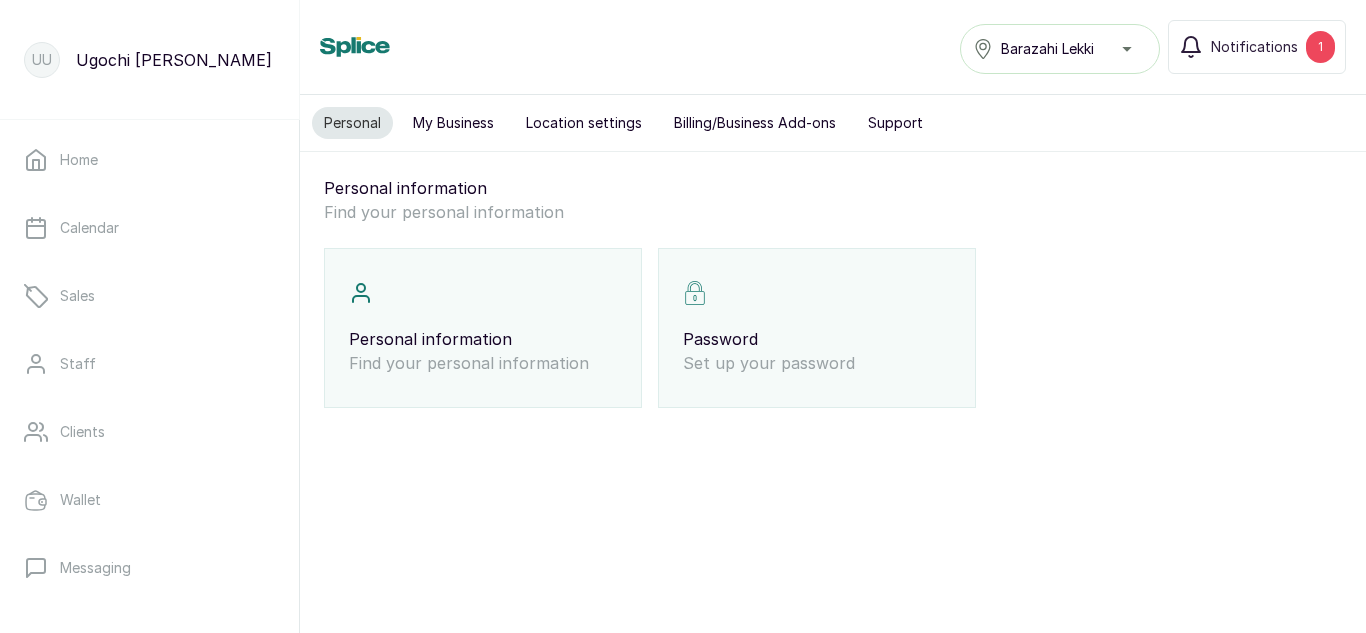 click on "My Business" at bounding box center [453, 123] 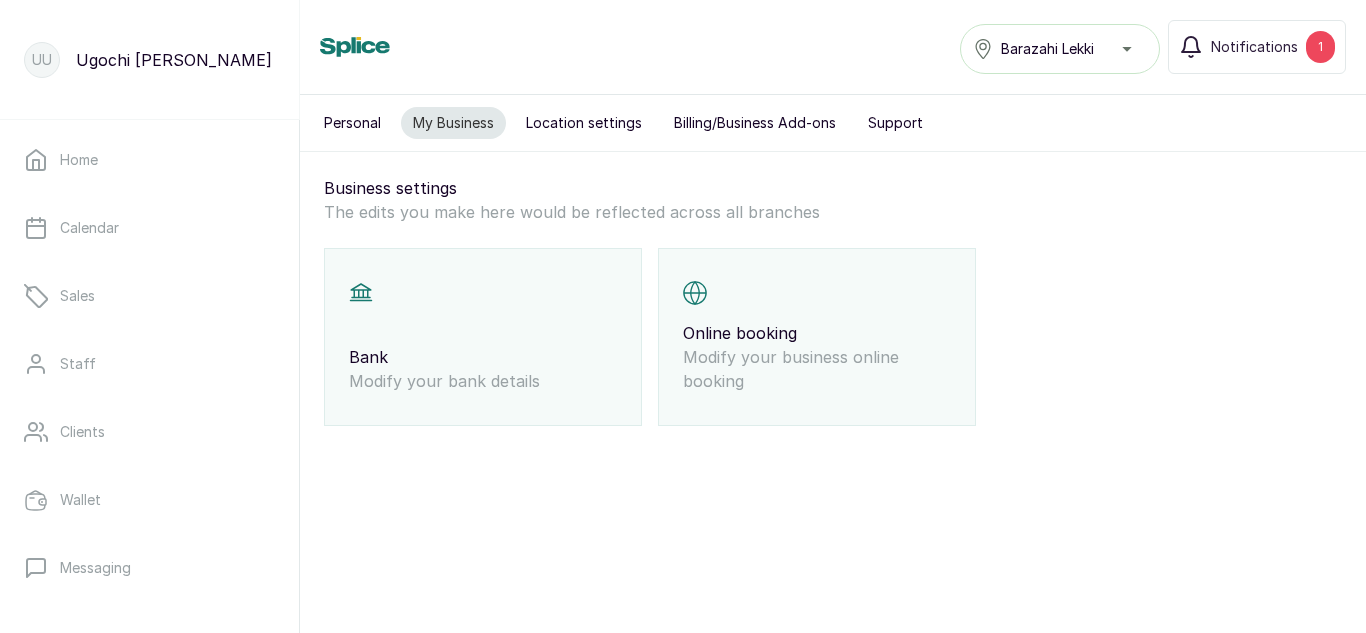 click on "Location settings" at bounding box center [584, 123] 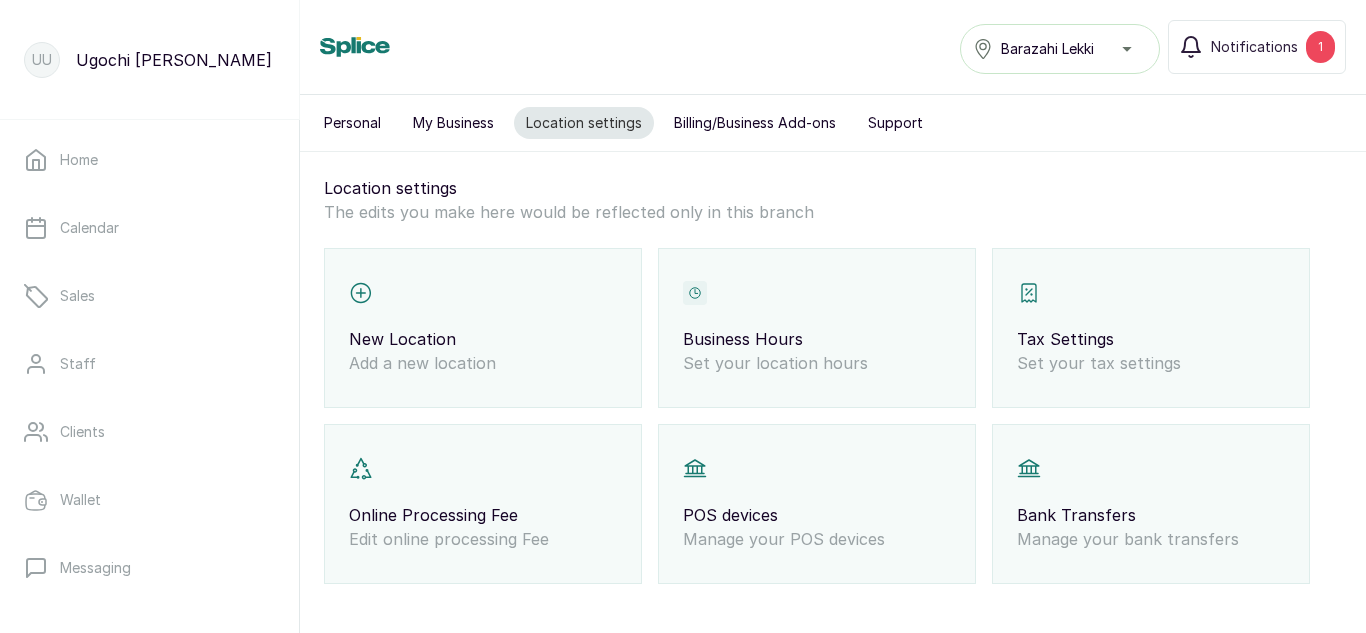 click on "Set your tax settings" at bounding box center (1151, 363) 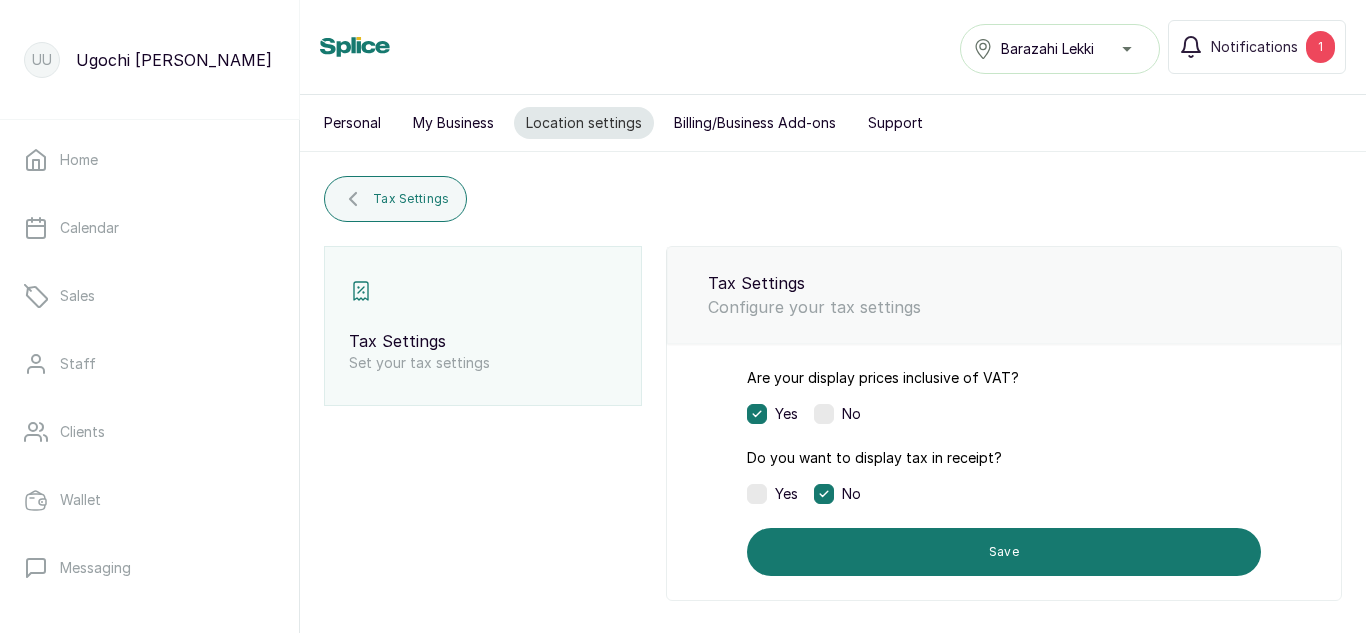 scroll, scrollTop: 17, scrollLeft: 0, axis: vertical 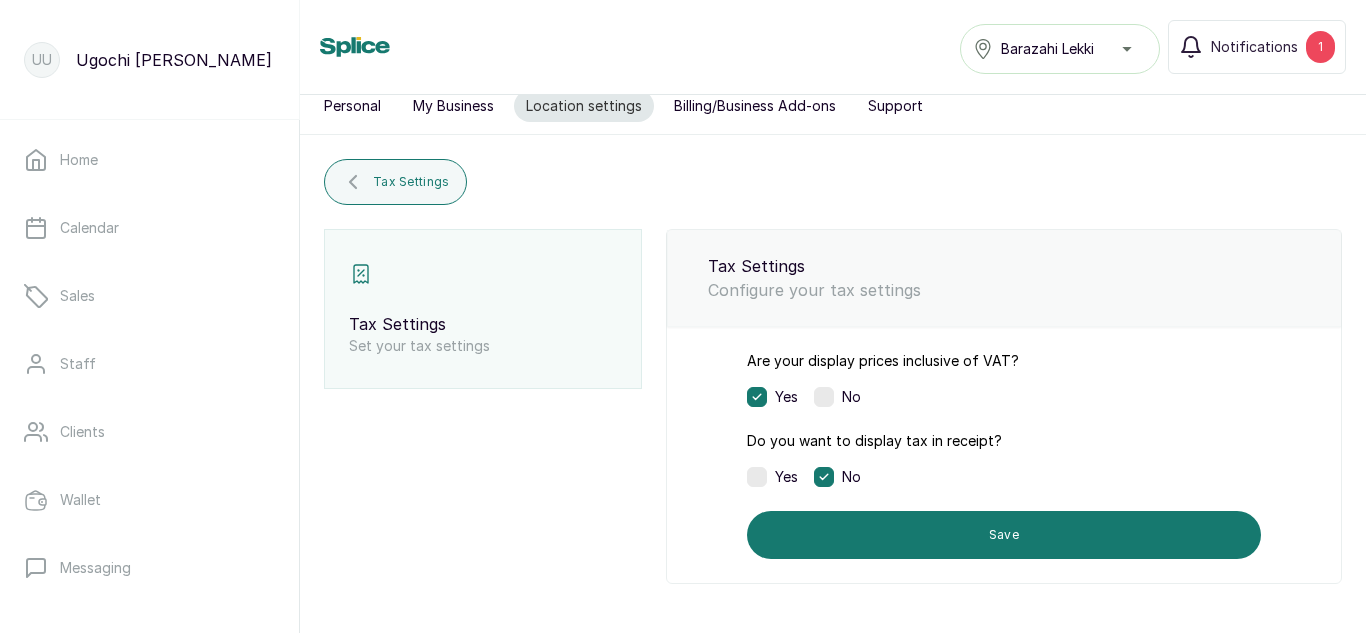 click at bounding box center (824, 397) 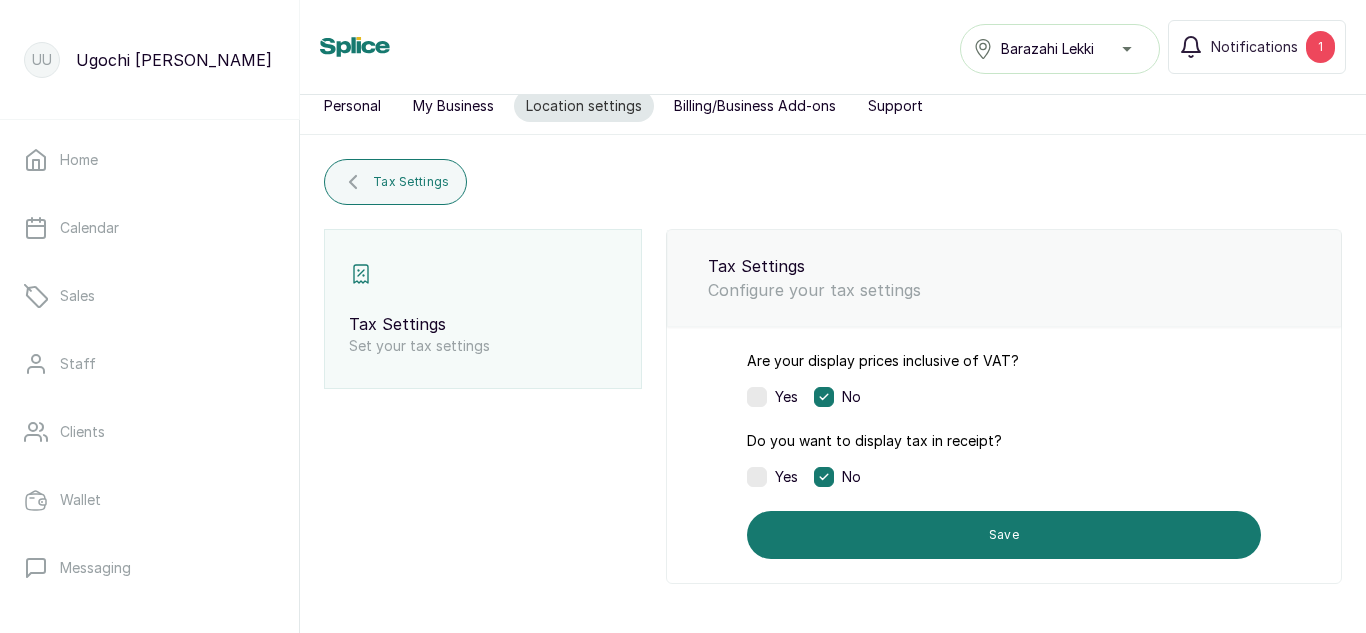 click at bounding box center [757, 397] 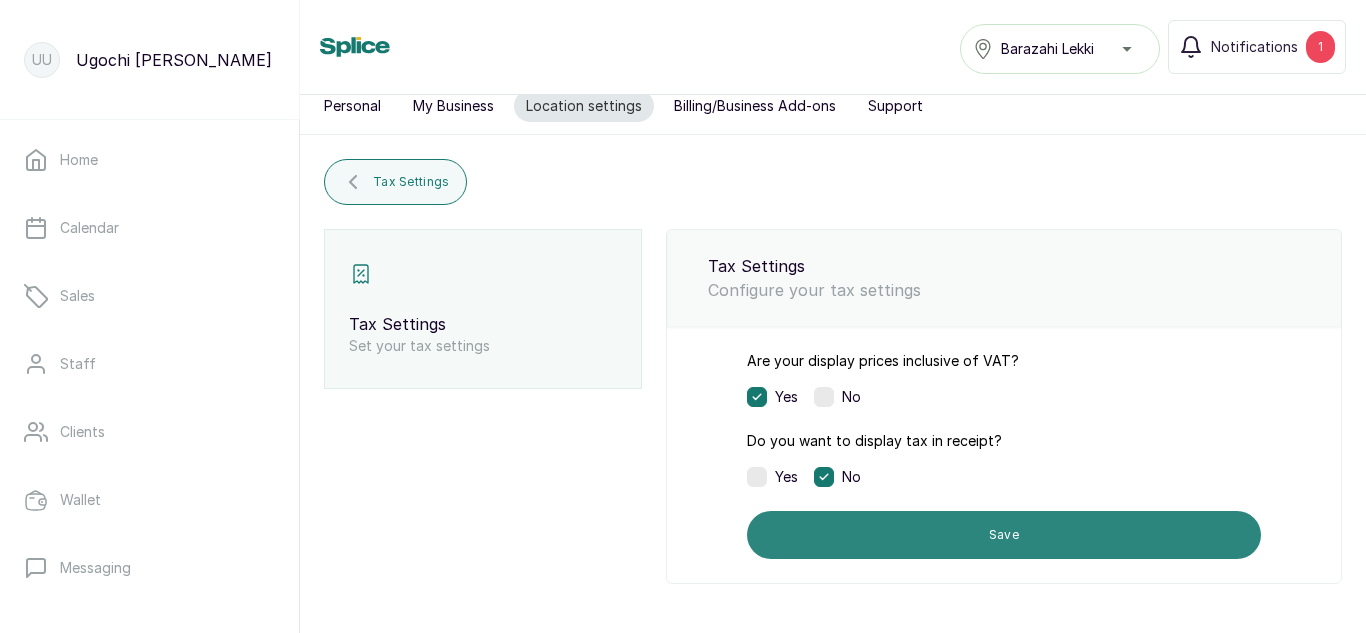 click on "Save" at bounding box center [1004, 535] 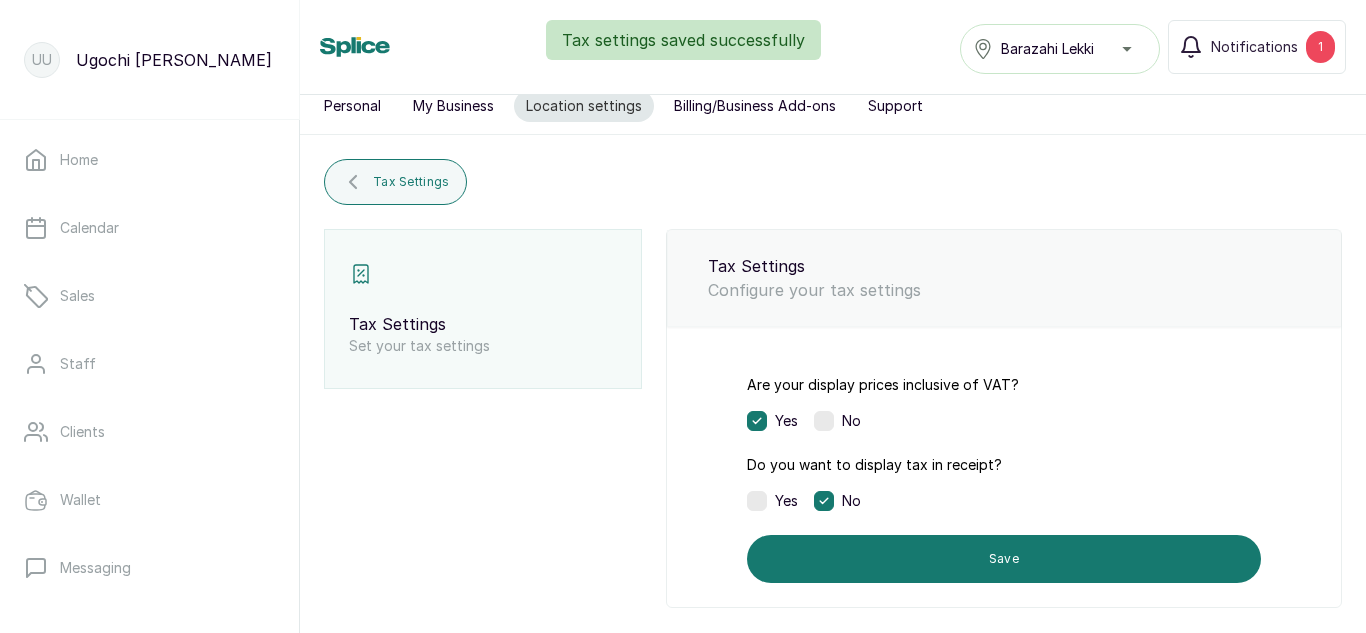 click on "Set your tax settings" at bounding box center [483, 346] 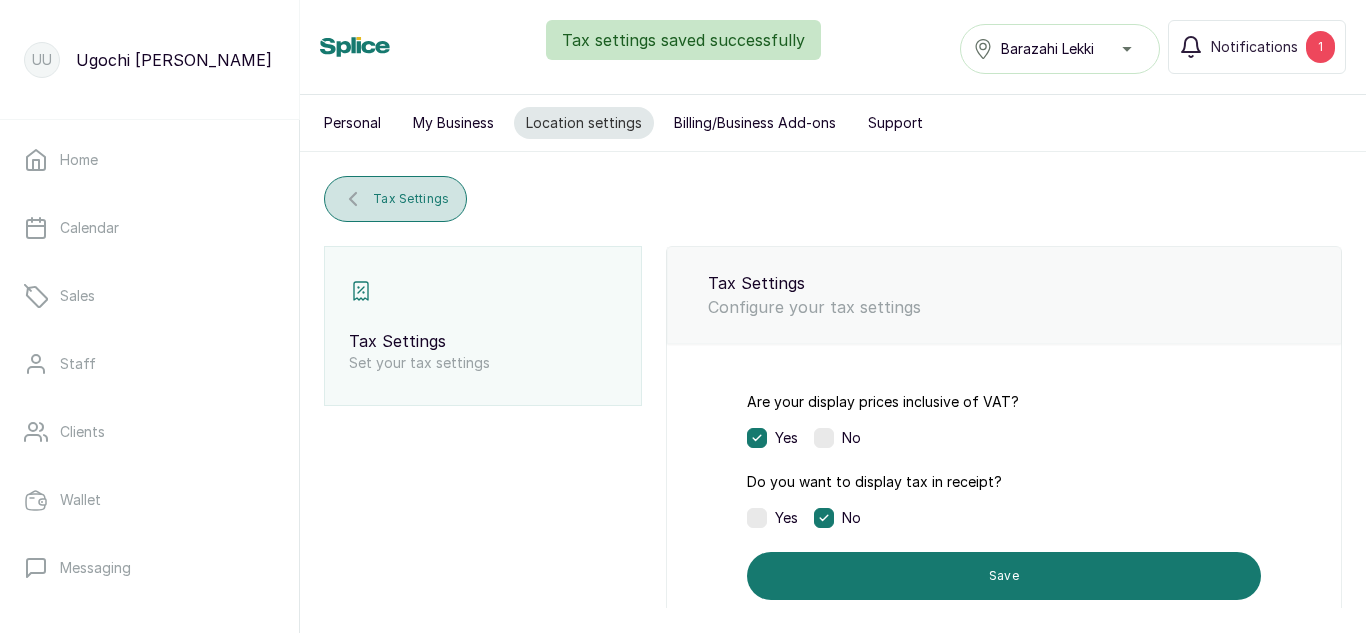 click on "Tax Settings" at bounding box center (411, 199) 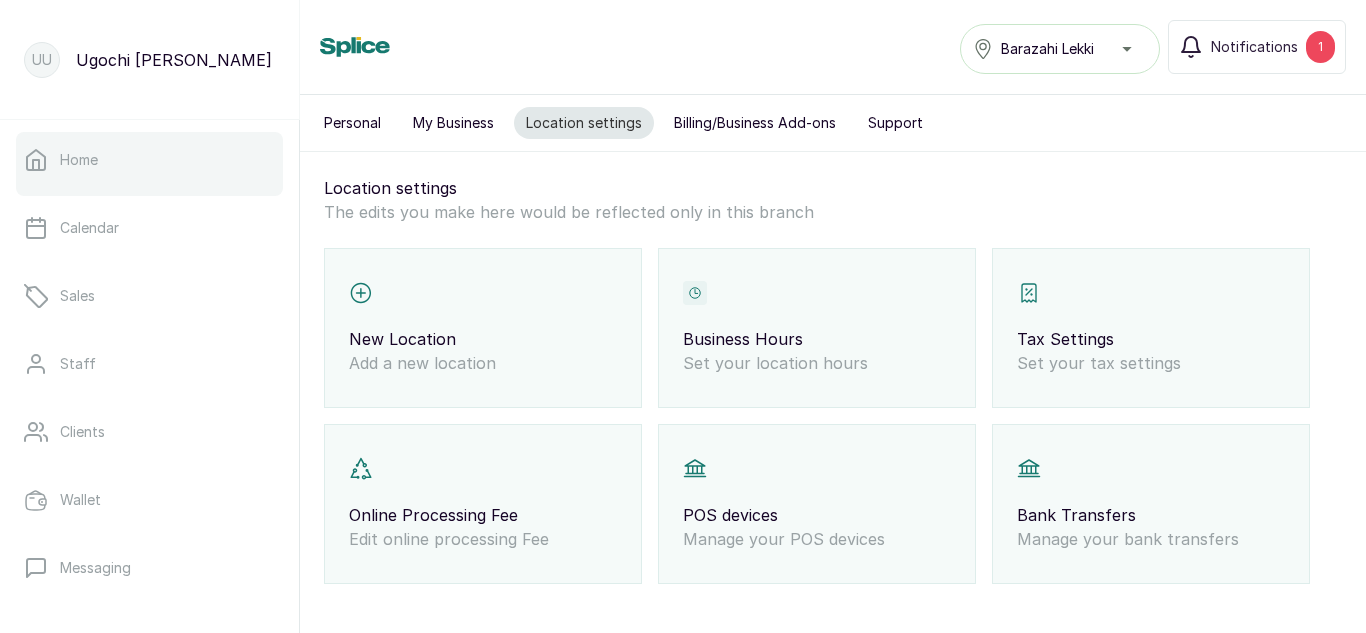 click on "Home" at bounding box center (79, 160) 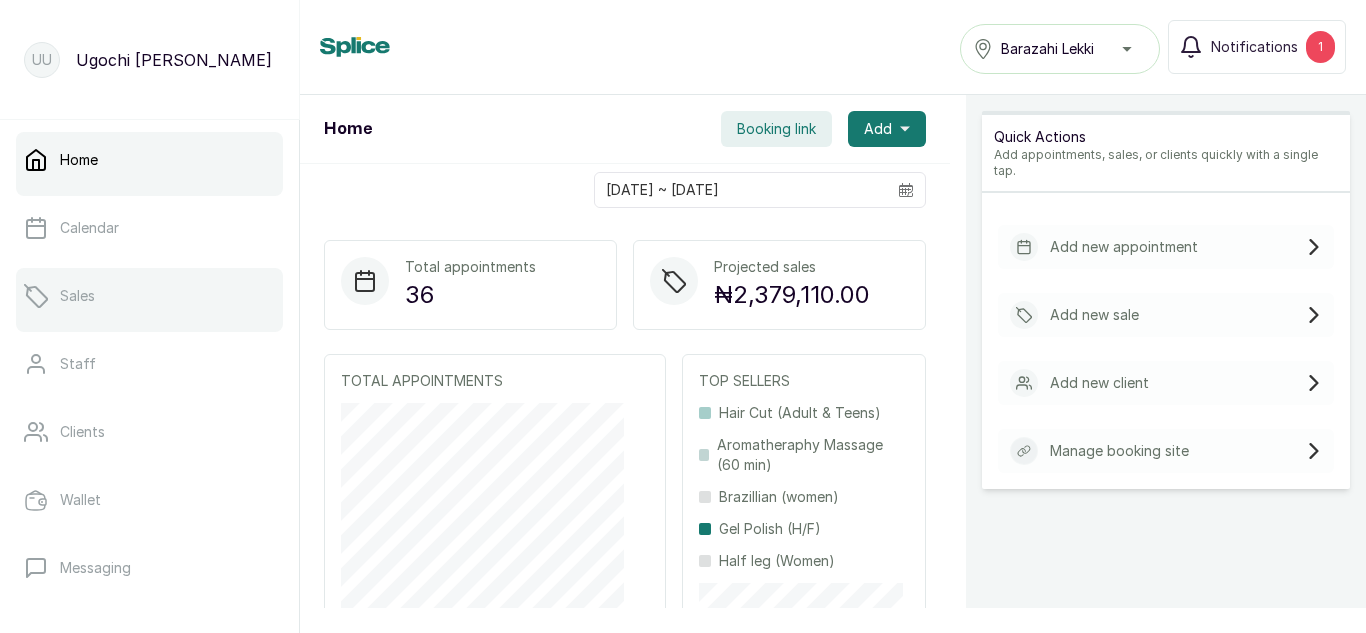 click on "Sales" at bounding box center [77, 296] 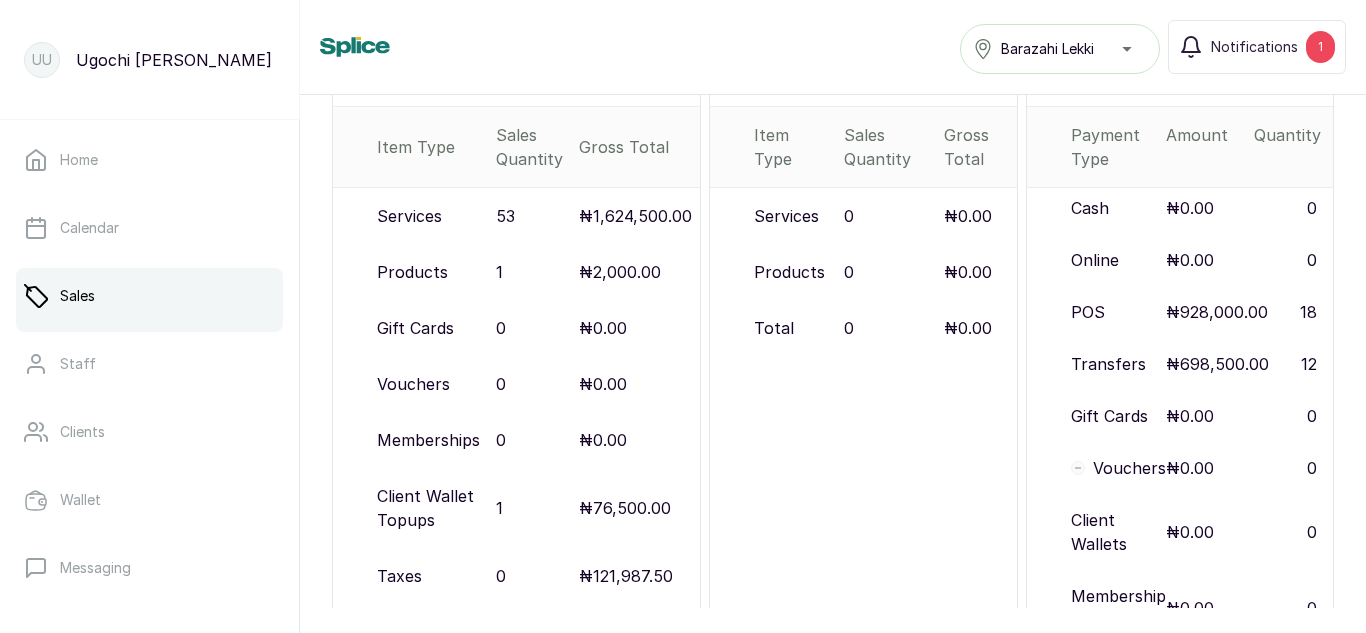 scroll, scrollTop: 381, scrollLeft: 0, axis: vertical 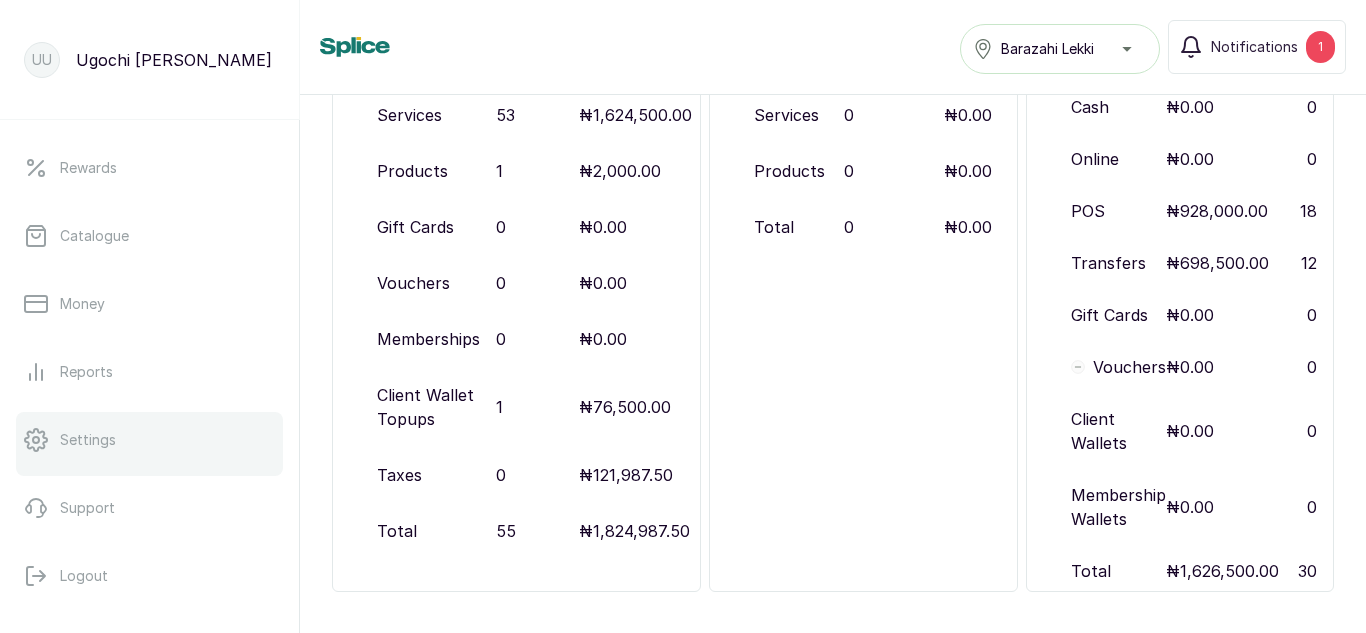 click on "Settings" at bounding box center [88, 440] 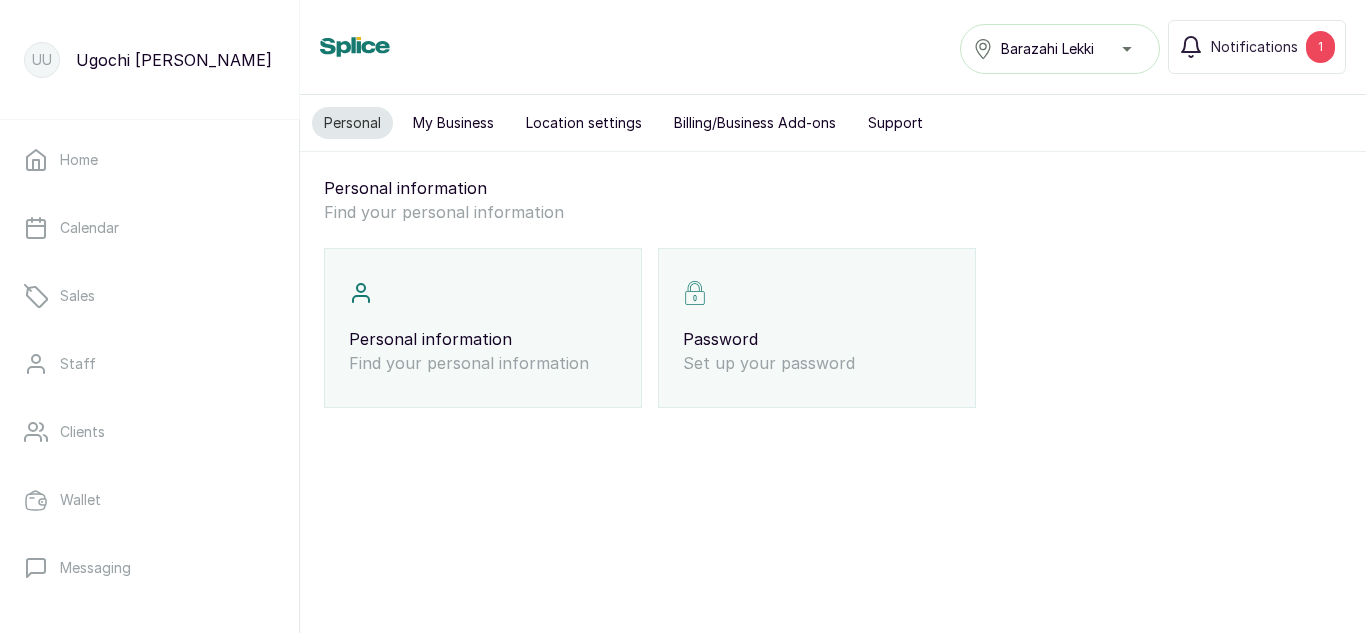 click on "Location settings" at bounding box center (584, 123) 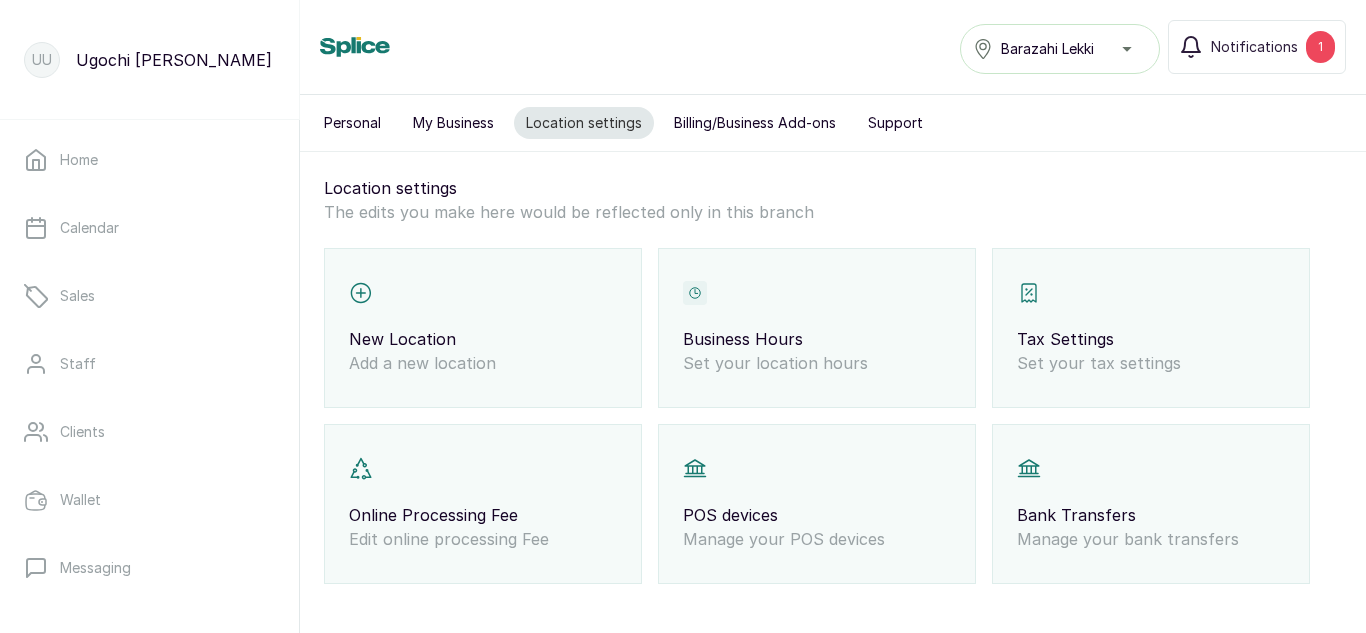 click on "Tax Settings" at bounding box center (1151, 339) 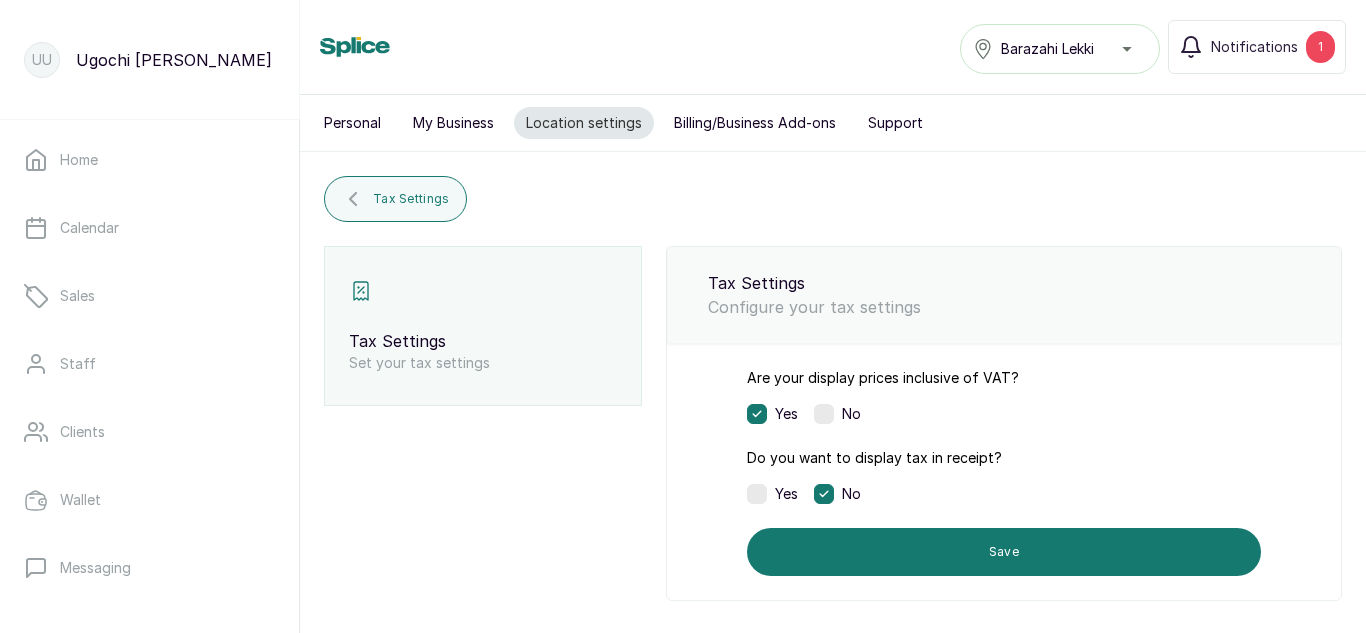 click on "No" at bounding box center (851, 414) 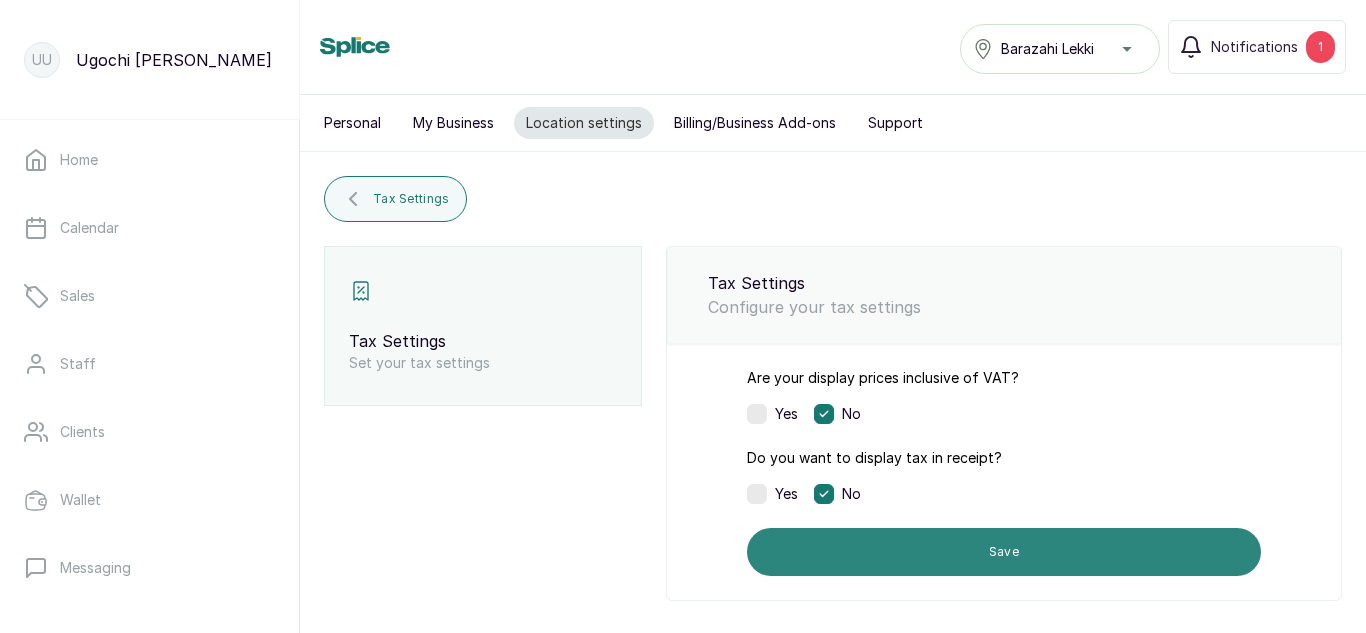 click on "Save" at bounding box center [1004, 552] 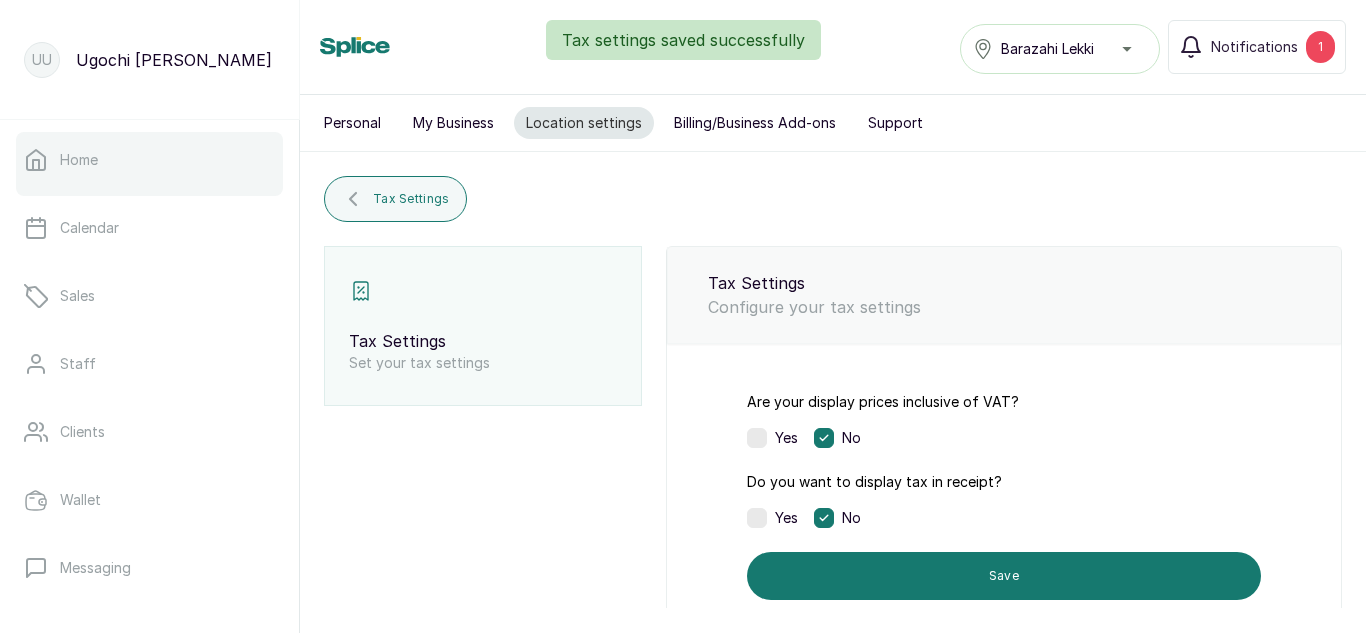 click on "Home" at bounding box center [79, 160] 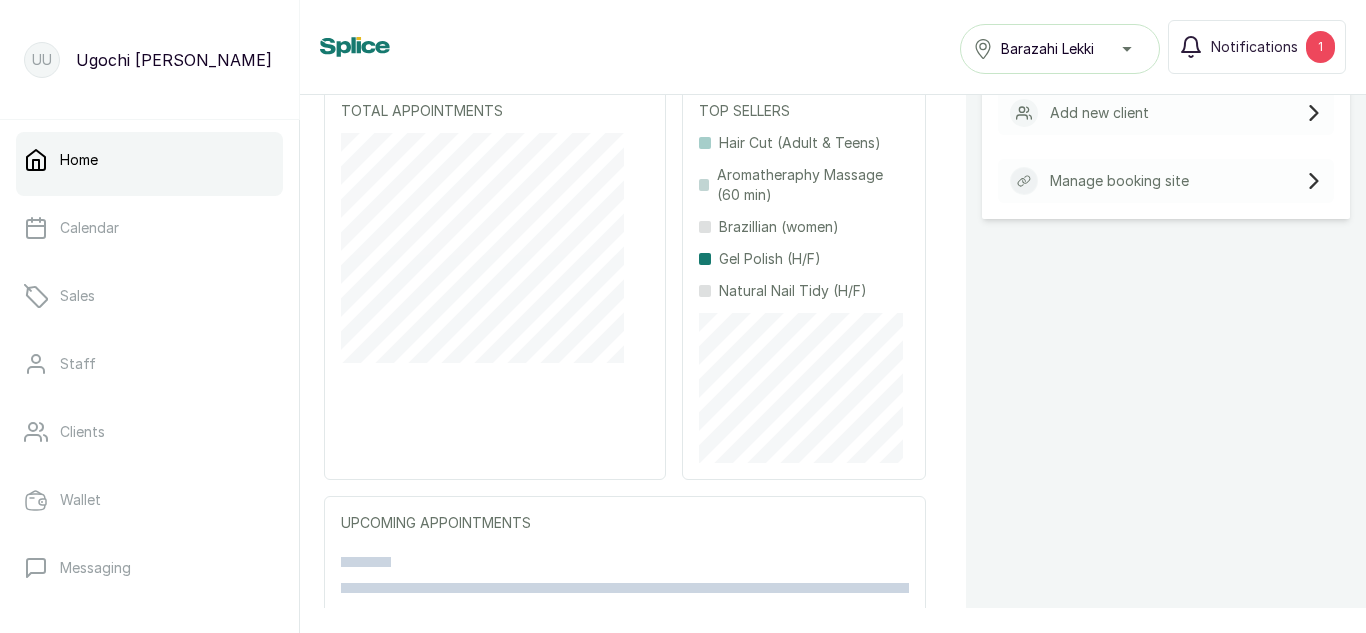 scroll, scrollTop: 462, scrollLeft: 0, axis: vertical 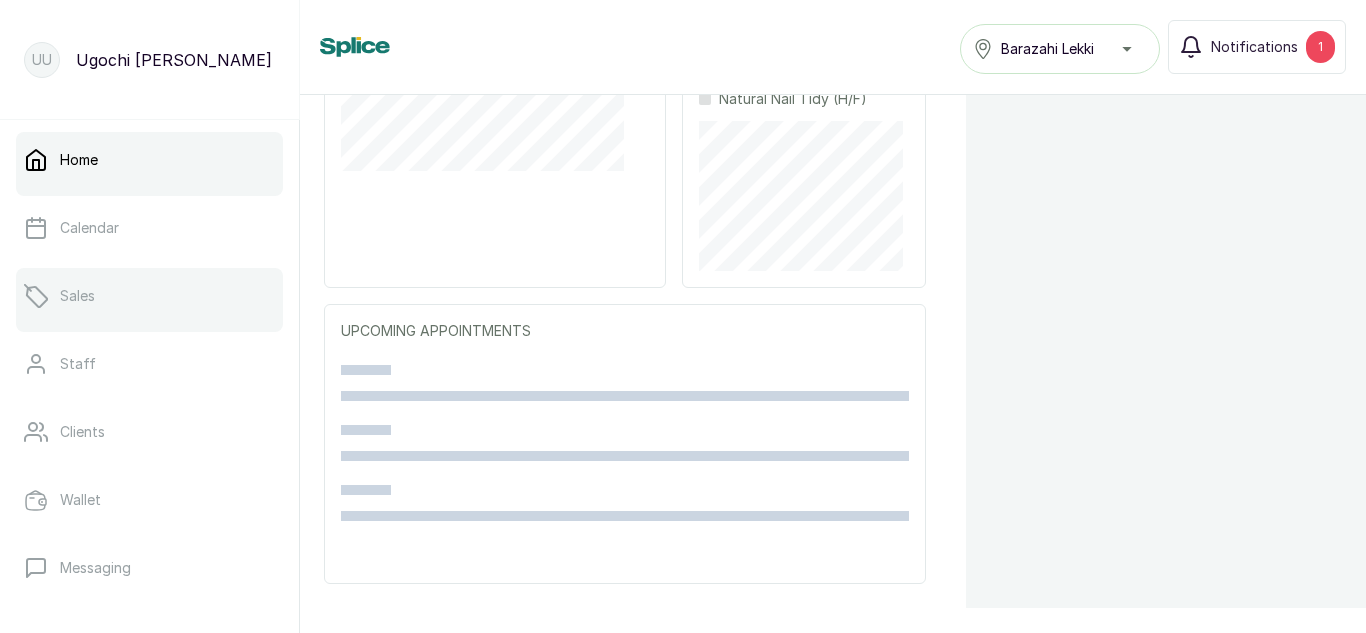 click 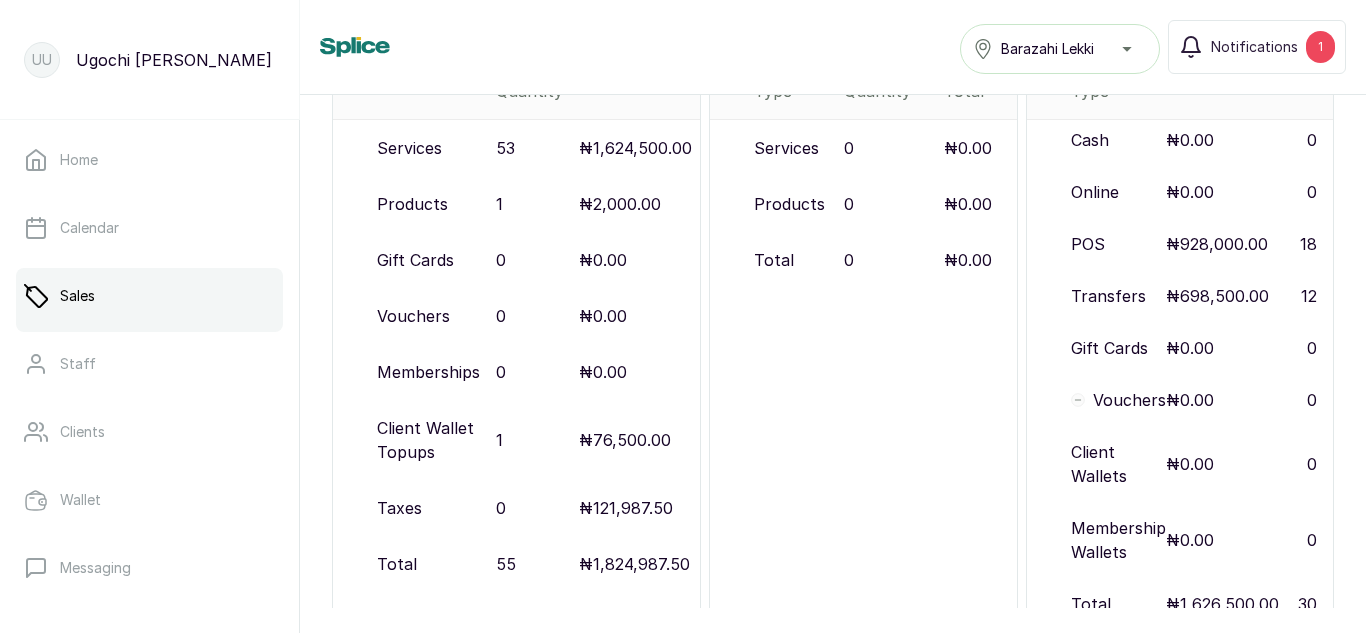 scroll, scrollTop: 381, scrollLeft: 0, axis: vertical 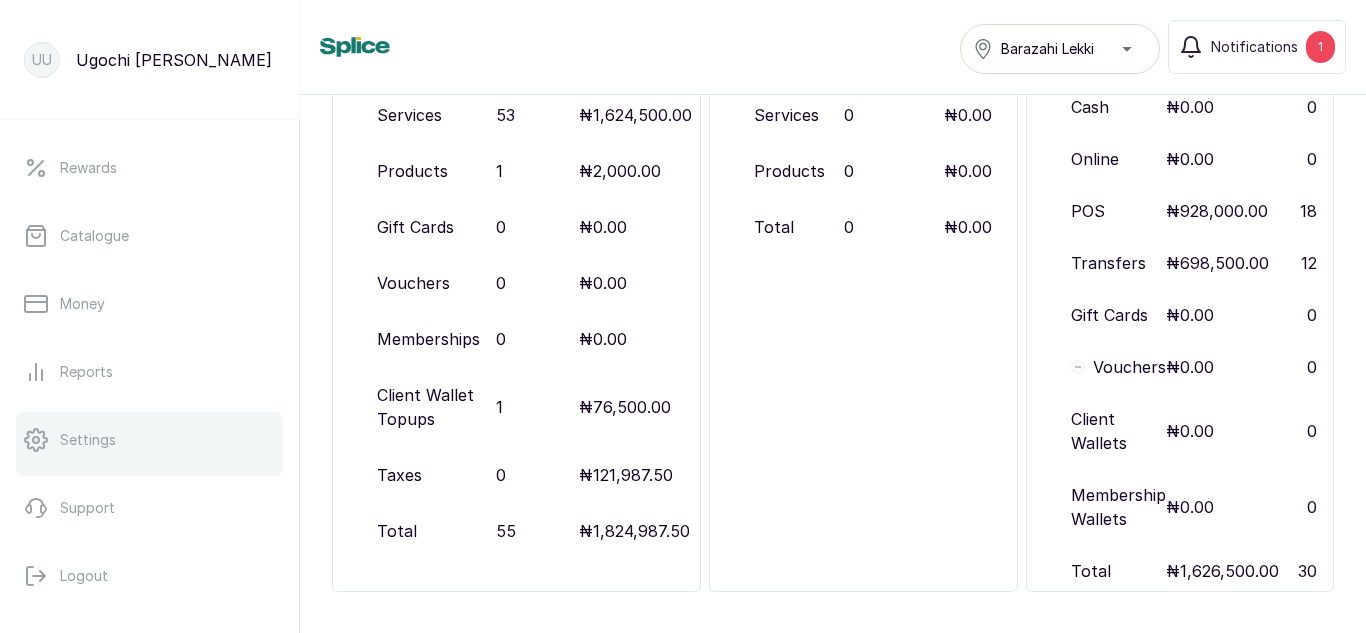 click on "Settings" at bounding box center [88, 440] 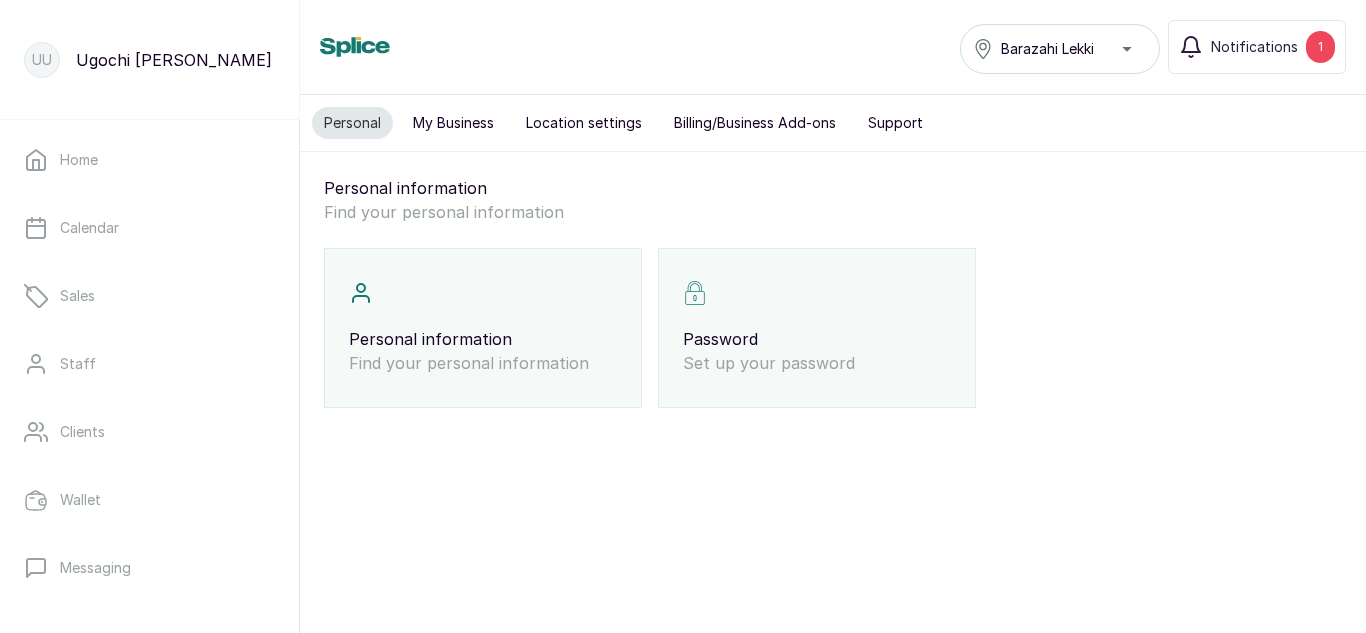 click on "Location settings" at bounding box center (584, 123) 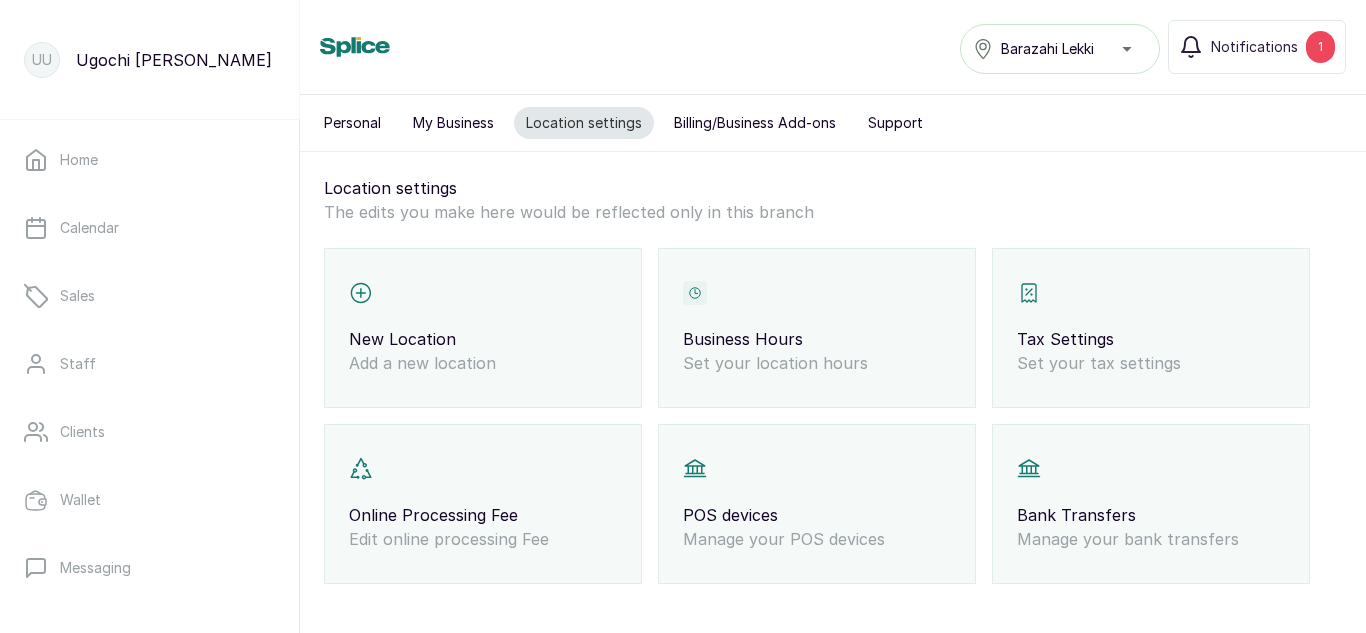 click on "Tax Settings" at bounding box center (1151, 339) 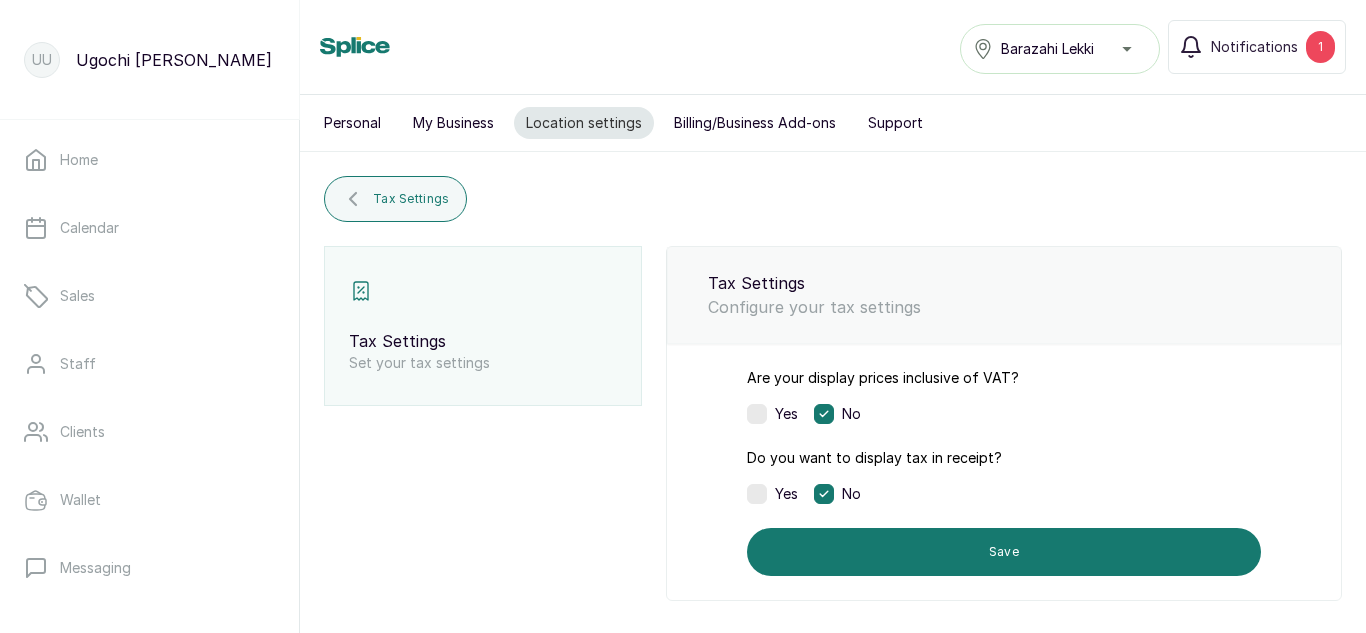 click on "Are your display prices inclusive of VAT? Yes No" at bounding box center [1004, 396] 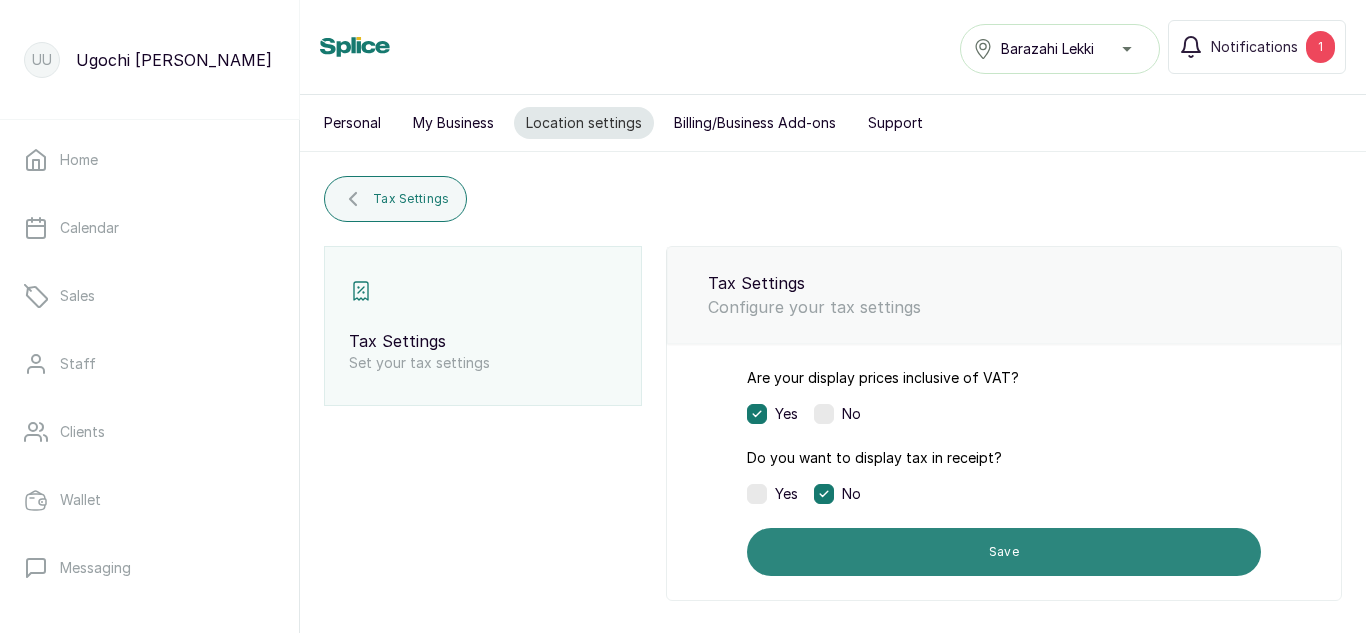 click on "Save" at bounding box center [1004, 552] 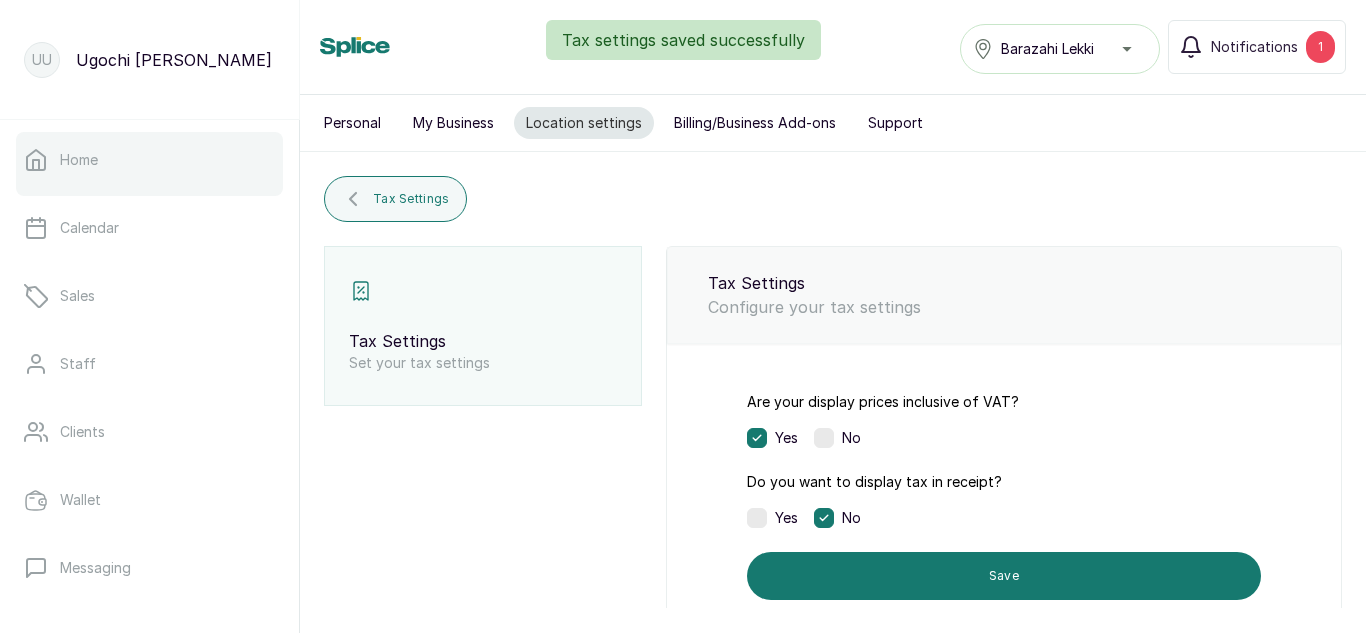 click on "Home" at bounding box center (149, 160) 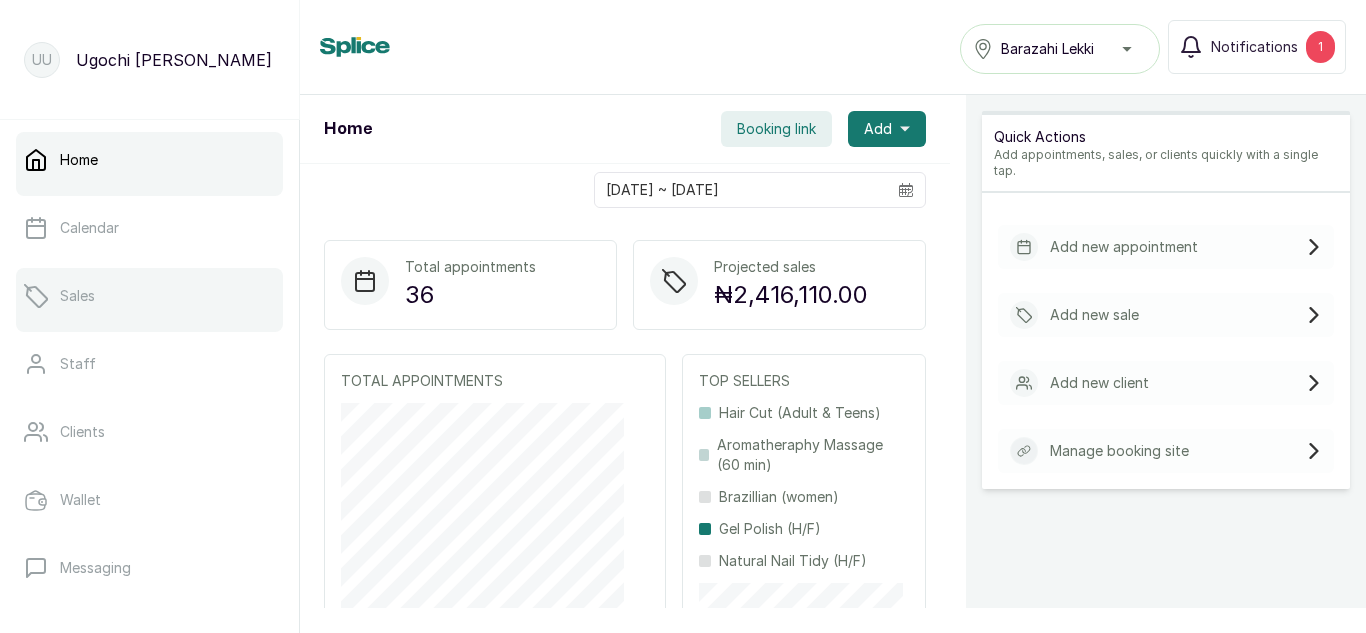 click on "Sales" at bounding box center (149, 296) 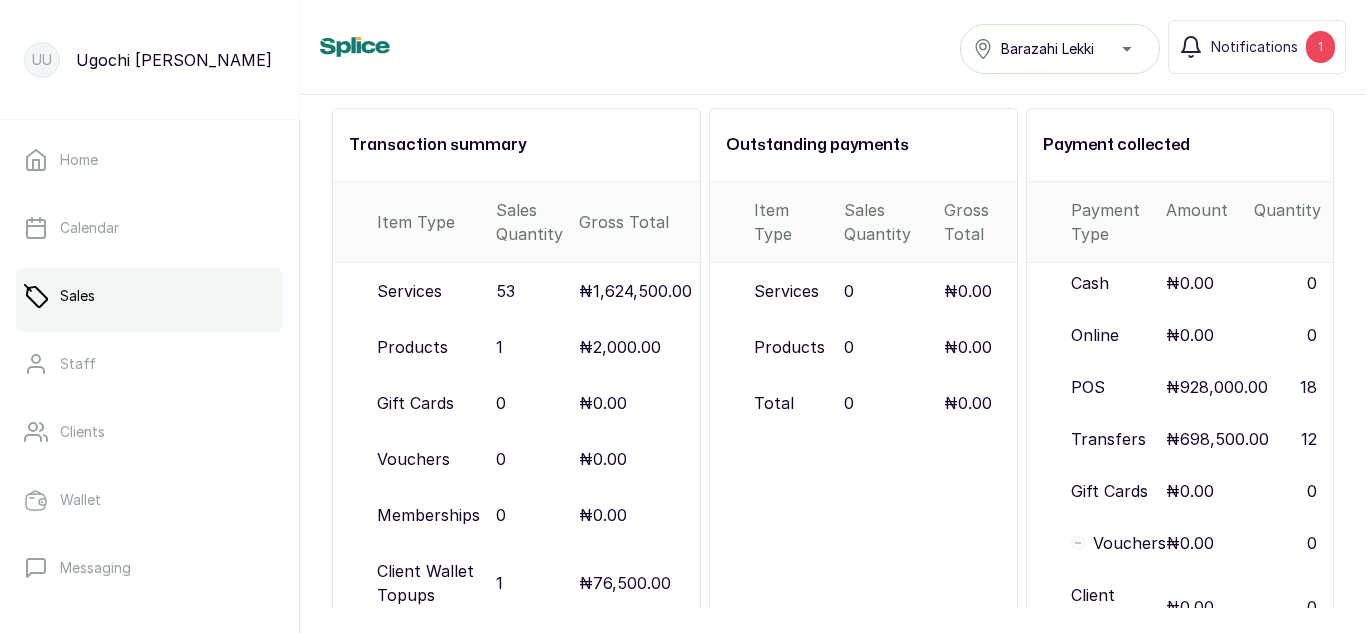 scroll, scrollTop: 381, scrollLeft: 0, axis: vertical 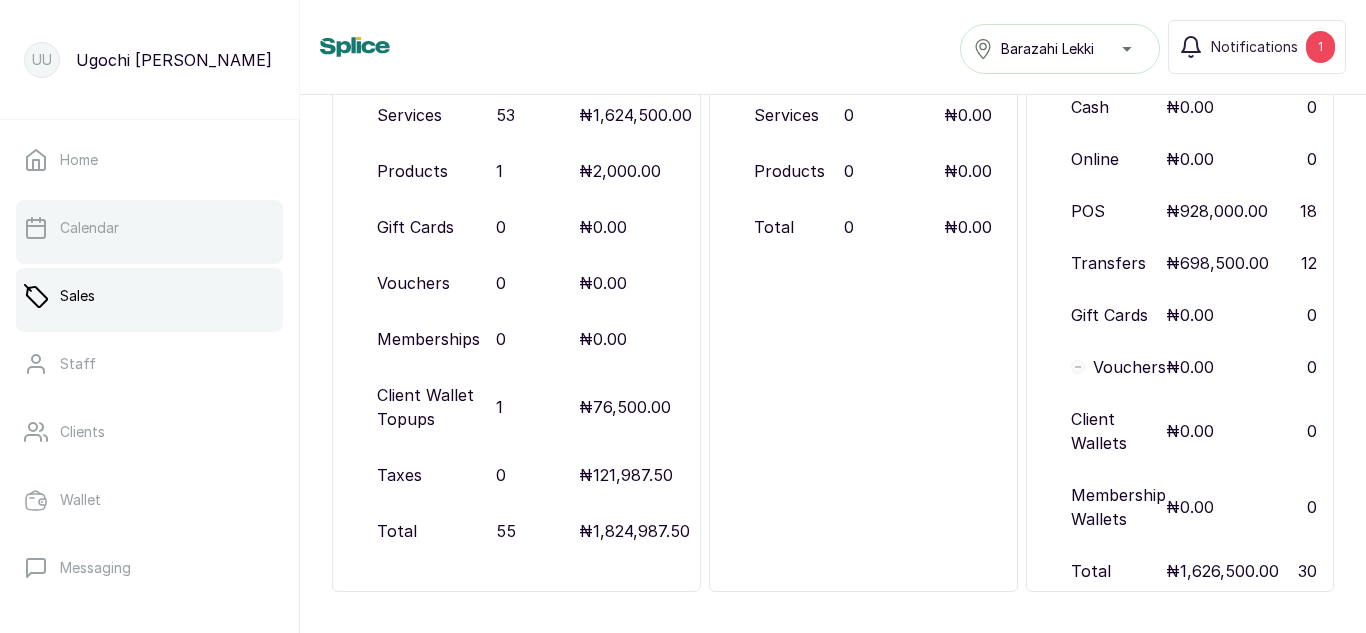 click on "Calendar" at bounding box center (149, 228) 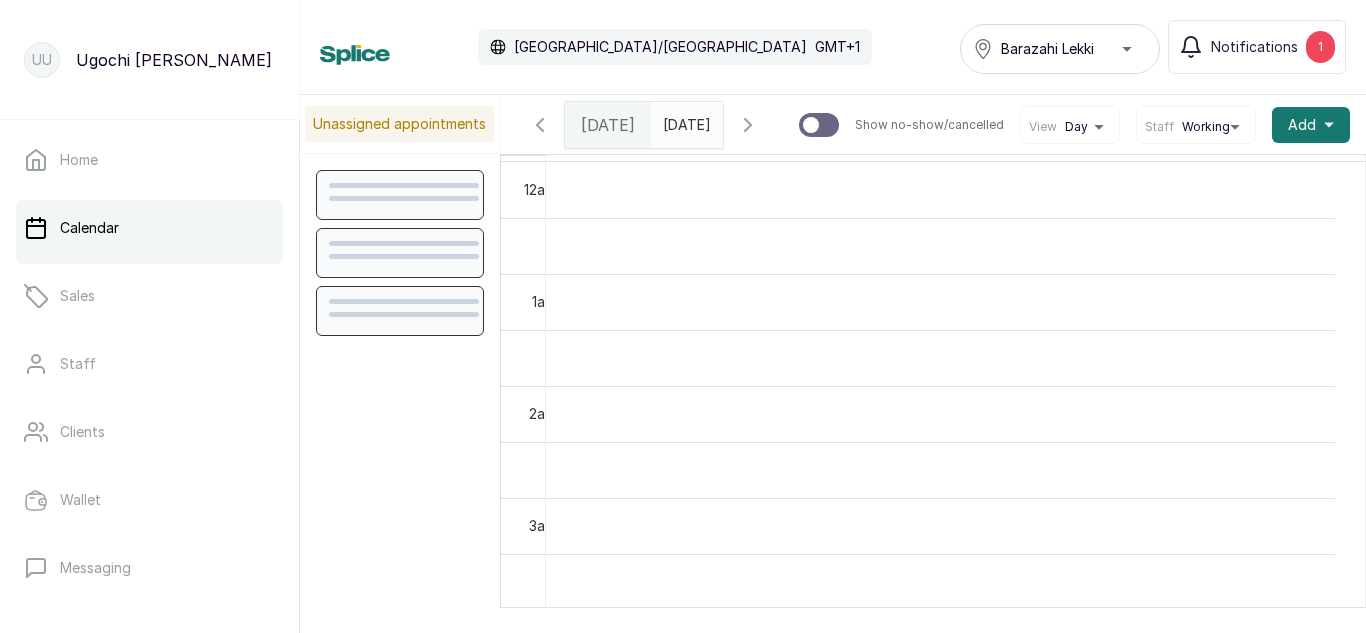 click on "Calendar" at bounding box center (149, 228) 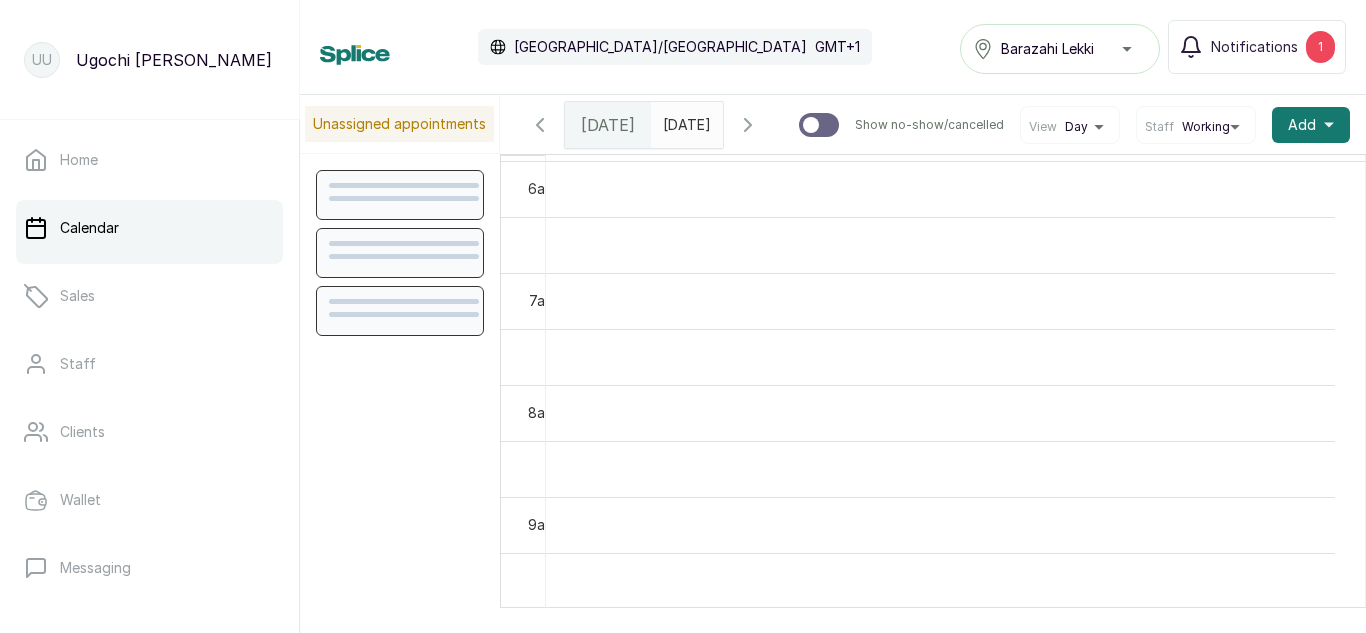 scroll, scrollTop: 733, scrollLeft: 0, axis: vertical 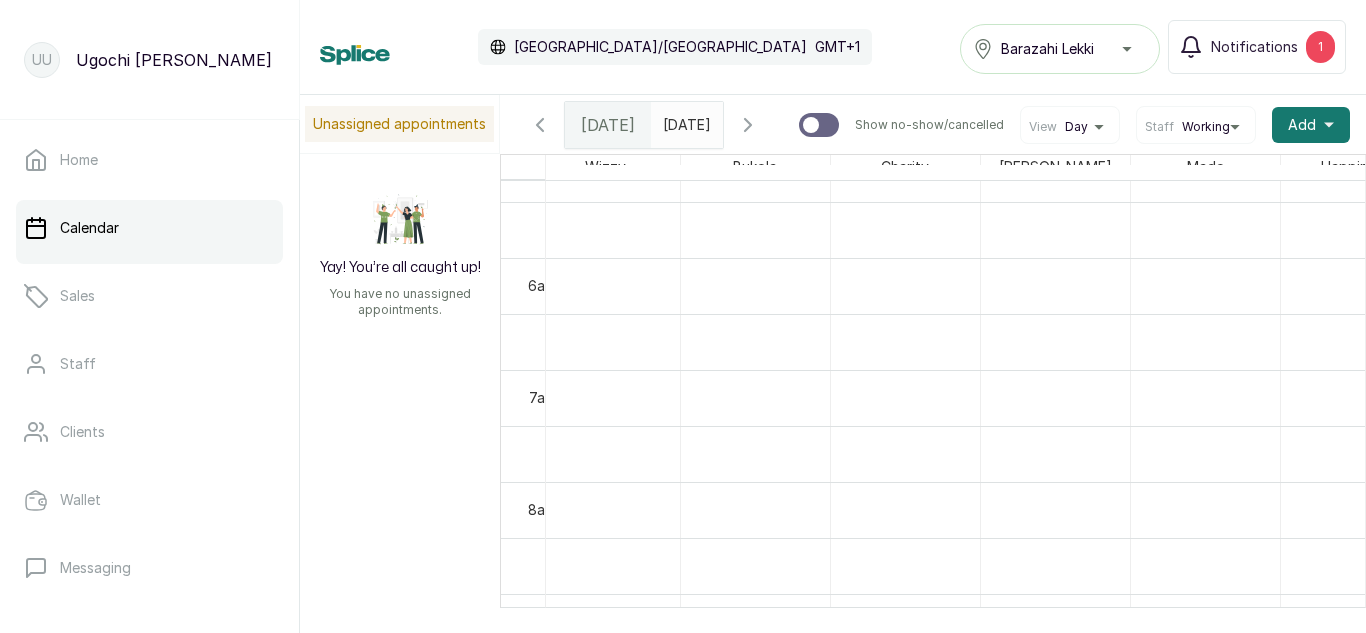 click at bounding box center [1880, 566] 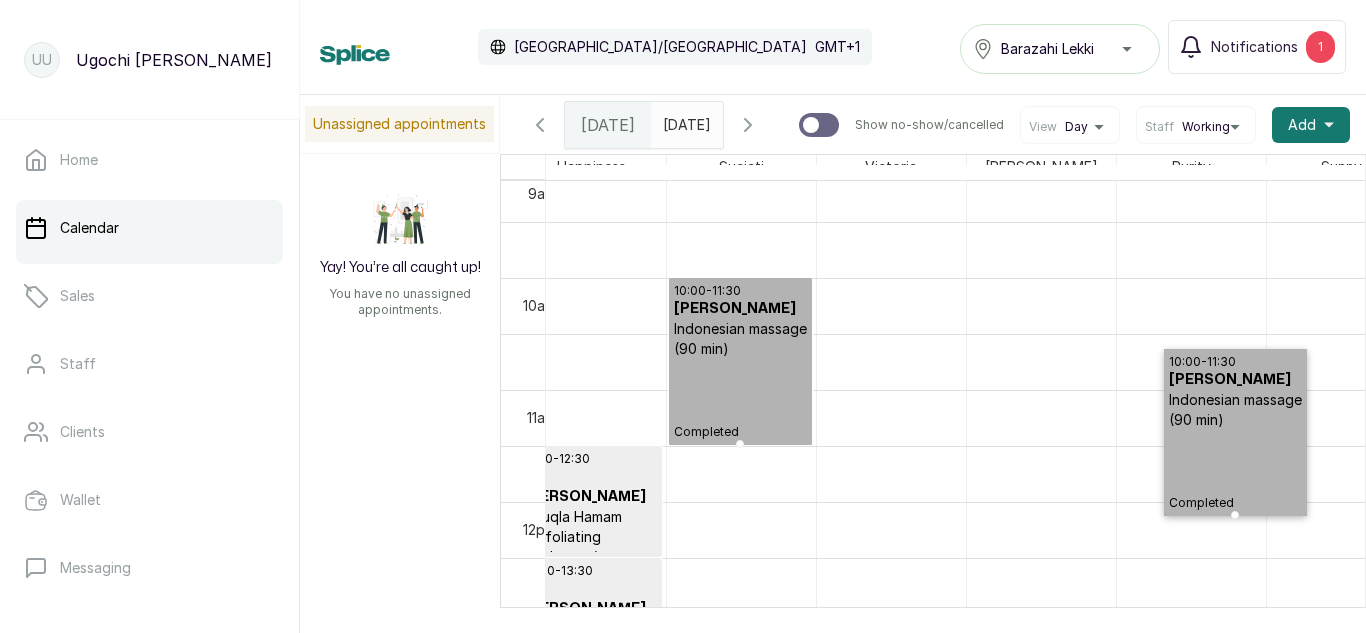 click at bounding box center (1116, 530) 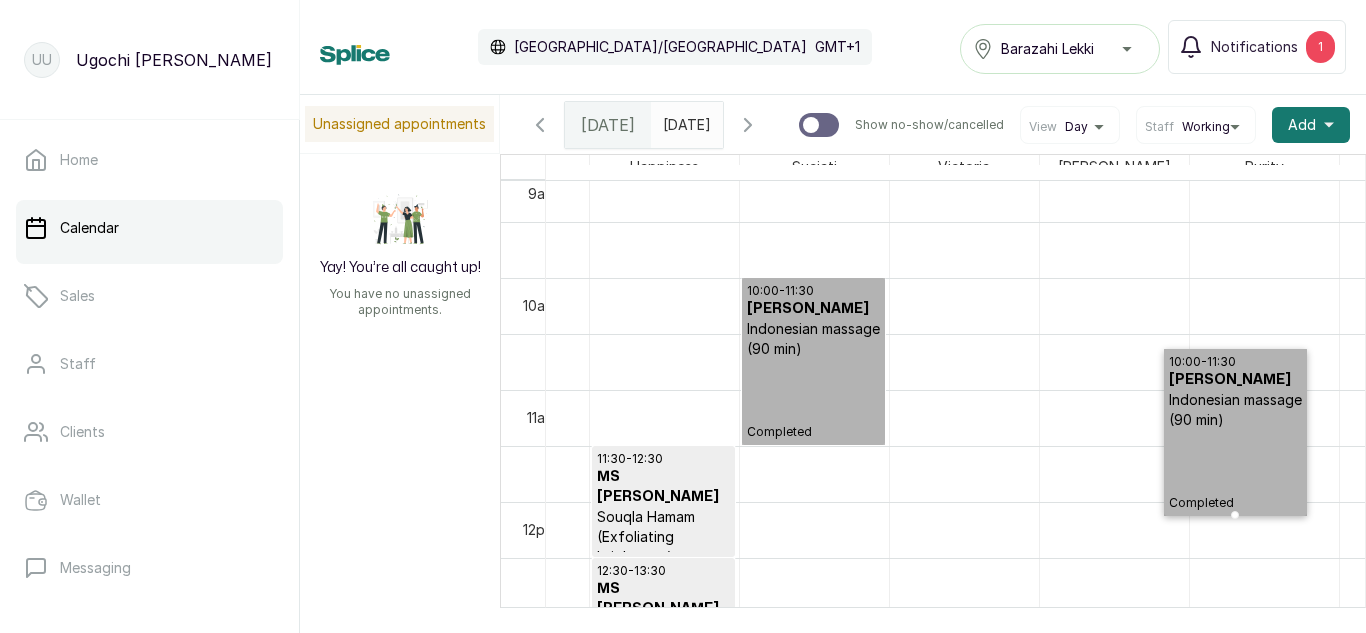 click on "10:00  -  11:30 Jide Coker Indonesian massage (90 min) Completed" at bounding box center (813, 361) 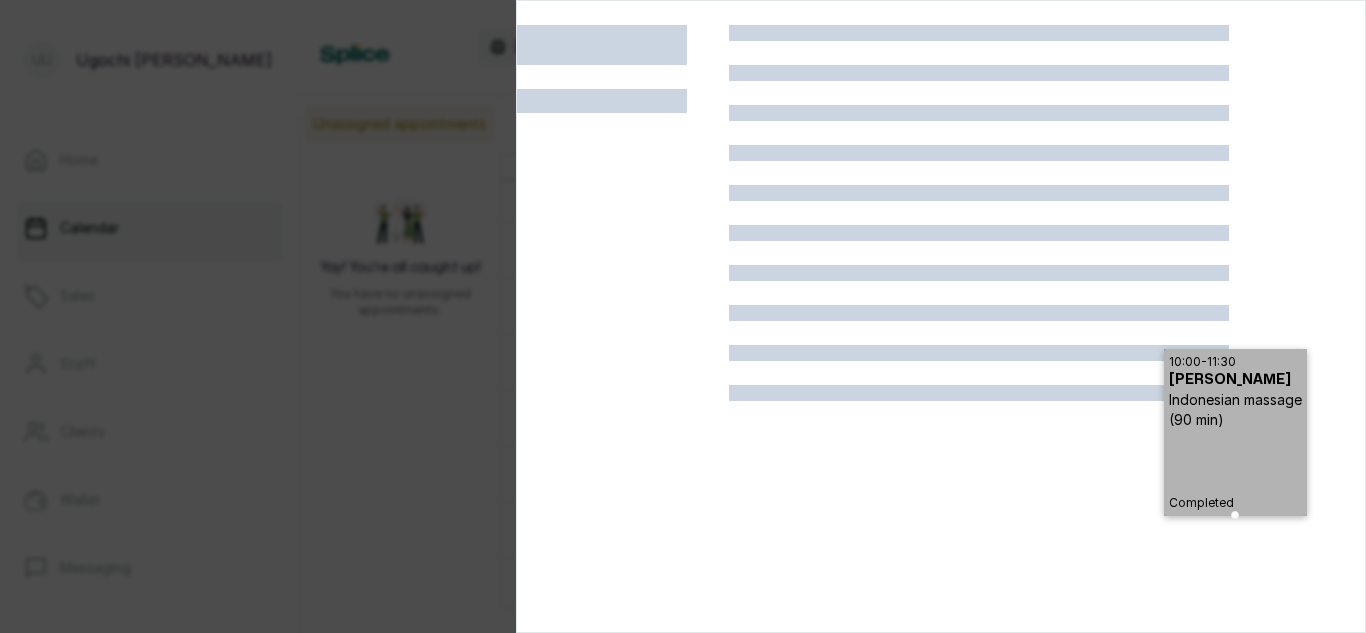 click at bounding box center (683, 316) 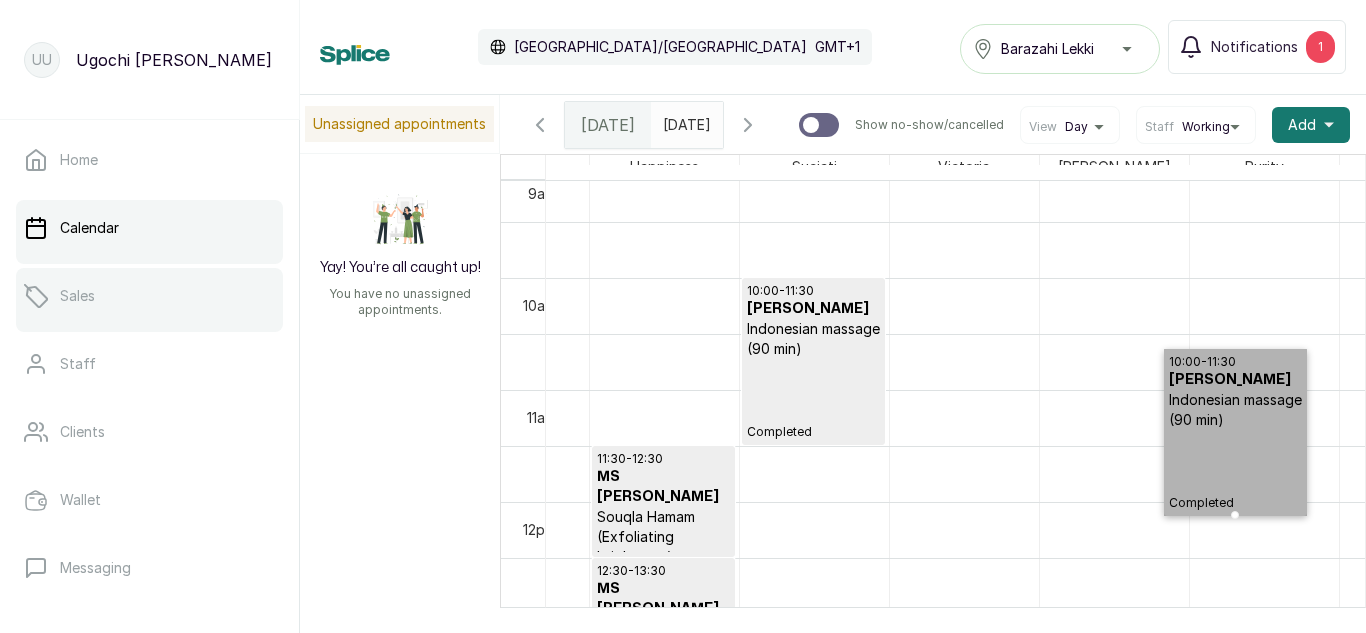 click on "Sales" at bounding box center (77, 296) 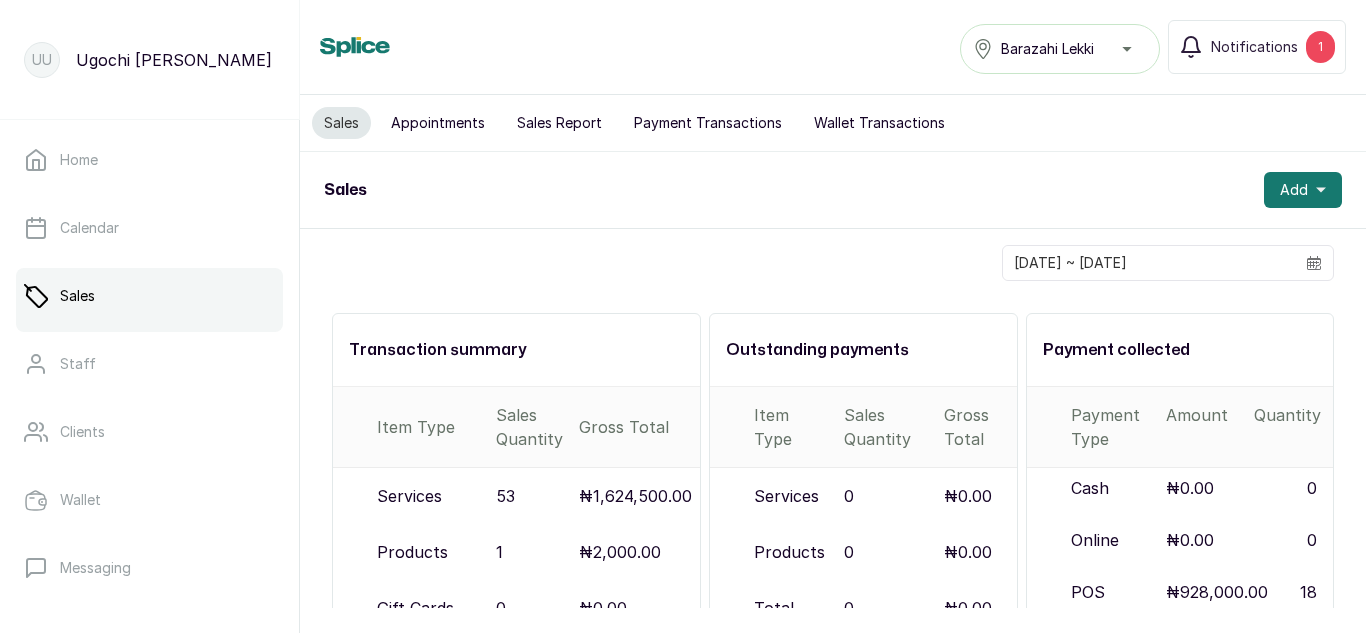 click on "Sales Report" at bounding box center [559, 123] 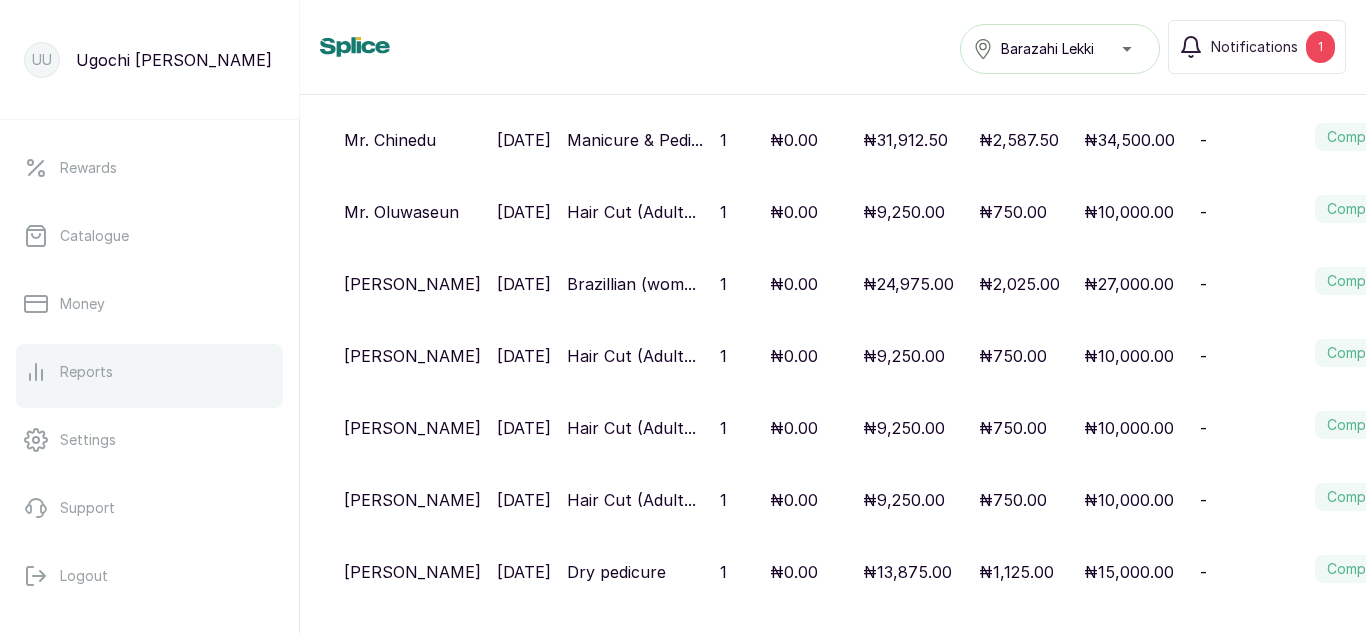 click on "Reports" at bounding box center [86, 372] 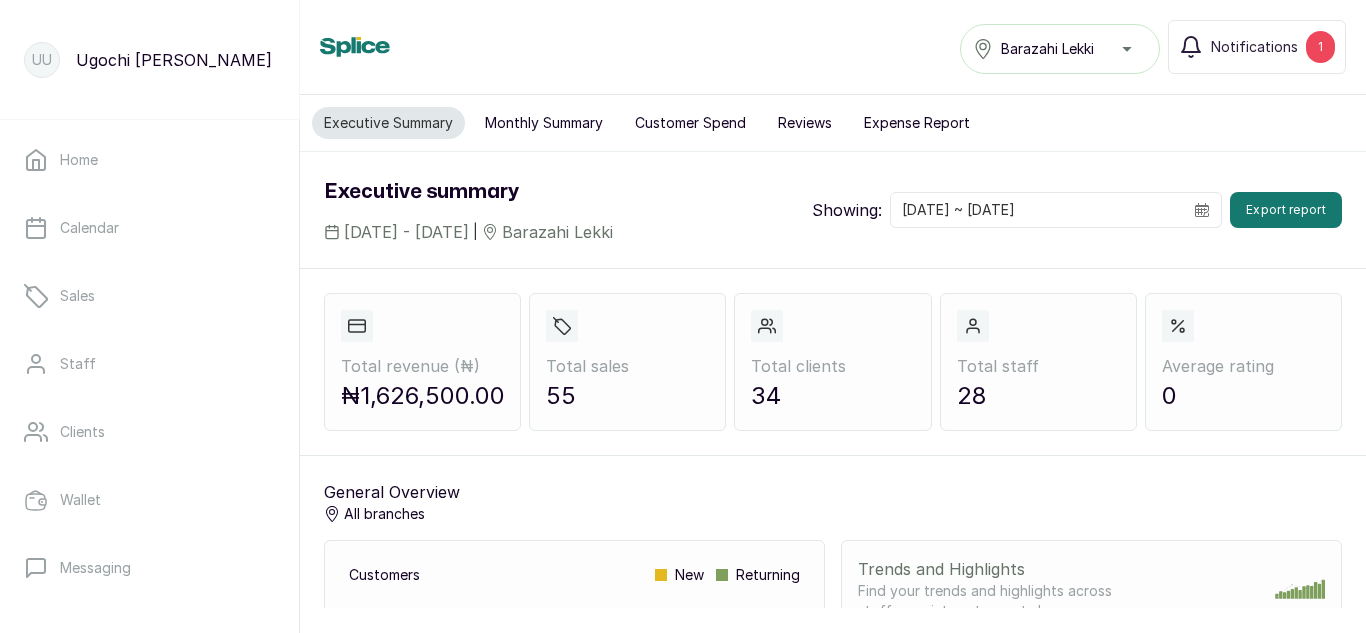 click on "Executive Summary Monthly Summary Customer Spend Reviews Expense Report" at bounding box center [833, 123] 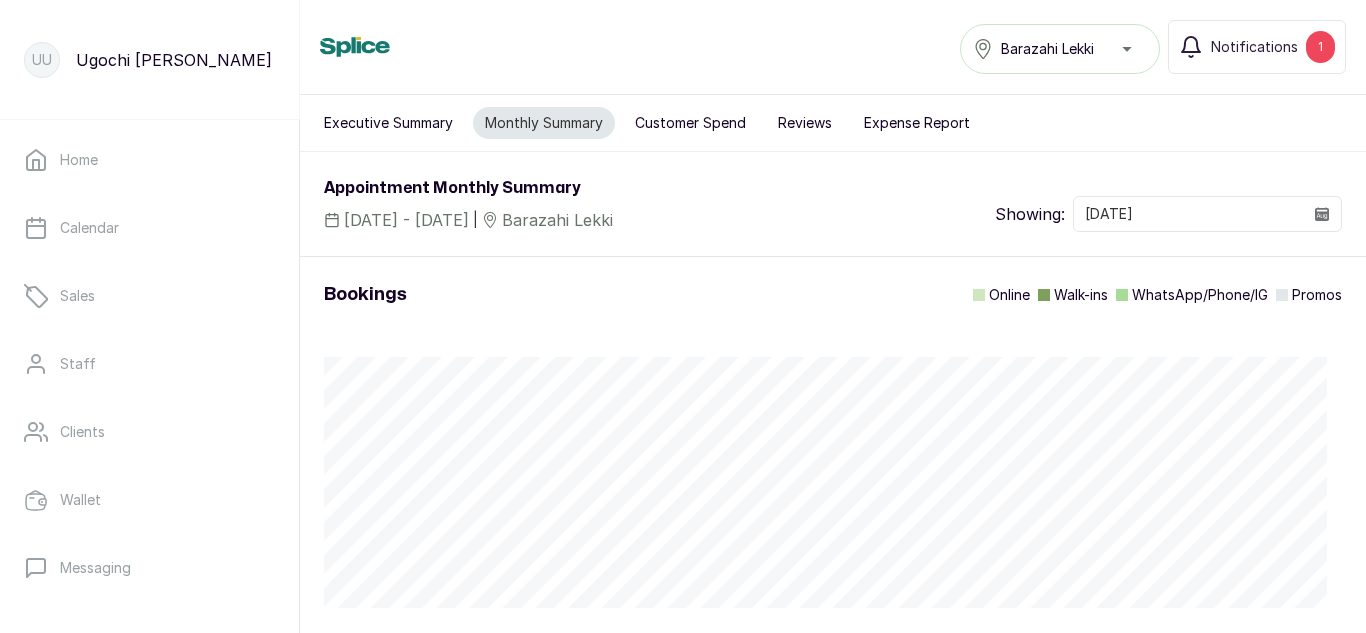 click on "Customer Spend" at bounding box center [690, 123] 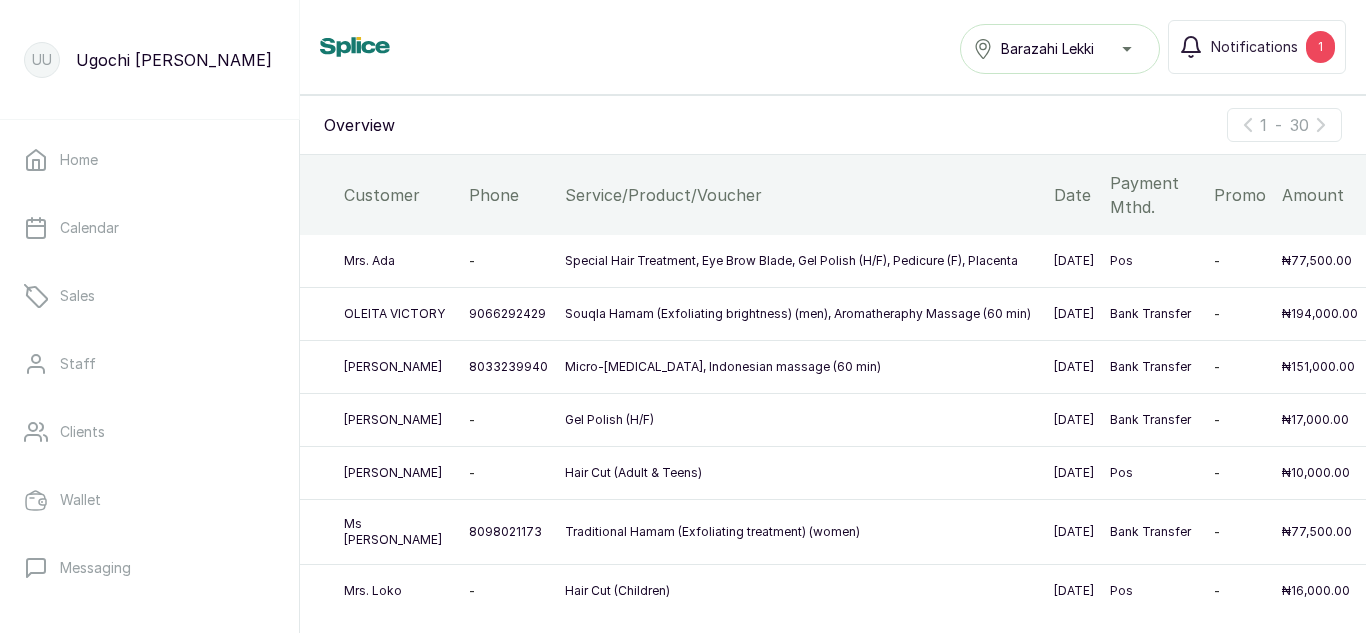 scroll, scrollTop: 685, scrollLeft: 0, axis: vertical 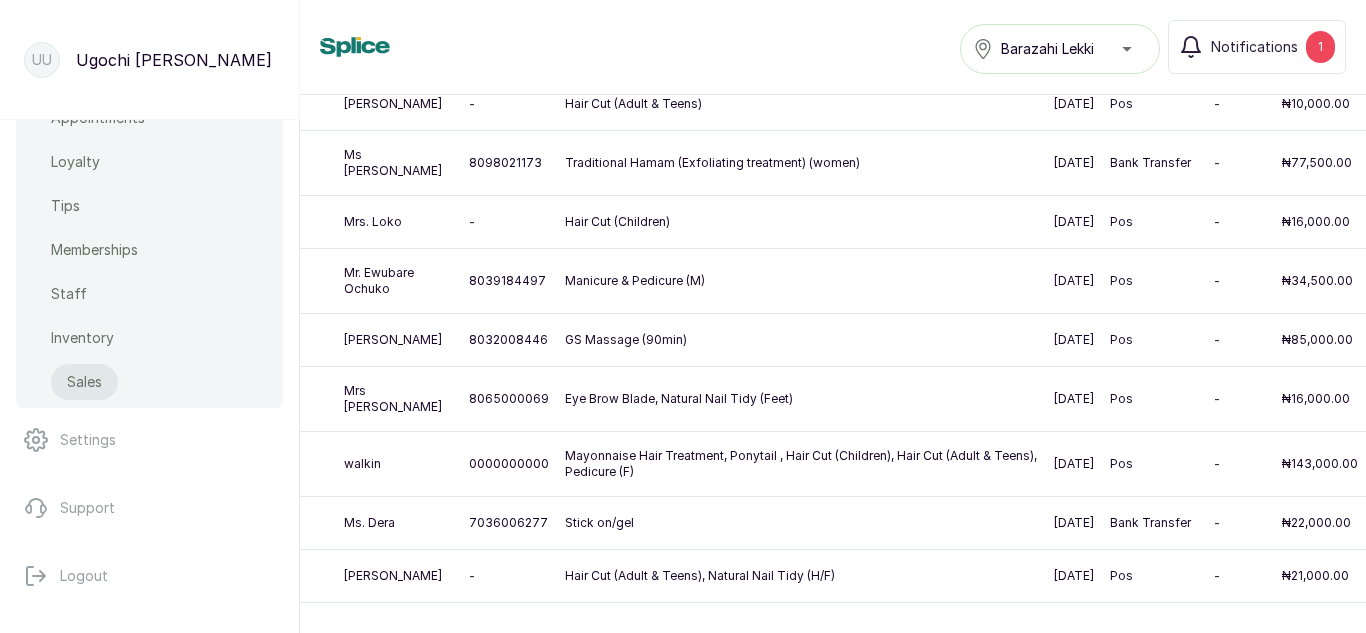 click on "Sales" at bounding box center [84, 382] 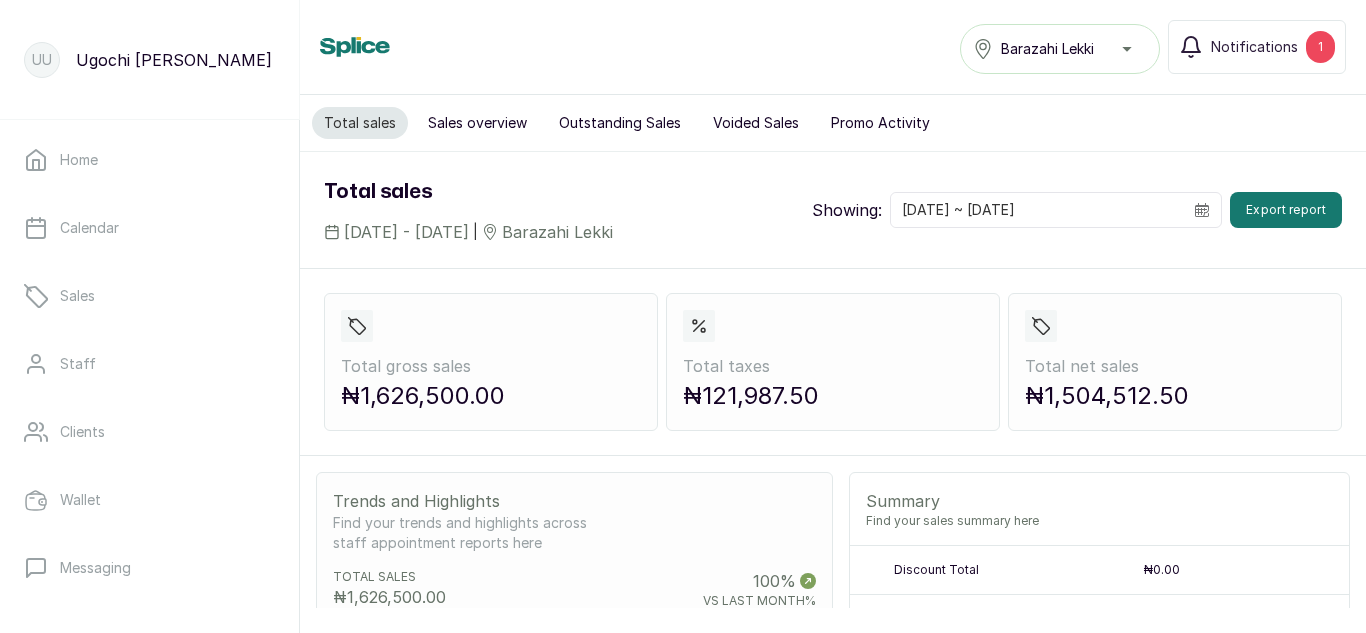 click on "Sales overview" at bounding box center [477, 123] 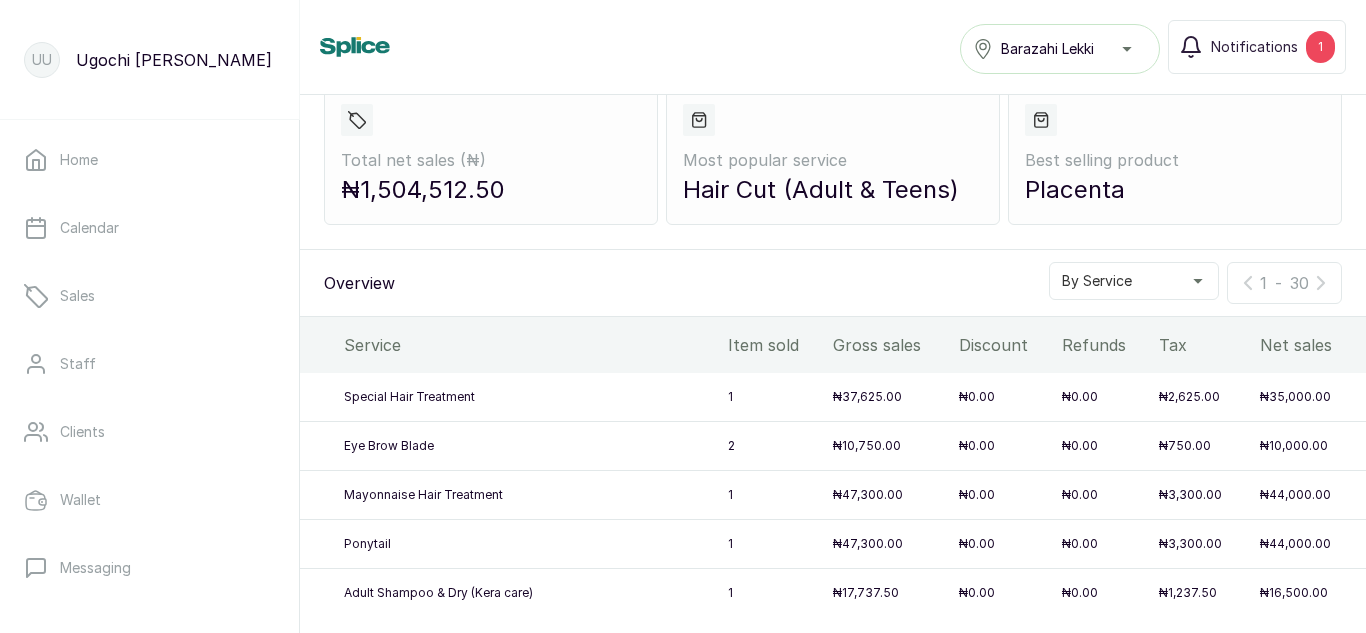 scroll, scrollTop: 404, scrollLeft: 0, axis: vertical 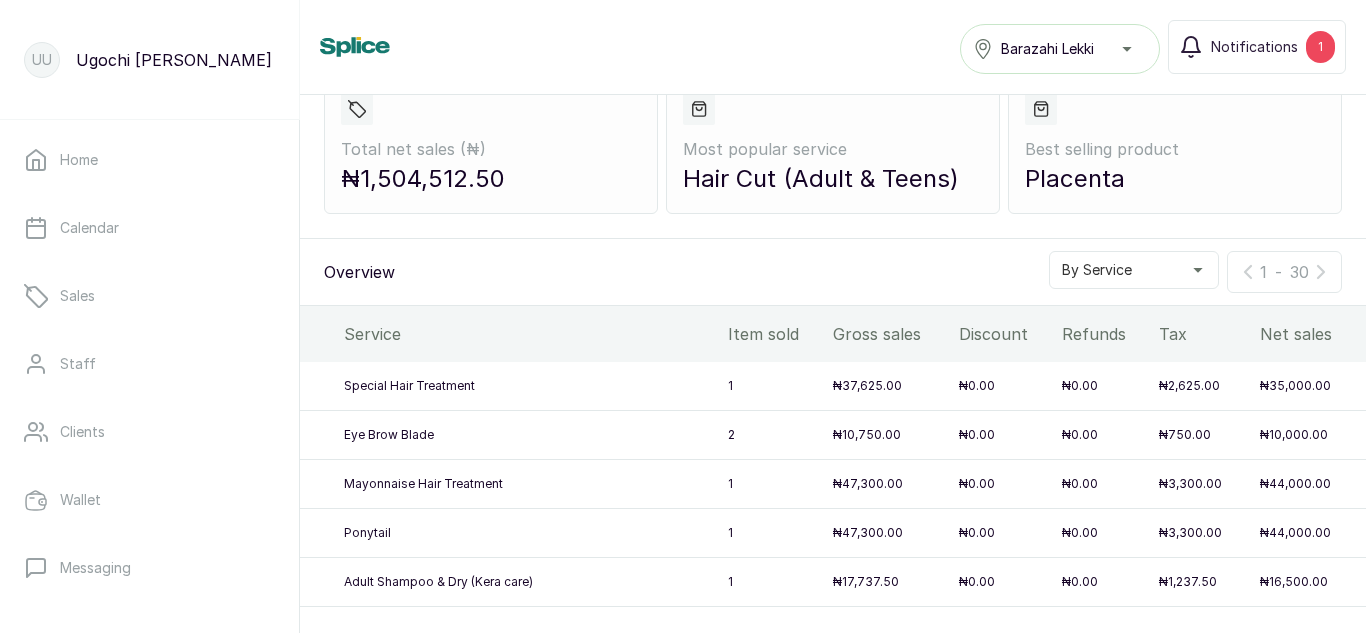 click on "By Service" at bounding box center (1134, 270) 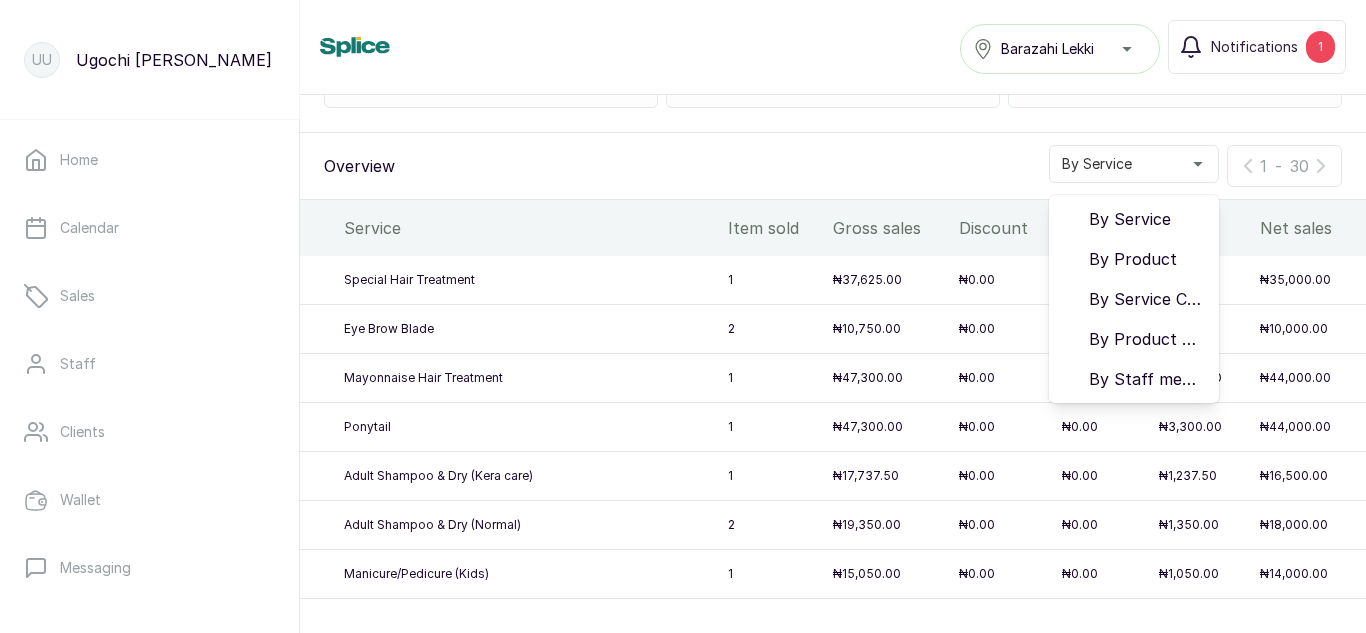 scroll, scrollTop: 516, scrollLeft: 0, axis: vertical 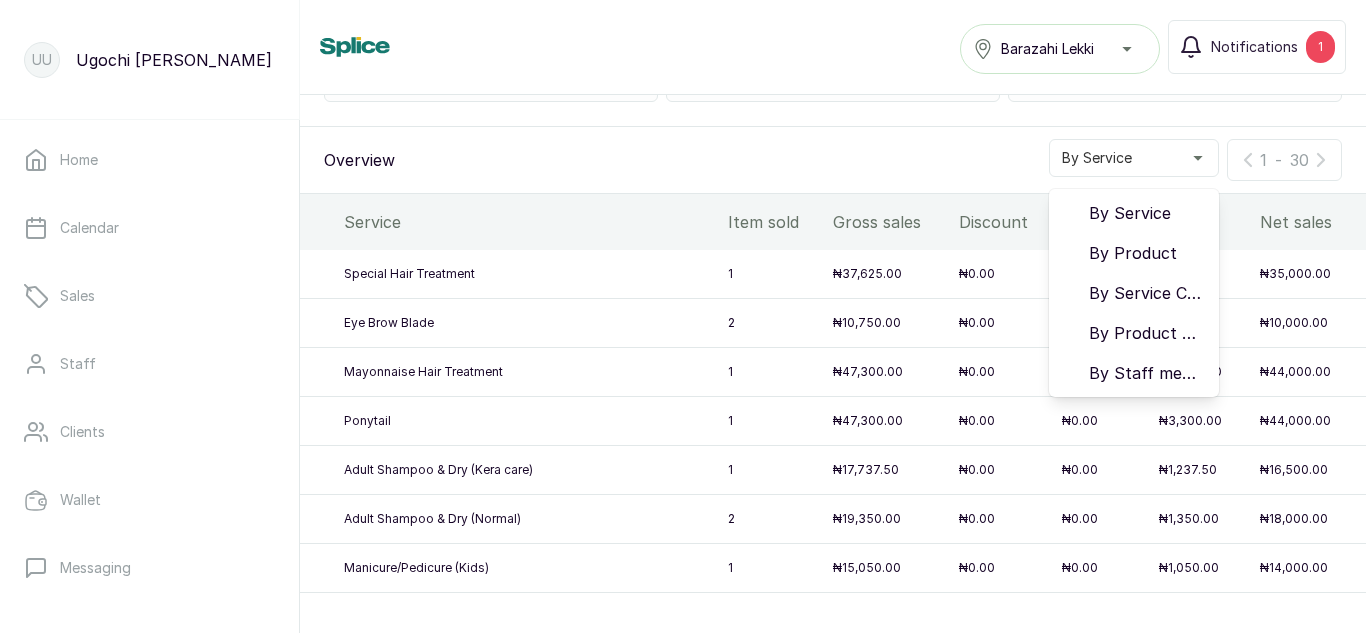click on "By Service" at bounding box center [1146, 213] 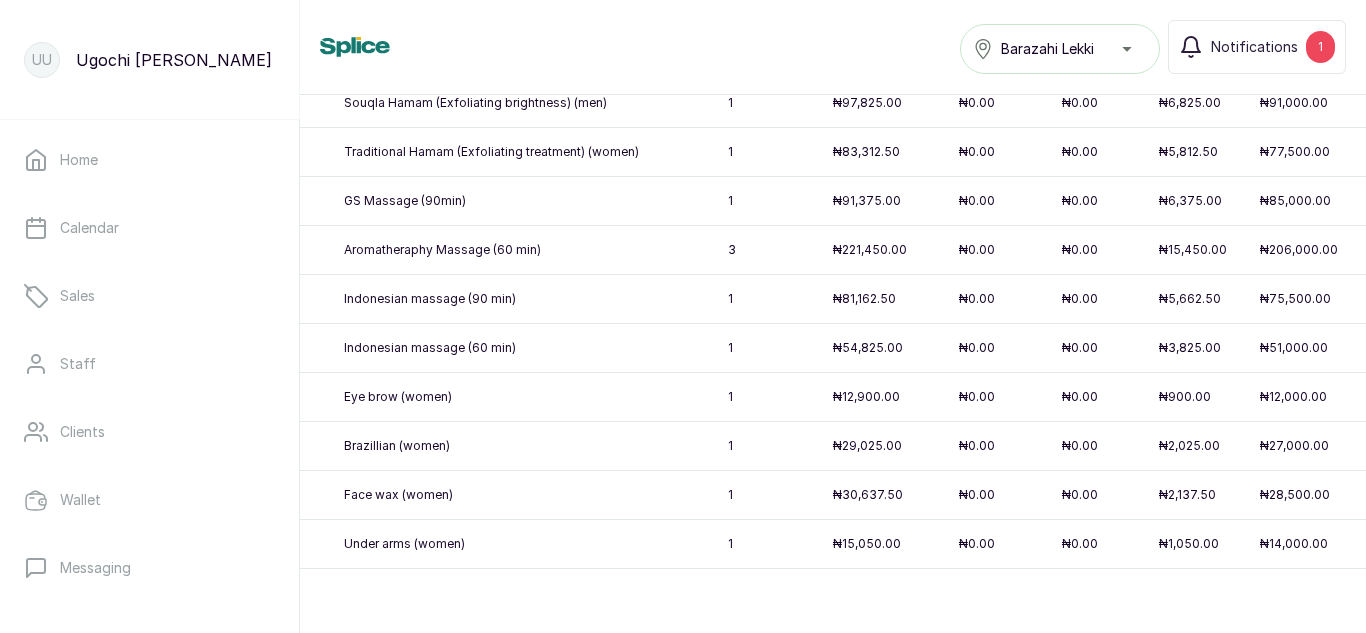 scroll, scrollTop: 1919, scrollLeft: 0, axis: vertical 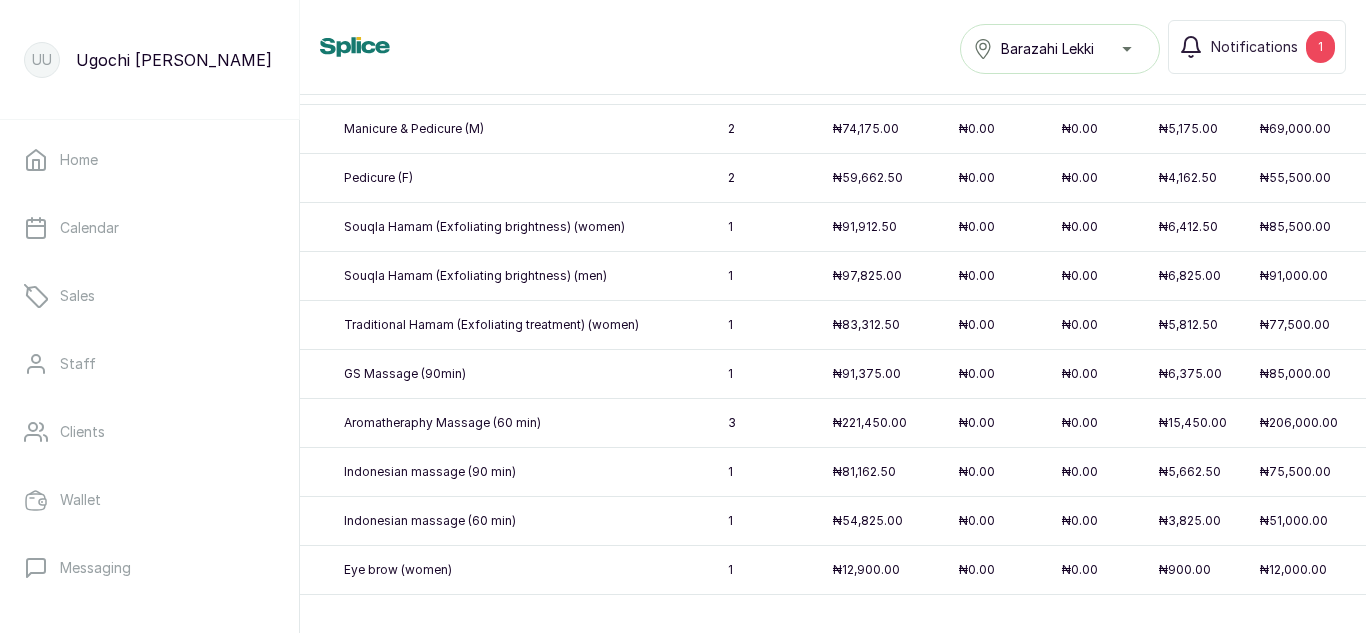 click on "₦51,000.00" at bounding box center (1309, 521) 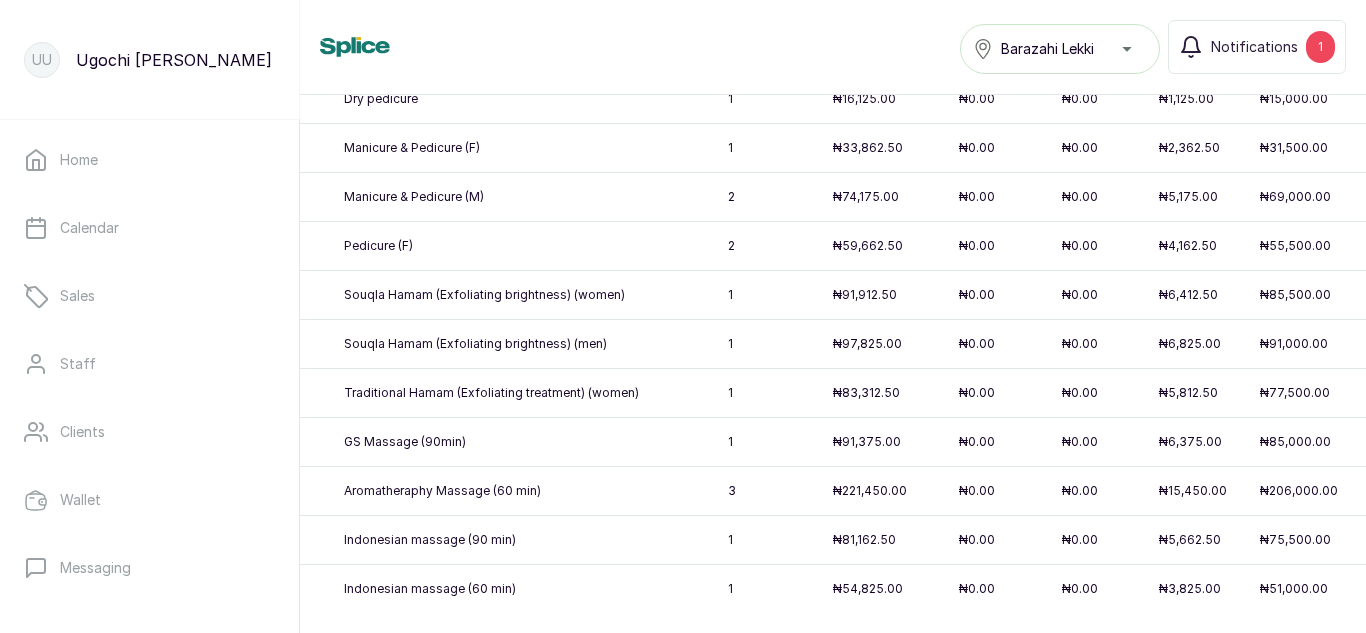 click on "₦75,500.00" at bounding box center (1309, 540) 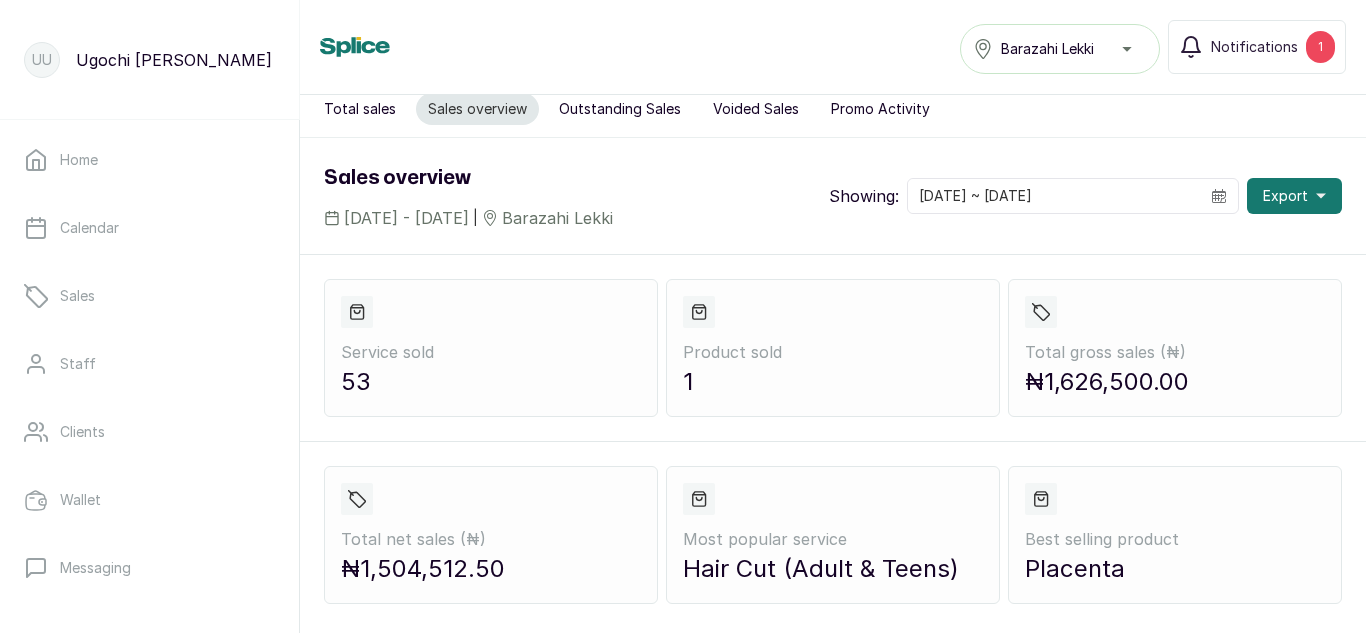 scroll, scrollTop: 23, scrollLeft: 0, axis: vertical 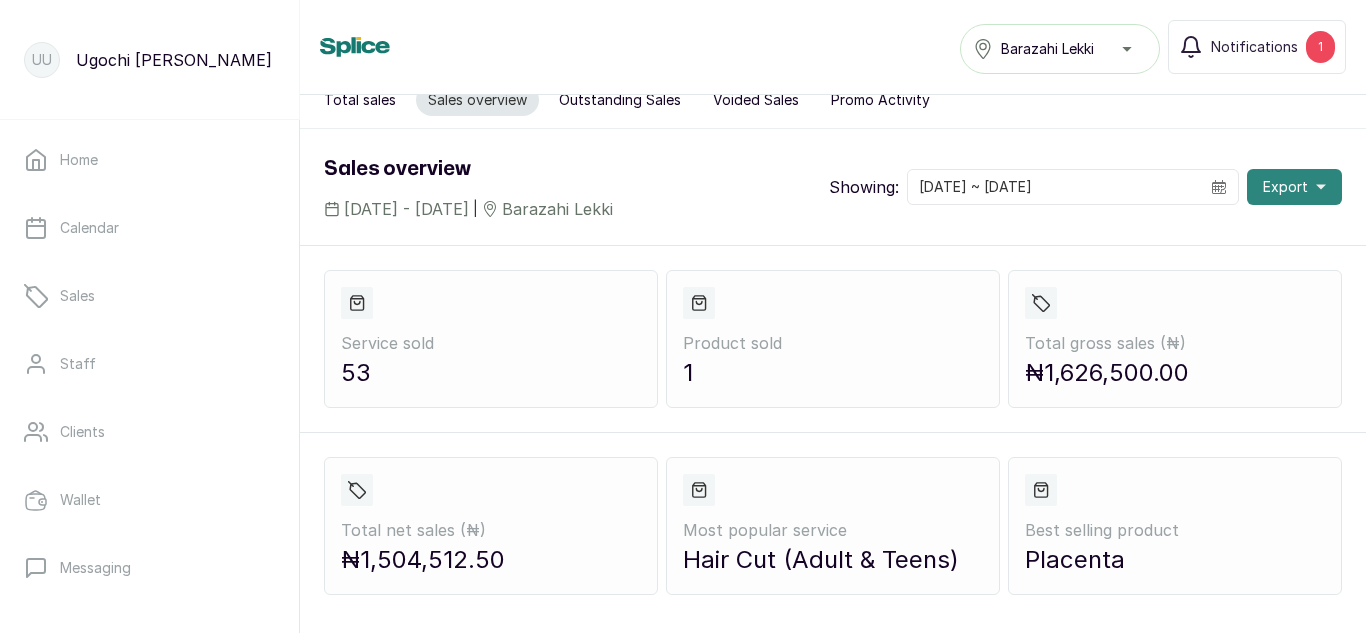 click on "Export" at bounding box center (1294, 187) 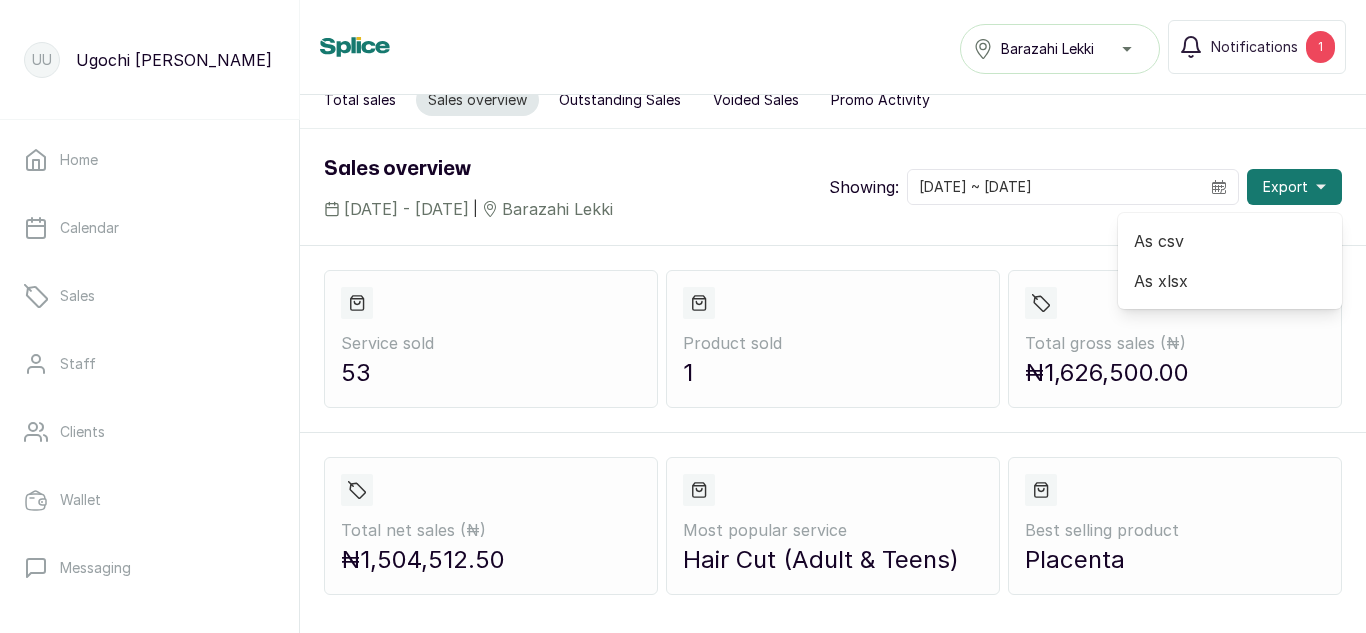 click on "As csv" at bounding box center [1230, 241] 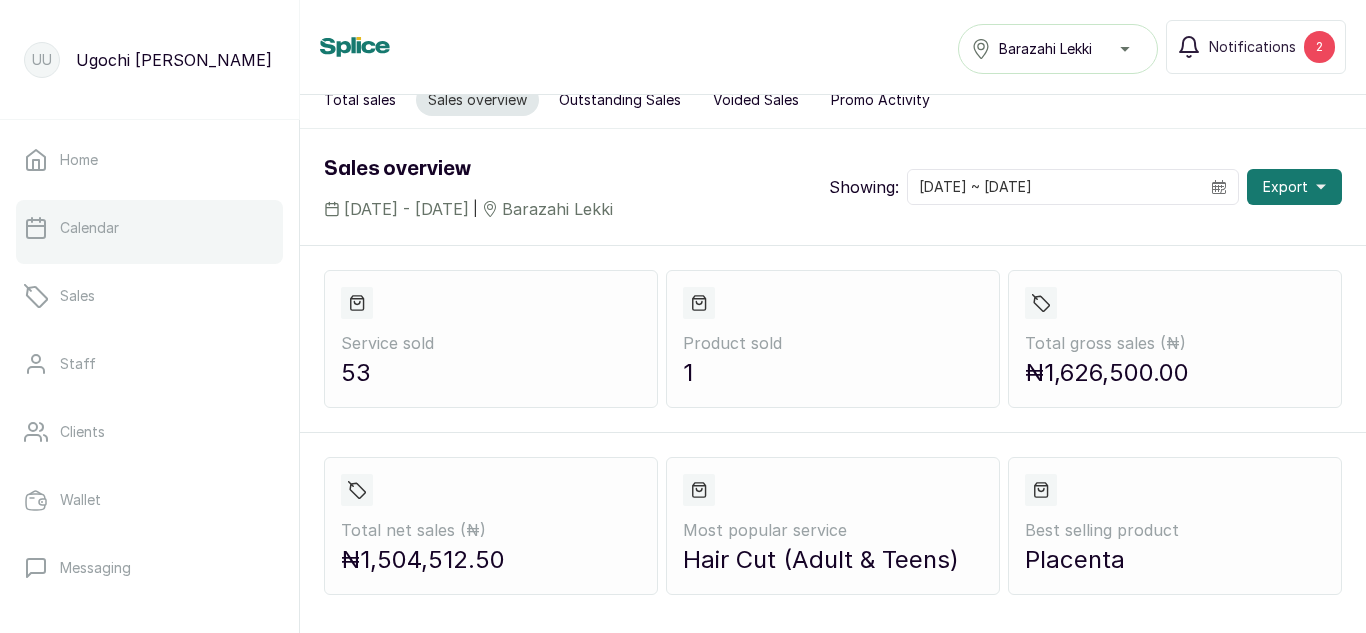 click on "Calendar" at bounding box center (149, 228) 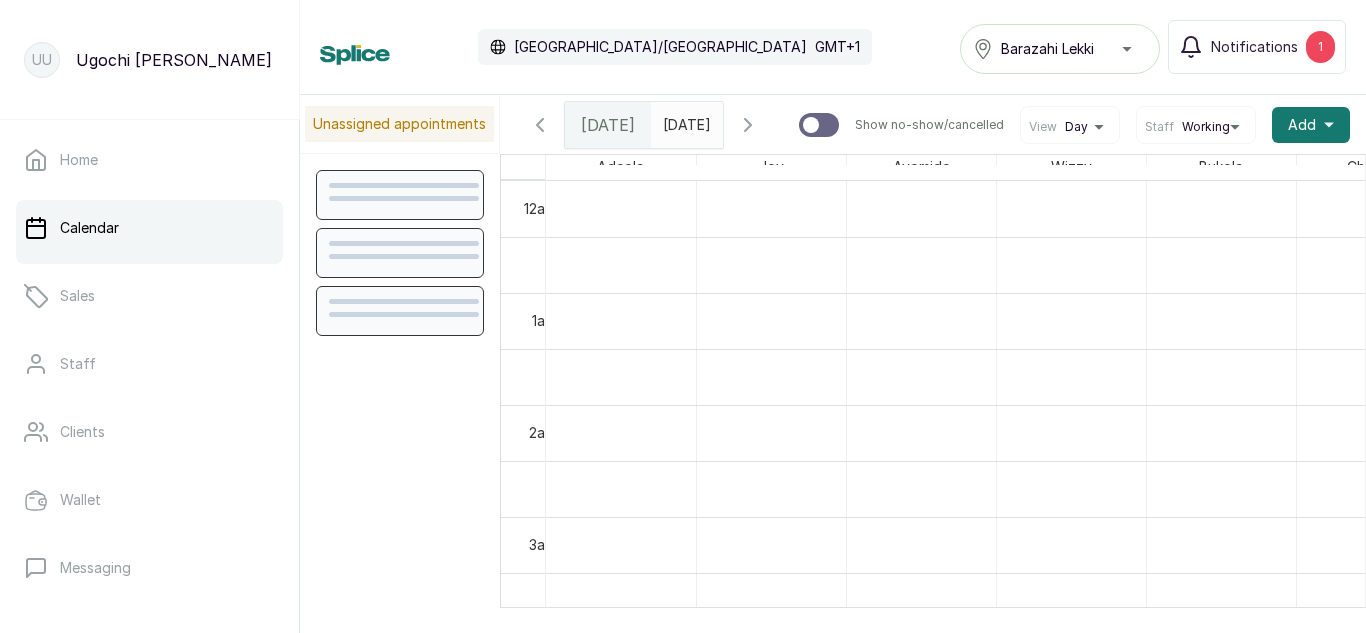 scroll, scrollTop: 673, scrollLeft: 0, axis: vertical 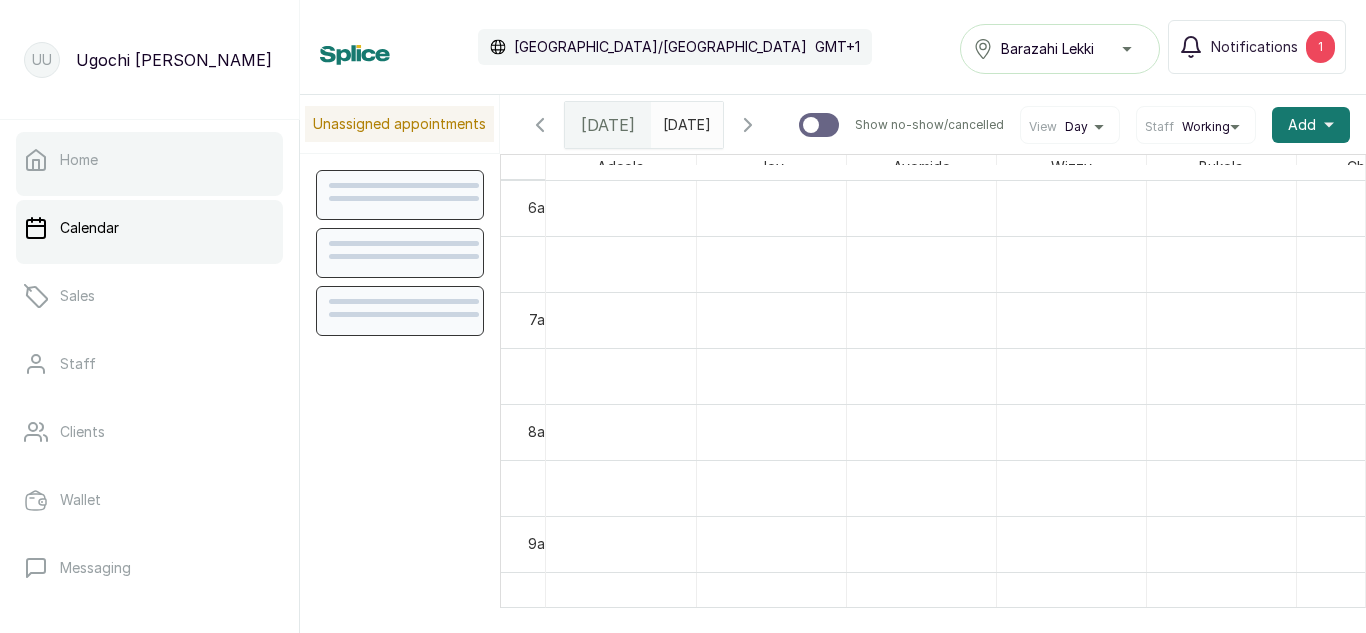 click on "Home" at bounding box center (149, 160) 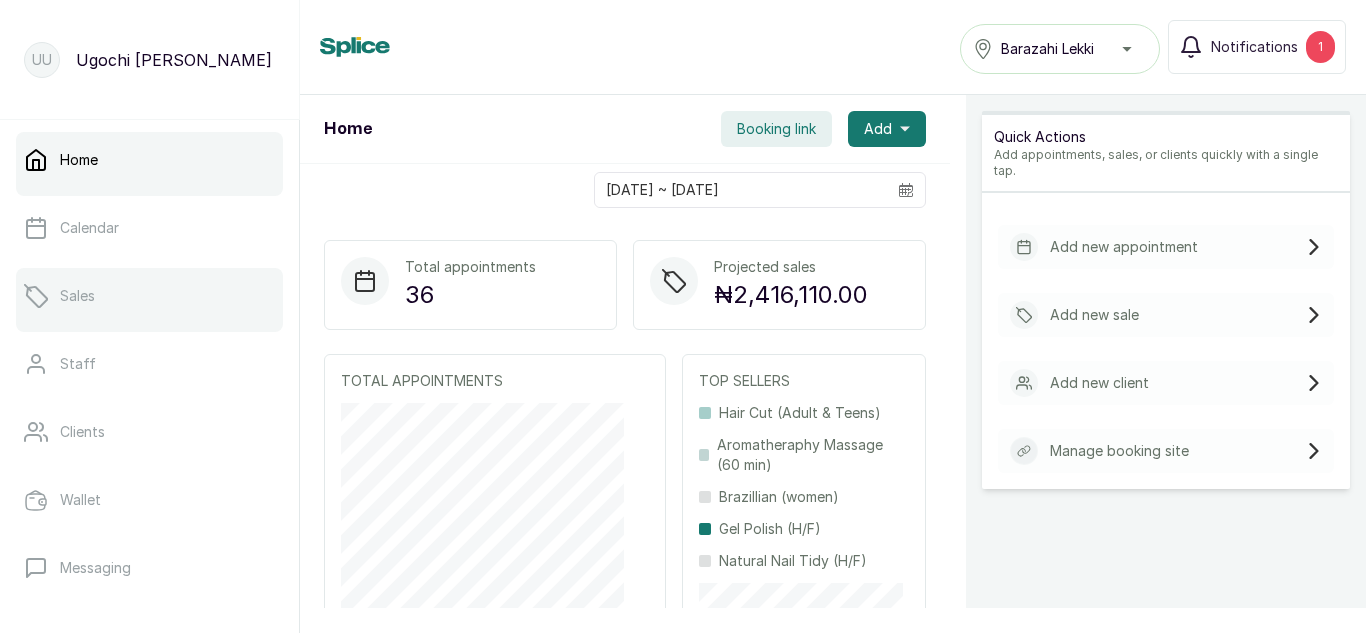 click on "Sales" at bounding box center [77, 296] 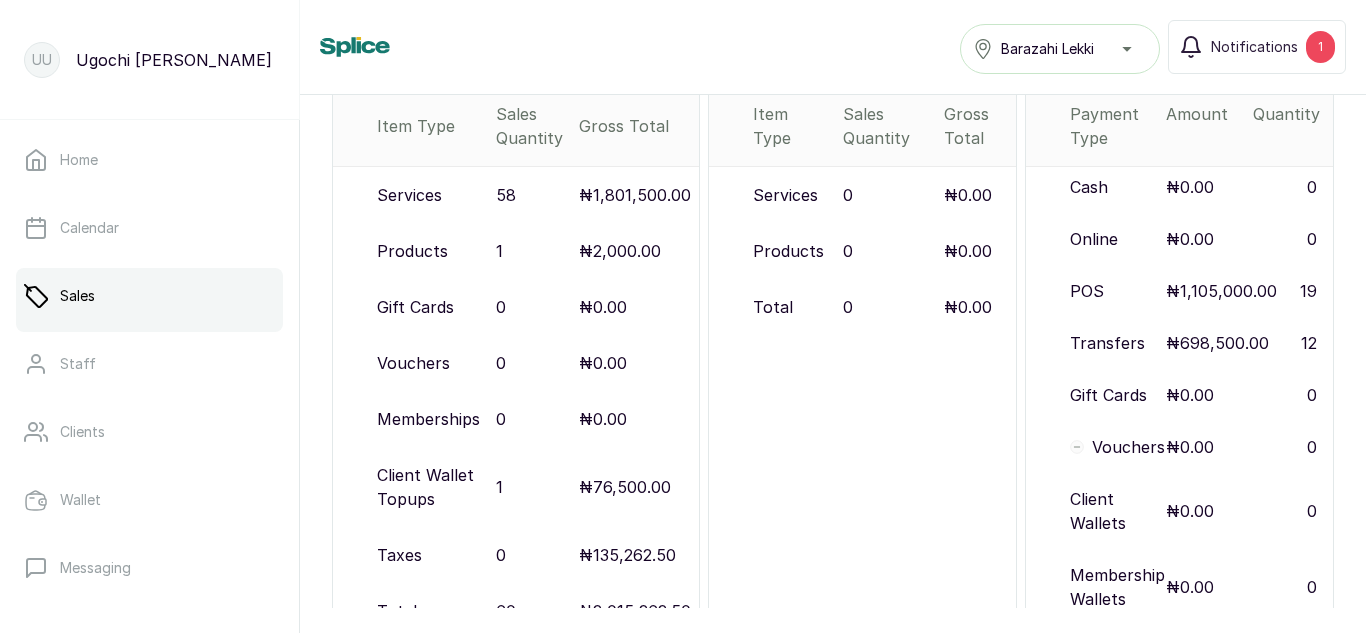 scroll, scrollTop: 381, scrollLeft: 0, axis: vertical 